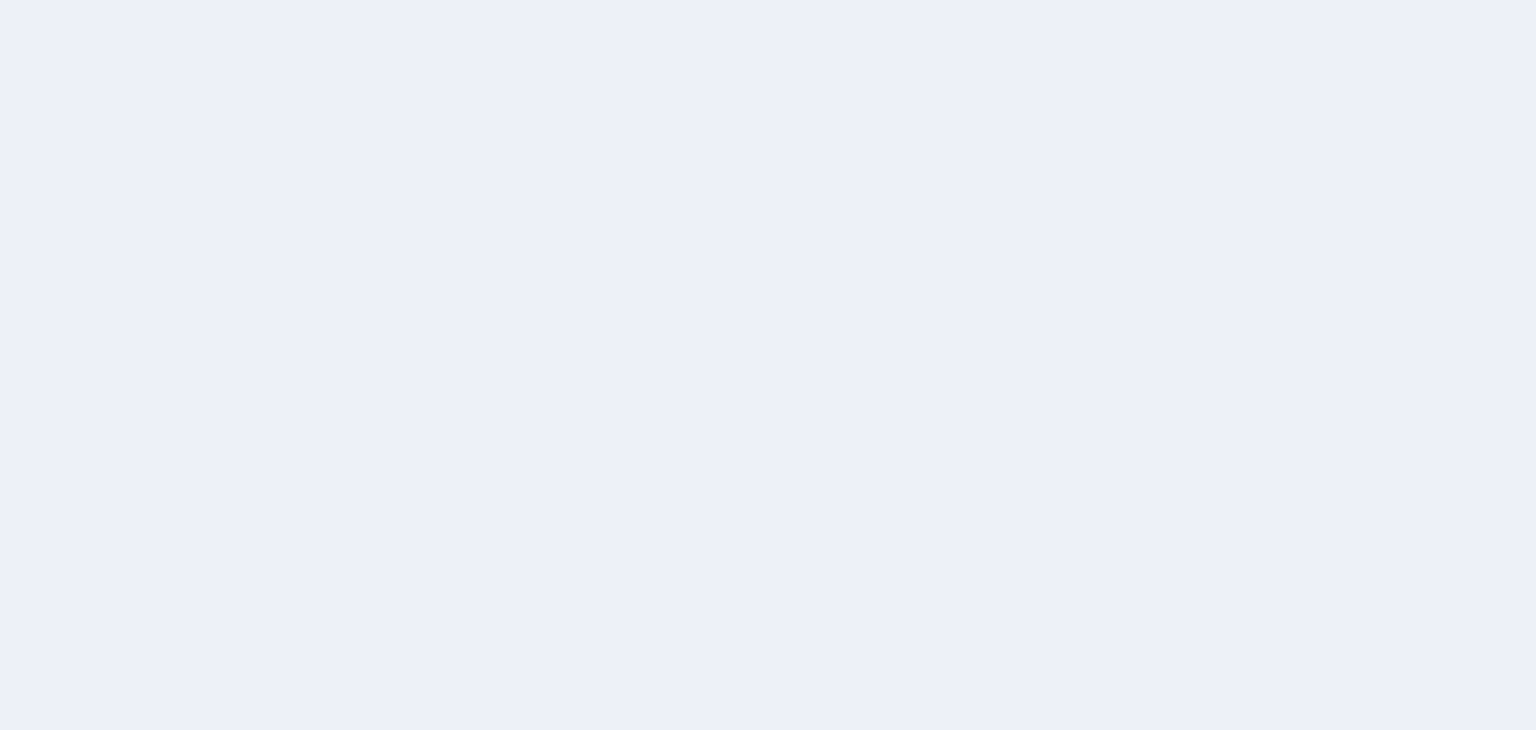 scroll, scrollTop: 0, scrollLeft: 0, axis: both 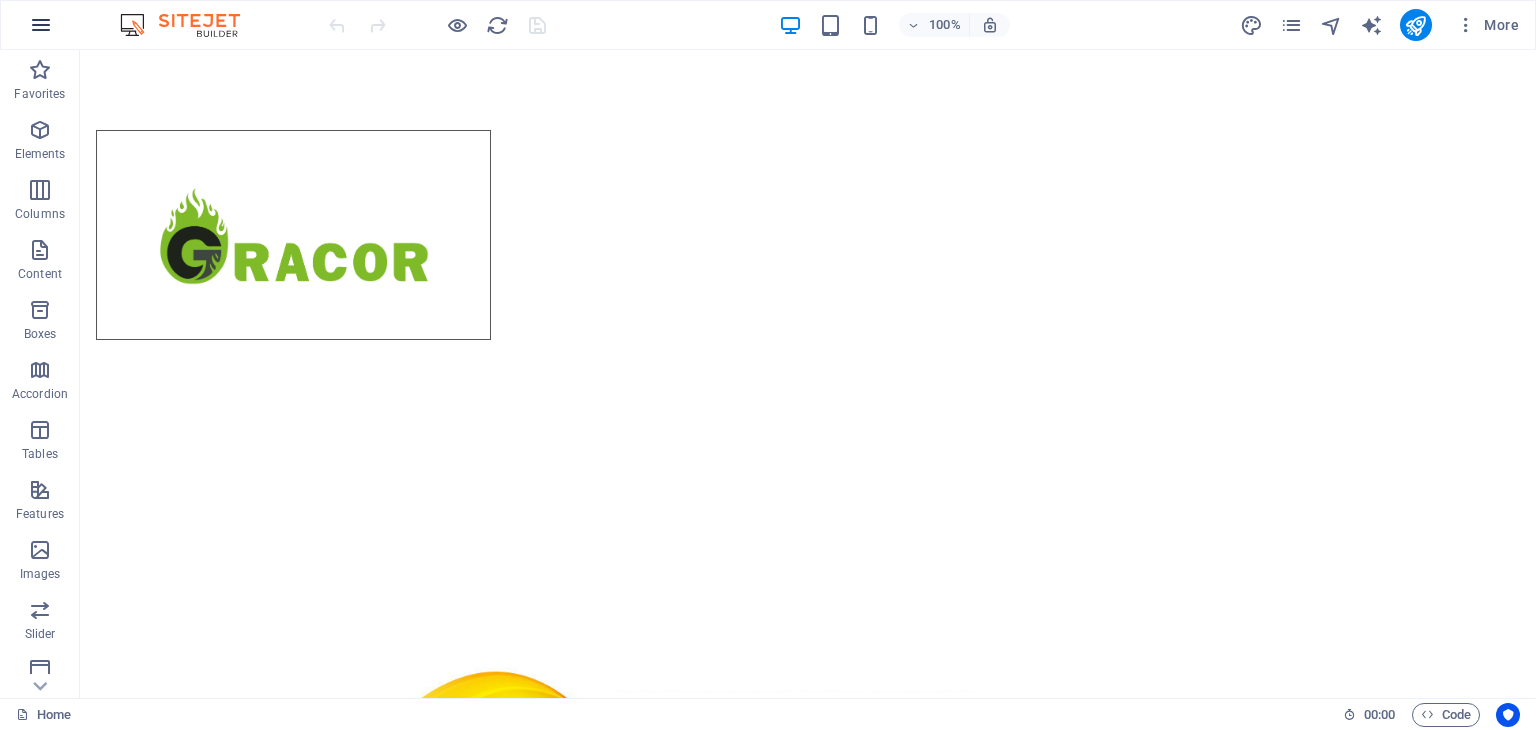 click at bounding box center [41, 25] 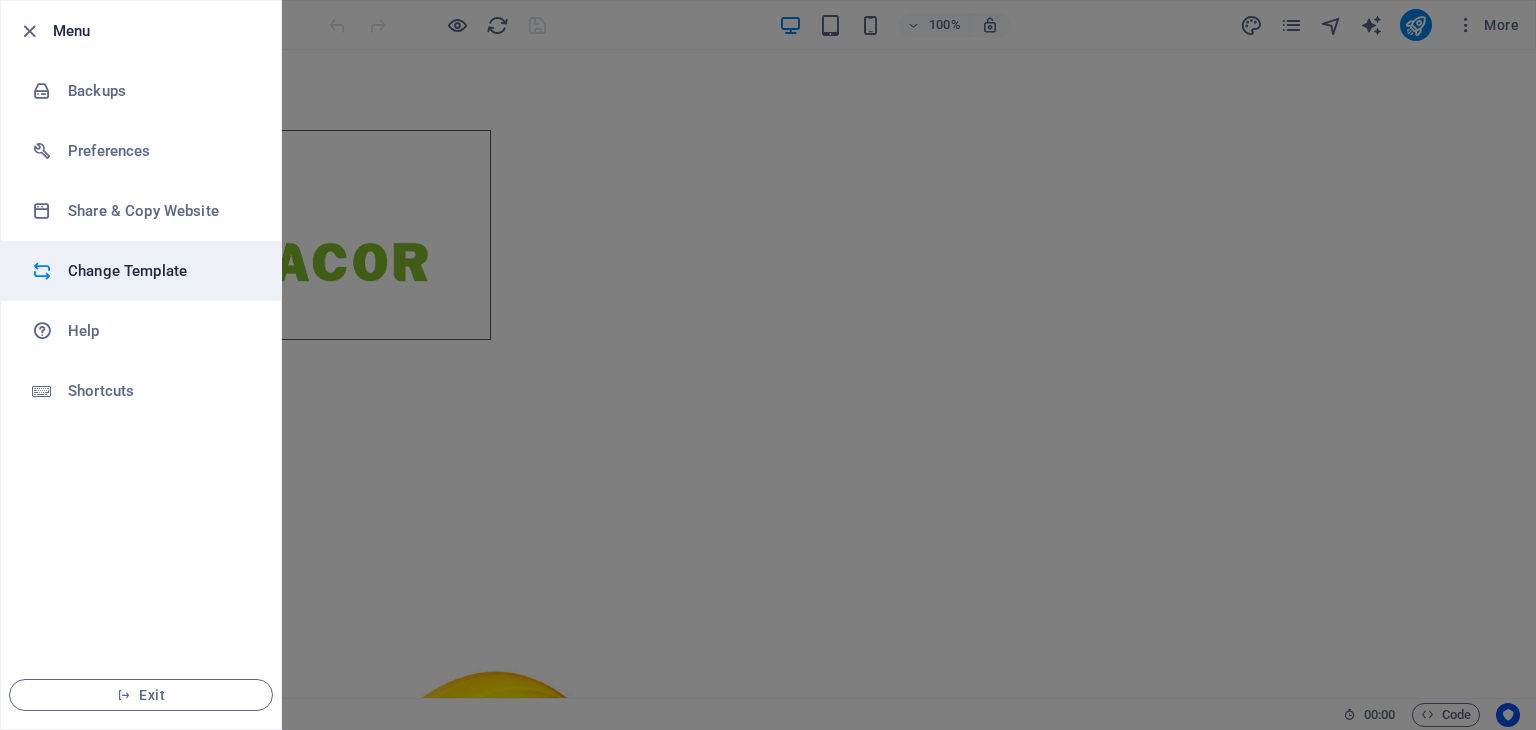 click on "Change Template" at bounding box center (160, 271) 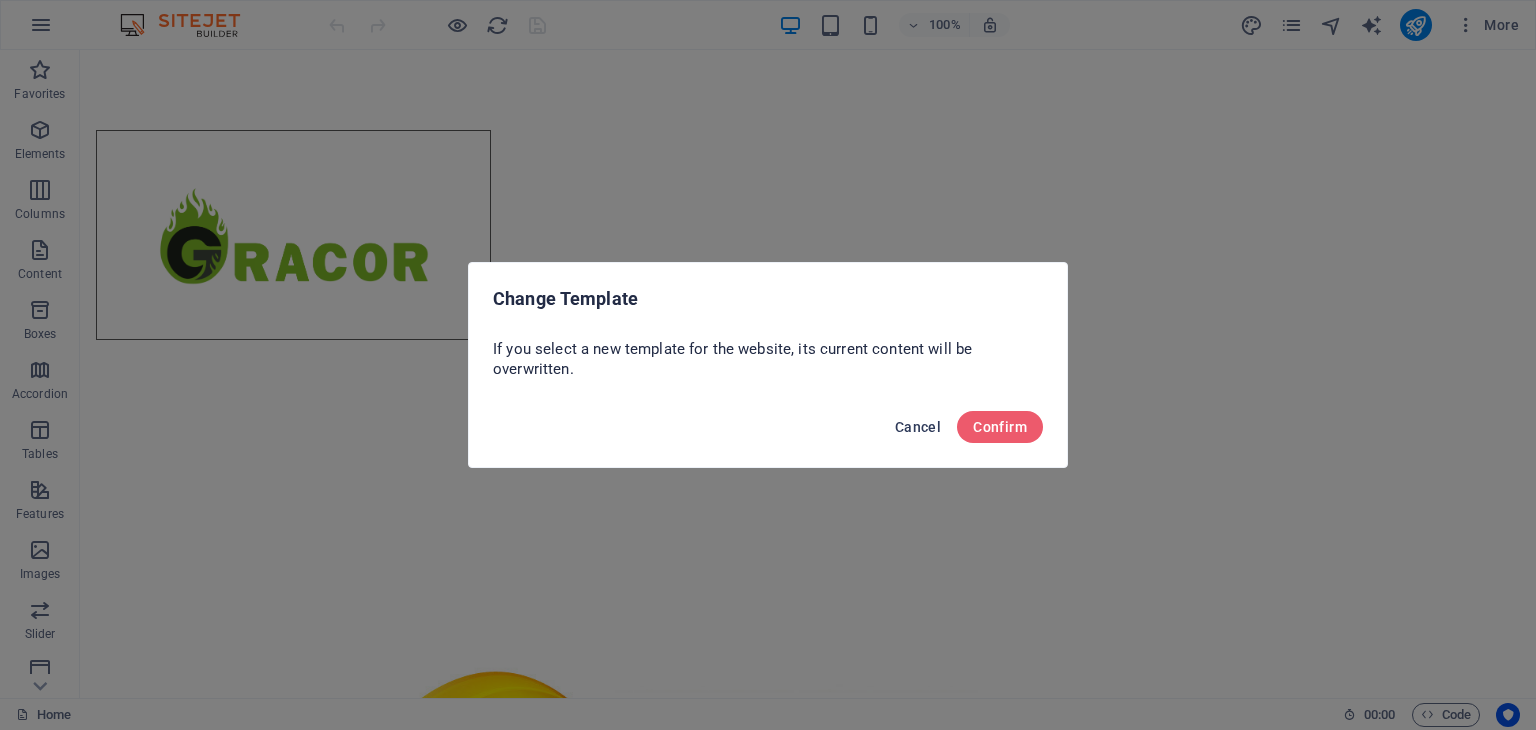 click on "Cancel" at bounding box center [918, 427] 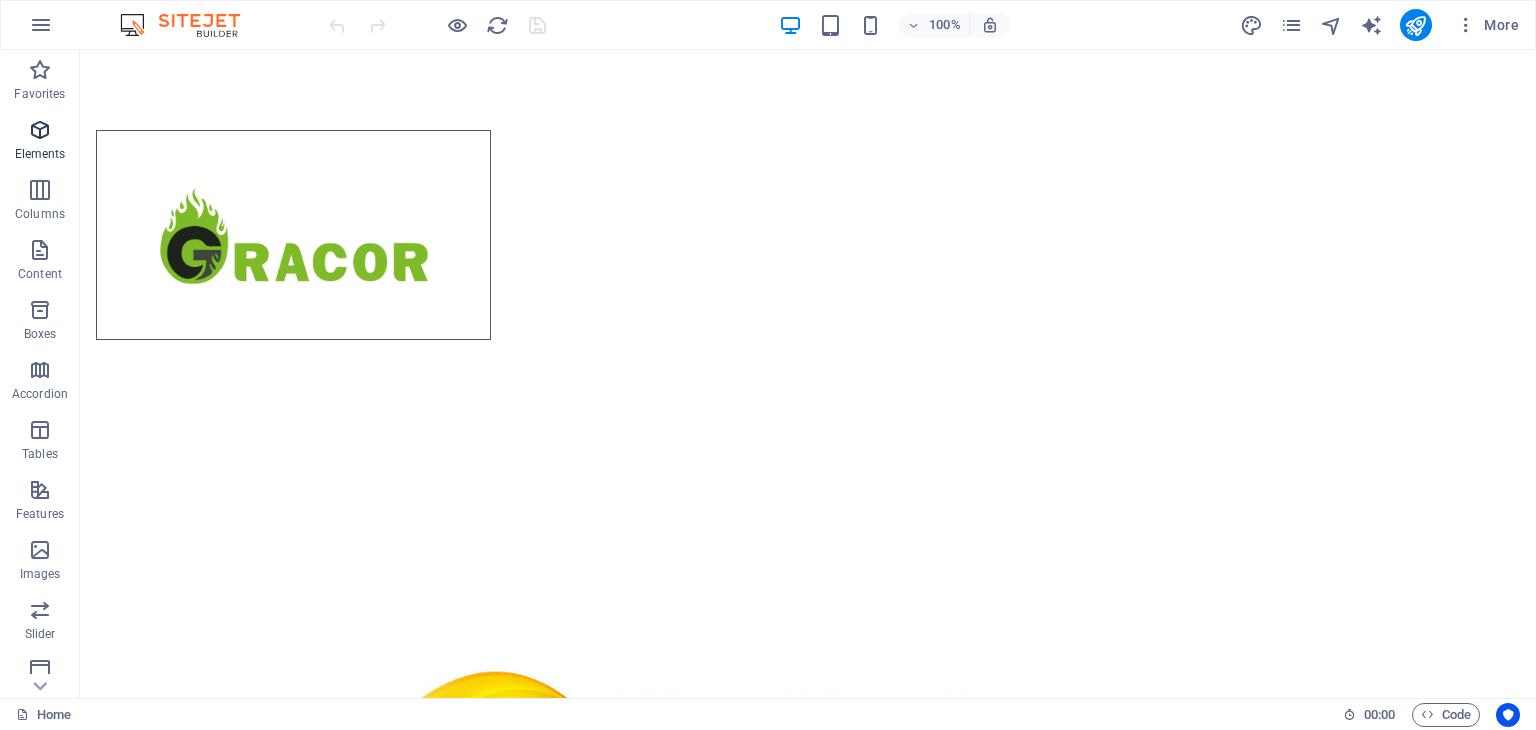 click at bounding box center (40, 130) 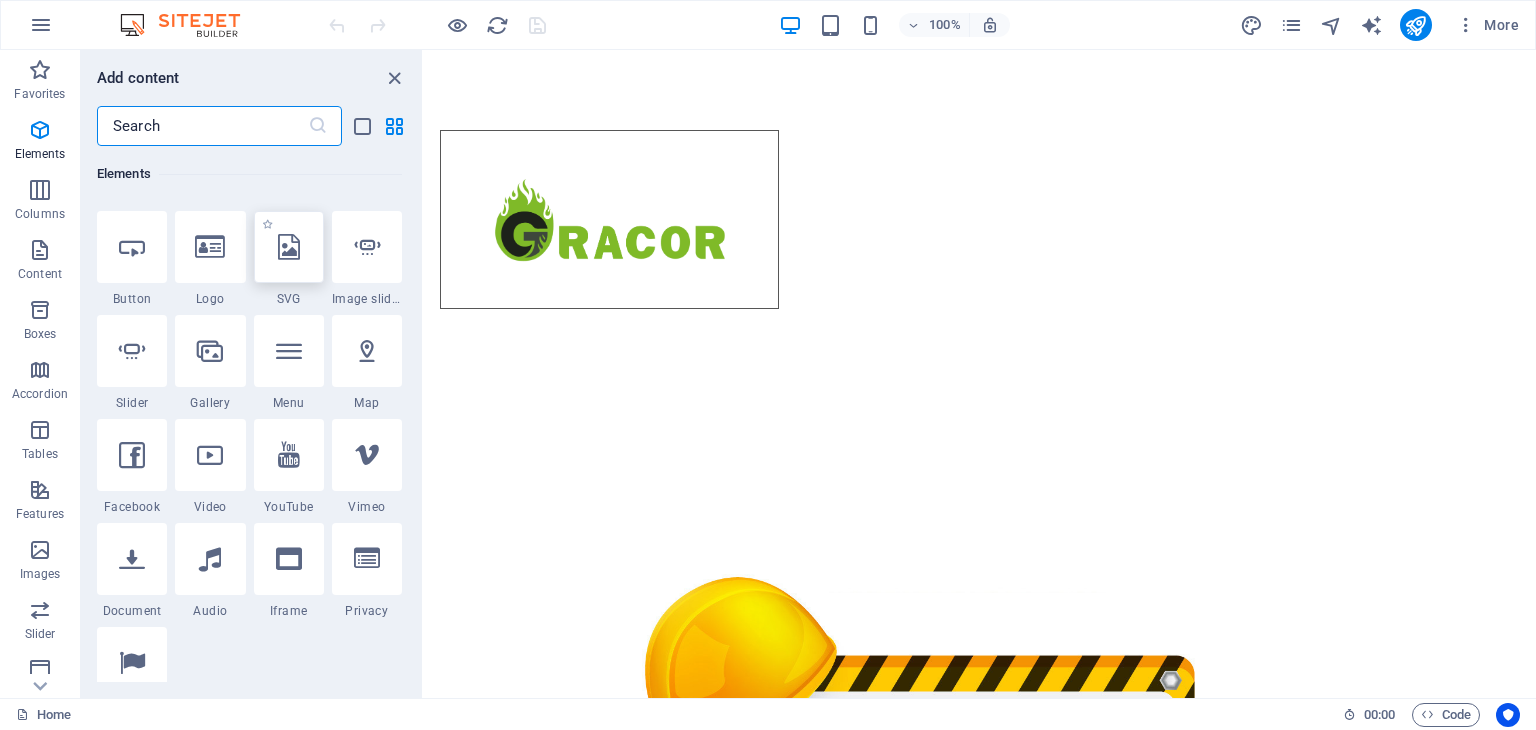 scroll, scrollTop: 512, scrollLeft: 0, axis: vertical 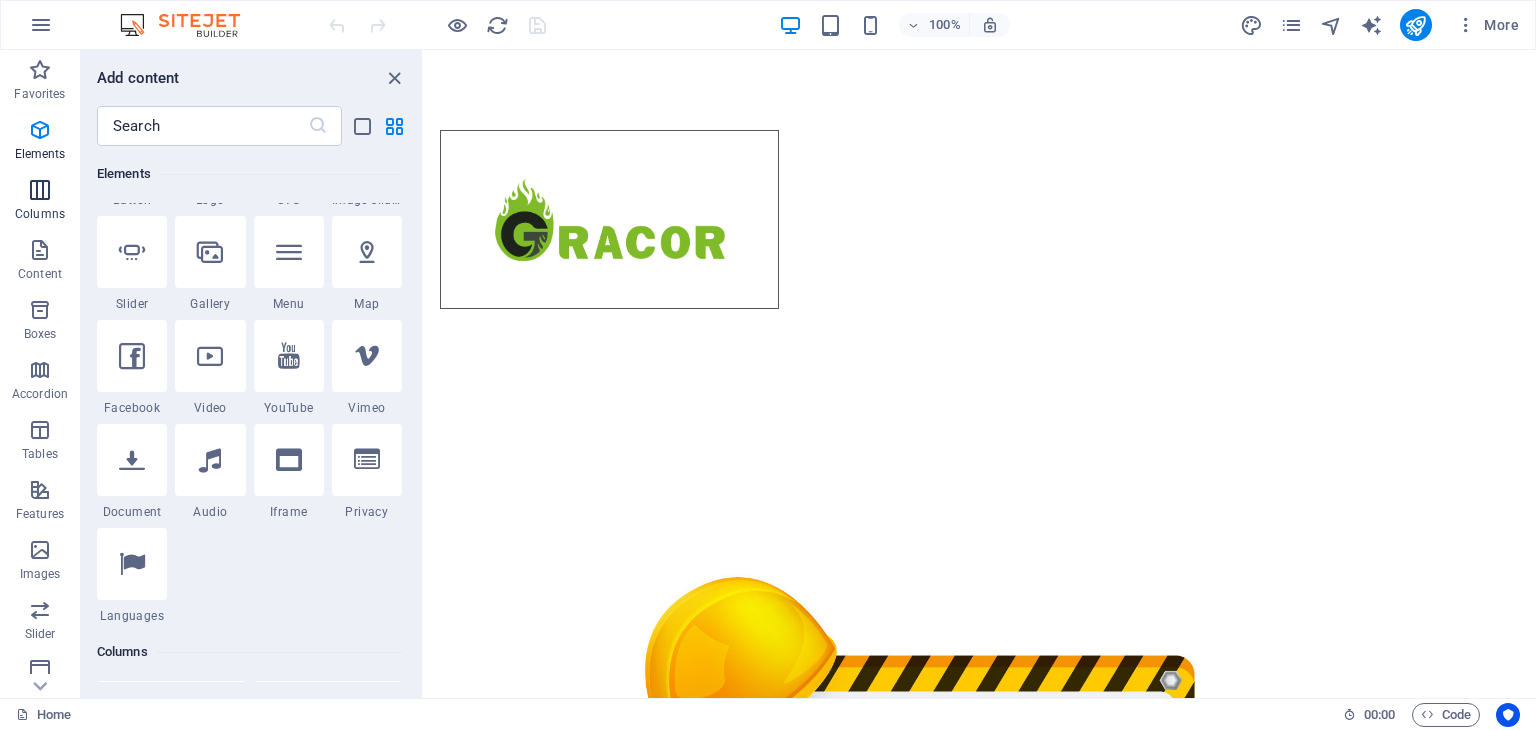 click at bounding box center (40, 190) 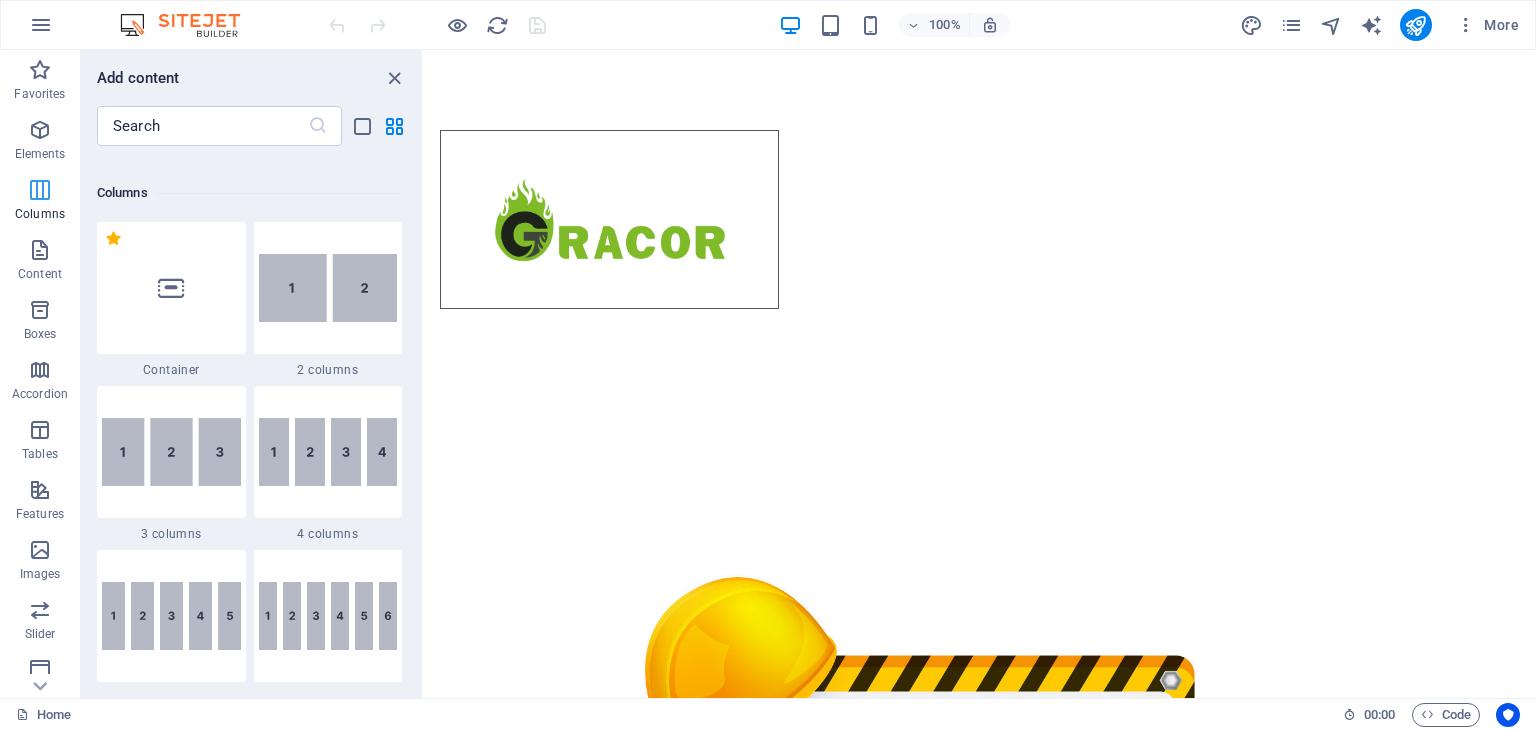 scroll, scrollTop: 989, scrollLeft: 0, axis: vertical 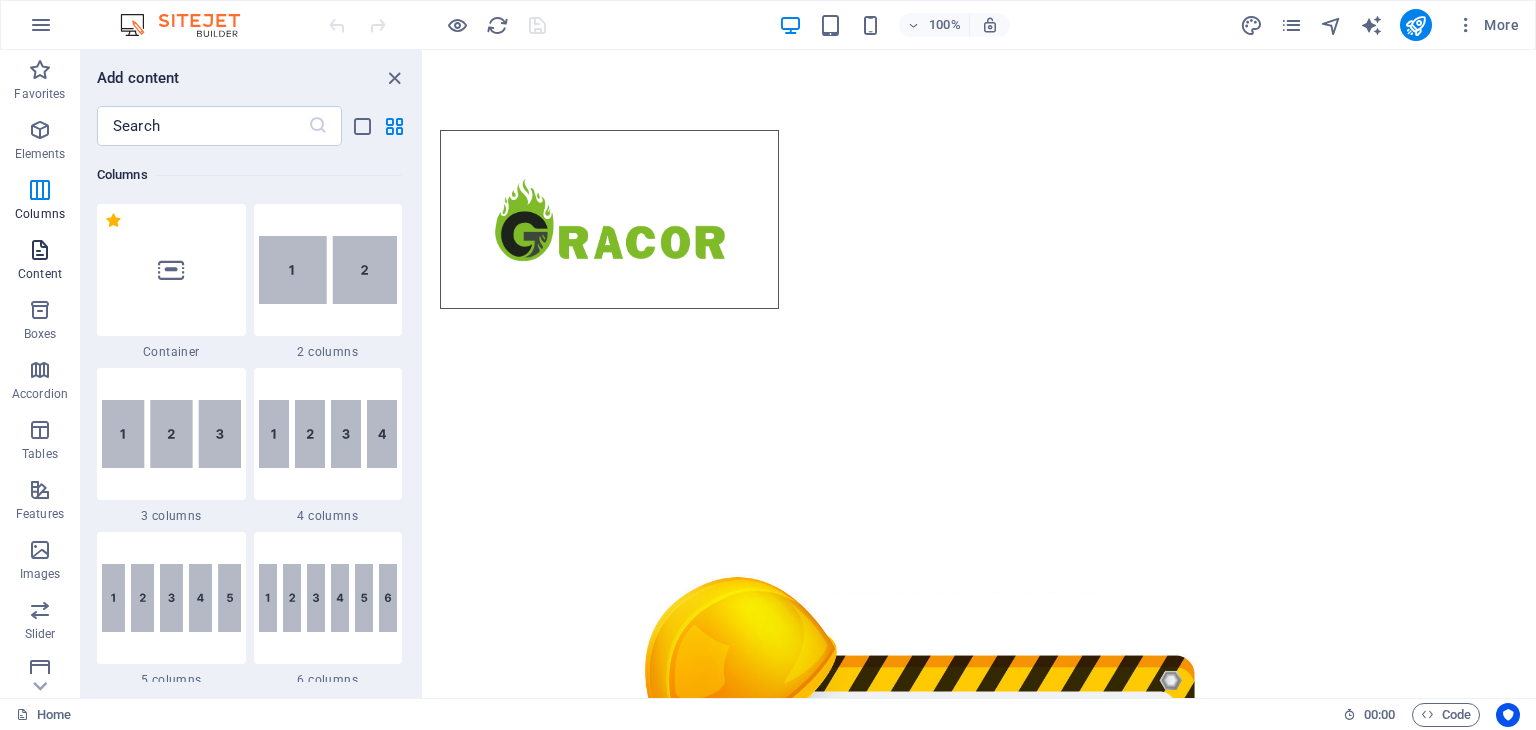click at bounding box center [40, 250] 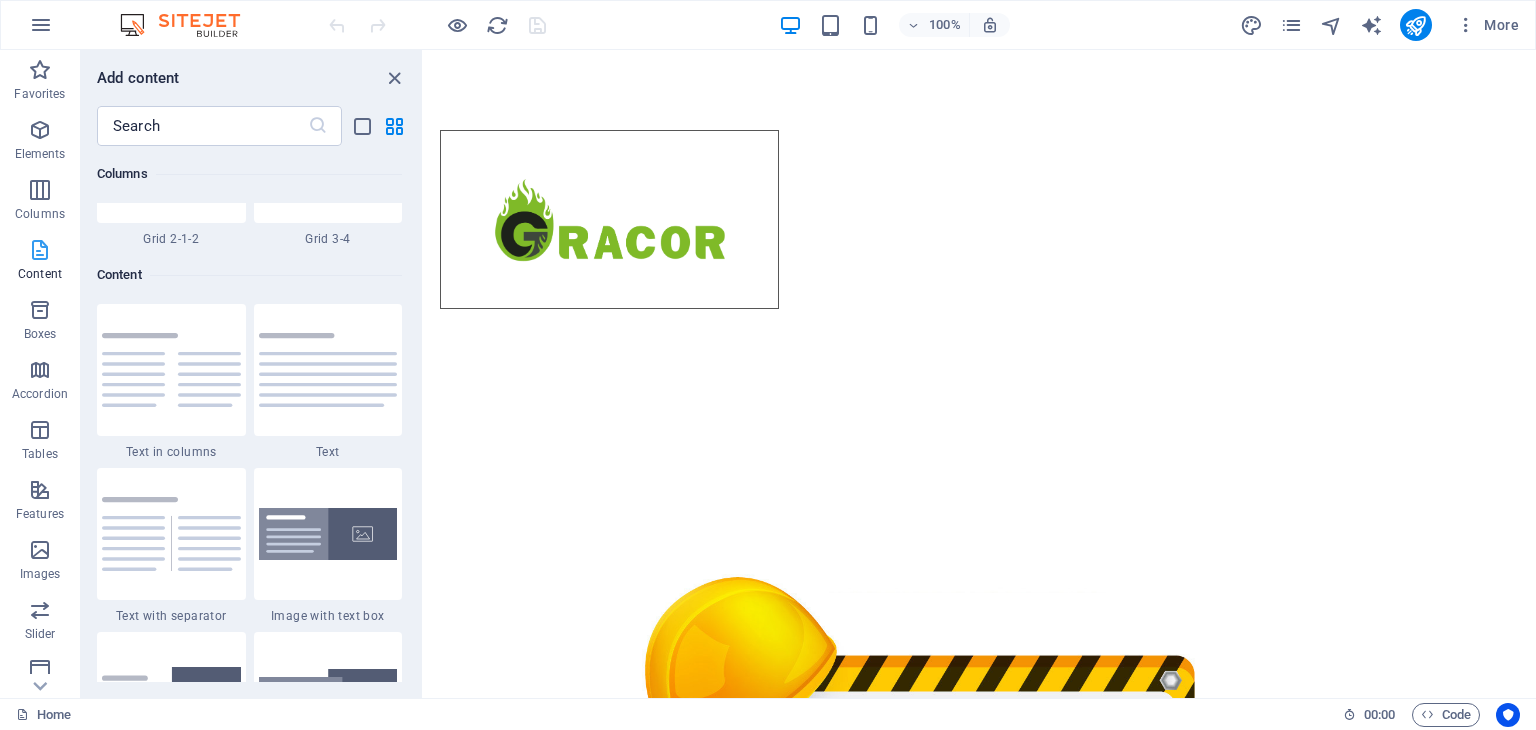scroll, scrollTop: 3498, scrollLeft: 0, axis: vertical 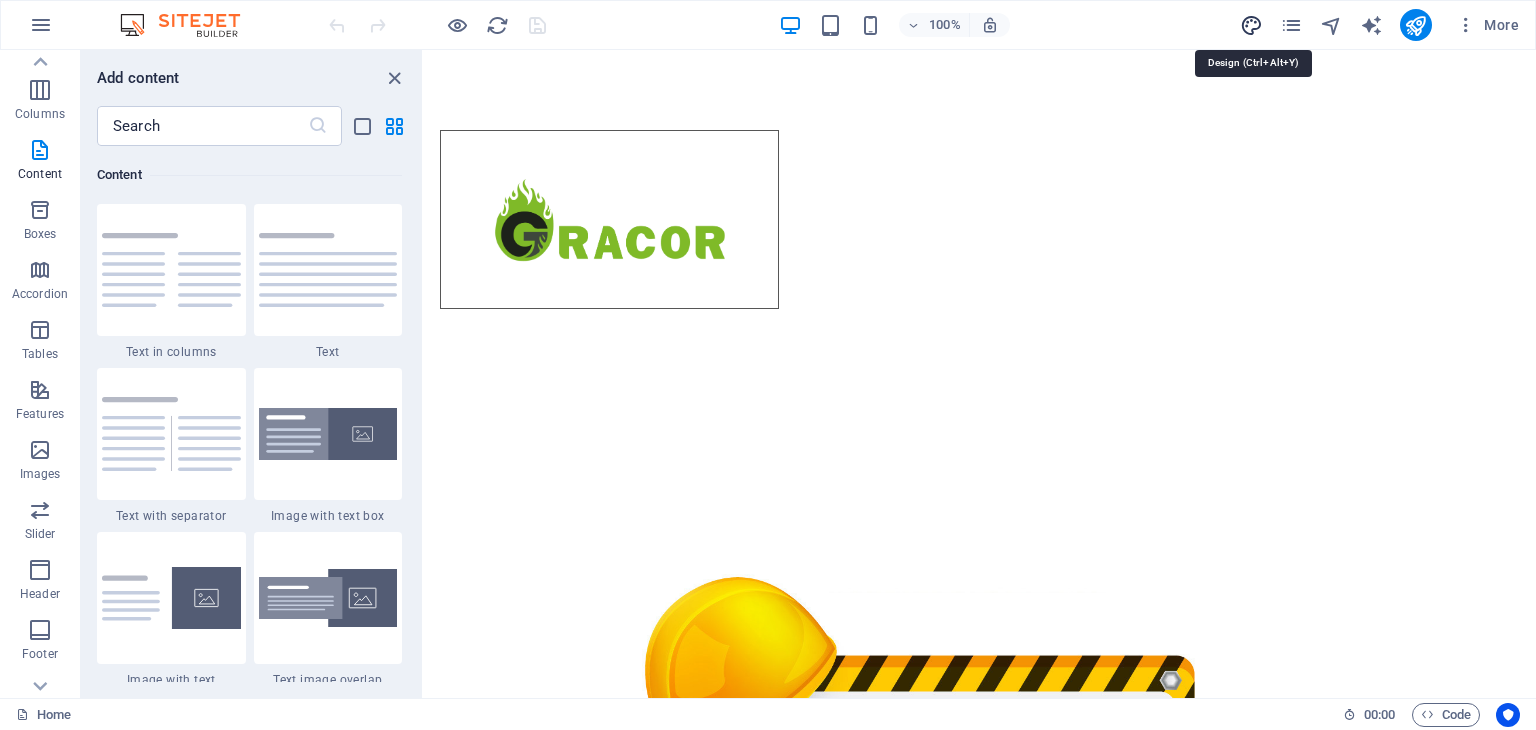 click at bounding box center (1251, 25) 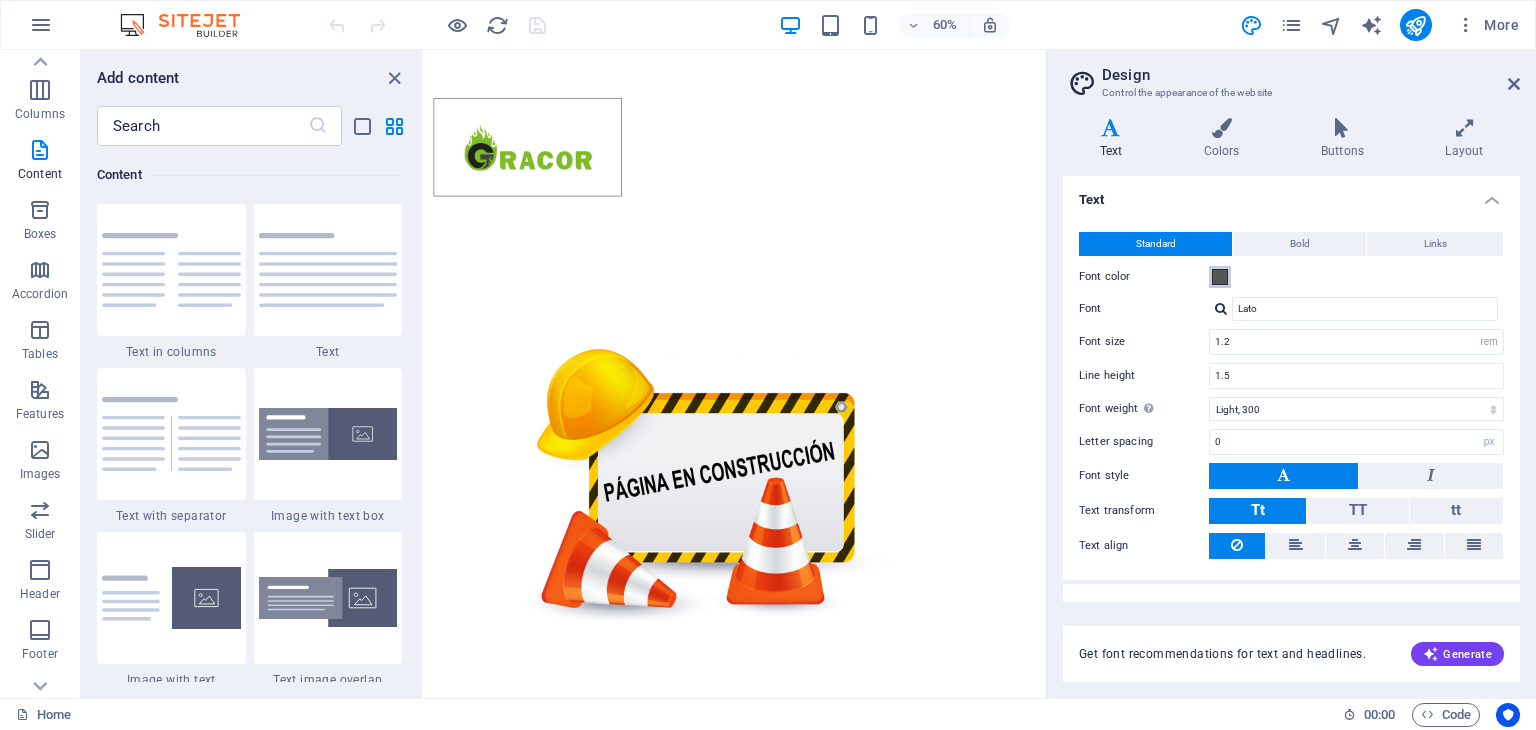 click on "Font color" at bounding box center (1220, 277) 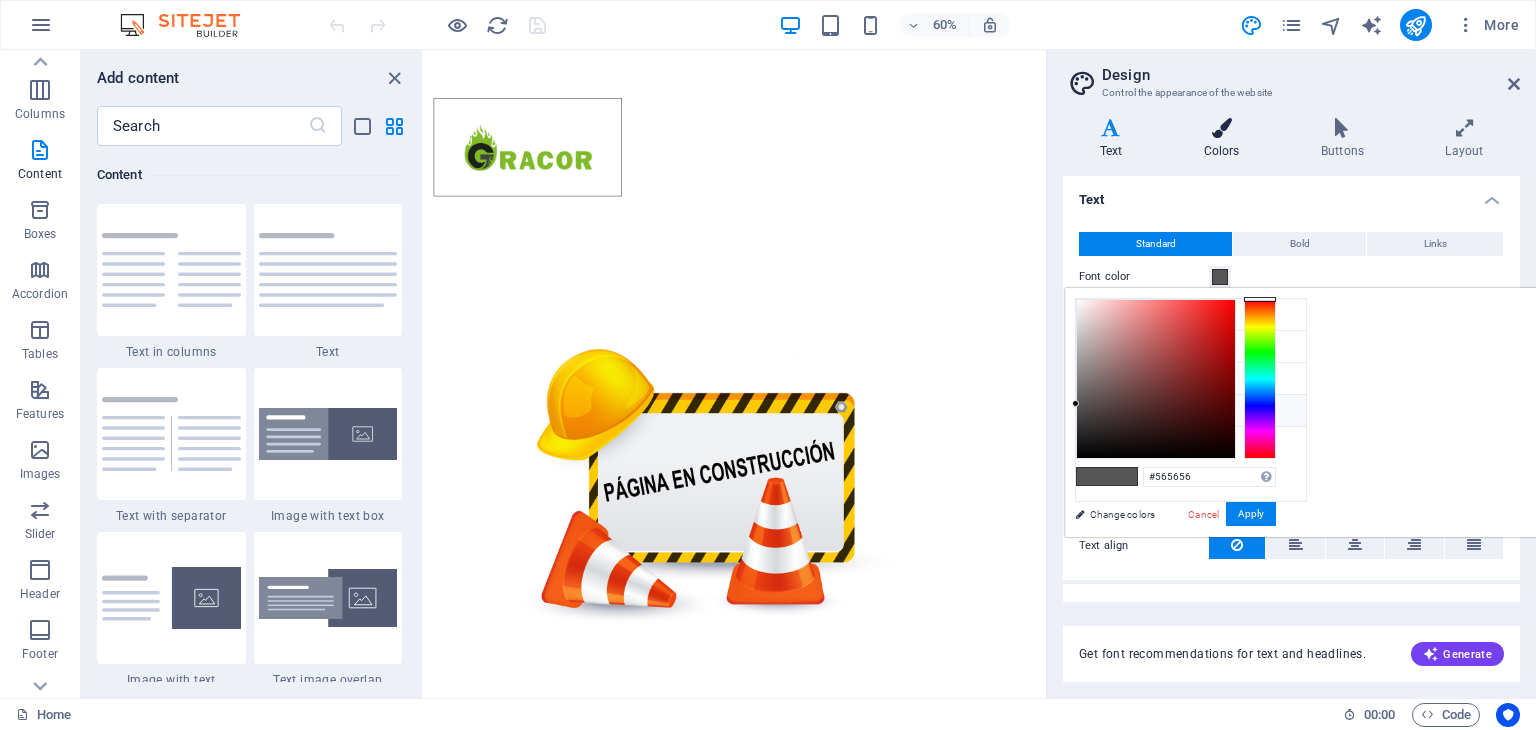 click on "Colors" at bounding box center [1225, 139] 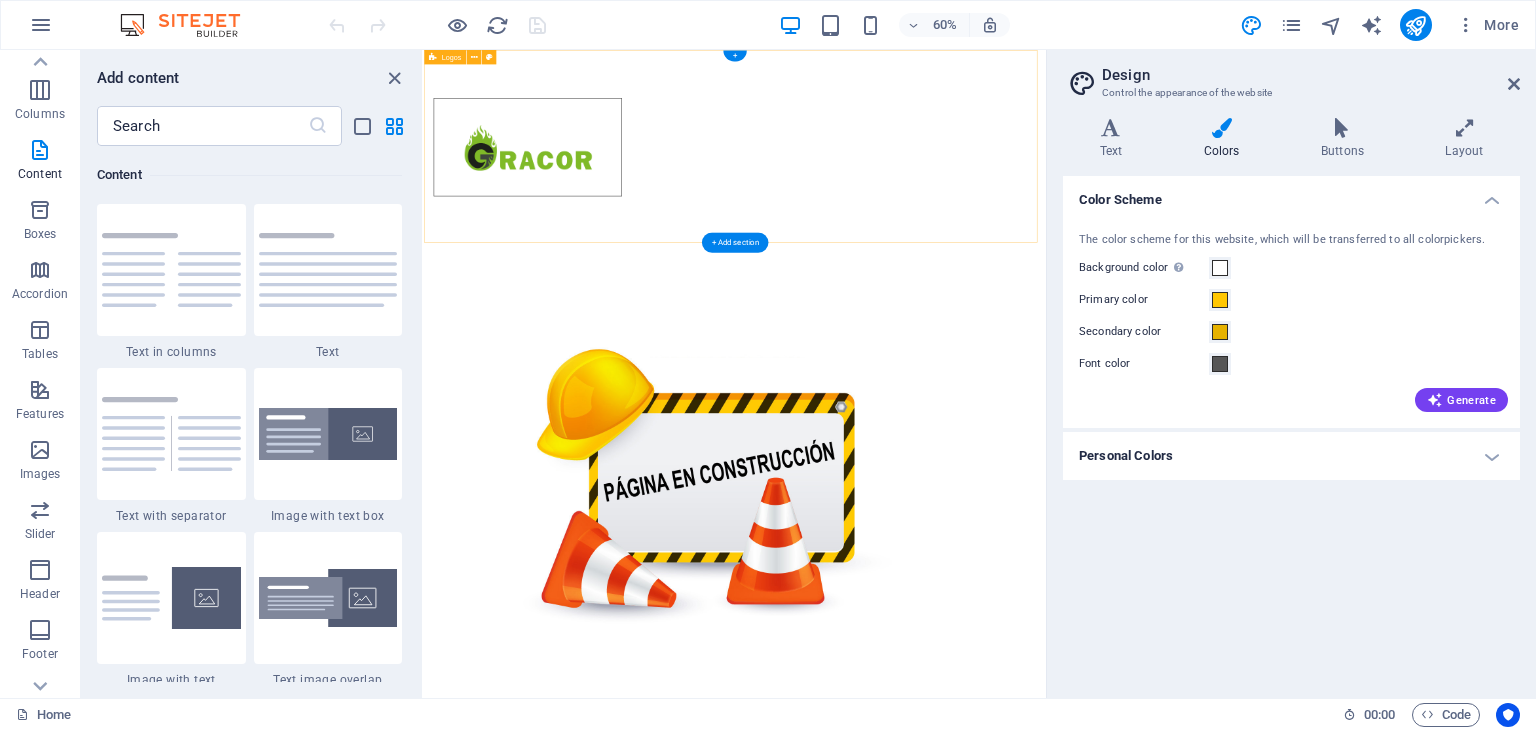 click at bounding box center (942, 212) 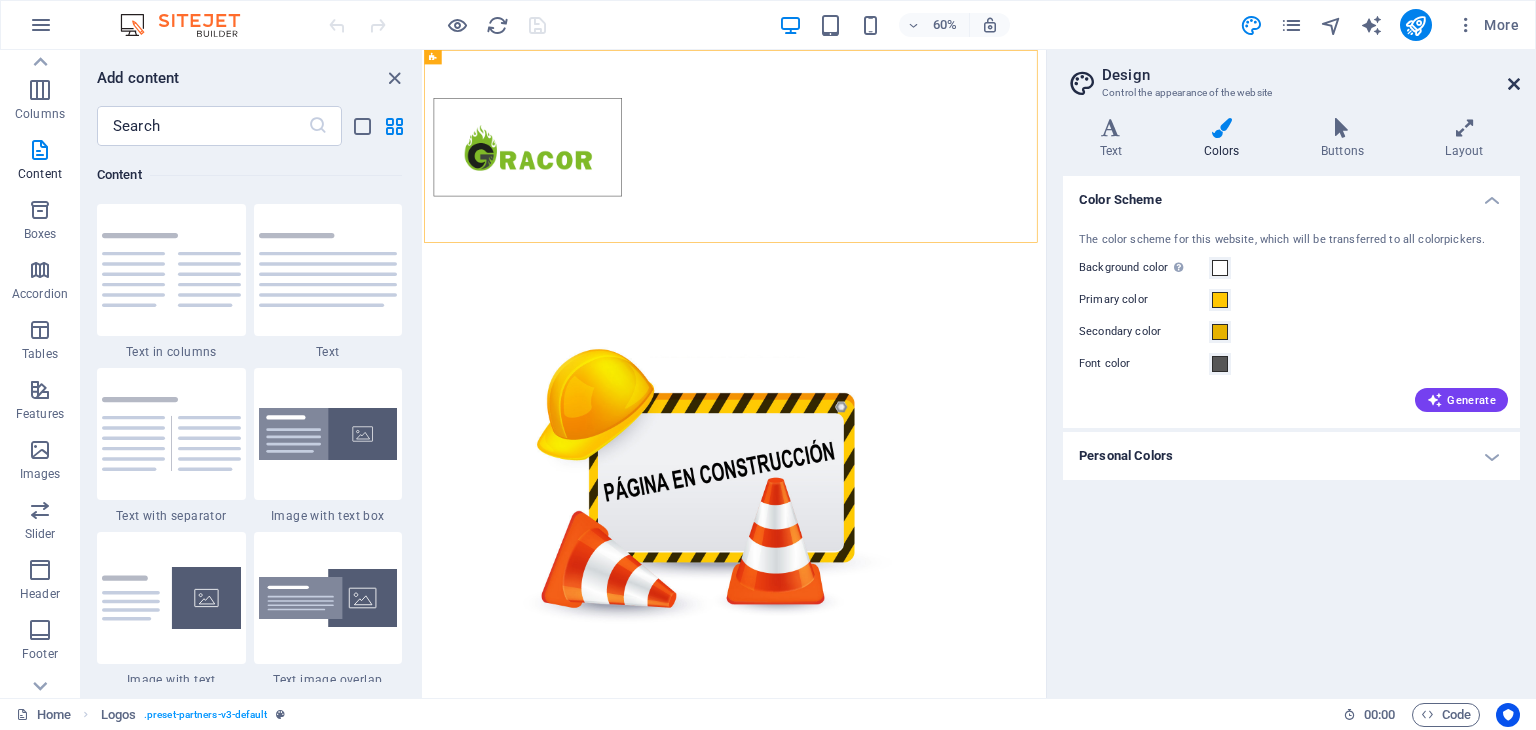 click at bounding box center [1514, 84] 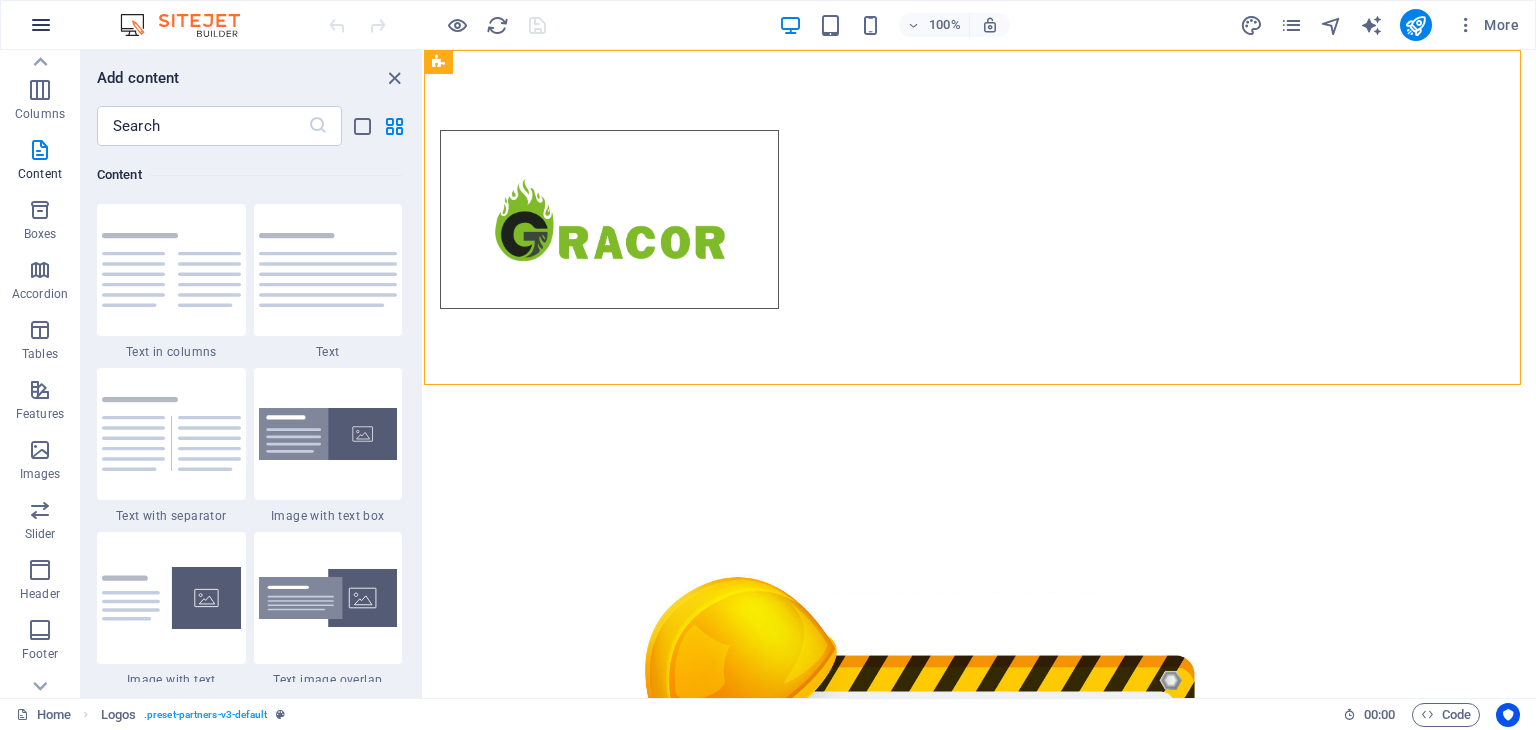 click at bounding box center [41, 25] 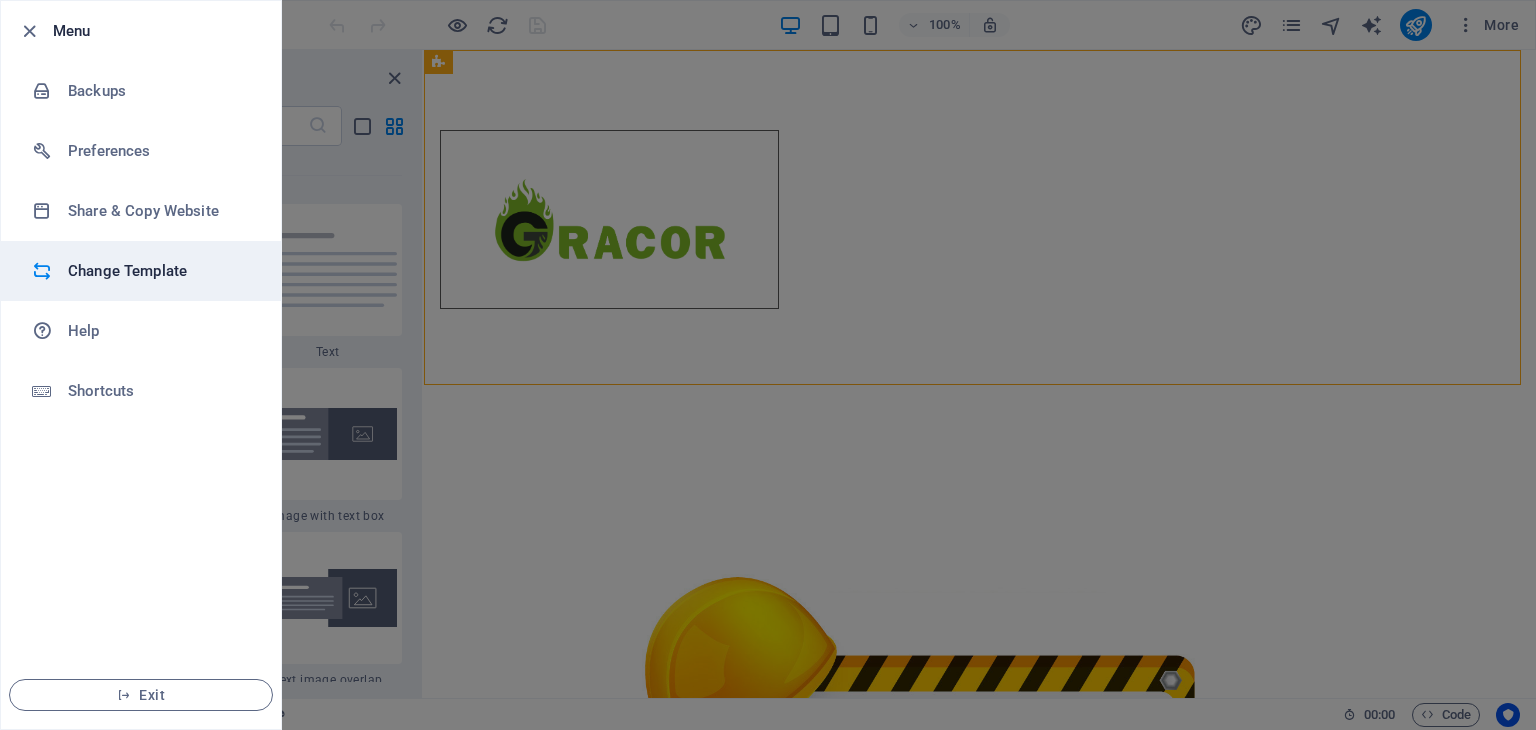 click on "Change Template" at bounding box center (160, 271) 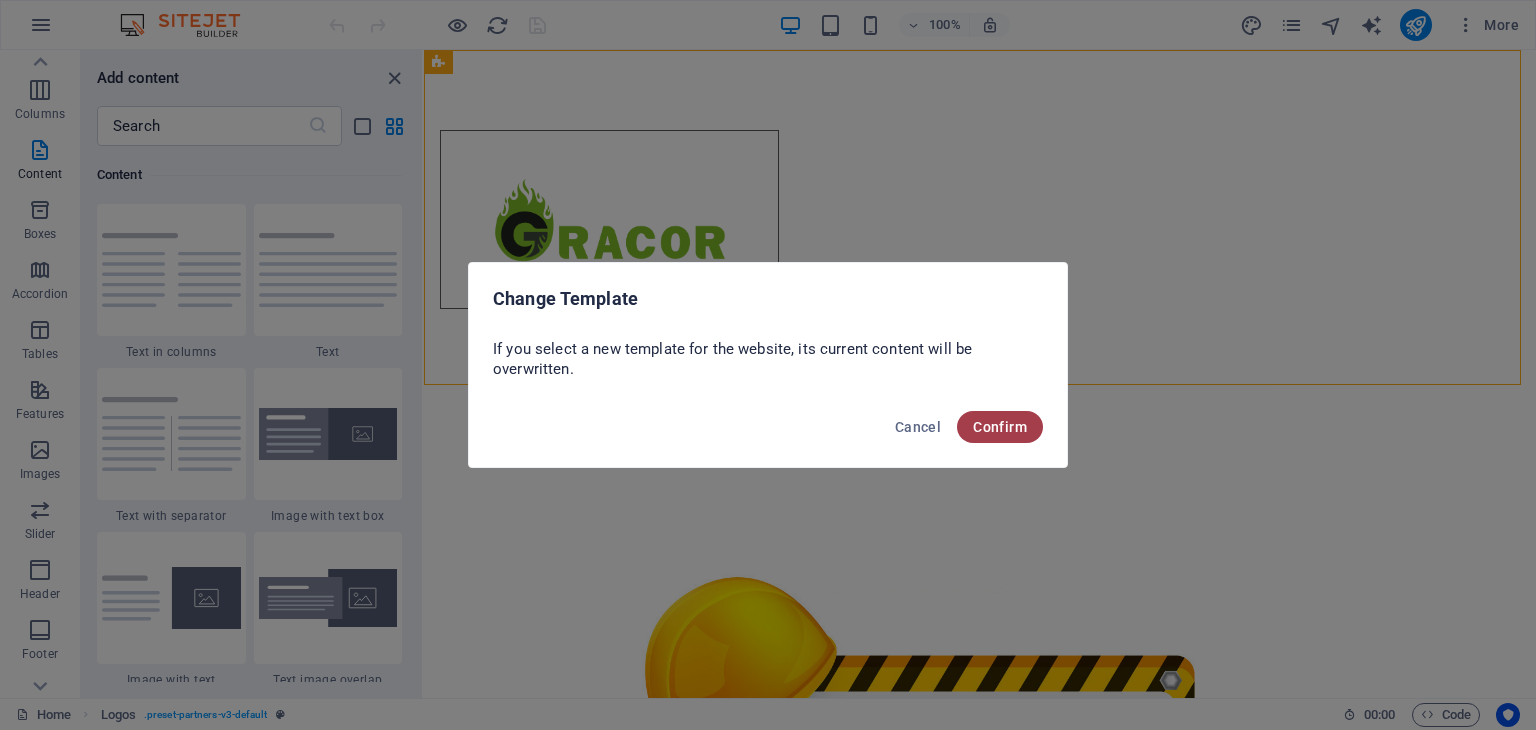 click on "Confirm" at bounding box center (1000, 427) 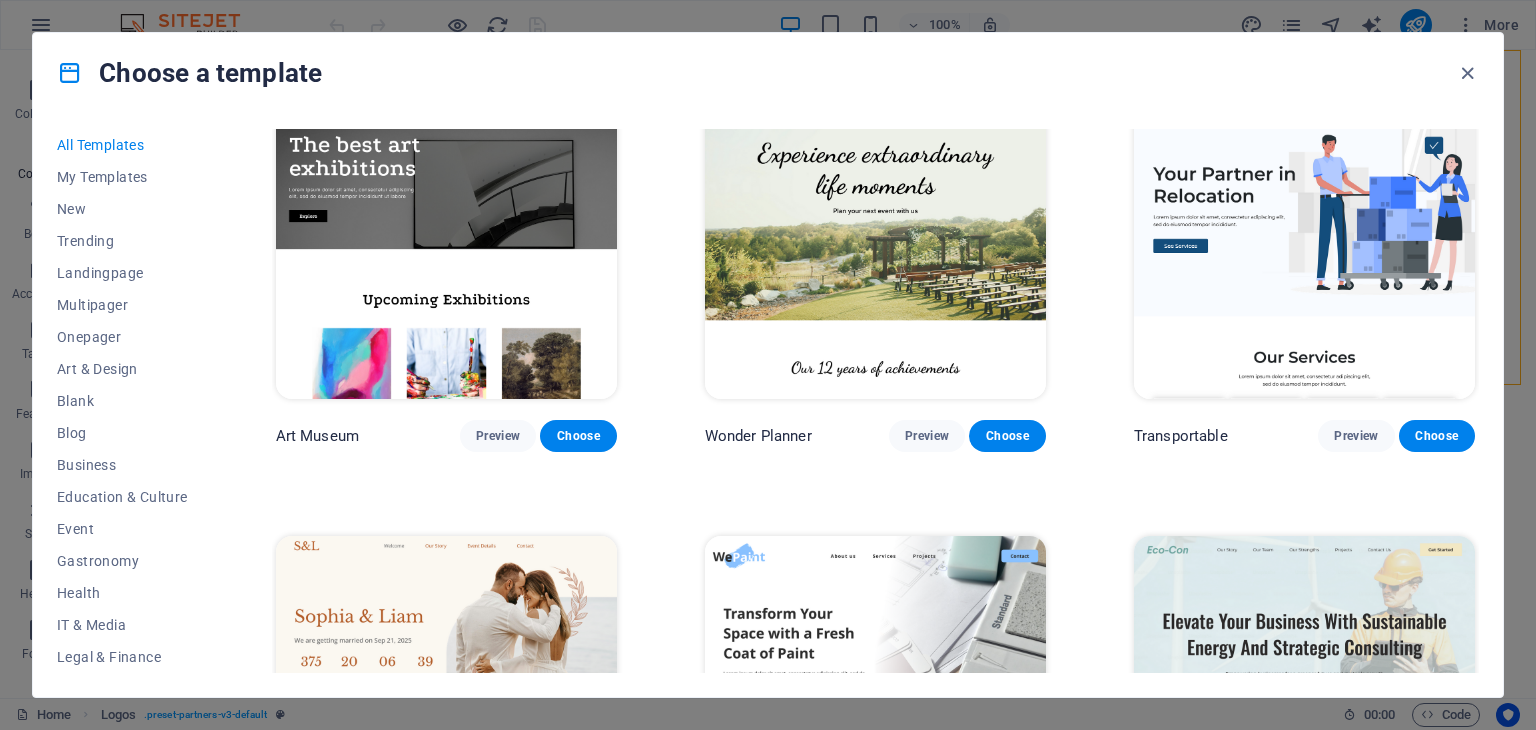 scroll, scrollTop: 600, scrollLeft: 0, axis: vertical 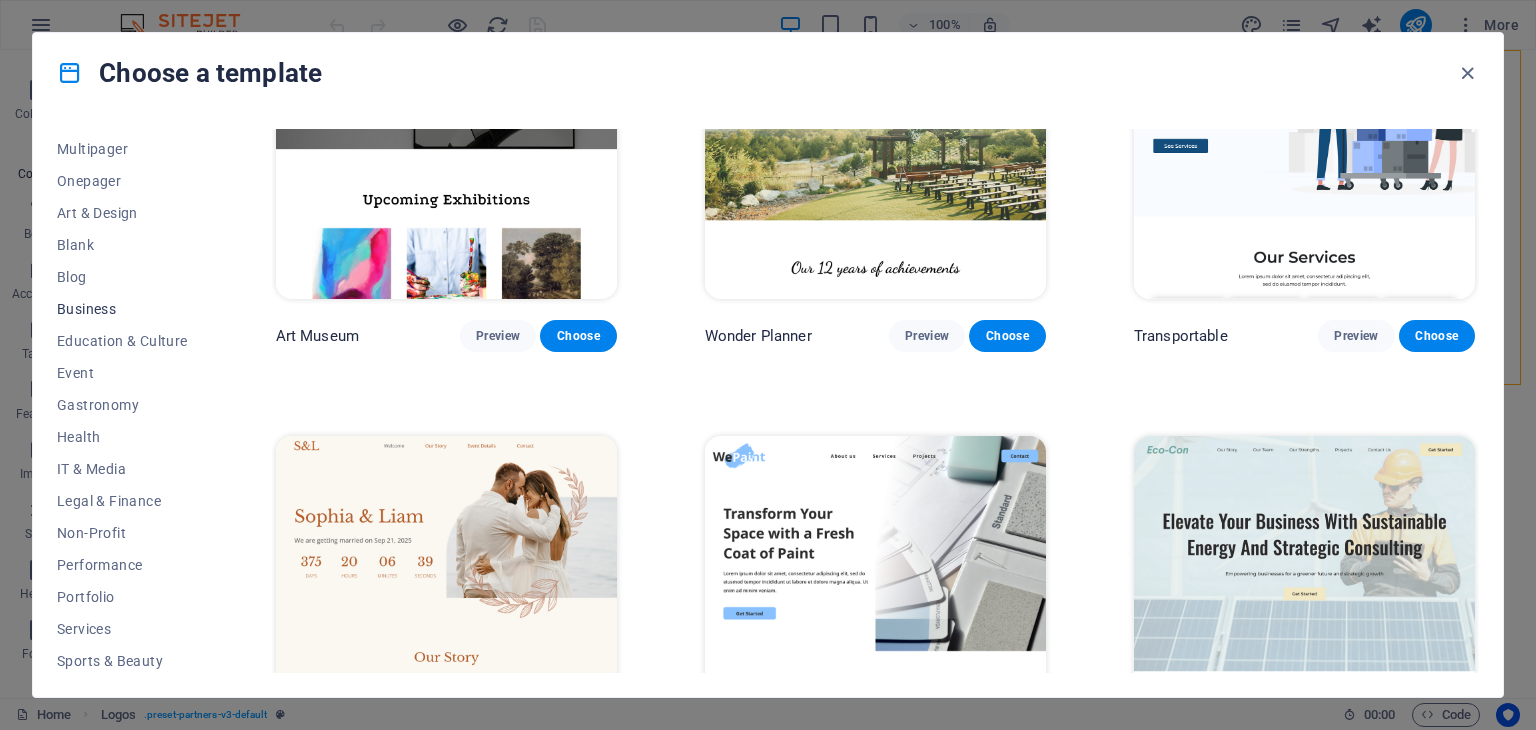 click on "Business" at bounding box center (122, 309) 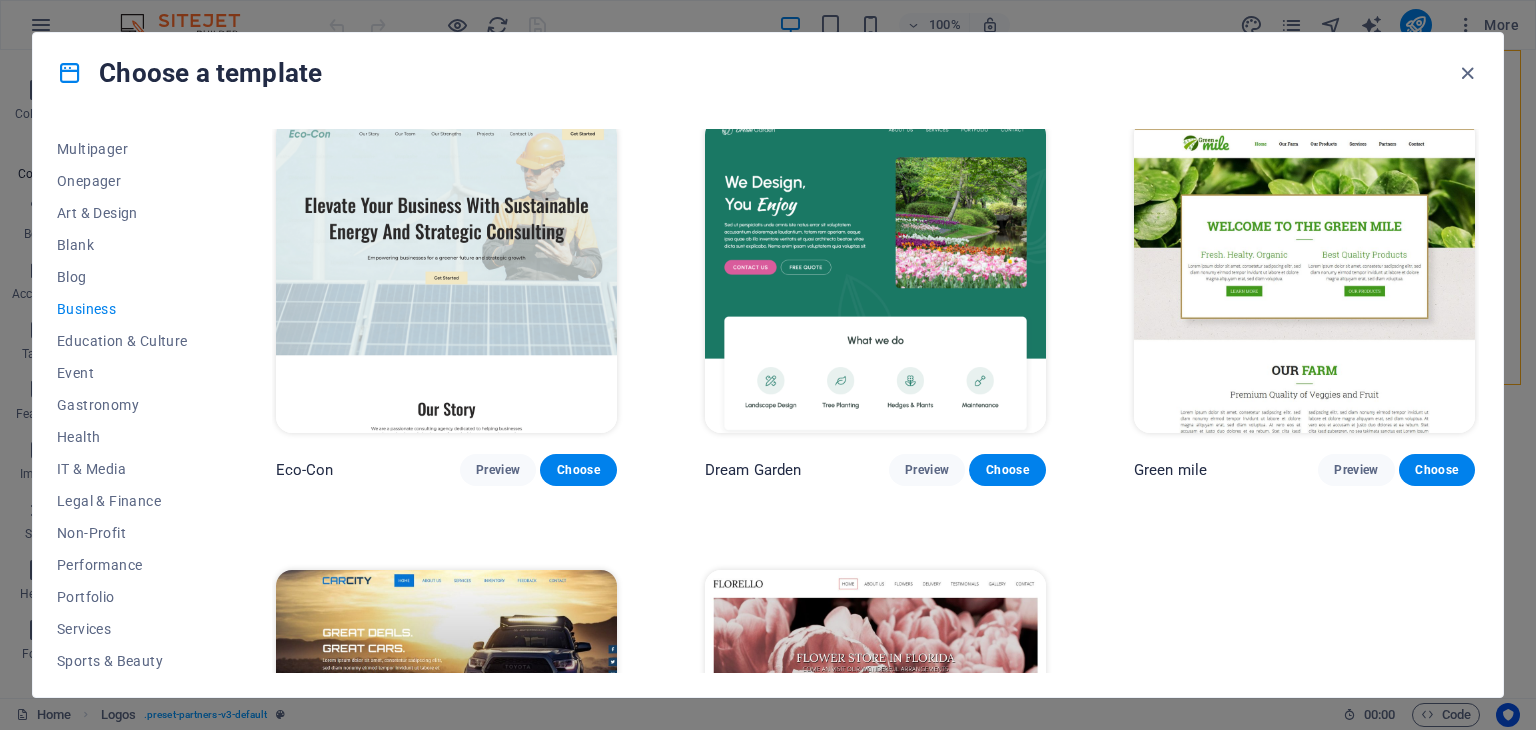 scroll, scrollTop: 0, scrollLeft: 0, axis: both 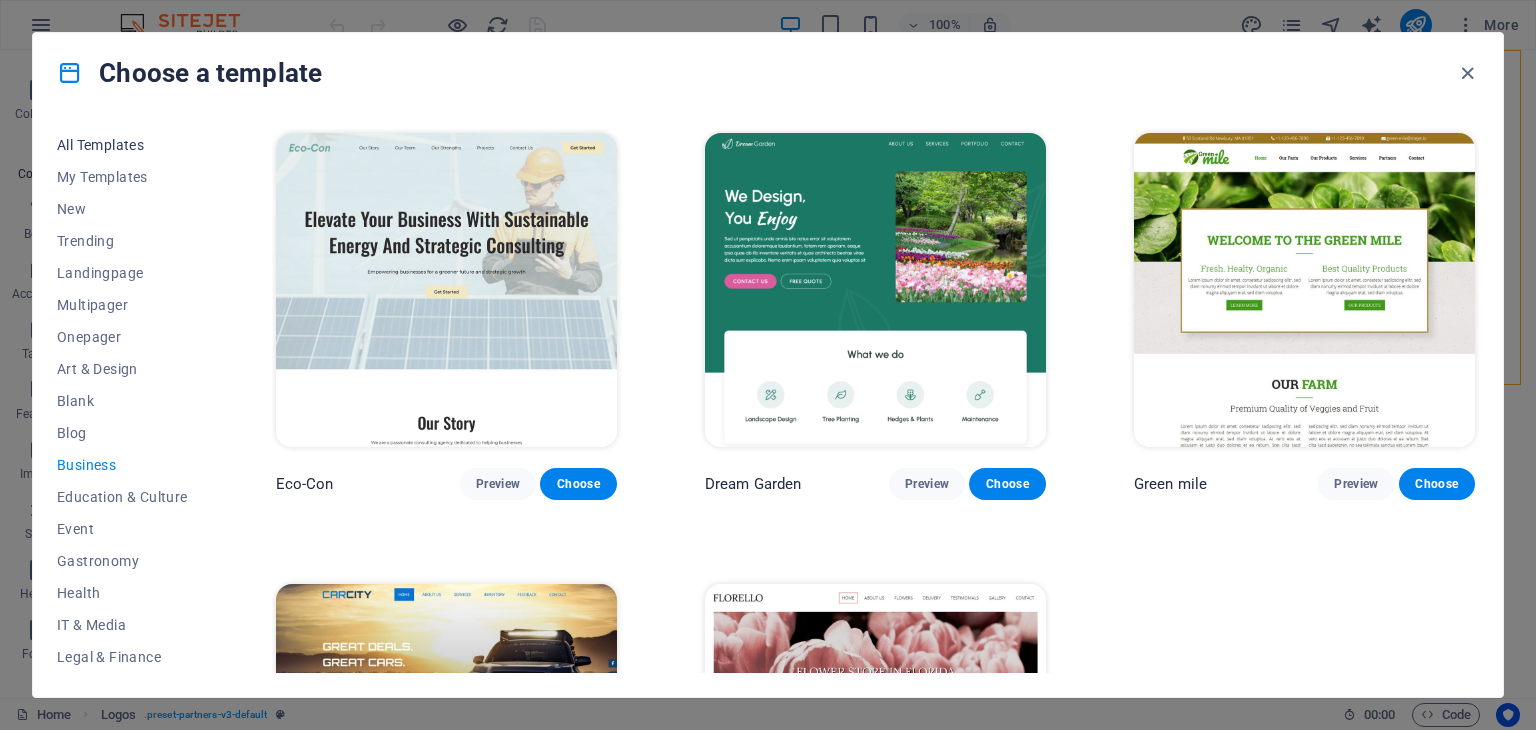 click on "All Templates" at bounding box center (122, 145) 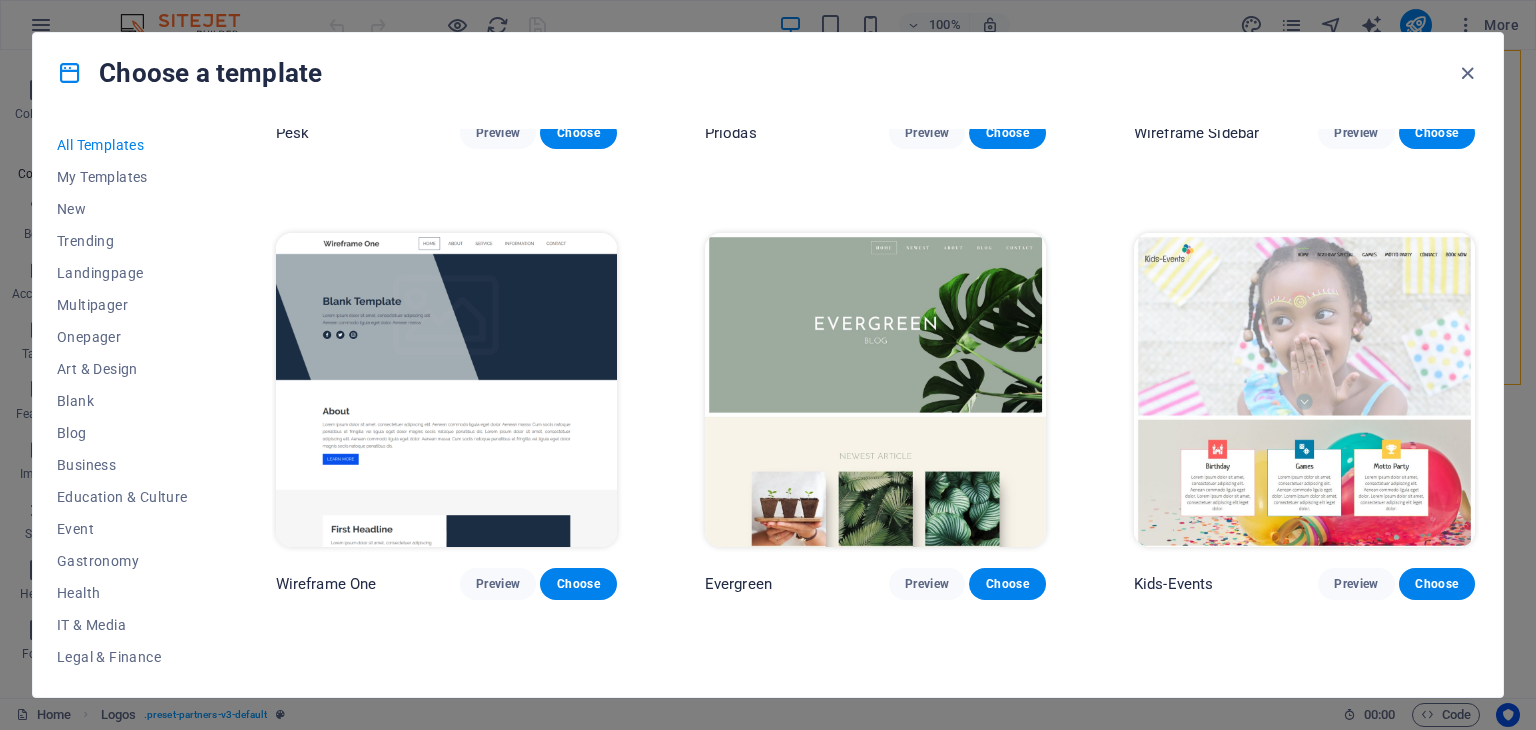 scroll, scrollTop: 7600, scrollLeft: 0, axis: vertical 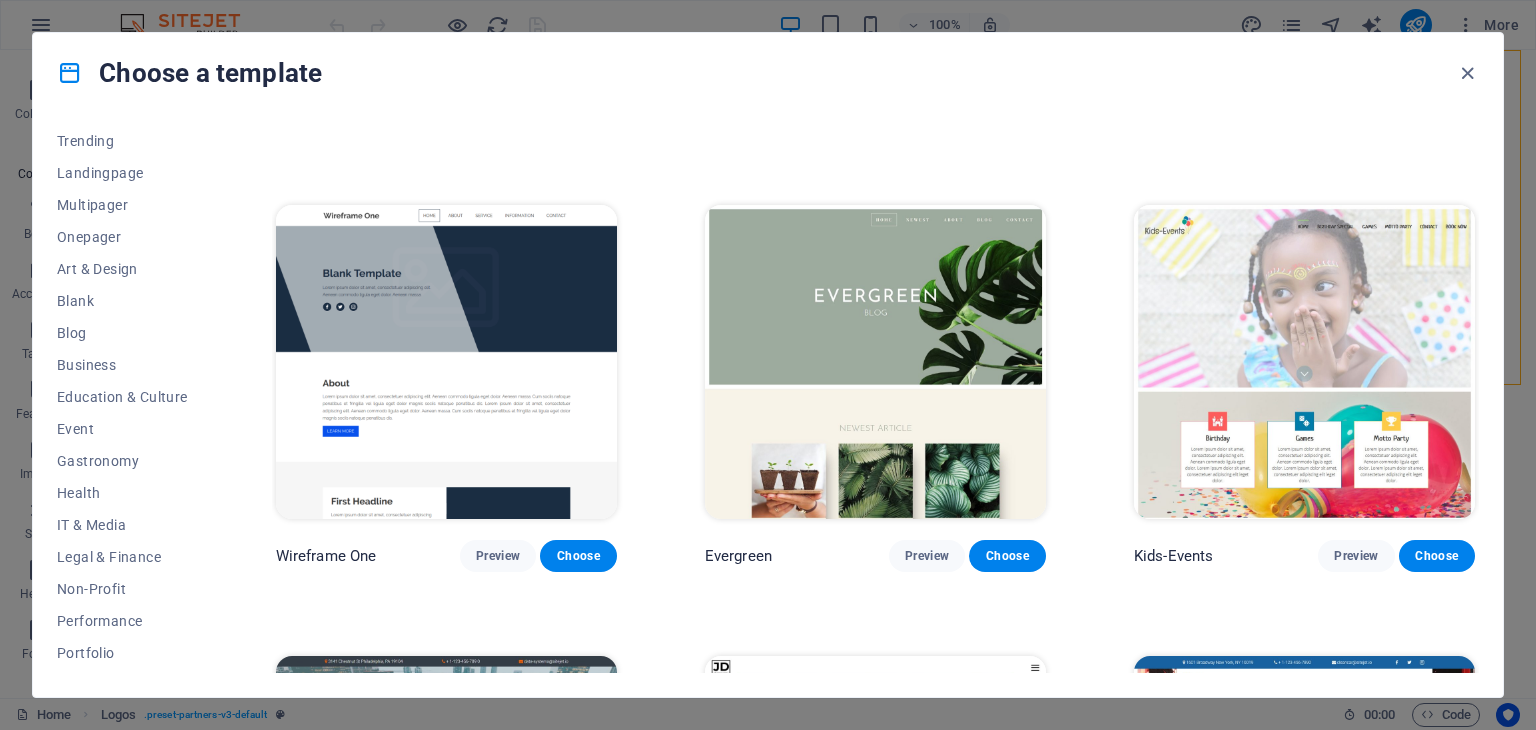 click at bounding box center (875, 362) 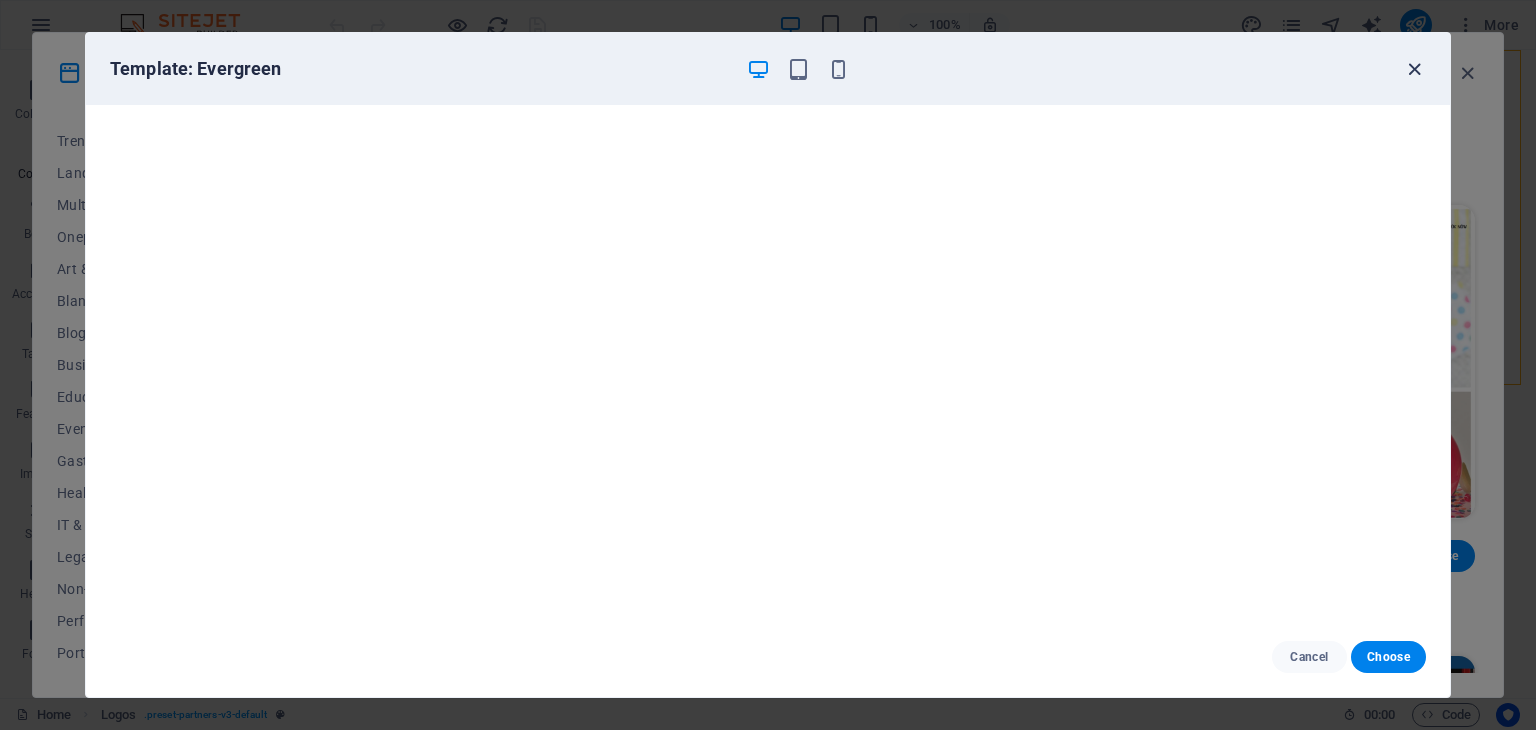 click at bounding box center (1414, 69) 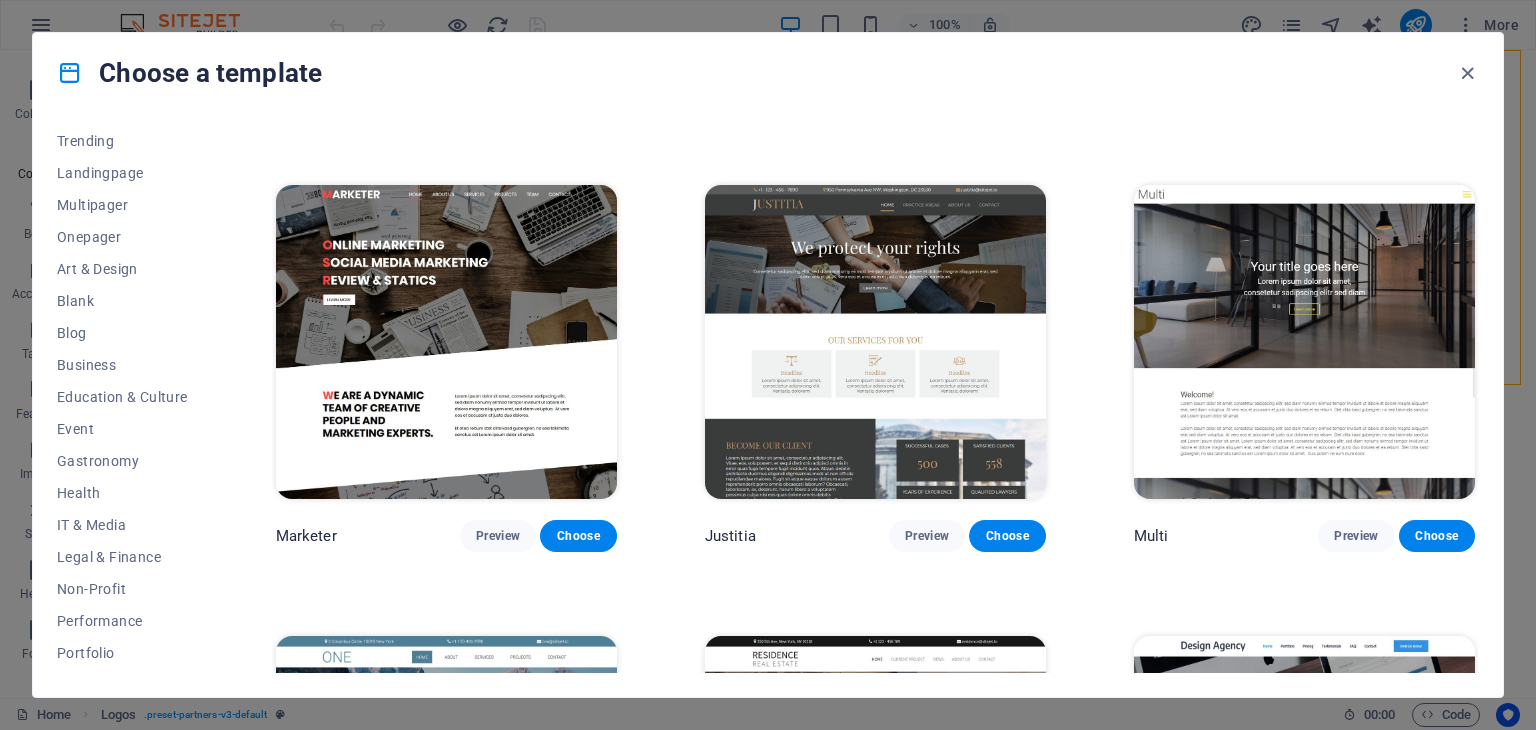 scroll, scrollTop: 17500, scrollLeft: 0, axis: vertical 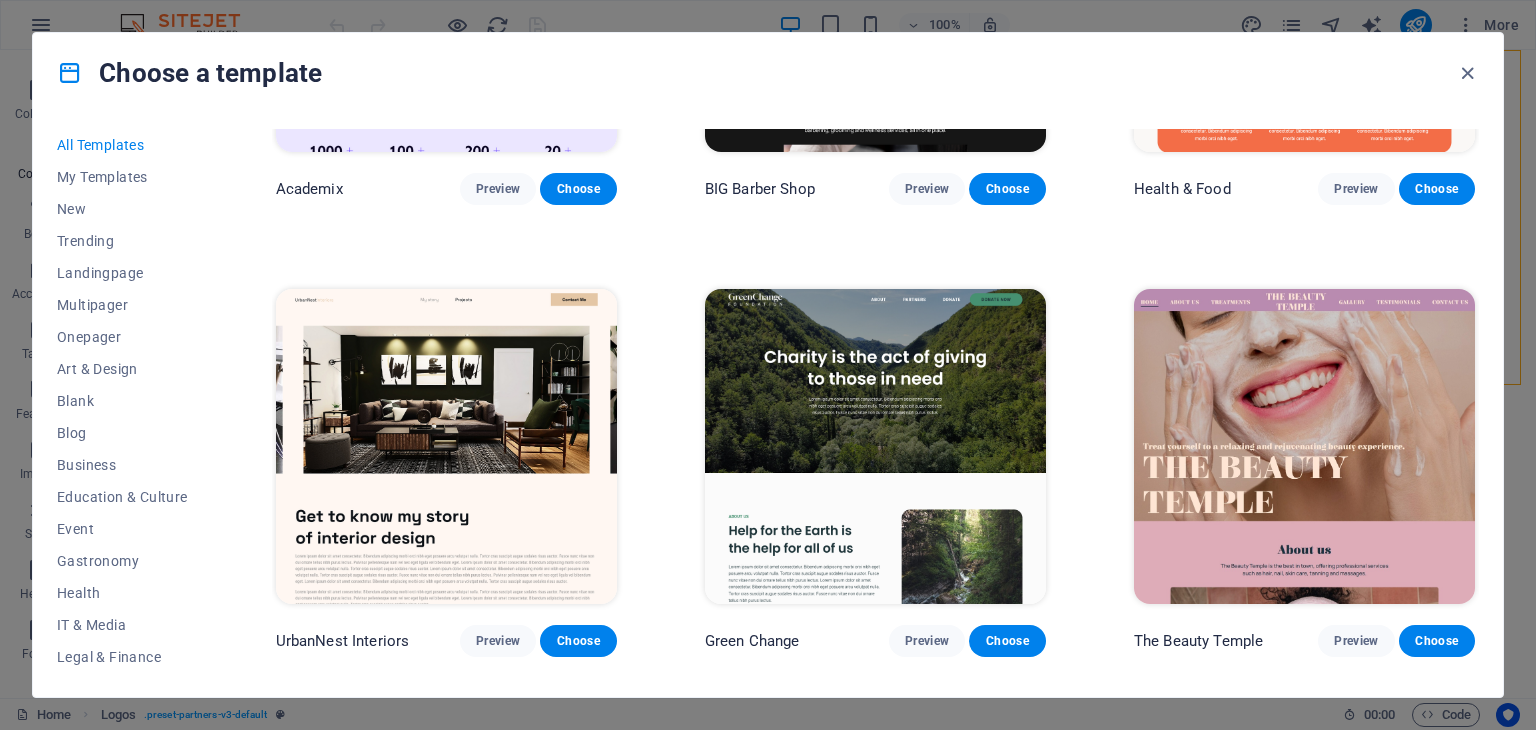click at bounding box center [875, 446] 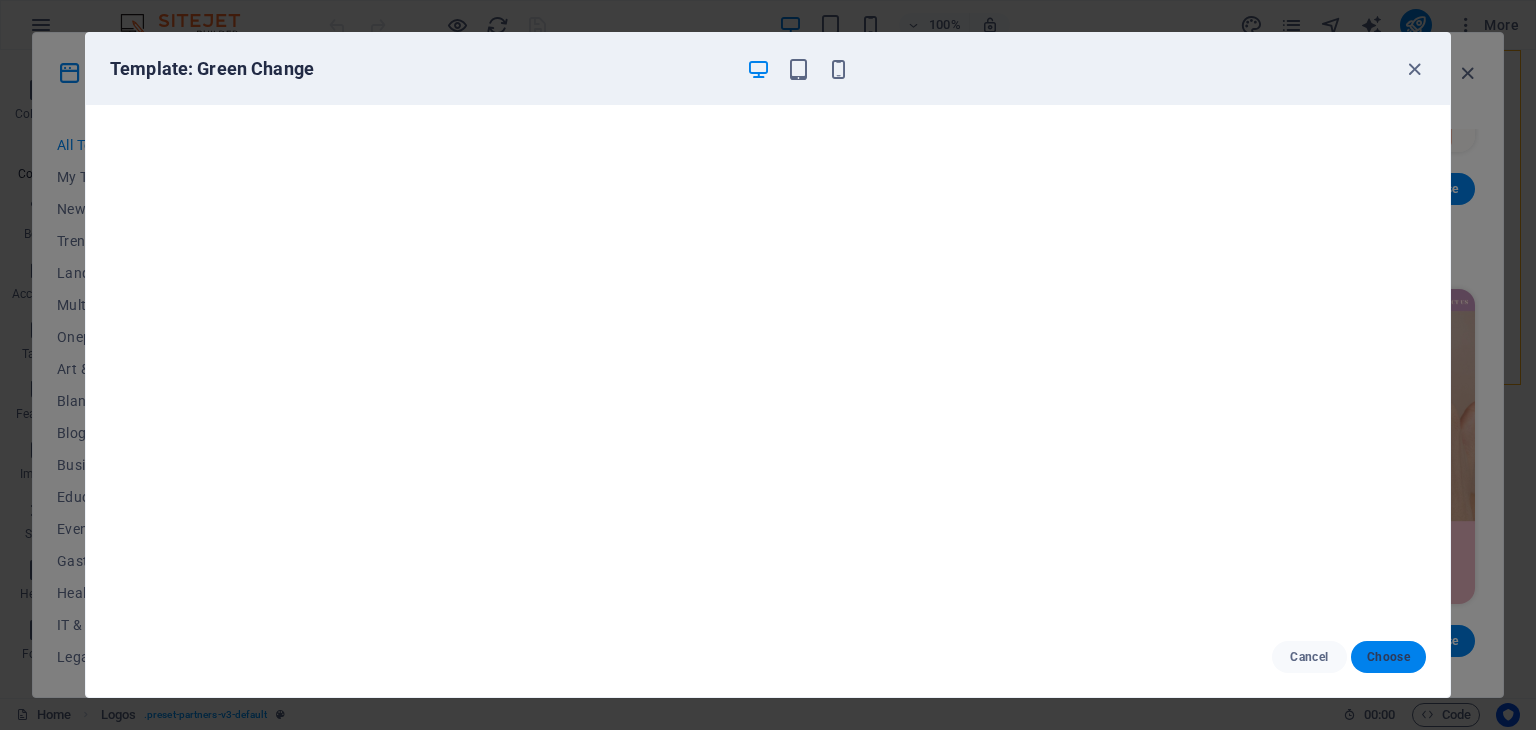 click on "Choose" at bounding box center [1388, 657] 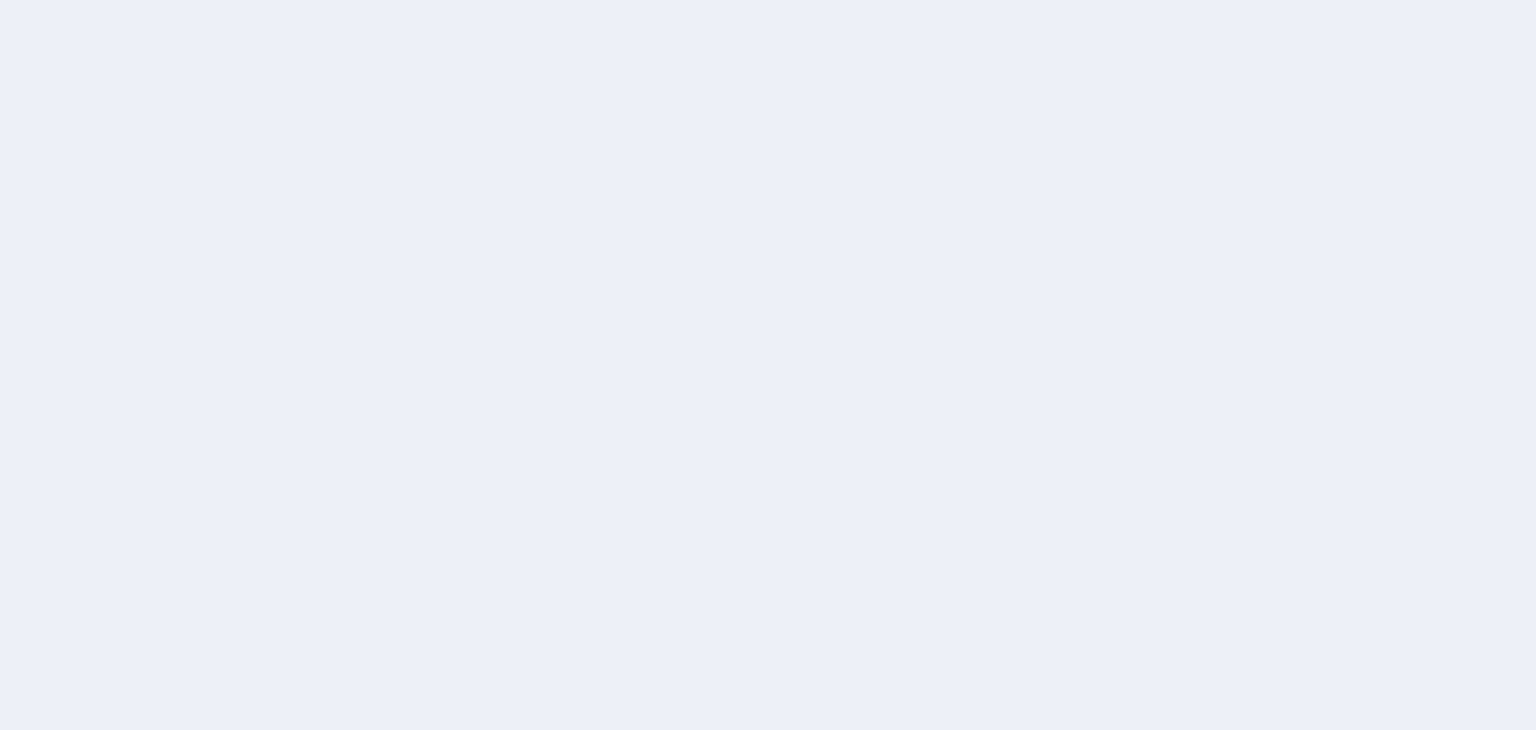scroll, scrollTop: 0, scrollLeft: 0, axis: both 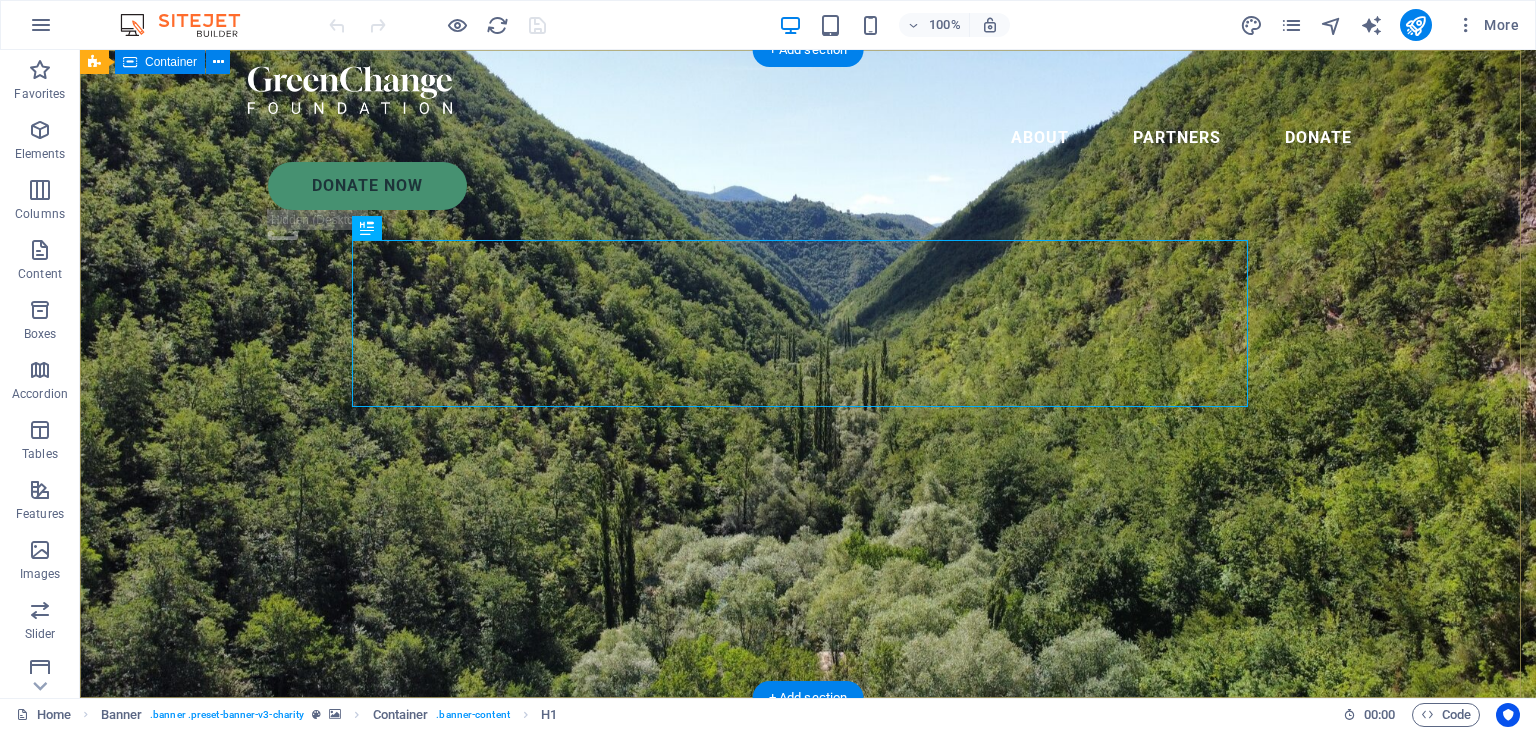 click on "Charity is the act of giving to those in need Lorem ipsum dolor sit amet consectetur. Bibendum adipiscing morbi orci nibh eget posuere arcu volutpat nulla. Tortor cras suscipit augue sodales risus auctor. Fusce nunc vitae non dui ornare tellus nibh purus lectus." at bounding box center (808, 899) 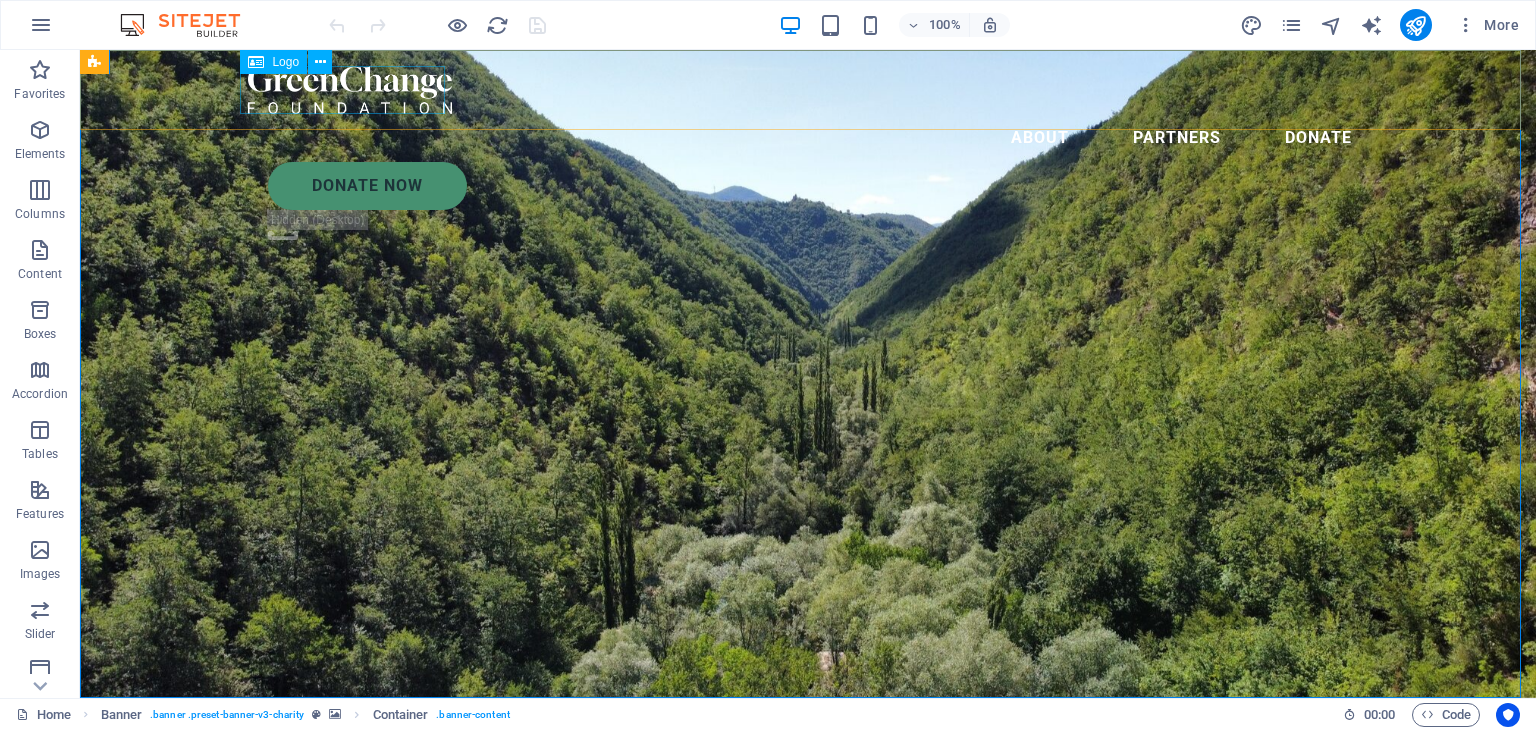 click on "Logo" at bounding box center (285, 62) 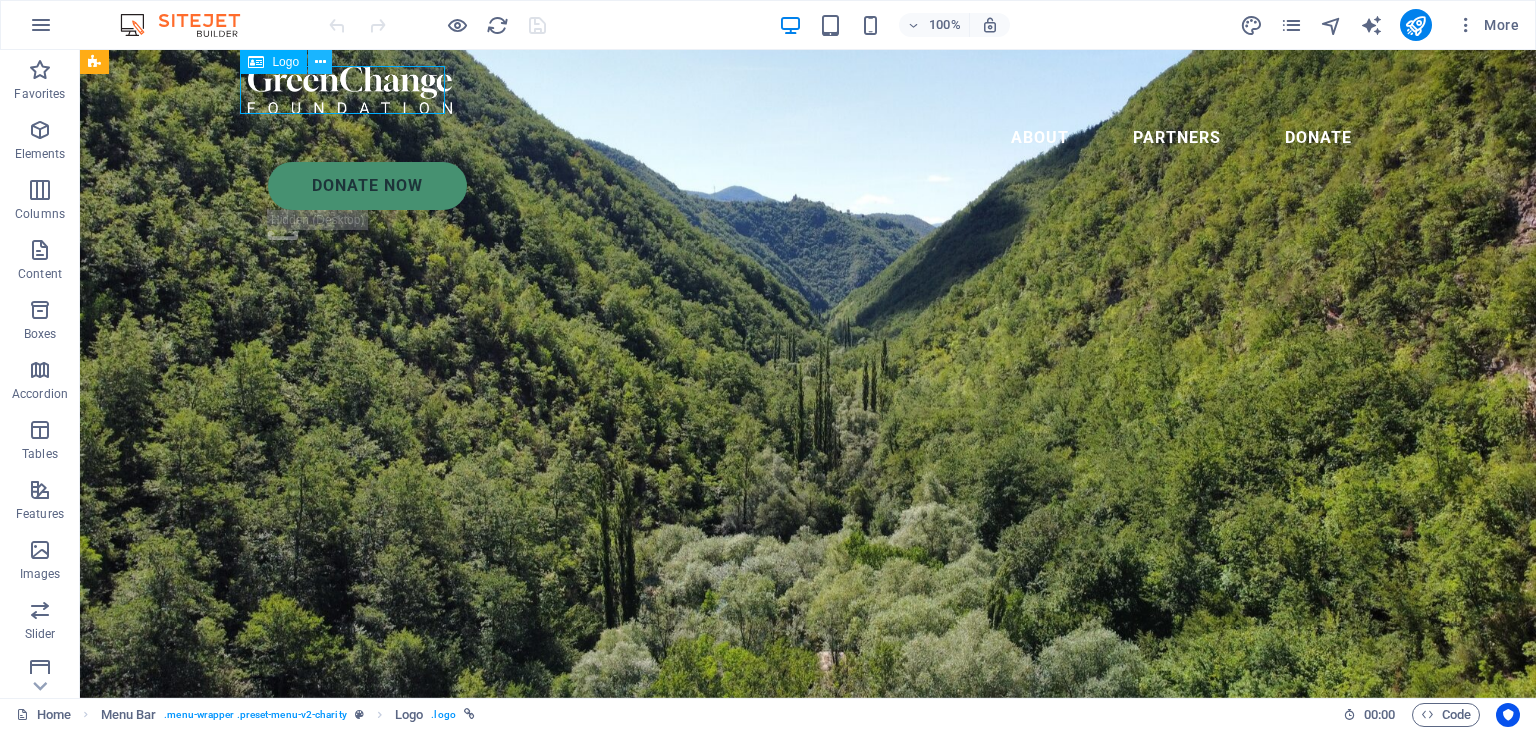 click at bounding box center (320, 62) 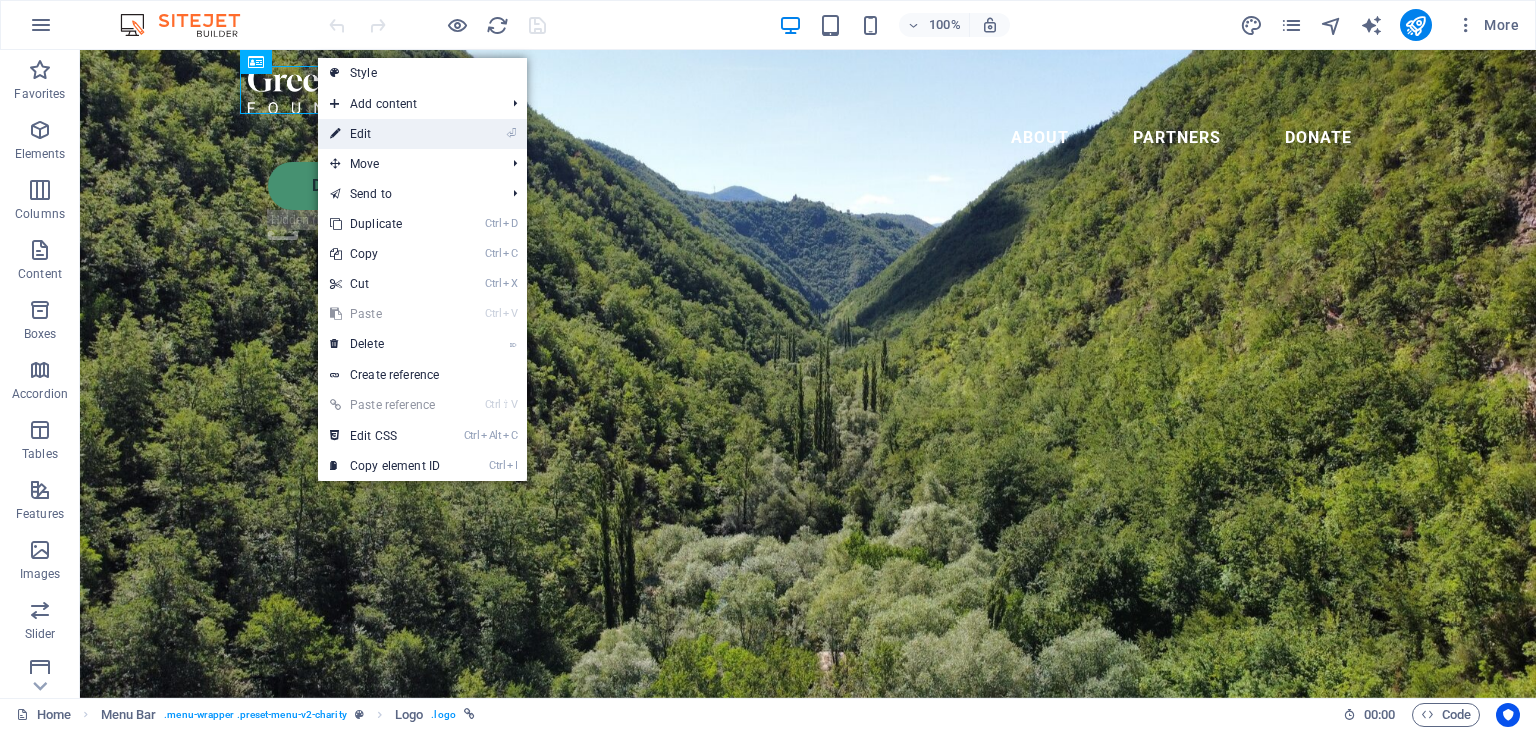 click on "⏎  Edit" at bounding box center (385, 134) 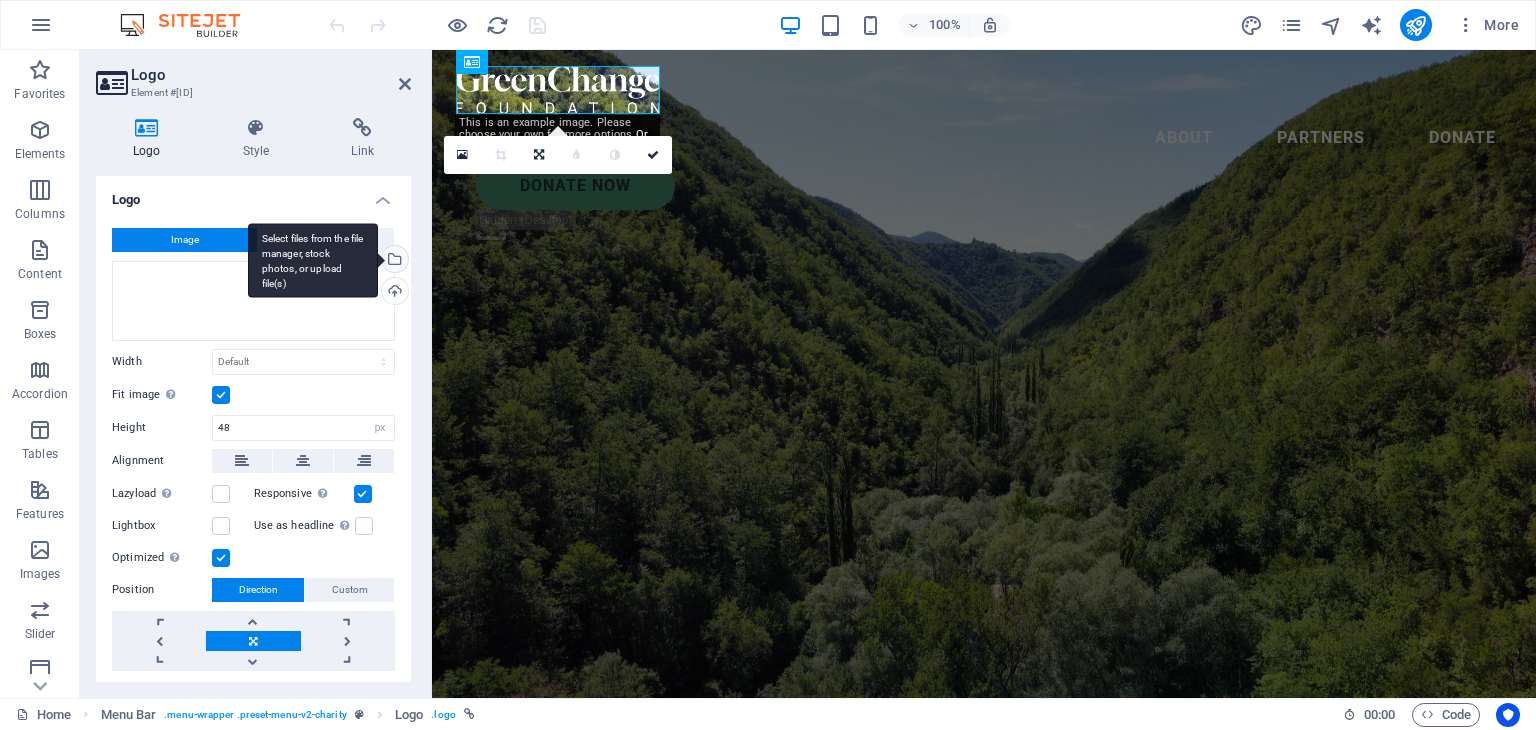 click on "Select files from the file manager, stock photos, or upload file(s)" at bounding box center (393, 261) 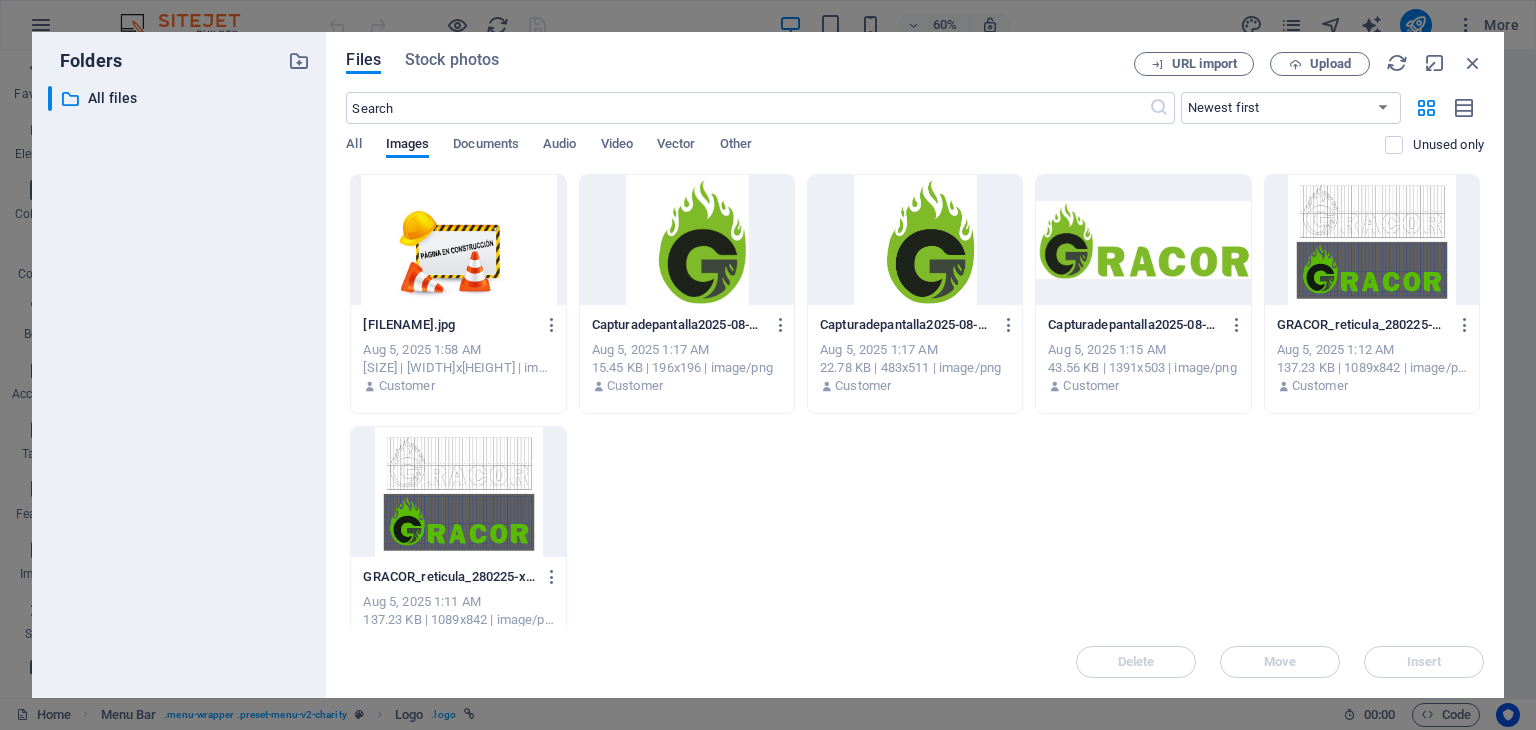 click at bounding box center [1143, 240] 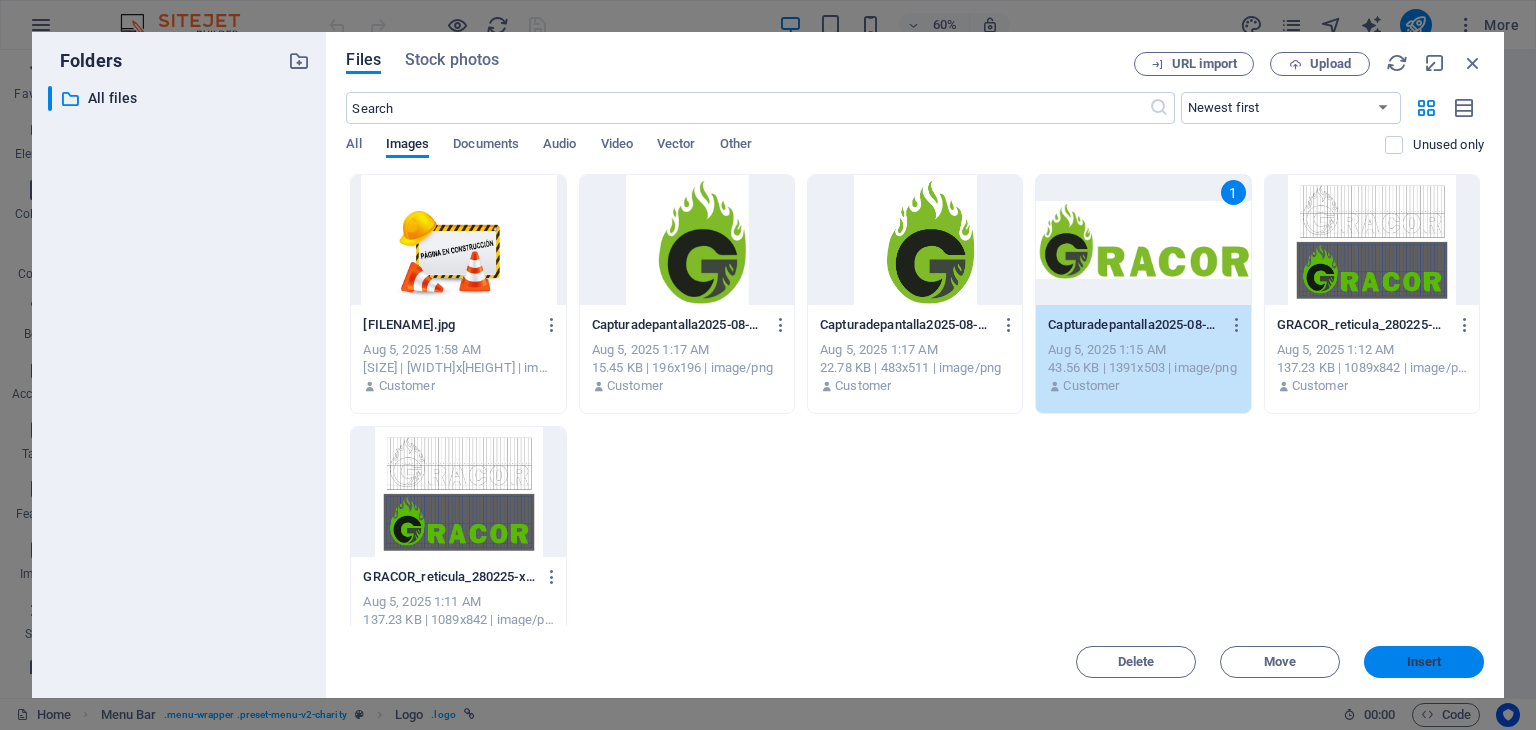 click on "Insert" at bounding box center (1424, 662) 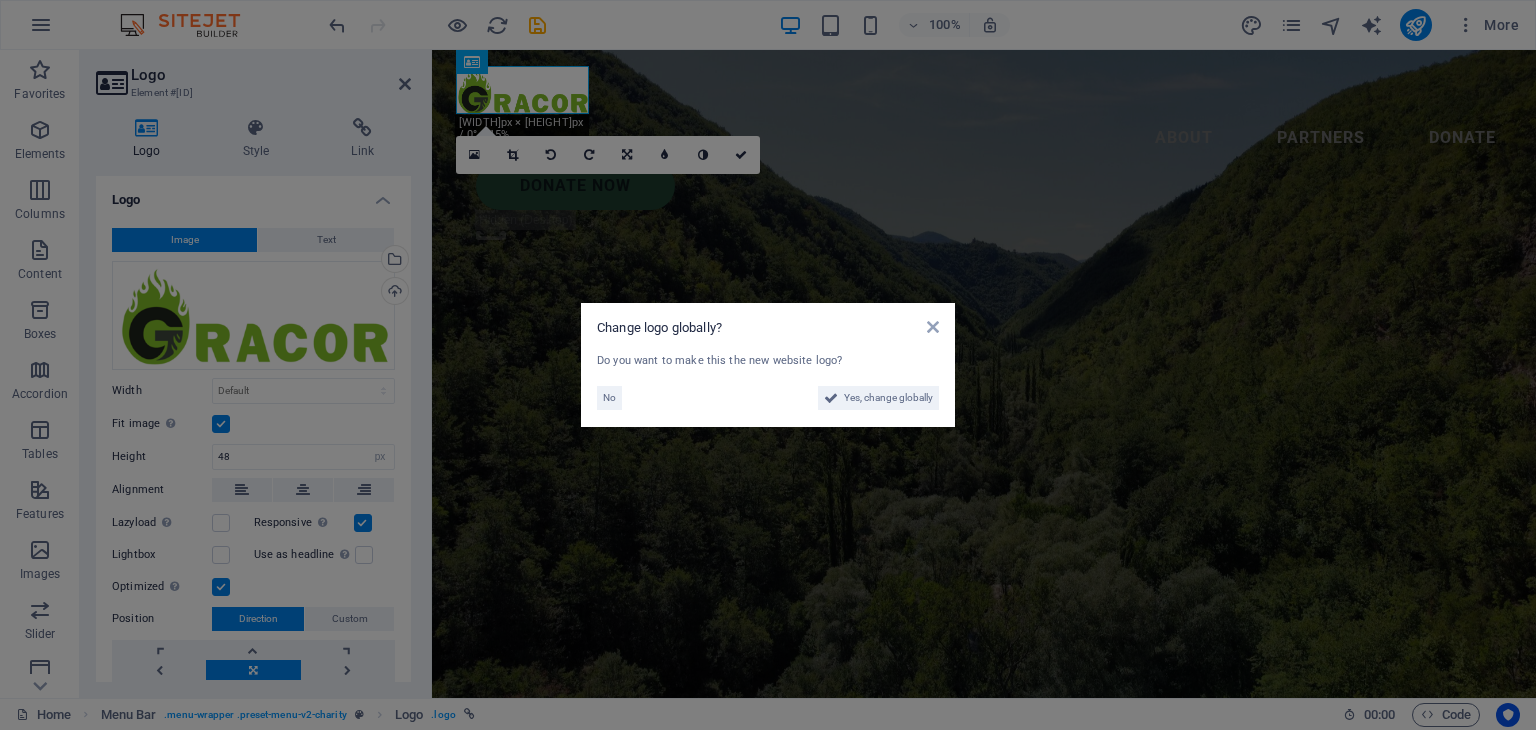 click on "Change logo globally? Do you want to make this the new website logo? No Yes, change globally" at bounding box center [768, 365] 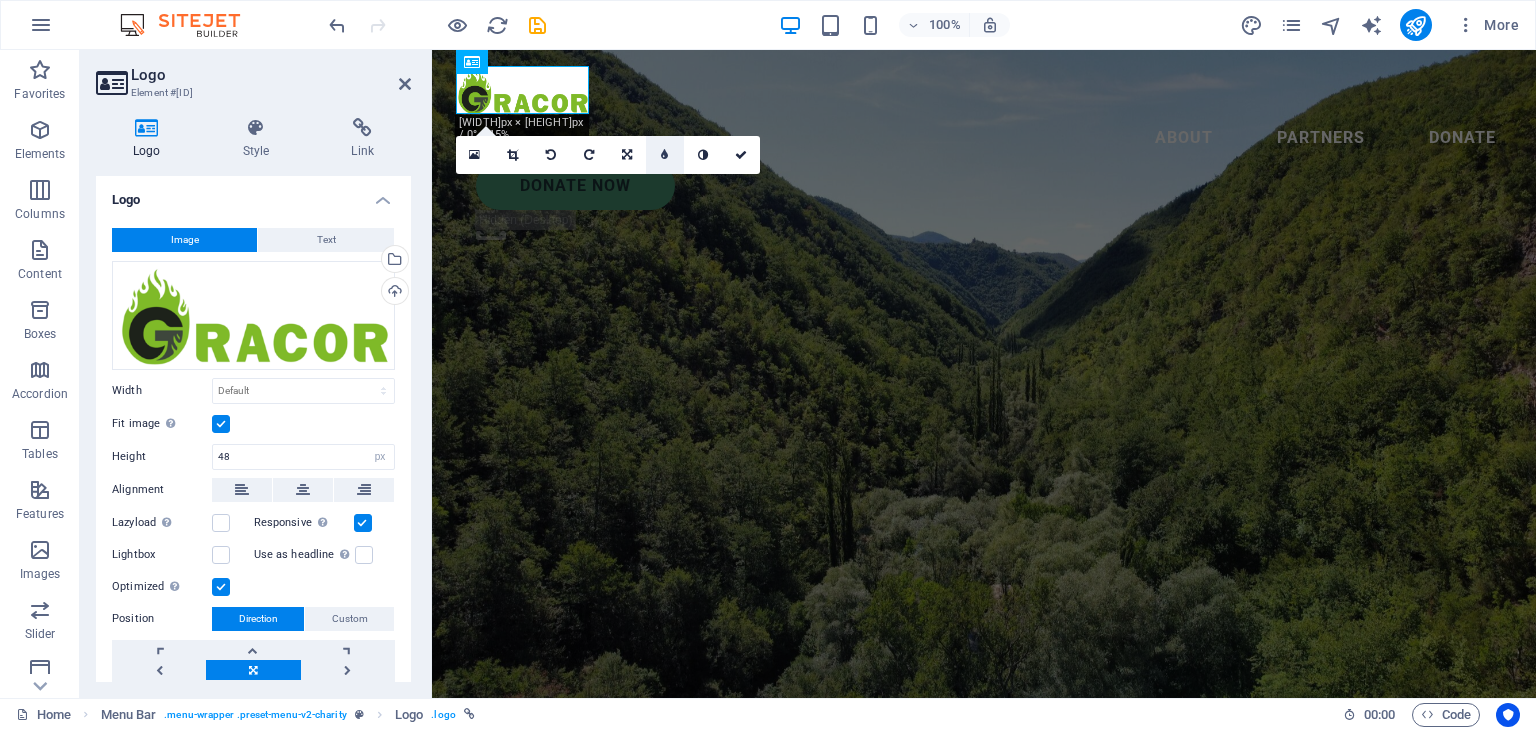 click at bounding box center [664, 155] 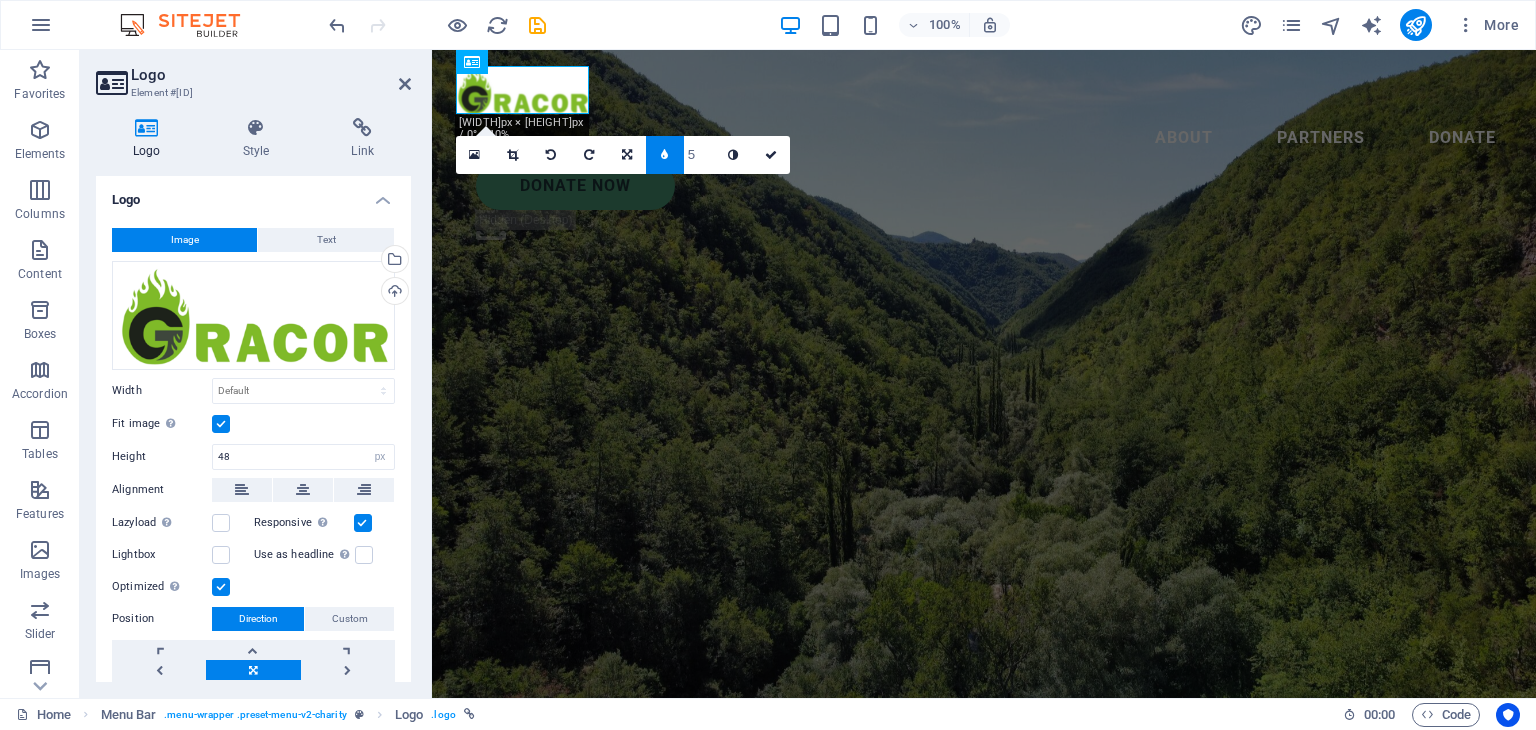 click at bounding box center (664, 155) 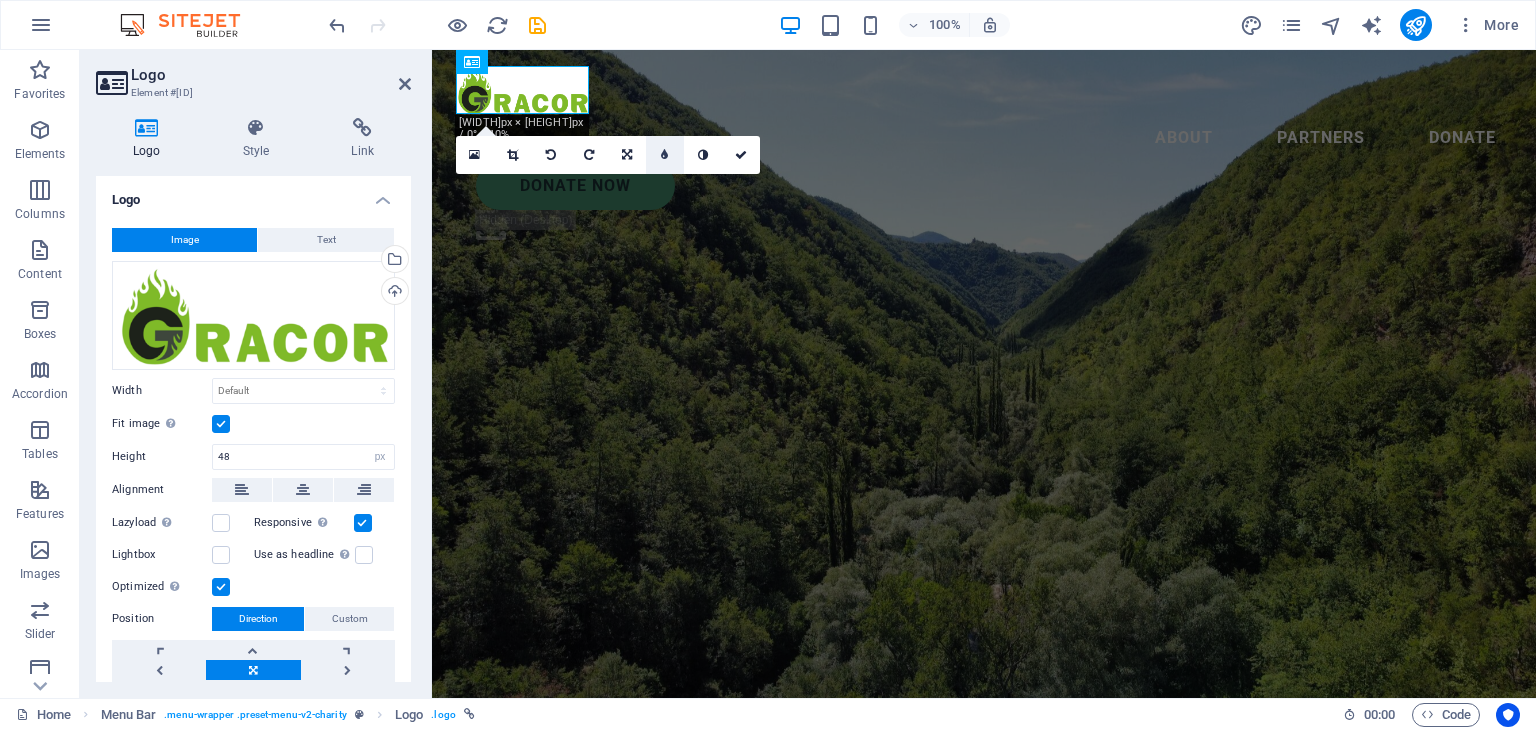 click at bounding box center (664, 155) 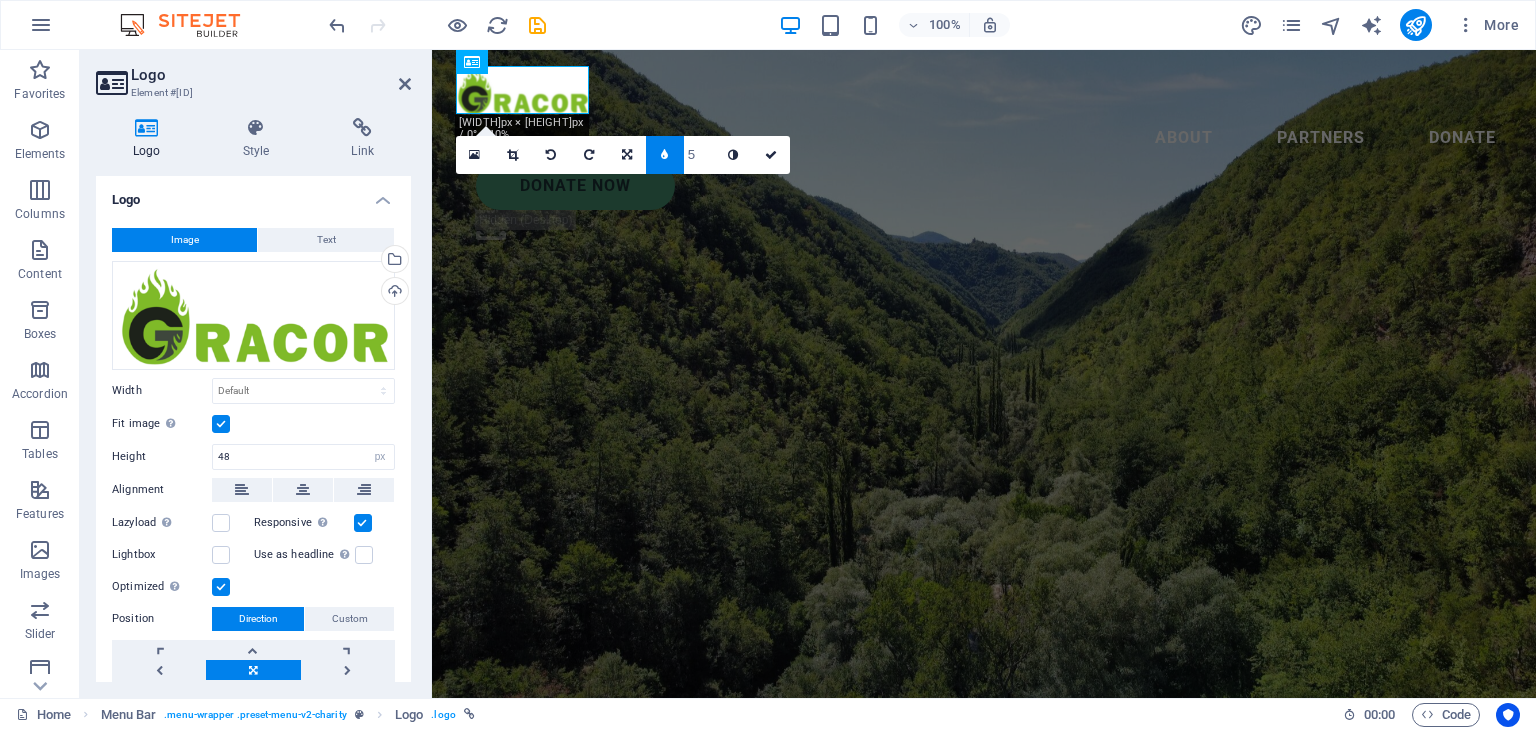 click at bounding box center (664, 155) 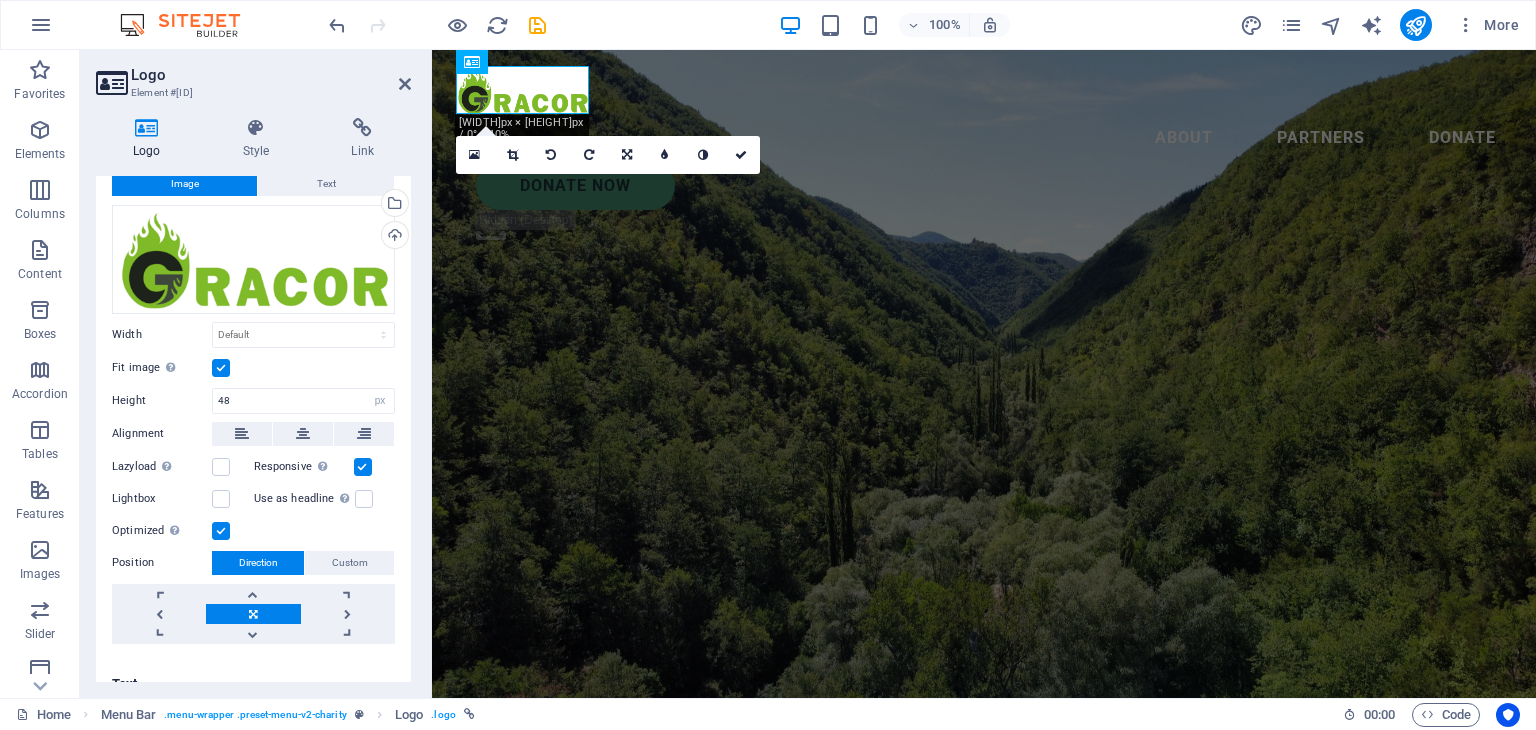 scroll, scrollTop: 79, scrollLeft: 0, axis: vertical 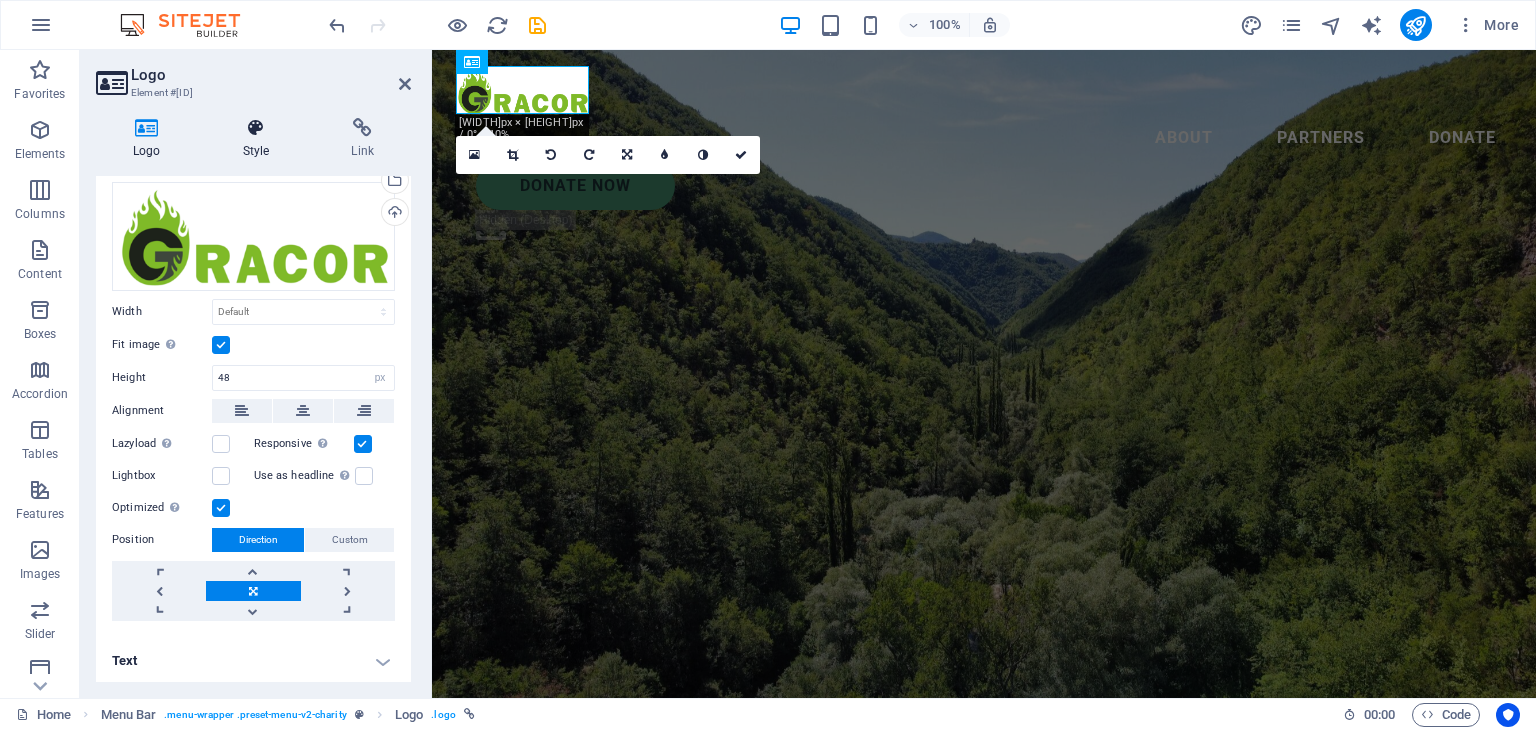 click on "Style" at bounding box center [260, 139] 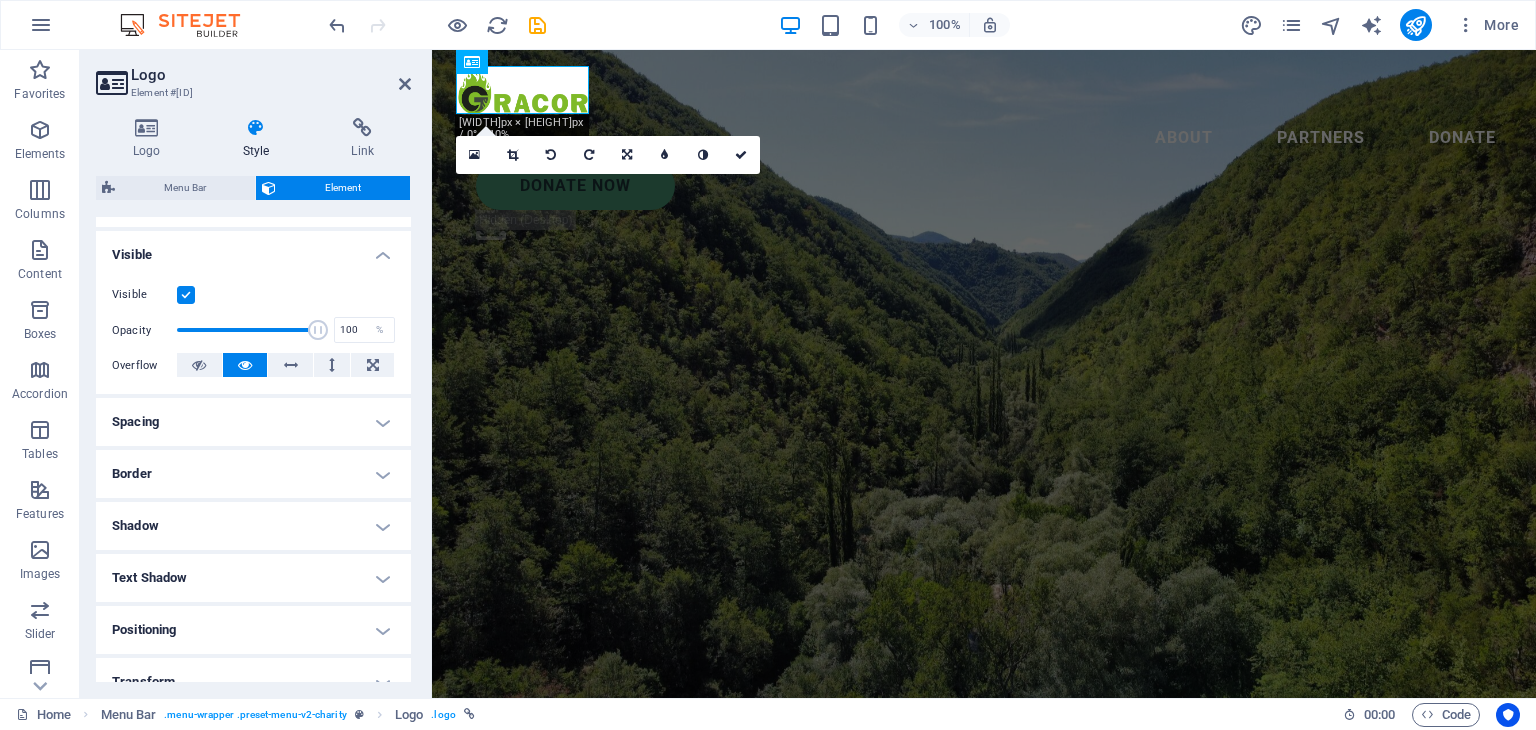 scroll, scrollTop: 300, scrollLeft: 0, axis: vertical 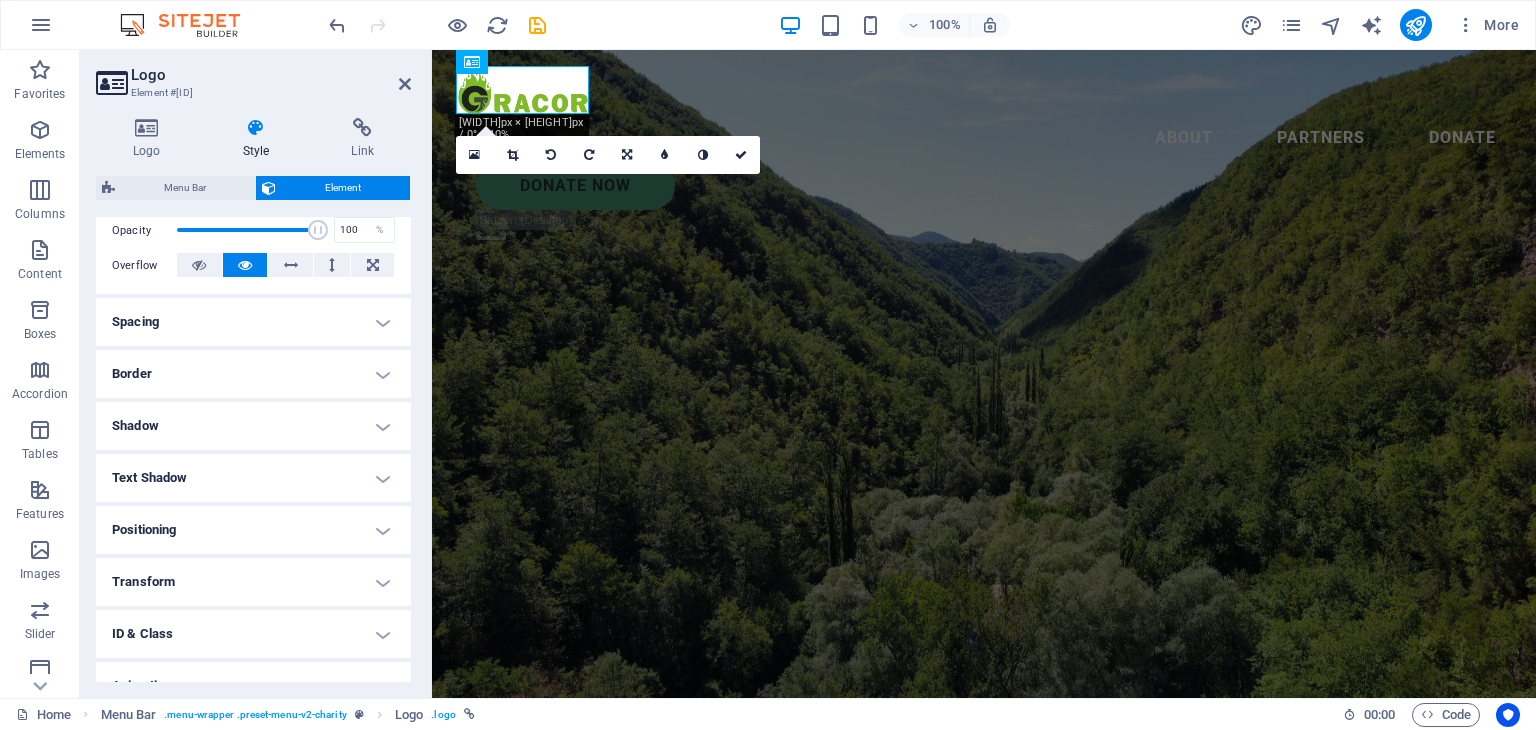 click on "Spacing" at bounding box center (253, 322) 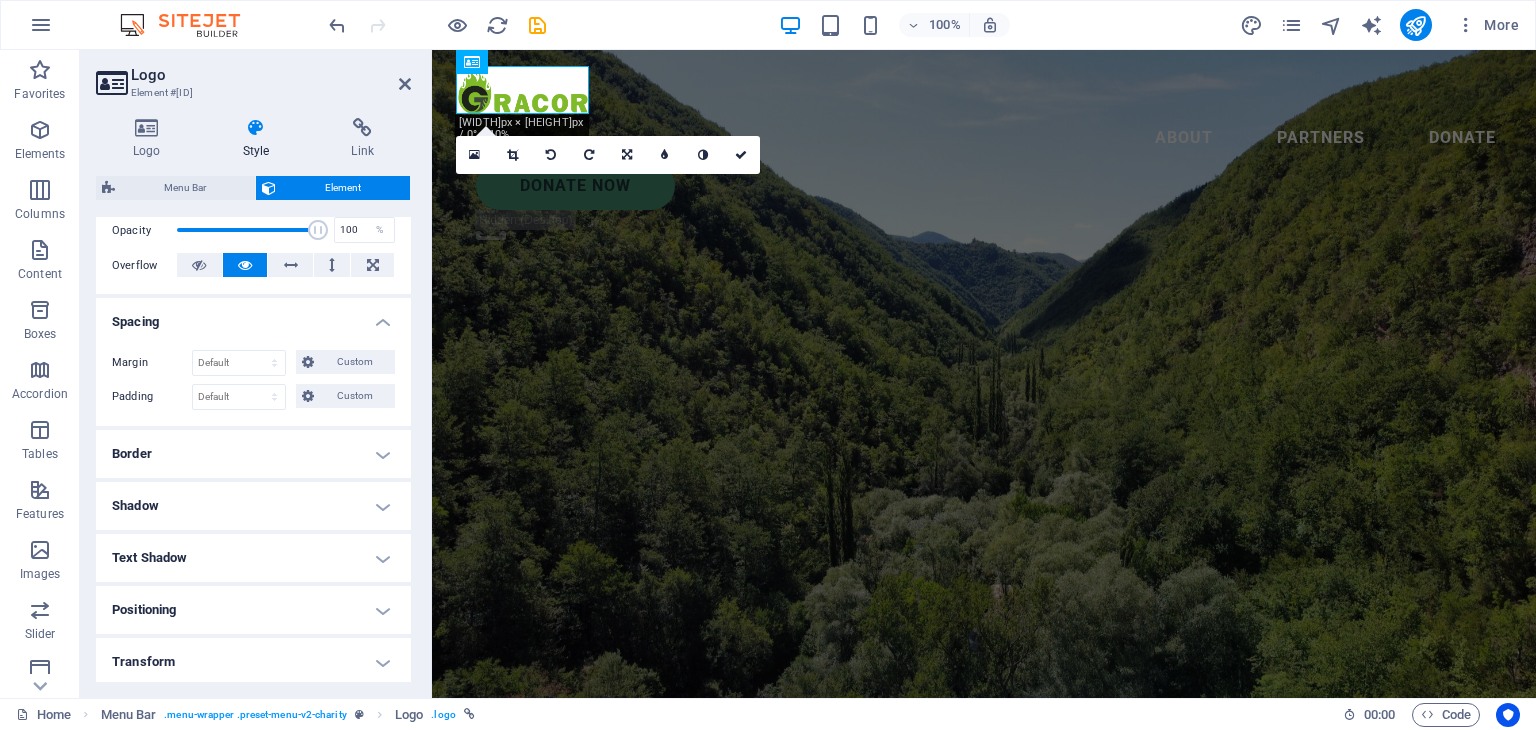click on "Spacing" at bounding box center (253, 316) 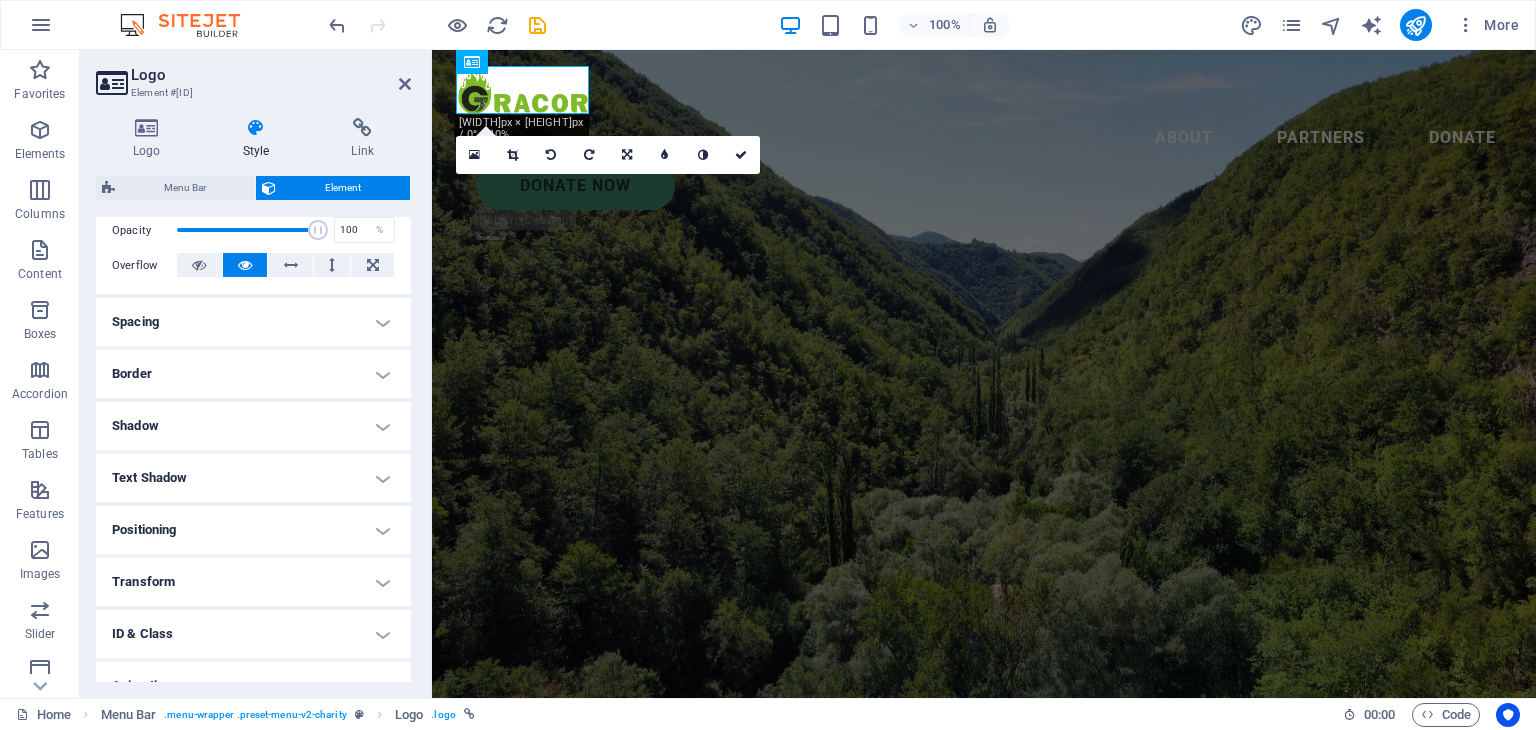 click on "Border" at bounding box center (253, 374) 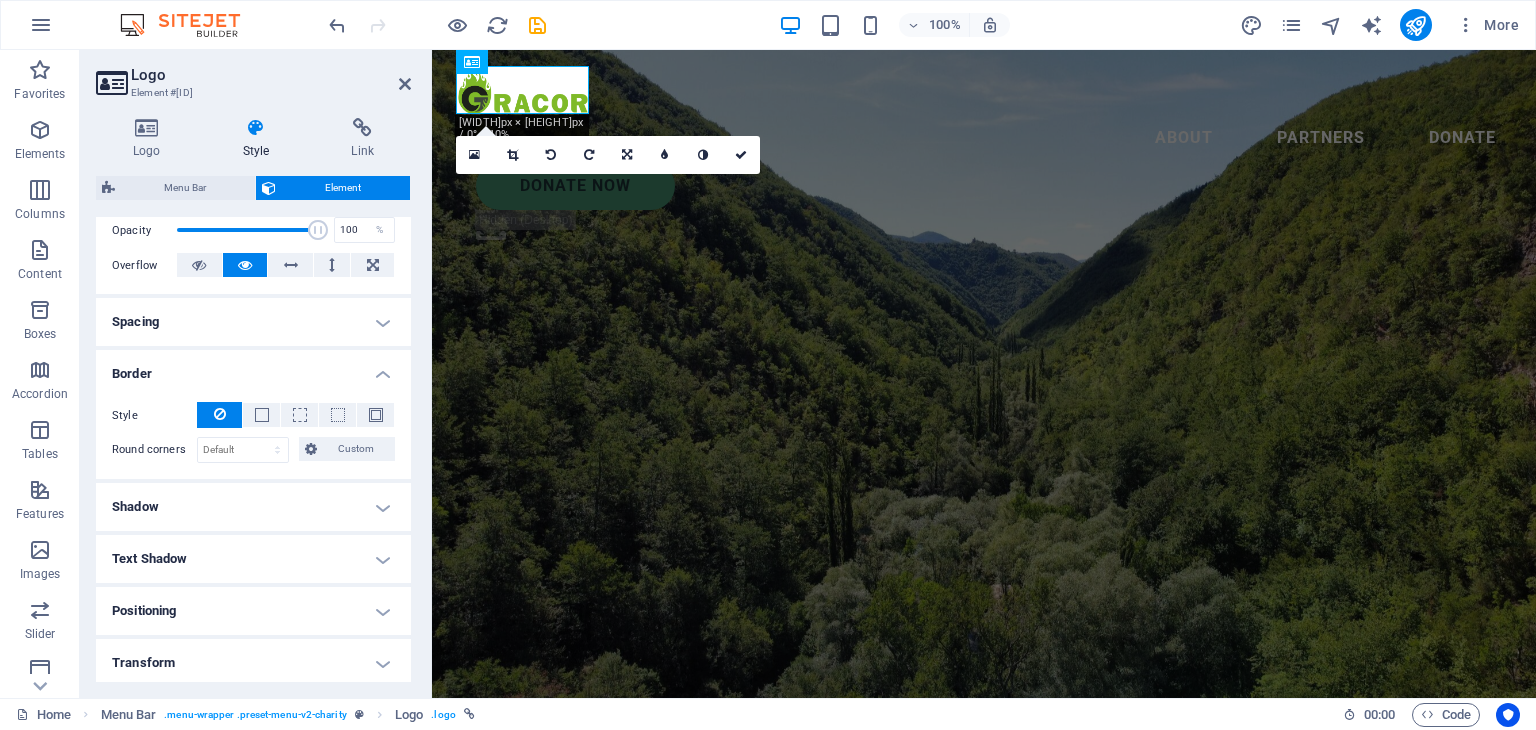 click on "Border" at bounding box center (253, 368) 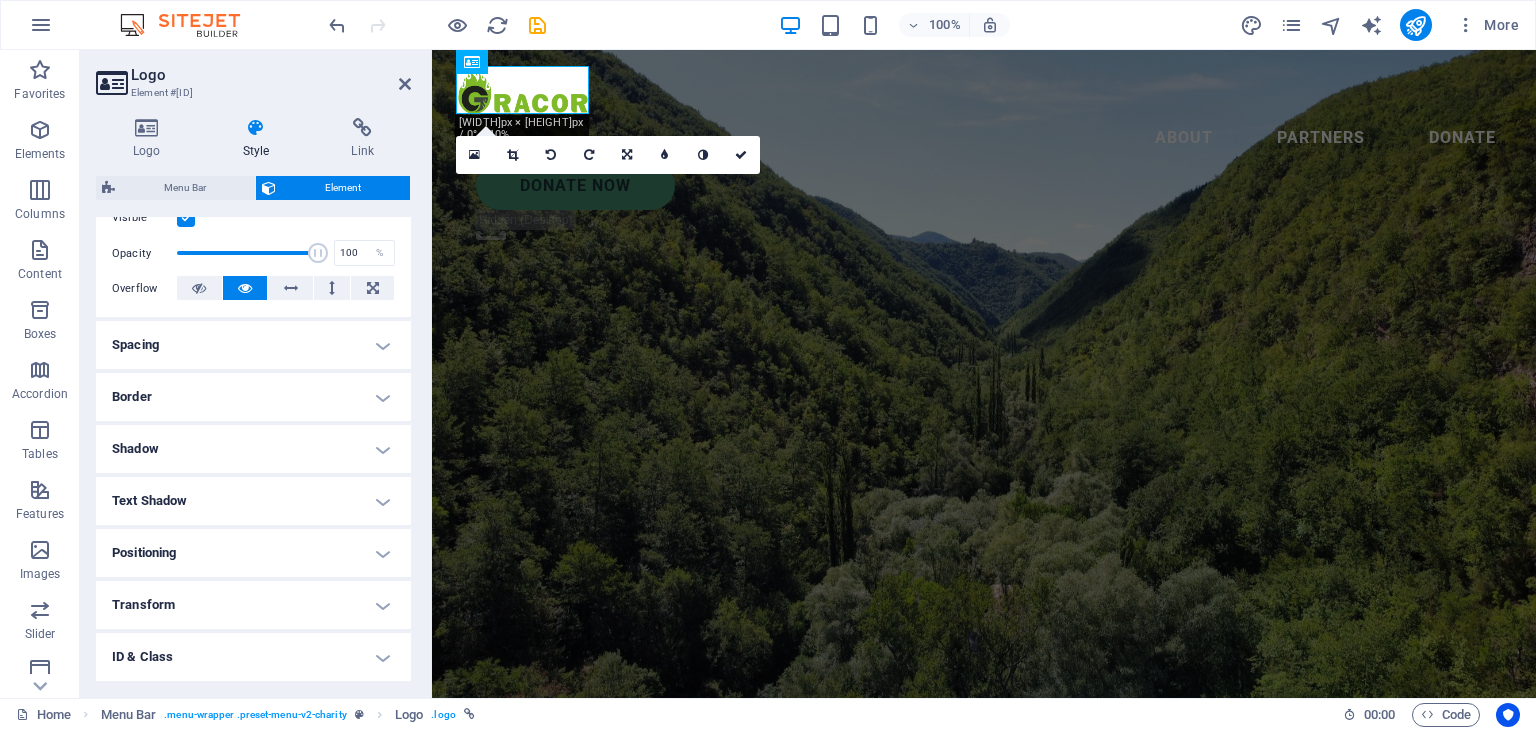 scroll, scrollTop: 0, scrollLeft: 0, axis: both 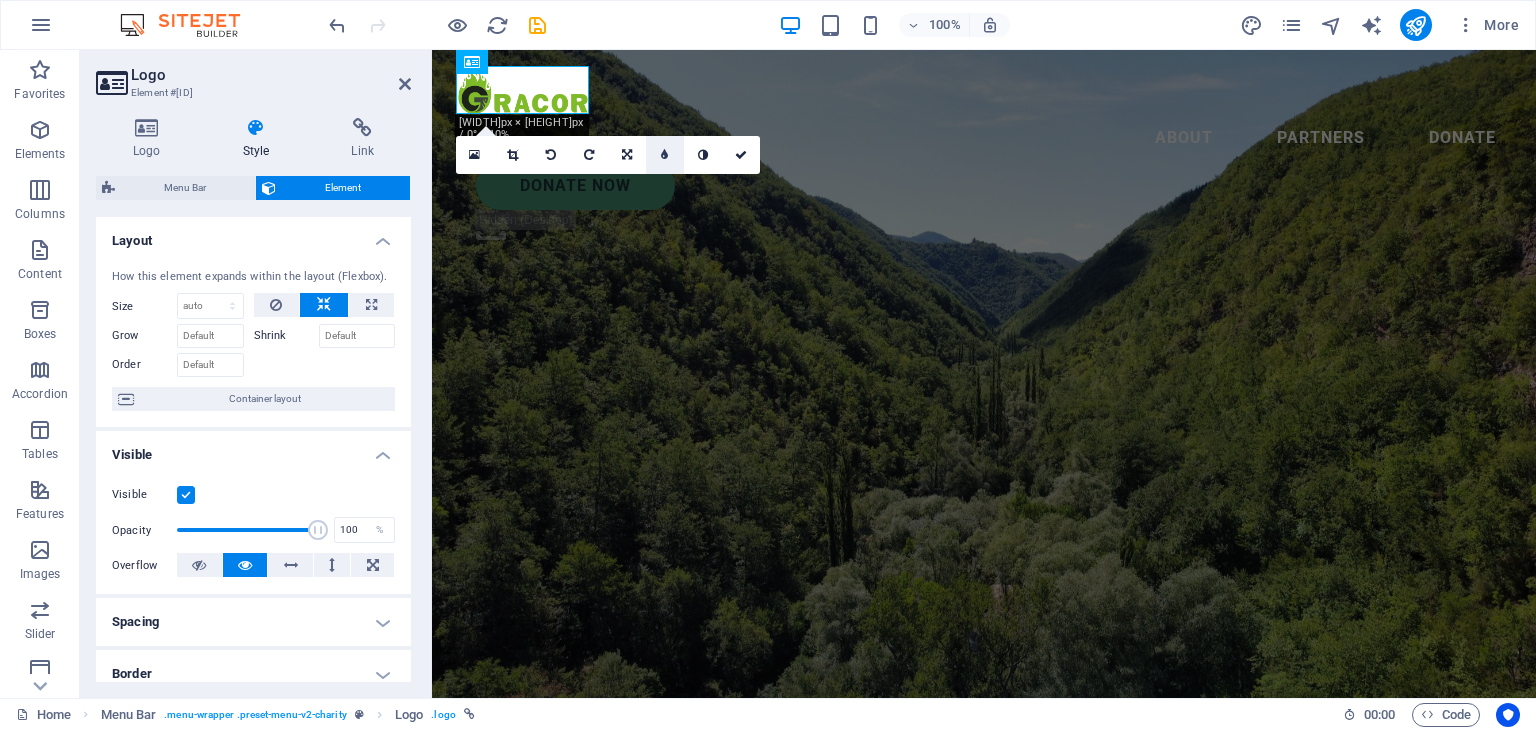 click at bounding box center (665, 155) 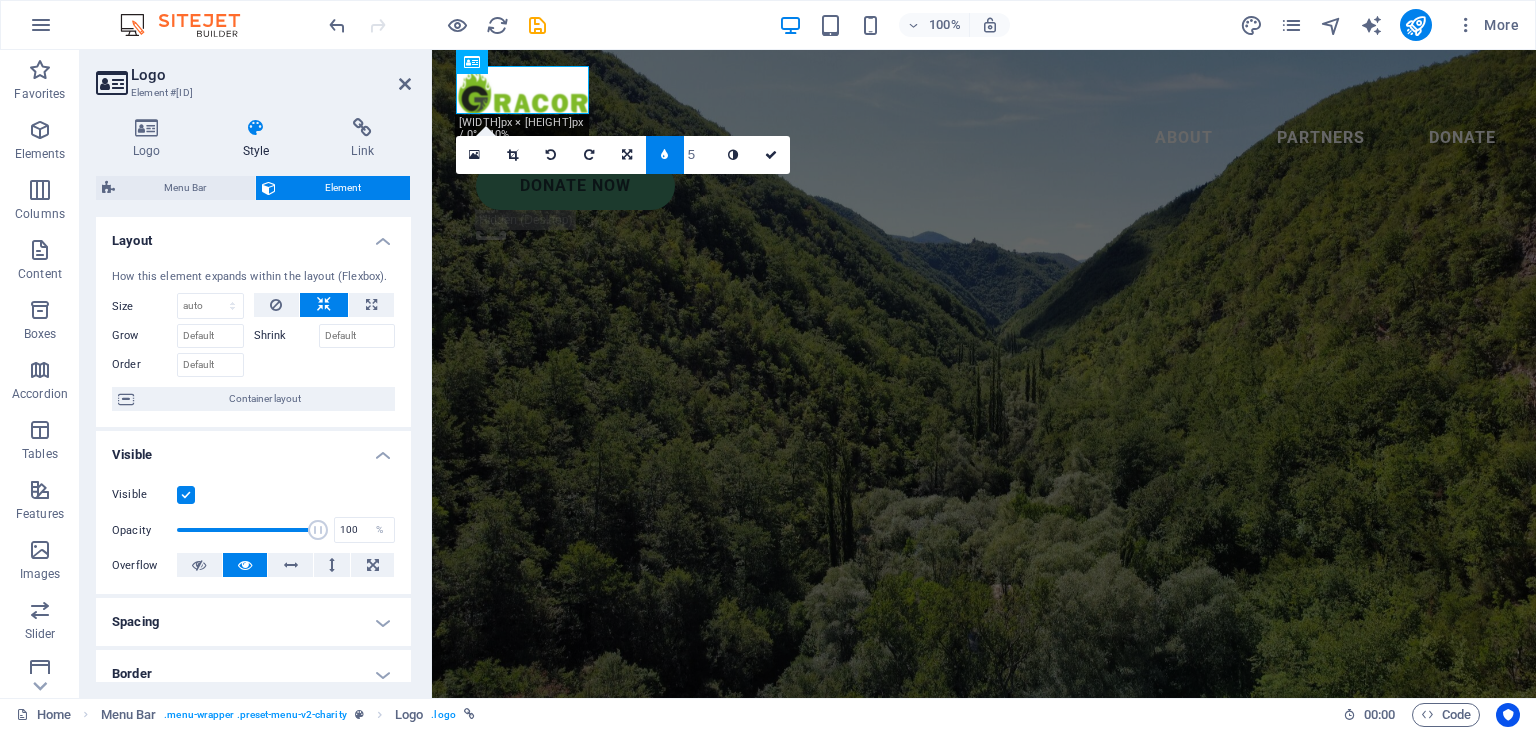 click at bounding box center [665, 155] 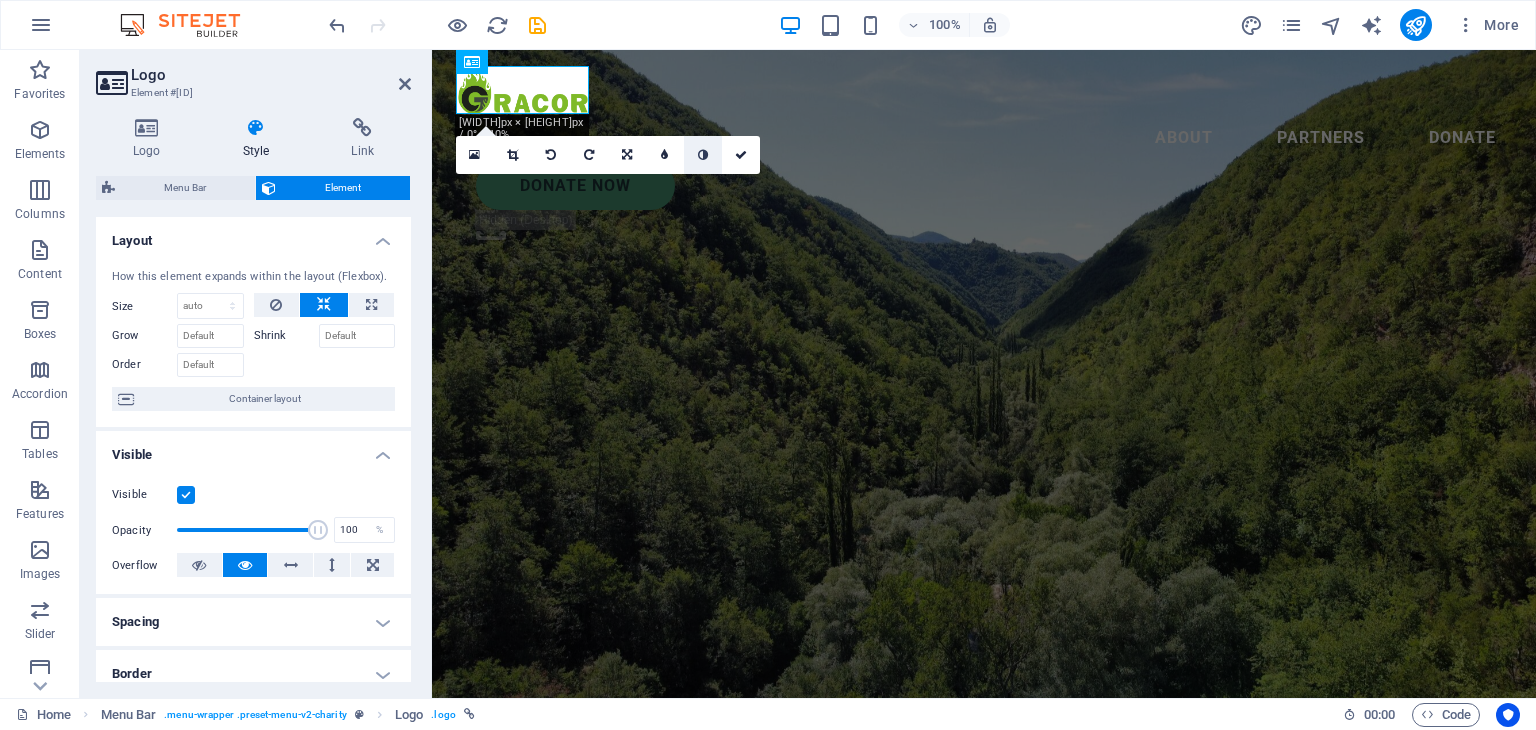 click at bounding box center [703, 155] 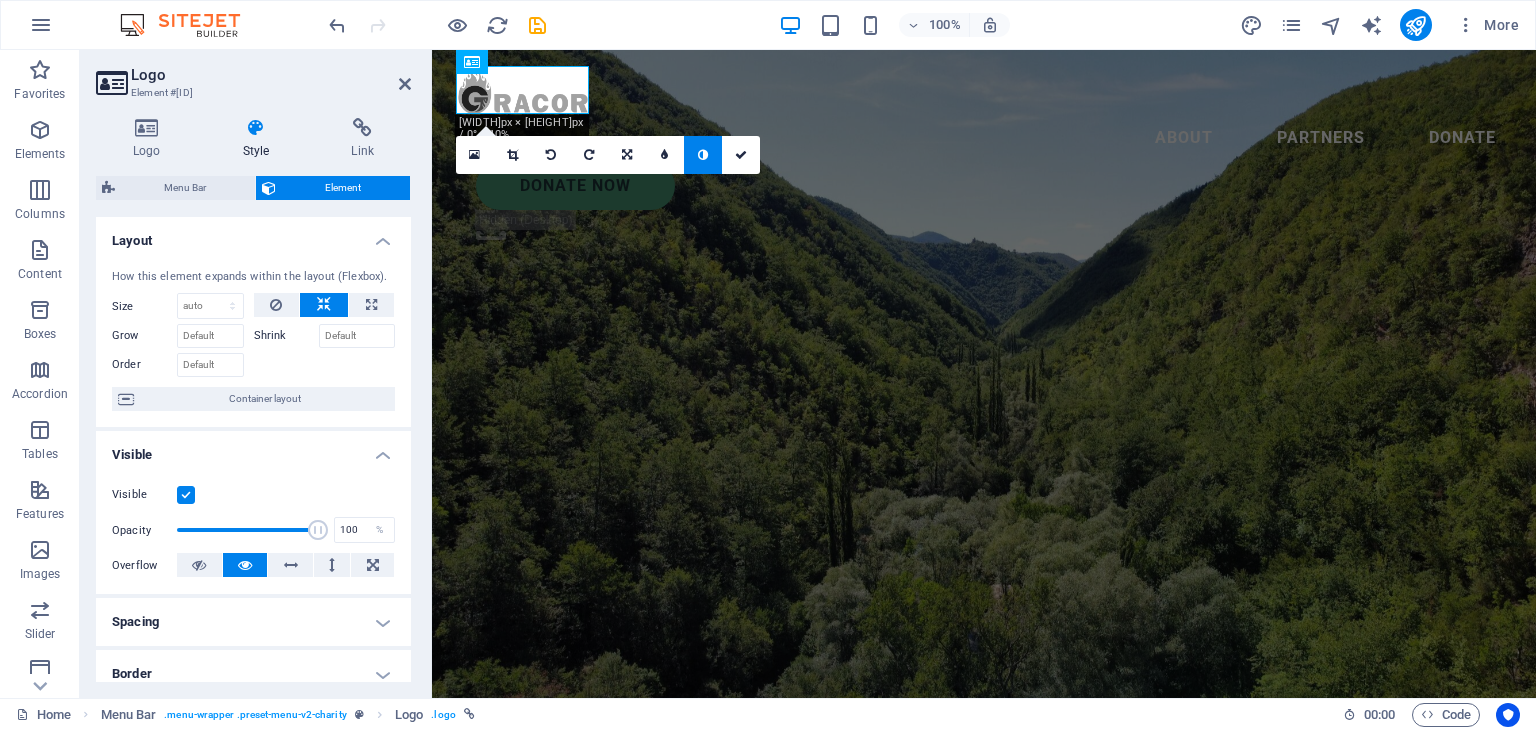 click at bounding box center (703, 155) 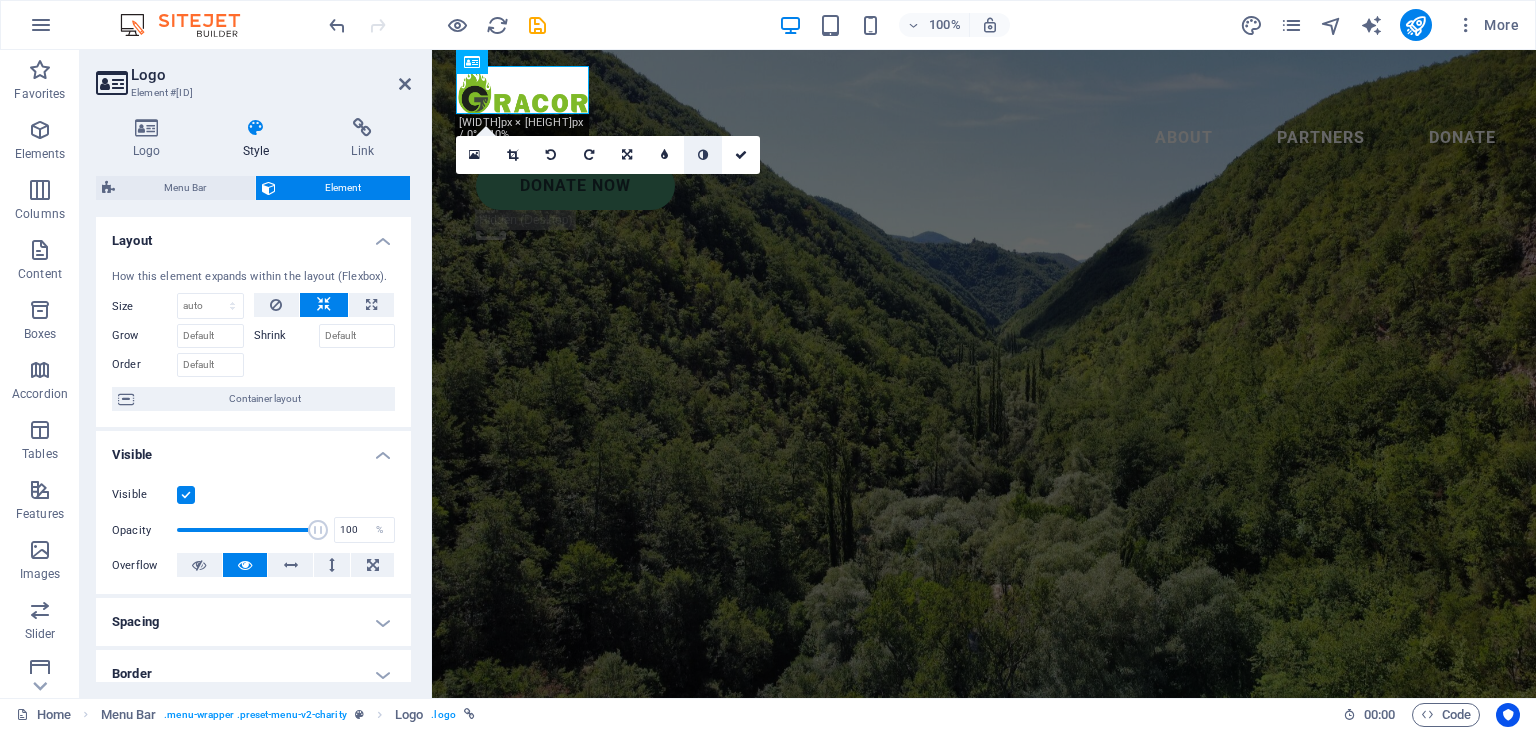 click at bounding box center (703, 155) 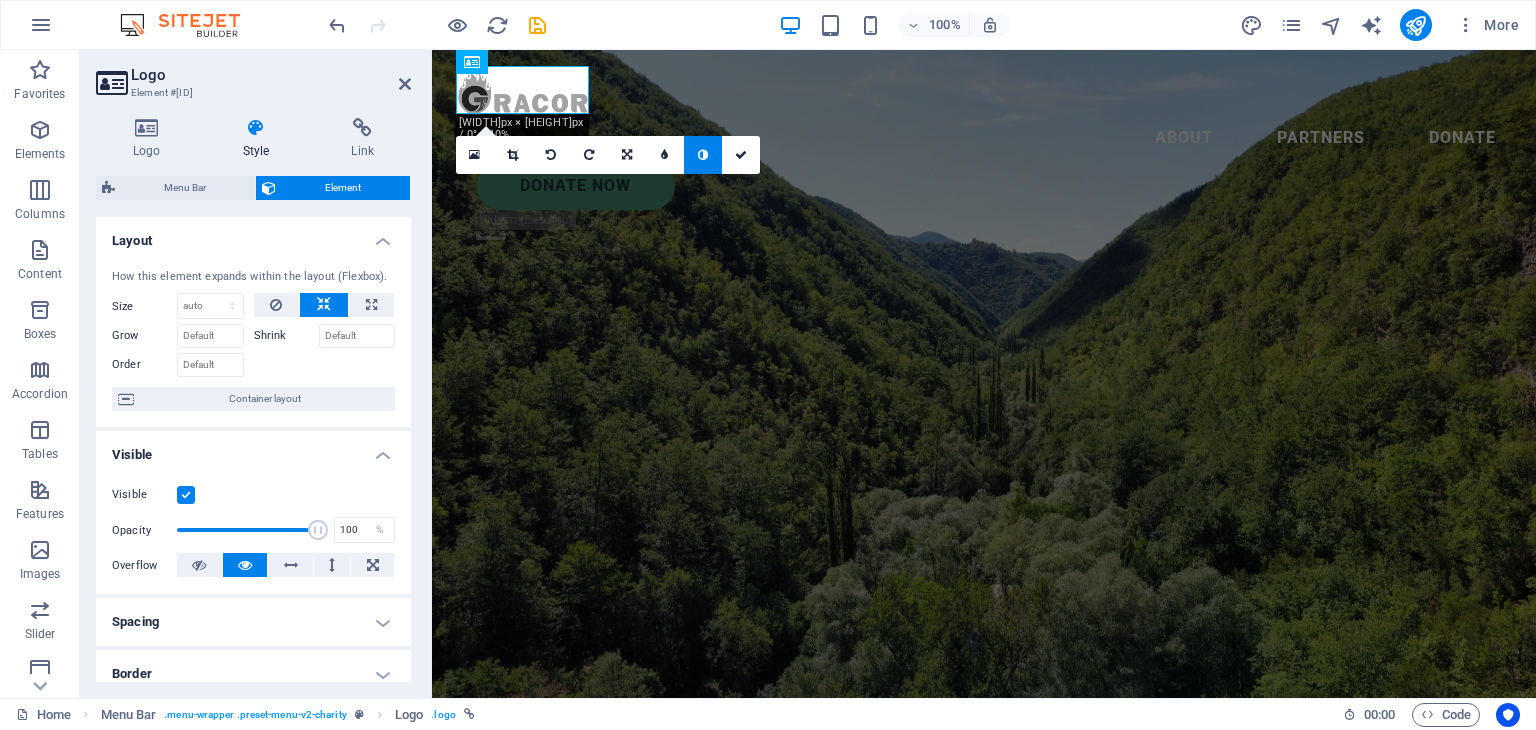 click at bounding box center (703, 155) 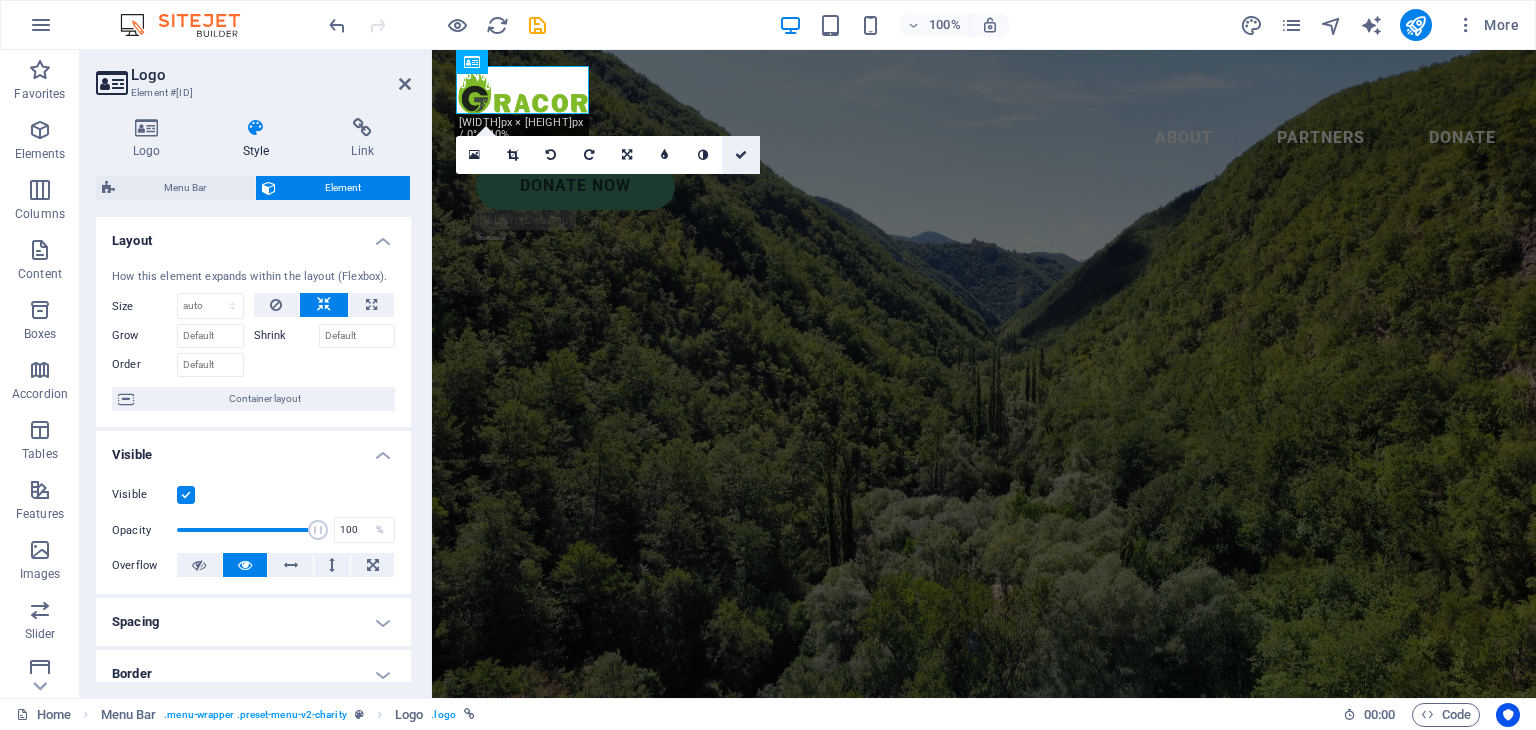 click at bounding box center (741, 155) 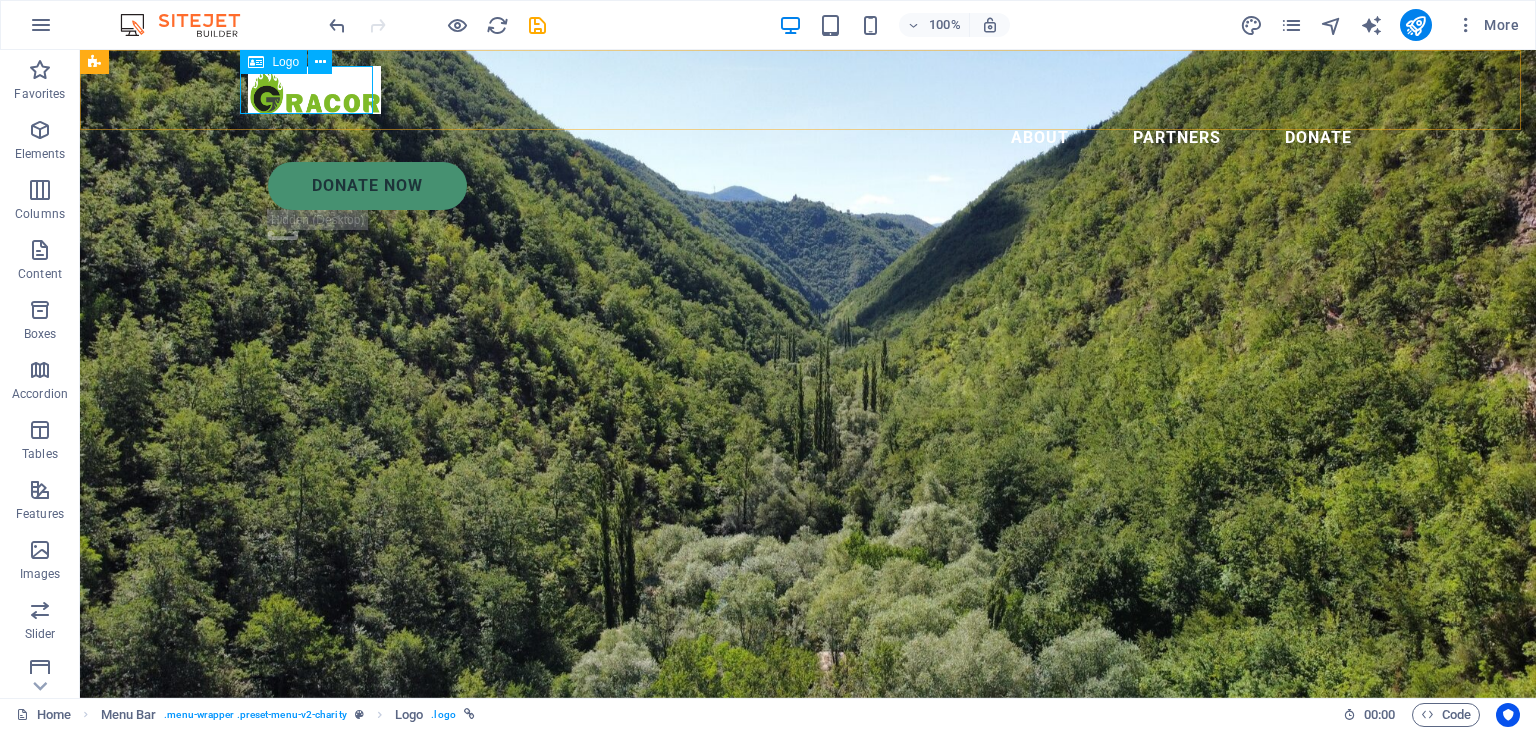 click at bounding box center [808, 90] 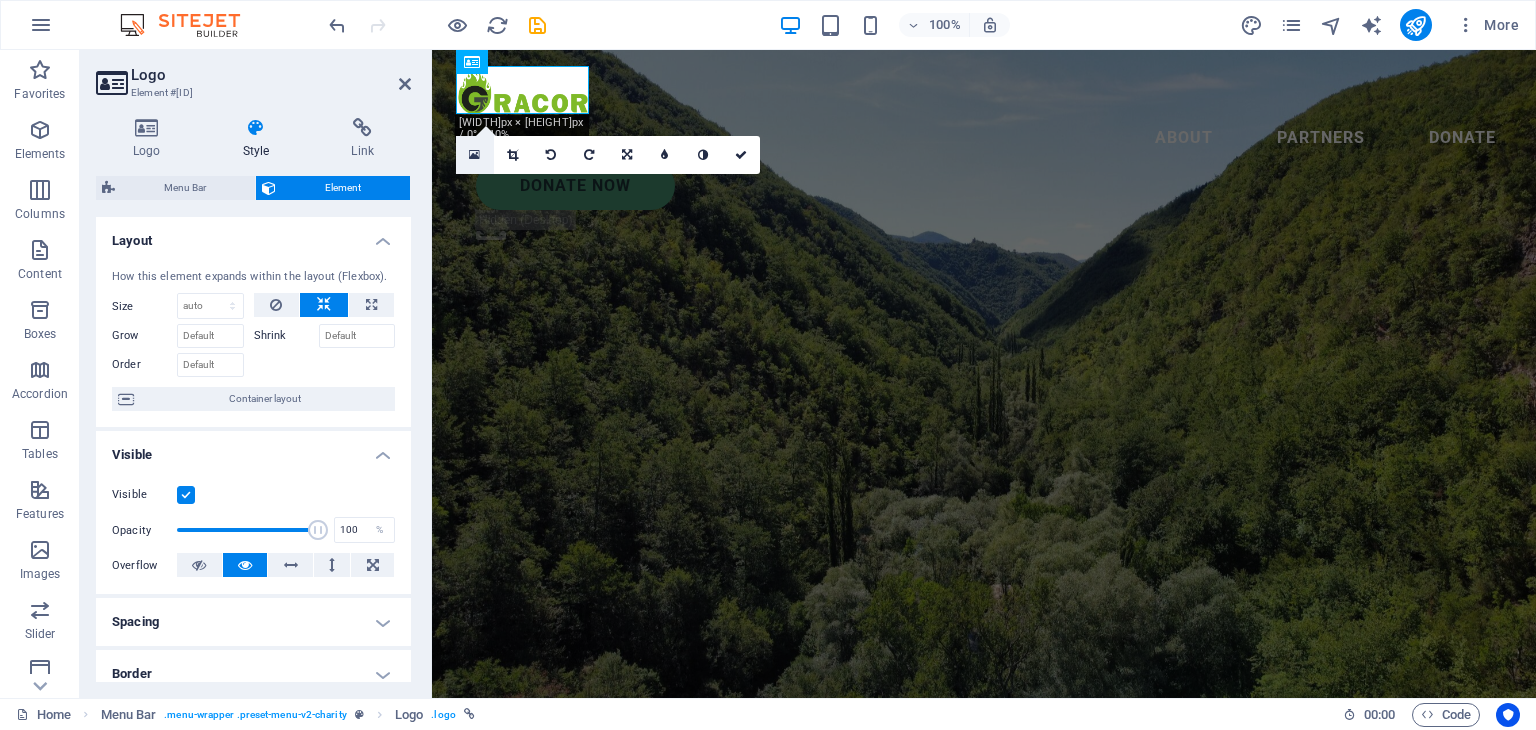 click at bounding box center [474, 155] 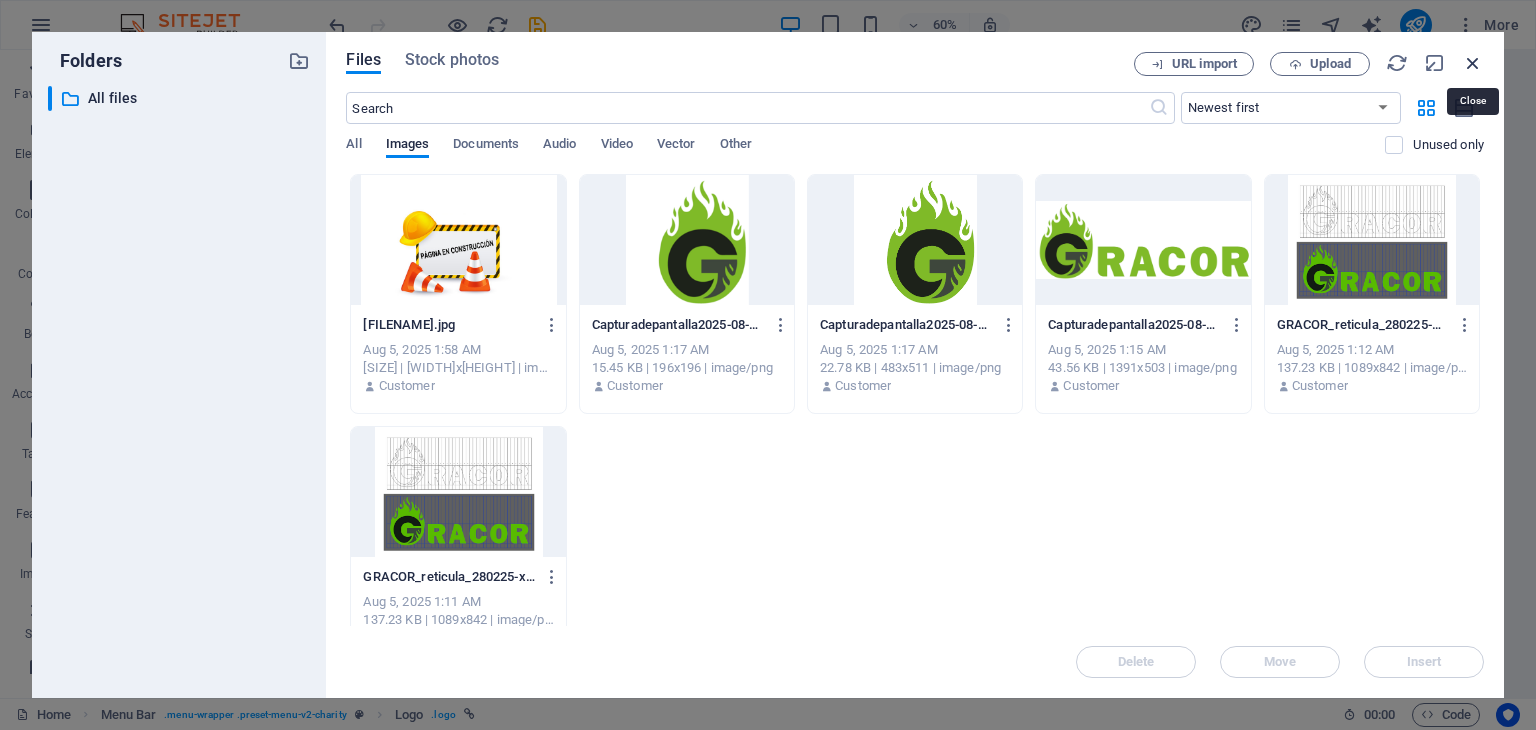 click at bounding box center [1473, 63] 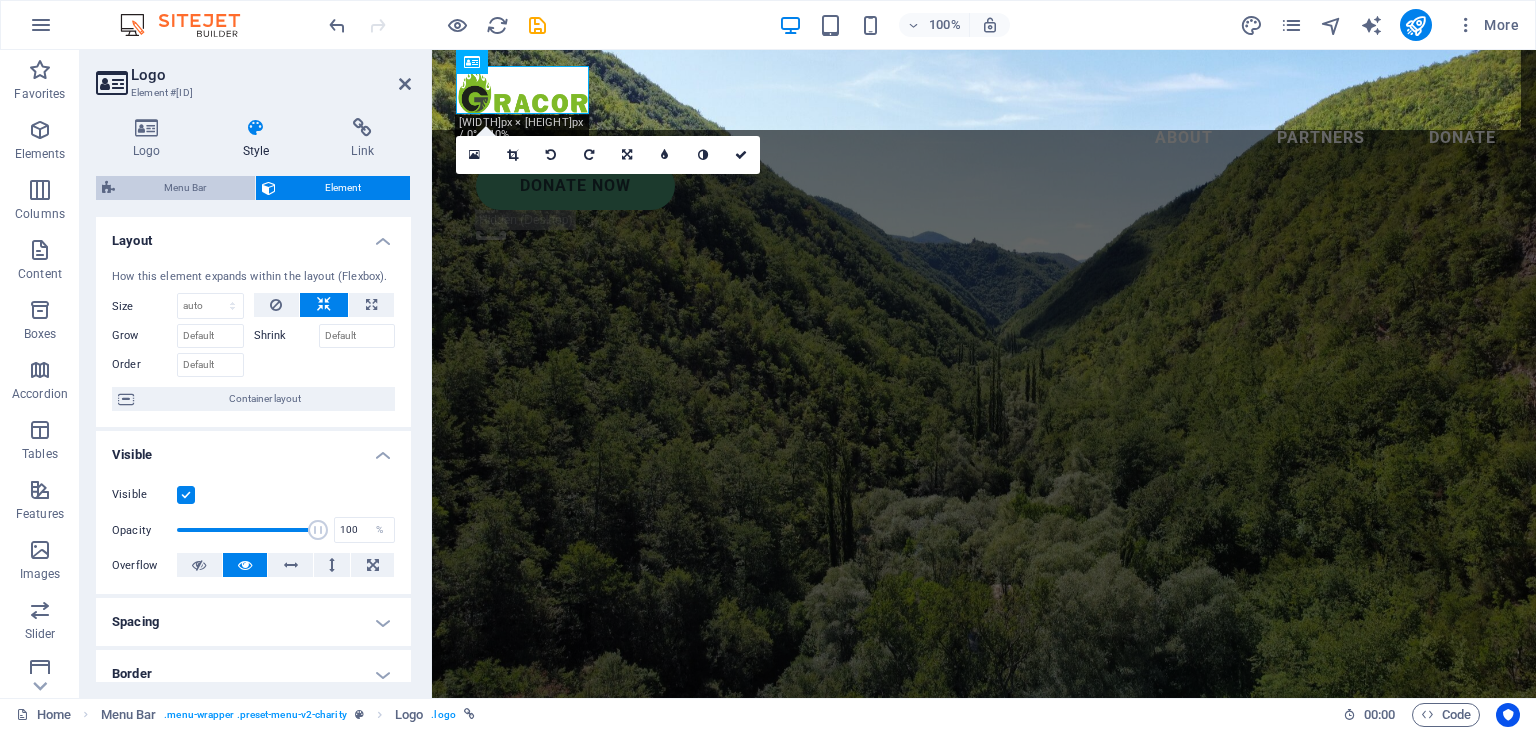 click on "Menu Bar" at bounding box center [185, 188] 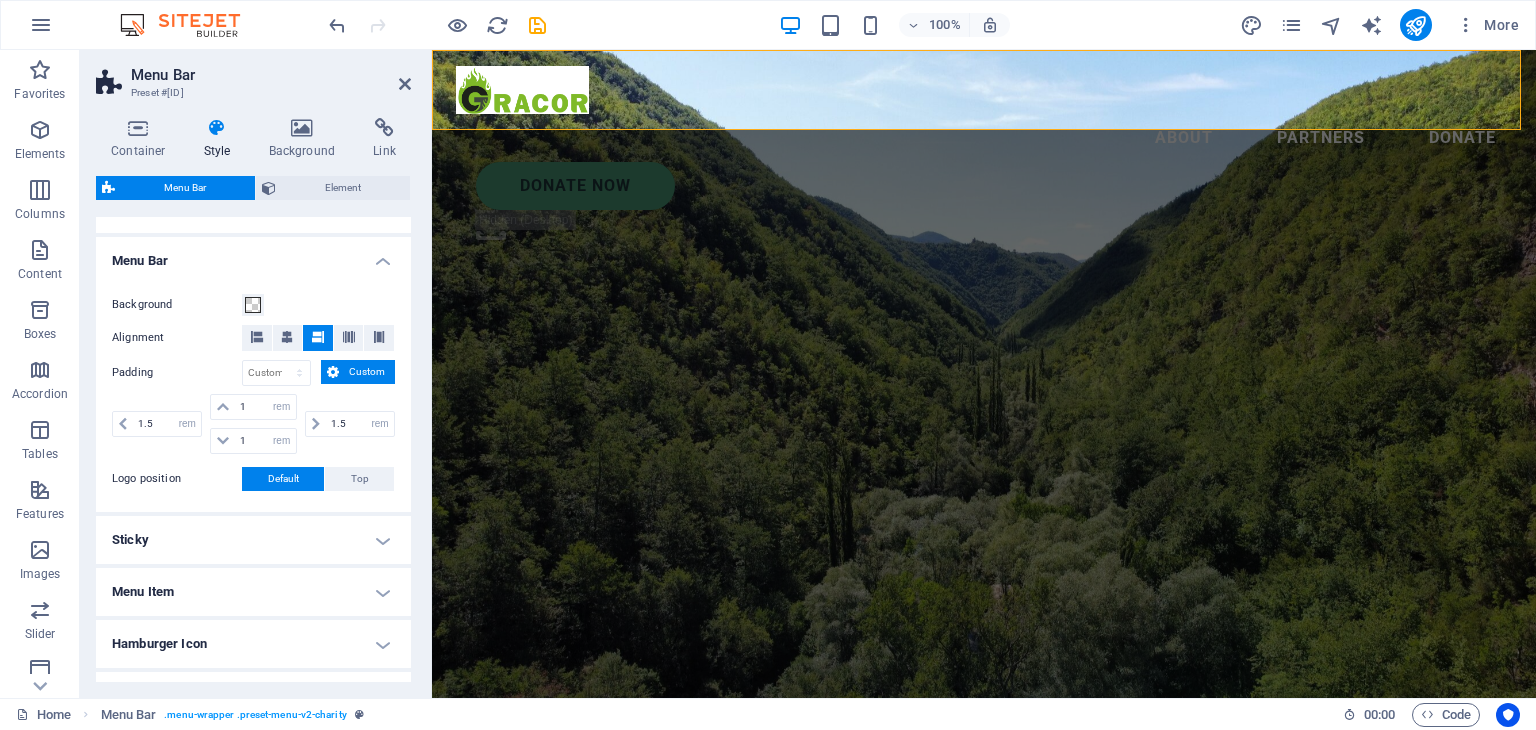 scroll, scrollTop: 200, scrollLeft: 0, axis: vertical 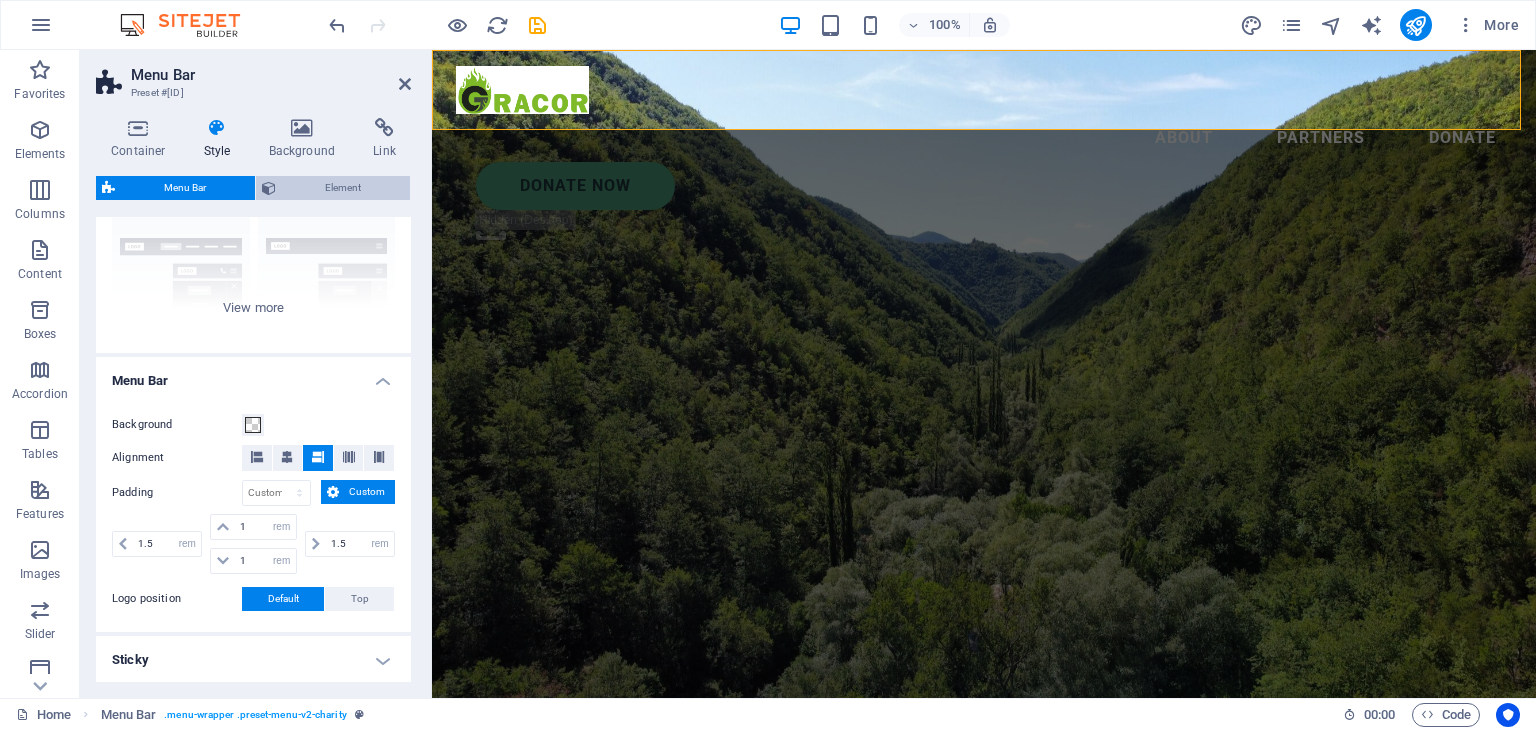 click on "Element" at bounding box center [343, 188] 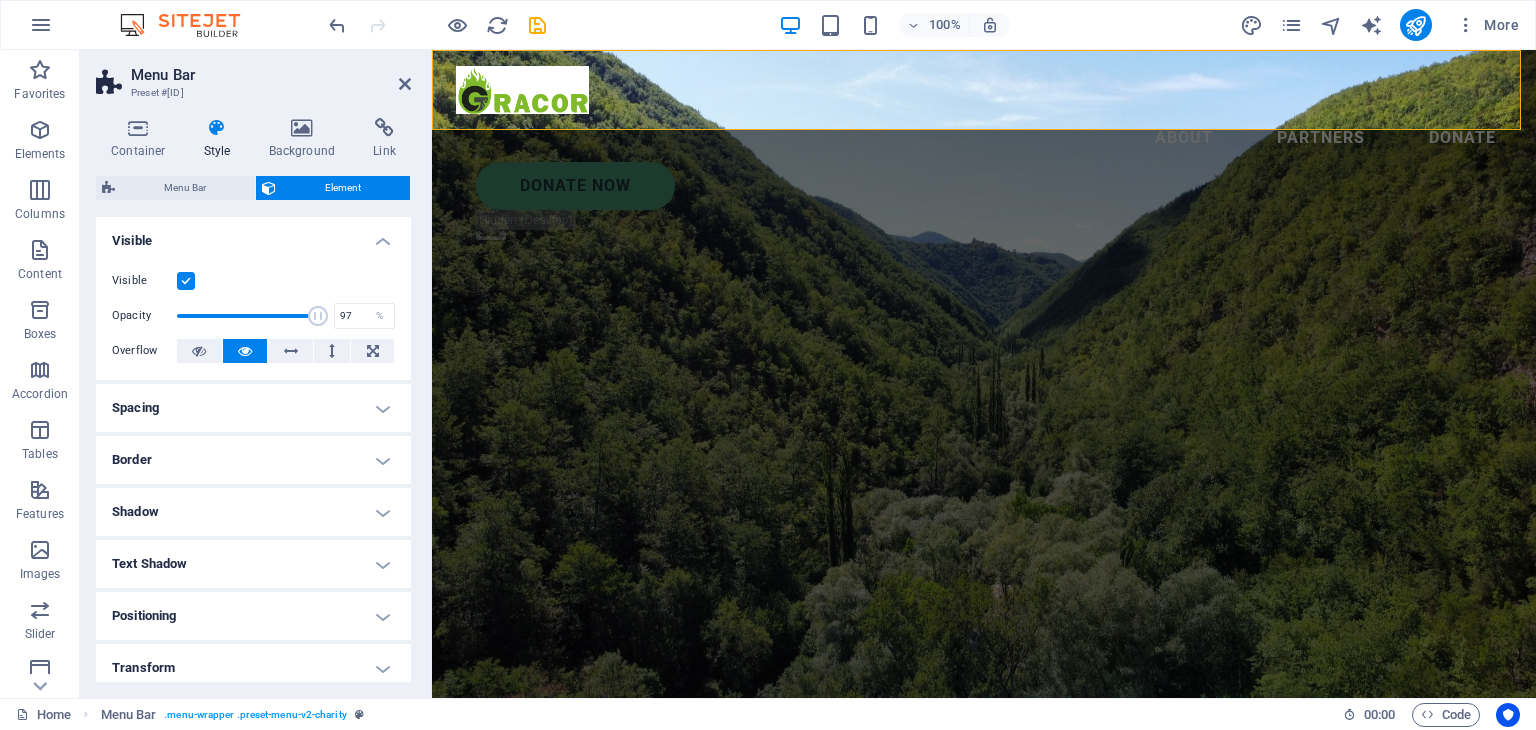click at bounding box center [318, 316] 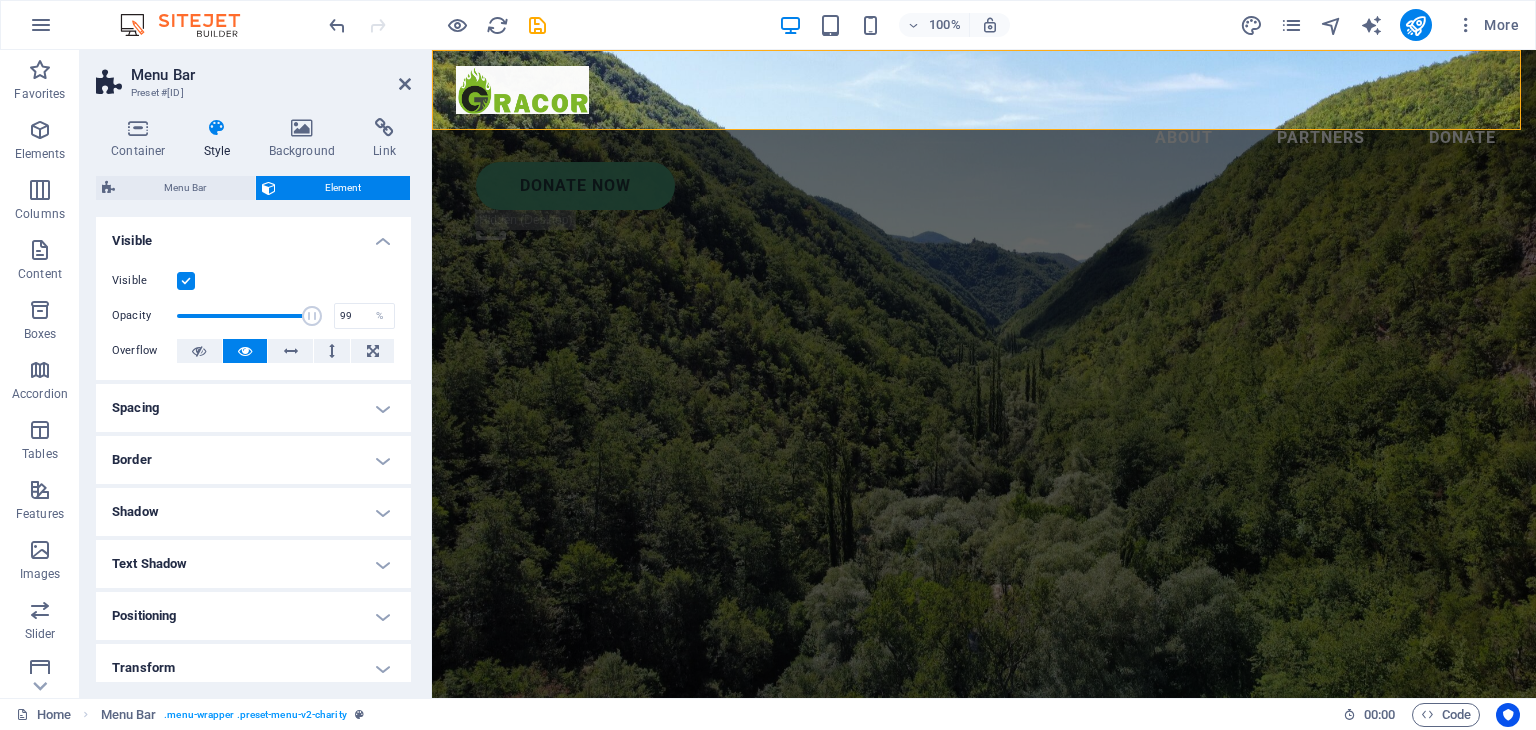 type on "100" 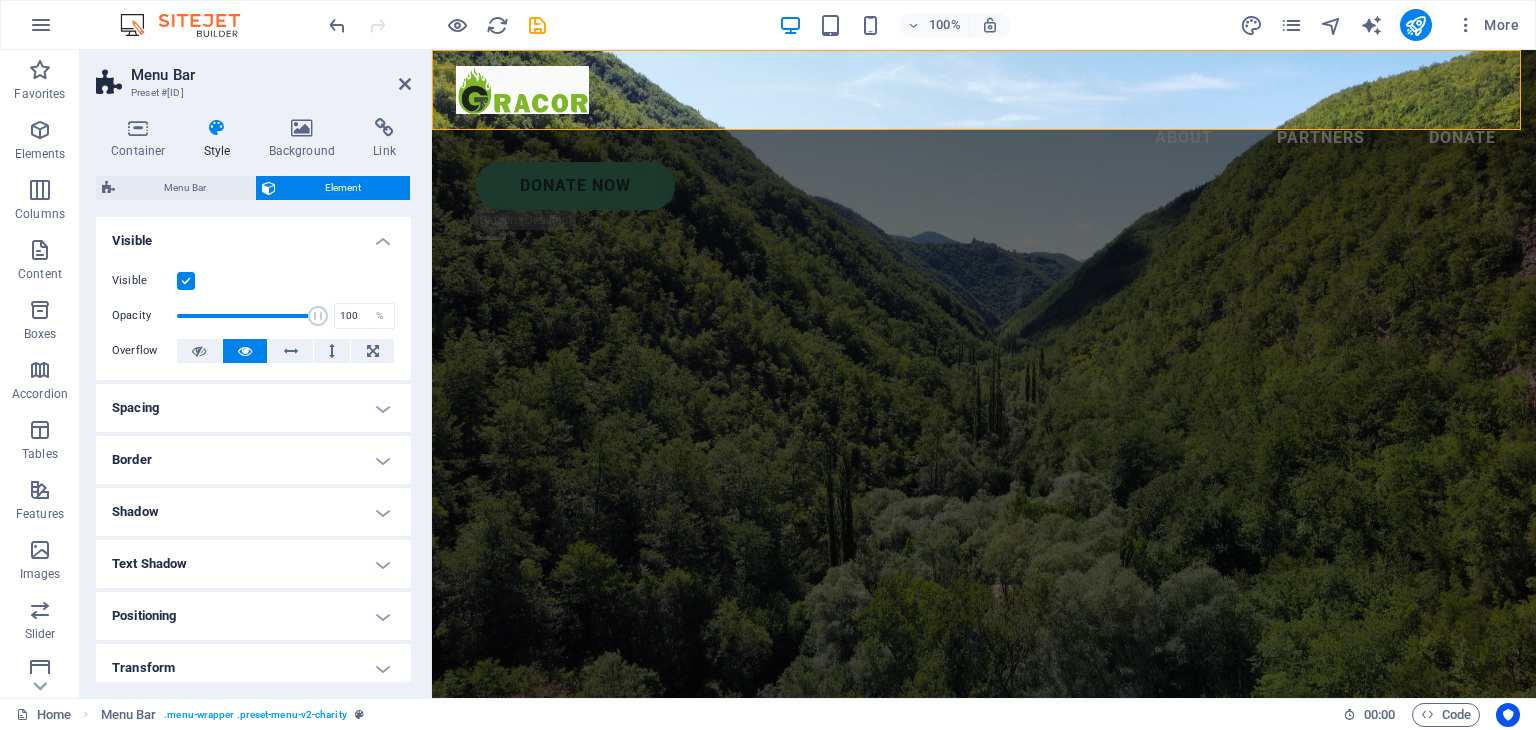 drag, startPoint x: 308, startPoint y: 313, endPoint x: 337, endPoint y: 301, distance: 31.38471 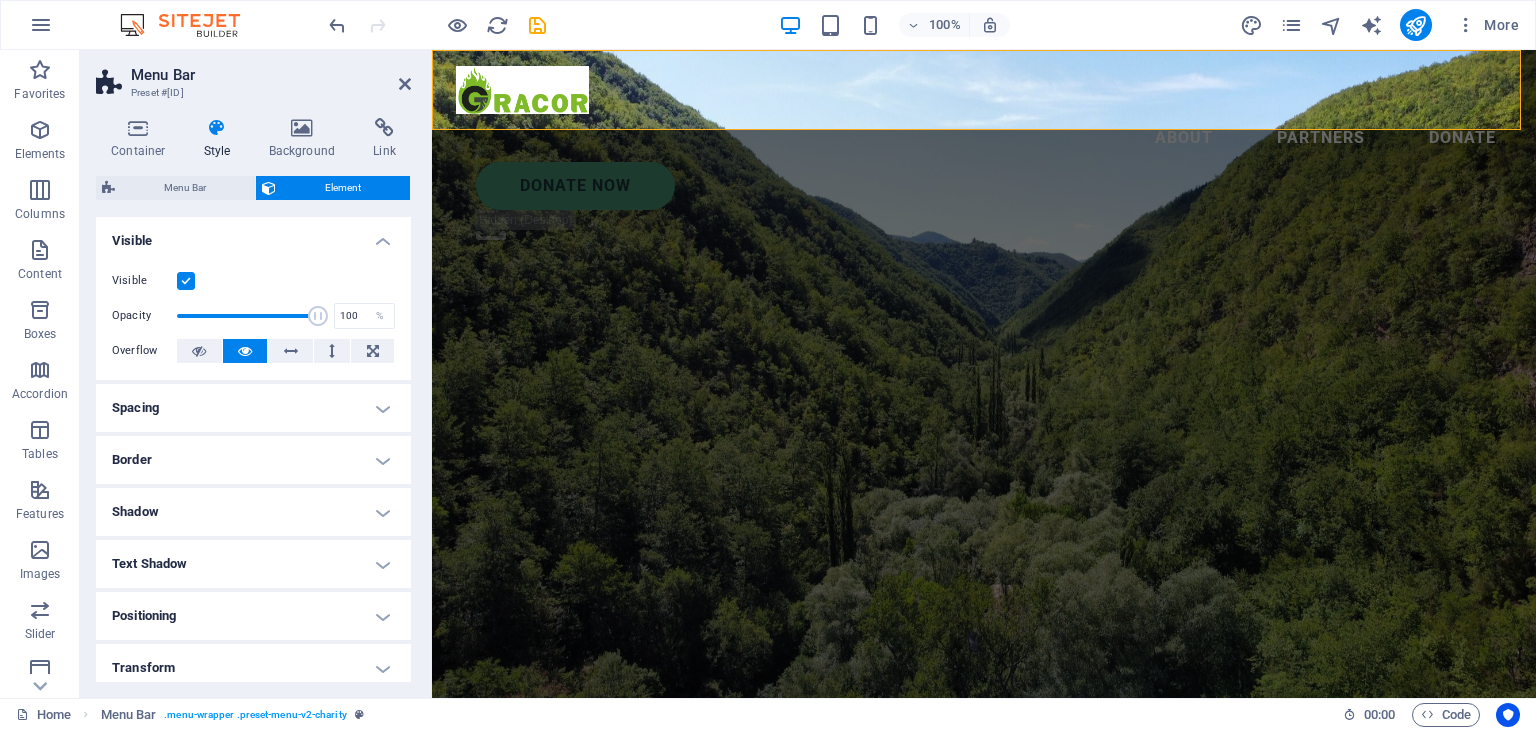 click on "Shadow" at bounding box center [253, 512] 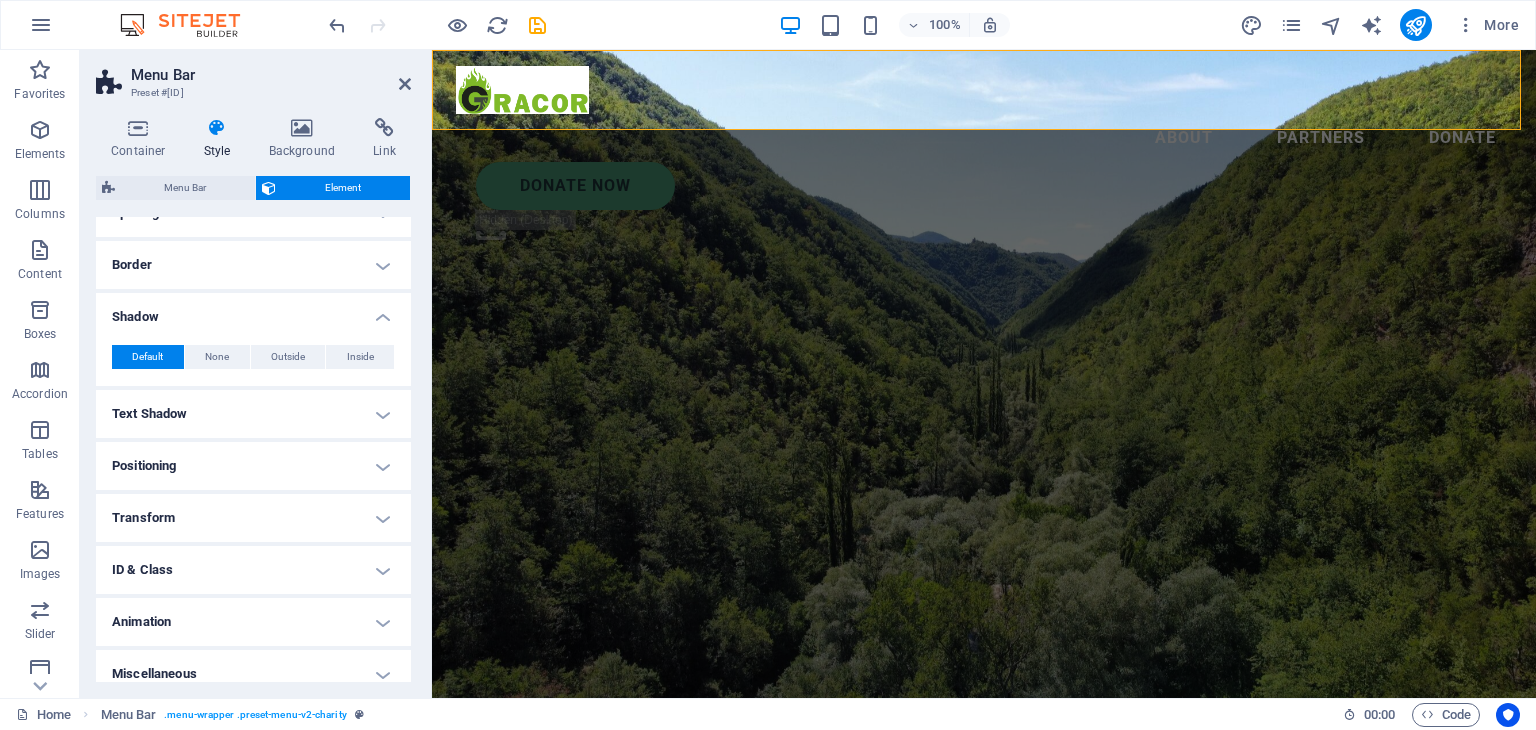 scroll, scrollTop: 200, scrollLeft: 0, axis: vertical 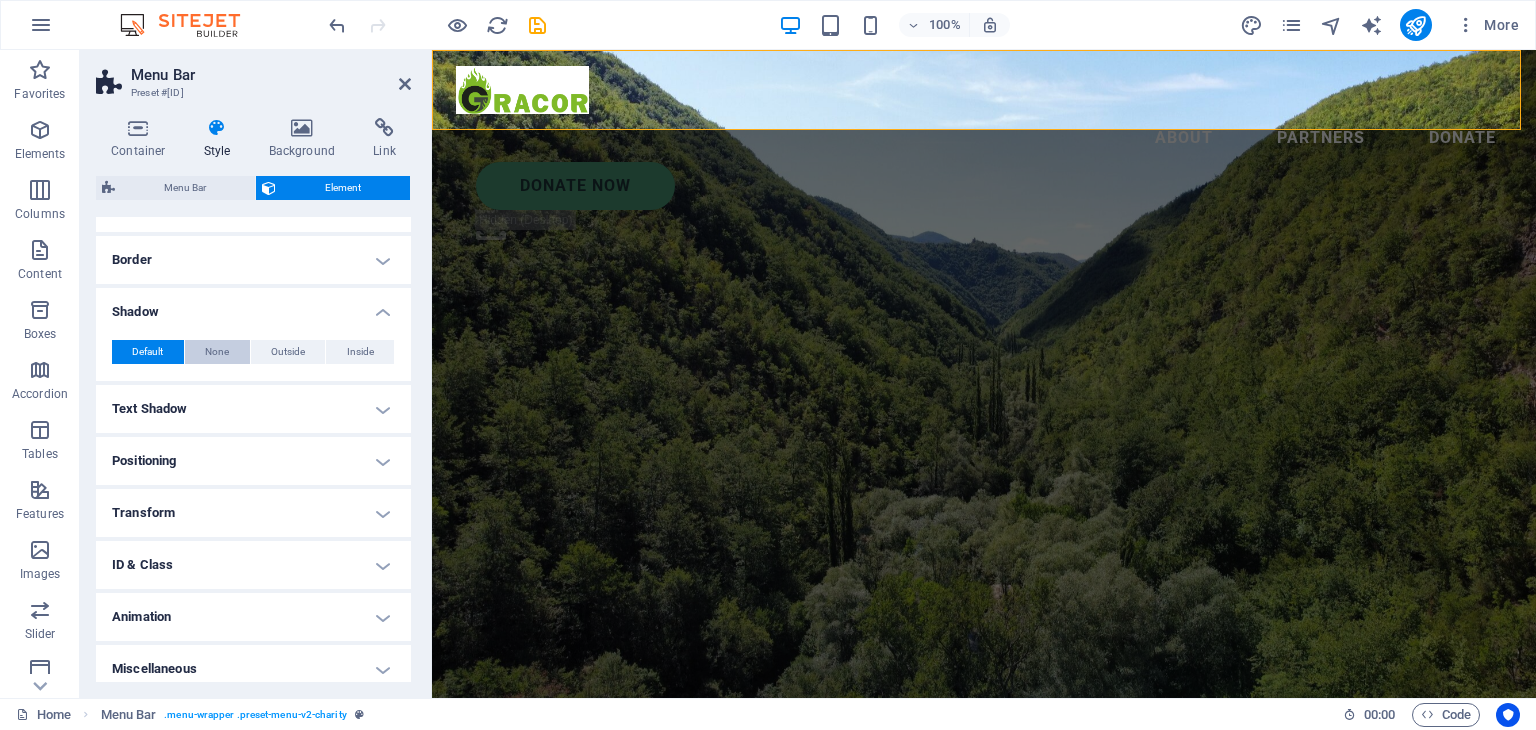 click on "None" at bounding box center [217, 352] 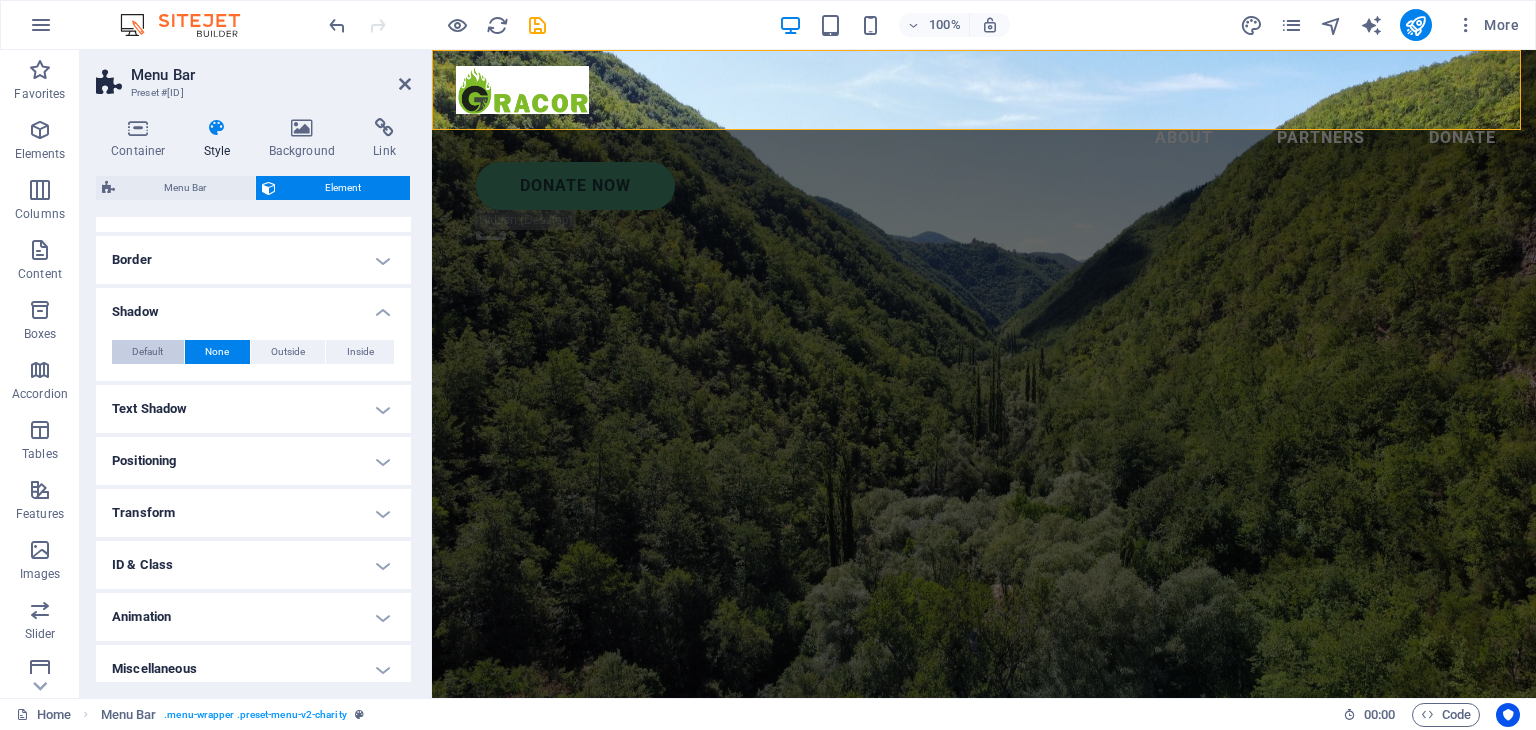 click on "Default" at bounding box center (147, 352) 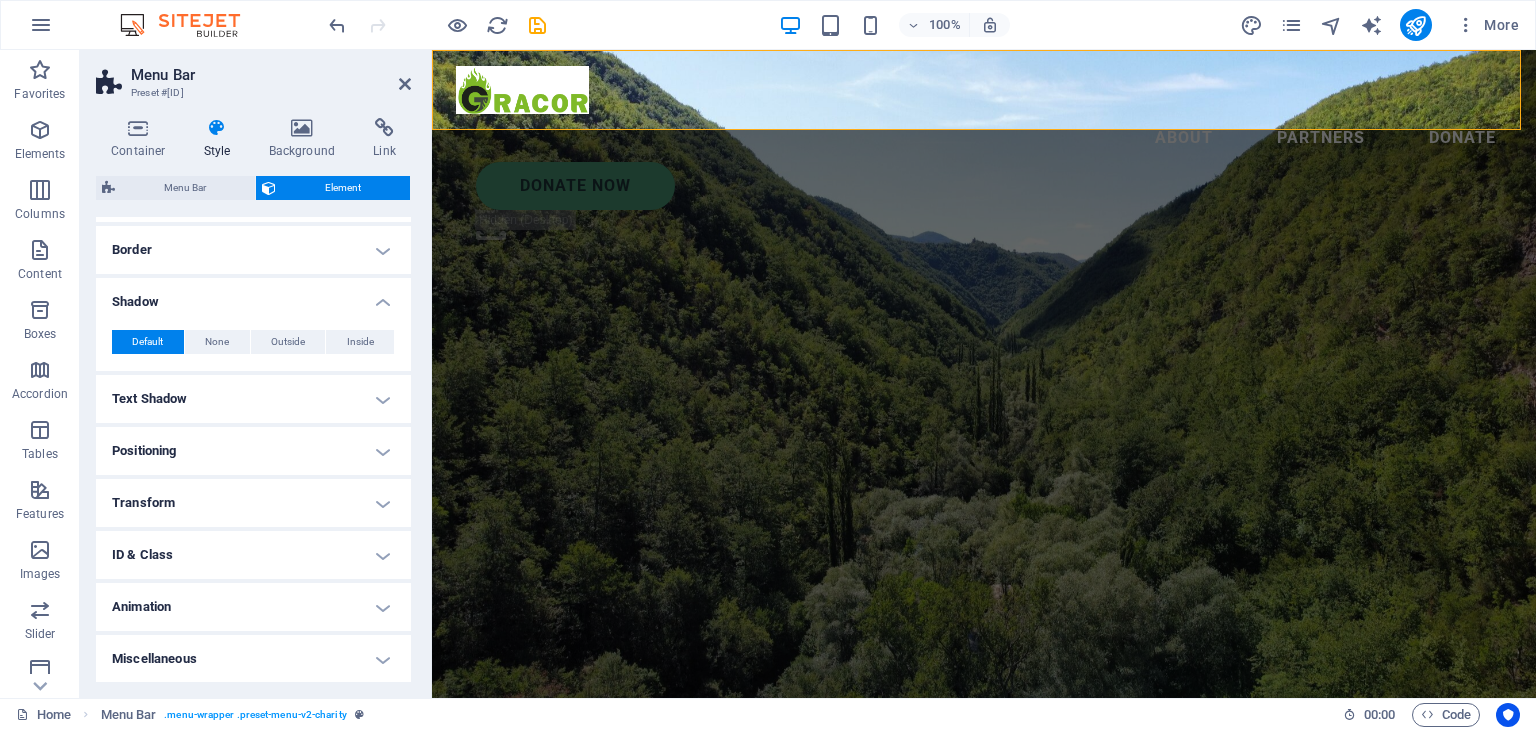 scroll, scrollTop: 211, scrollLeft: 0, axis: vertical 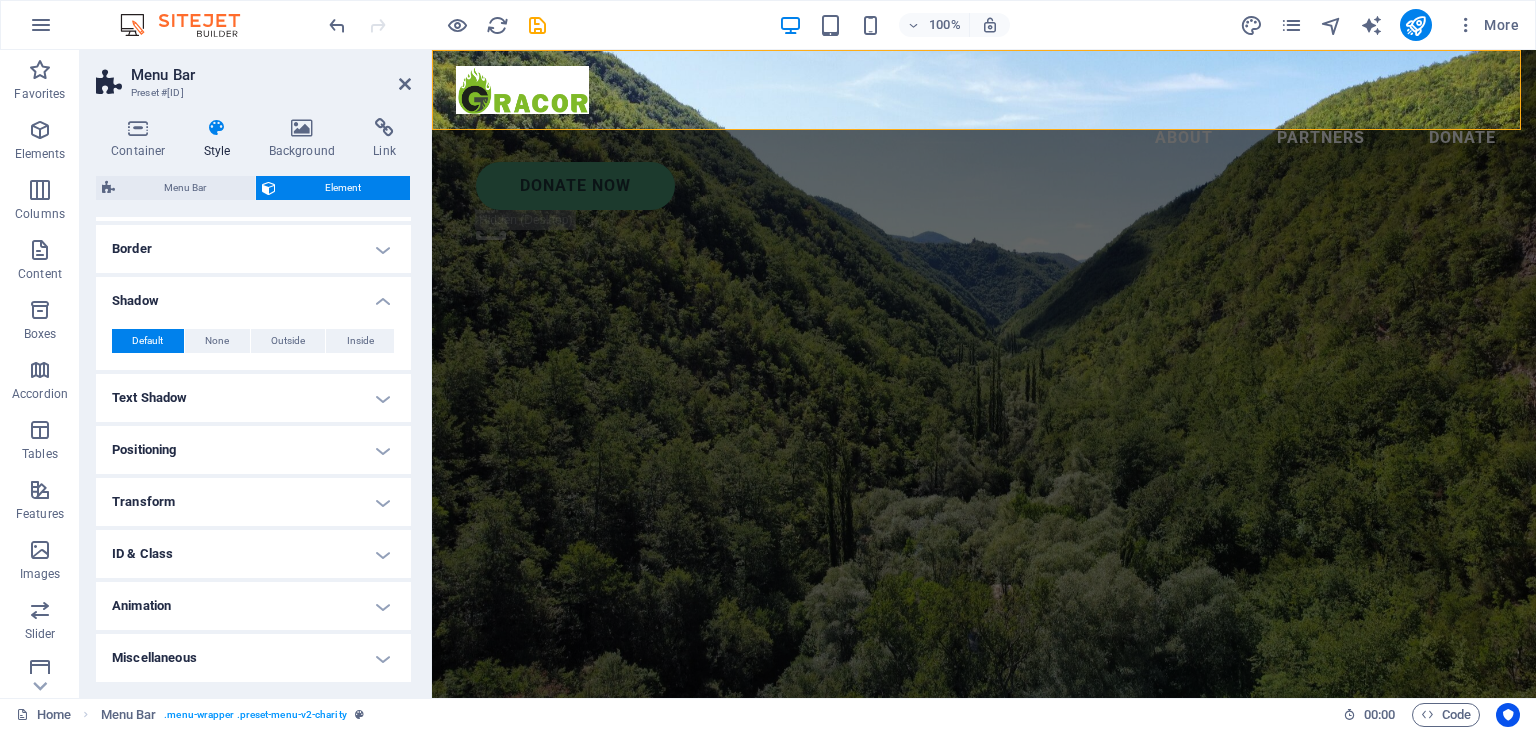 click on "Positioning" at bounding box center (253, 450) 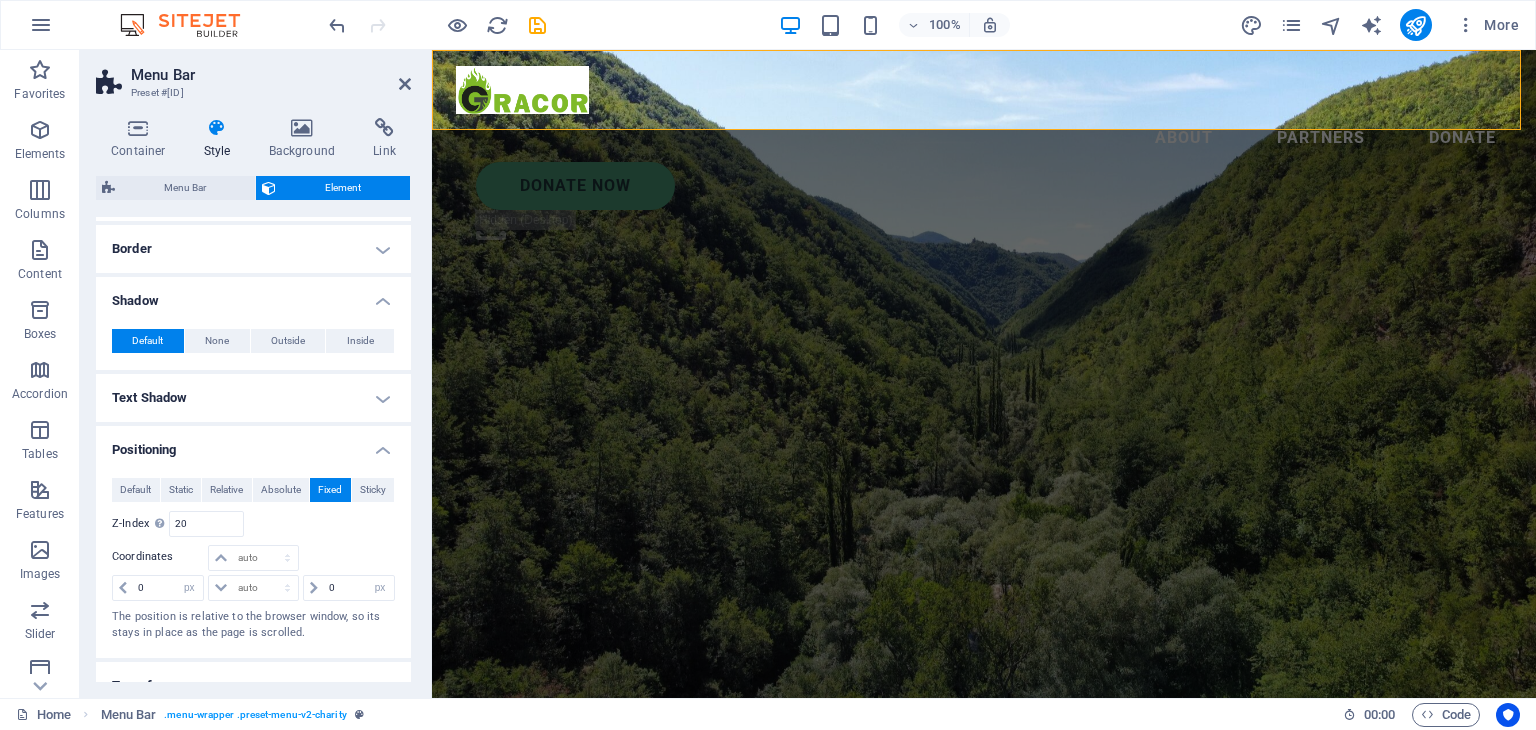 click on "Text Shadow" at bounding box center (253, 398) 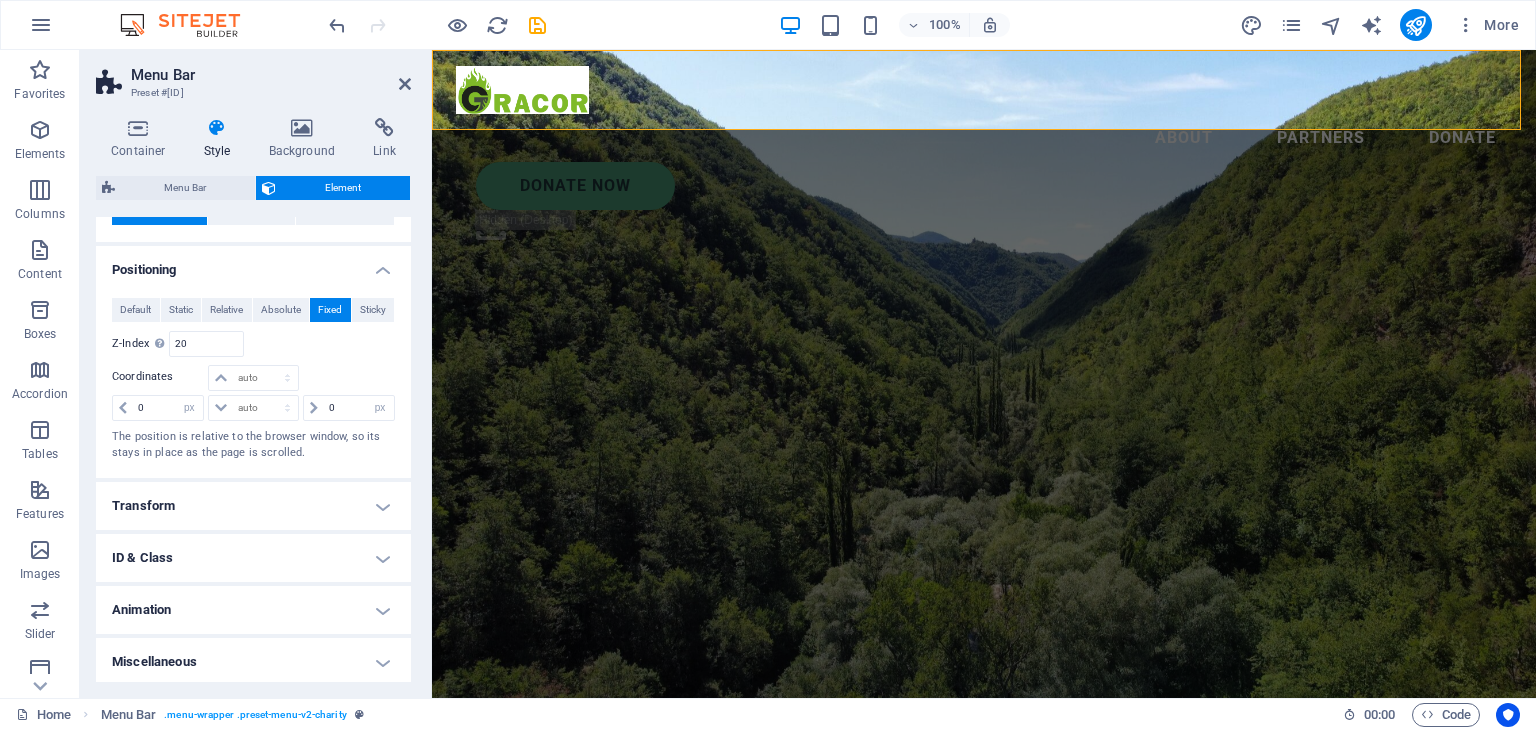 scroll, scrollTop: 439, scrollLeft: 0, axis: vertical 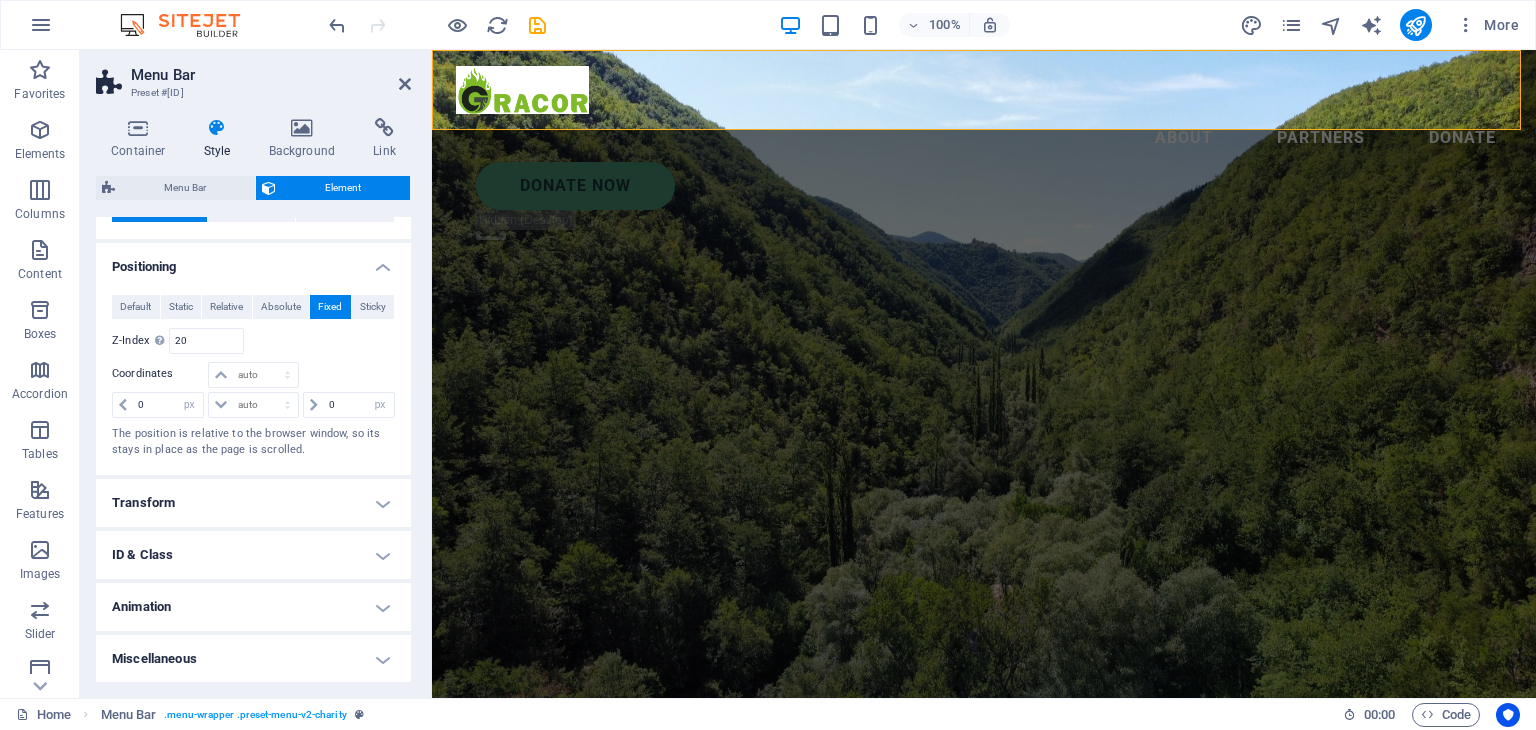 click on "Transform" at bounding box center [253, 503] 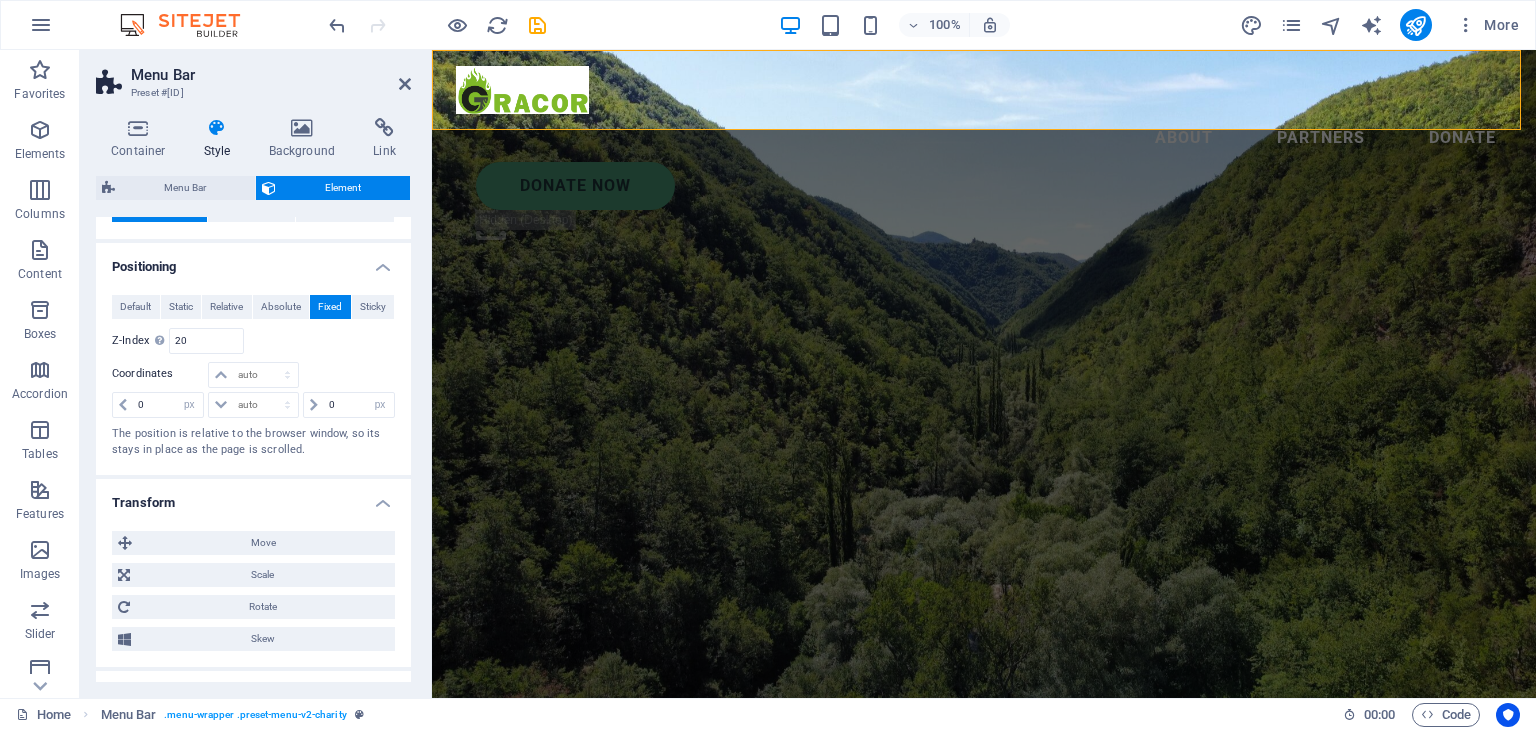 click on "Transform" at bounding box center (253, 497) 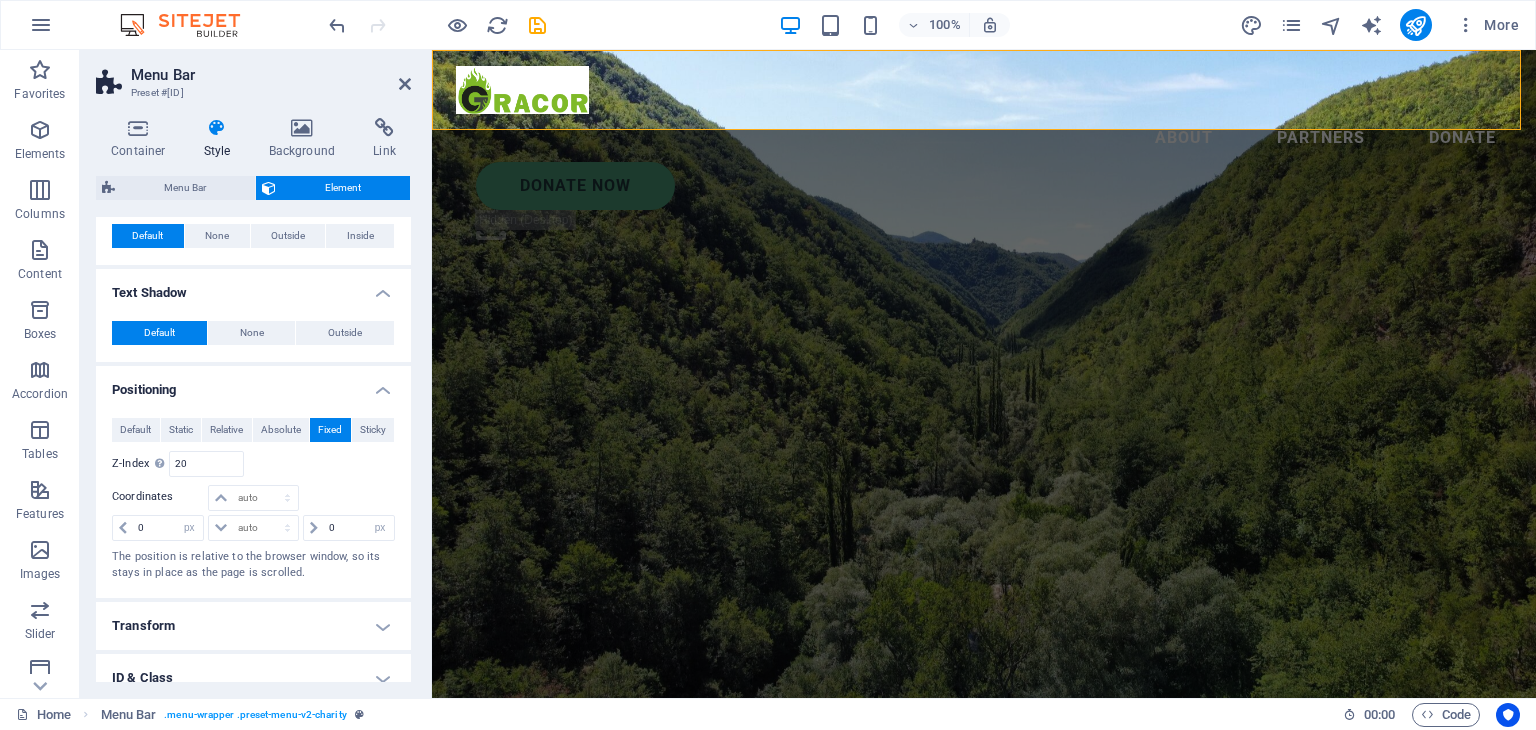 scroll, scrollTop: 239, scrollLeft: 0, axis: vertical 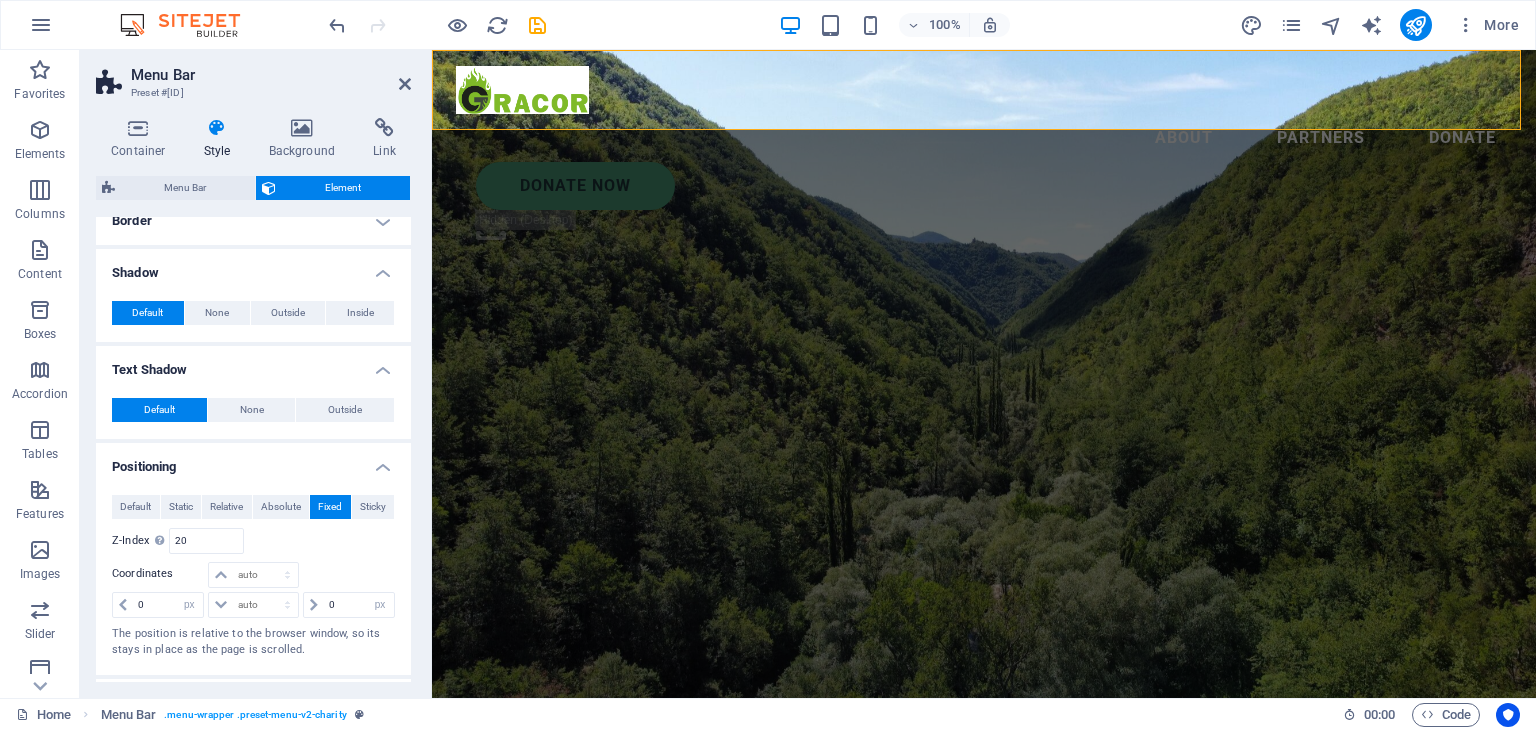 click on "Positioning" at bounding box center [253, 461] 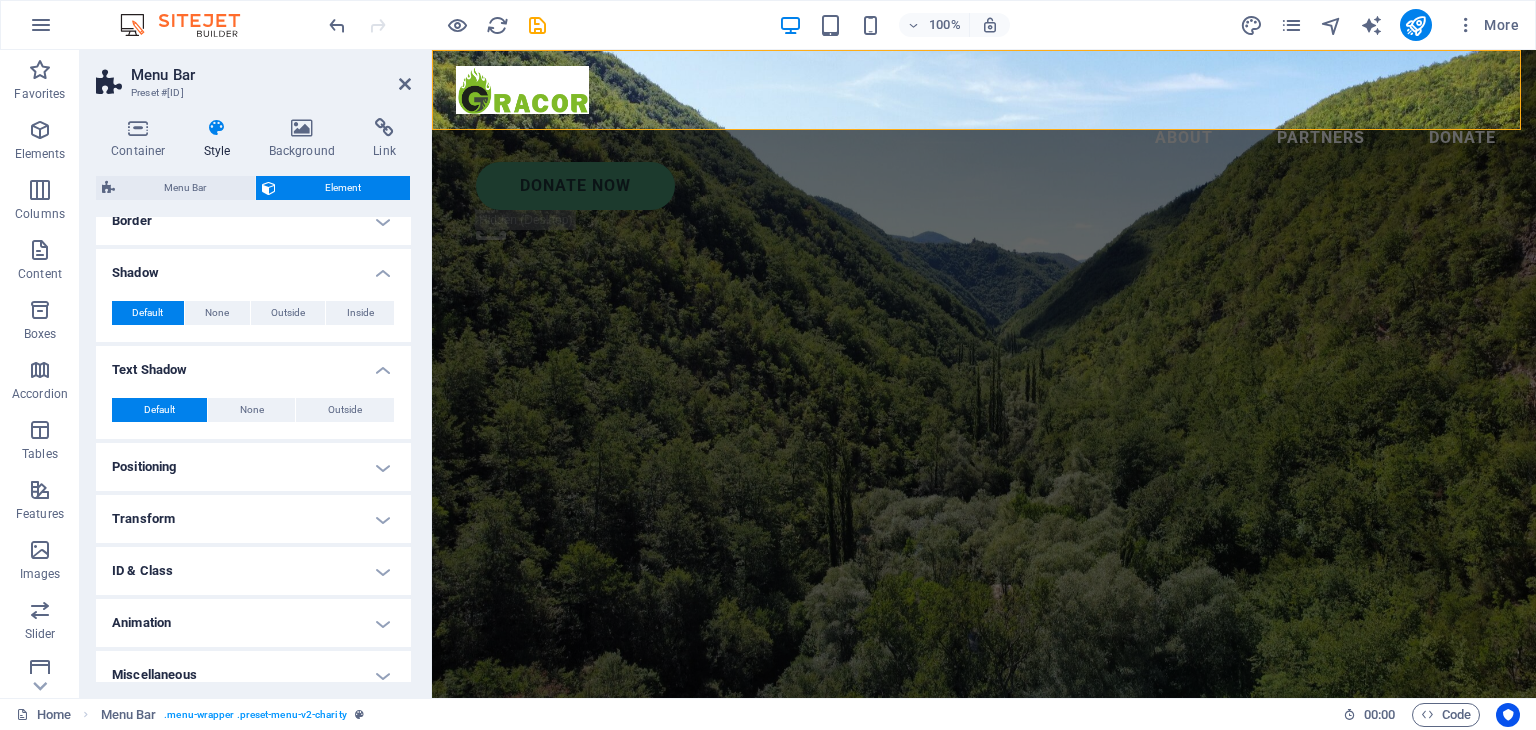 click on "Text Shadow" at bounding box center (253, 364) 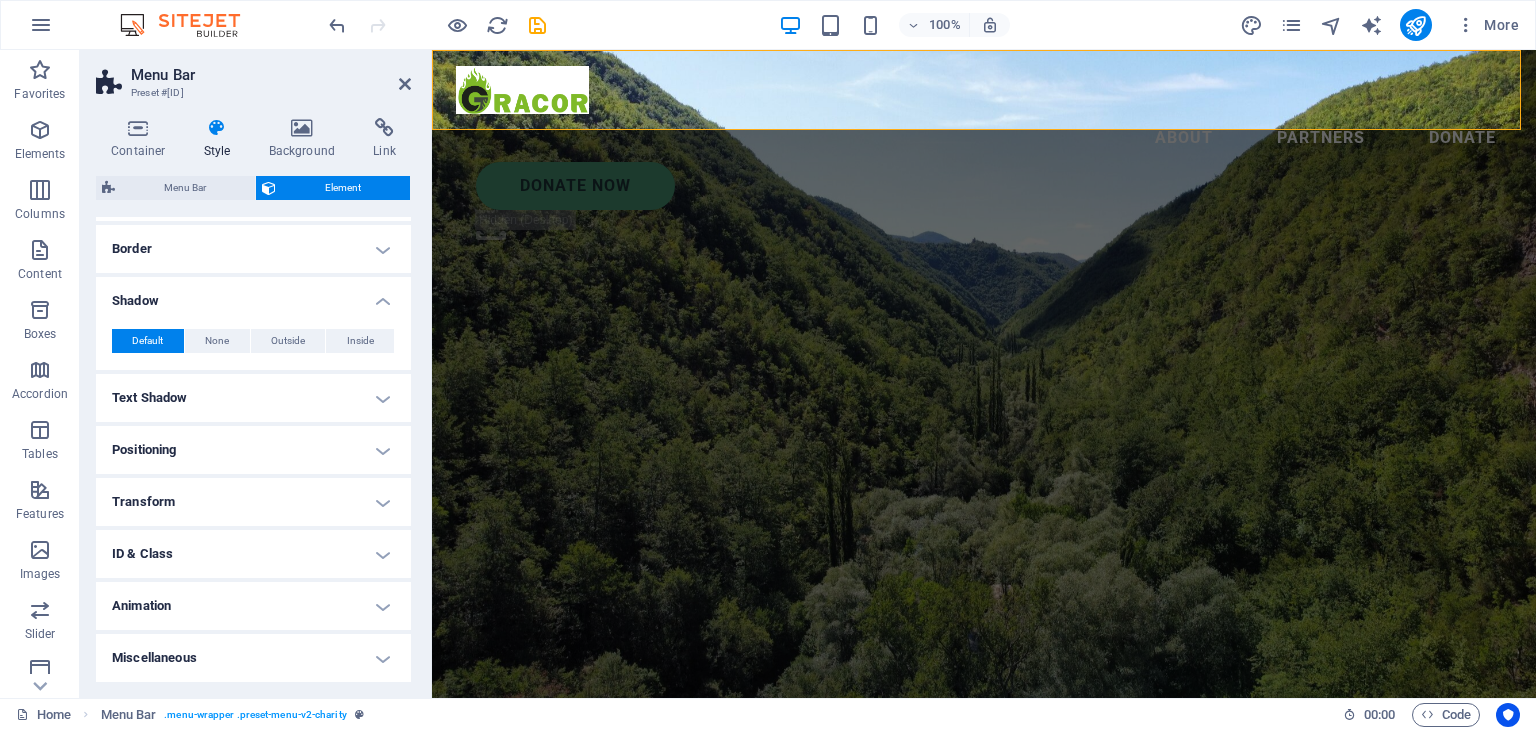 click on "Shadow" at bounding box center (253, 295) 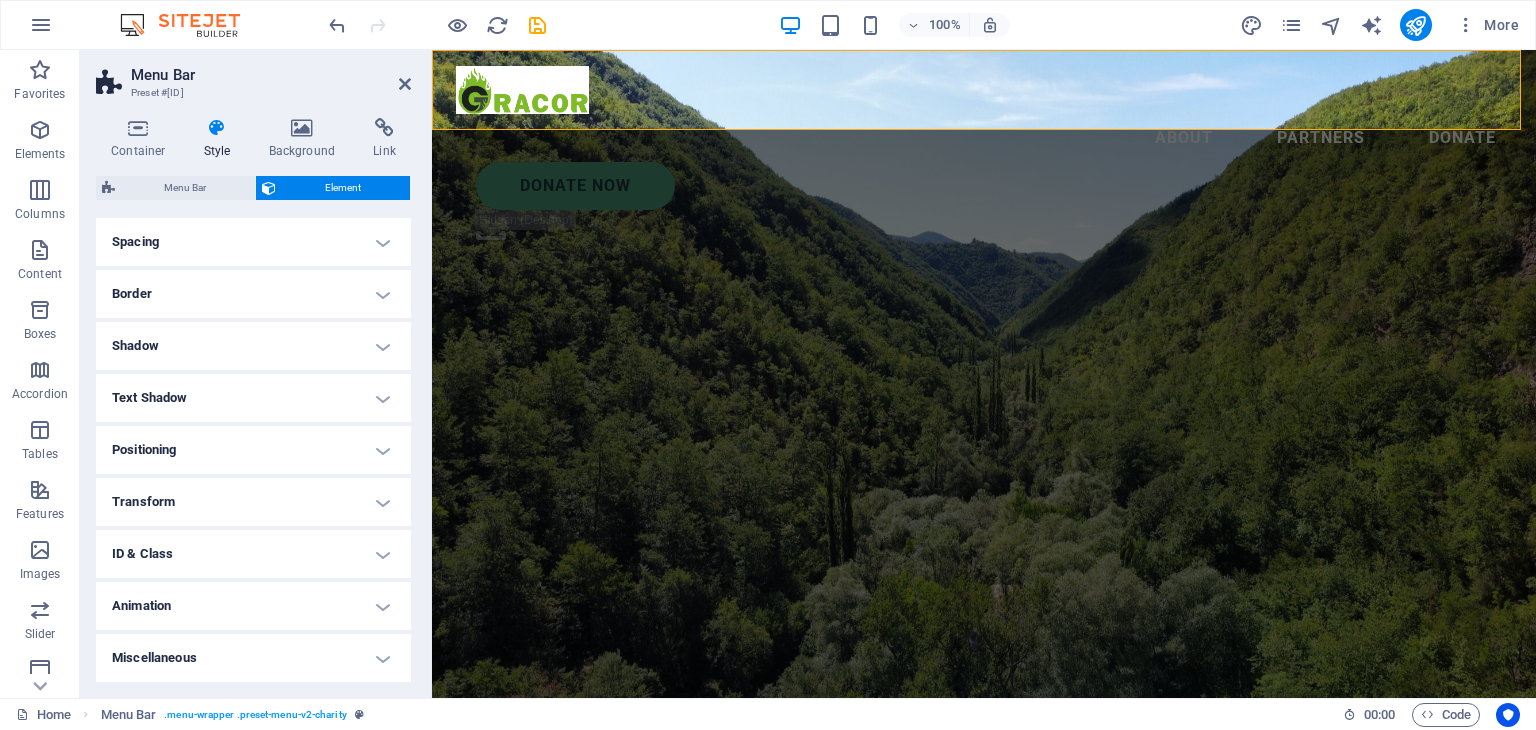 scroll, scrollTop: 166, scrollLeft: 0, axis: vertical 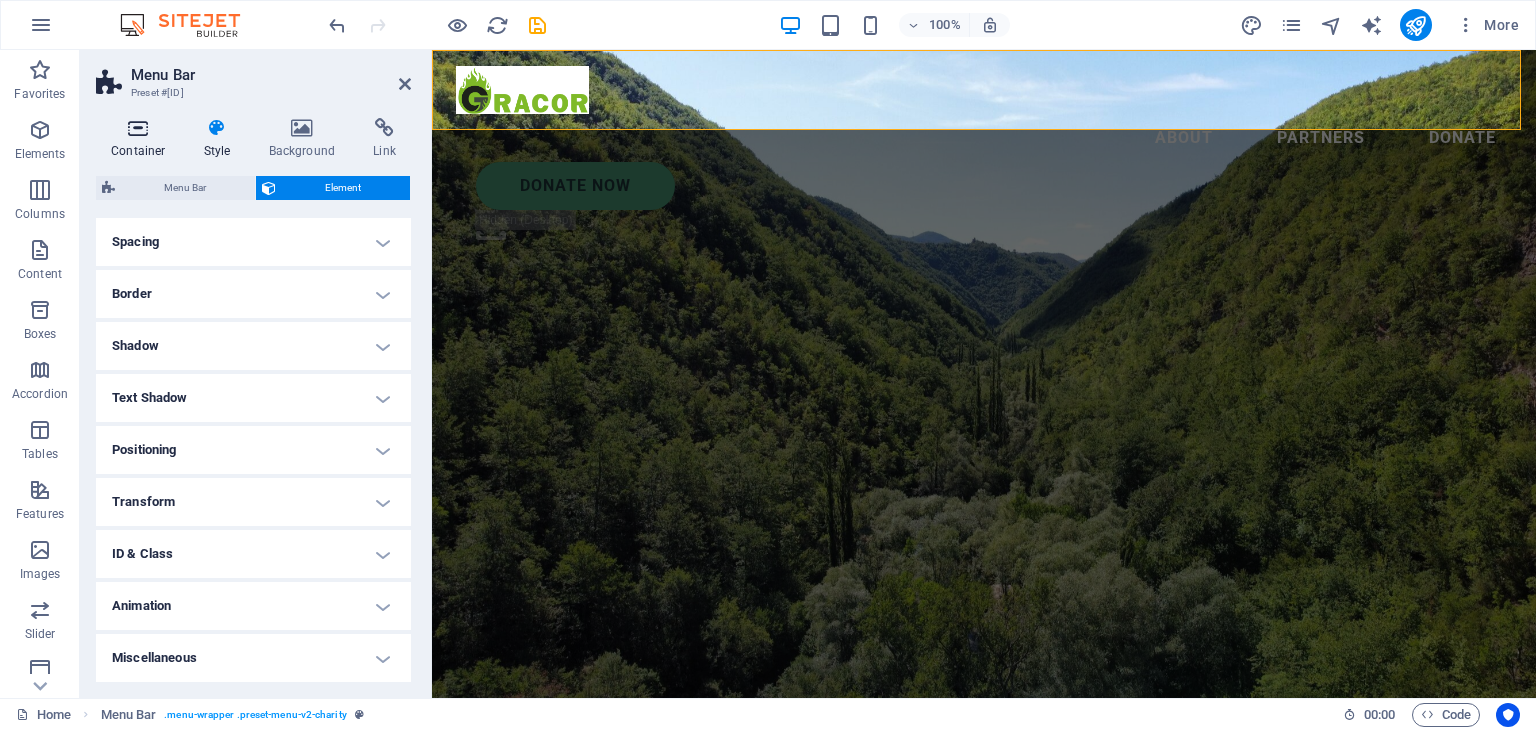 click at bounding box center [138, 128] 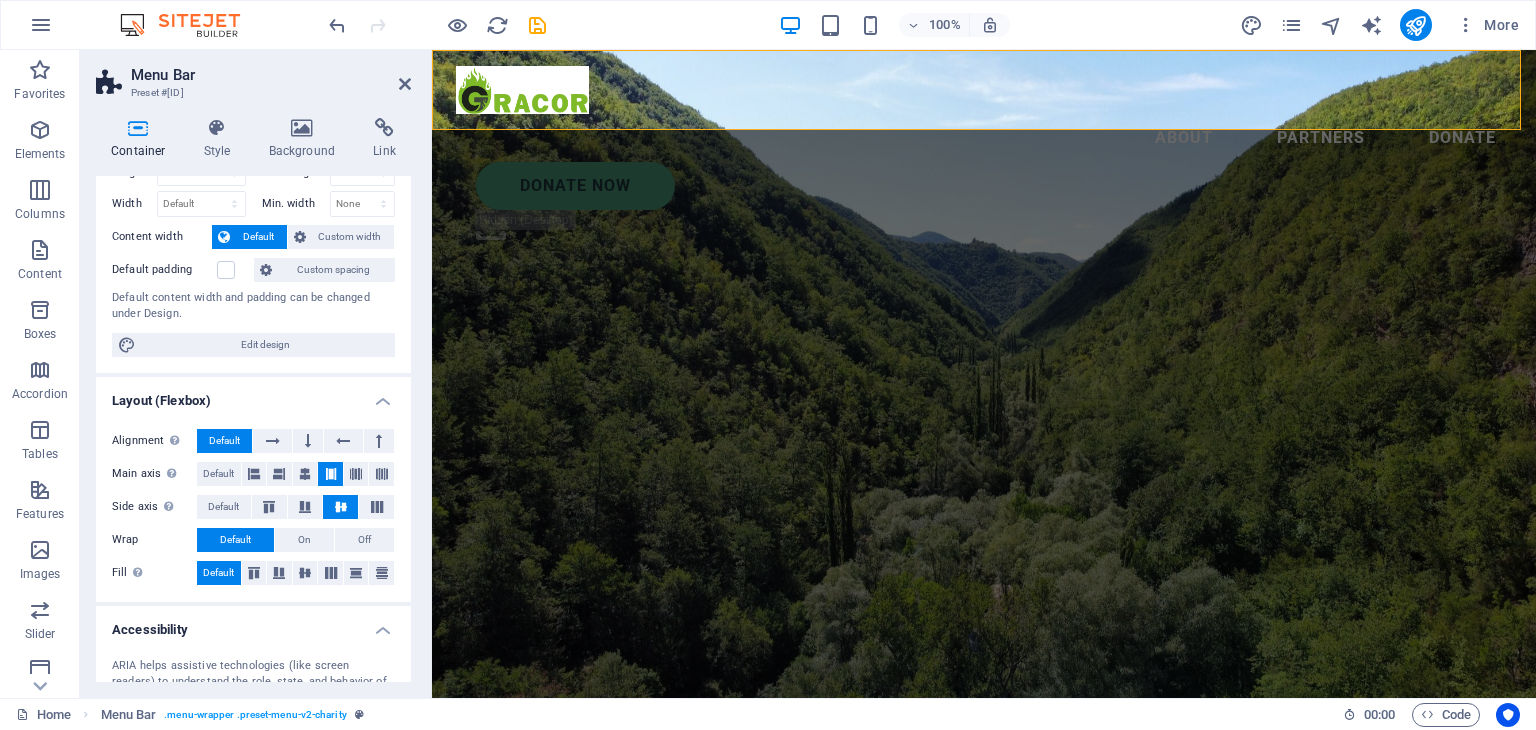 scroll, scrollTop: 0, scrollLeft: 0, axis: both 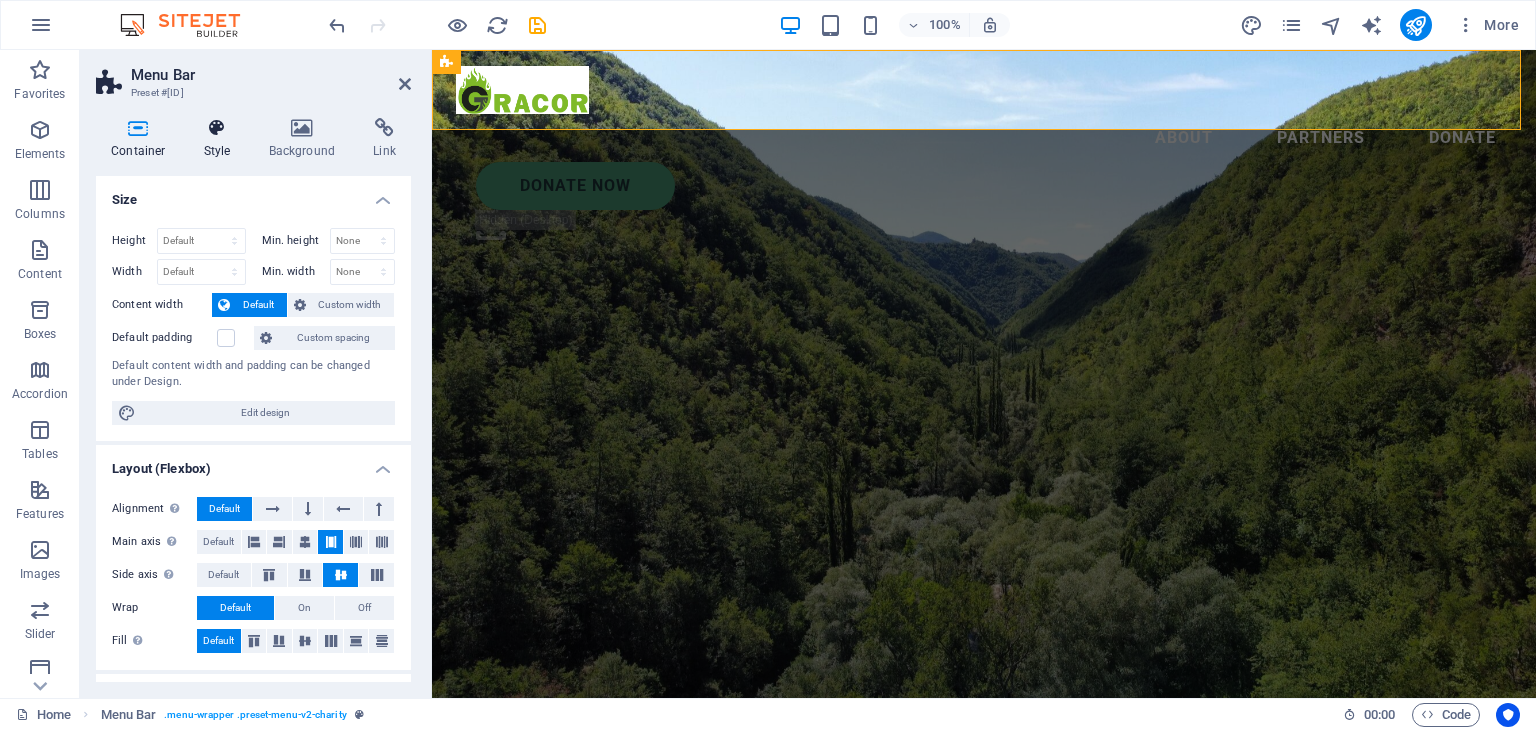 click at bounding box center [217, 128] 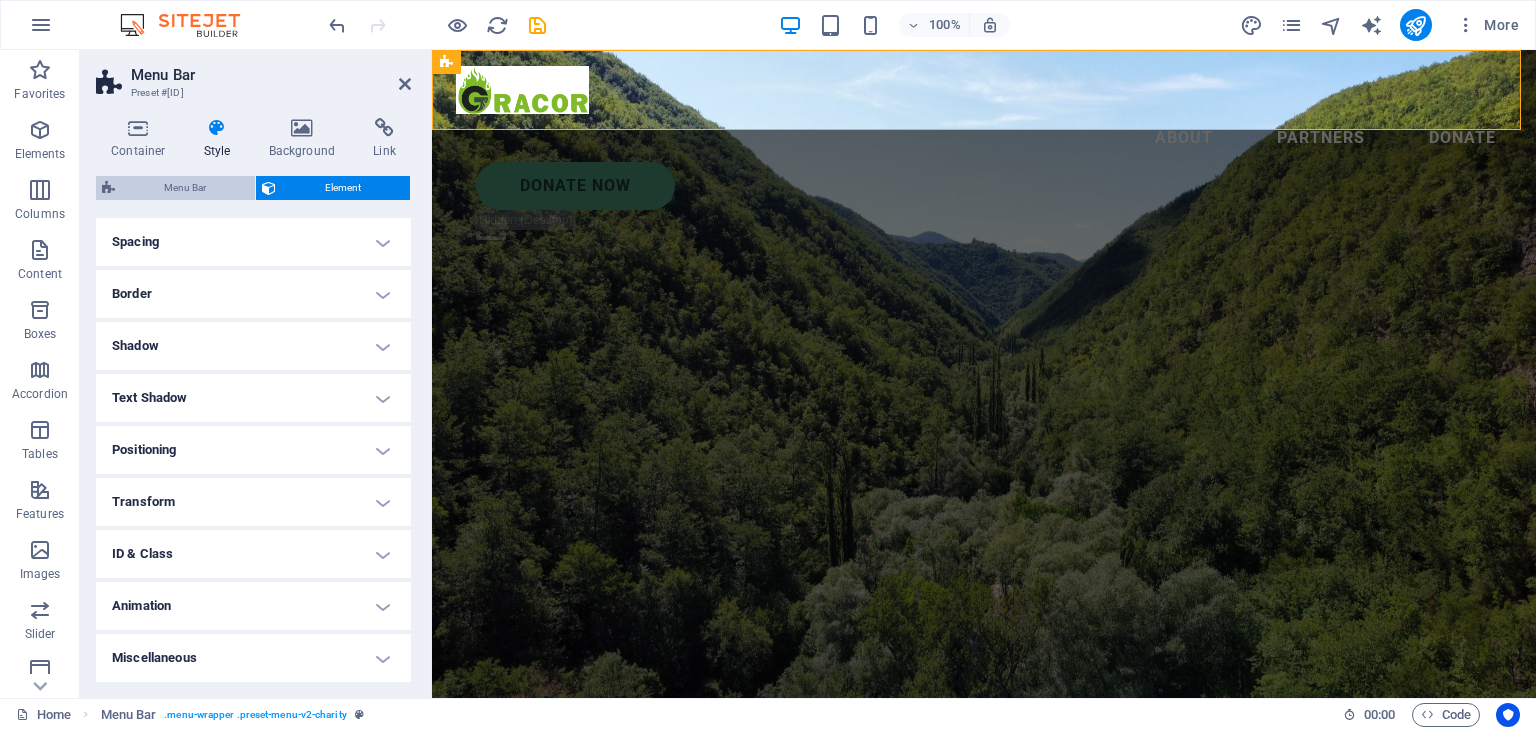 click on "Menu Bar" at bounding box center [185, 188] 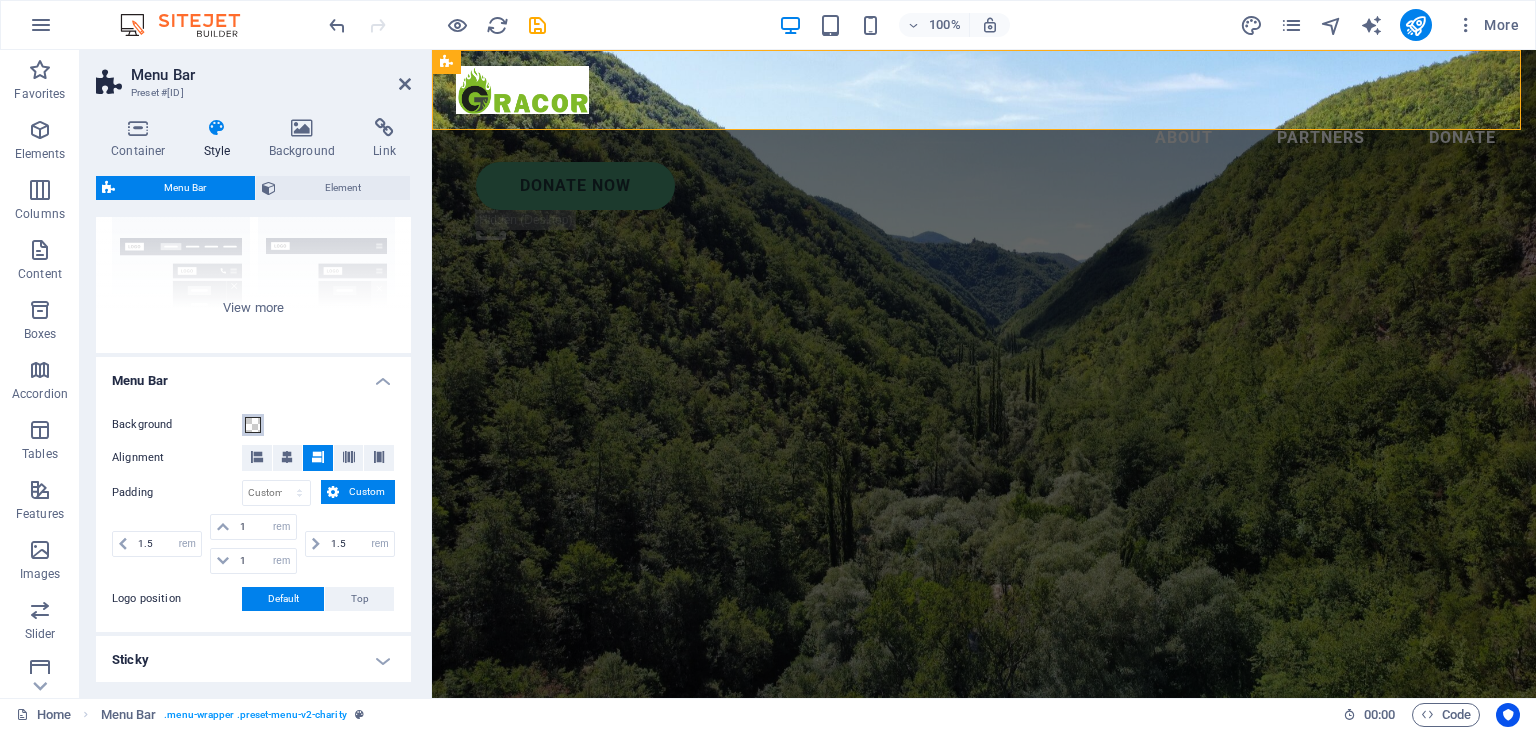 click at bounding box center (253, 425) 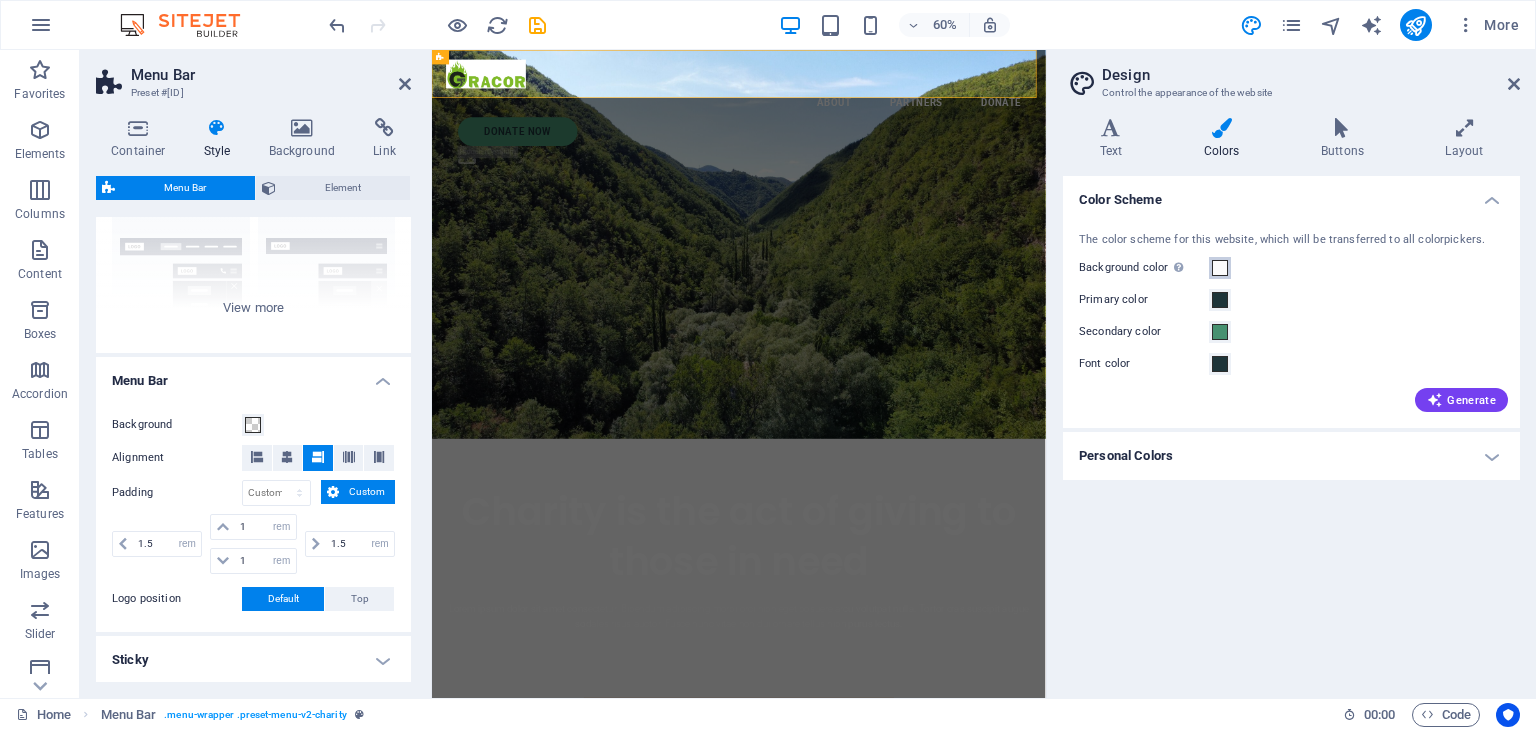 click at bounding box center [1220, 268] 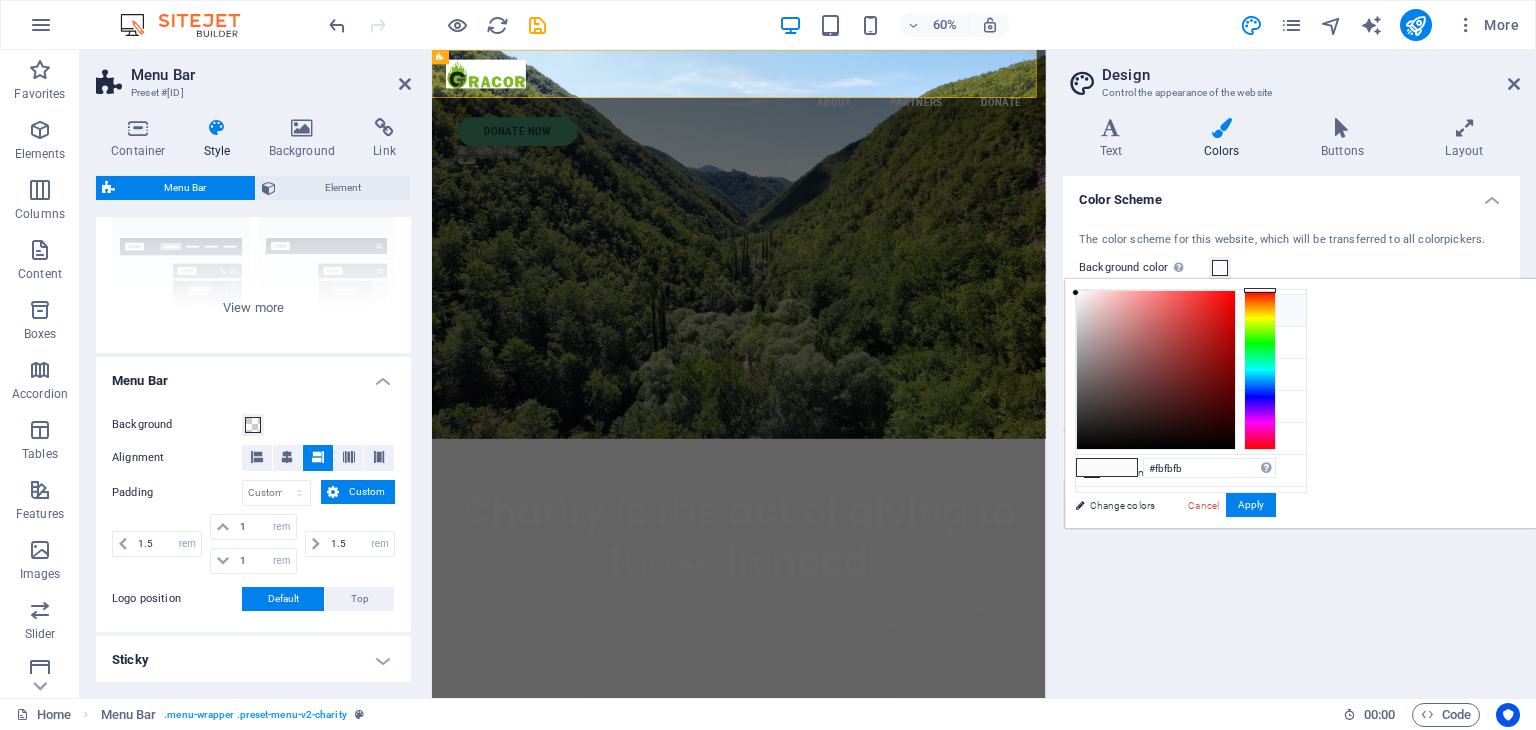 scroll, scrollTop: 76, scrollLeft: 0, axis: vertical 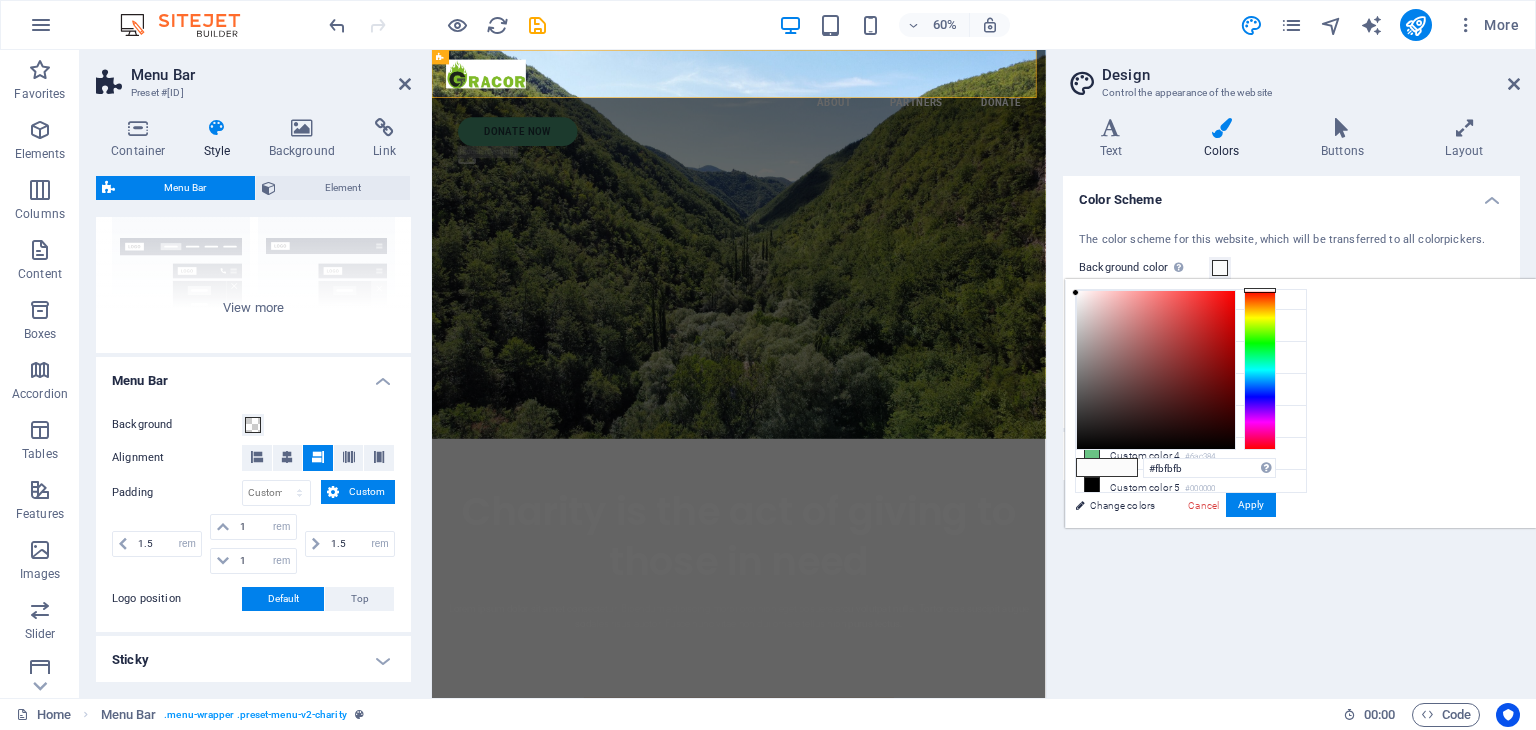 click at bounding box center (1260, 370) 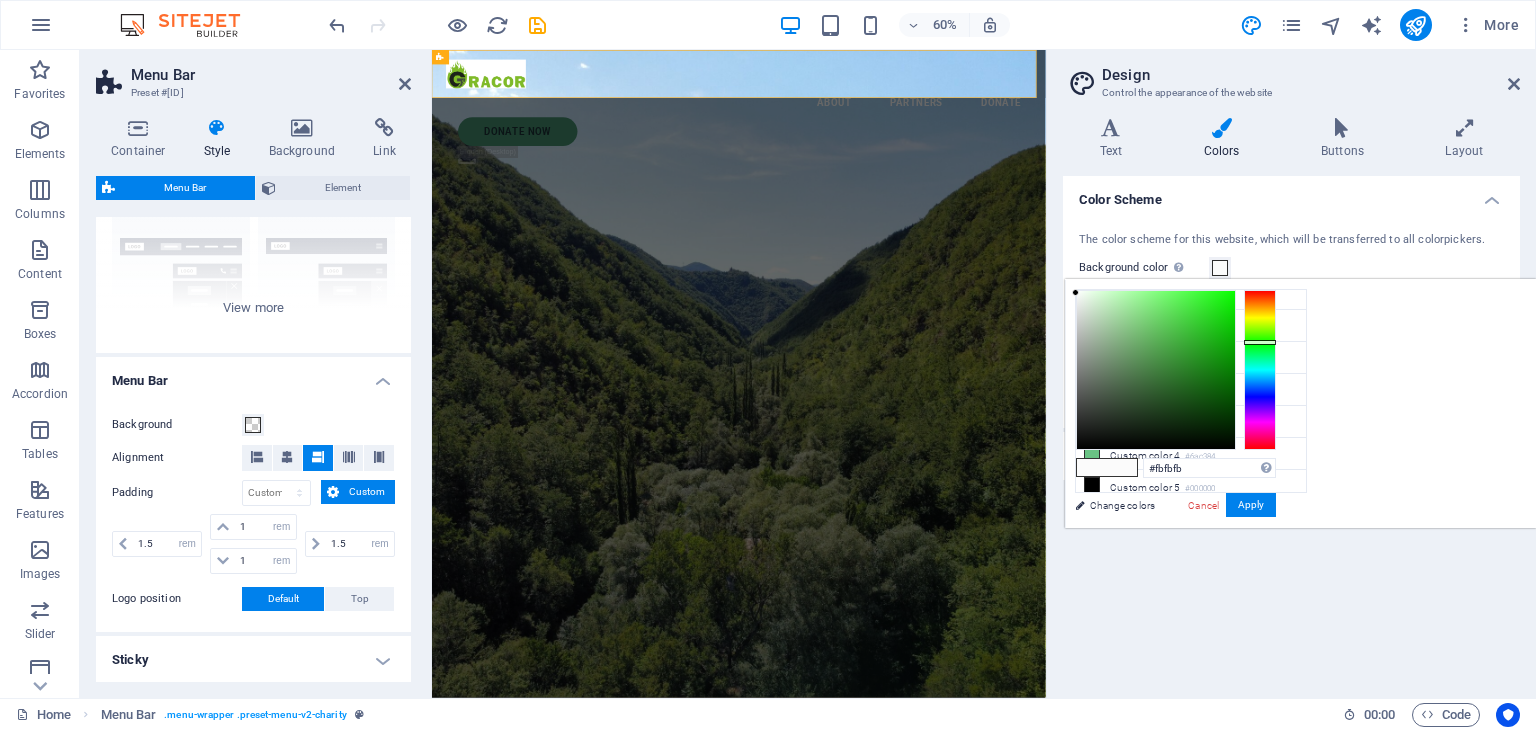 drag, startPoint x: 1306, startPoint y: 399, endPoint x: 1309, endPoint y: 300, distance: 99.04544 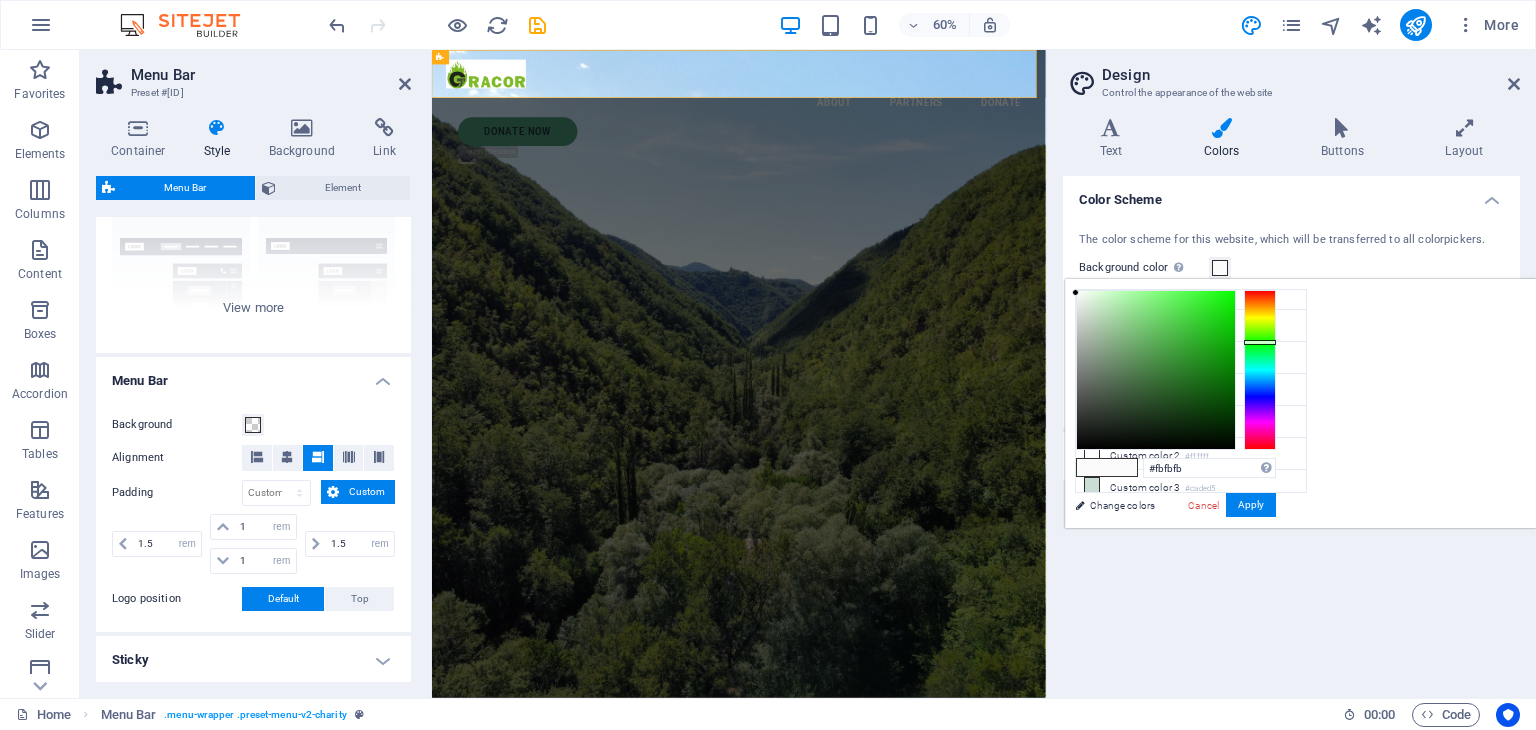 scroll, scrollTop: 0, scrollLeft: 0, axis: both 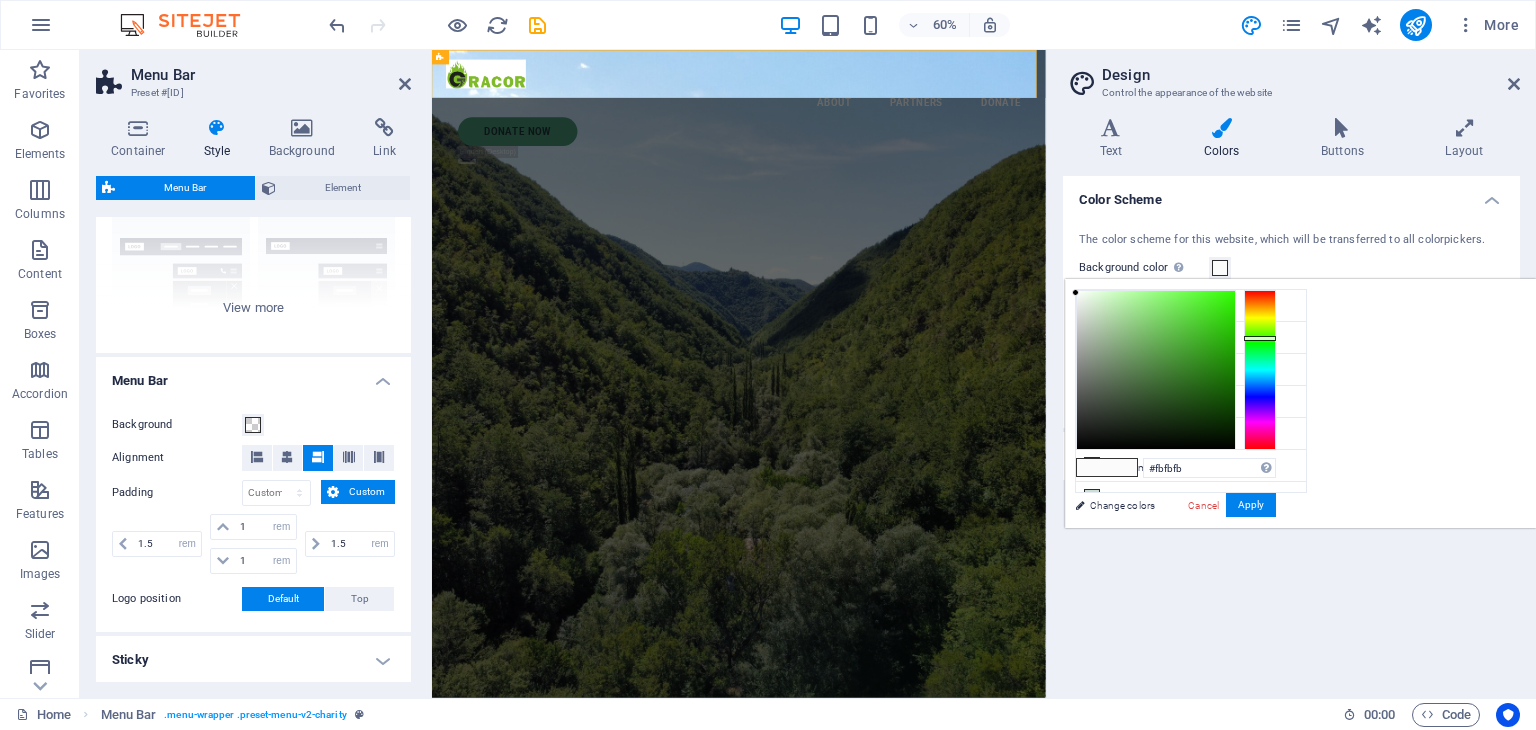 click at bounding box center (1260, 370) 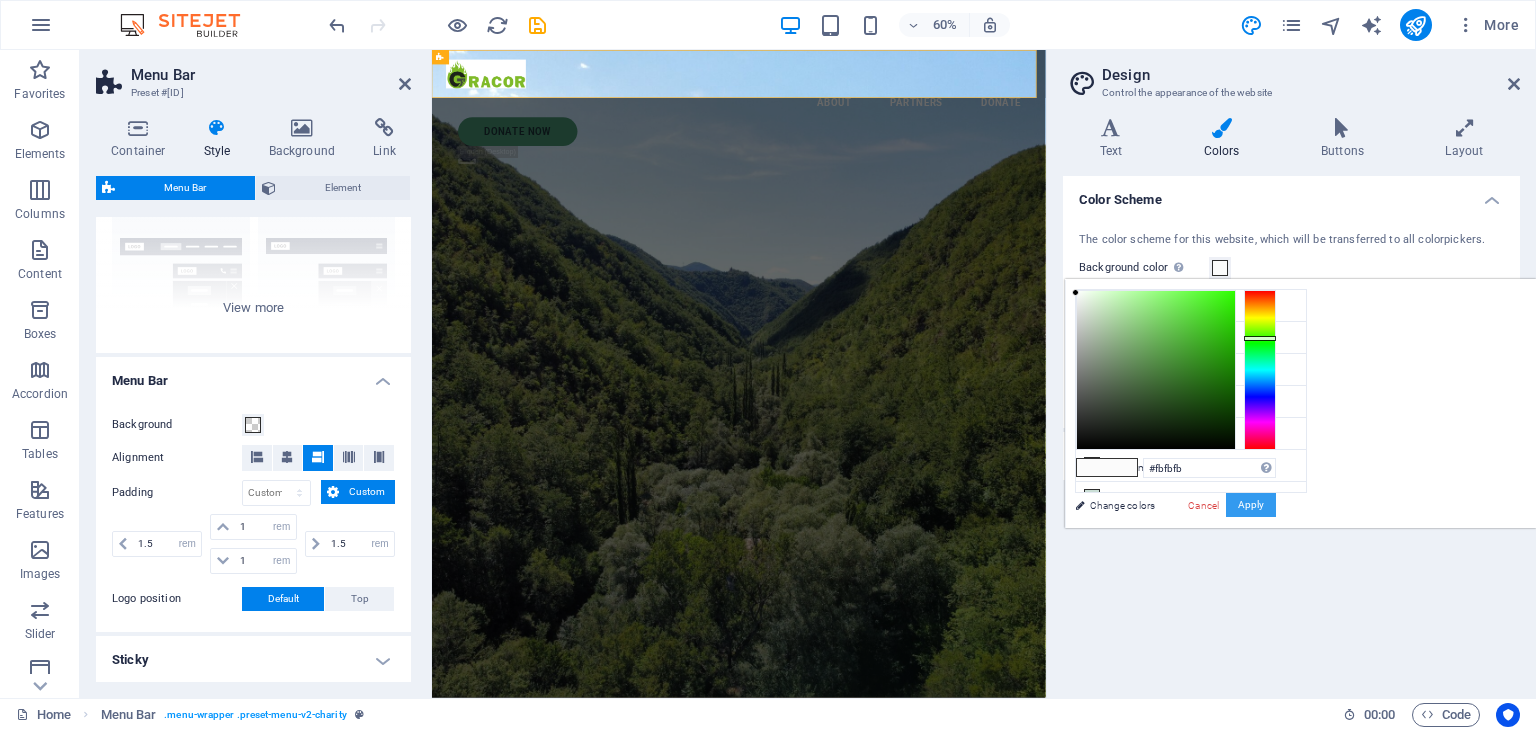 click on "Apply" at bounding box center [1251, 505] 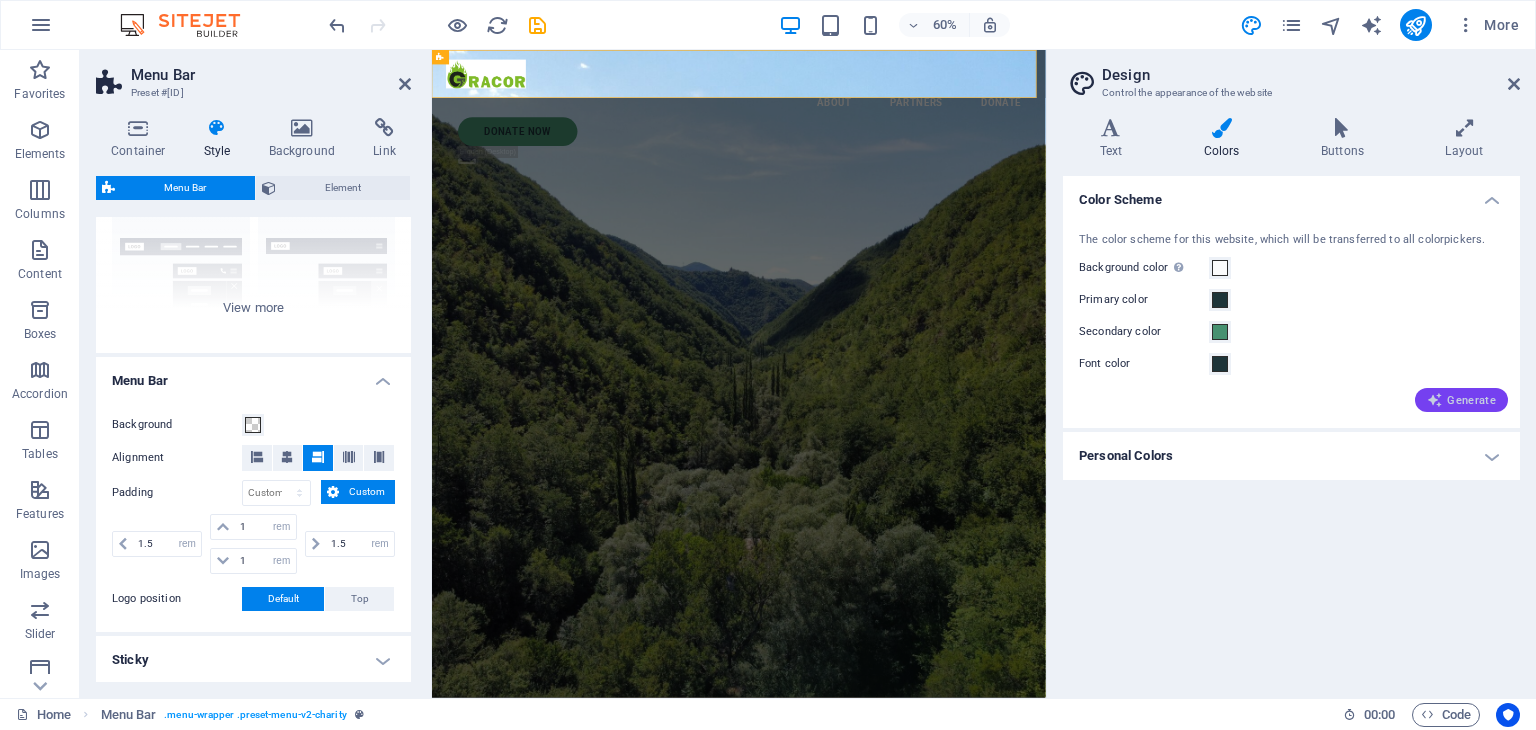 click on "Generate" at bounding box center (1461, 400) 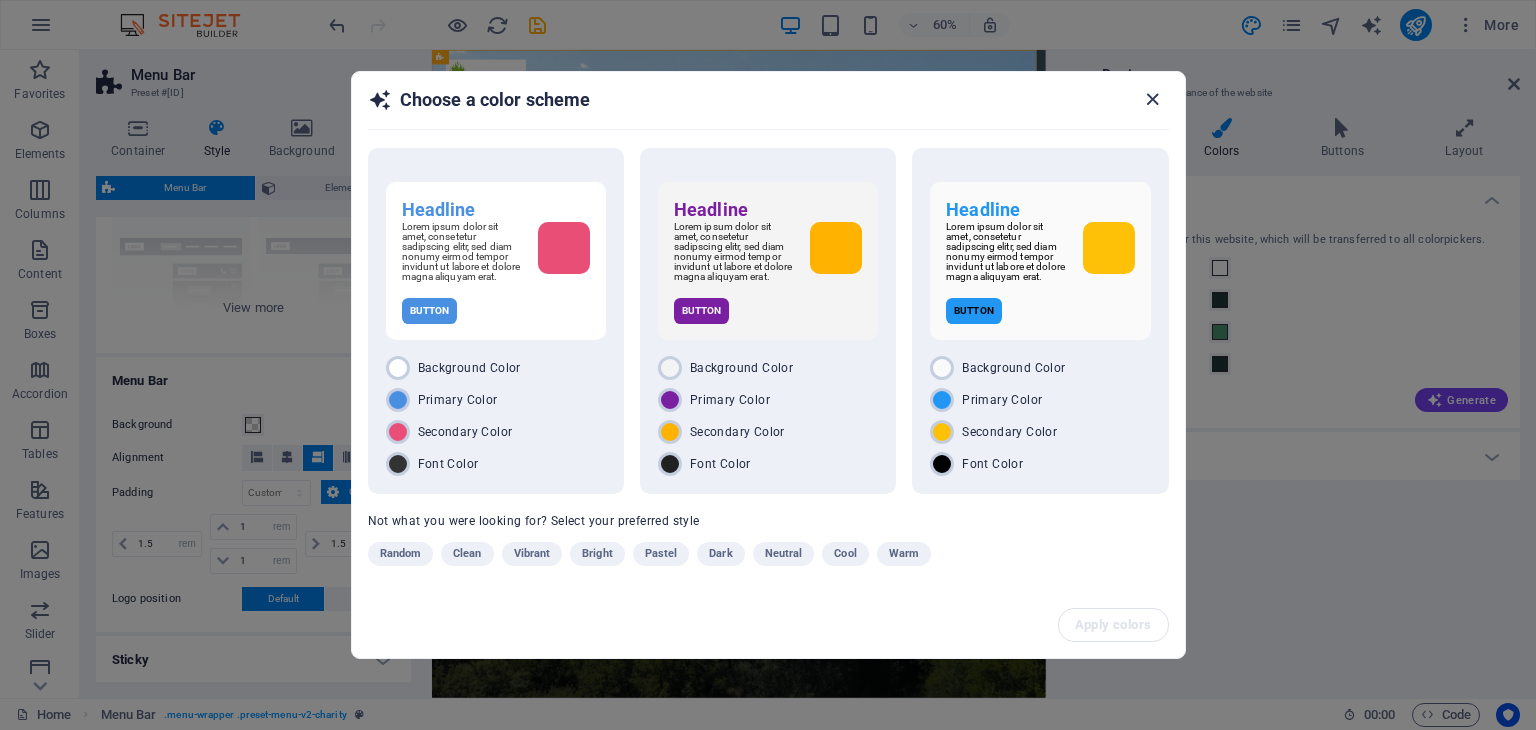 click at bounding box center (1152, 99) 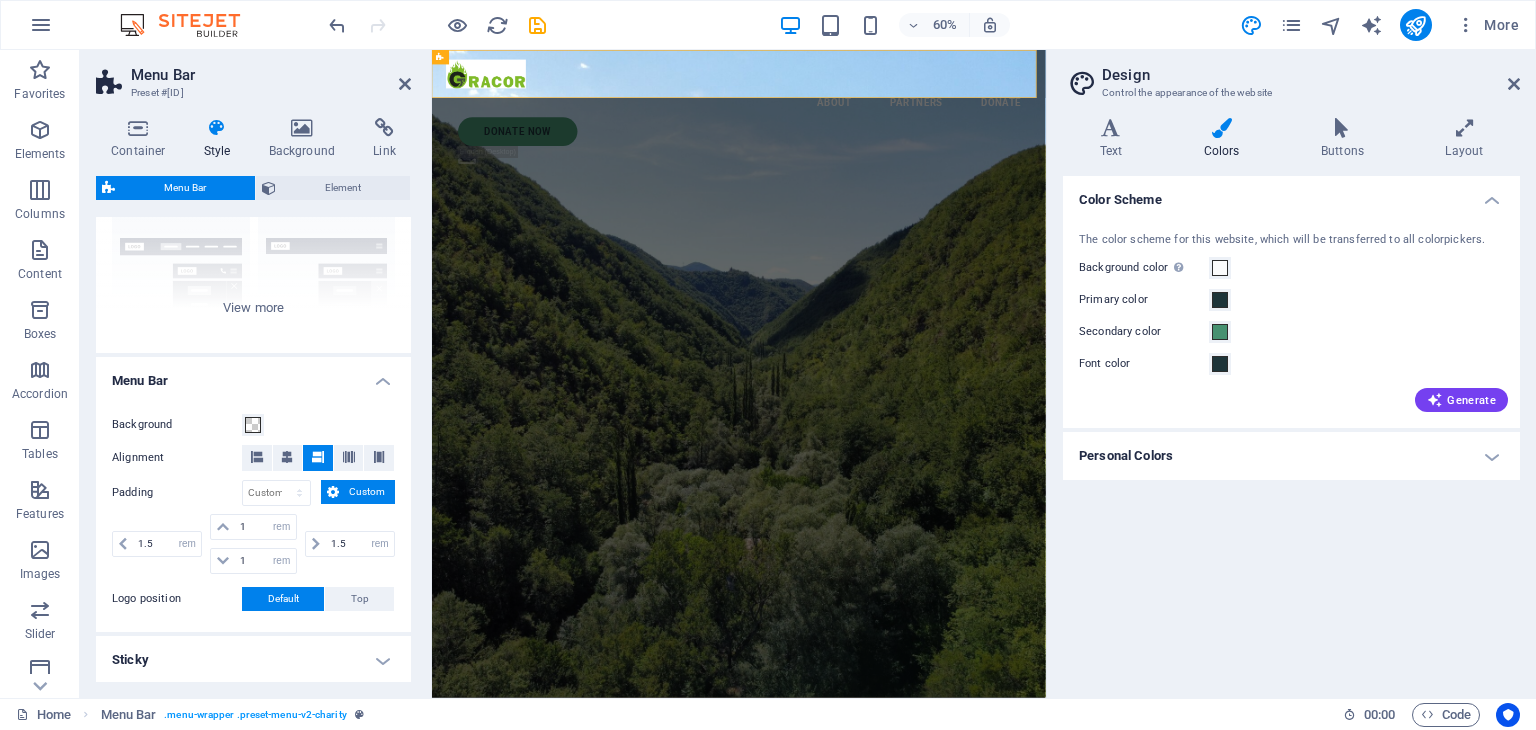click on "Design Control the appearance of the website Variants  Text  Colors  Buttons  Layout Text Standard Bold Links Font color Font Roboto Font size 16 rem px Line height 1.6 Font weight To display the font weight correctly, it may need to be enabled.  Manage Fonts Thin, 100 Extra-light, 200 Light, 300 Regular, 400 Medium, 500 Semi-bold, 600 Bold, 700 Extra-bold, 800 Black, 900 Letter spacing 0 rem px Font style Text transform Tt TT tt Text align Font weight To display the font weight correctly, it may need to be enabled.  Manage Fonts Thin, 100 Extra-light, 200 Light, 300 Regular, 400 Medium, 500 Semi-bold, 600 Bold, 700 Extra-bold, 800 Black, 900 Default Hover / Active Font color Font color Decoration Decoration Transition duration 0.3 s Transition function Ease Ease In Ease Out Ease In/Ease Out Linear Headlines All H1 / Textlogo H2 H3 H4 H5 H6 Font color Font Poppins Line height 1.4 Font weight To display the font weight correctly, it may need to be enabled.  Manage Fonts Thin, 100 Extra-light, 200 Light, 300 0" at bounding box center [1291, 374] 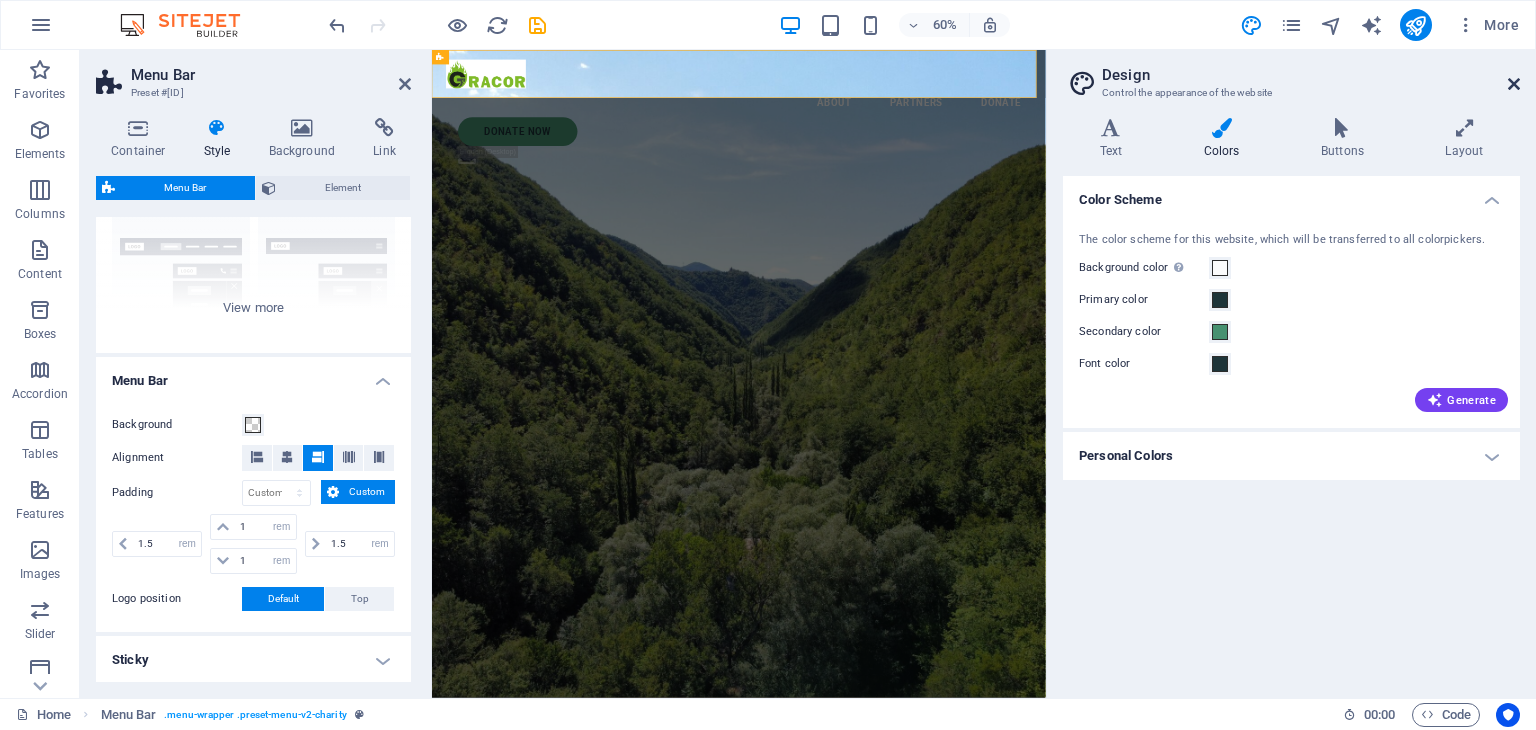 drag, startPoint x: 1518, startPoint y: 77, endPoint x: 1079, endPoint y: 27, distance: 441.8382 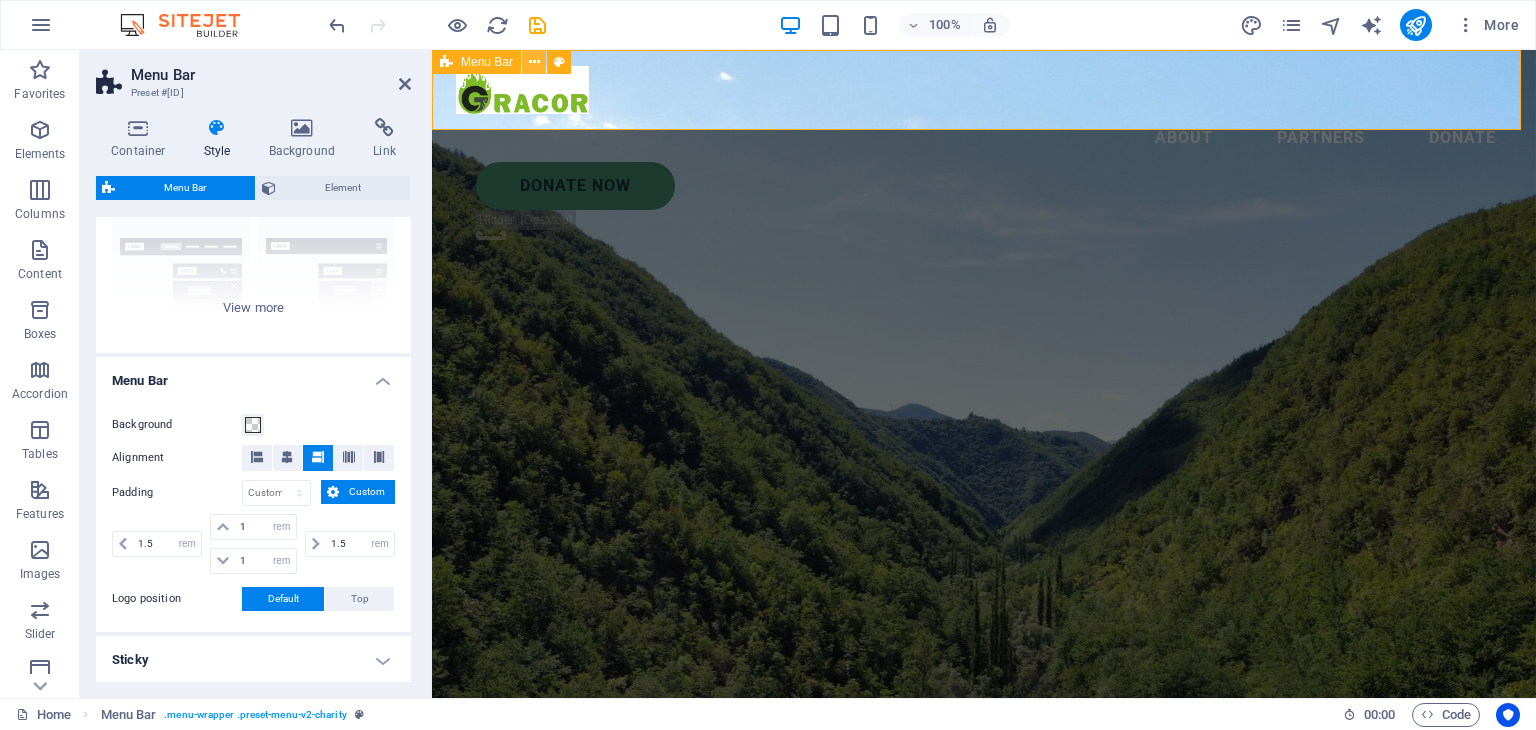click at bounding box center (534, 62) 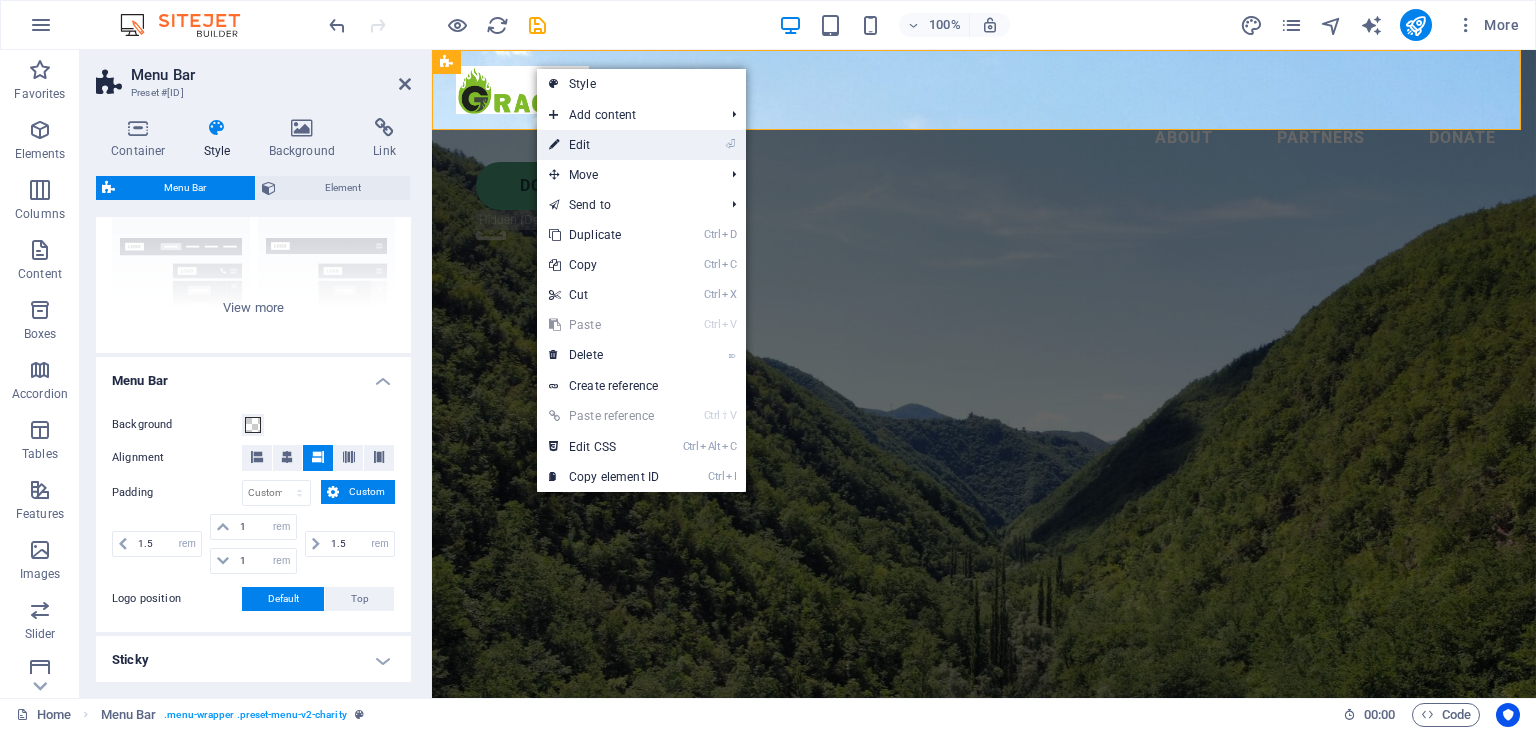 click on "⏎  Edit" at bounding box center (641, 145) 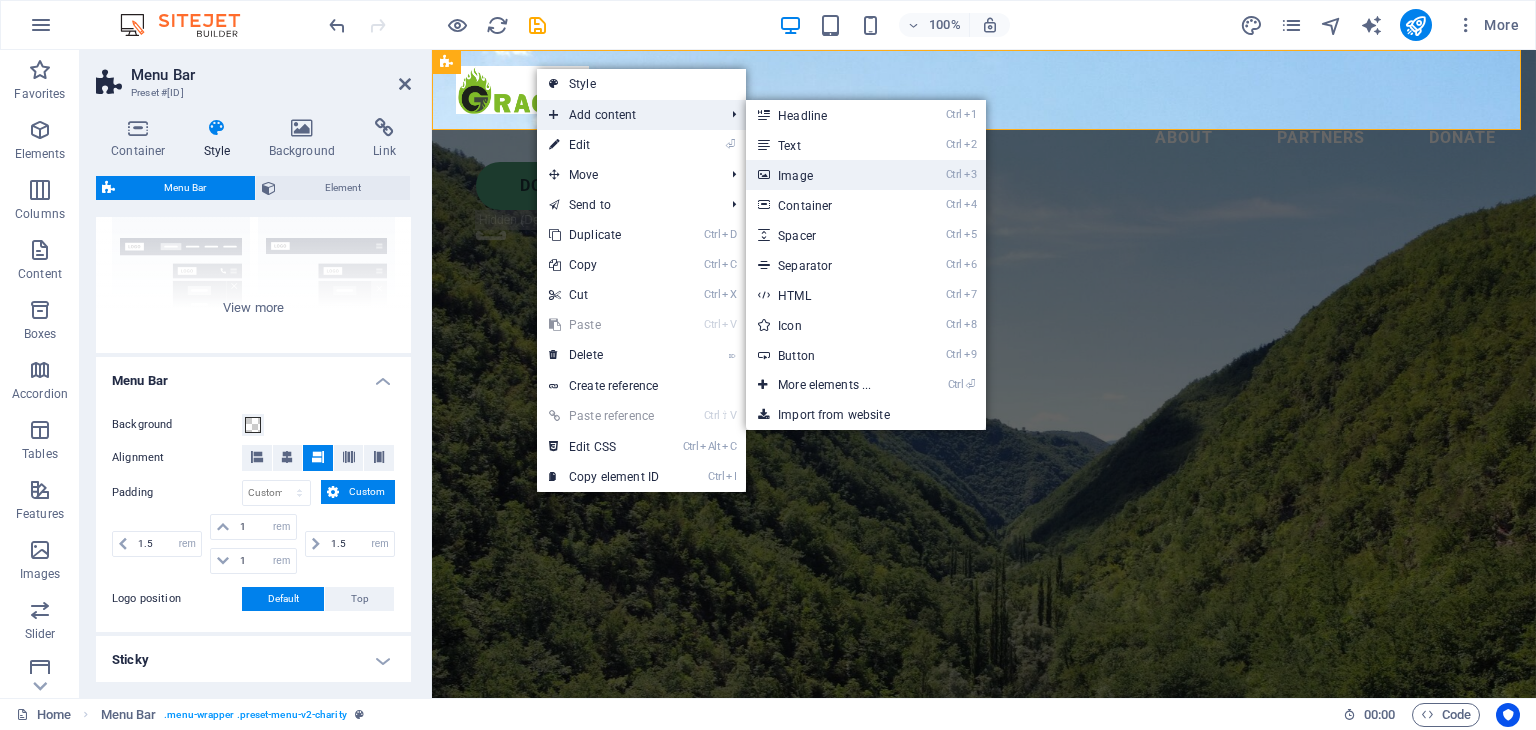 click on "Ctrl 3  Image" at bounding box center [828, 175] 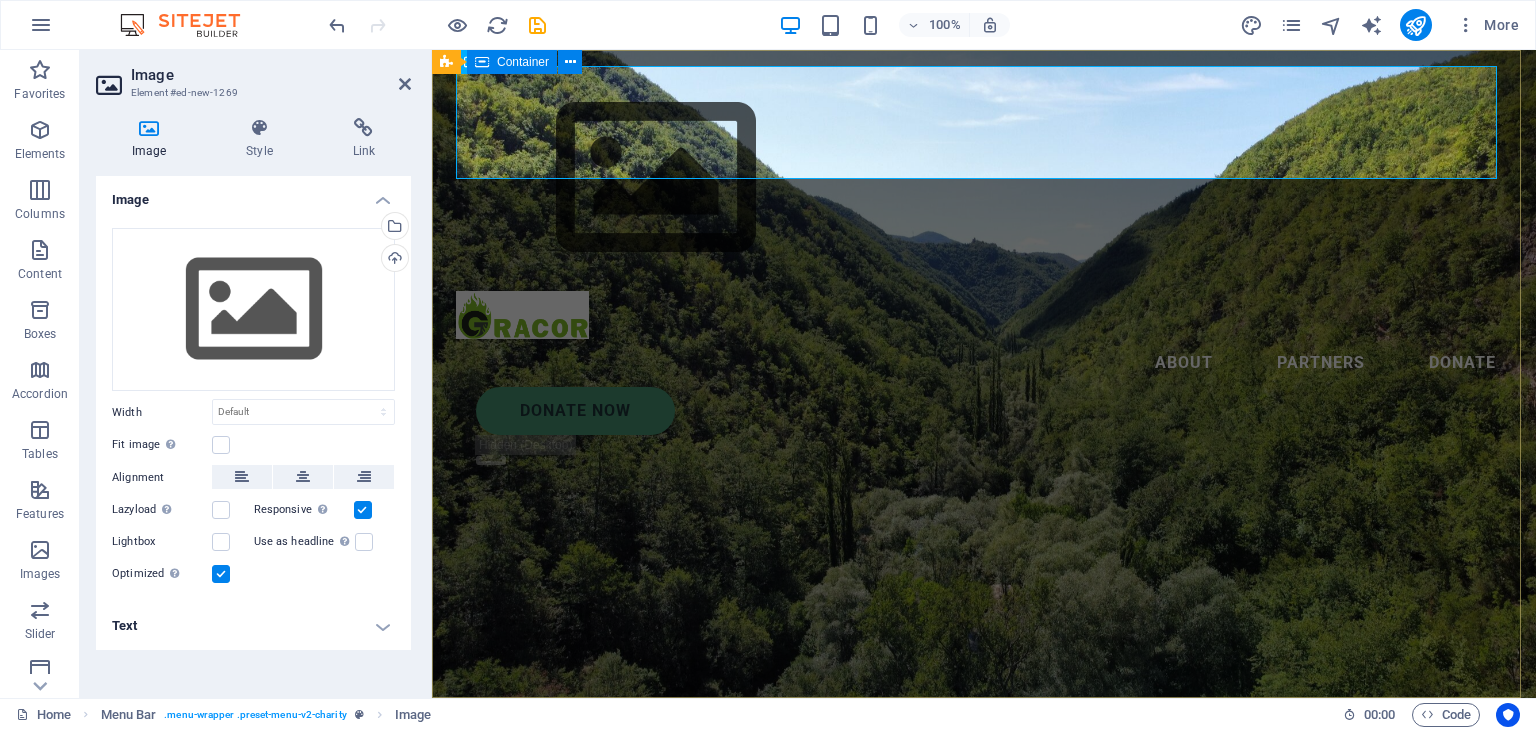 click on "Charity is the act of giving to those in need Lorem ipsum dolor sit amet consectetur. Bibendum adipiscing morbi orci nibh eget posuere arcu volutpat nulla. Tortor cras suscipit augue sodales risus auctor. Fusce nunc vitae non dui ornare tellus nibh purus lectus." at bounding box center (984, 899) 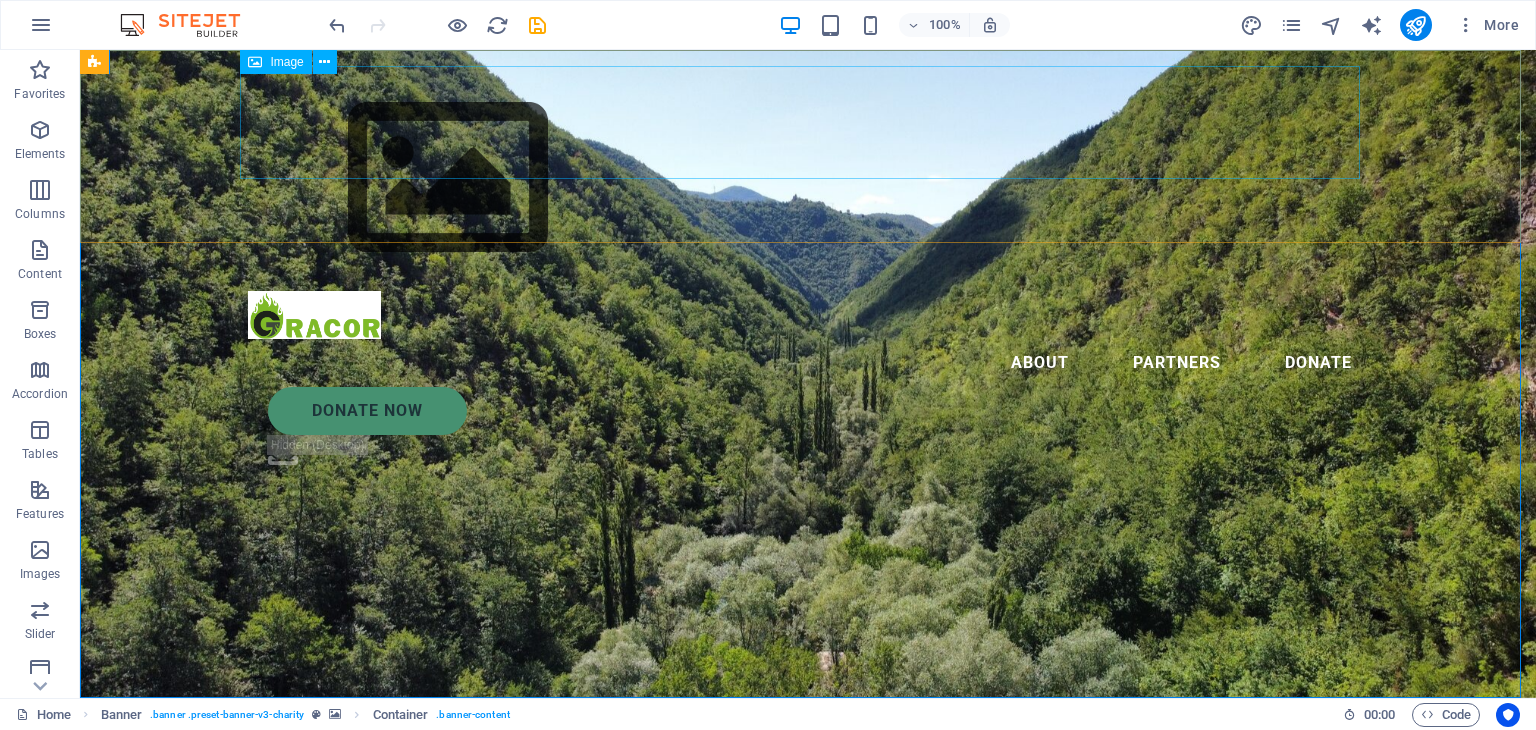 click at bounding box center [808, 178] 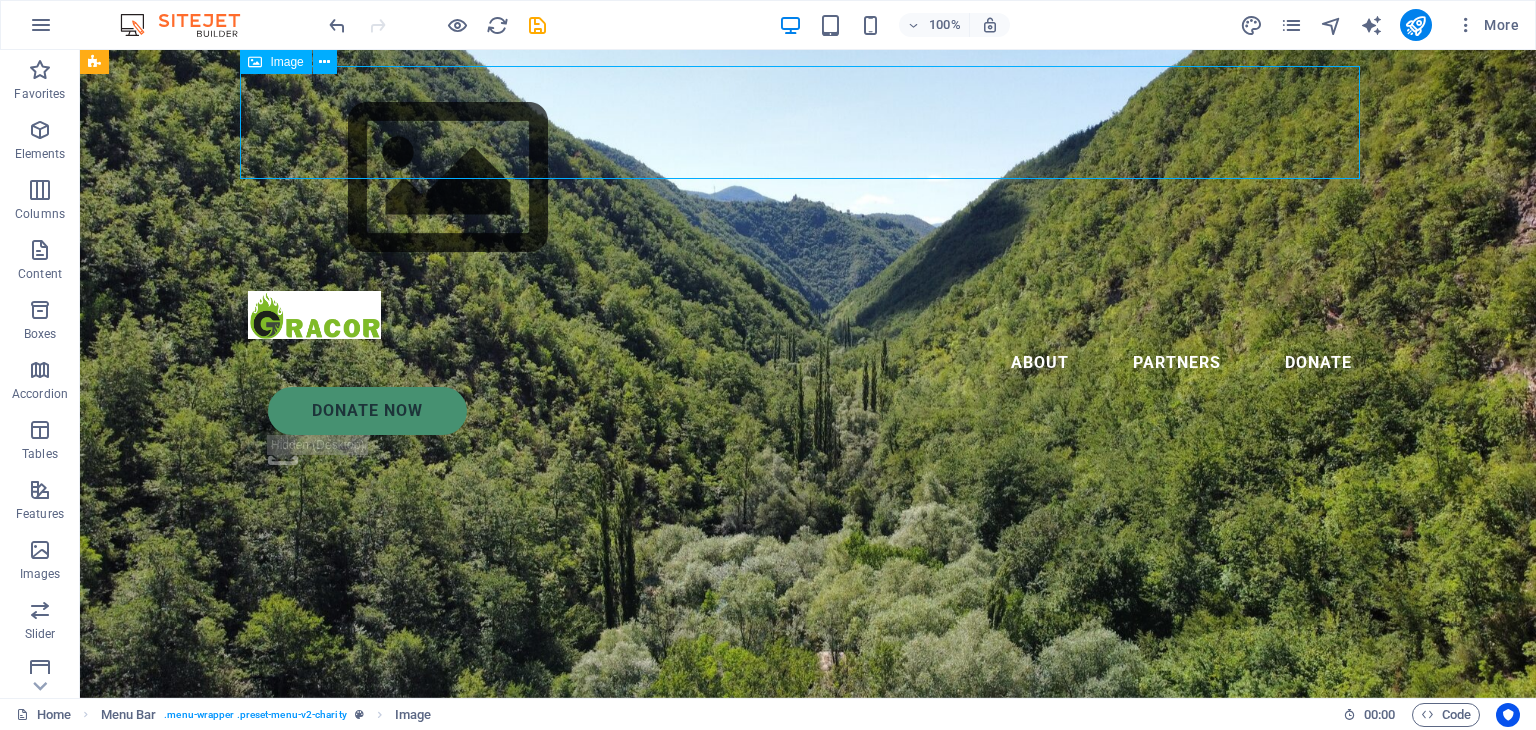 click at bounding box center [808, 178] 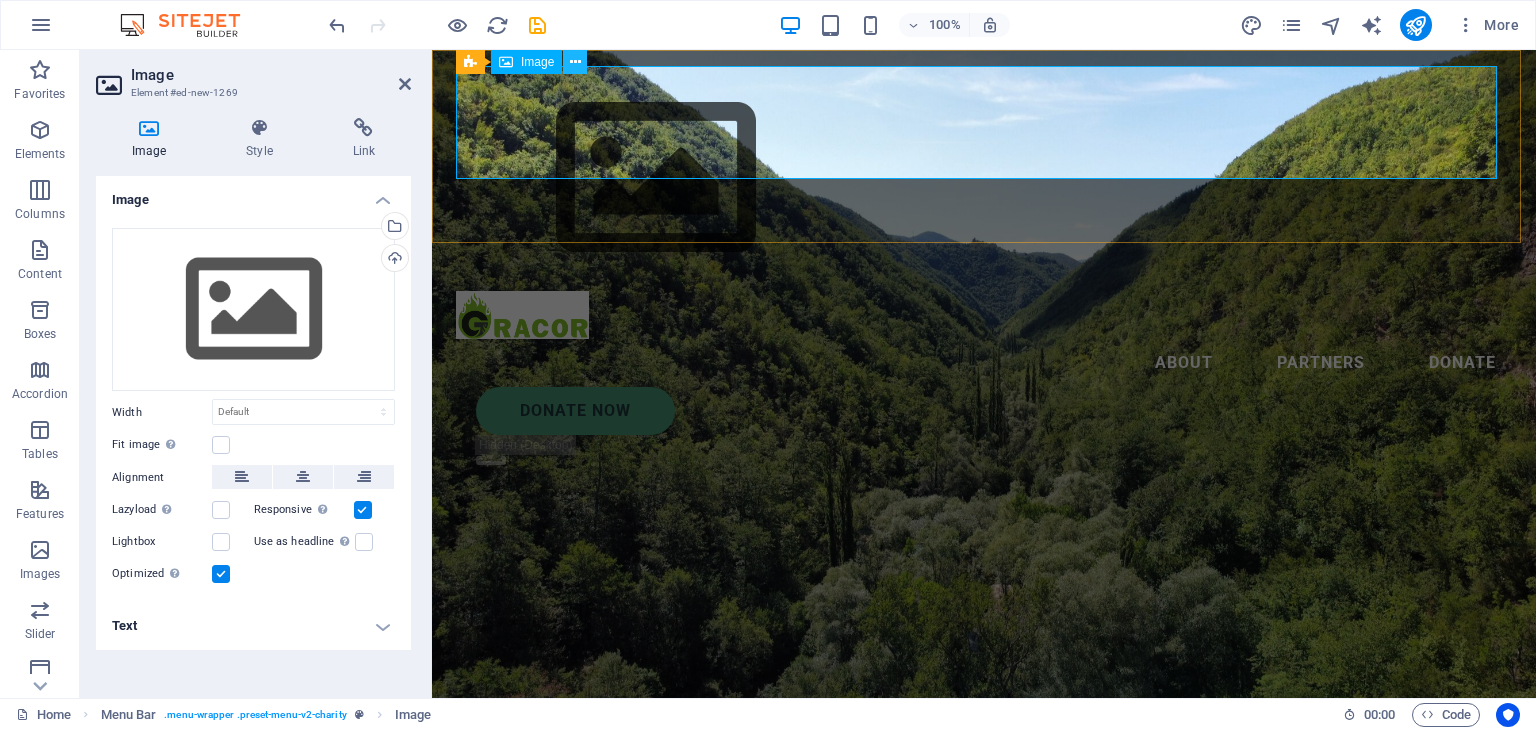 click at bounding box center [575, 62] 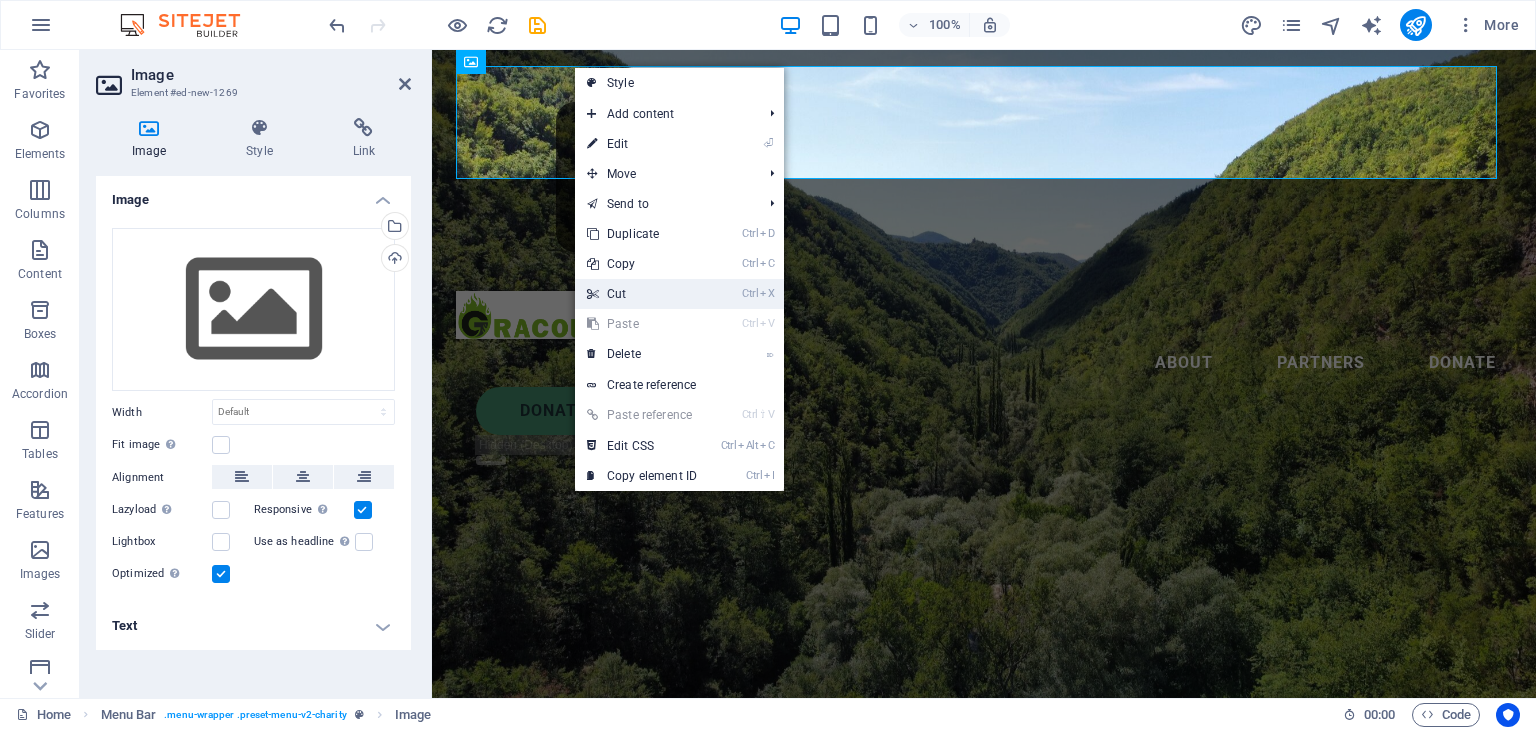 click on "Ctrl X  Cut" at bounding box center (642, 294) 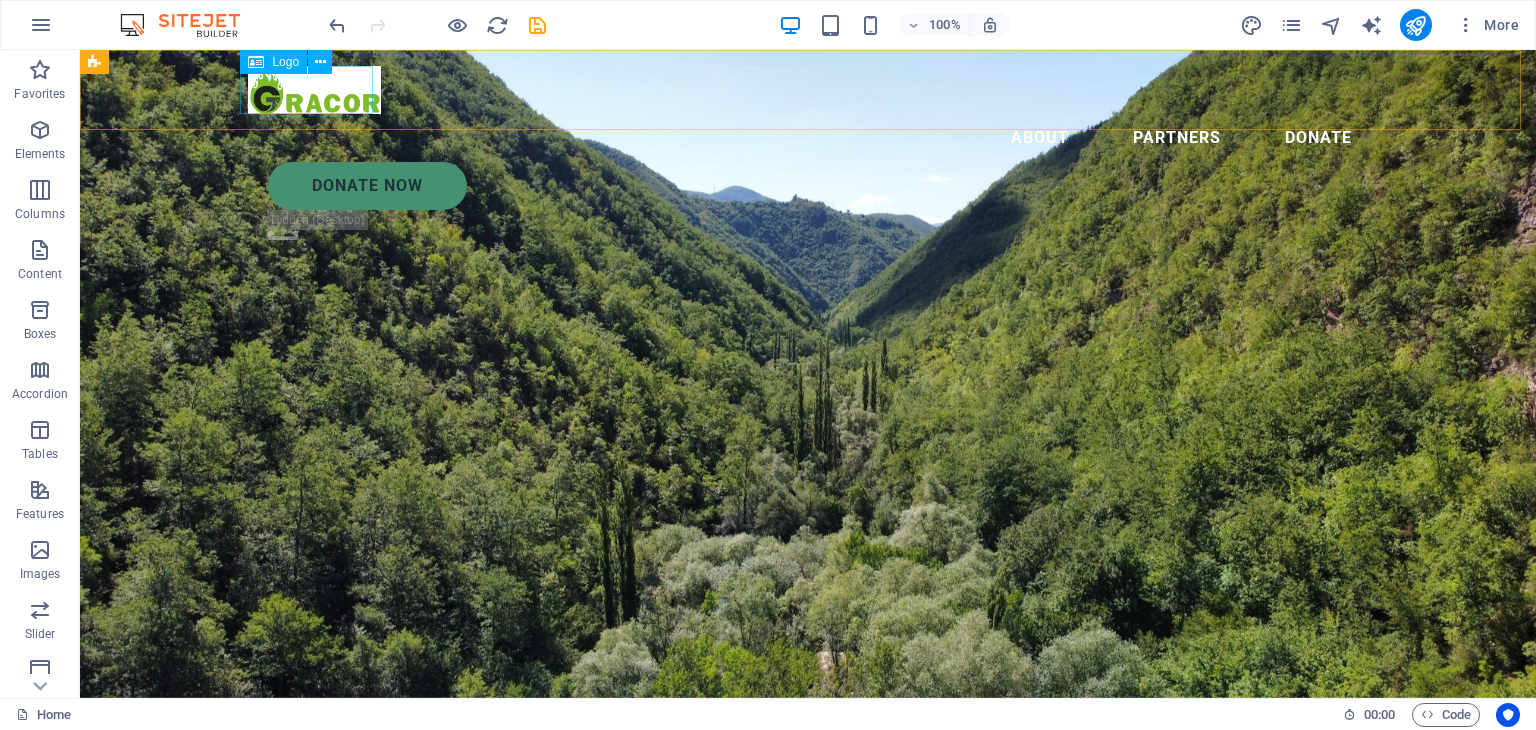 click at bounding box center (808, 90) 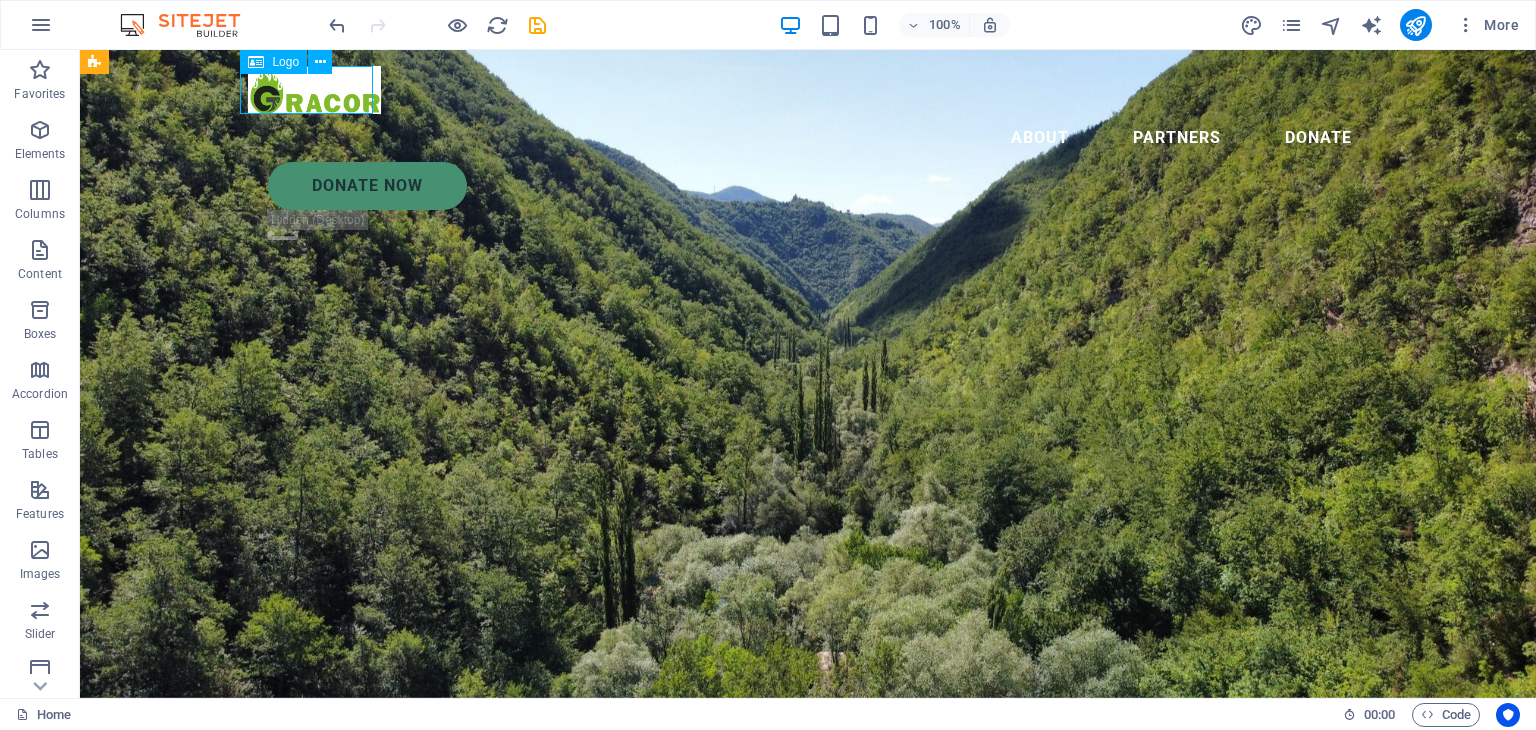 click at bounding box center (808, 90) 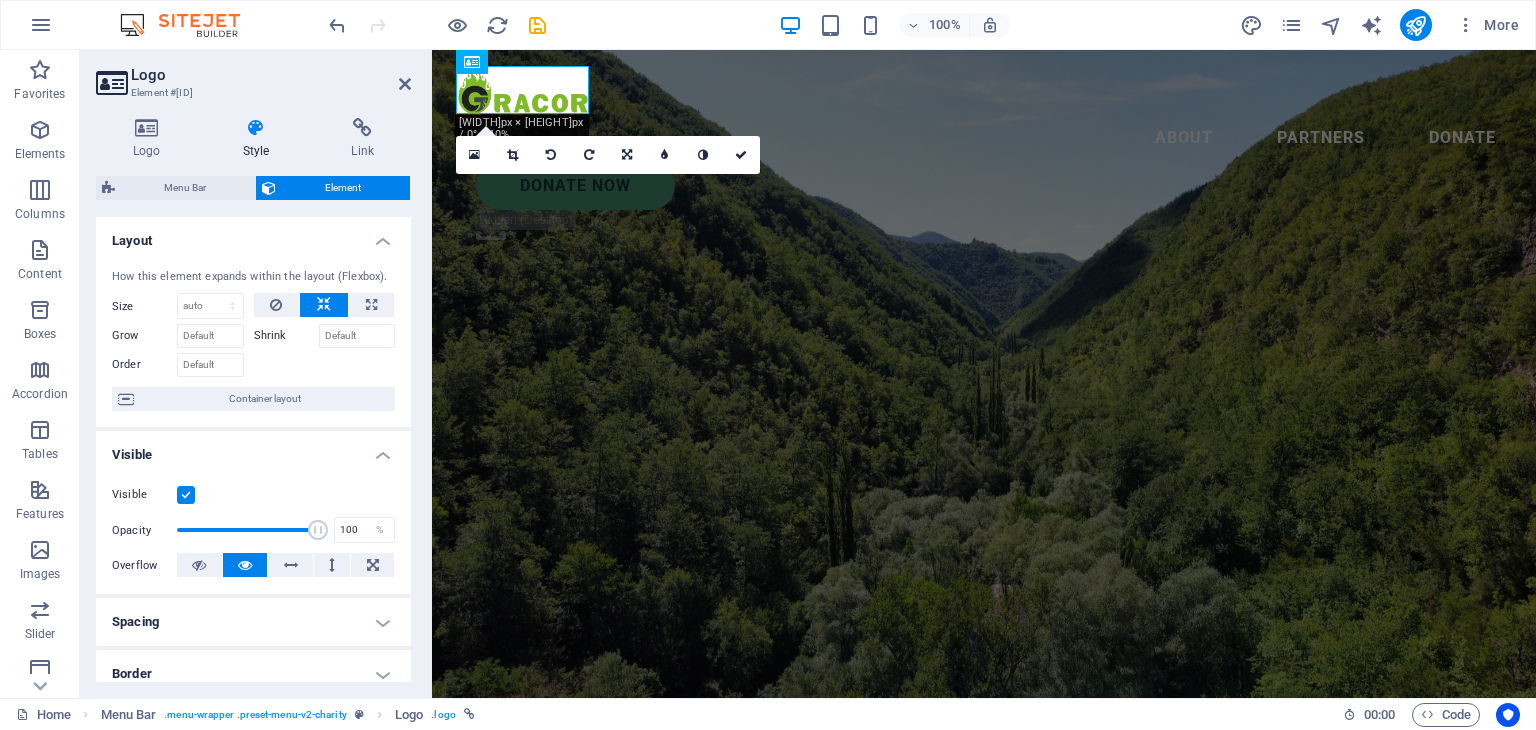 click on "Shrink" at bounding box center (286, 336) 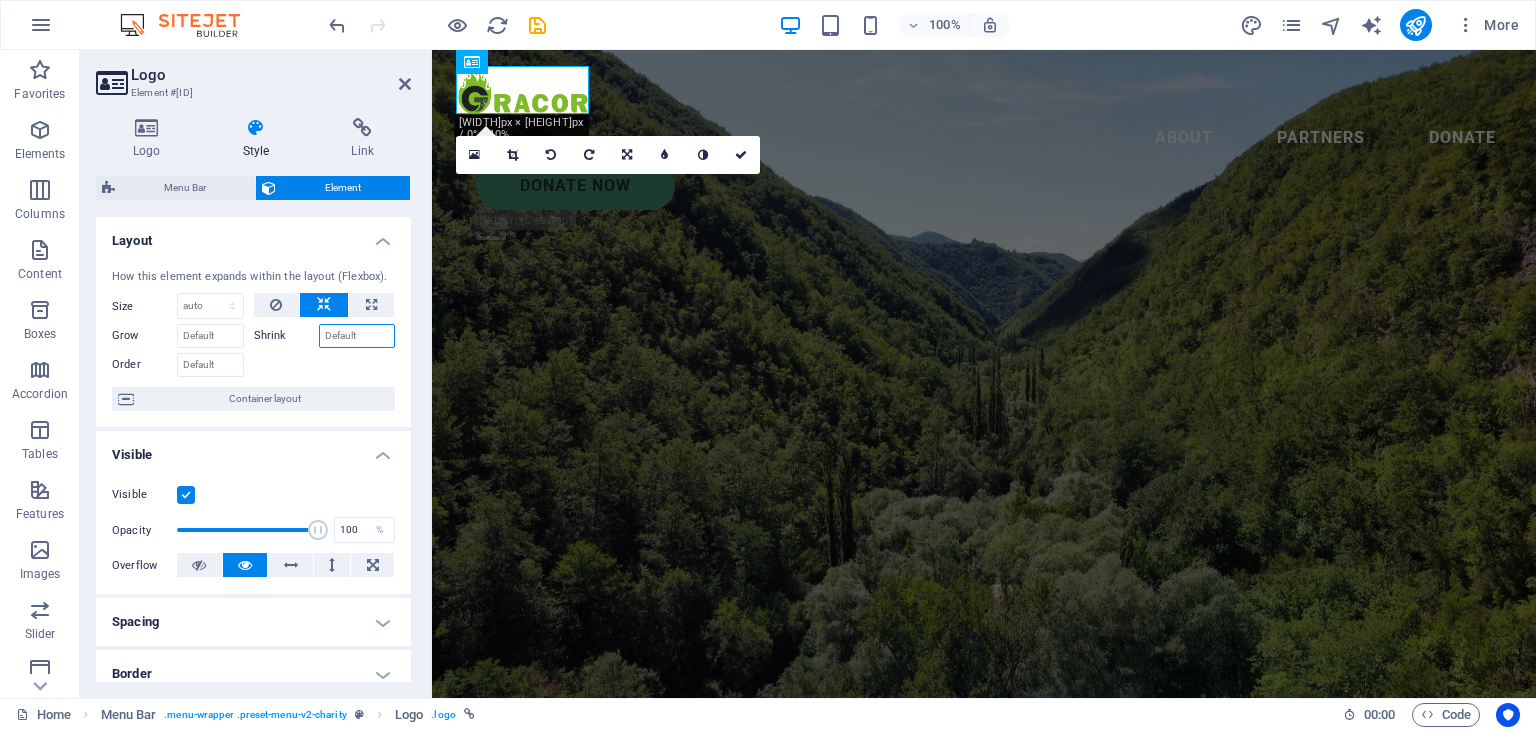 click on "Shrink" at bounding box center (357, 336) 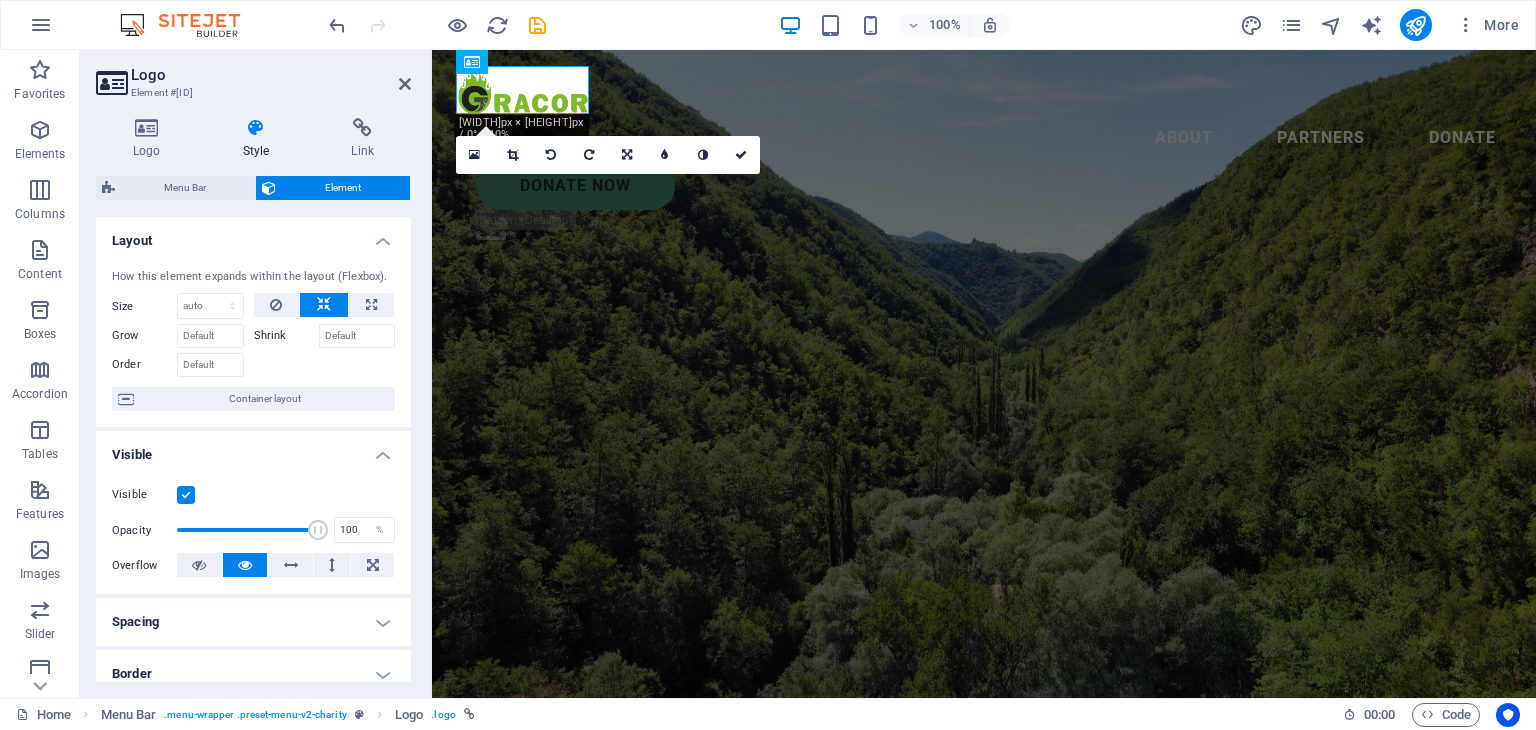 click on "Shrink" at bounding box center [286, 336] 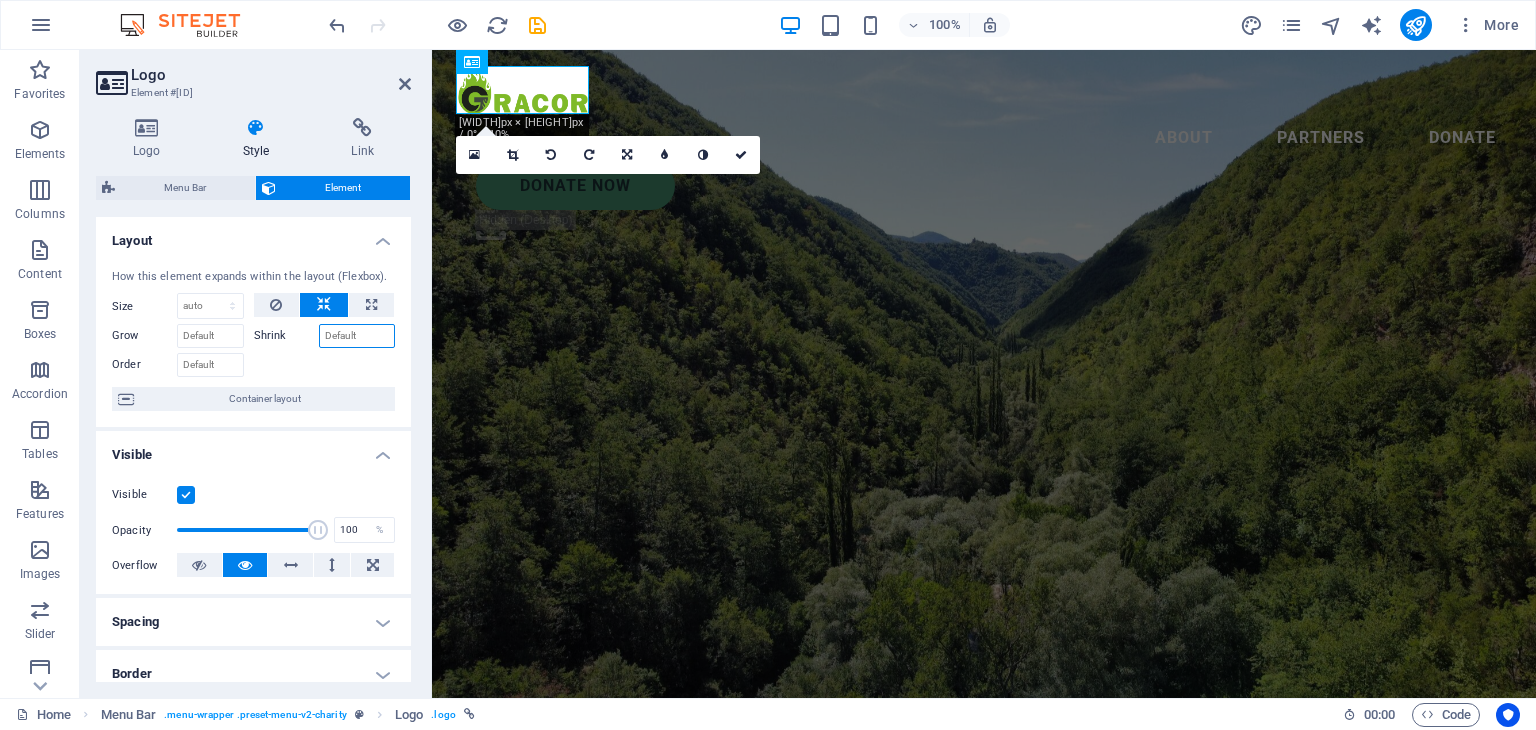 click on "Shrink" at bounding box center (357, 336) 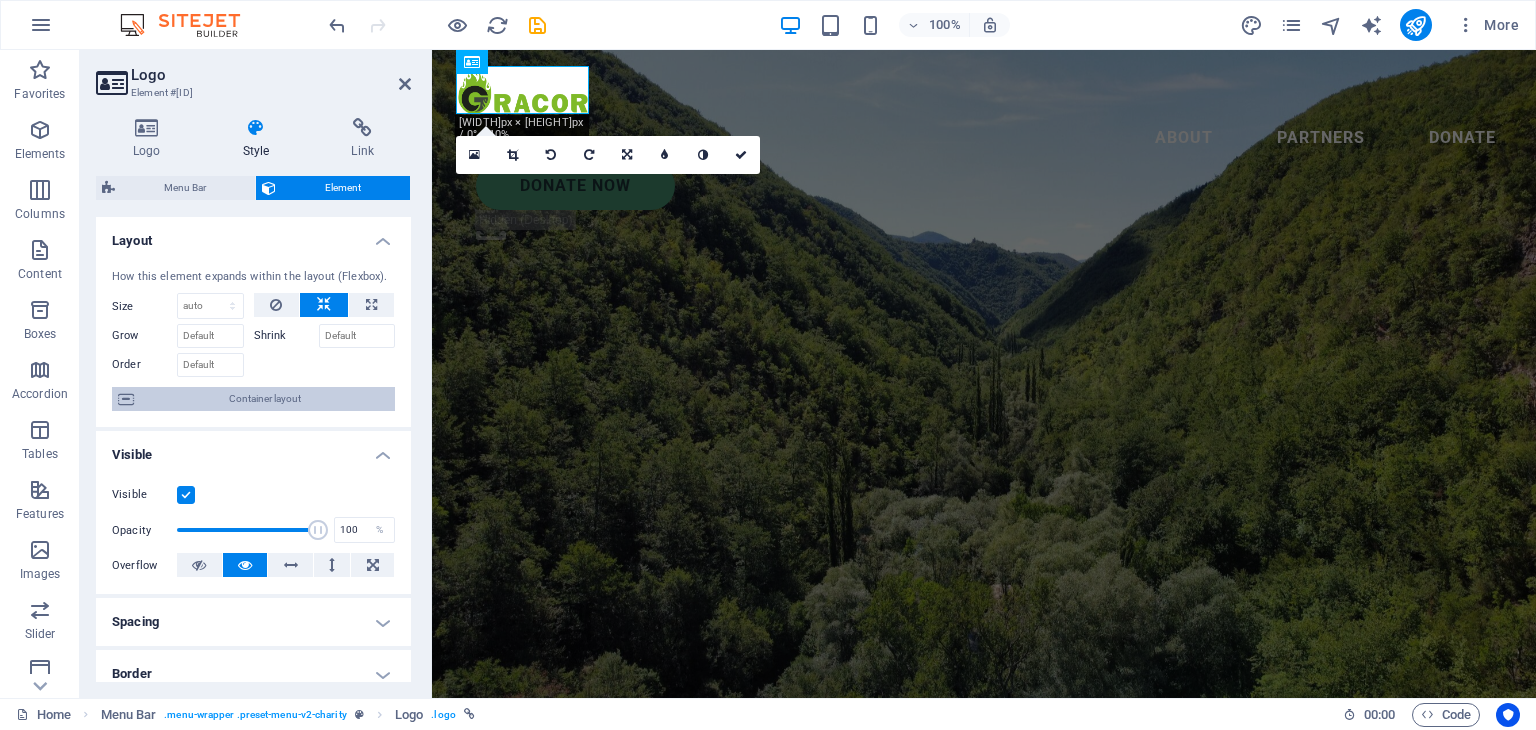 click on "Container layout" at bounding box center [264, 399] 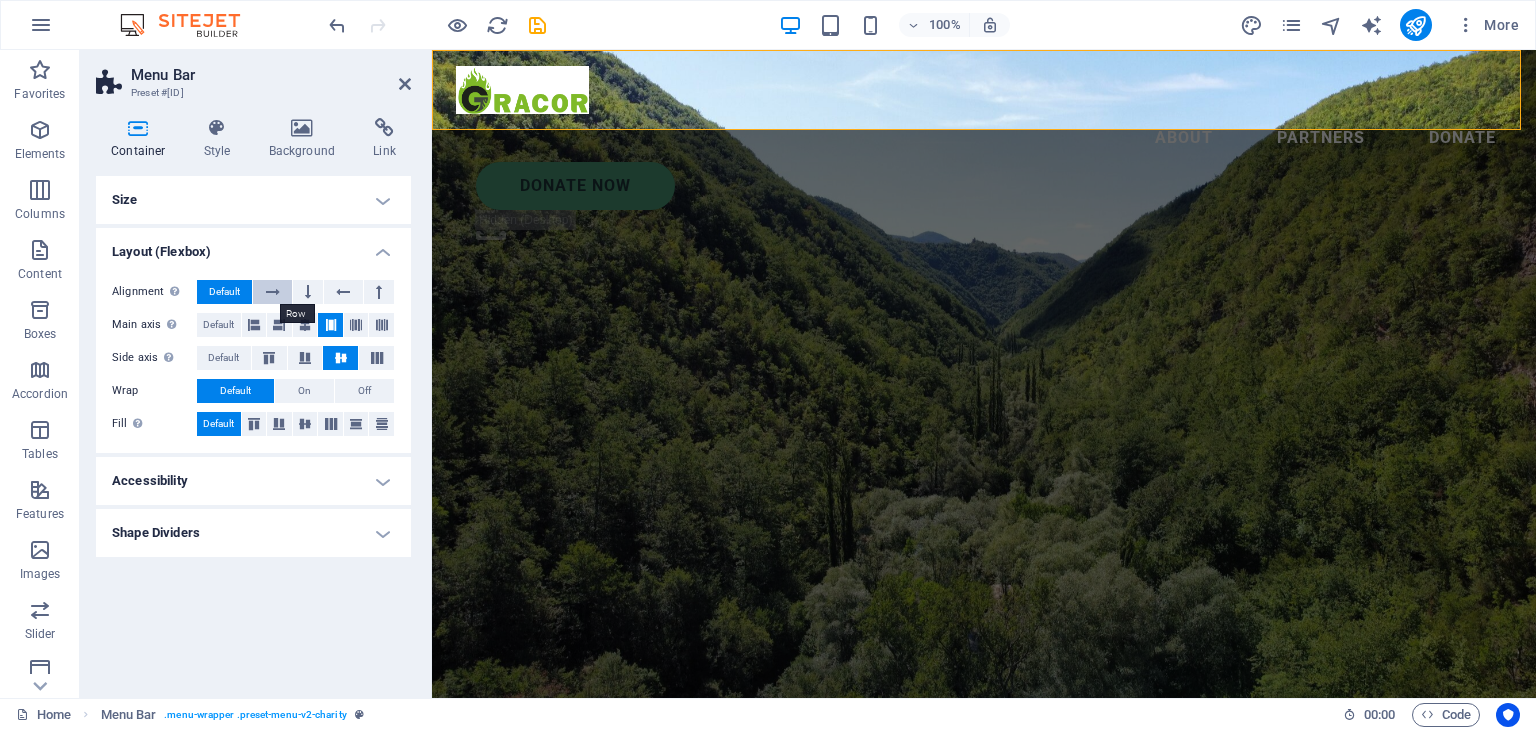 click at bounding box center (273, 292) 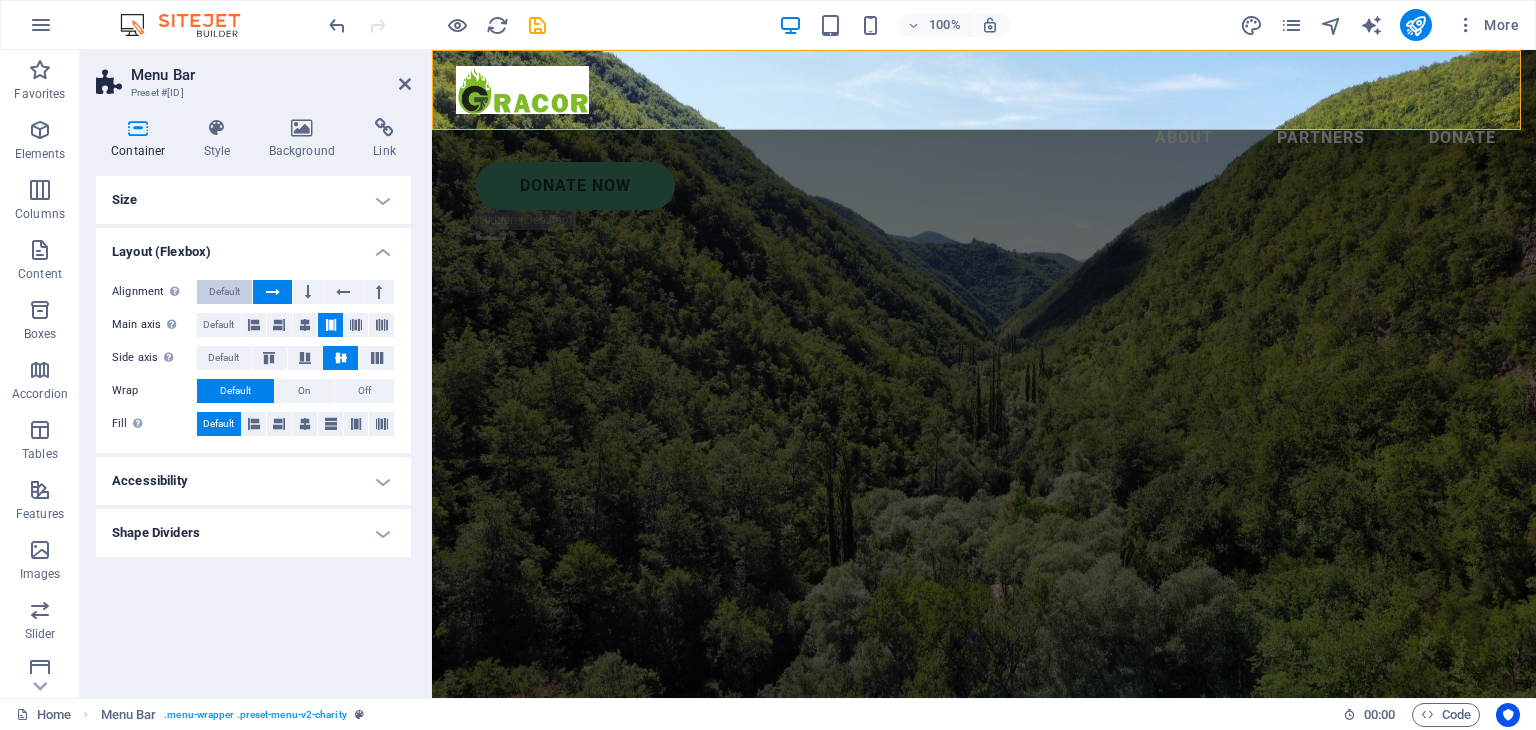 click on "Default" at bounding box center (224, 292) 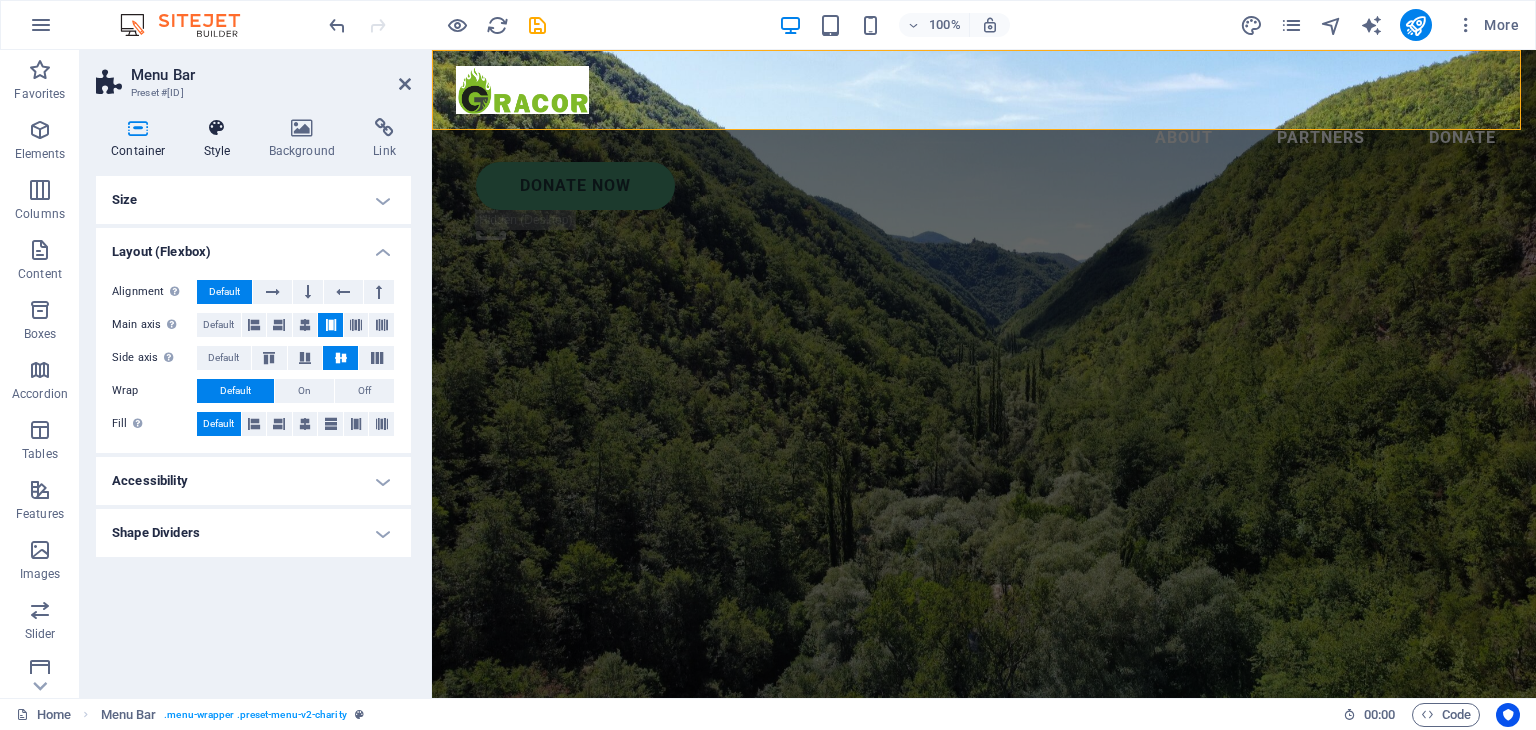 click at bounding box center (217, 128) 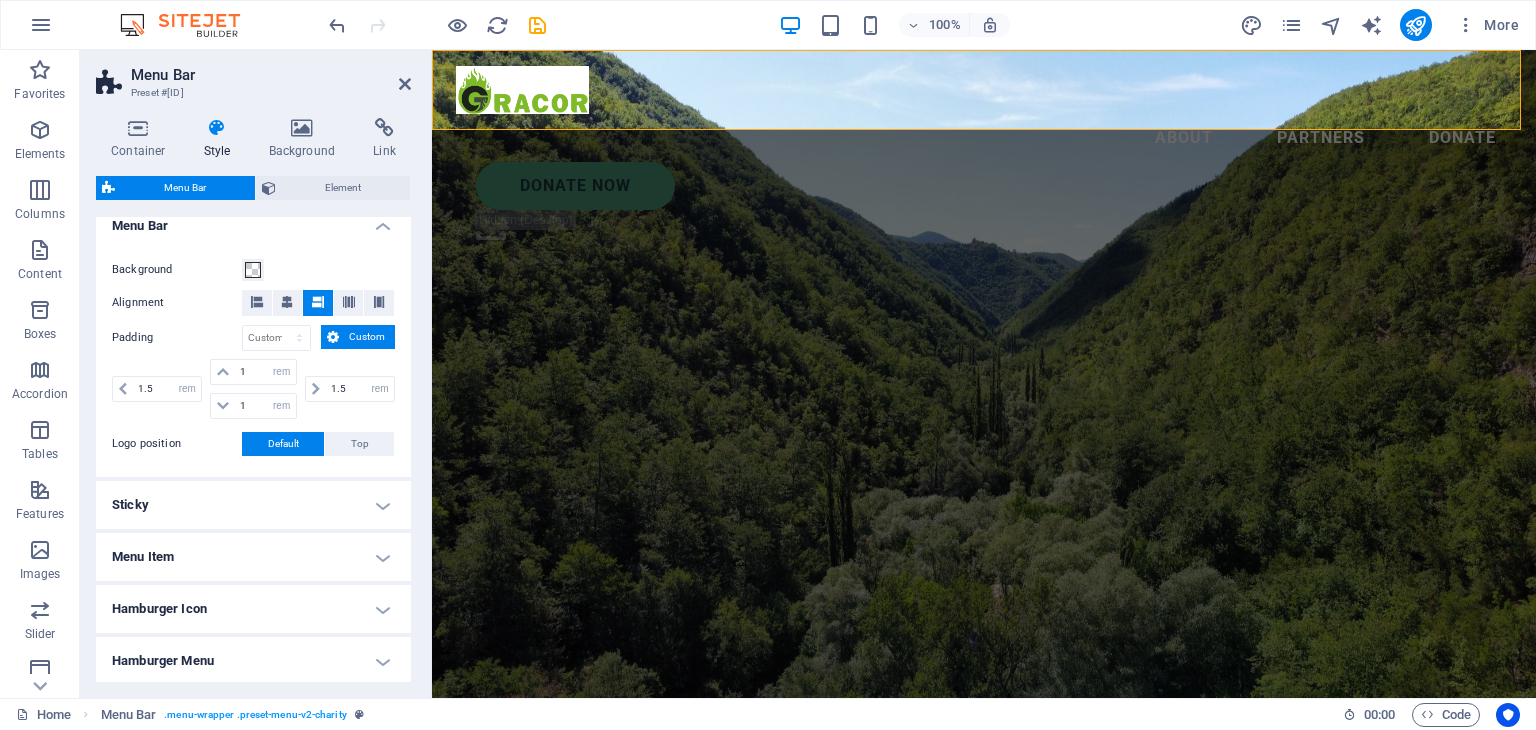 scroll, scrollTop: 400, scrollLeft: 0, axis: vertical 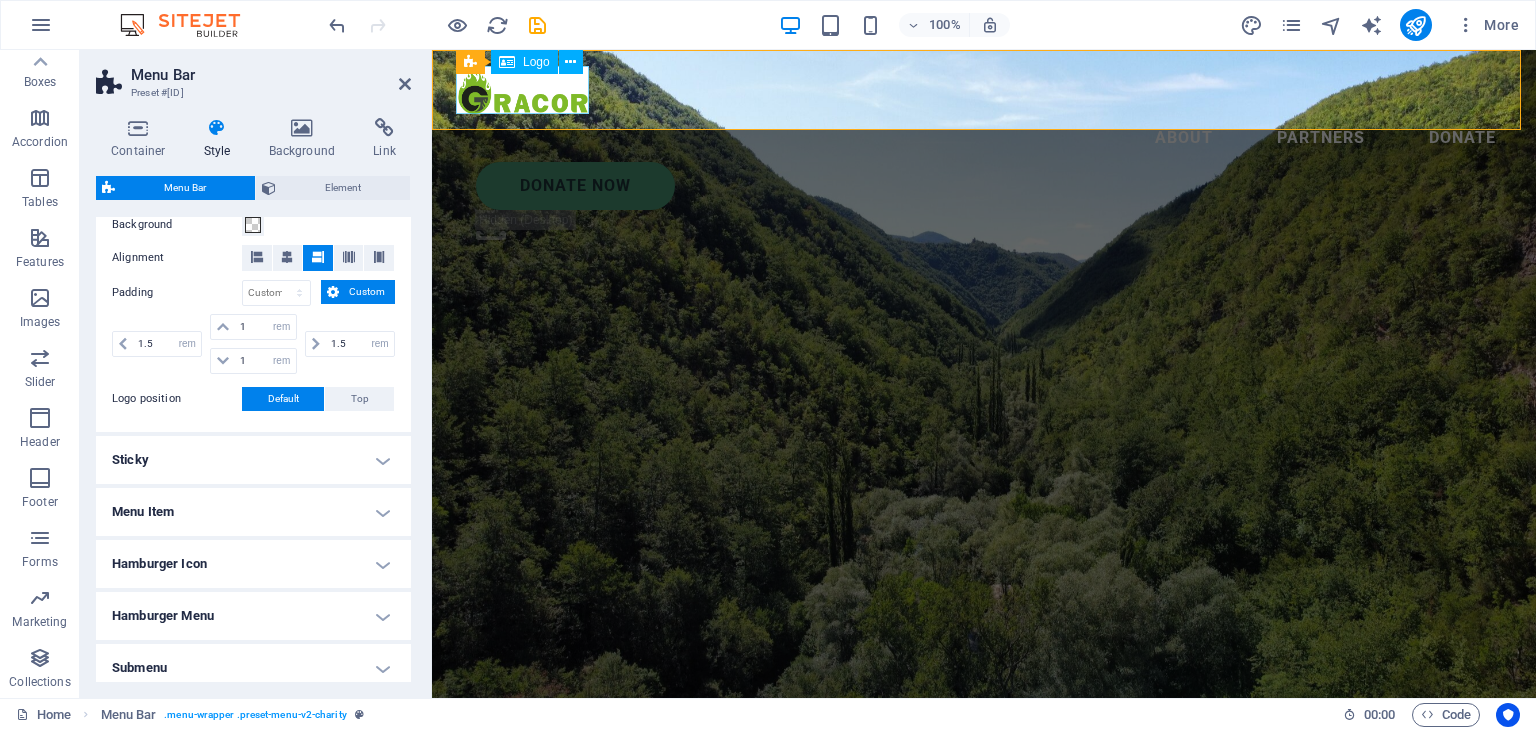 click at bounding box center (984, 90) 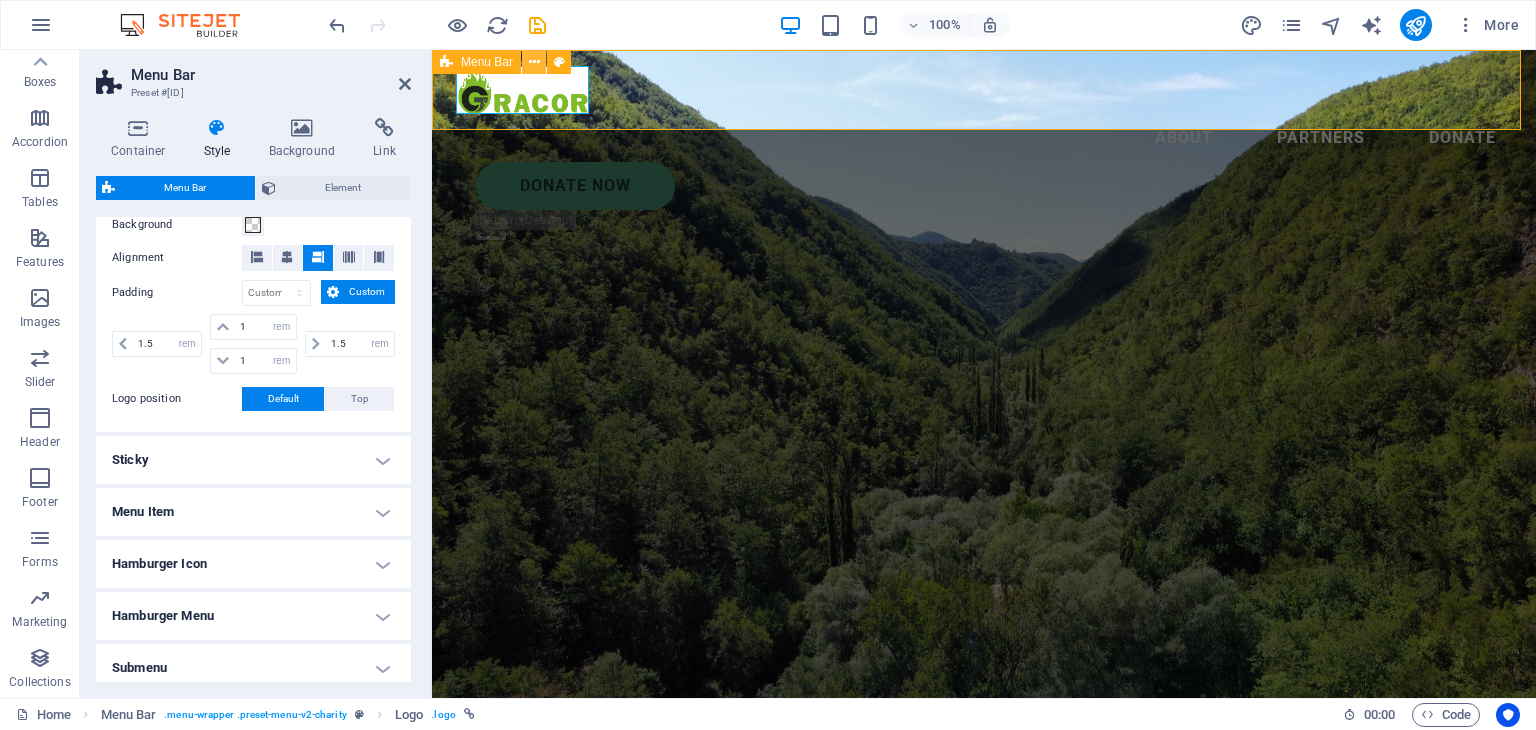 click at bounding box center (534, 62) 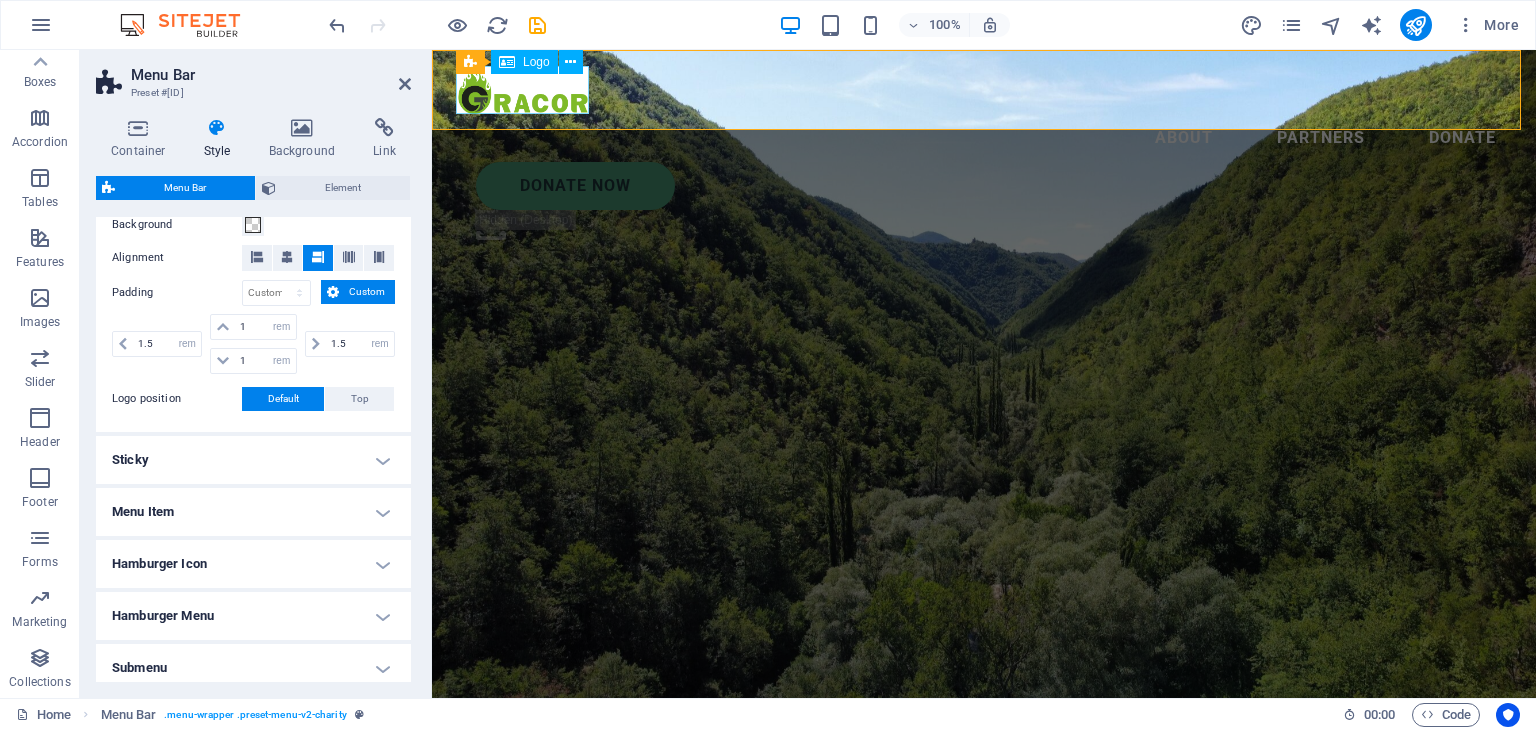 drag, startPoint x: 489, startPoint y: 93, endPoint x: 880, endPoint y: 76, distance: 391.3694 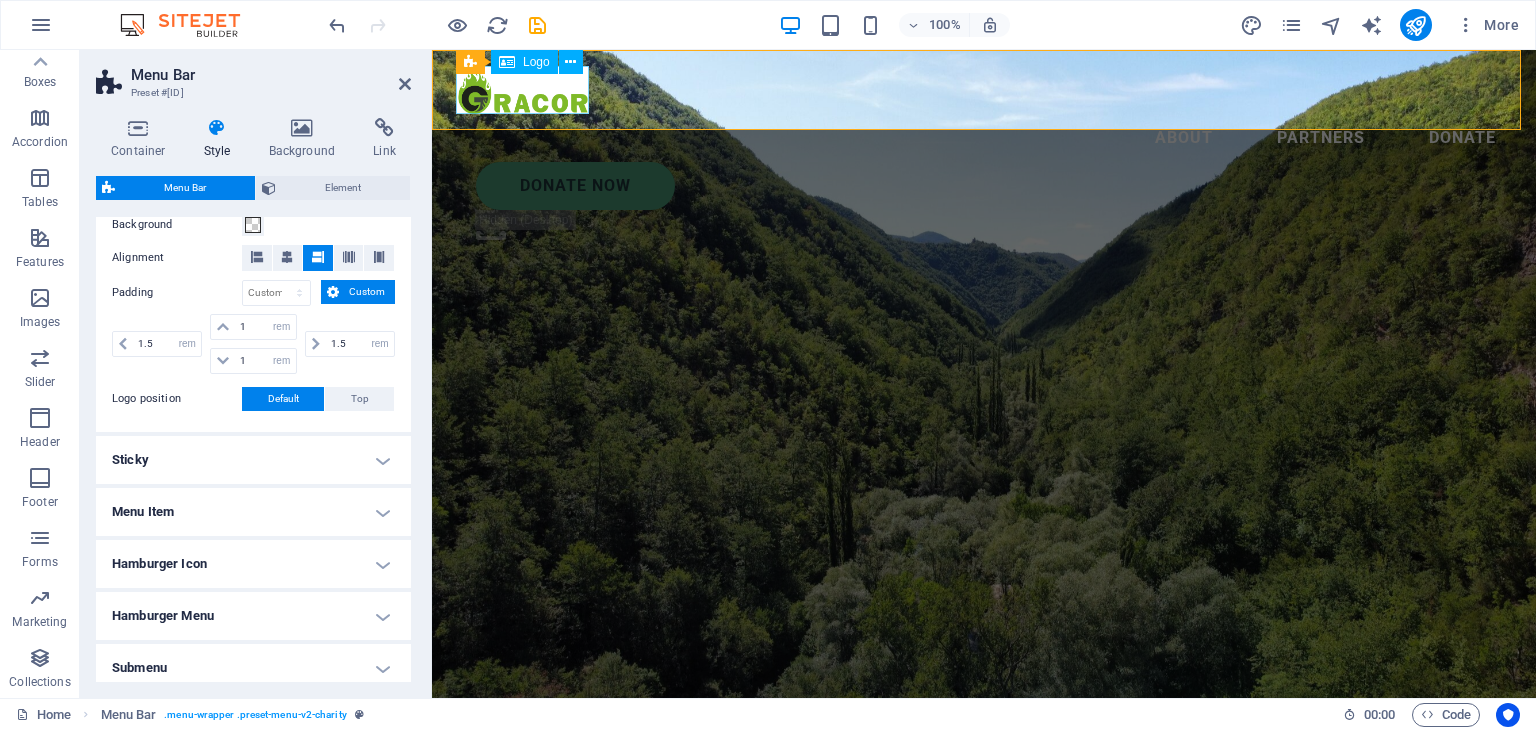 click on "About Partners Donate Donate Now .fa-secondary{opacity:.4}" at bounding box center [984, 157] 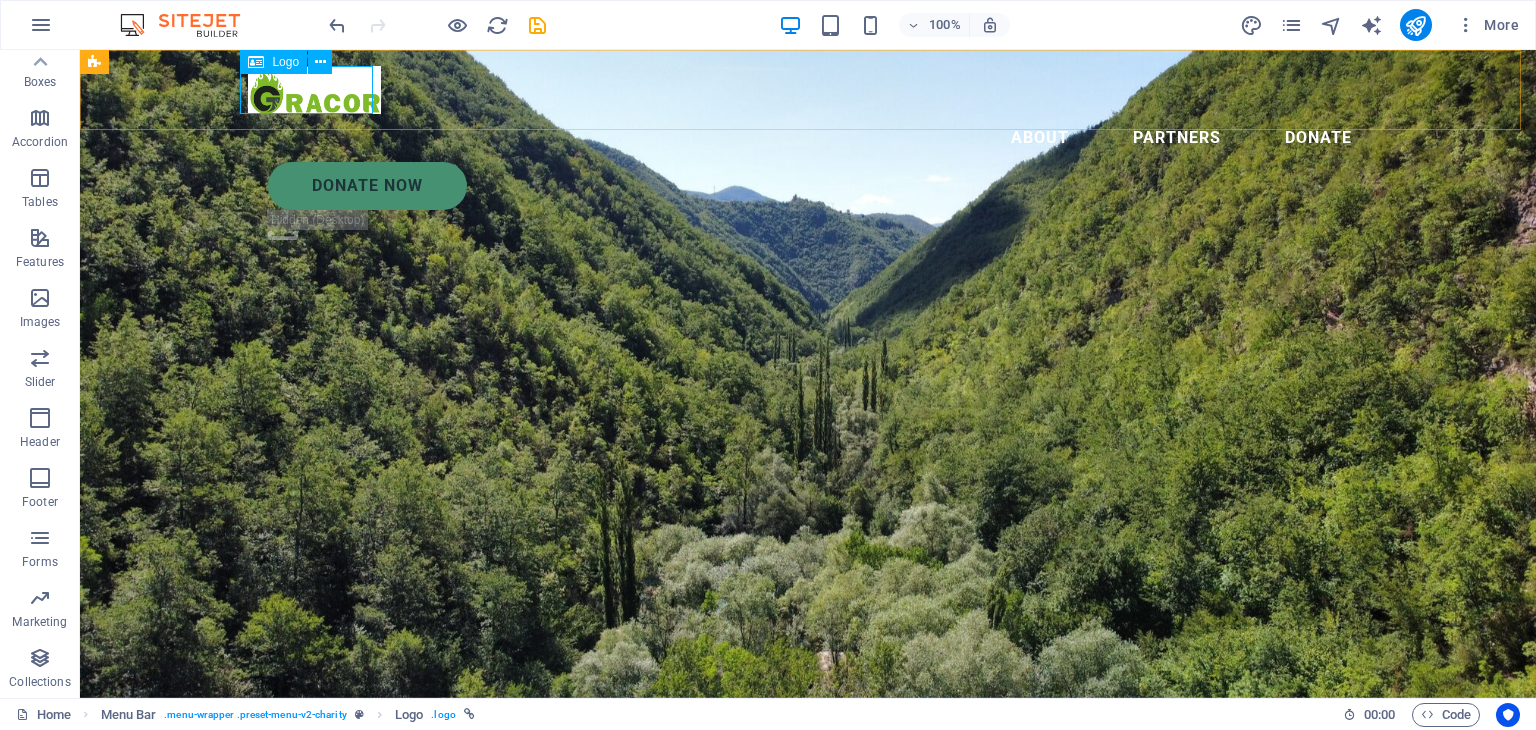 click at bounding box center (808, 90) 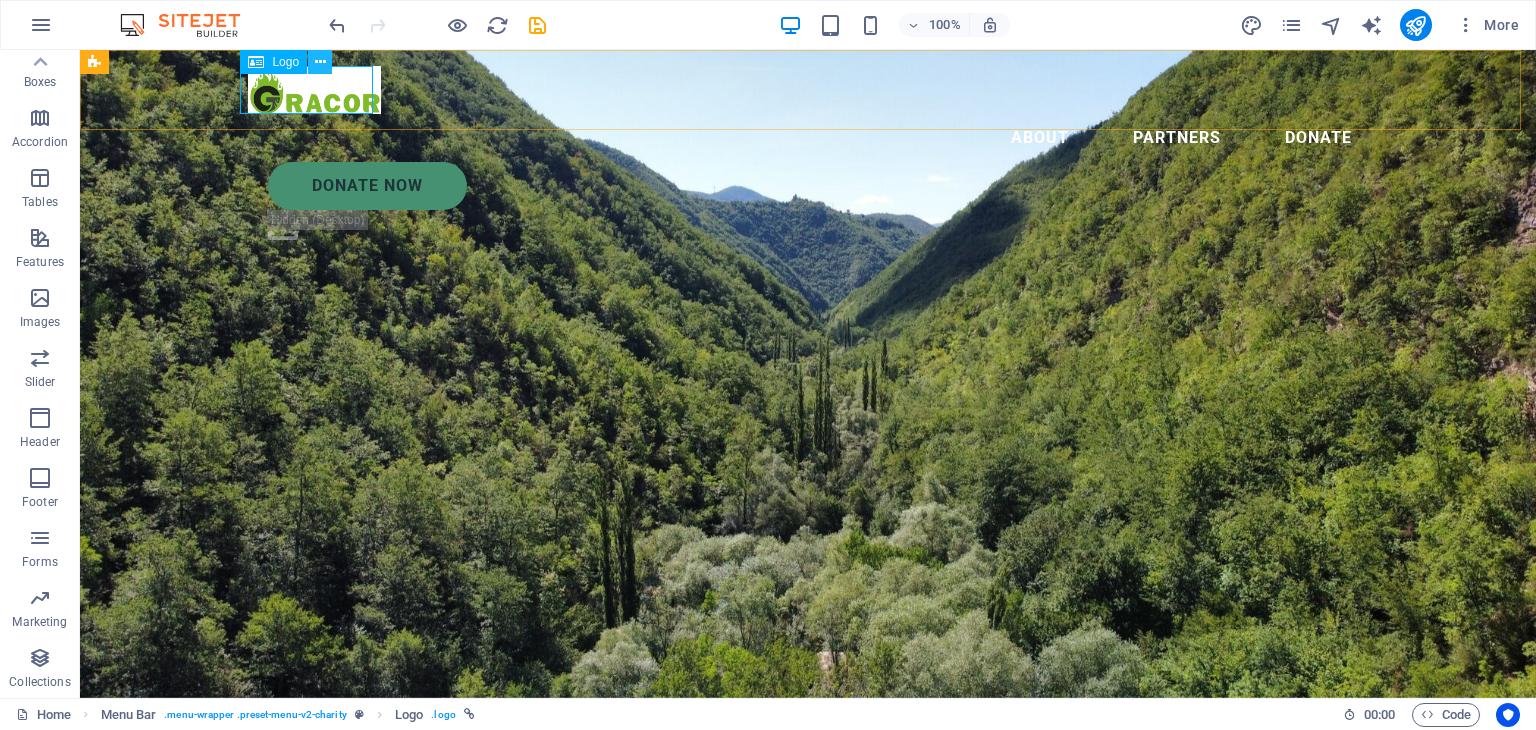 click at bounding box center (320, 62) 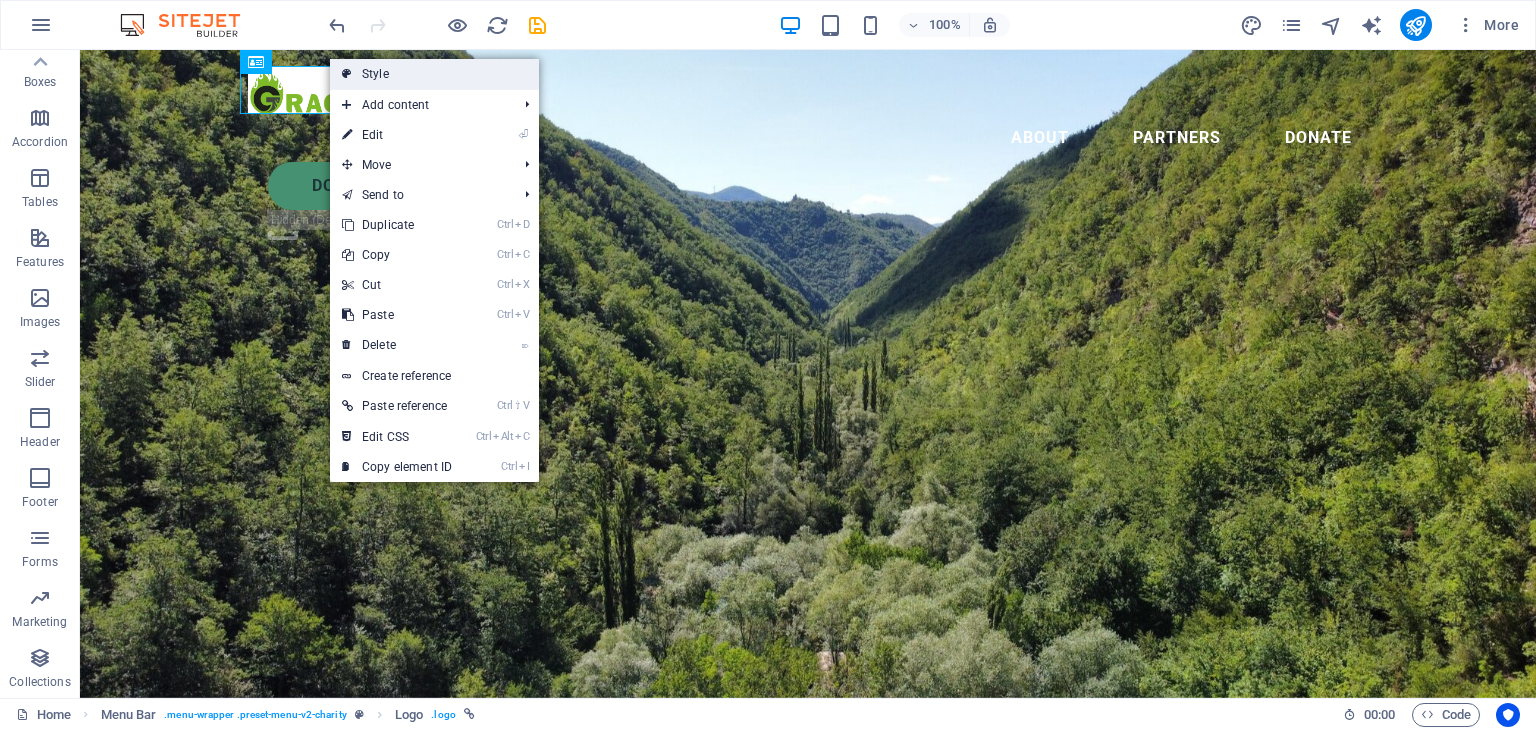 click on "Style" at bounding box center (434, 74) 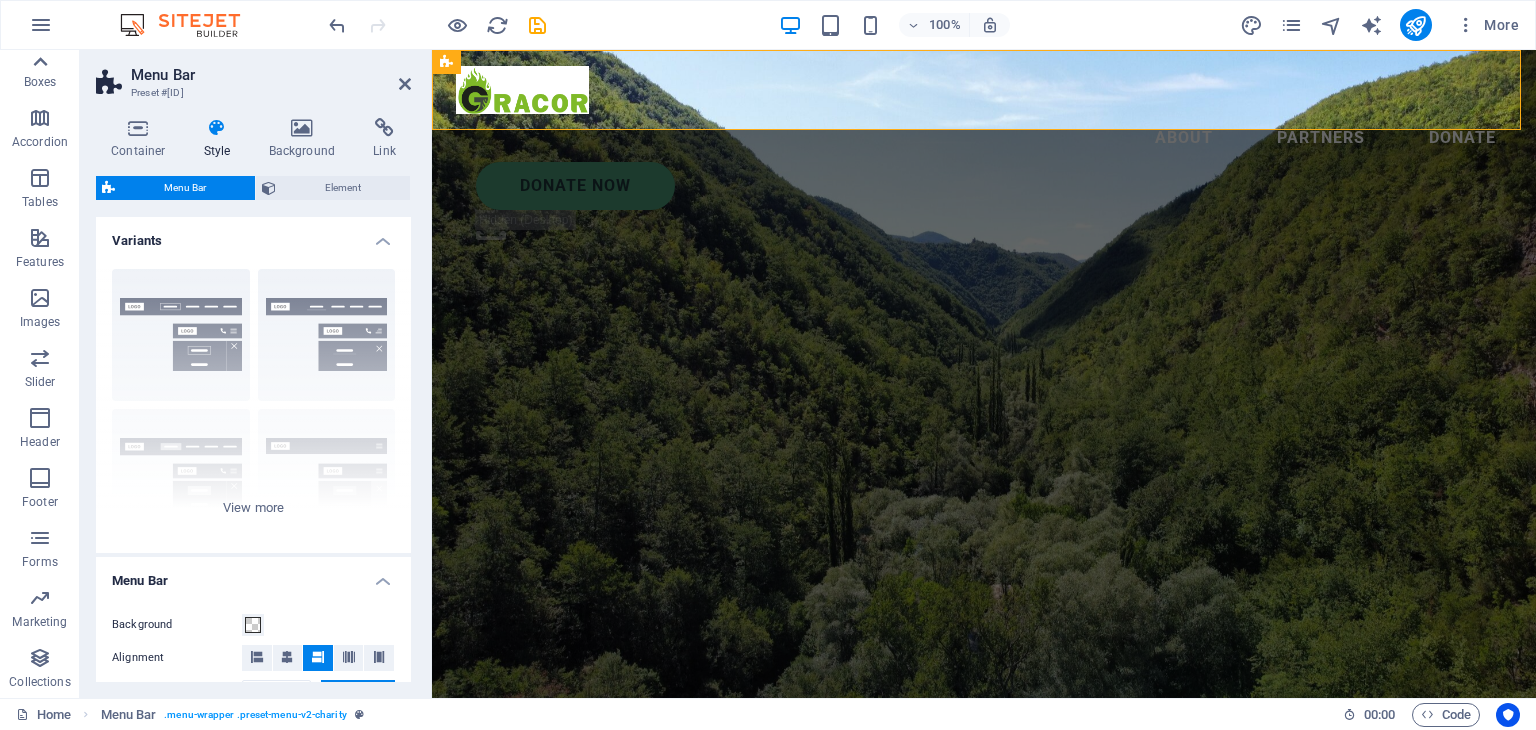 click 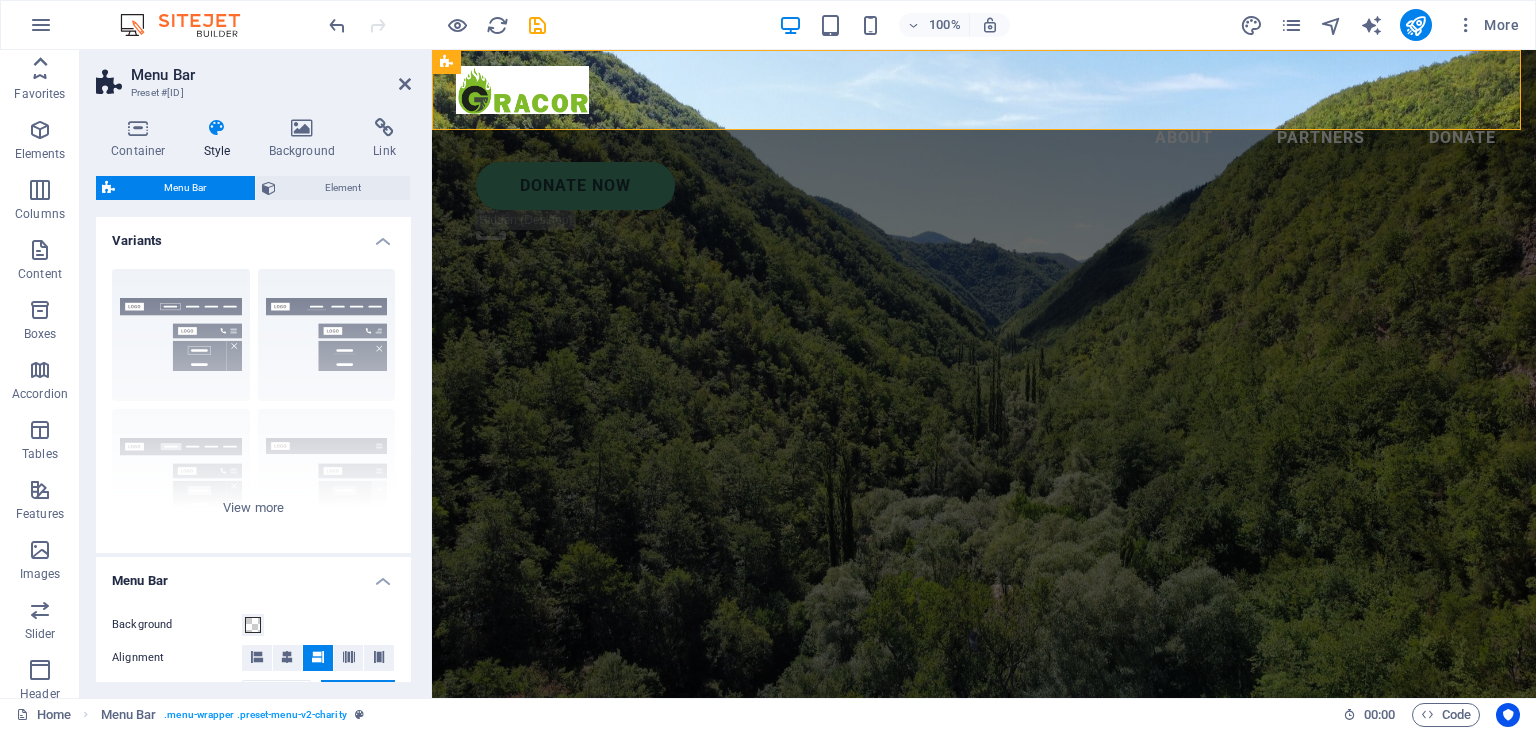 scroll, scrollTop: 0, scrollLeft: 0, axis: both 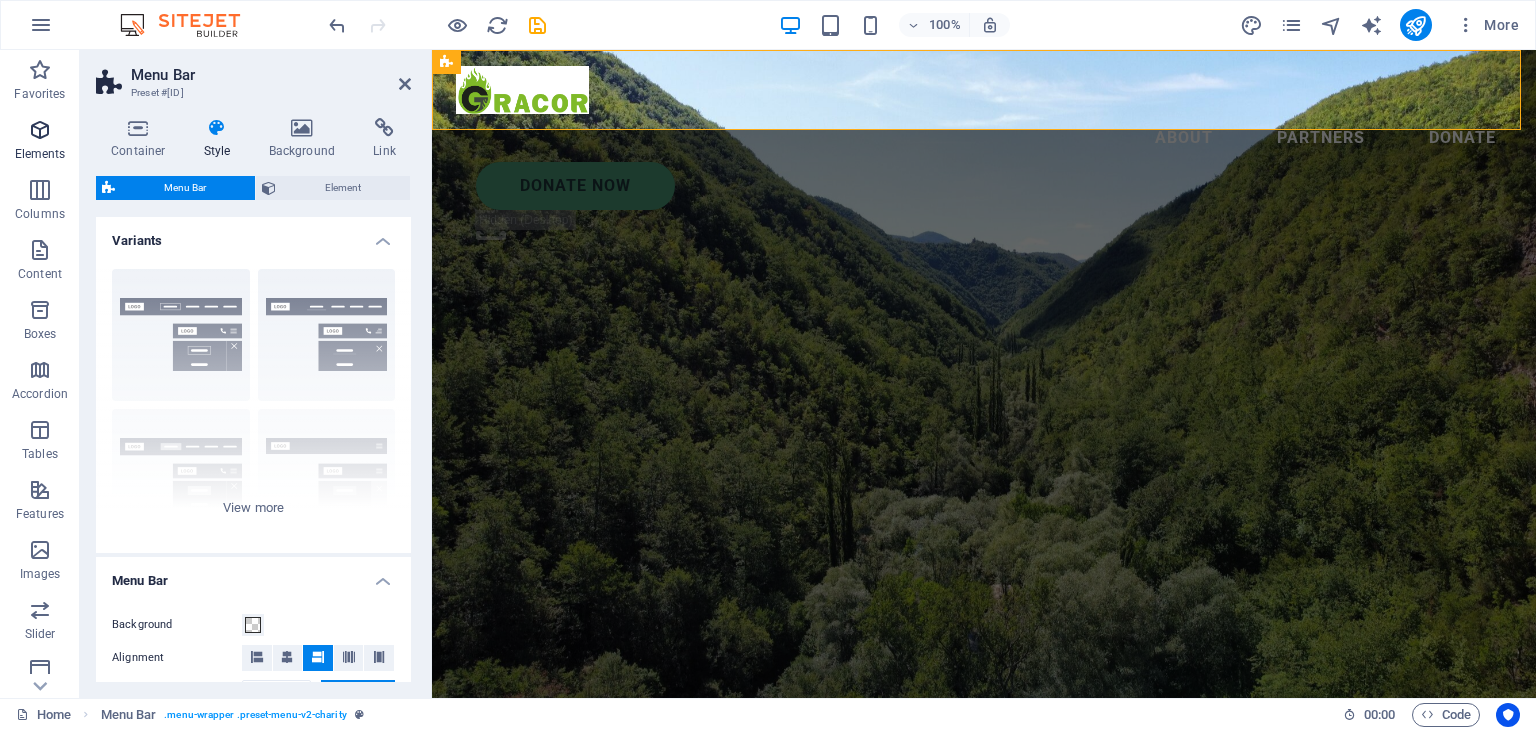 click on "Elements" at bounding box center (40, 142) 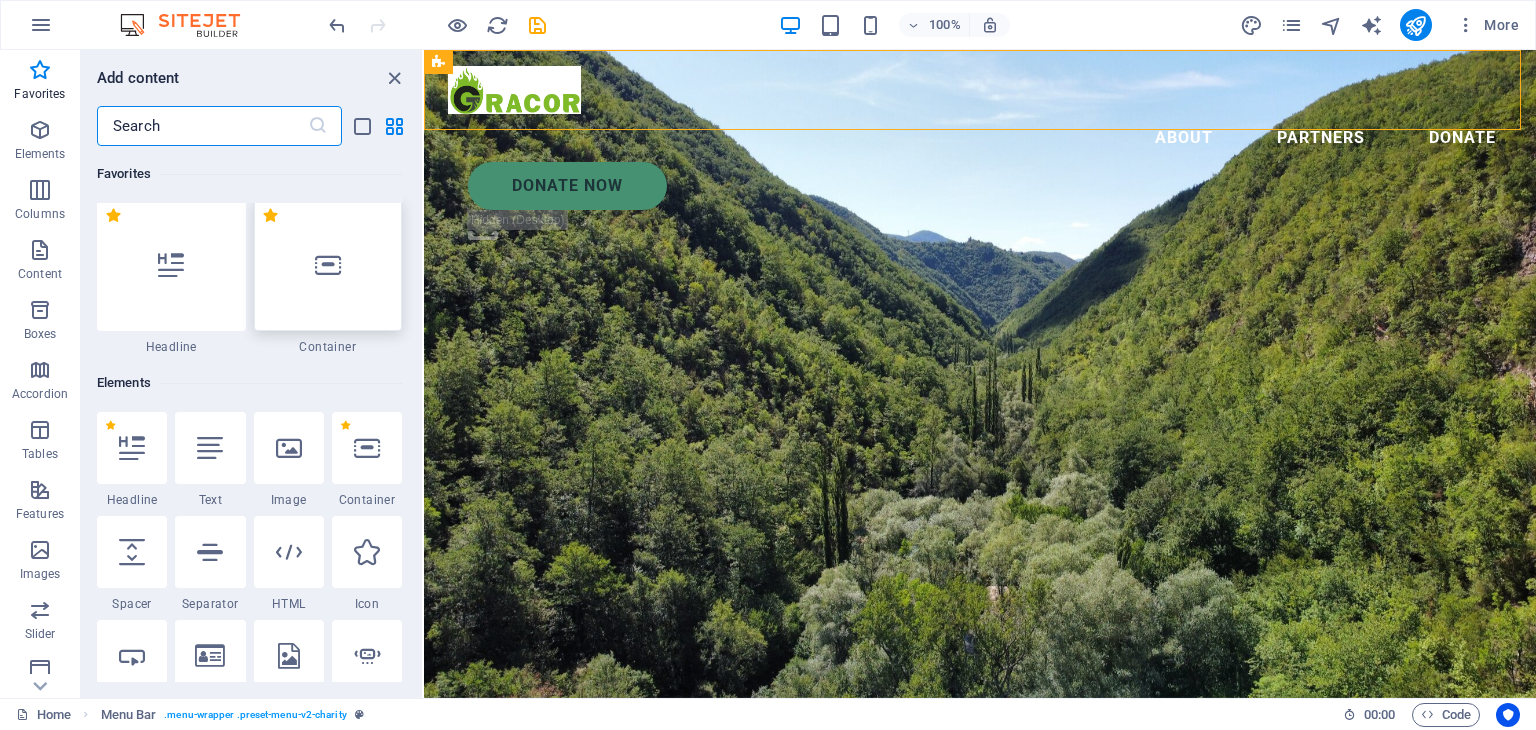 scroll, scrollTop: 0, scrollLeft: 0, axis: both 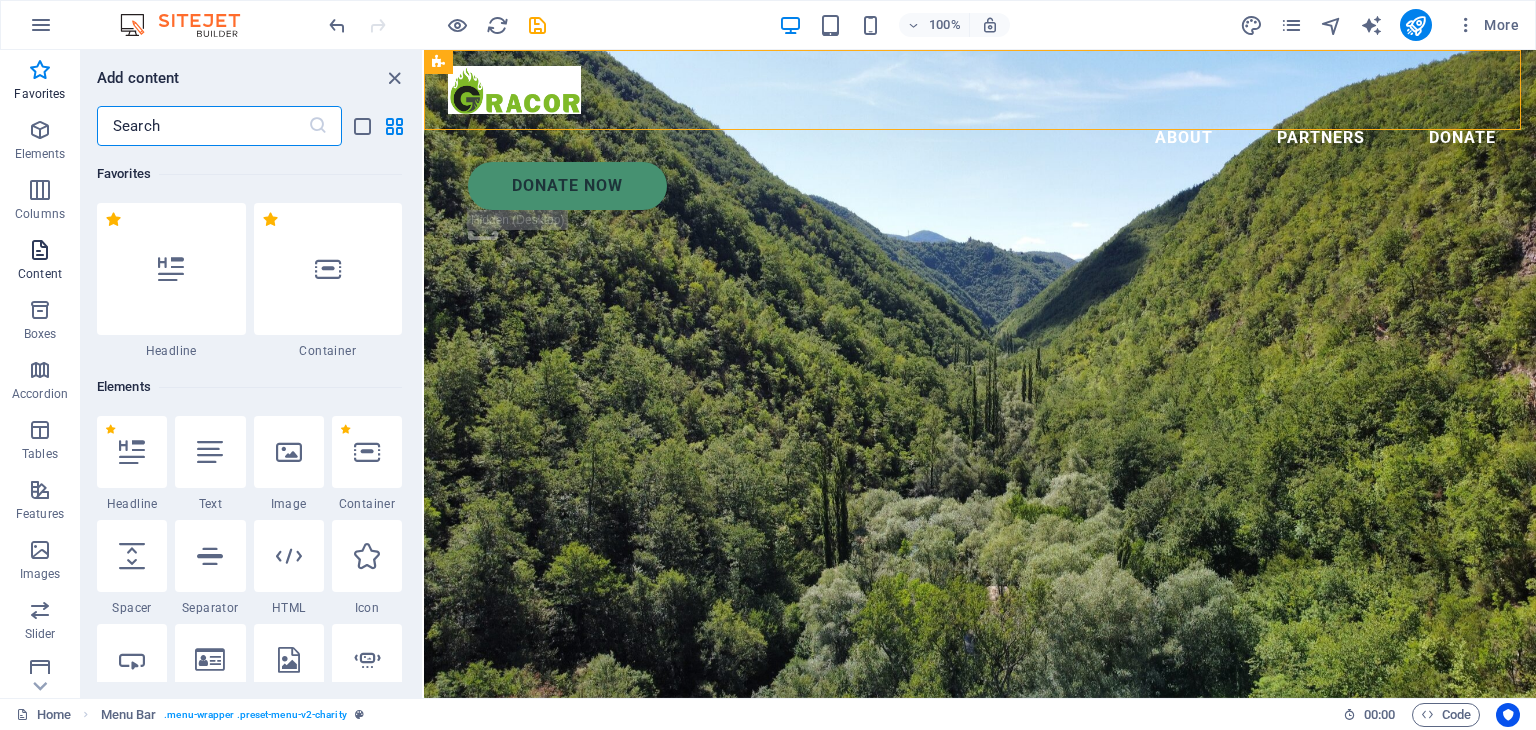 click at bounding box center [40, 250] 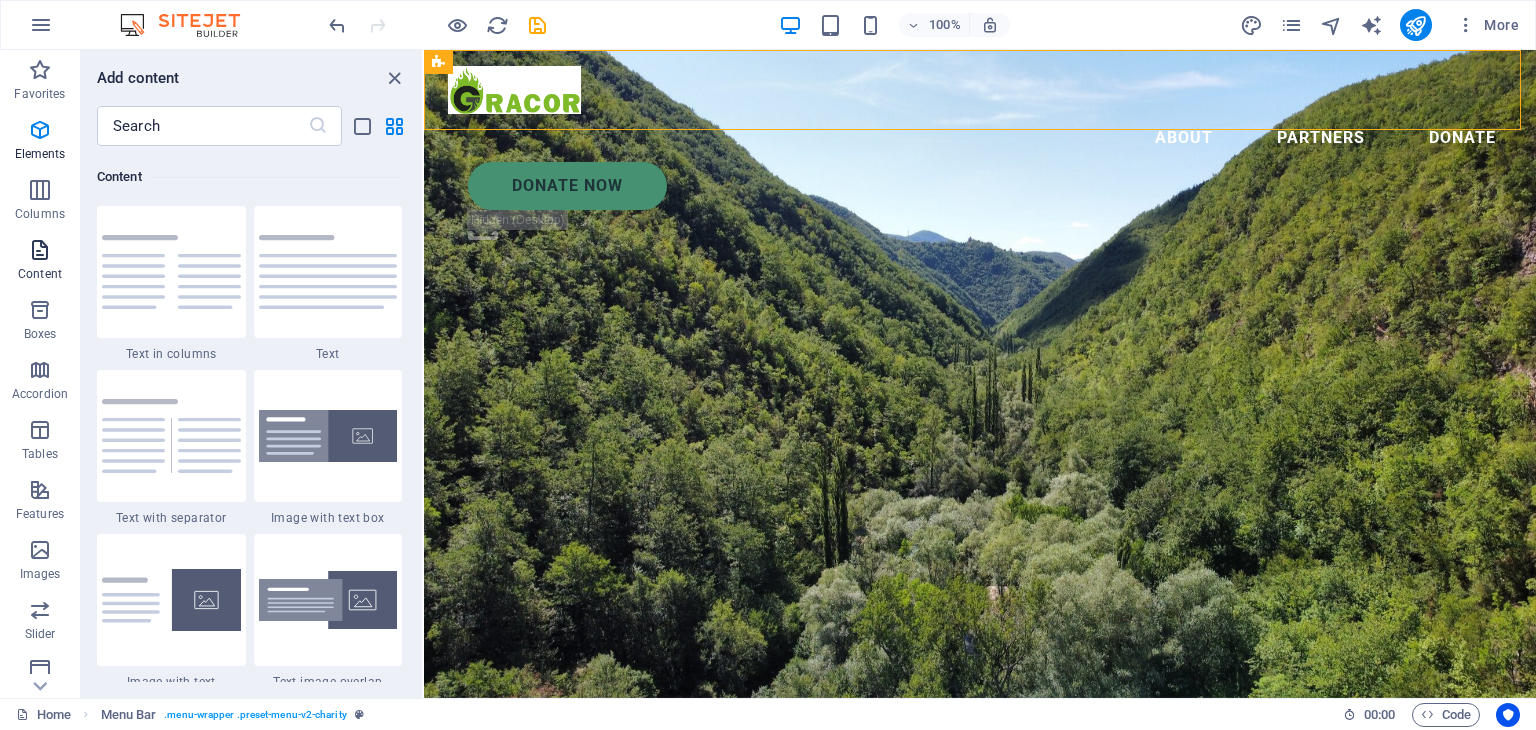 scroll, scrollTop: 3499, scrollLeft: 0, axis: vertical 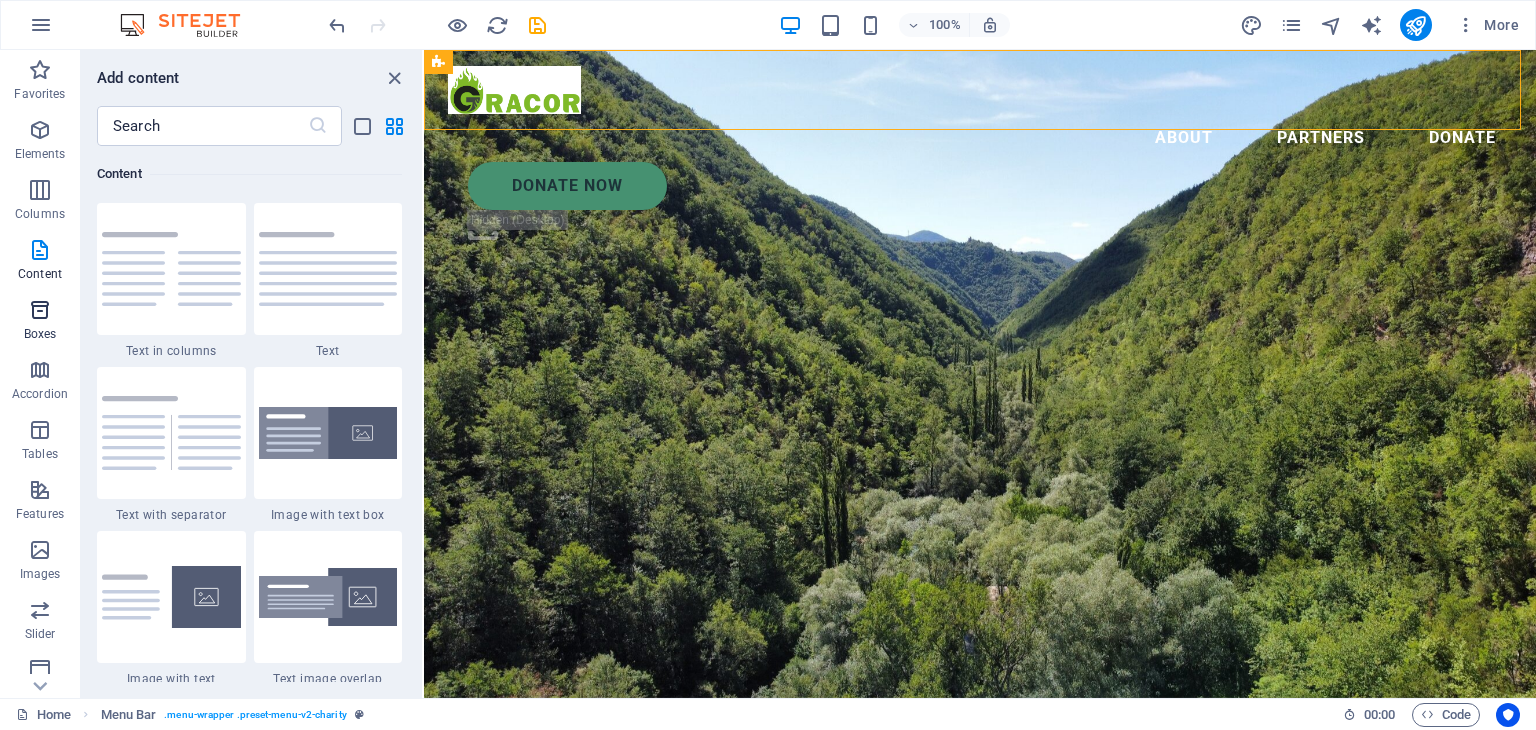 click at bounding box center [40, 310] 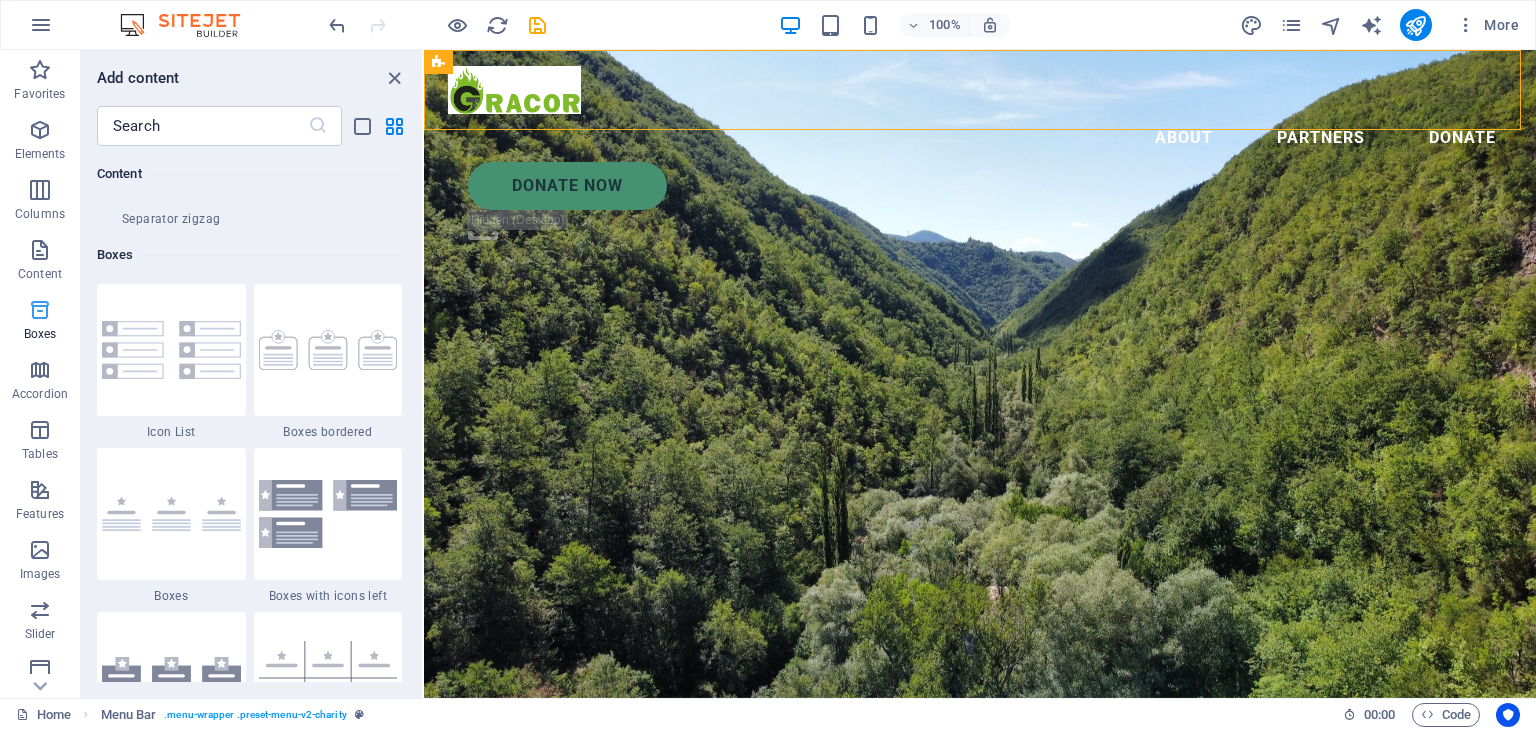 scroll, scrollTop: 5516, scrollLeft: 0, axis: vertical 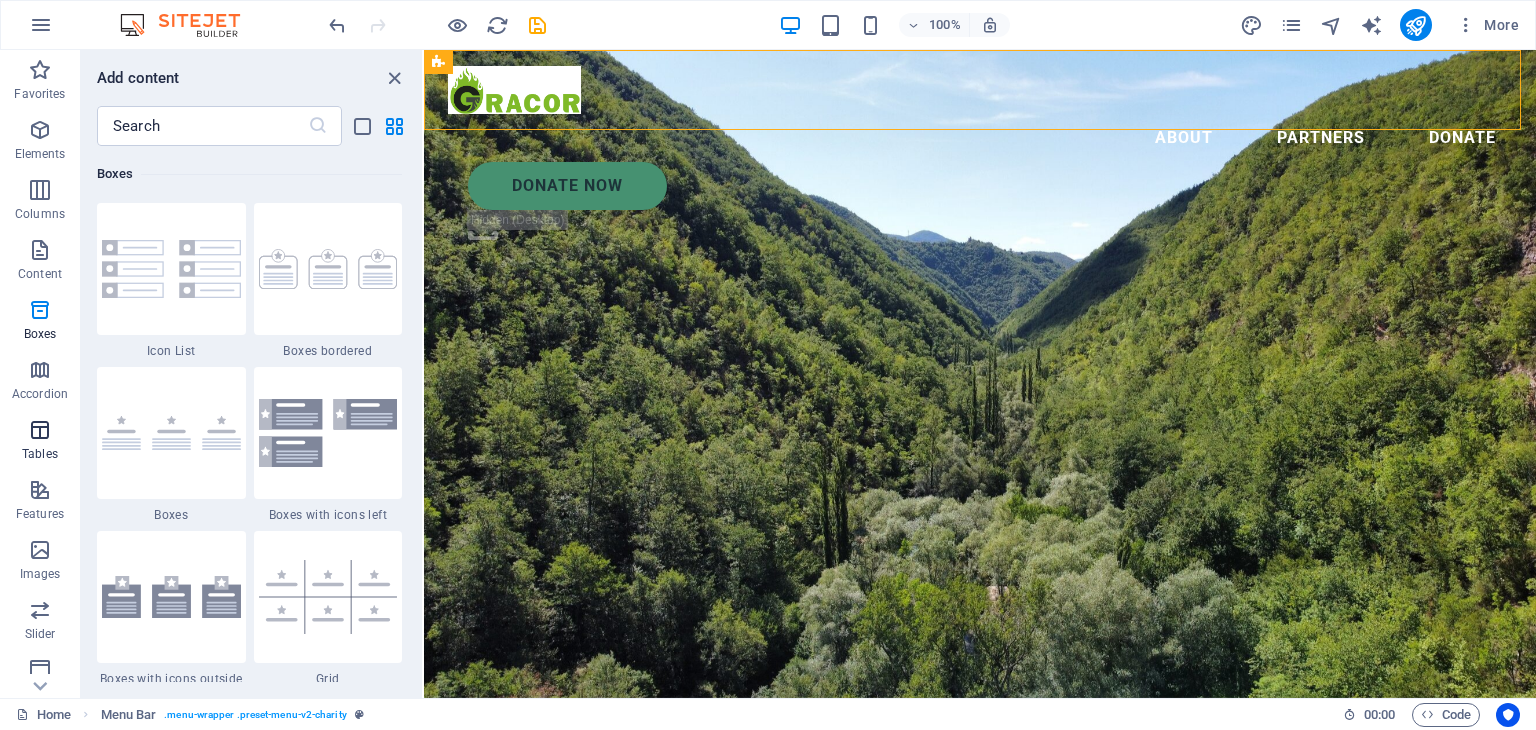 click at bounding box center [40, 430] 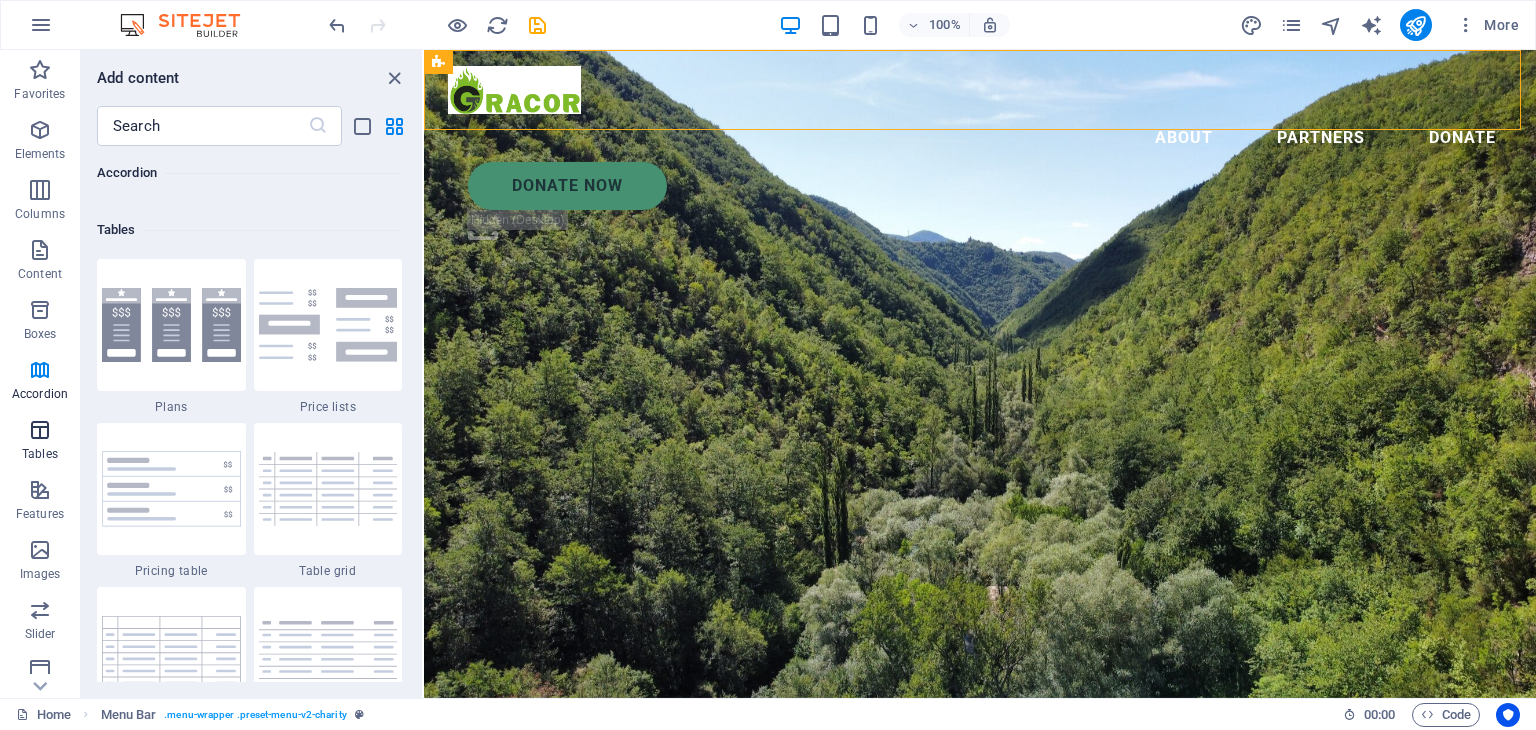 scroll, scrollTop: 6926, scrollLeft: 0, axis: vertical 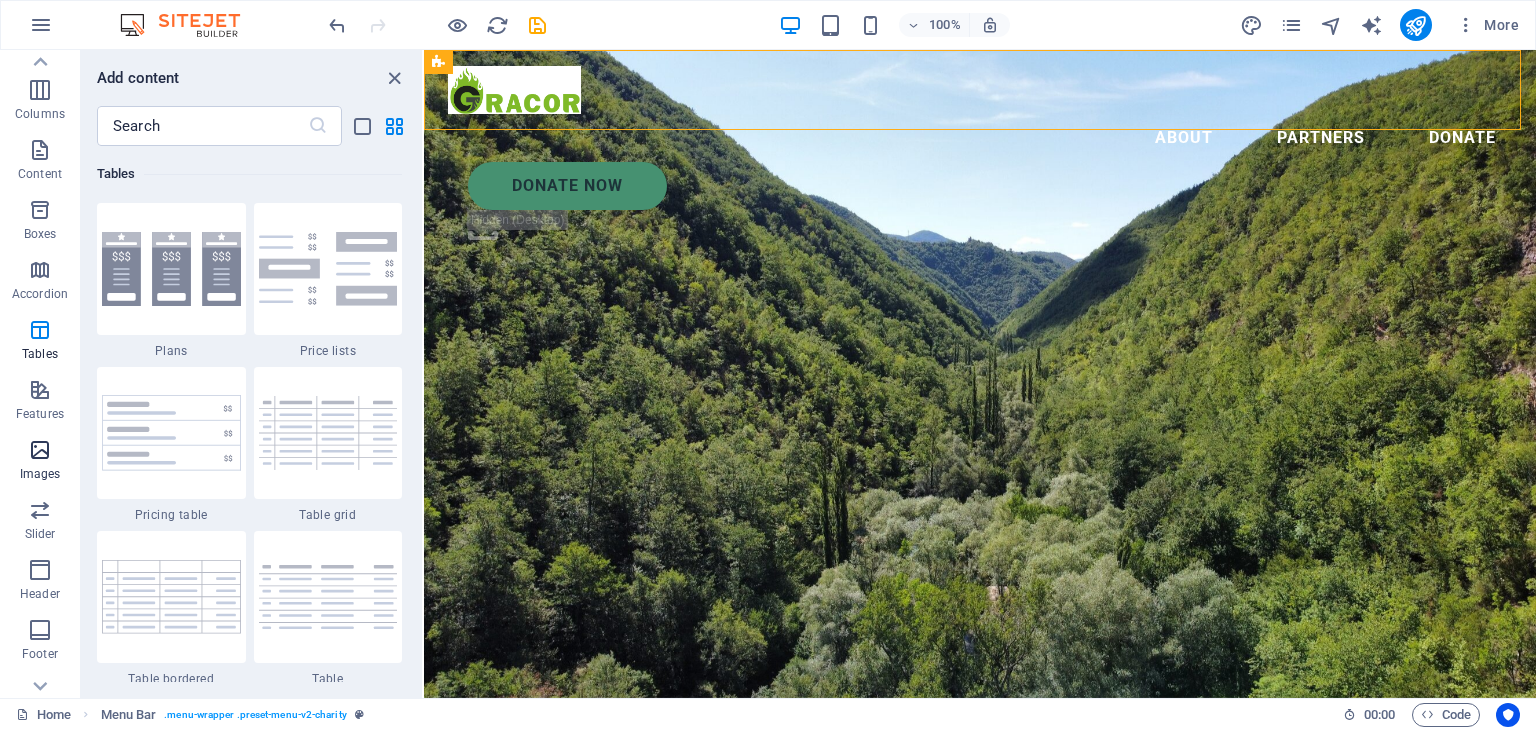click at bounding box center (40, 450) 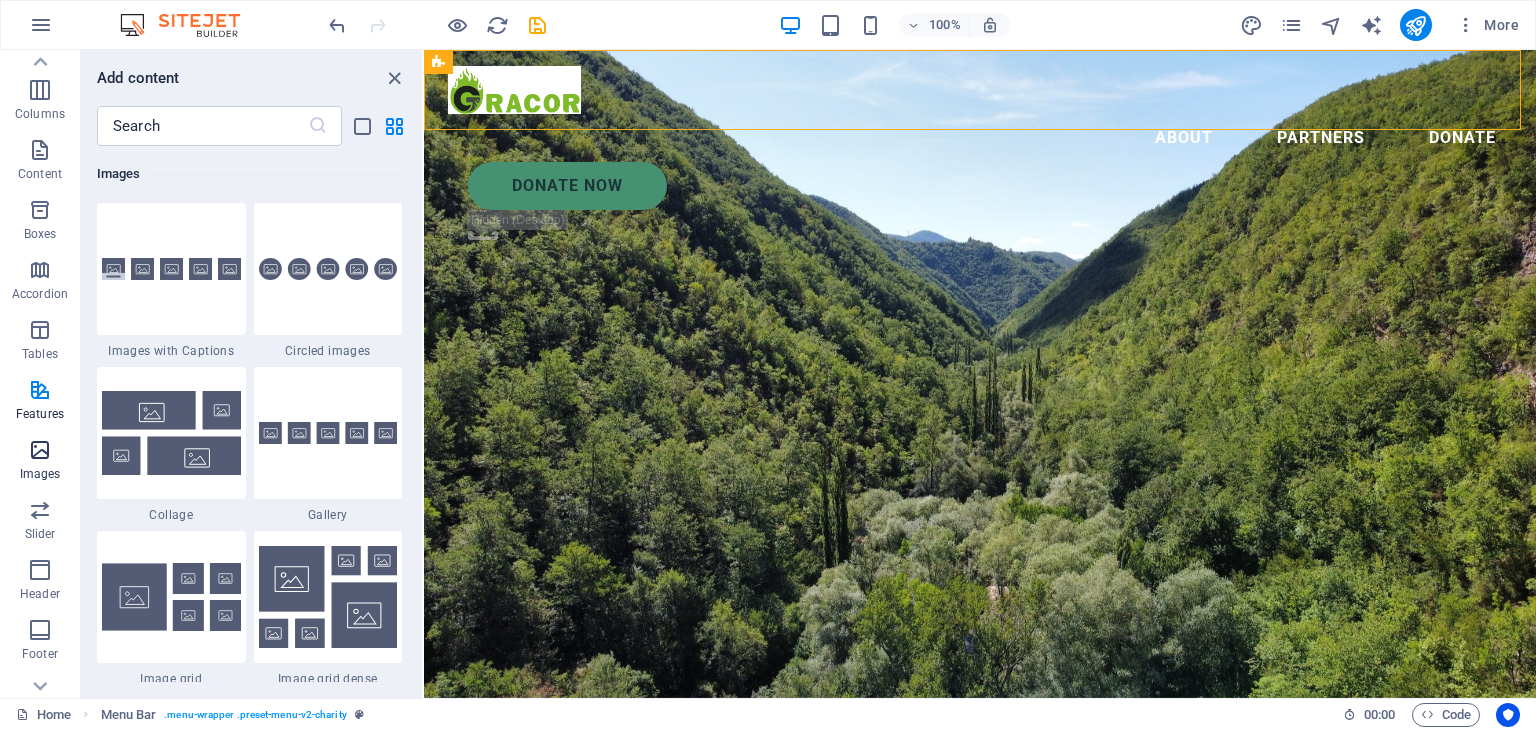scroll, scrollTop: 10140, scrollLeft: 0, axis: vertical 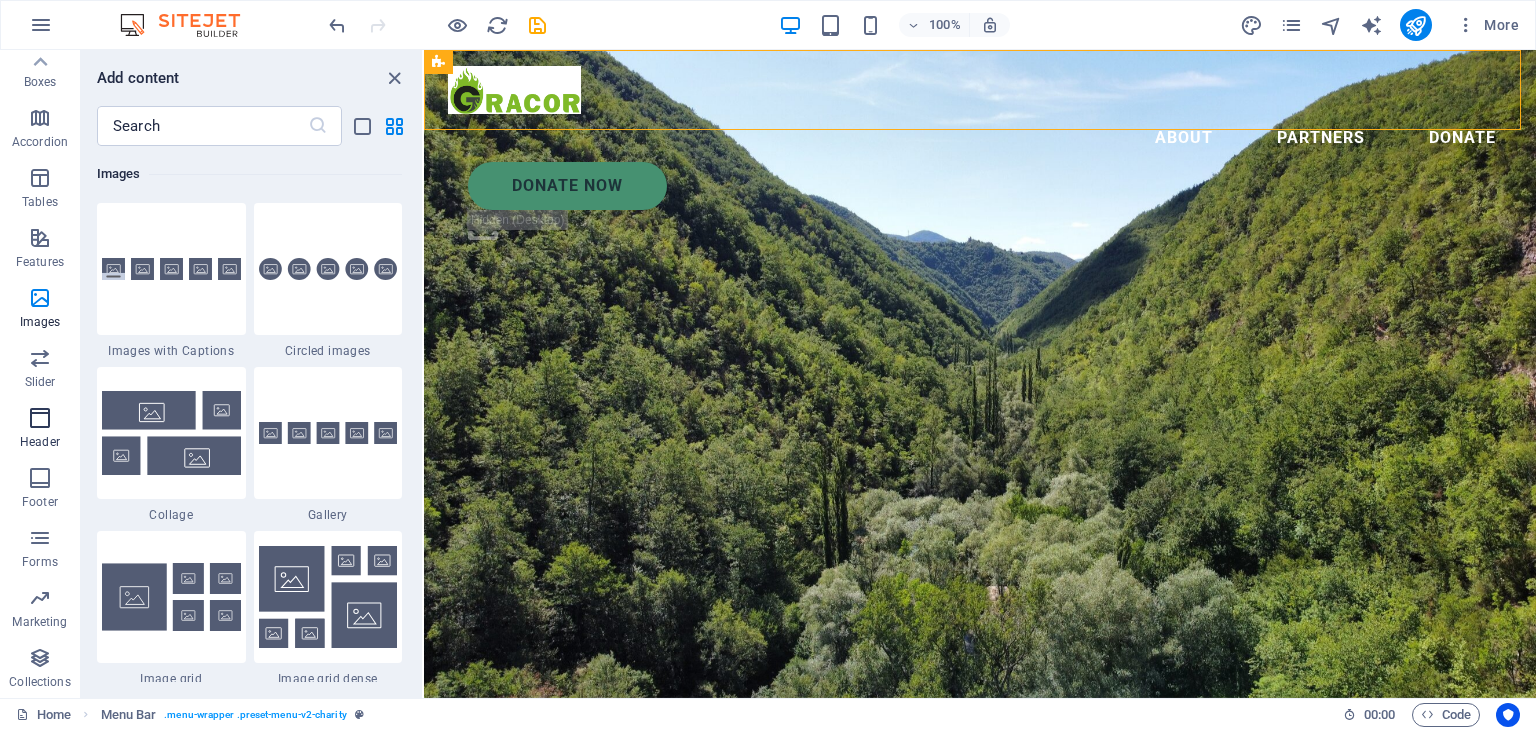 click at bounding box center [40, 418] 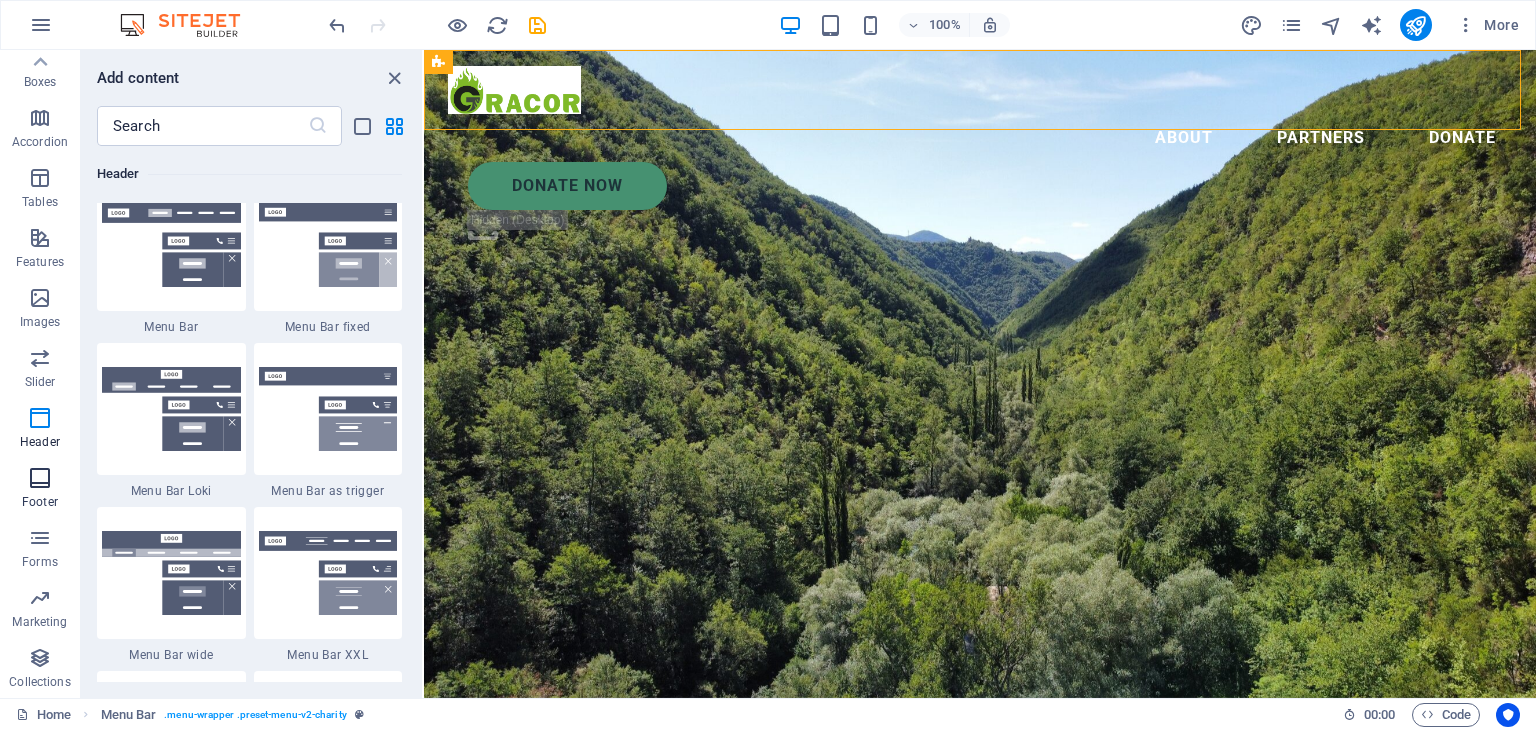 scroll, scrollTop: 12241, scrollLeft: 0, axis: vertical 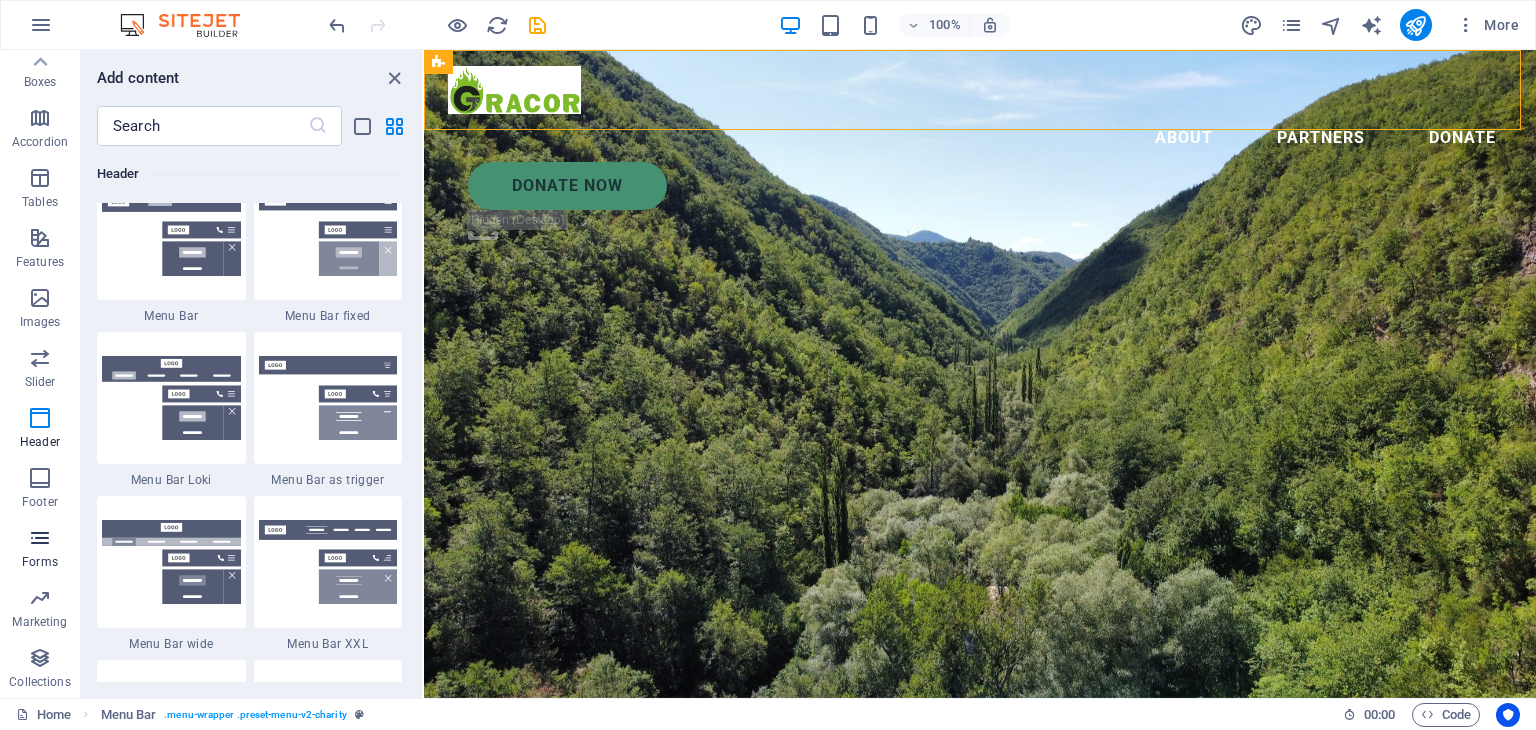 click at bounding box center [40, 538] 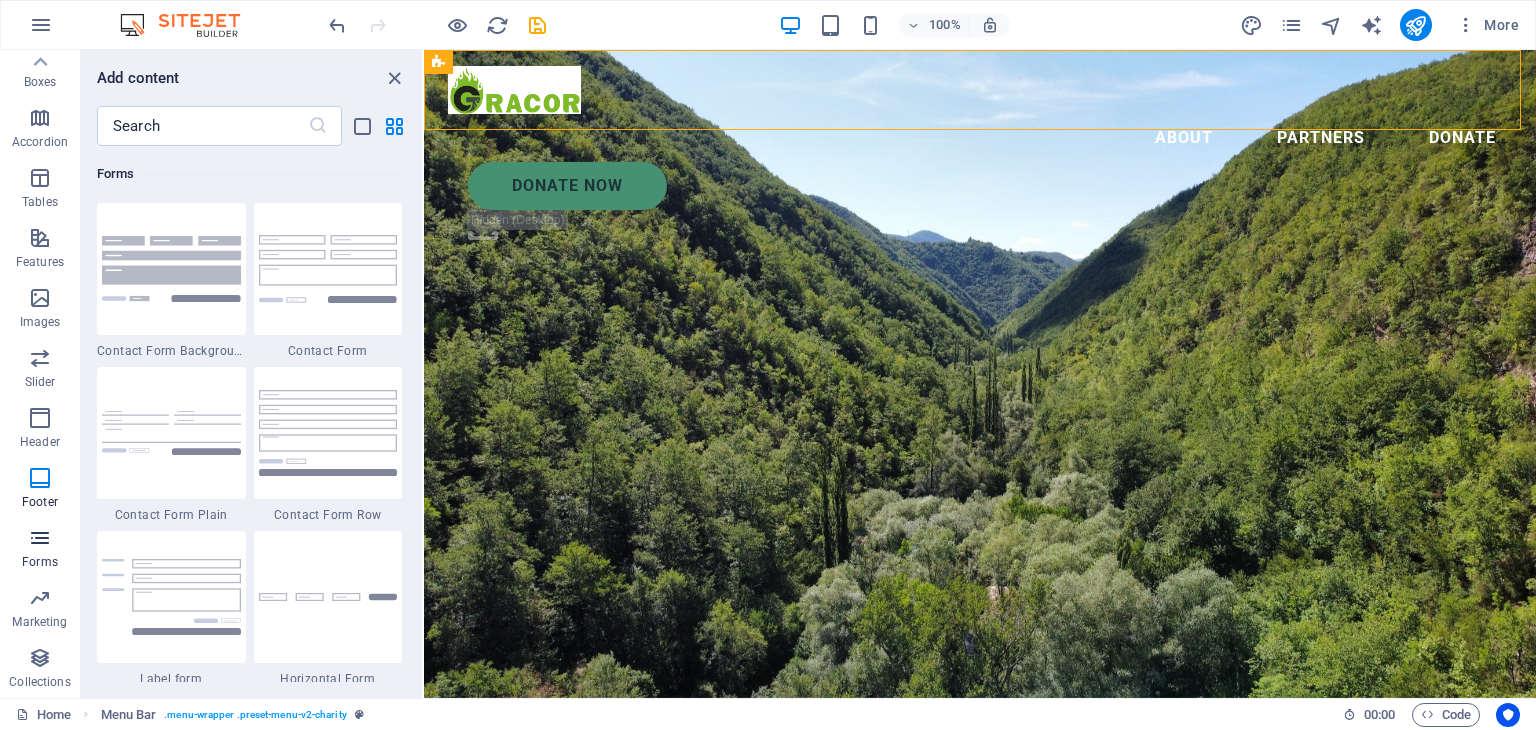 scroll, scrollTop: 14600, scrollLeft: 0, axis: vertical 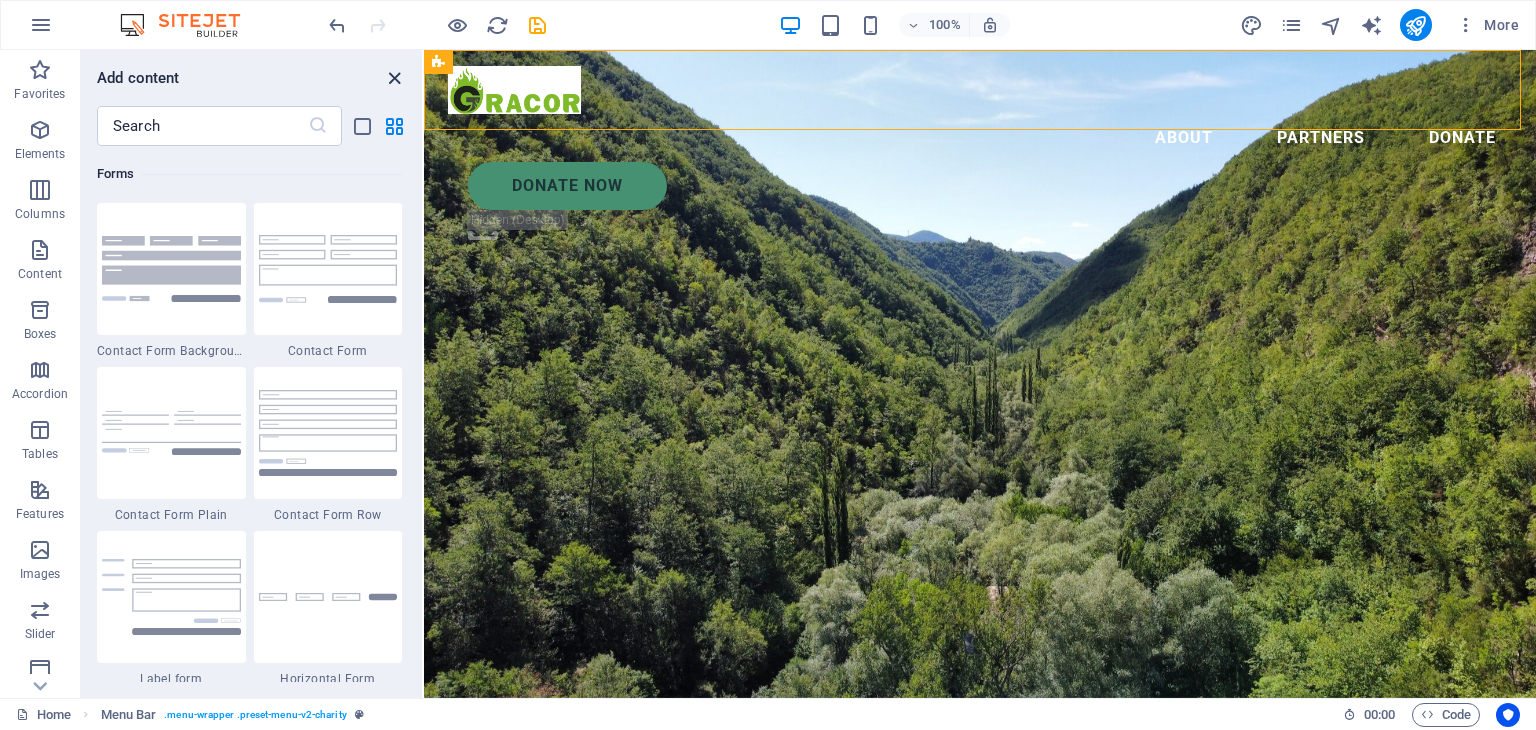 click at bounding box center (394, 78) 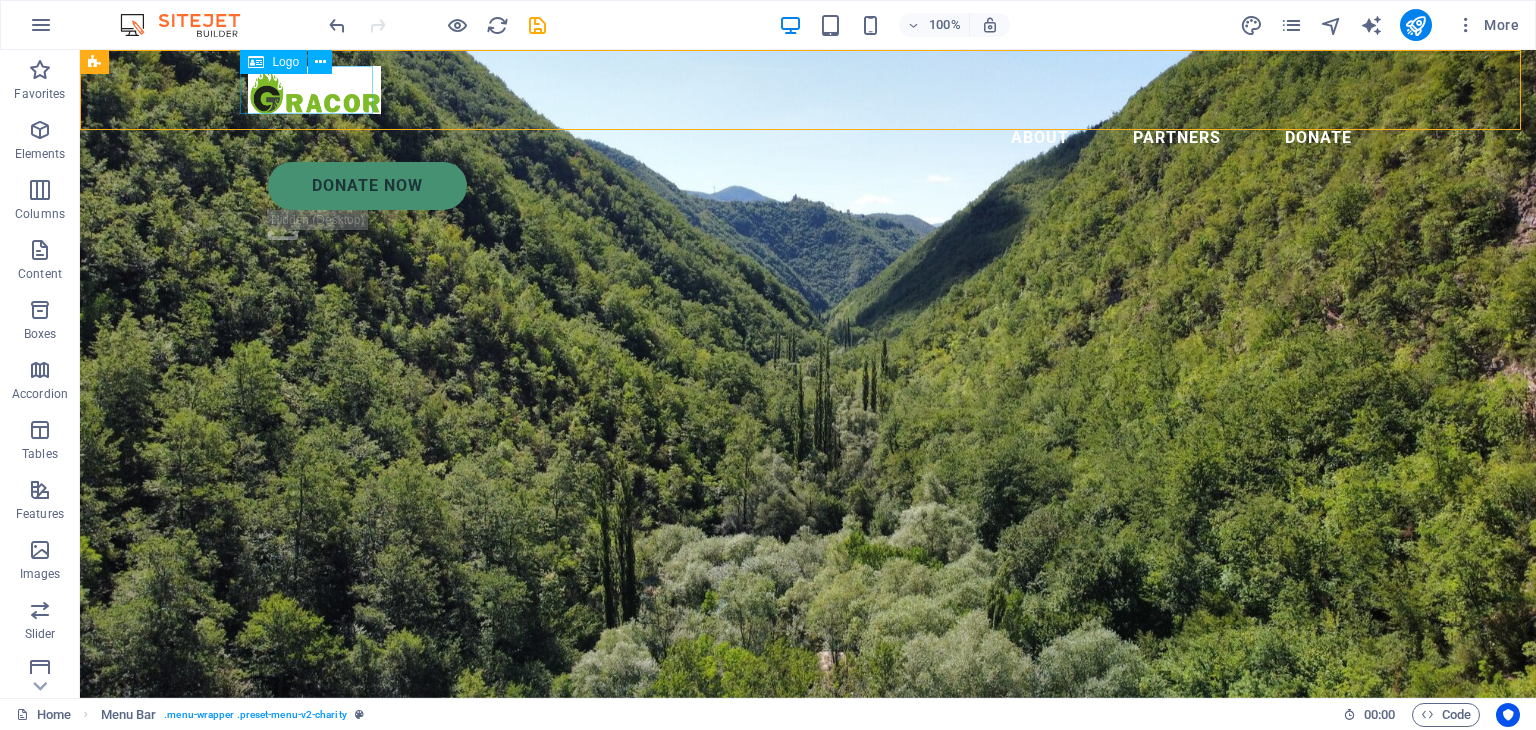 click at bounding box center (808, 90) 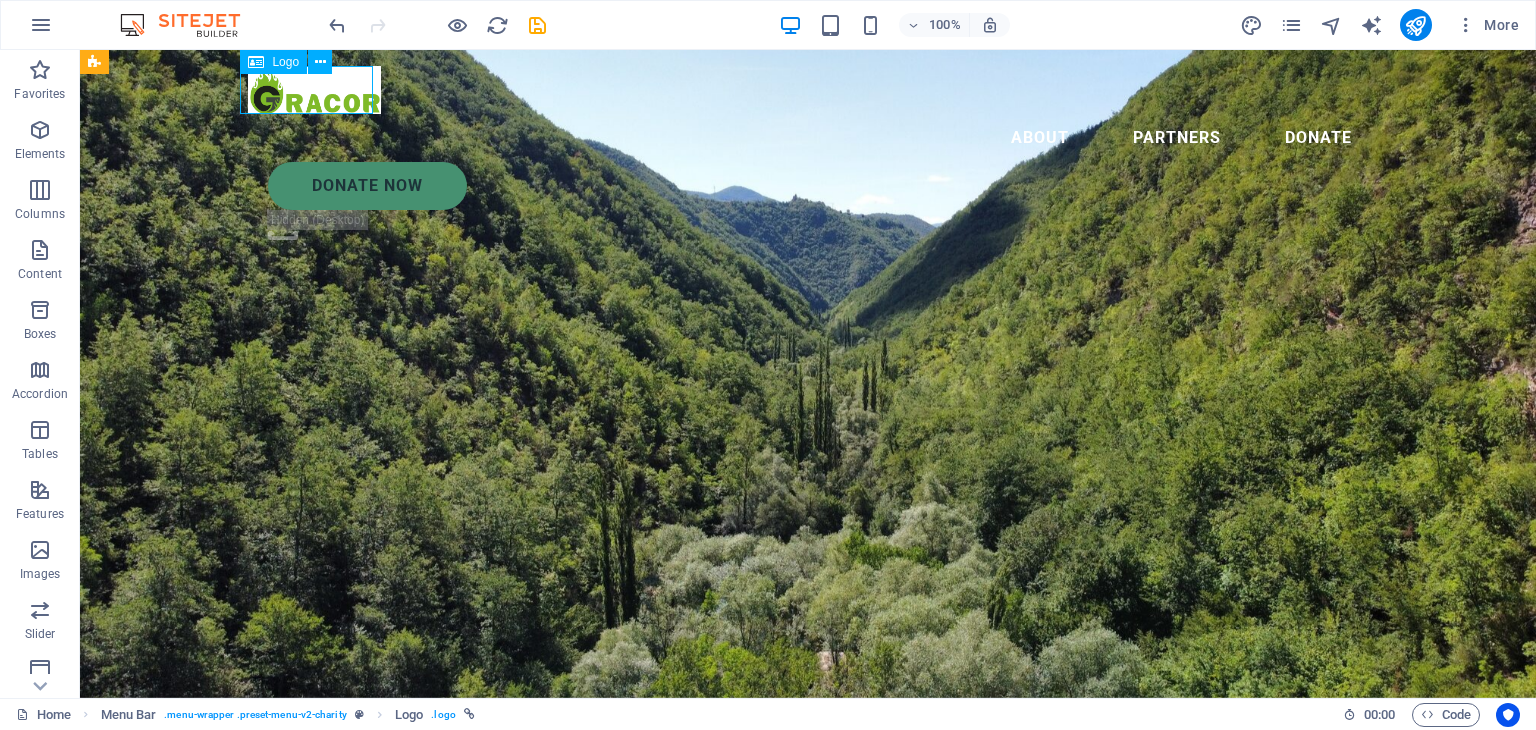 click at bounding box center (808, 90) 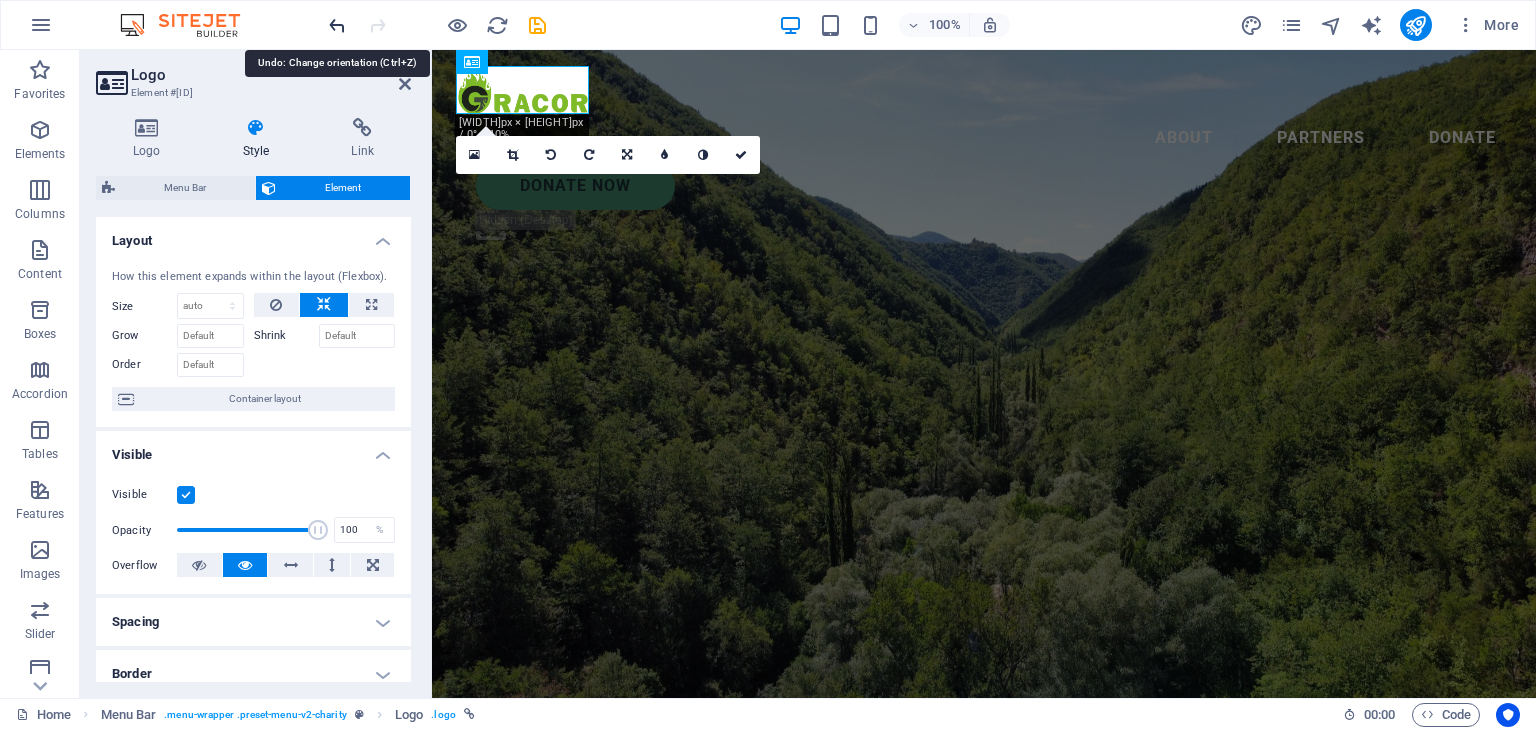 click at bounding box center [337, 25] 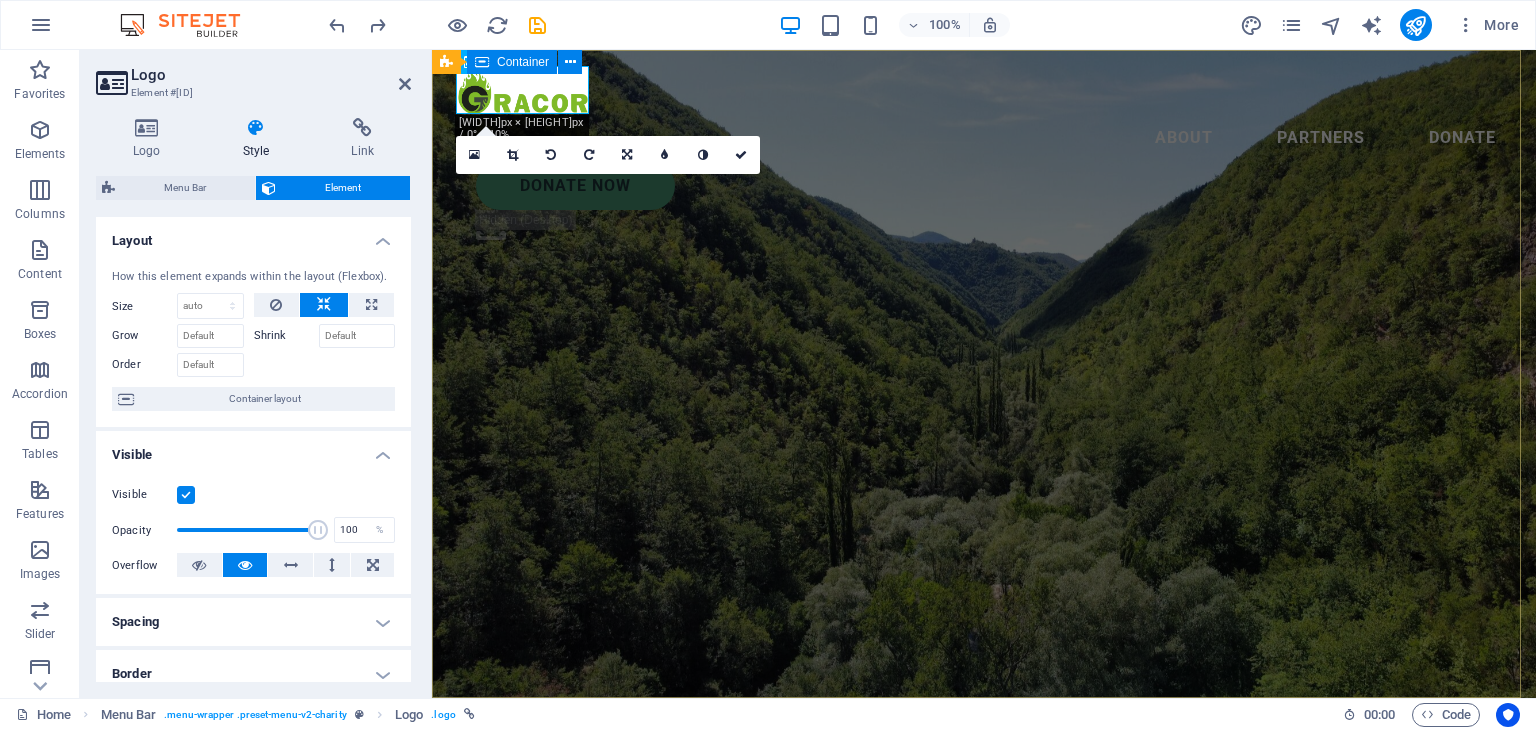 click on "Charity is the act of giving to those in need Lorem ipsum dolor sit amet consectetur. Bibendum adipiscing morbi orci nibh eget posuere arcu volutpat nulla. Tortor cras suscipit augue sodales risus auctor. Fusce nunc vitae non dui ornare tellus nibh purus lectus." at bounding box center (984, 899) 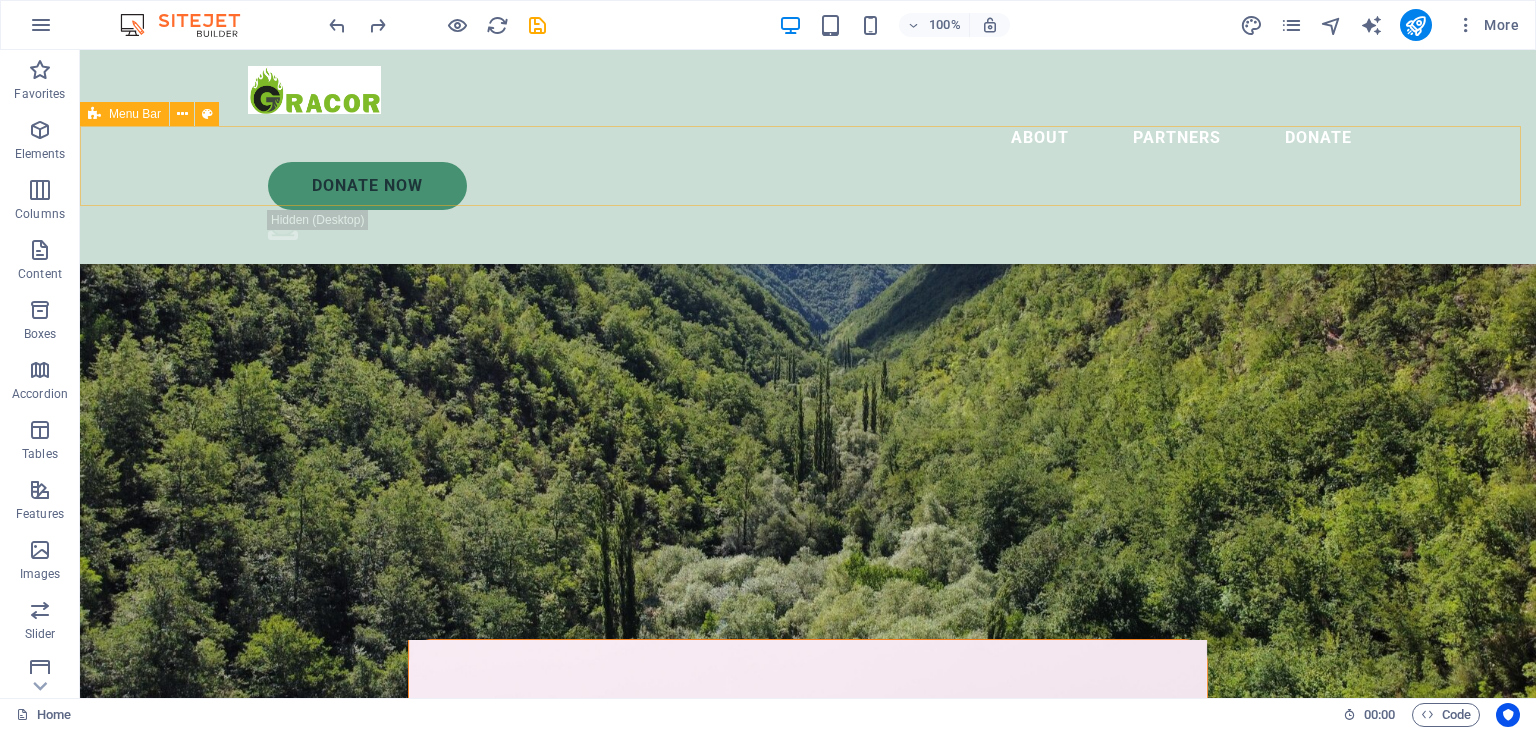 scroll, scrollTop: 0, scrollLeft: 0, axis: both 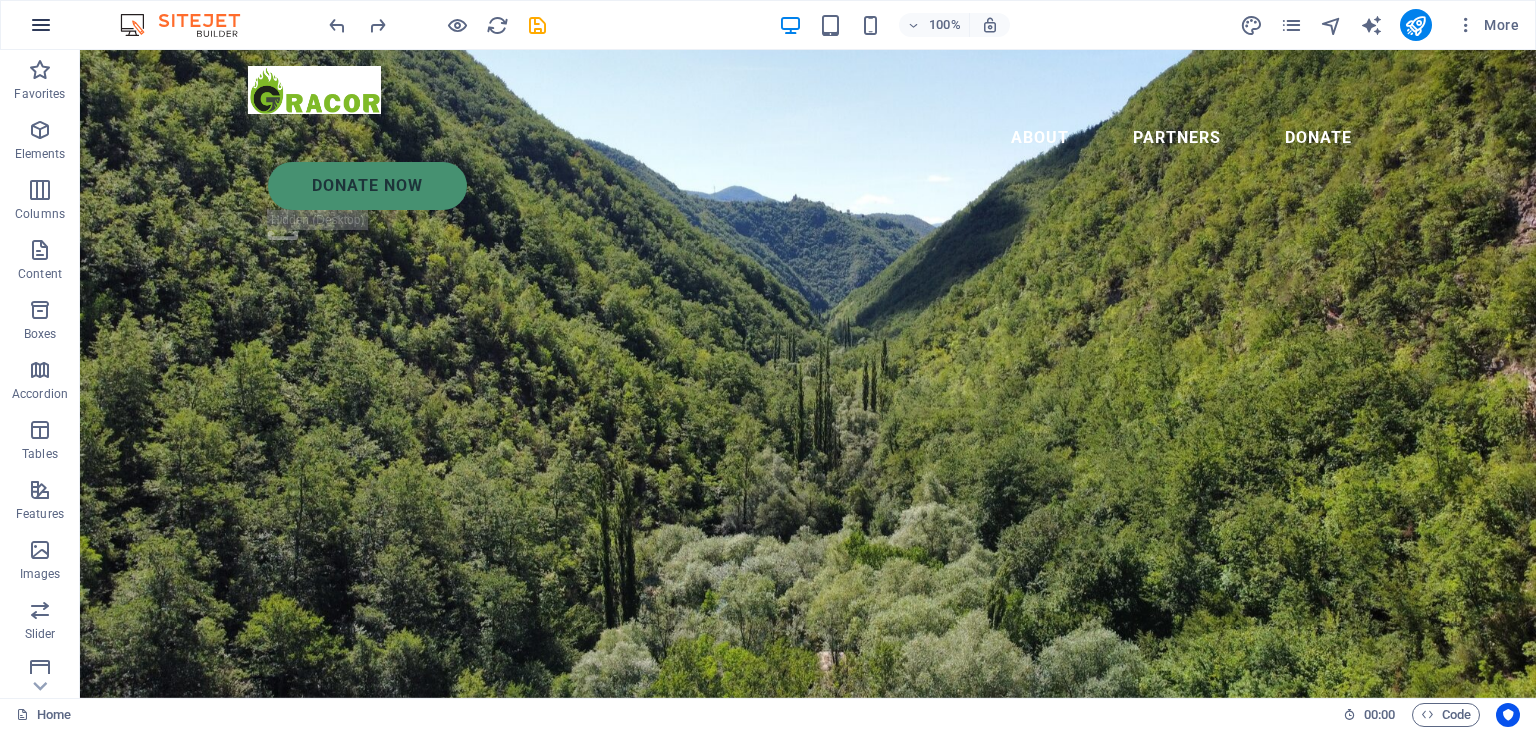 click at bounding box center [41, 25] 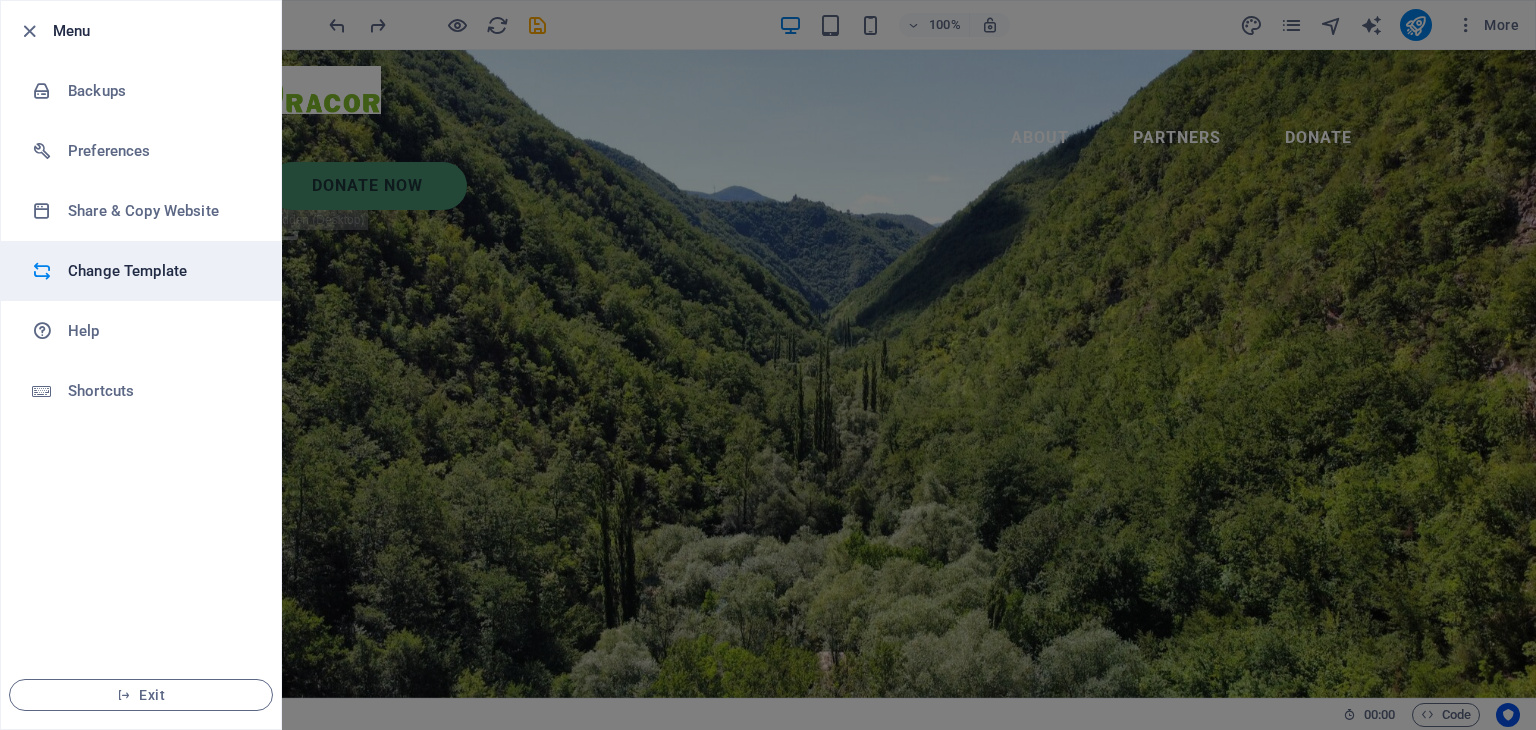 click on "Change Template" at bounding box center [160, 271] 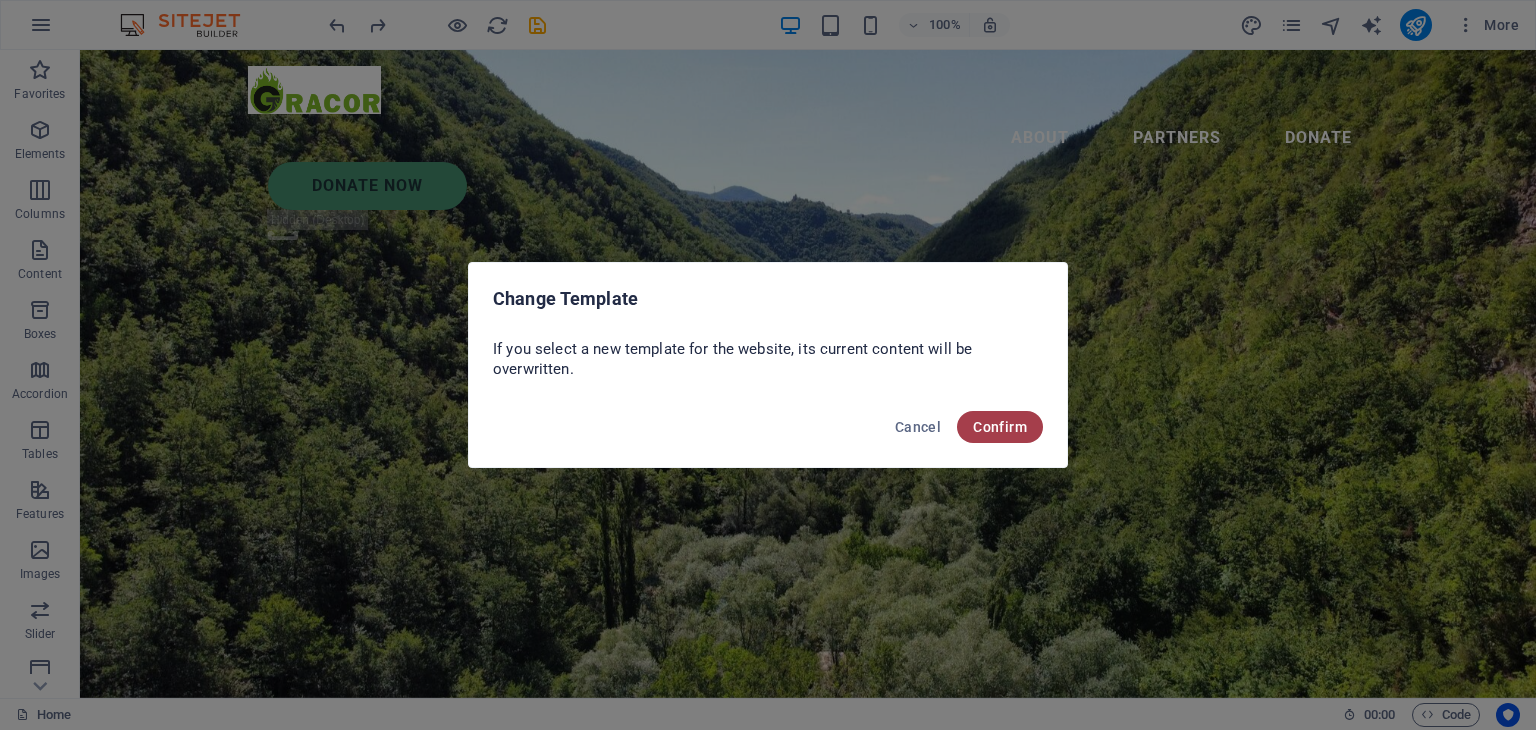 click on "Confirm" at bounding box center (1000, 427) 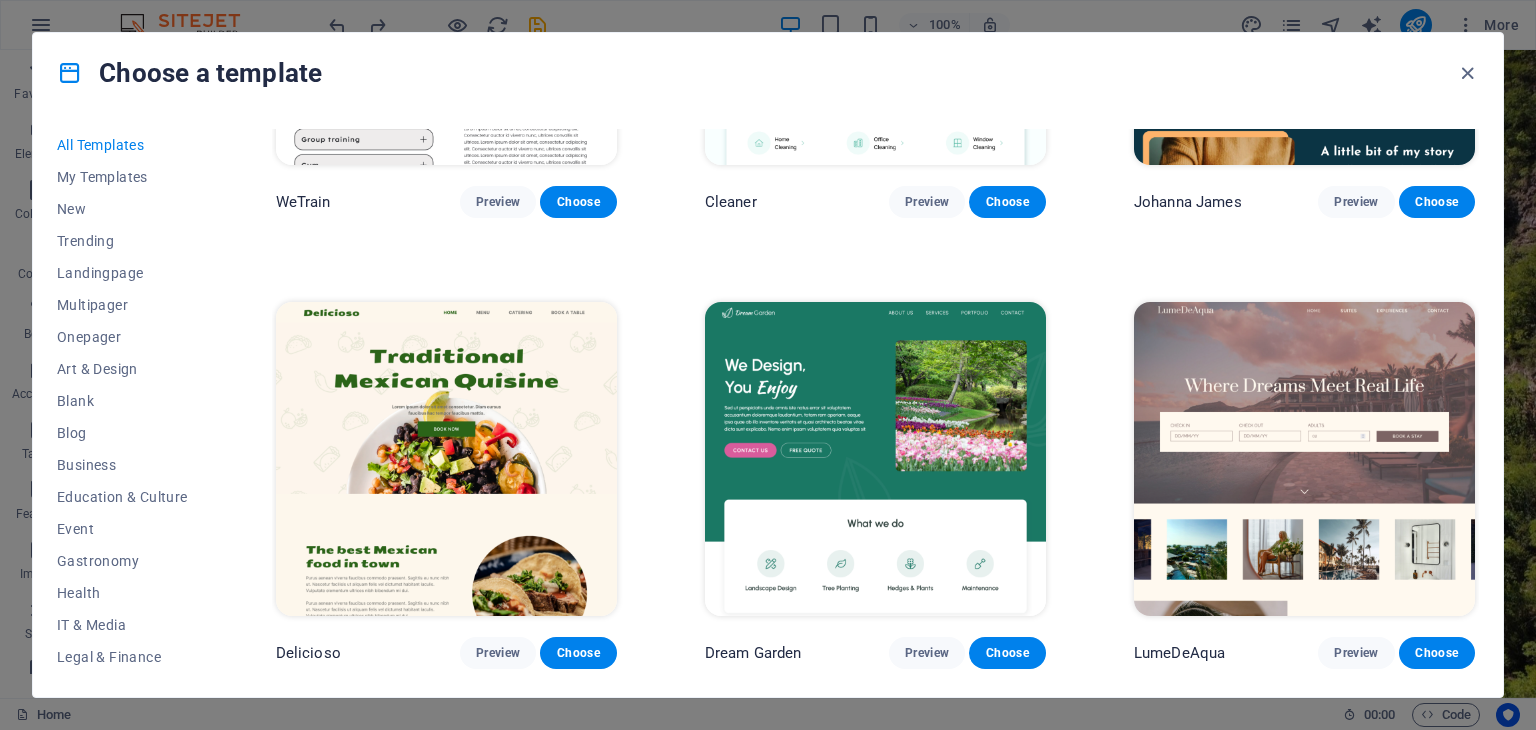 scroll, scrollTop: 3000, scrollLeft: 0, axis: vertical 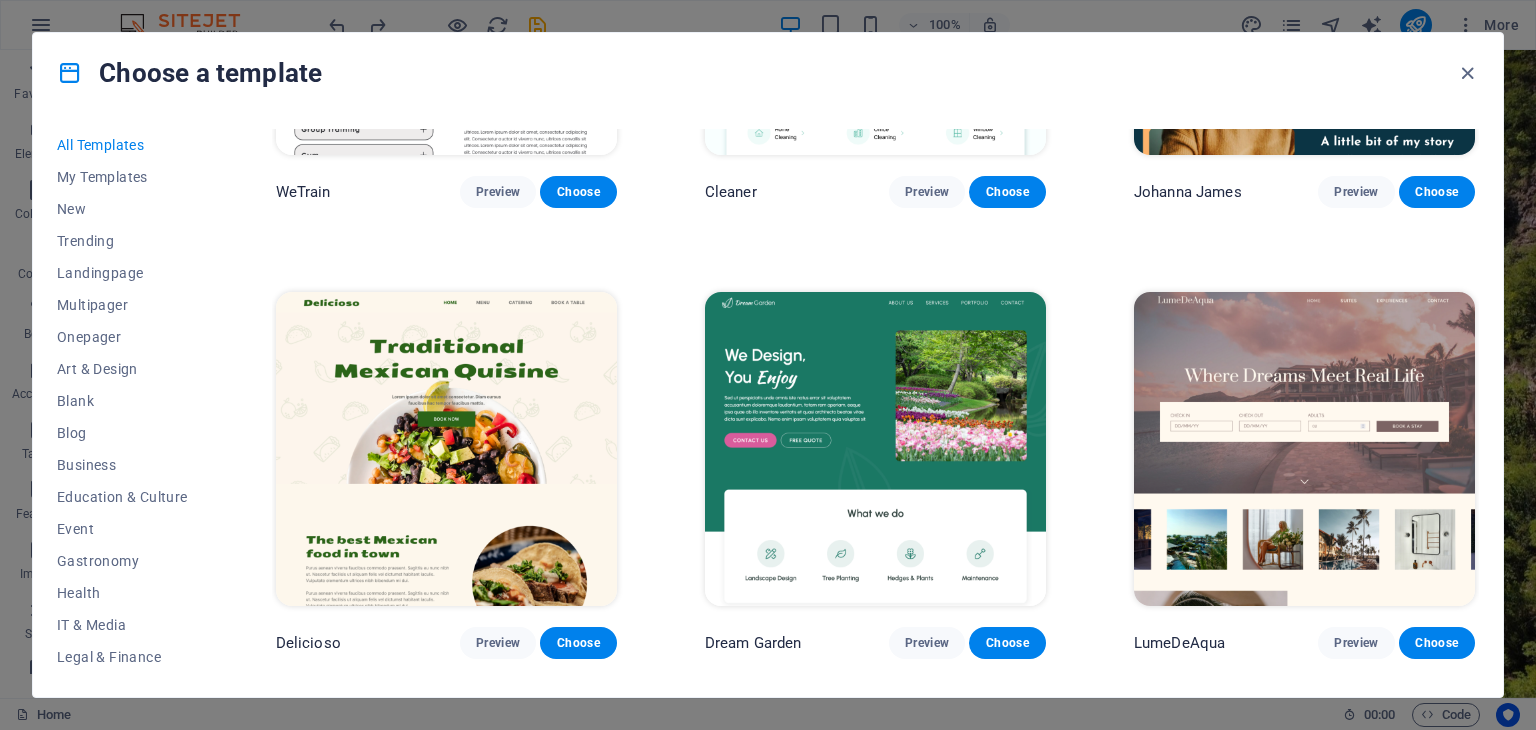 click at bounding box center [446, 449] 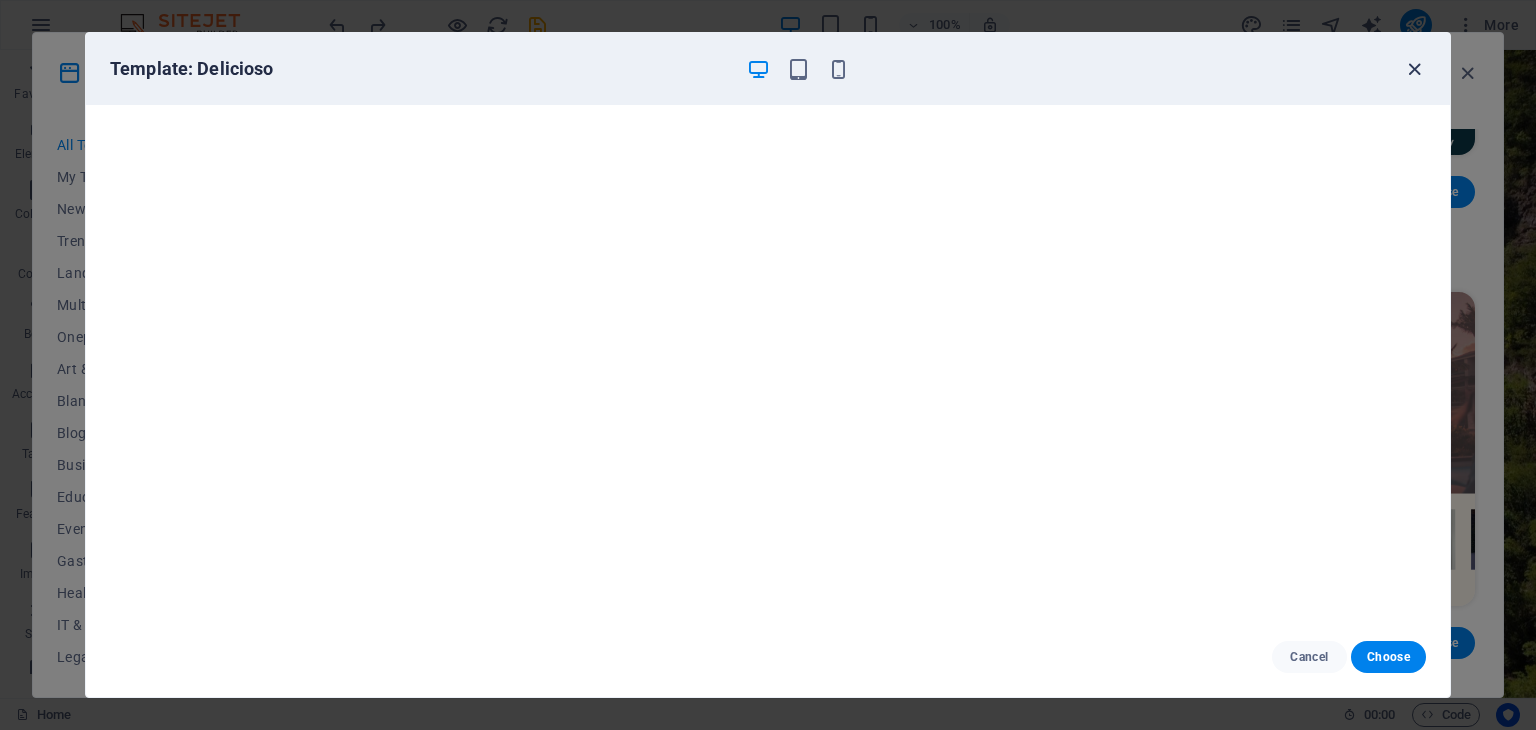 click at bounding box center (1414, 69) 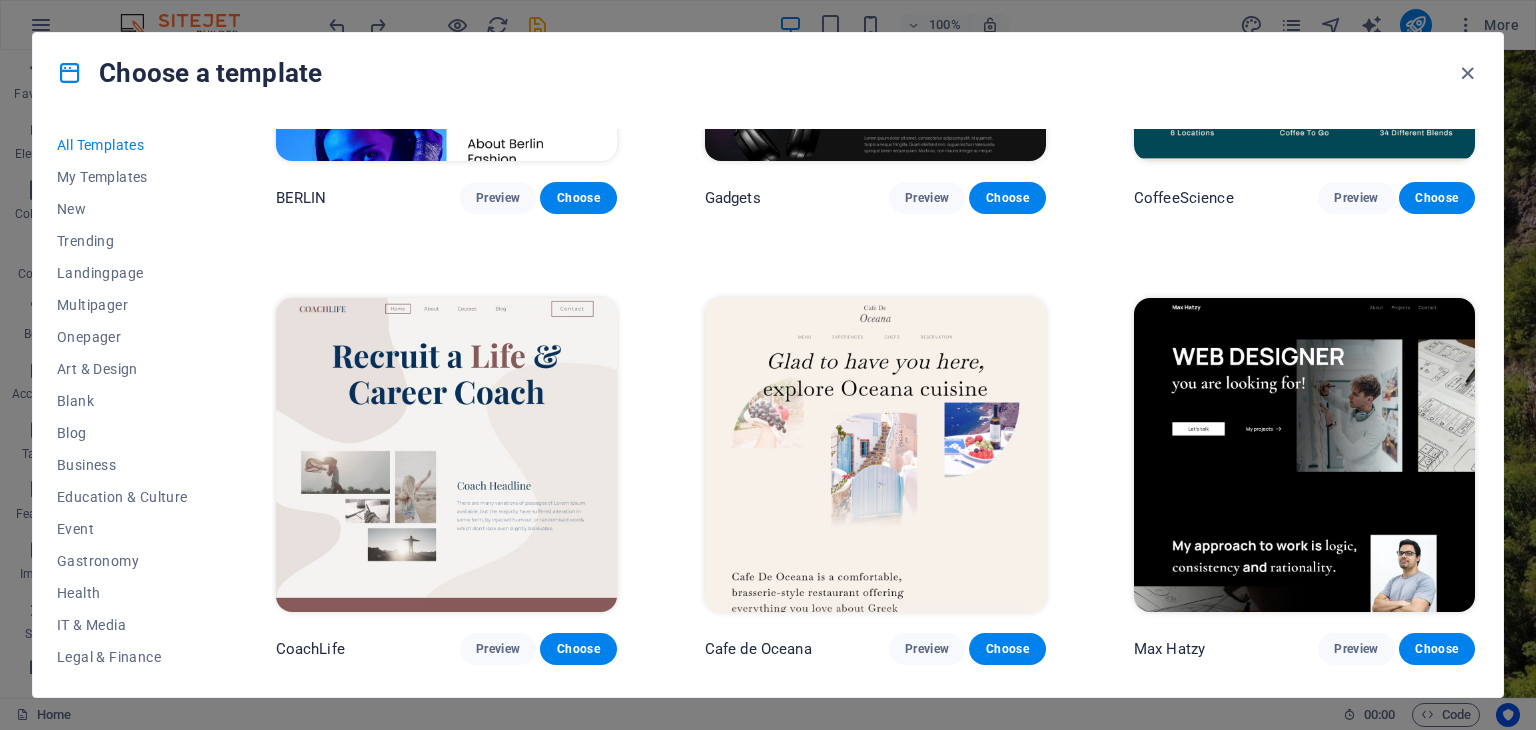 scroll, scrollTop: 5300, scrollLeft: 0, axis: vertical 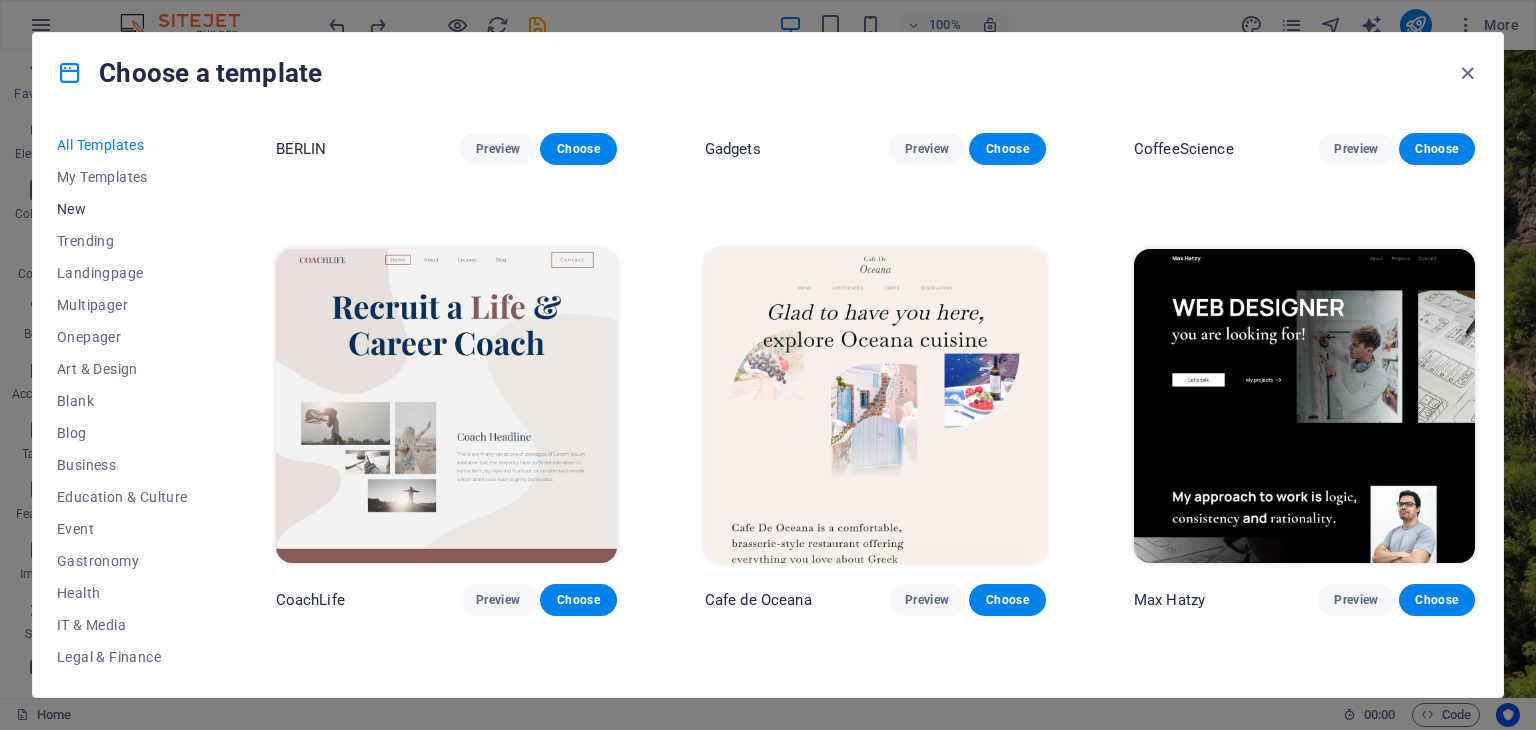 click on "New" at bounding box center [122, 209] 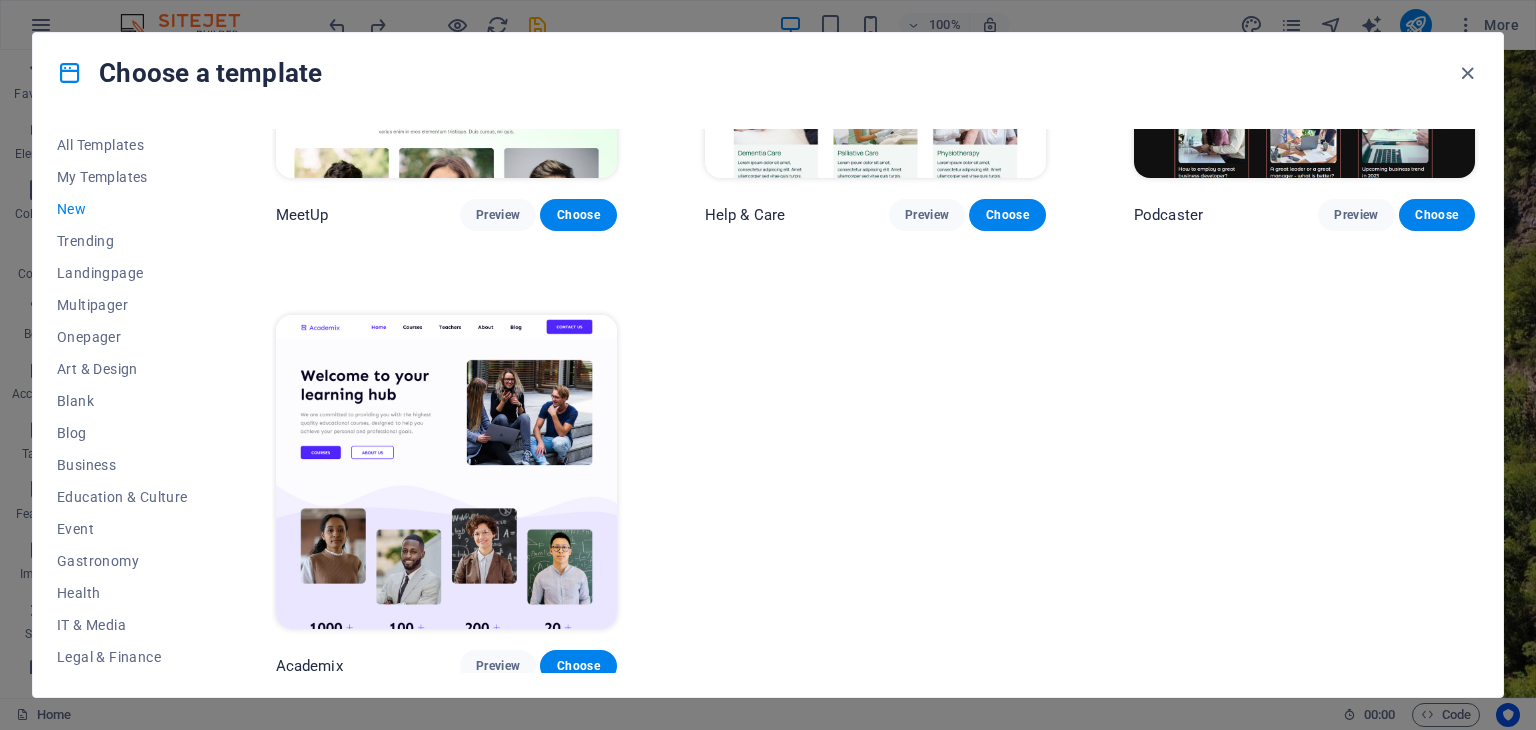 scroll, scrollTop: 1523, scrollLeft: 0, axis: vertical 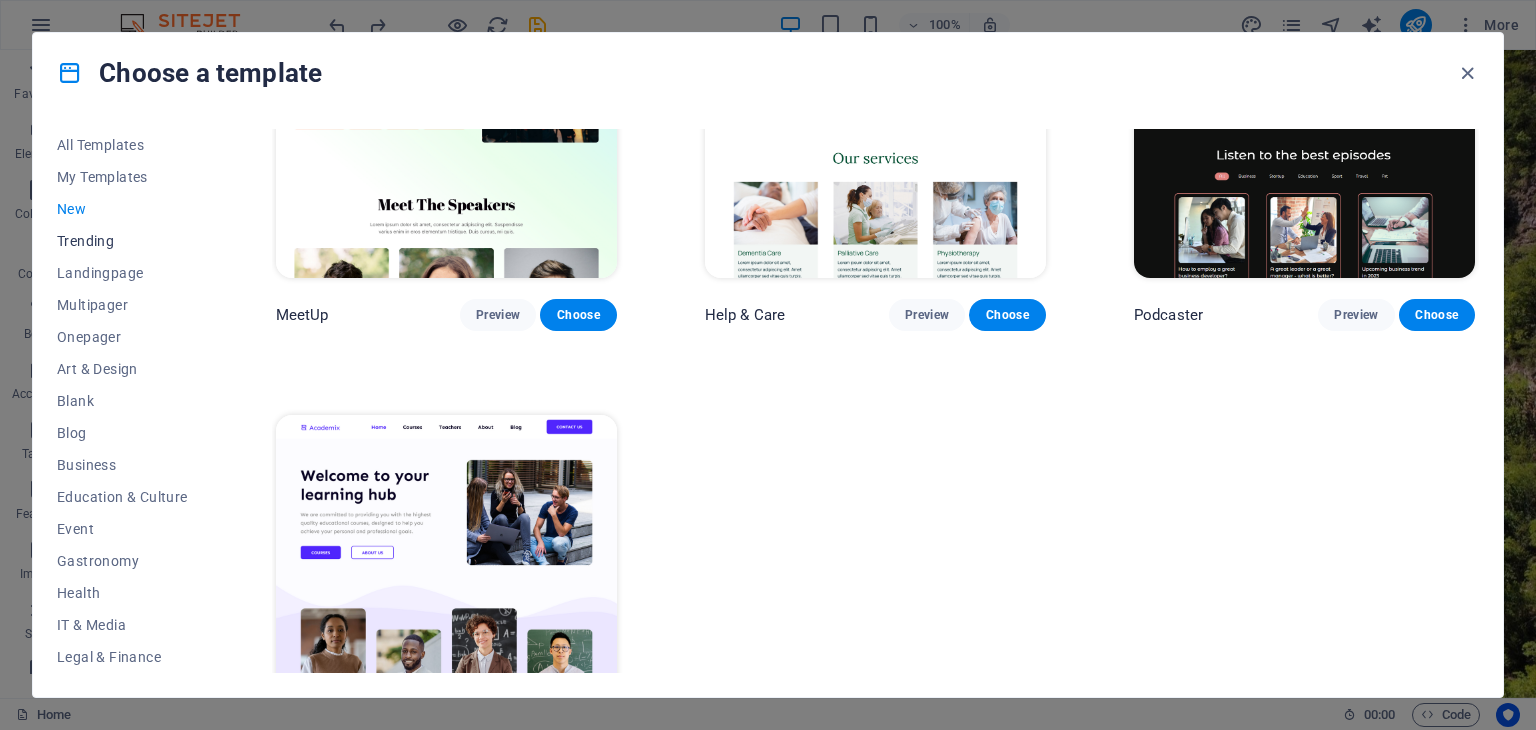 click on "Trending" at bounding box center [122, 241] 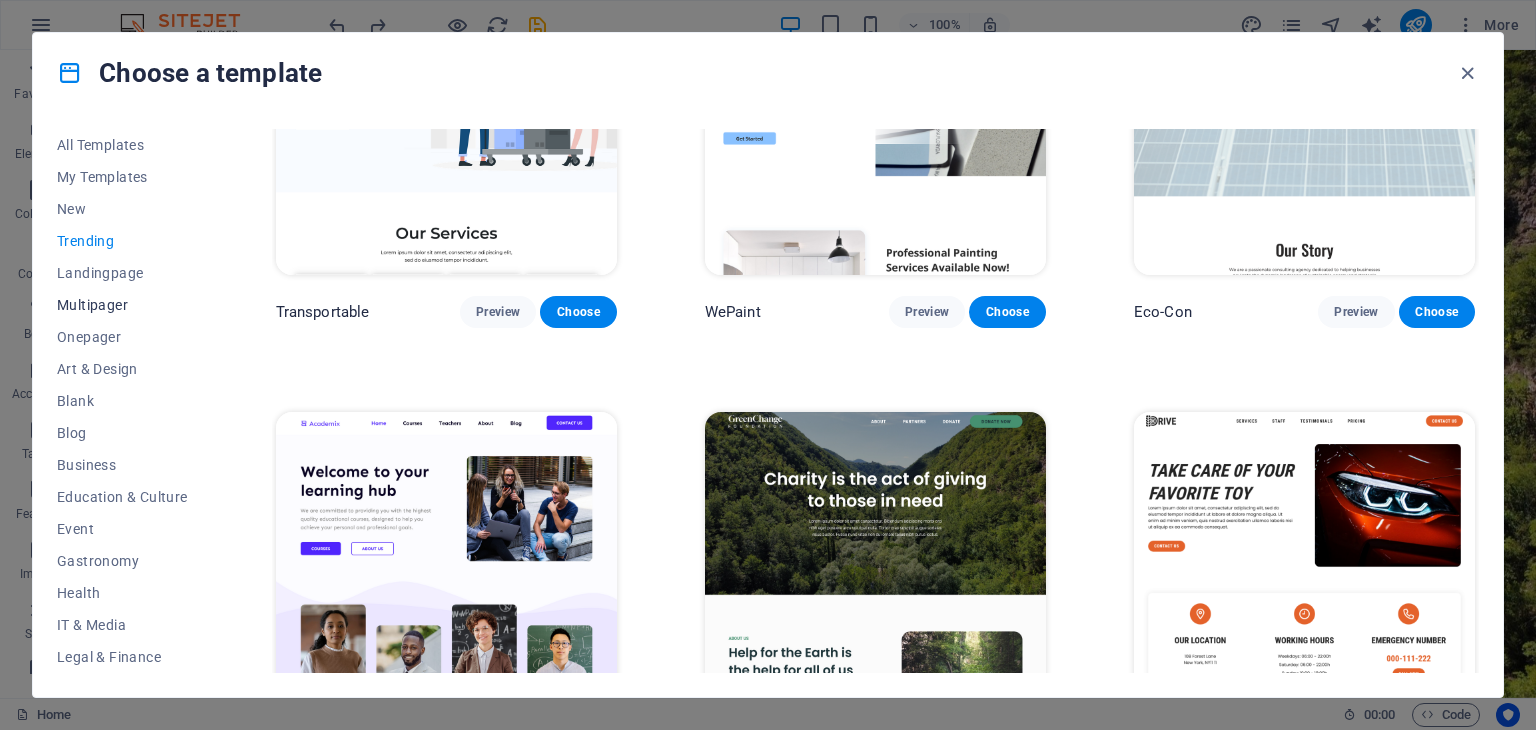 click on "Multipager" at bounding box center [122, 305] 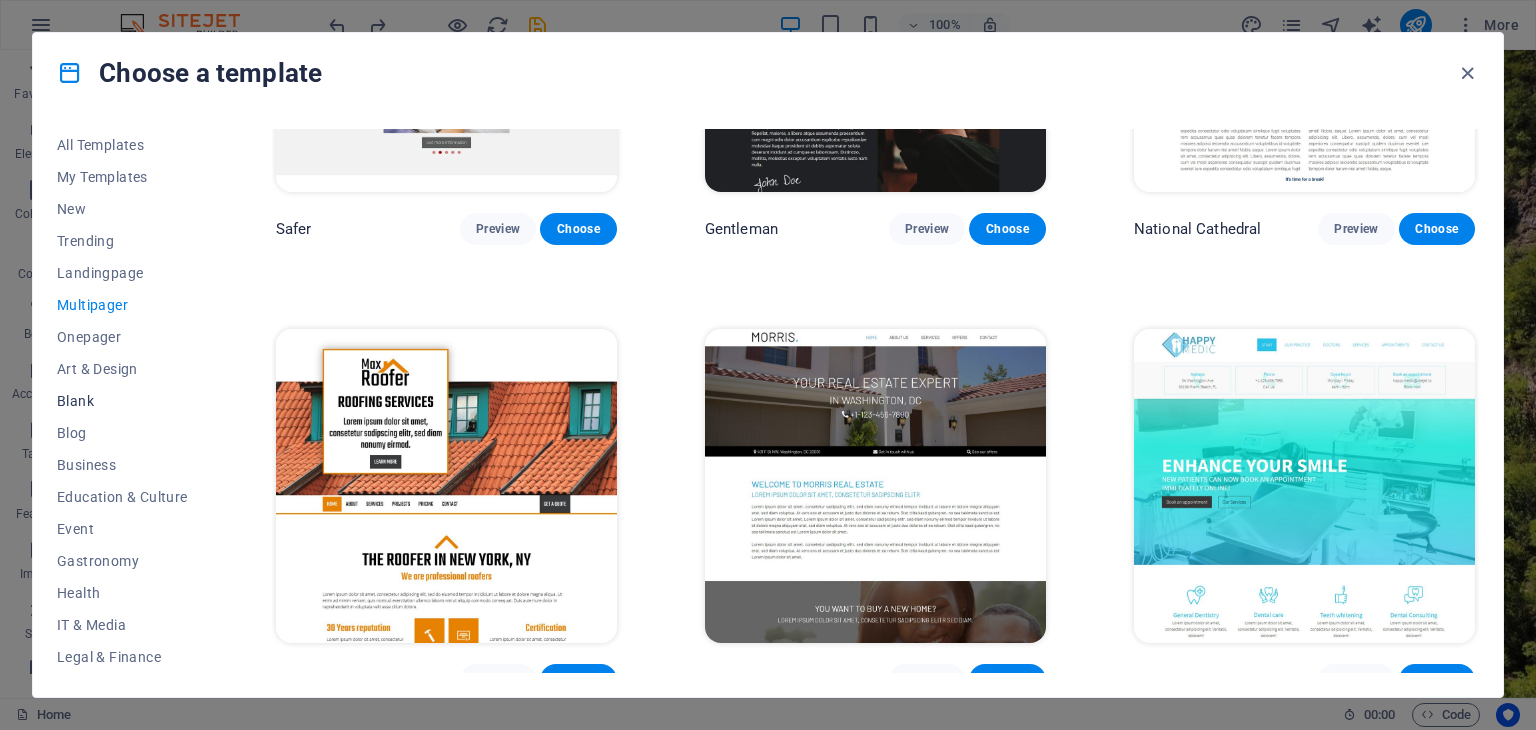 scroll, scrollTop: 5224, scrollLeft: 0, axis: vertical 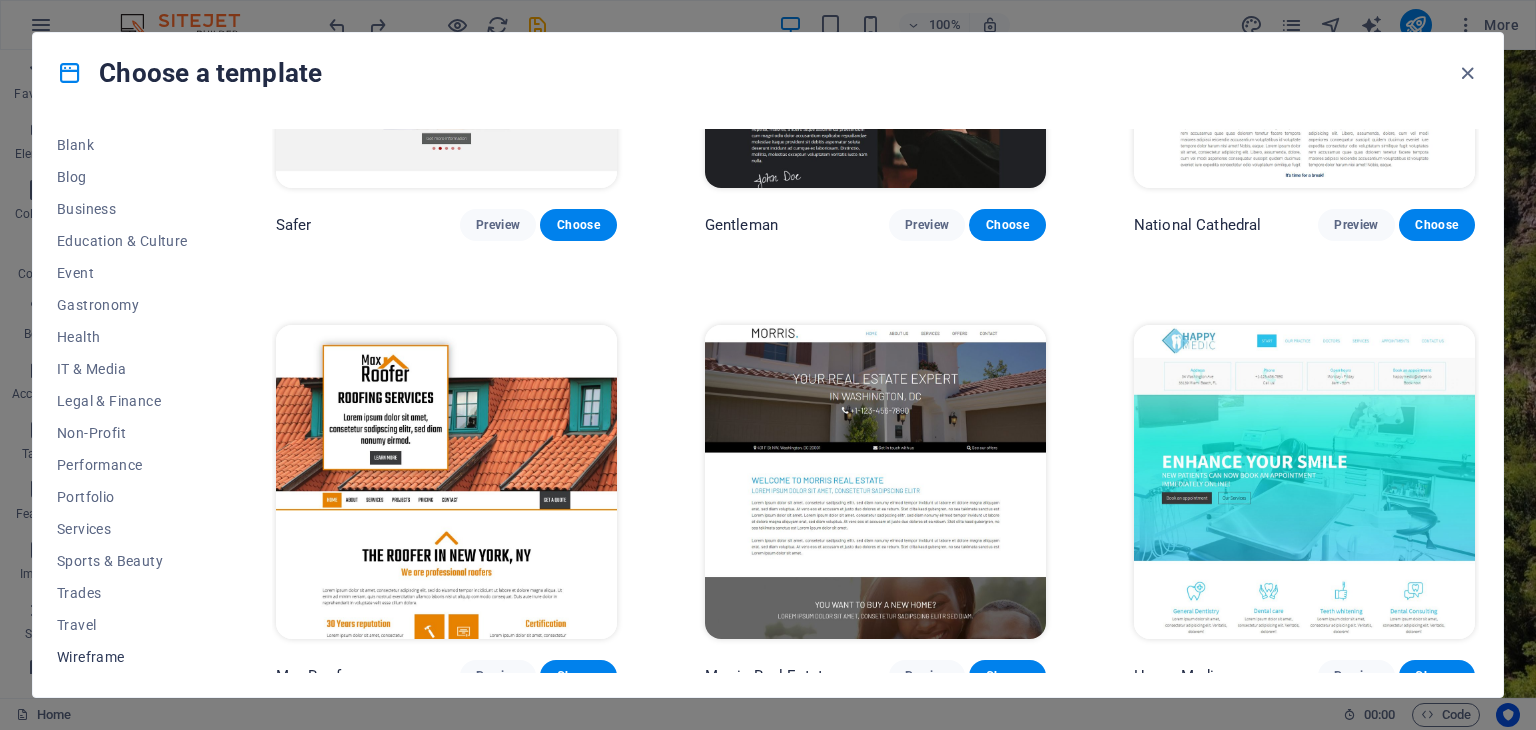 click on "Wireframe" at bounding box center [122, 657] 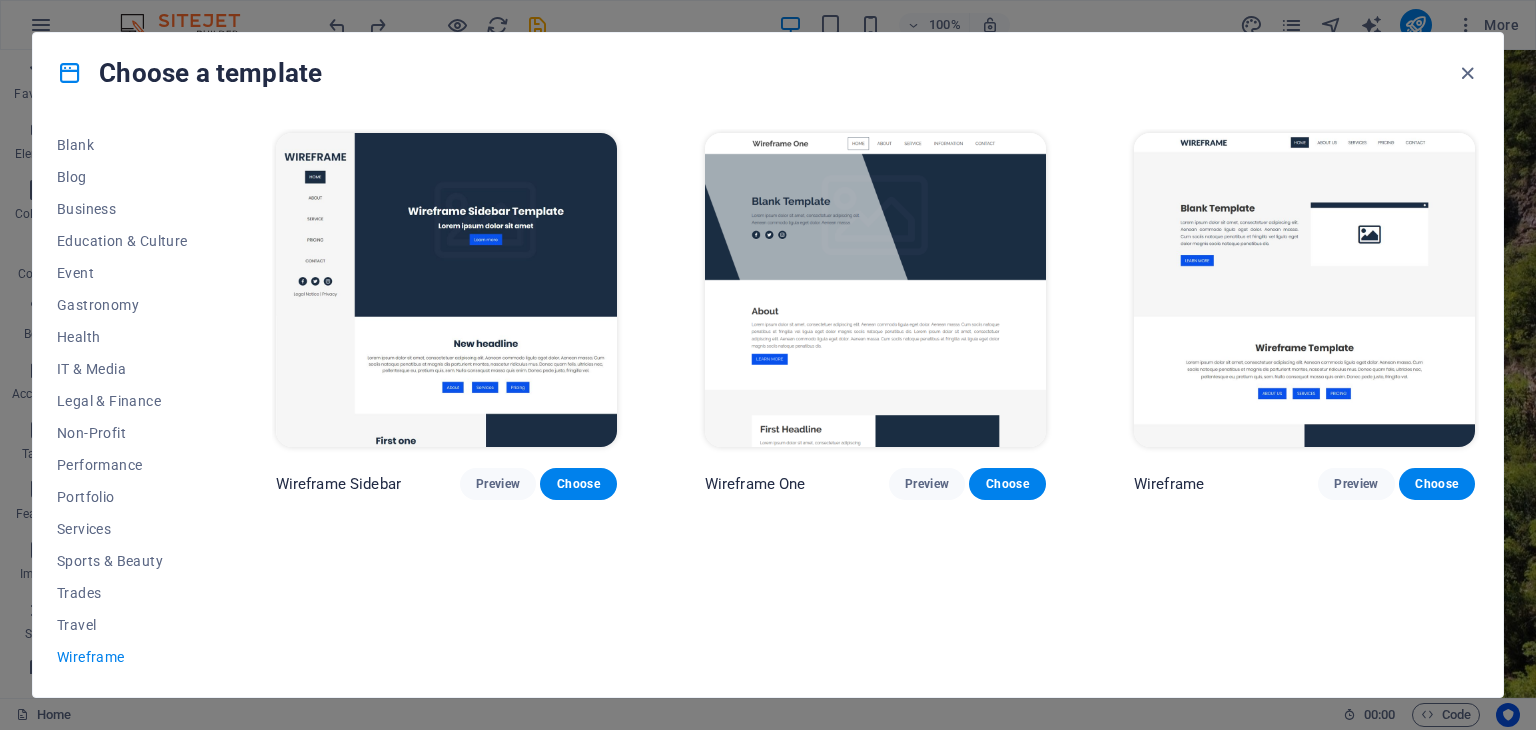 scroll, scrollTop: 0, scrollLeft: 0, axis: both 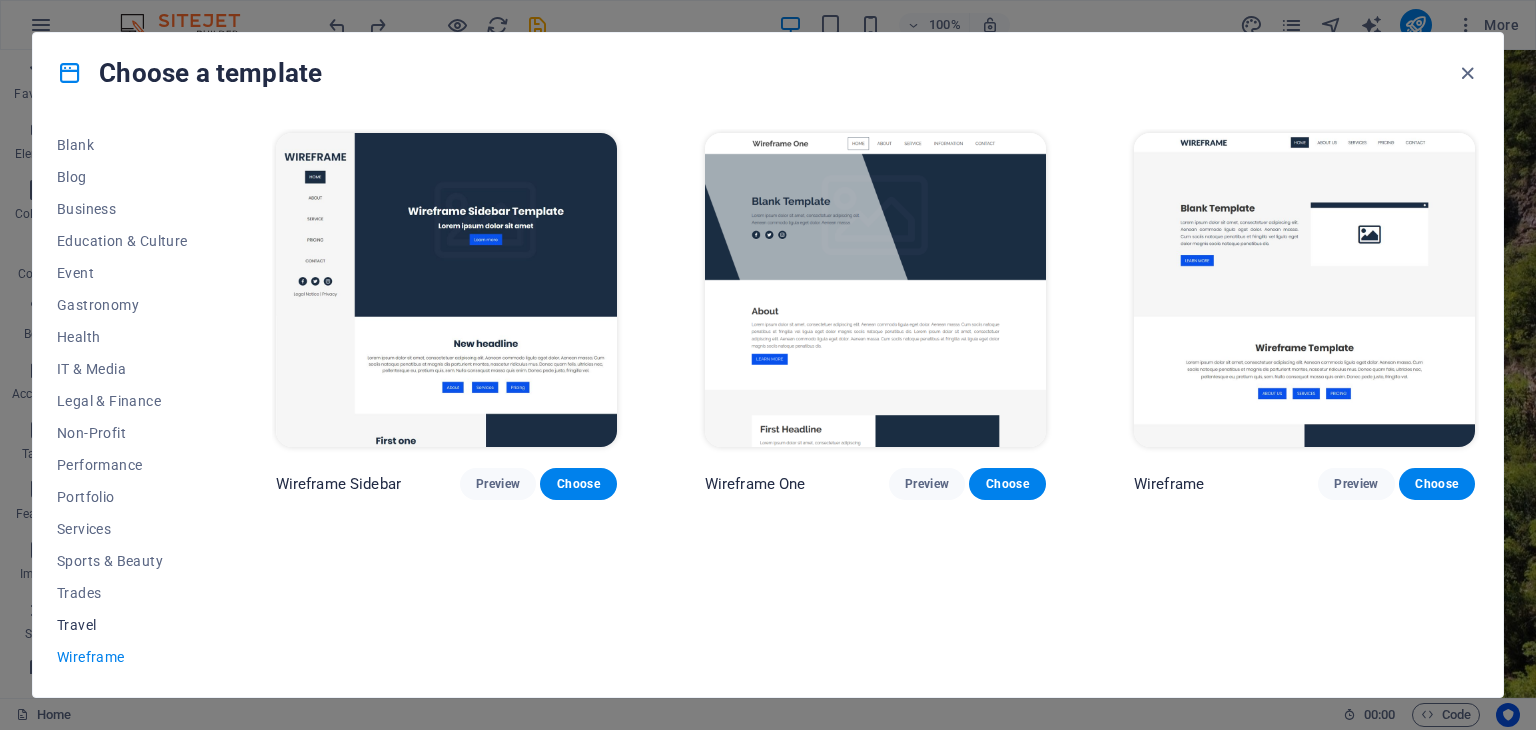 click on "Travel" at bounding box center (122, 625) 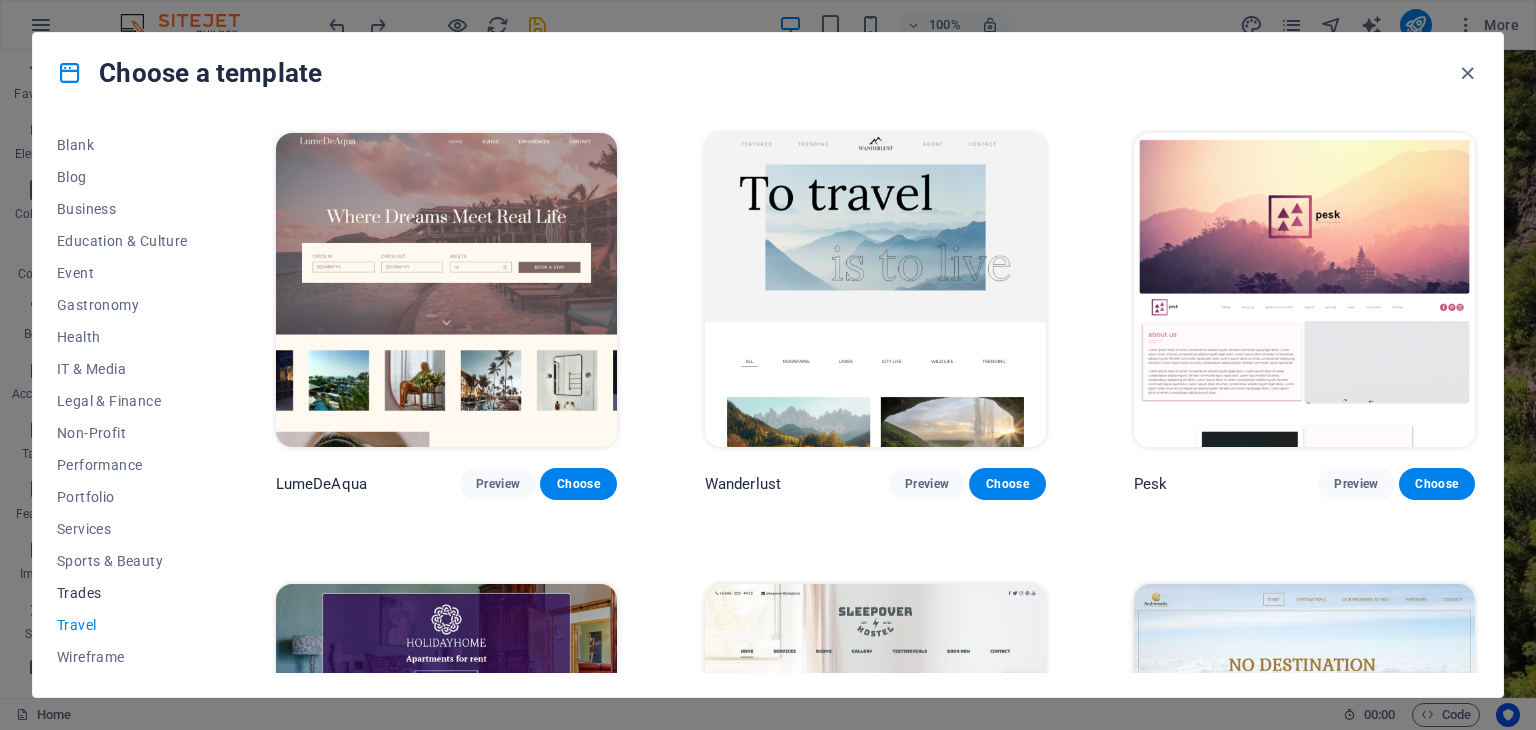 click on "Trades" at bounding box center [122, 593] 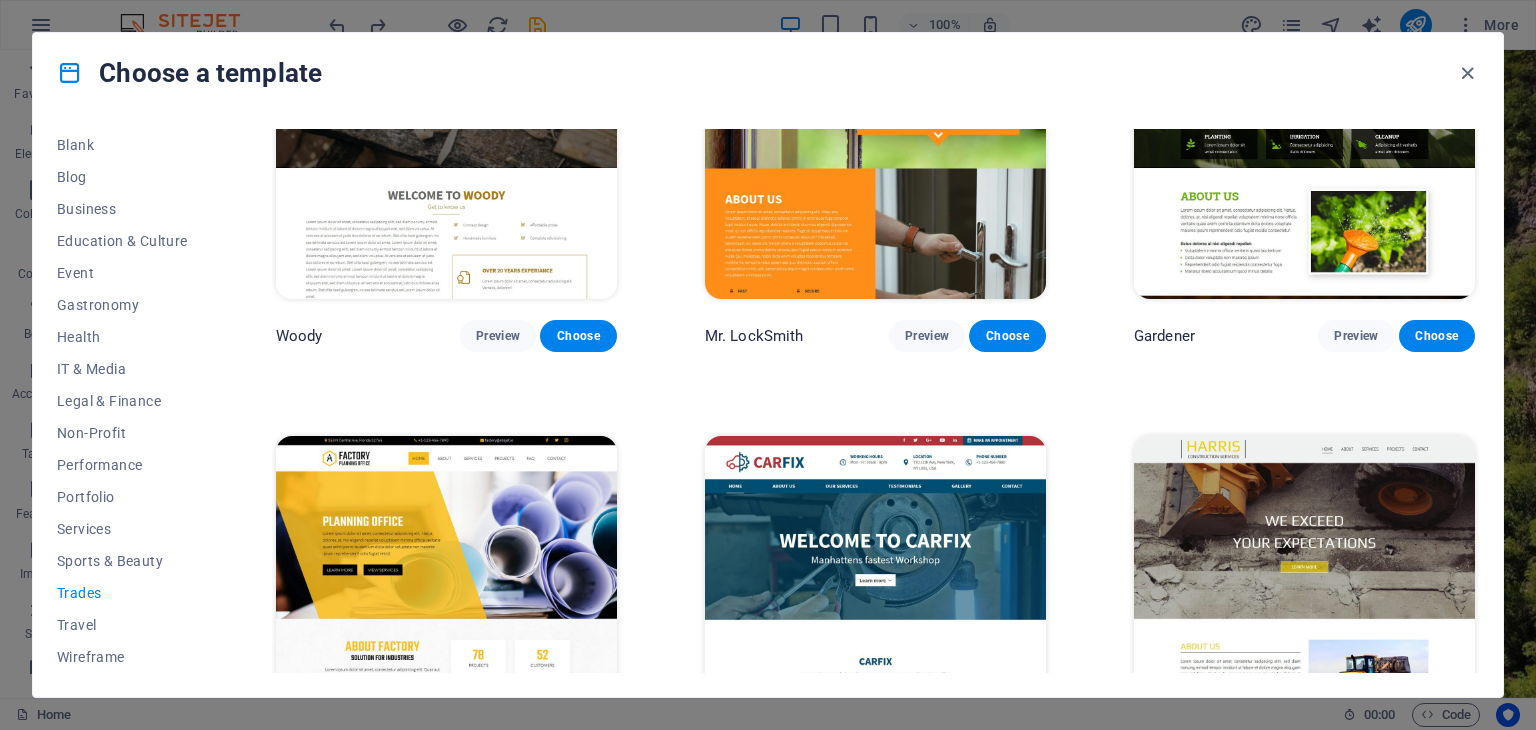 scroll, scrollTop: 400, scrollLeft: 0, axis: vertical 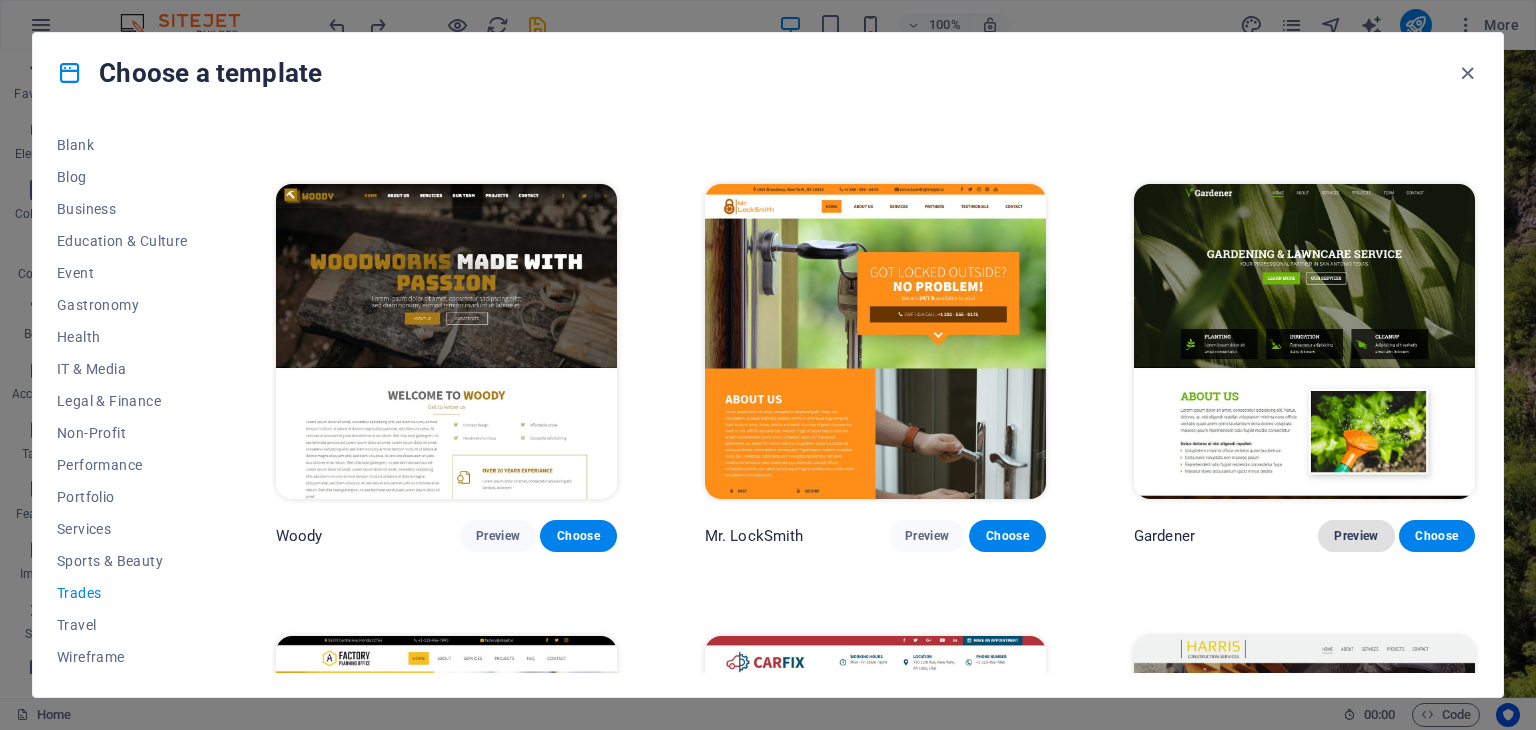 click on "Preview" at bounding box center (1356, 536) 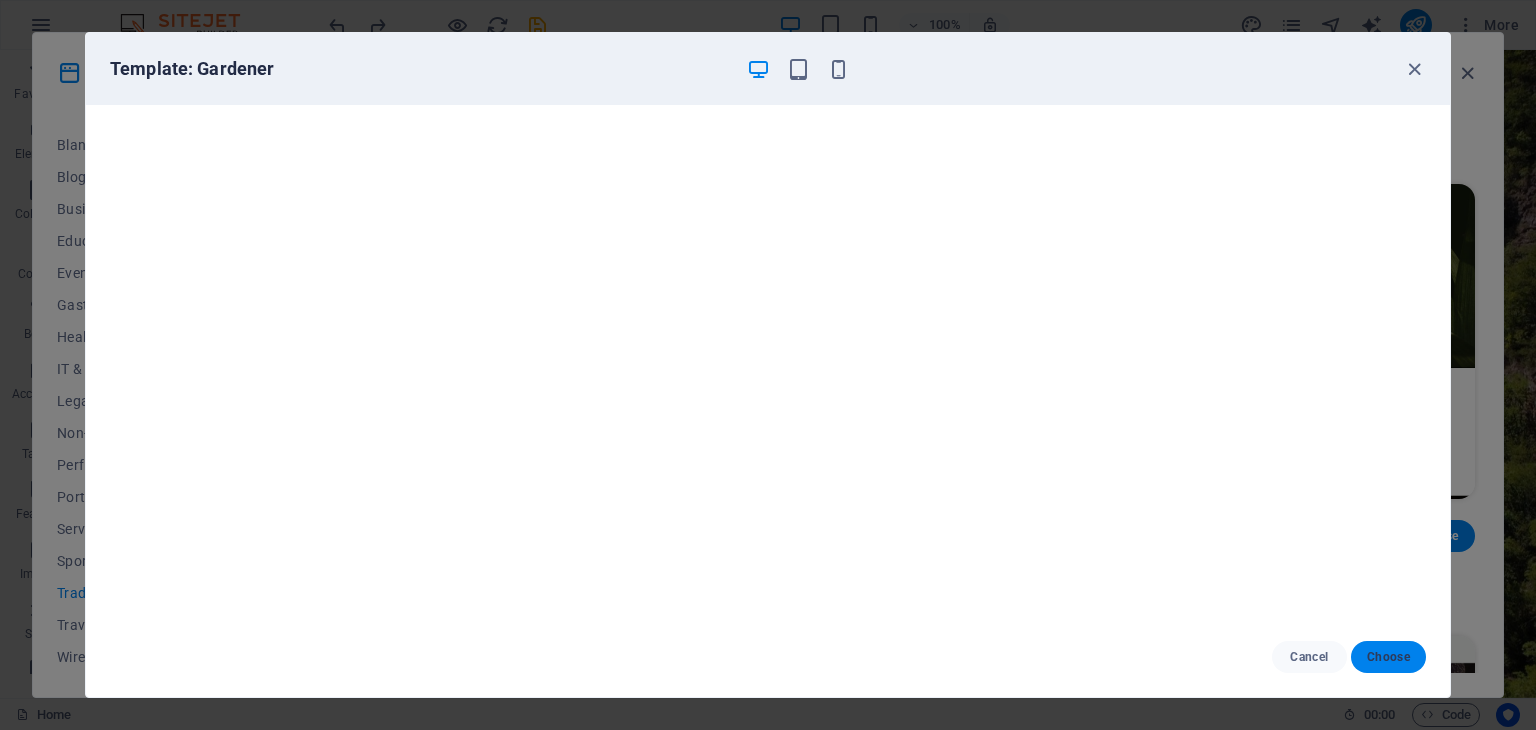 click on "Choose" at bounding box center [1388, 657] 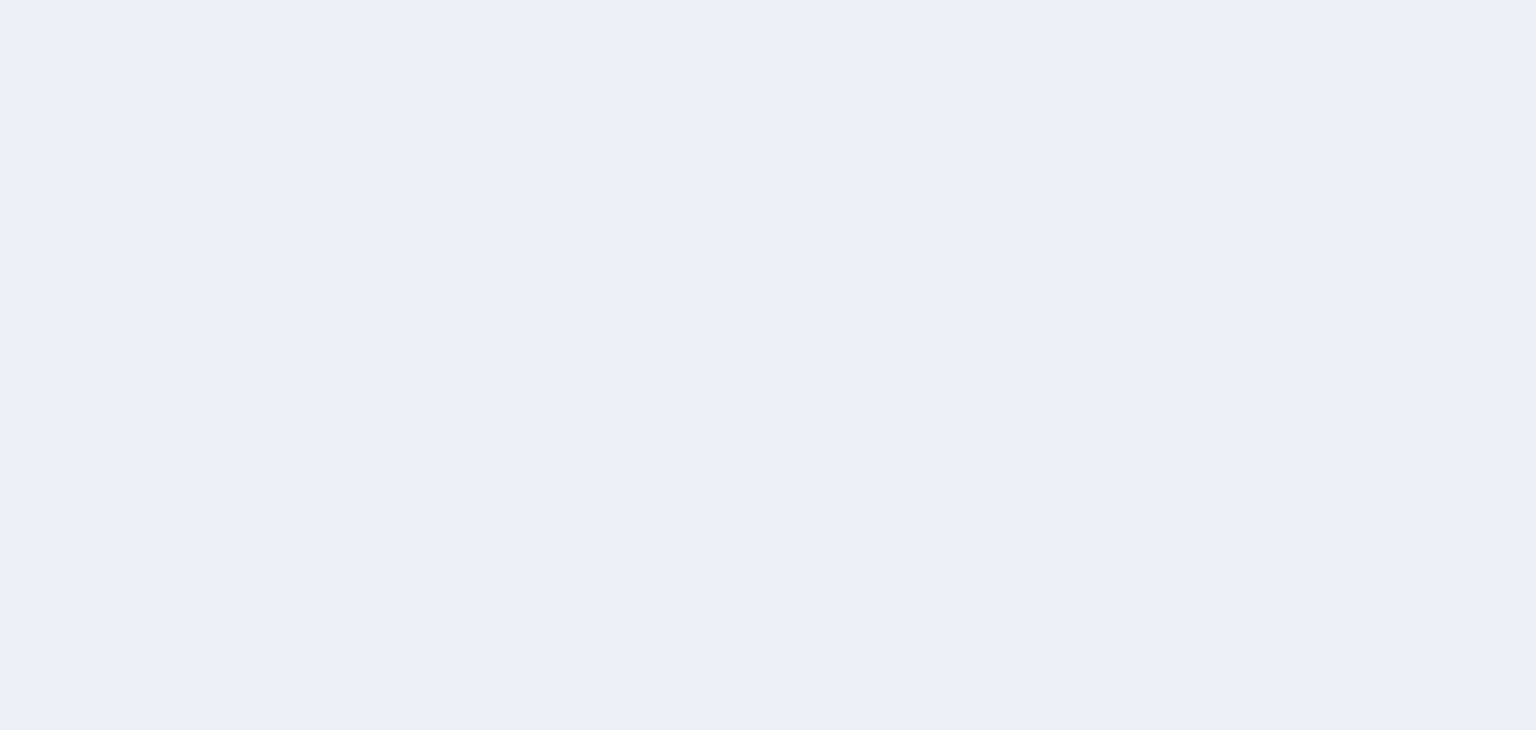 scroll, scrollTop: 0, scrollLeft: 0, axis: both 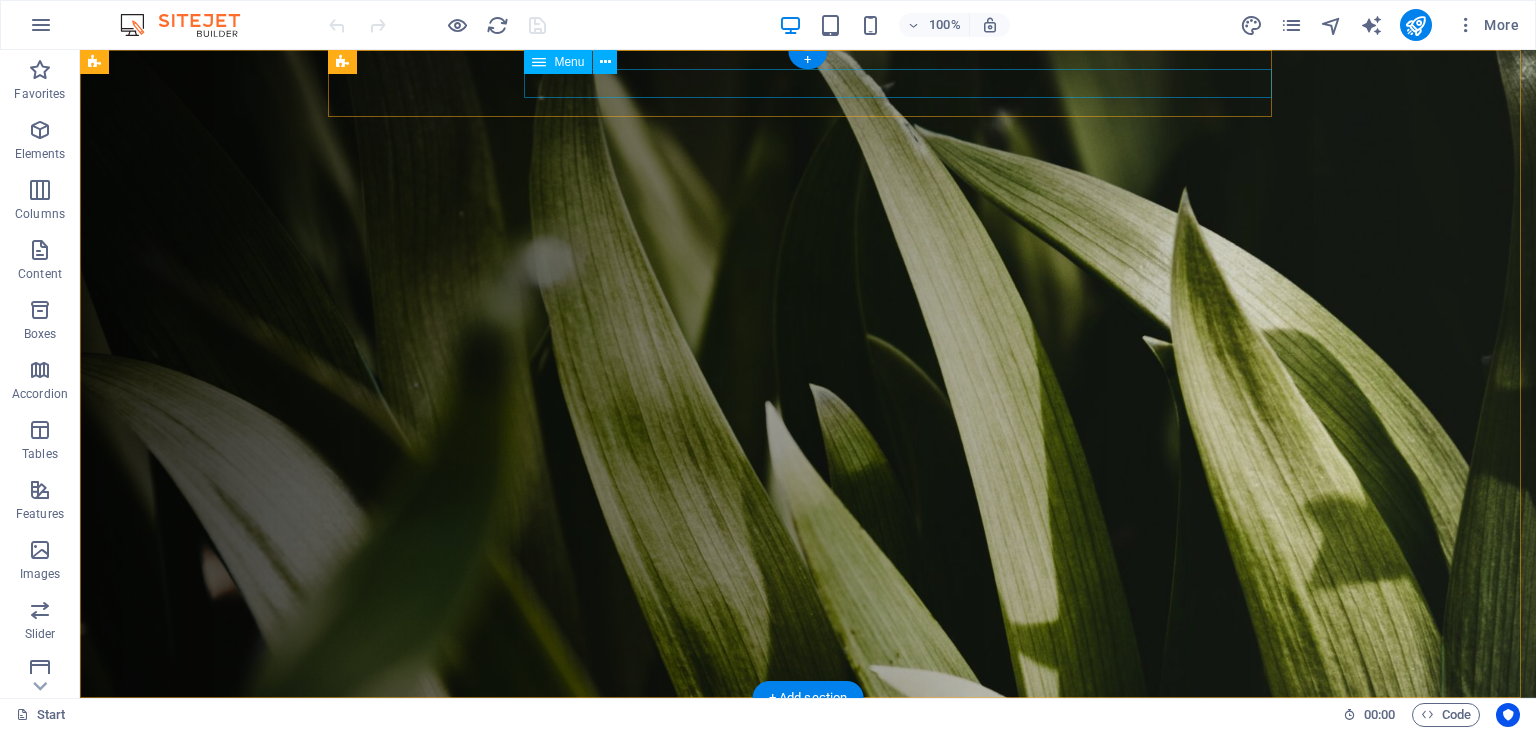 click on "Home About Services Projects Team Contact" at bounding box center (816, 763) 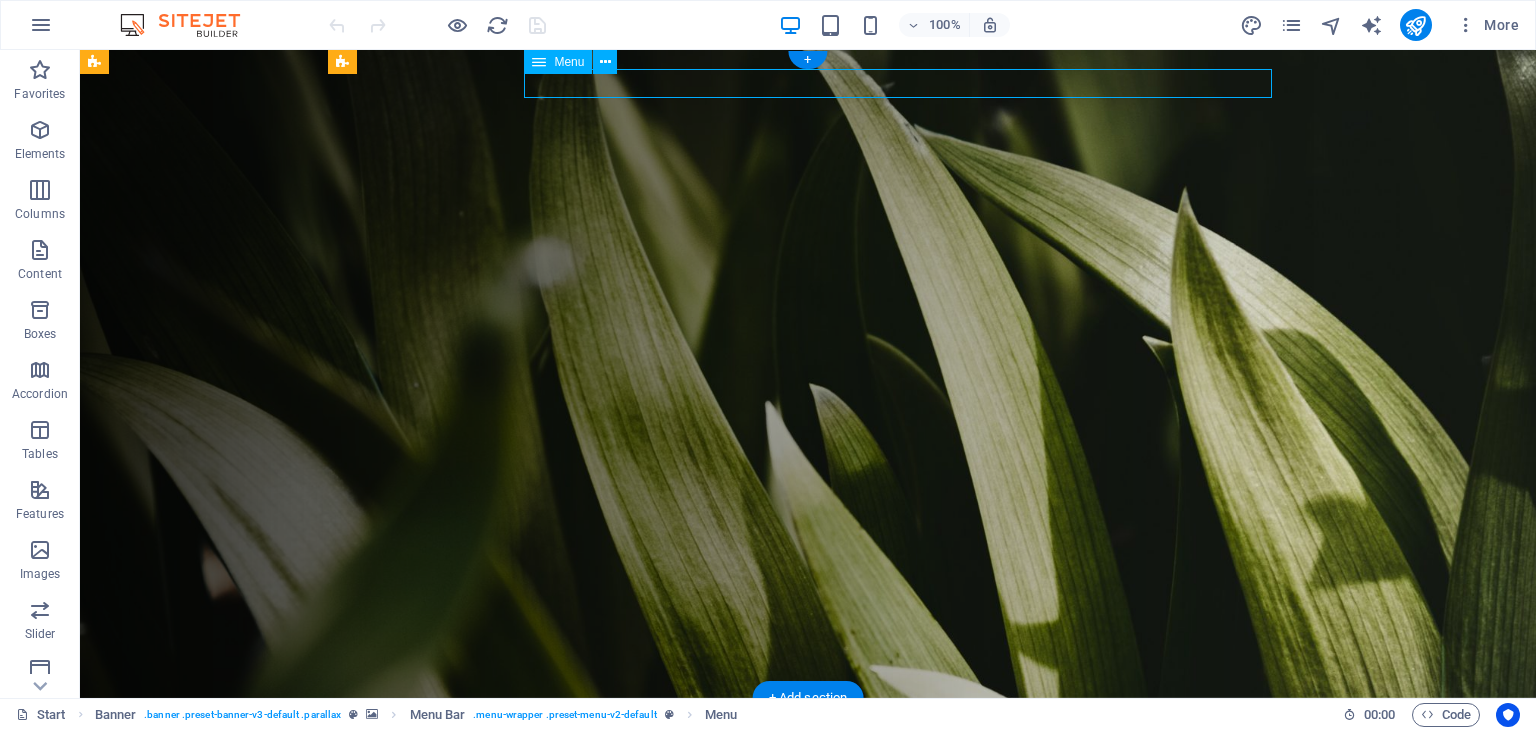 click on "Home About Services Projects Team Contact" at bounding box center (816, 763) 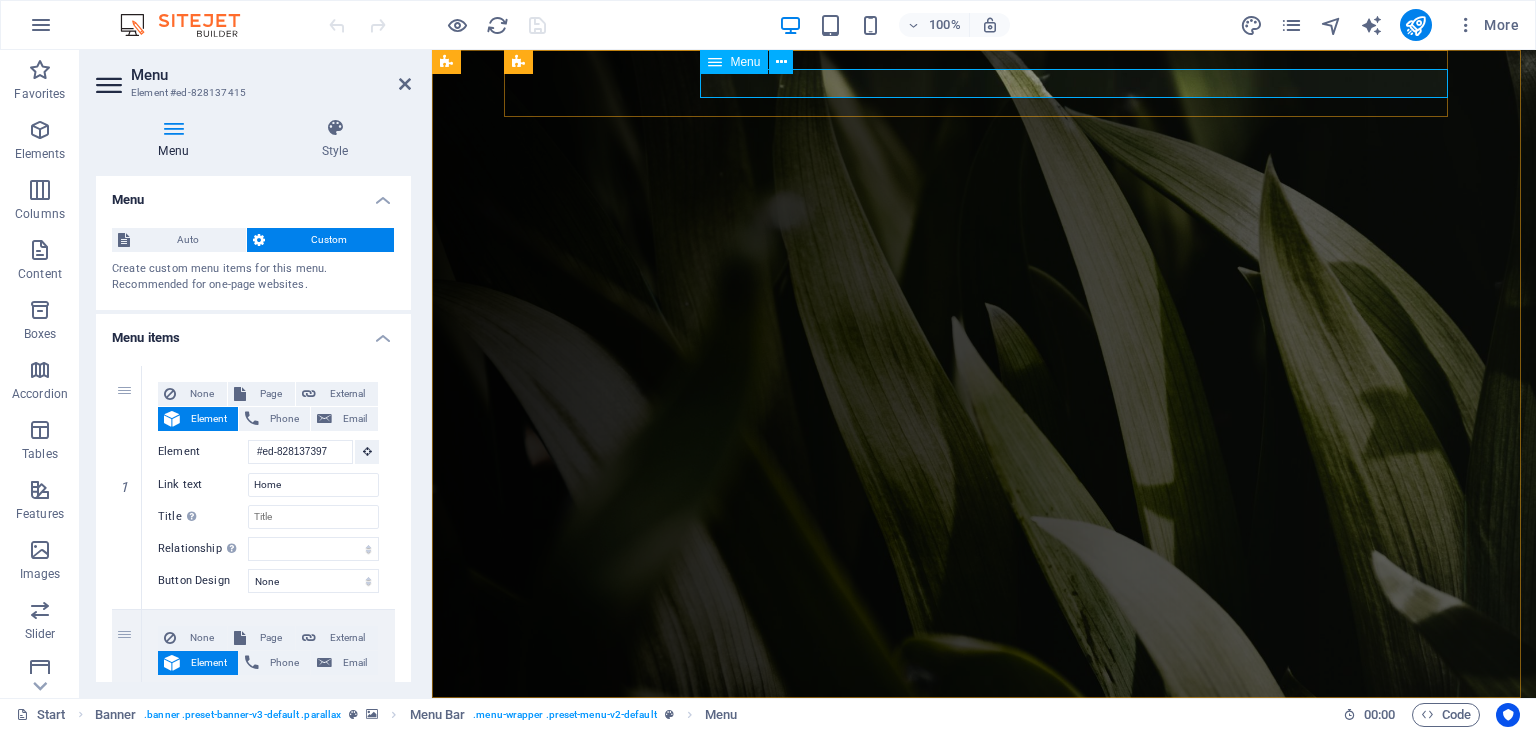 click on "Home About Services Projects Team Contact" at bounding box center [992, 763] 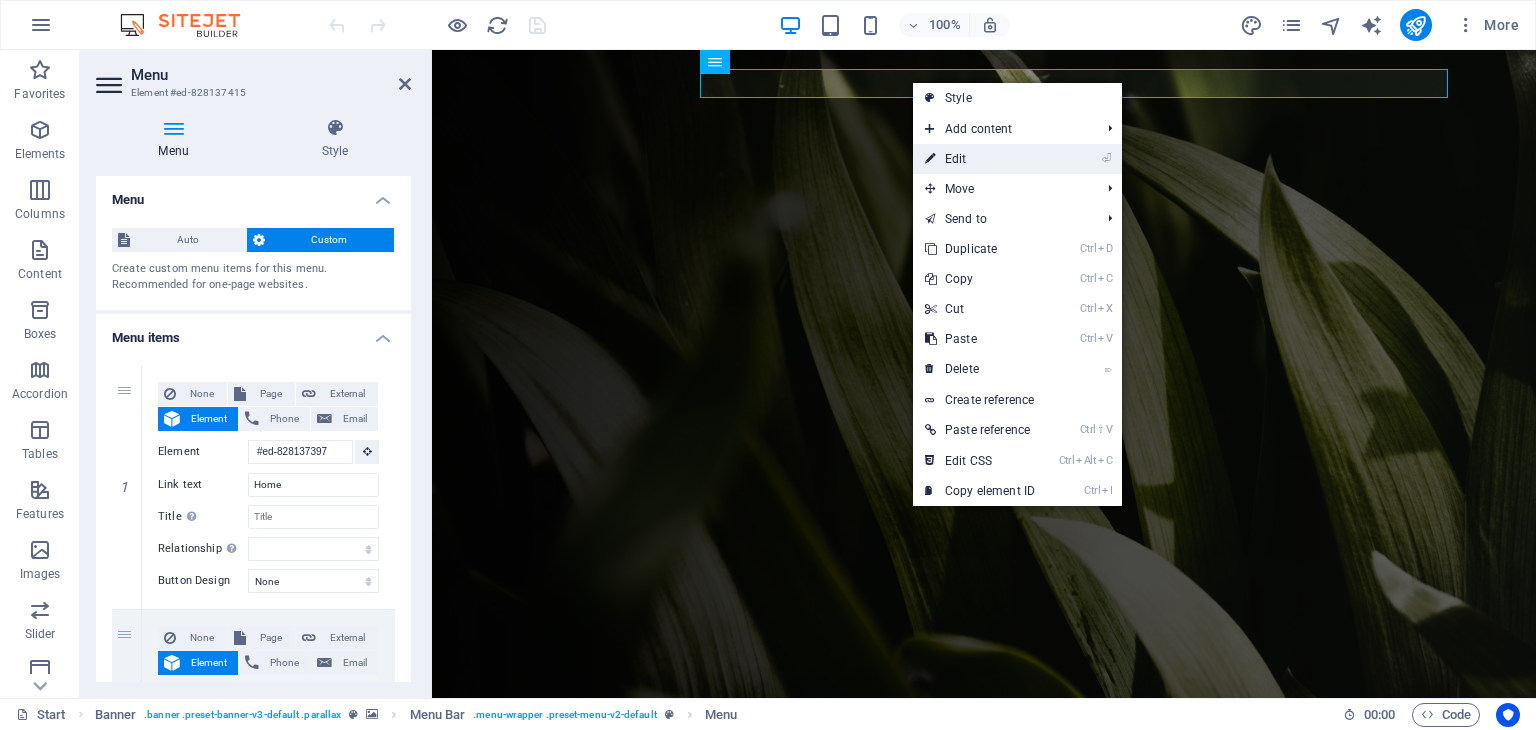 click on "⏎  Edit" at bounding box center (980, 159) 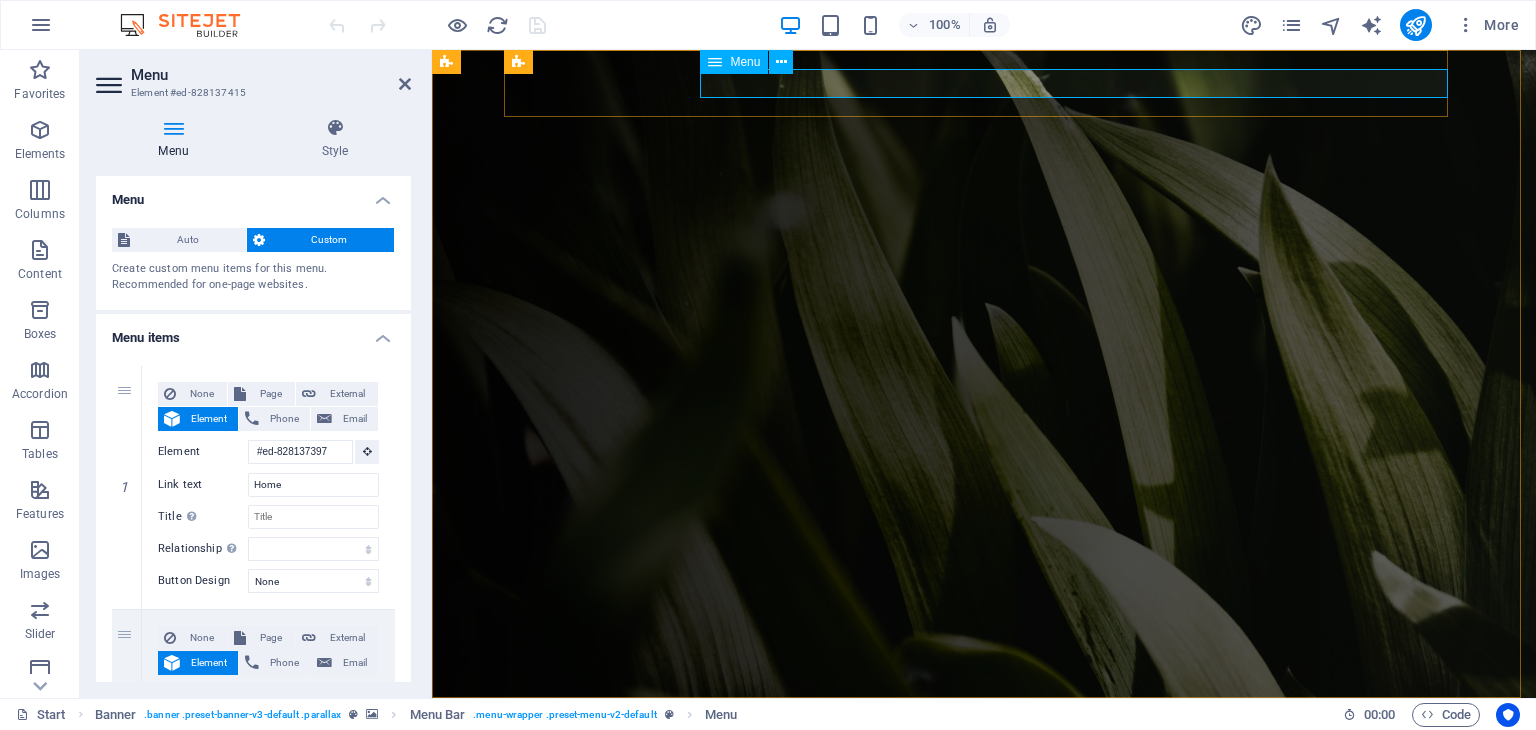 click on "Home About Services Projects Team Contact" at bounding box center (992, 763) 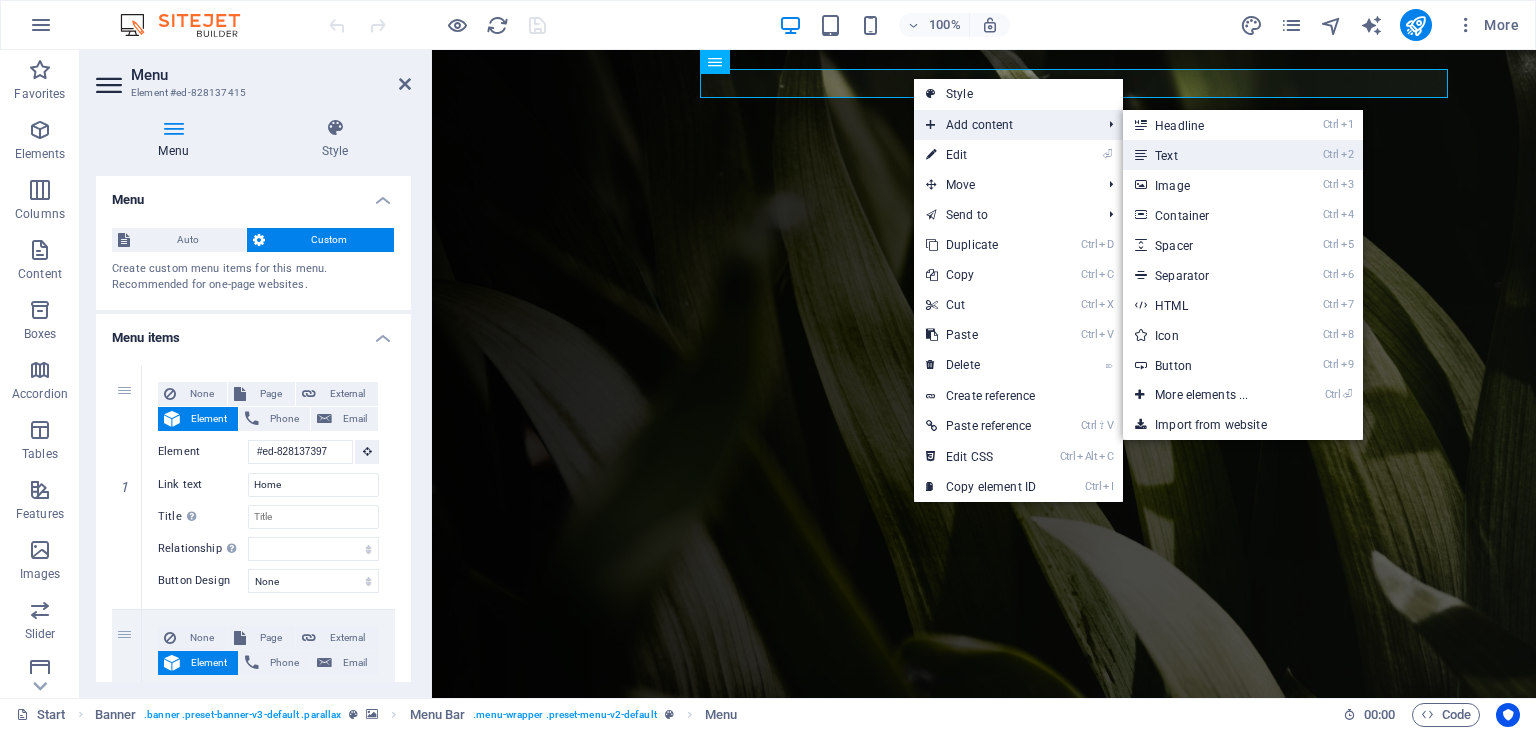 click on "Ctrl 2  Text" at bounding box center [1205, 155] 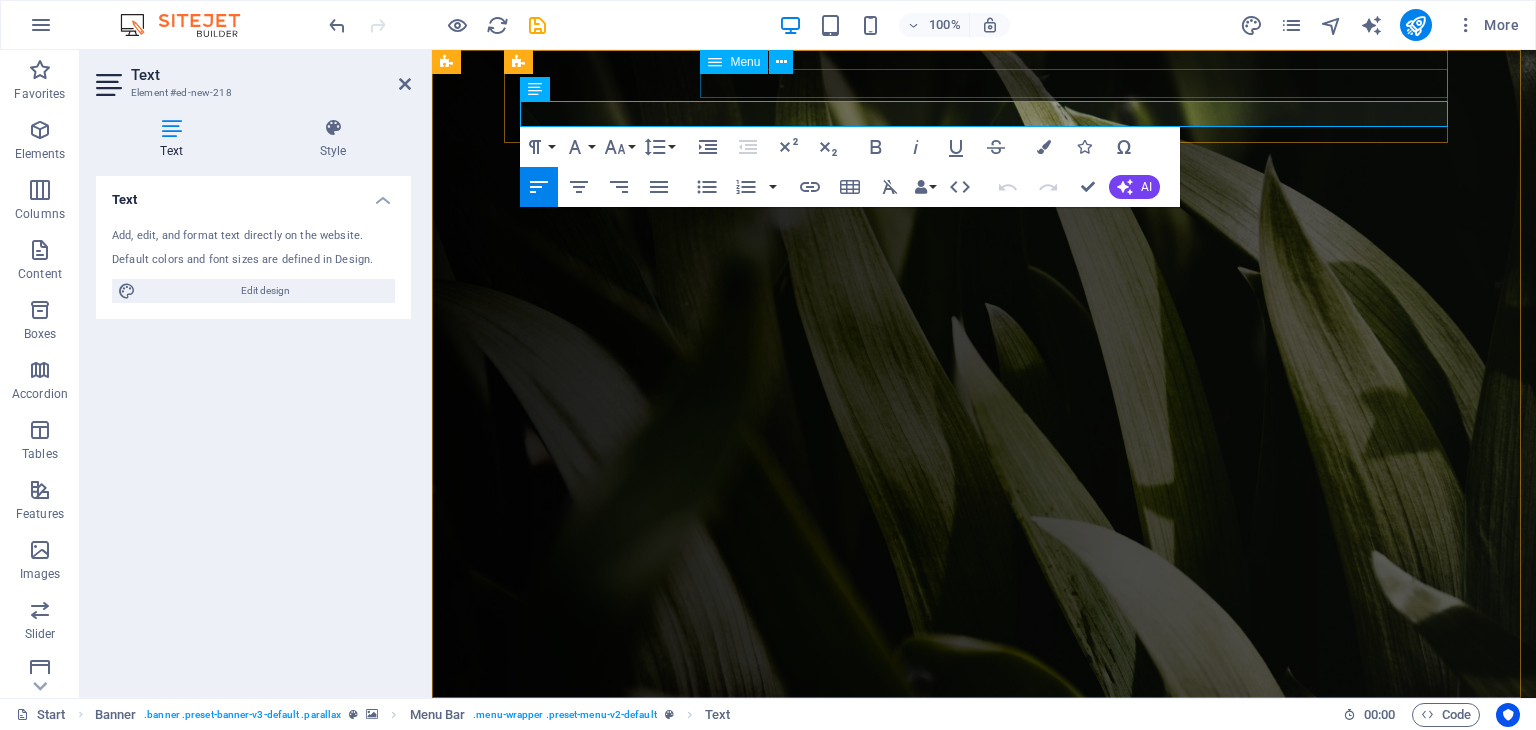 click on "Home About Services Projects Team Contact" at bounding box center (992, 763) 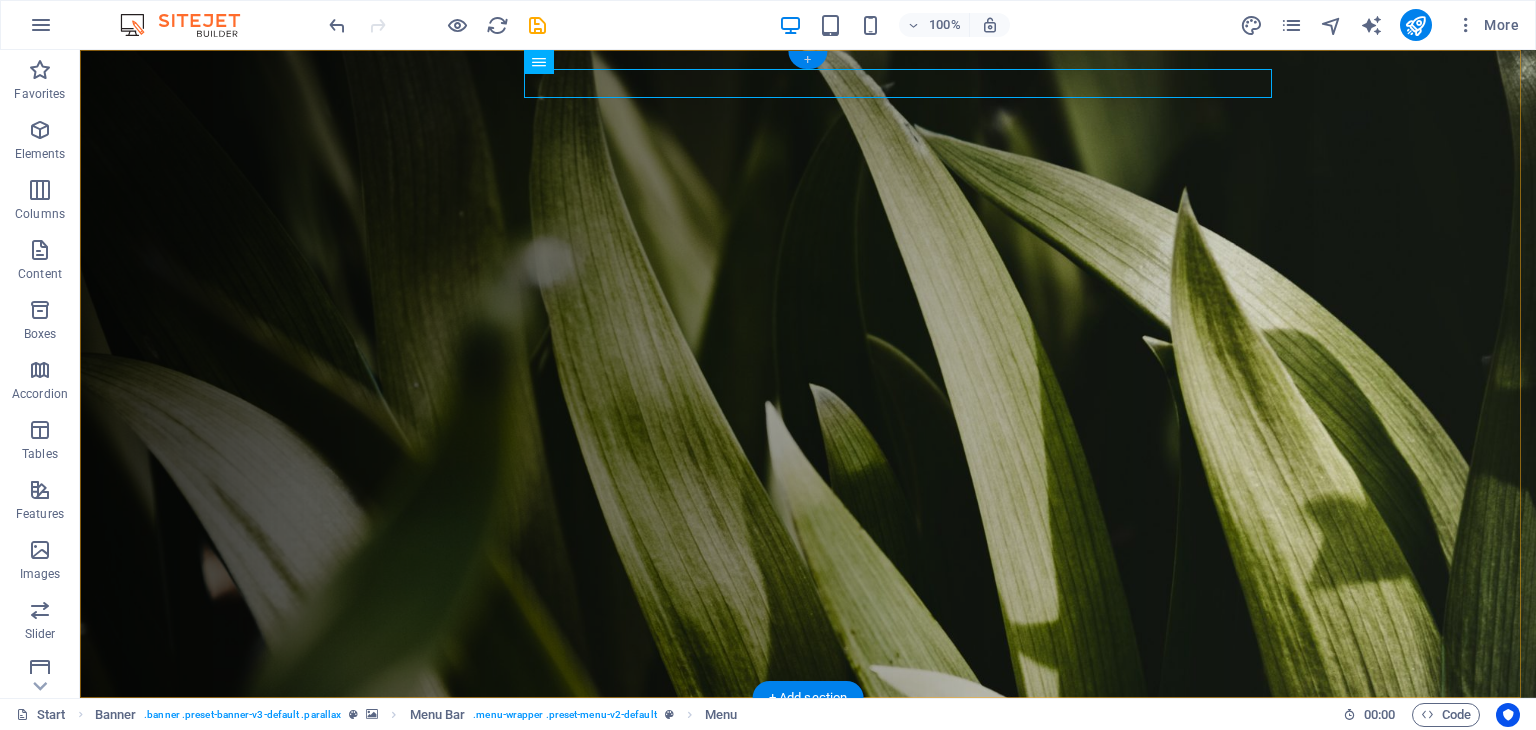 click on "+" at bounding box center (807, 60) 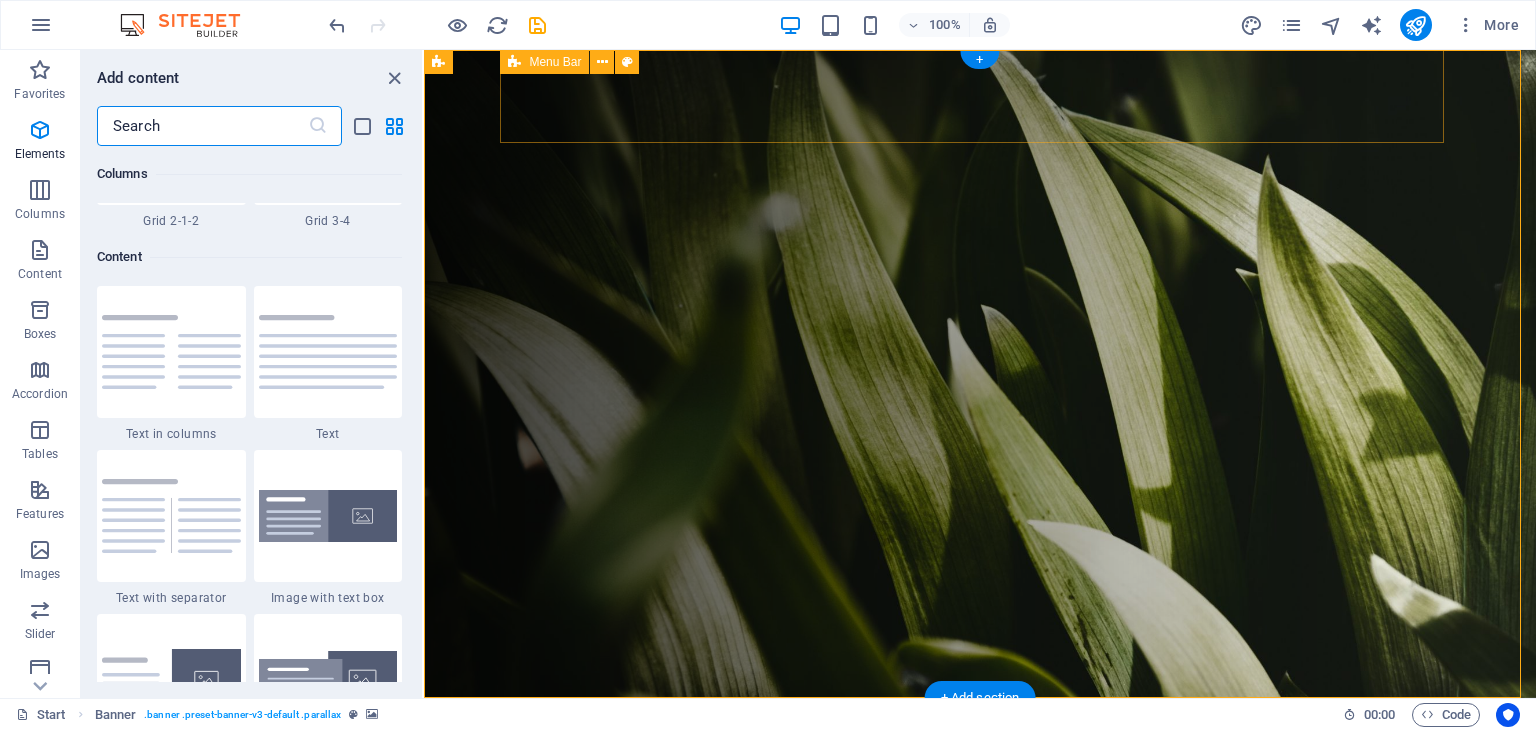 scroll, scrollTop: 3499, scrollLeft: 0, axis: vertical 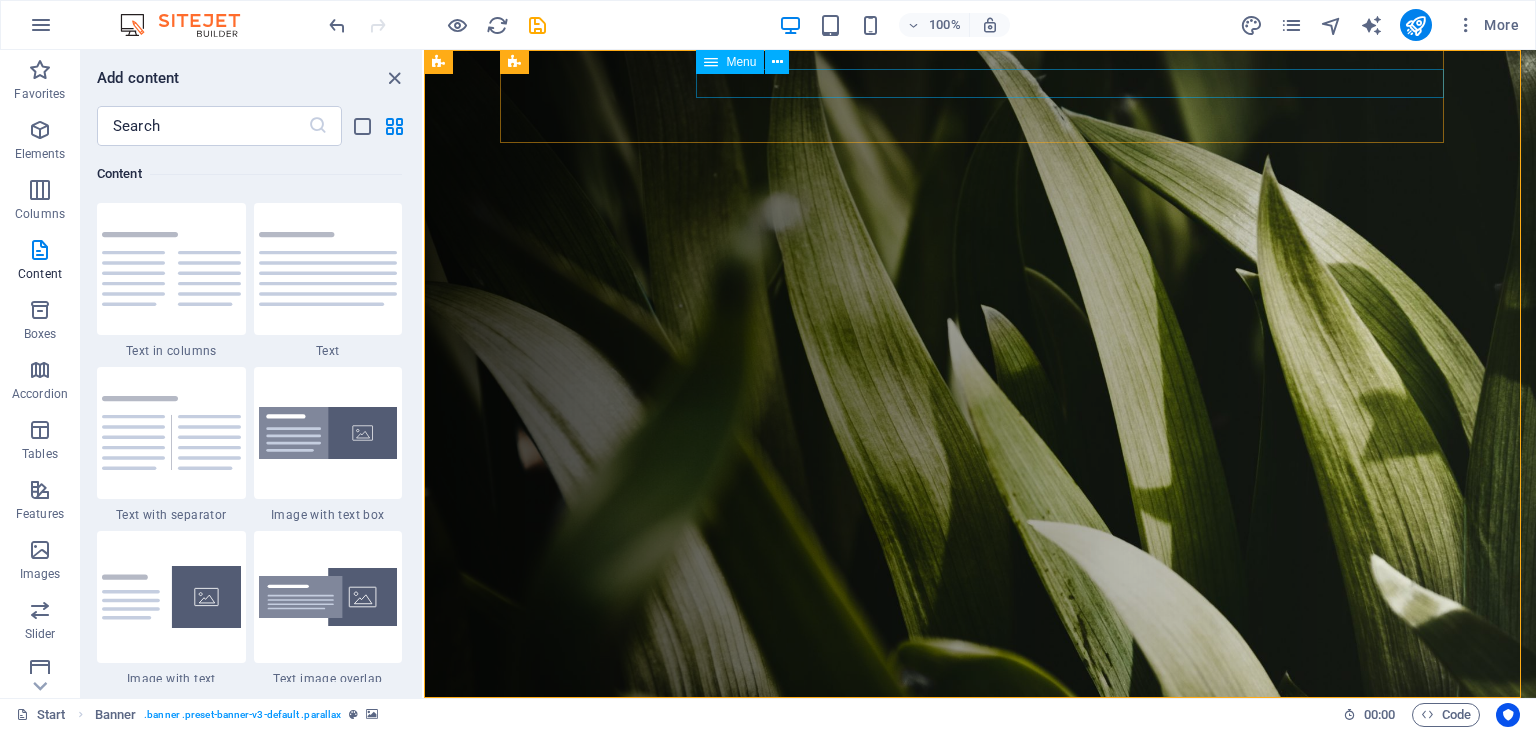 click on "Menu" at bounding box center [741, 62] 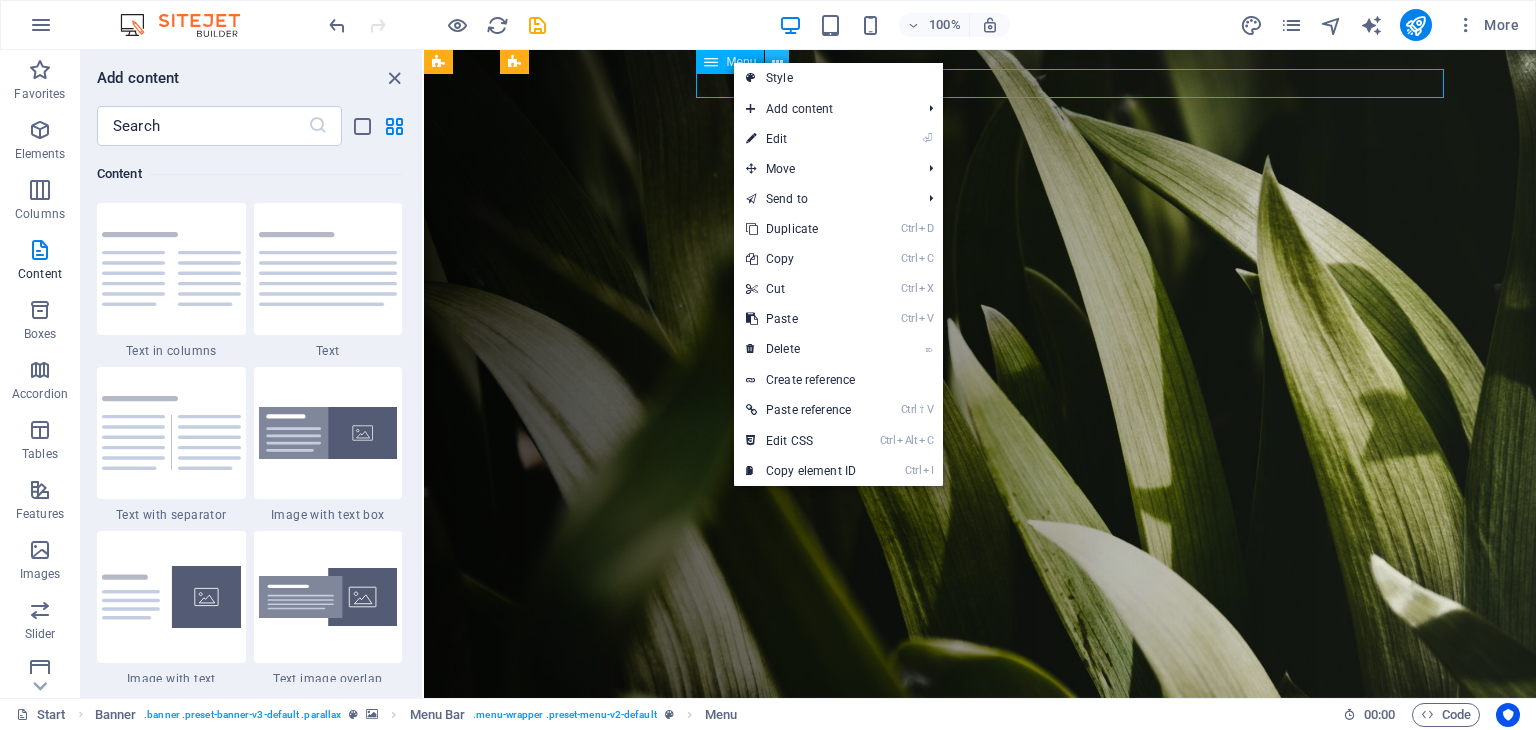 click at bounding box center [777, 62] 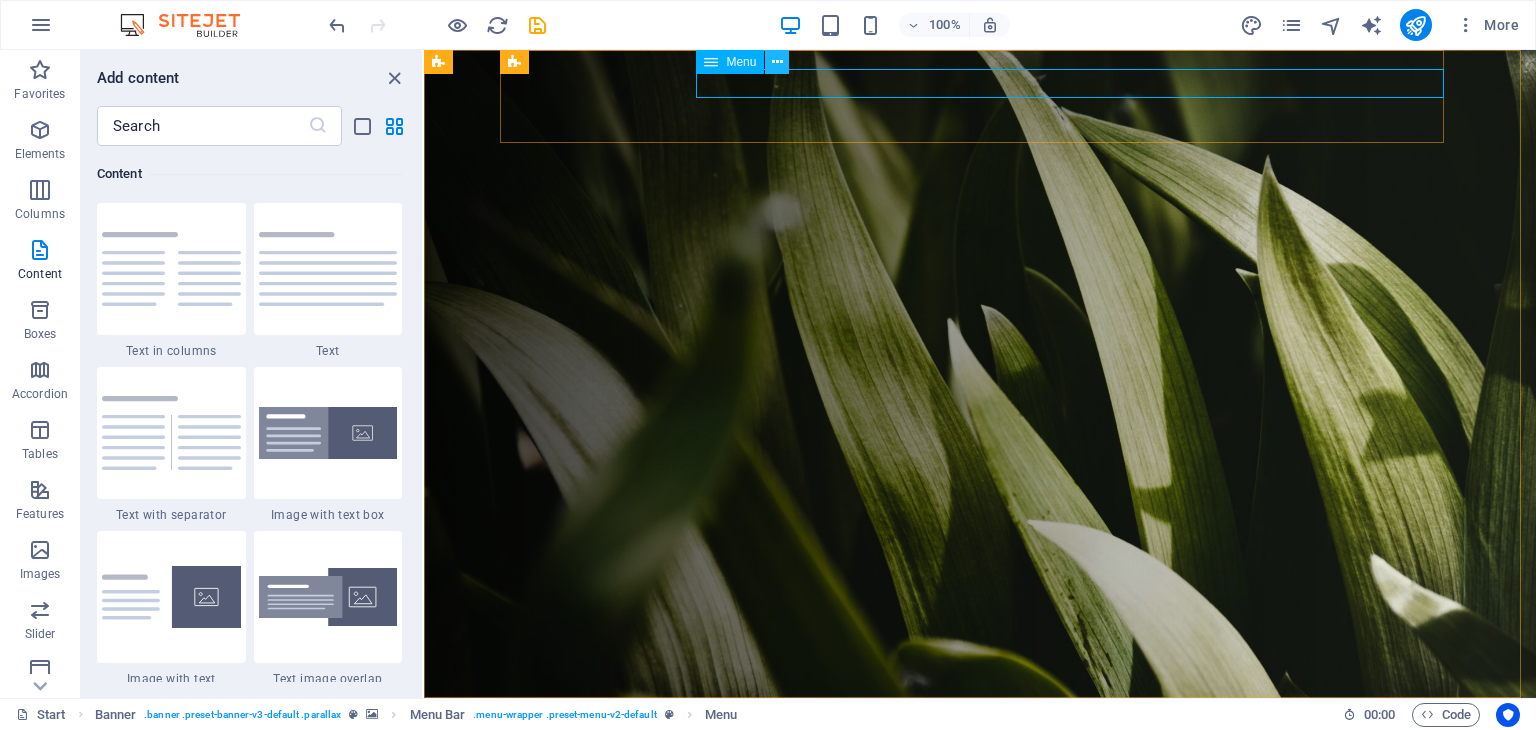 click at bounding box center [777, 62] 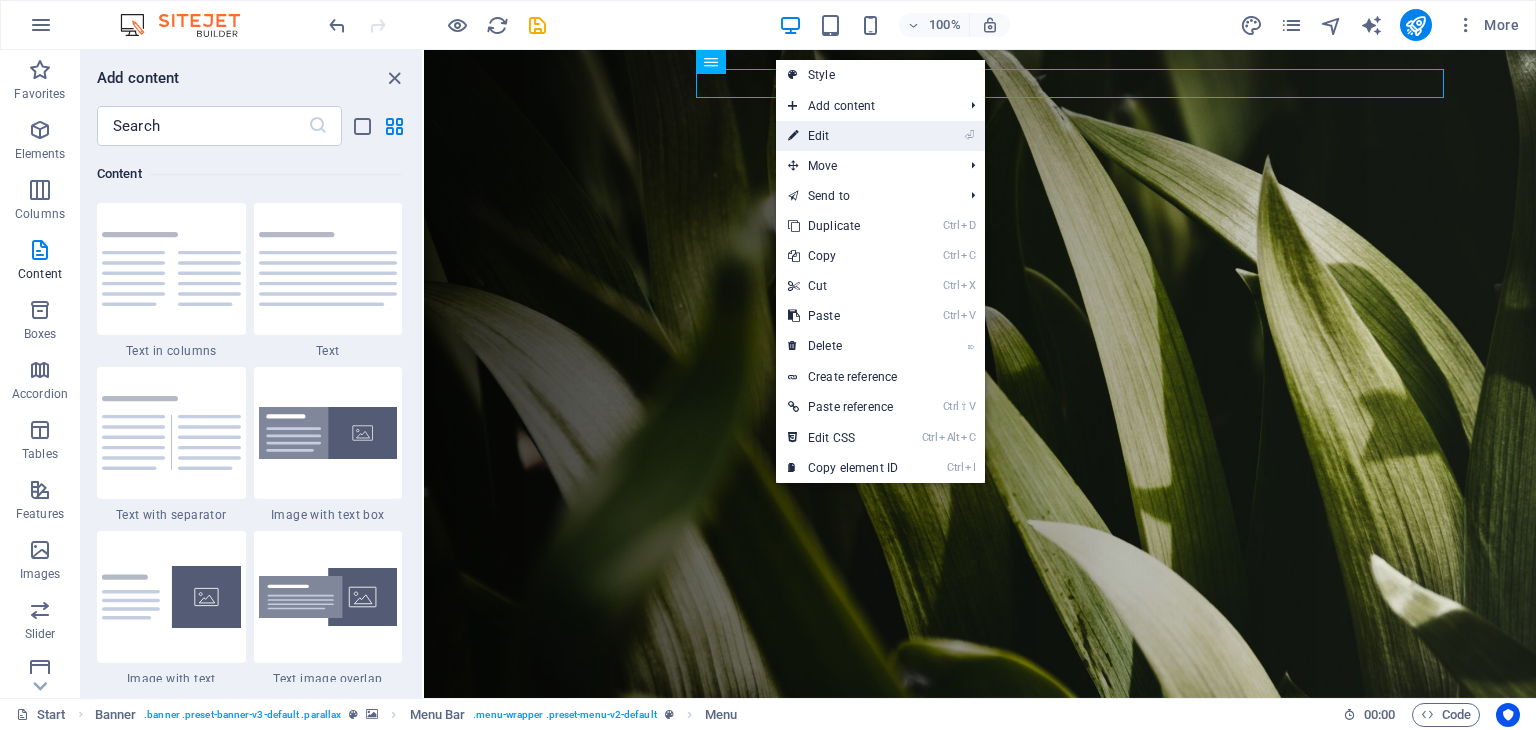 click on "⏎  Edit" at bounding box center (843, 136) 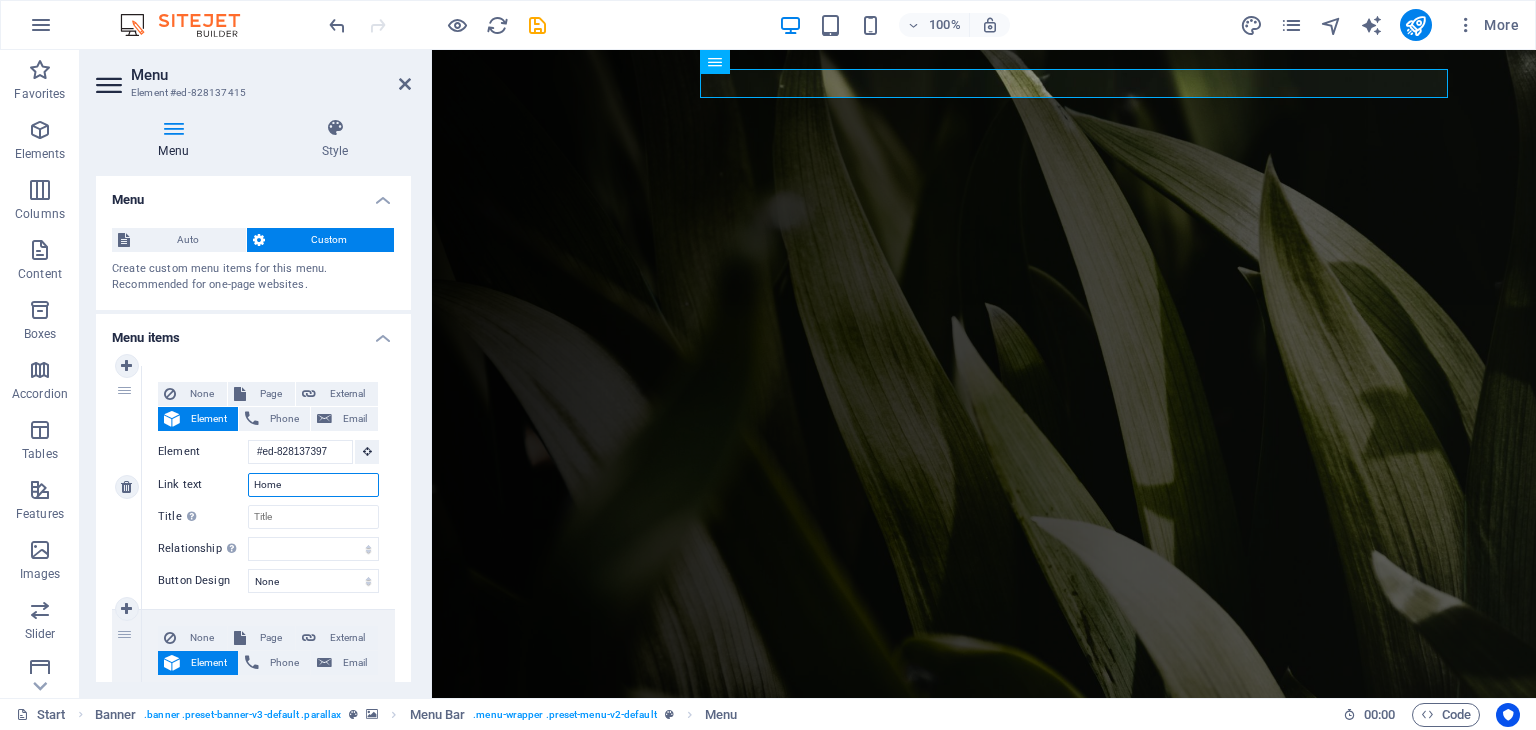 click on "Home" at bounding box center [313, 485] 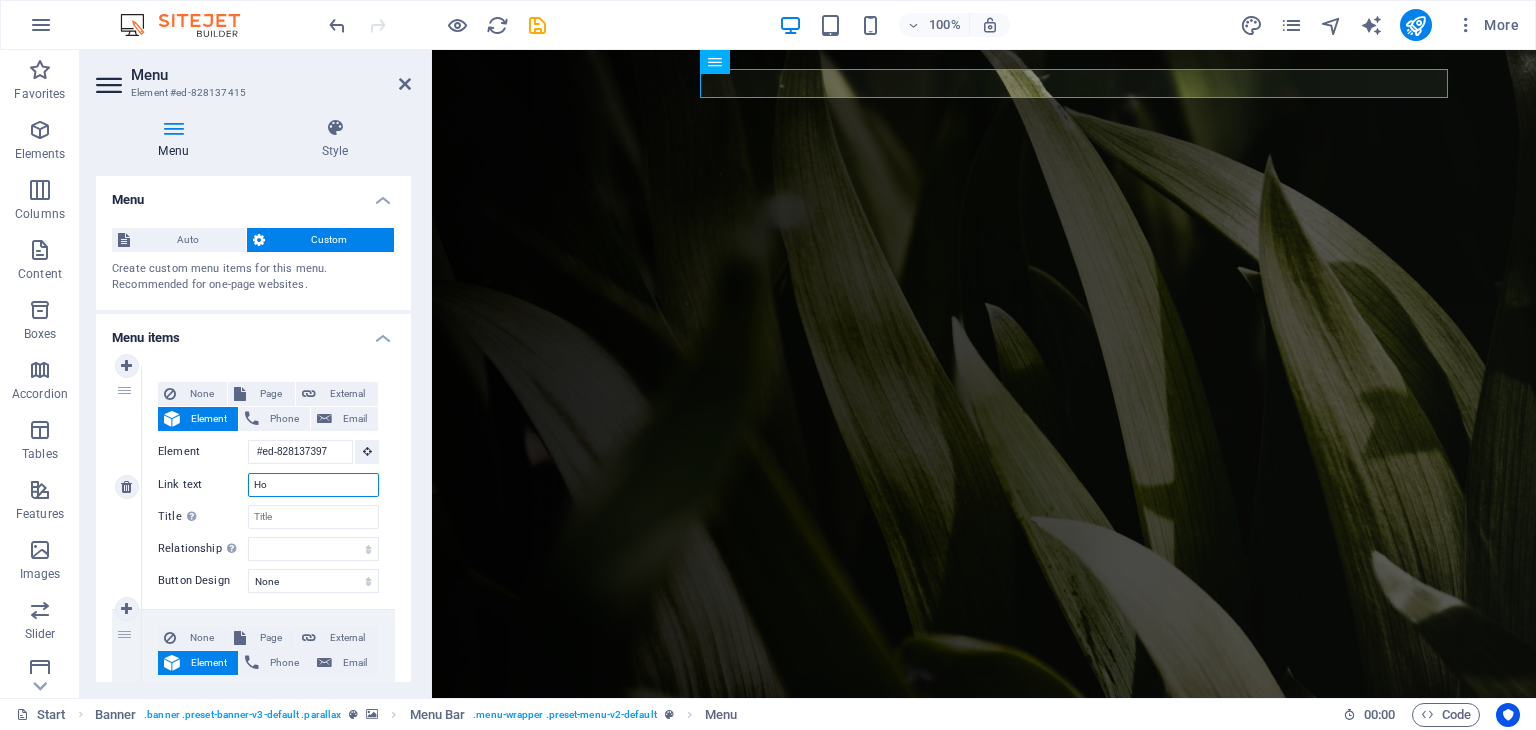 type on "H" 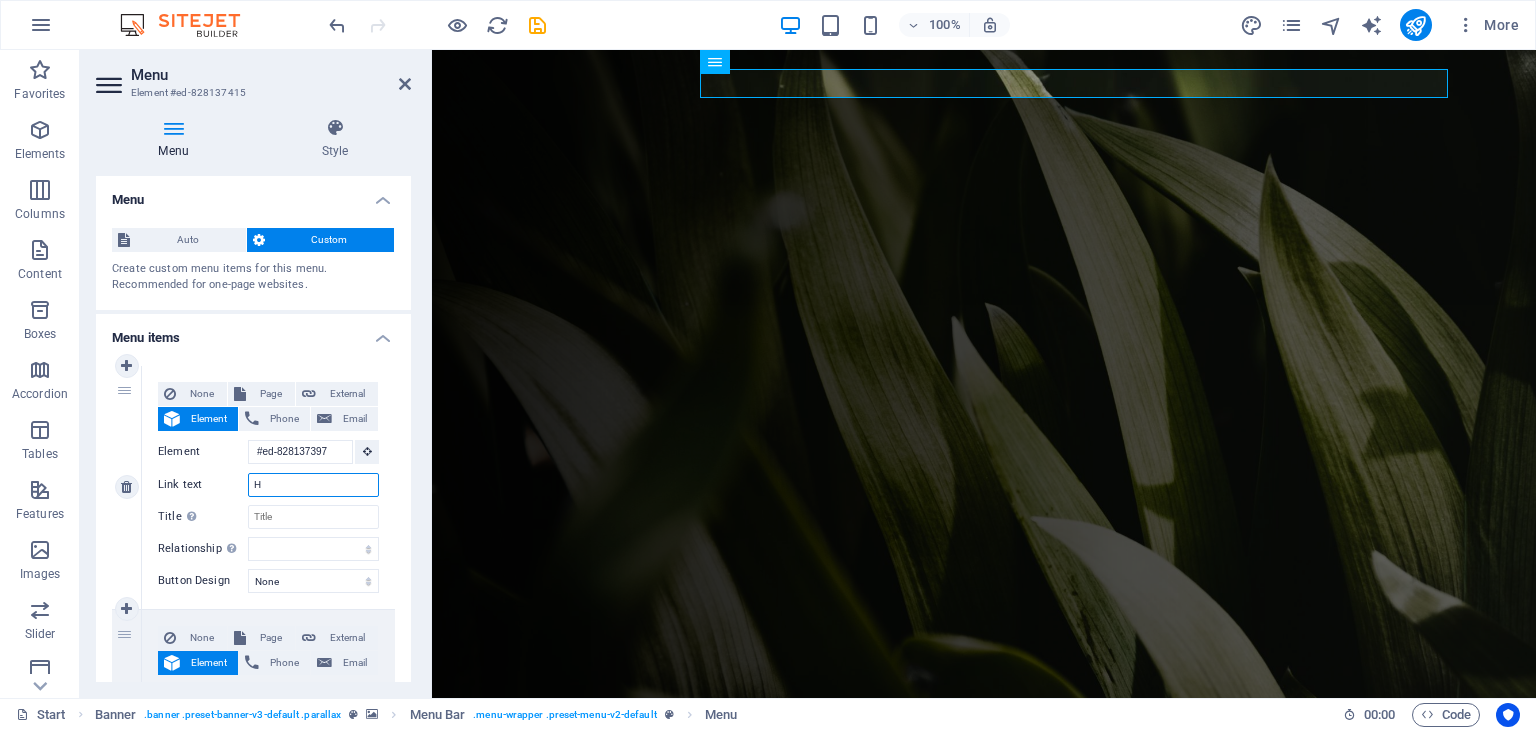 type 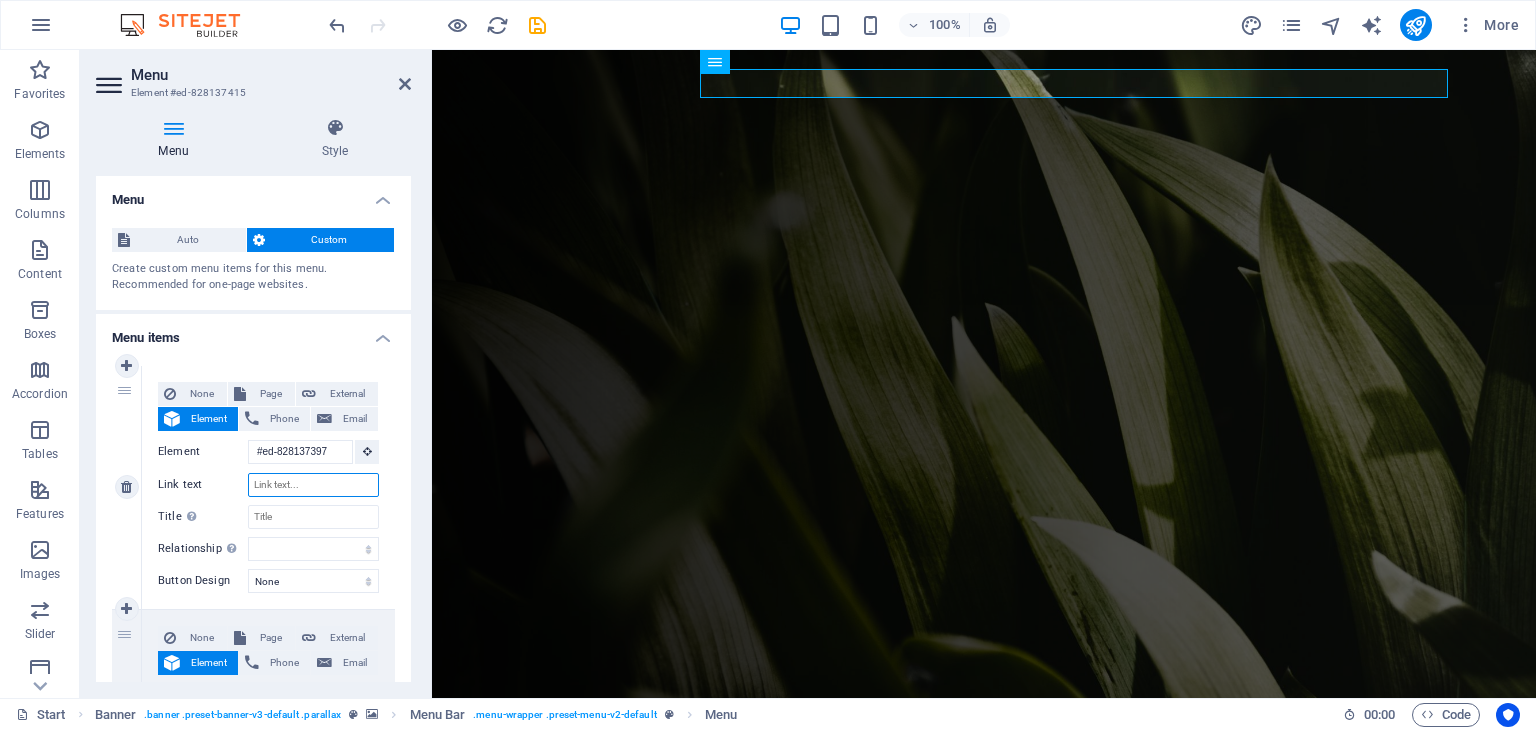select 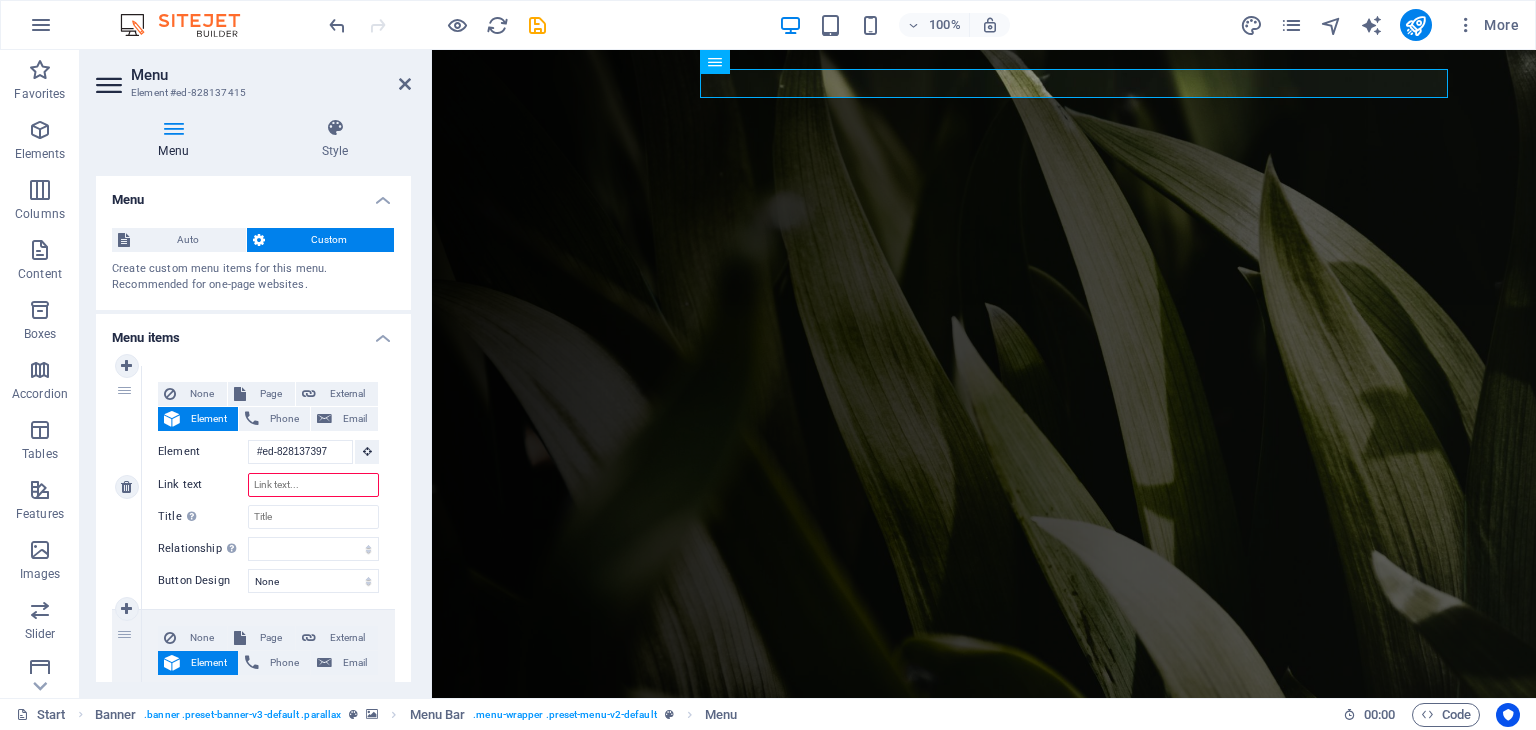 type on "I" 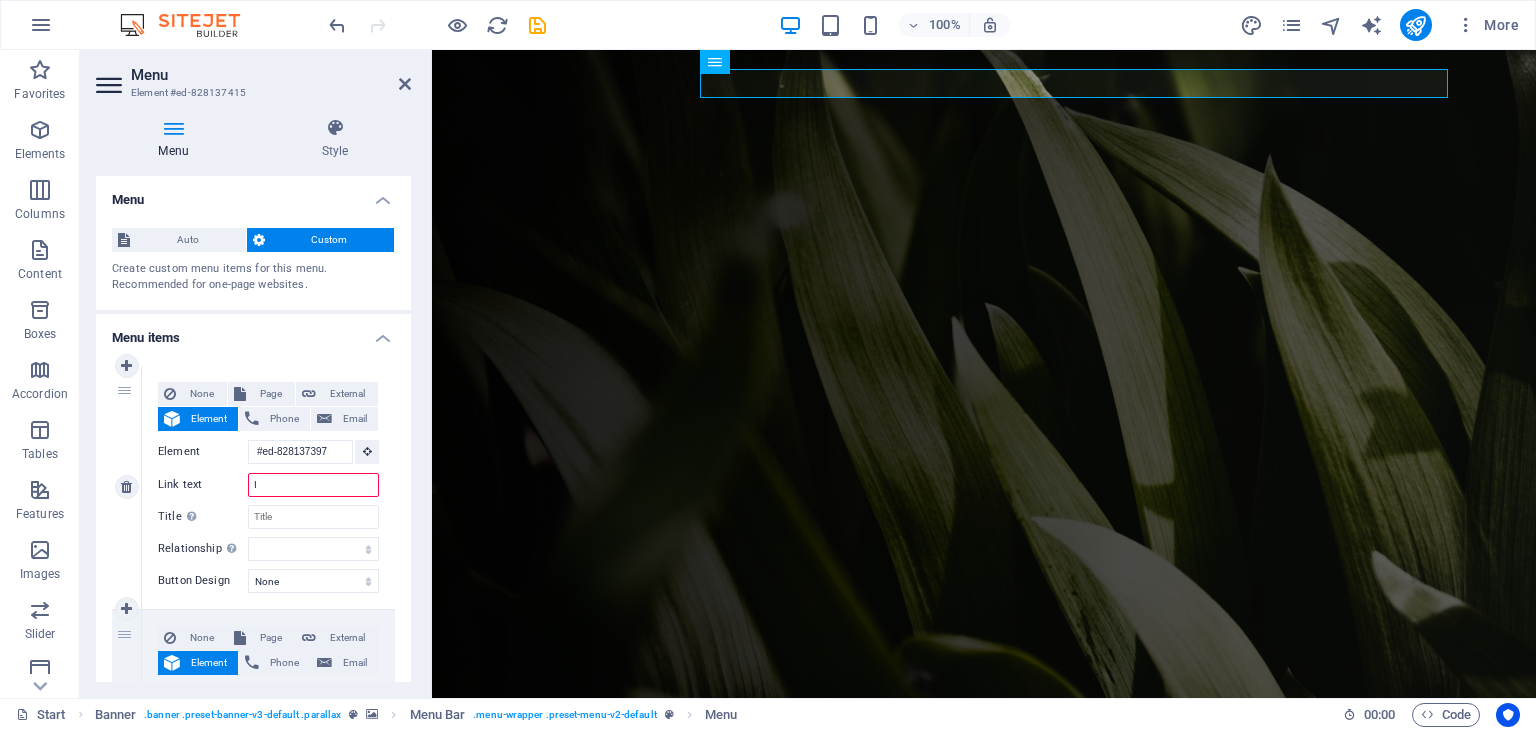 select 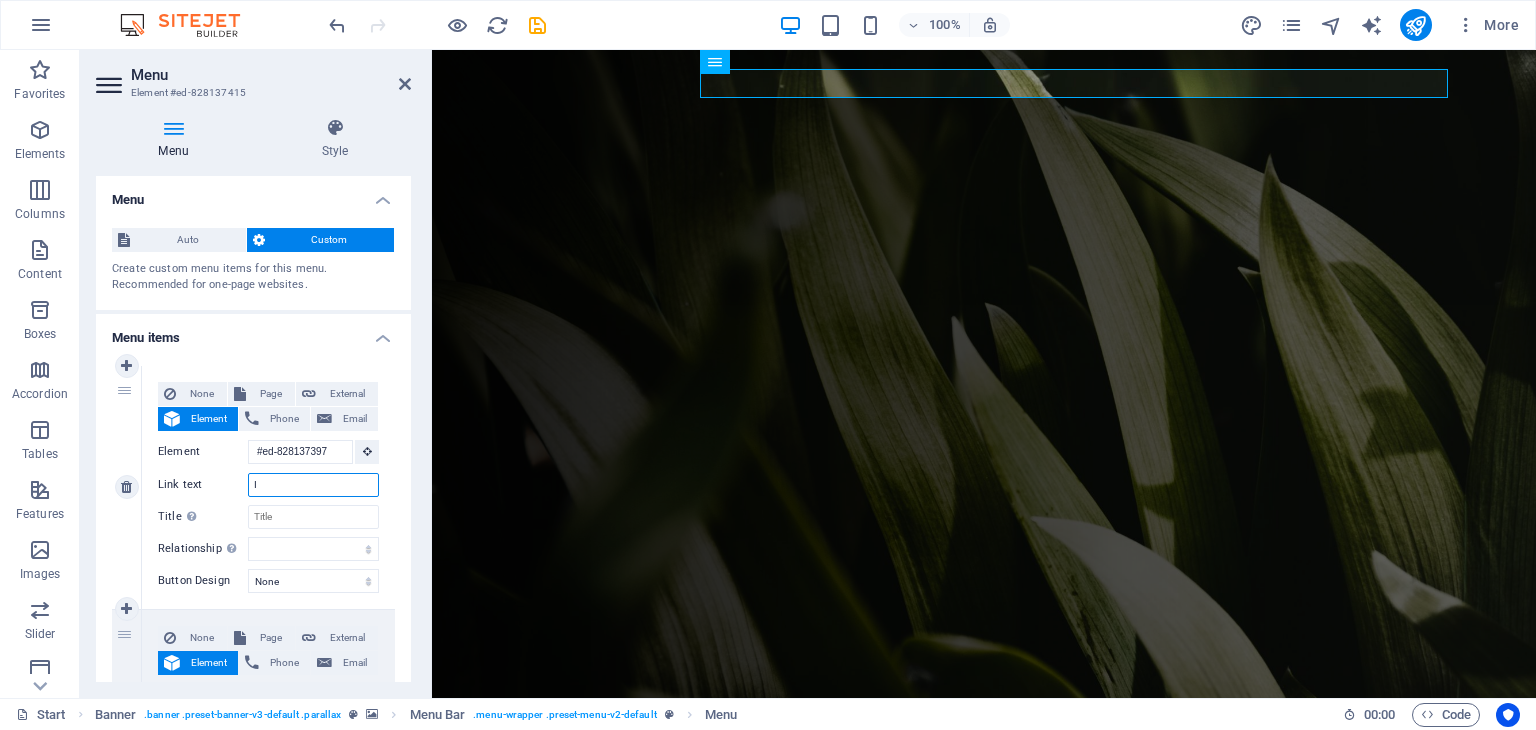 type on "In" 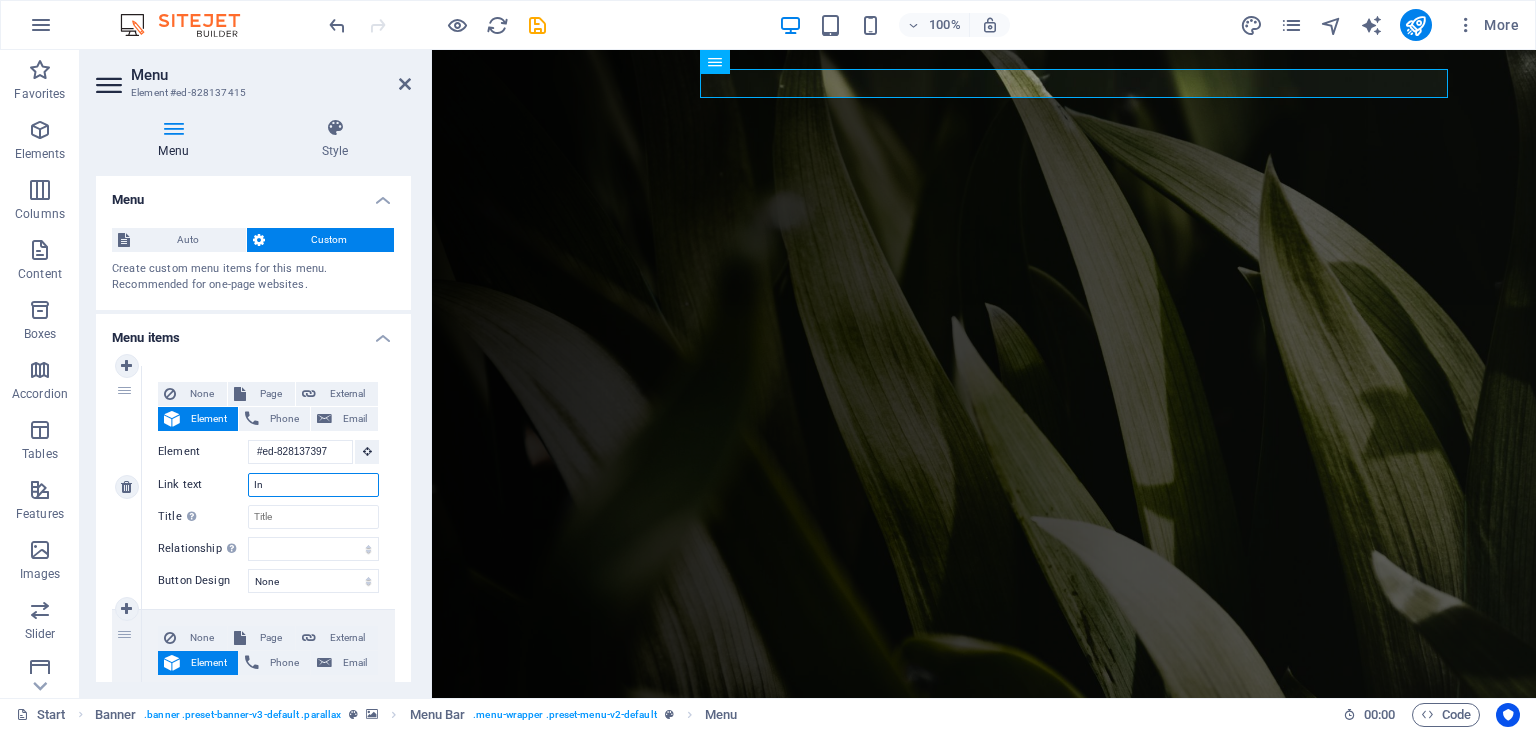 select 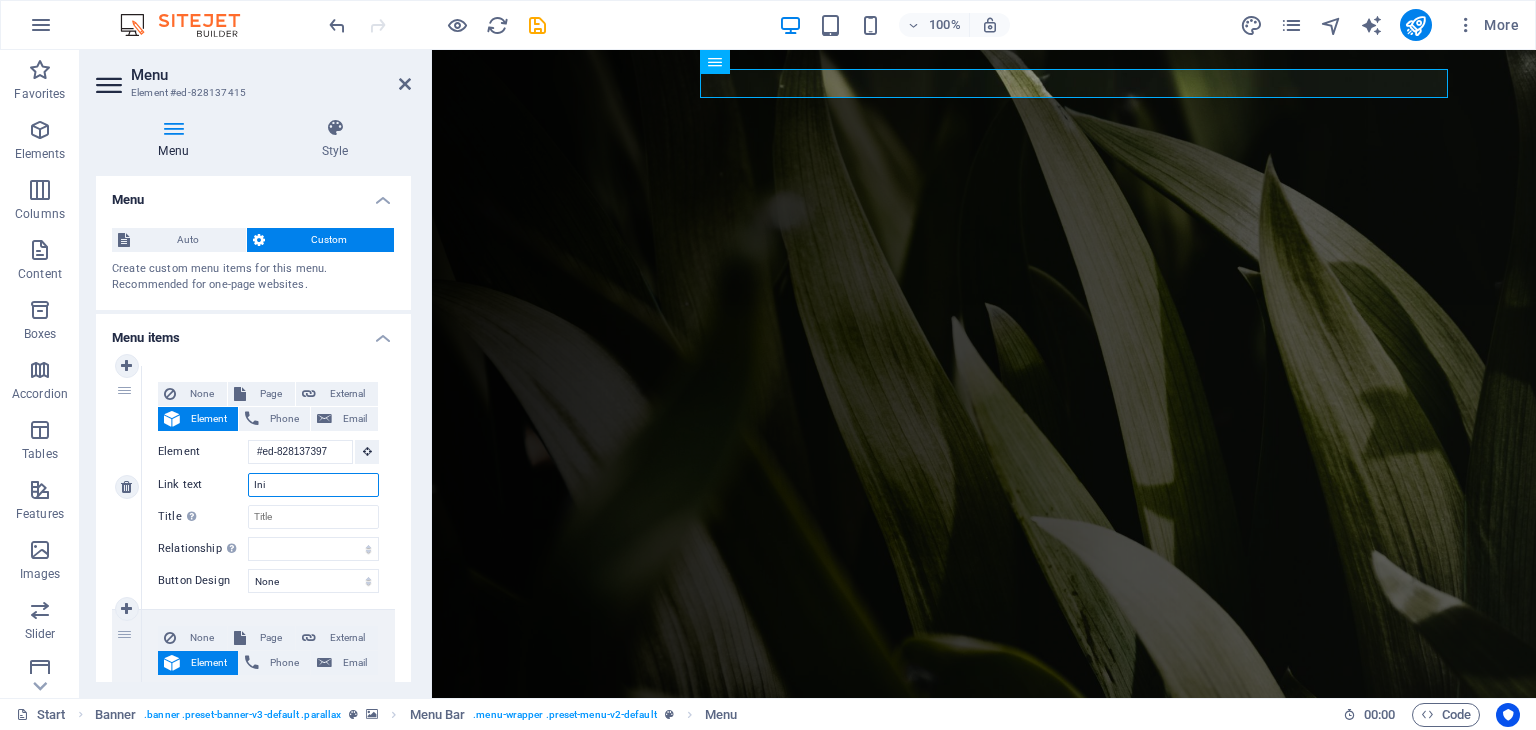 select 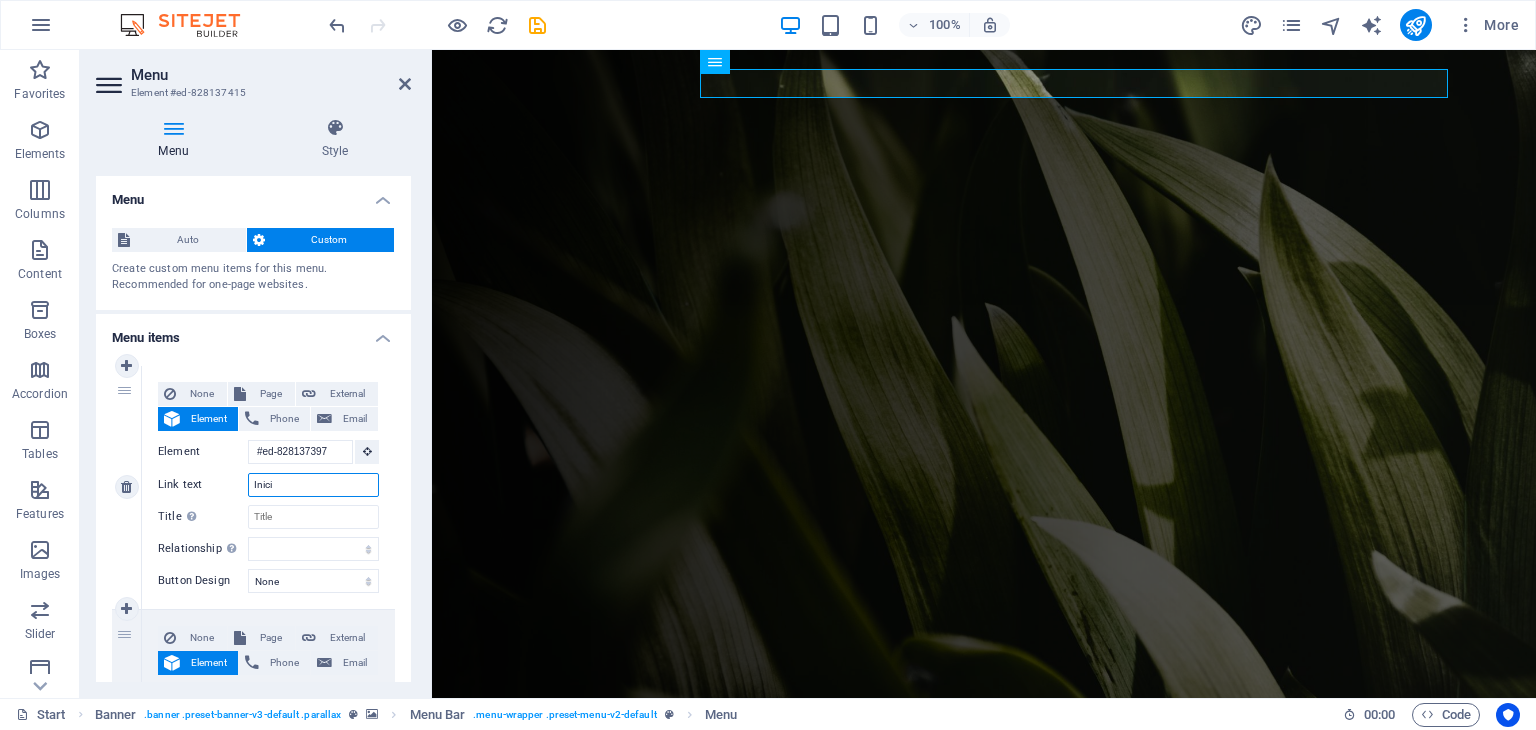 type on "Inicio" 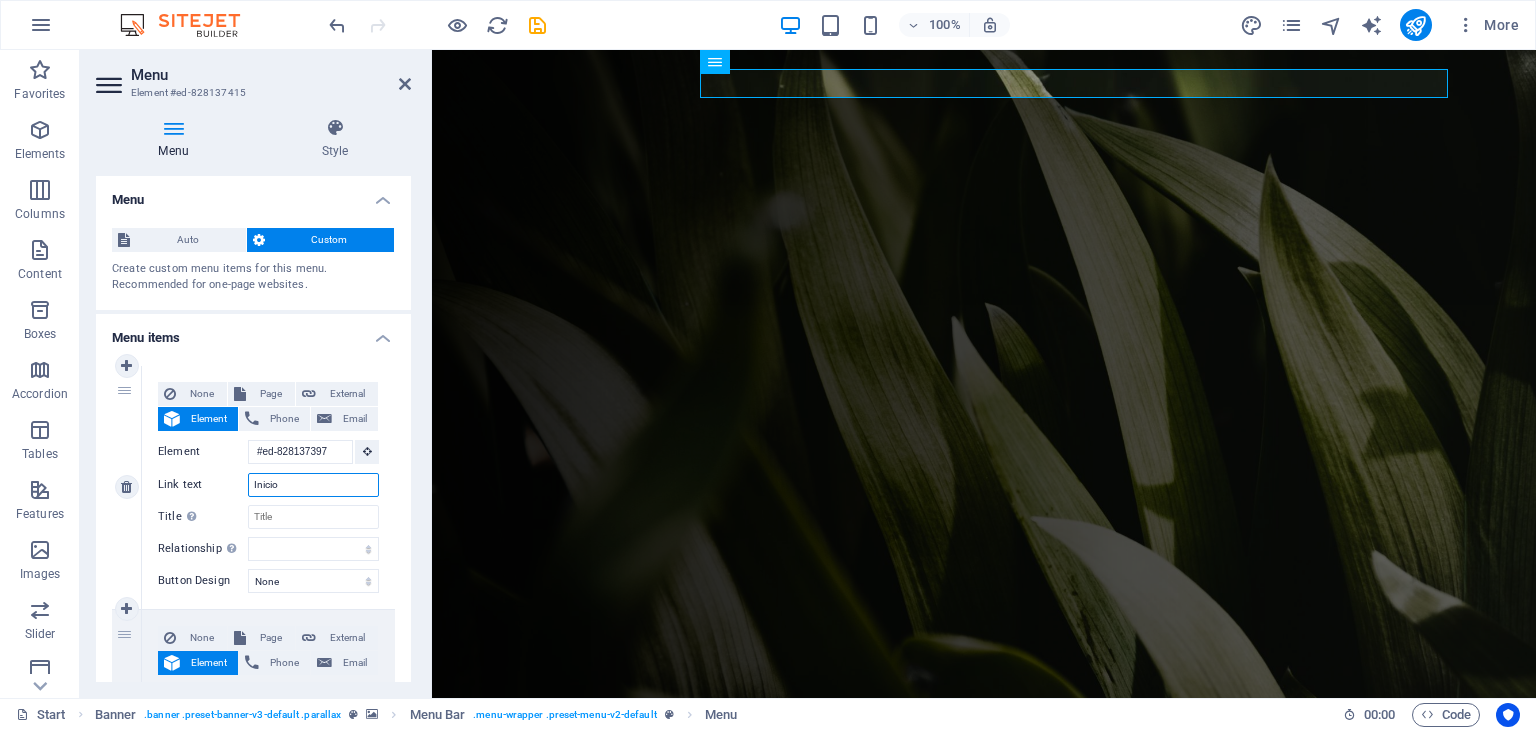 select 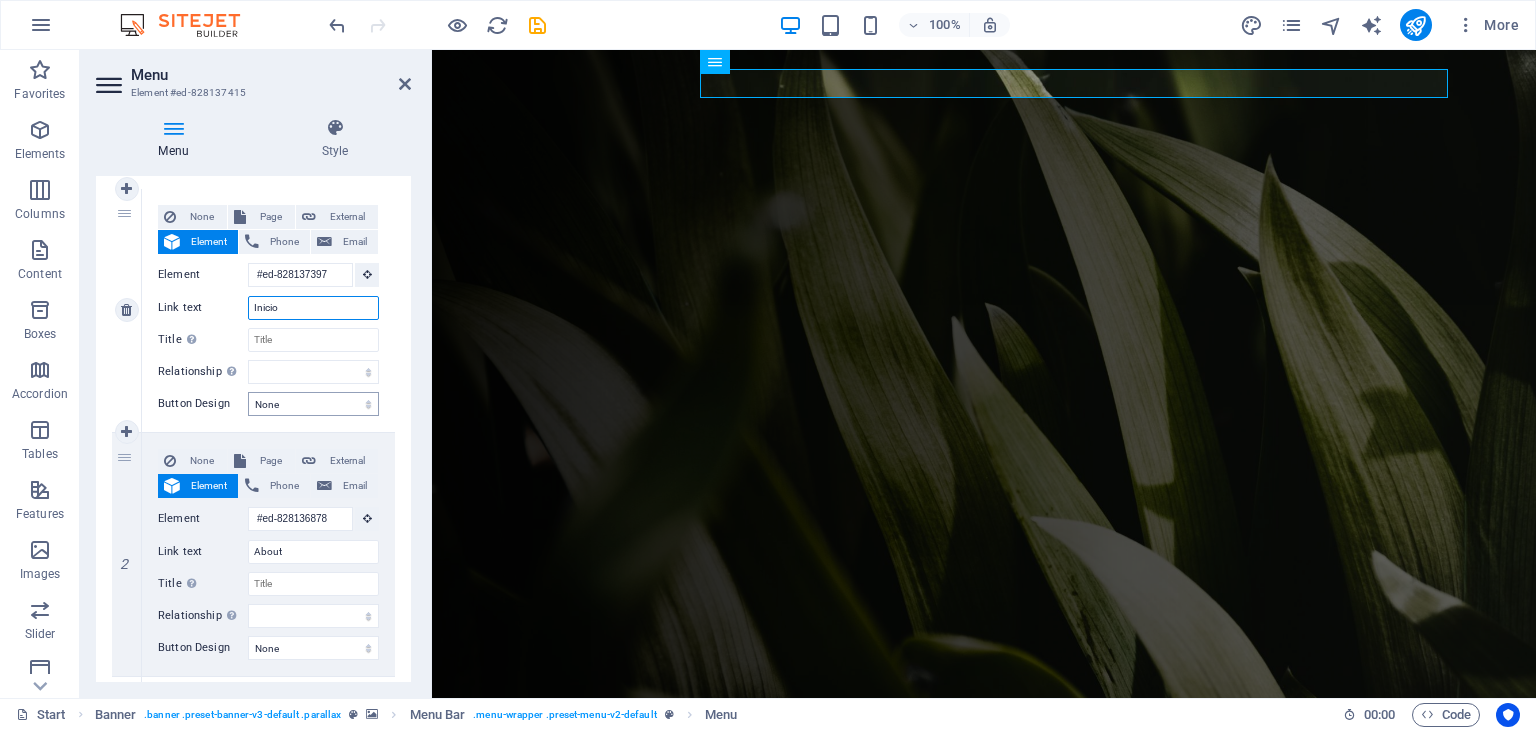 scroll, scrollTop: 200, scrollLeft: 0, axis: vertical 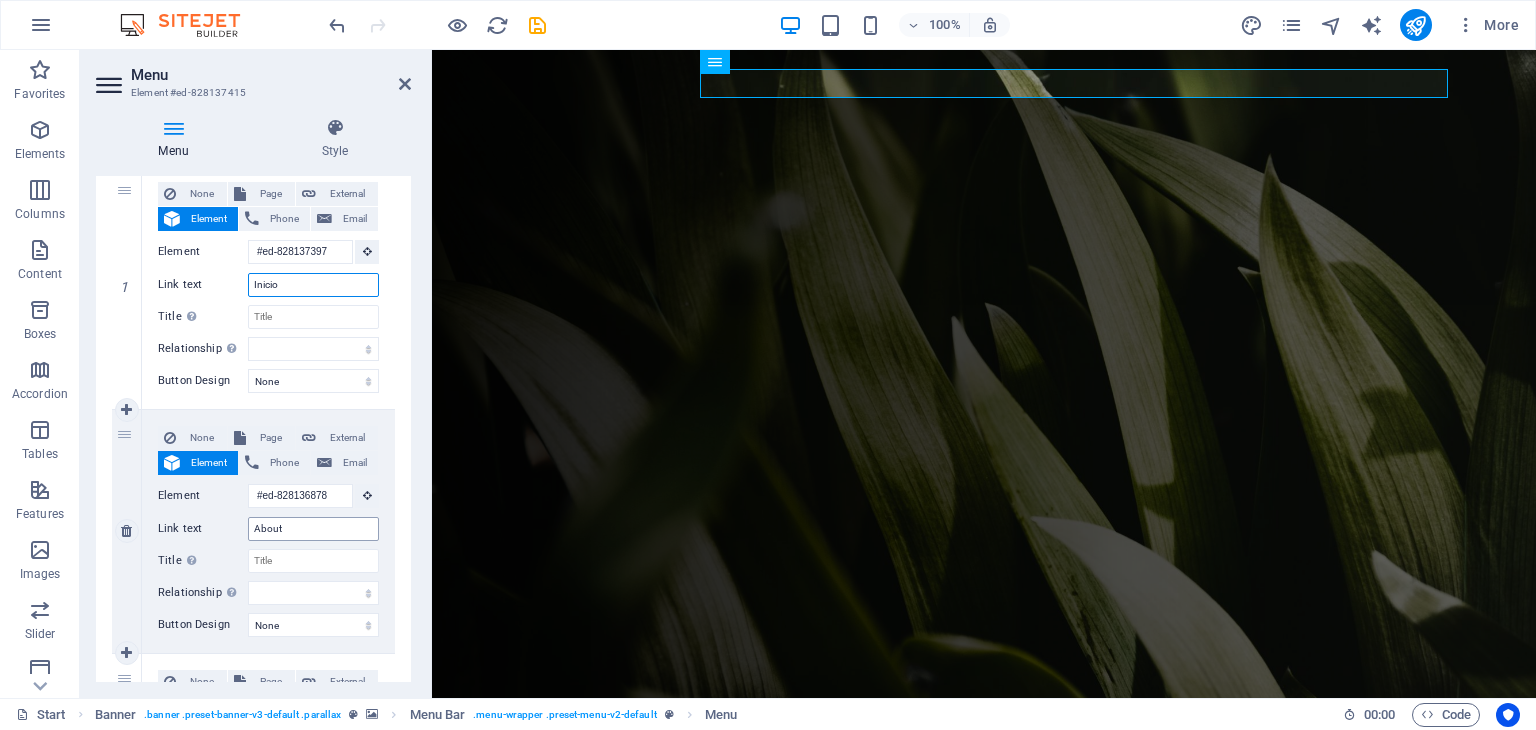 type on "Inicio" 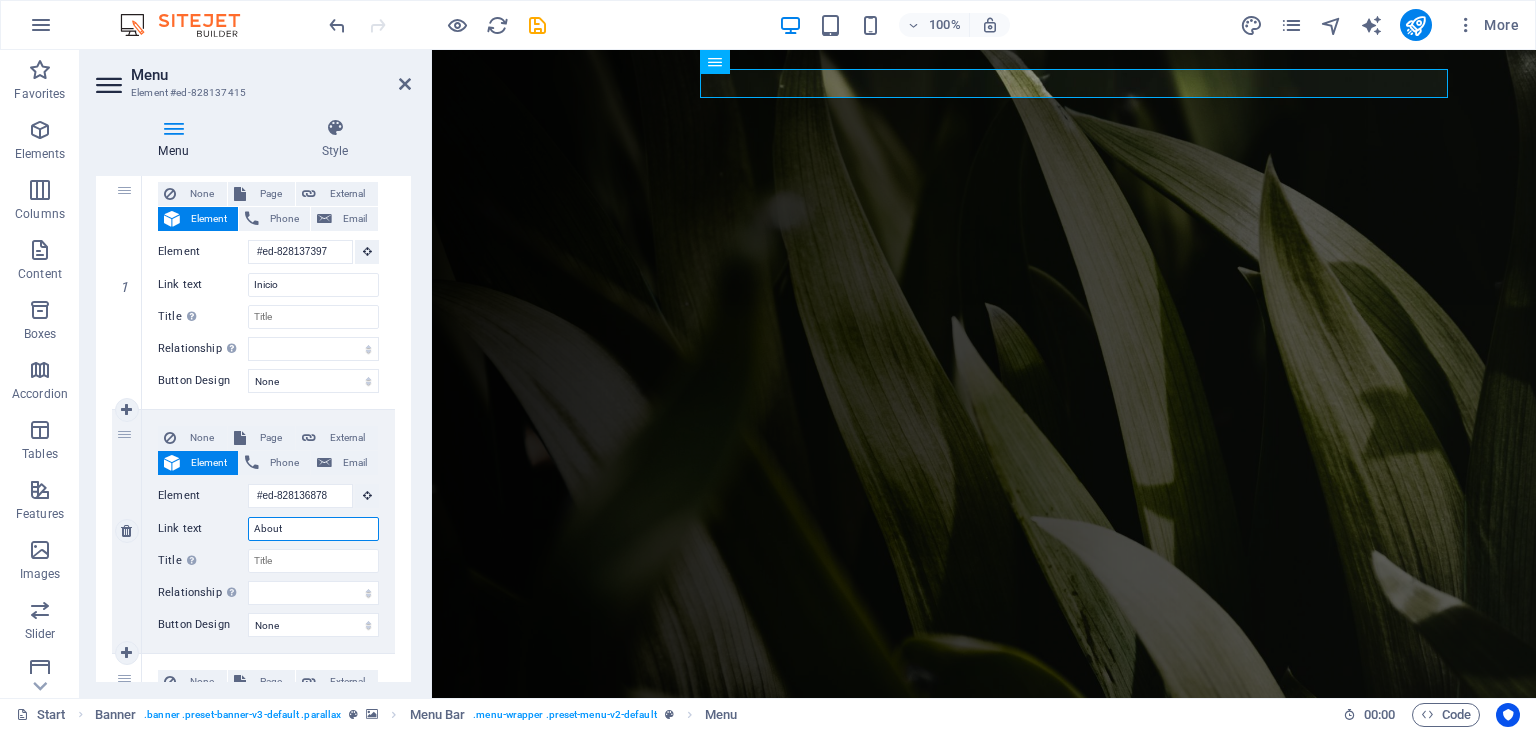 click on "About" at bounding box center (313, 529) 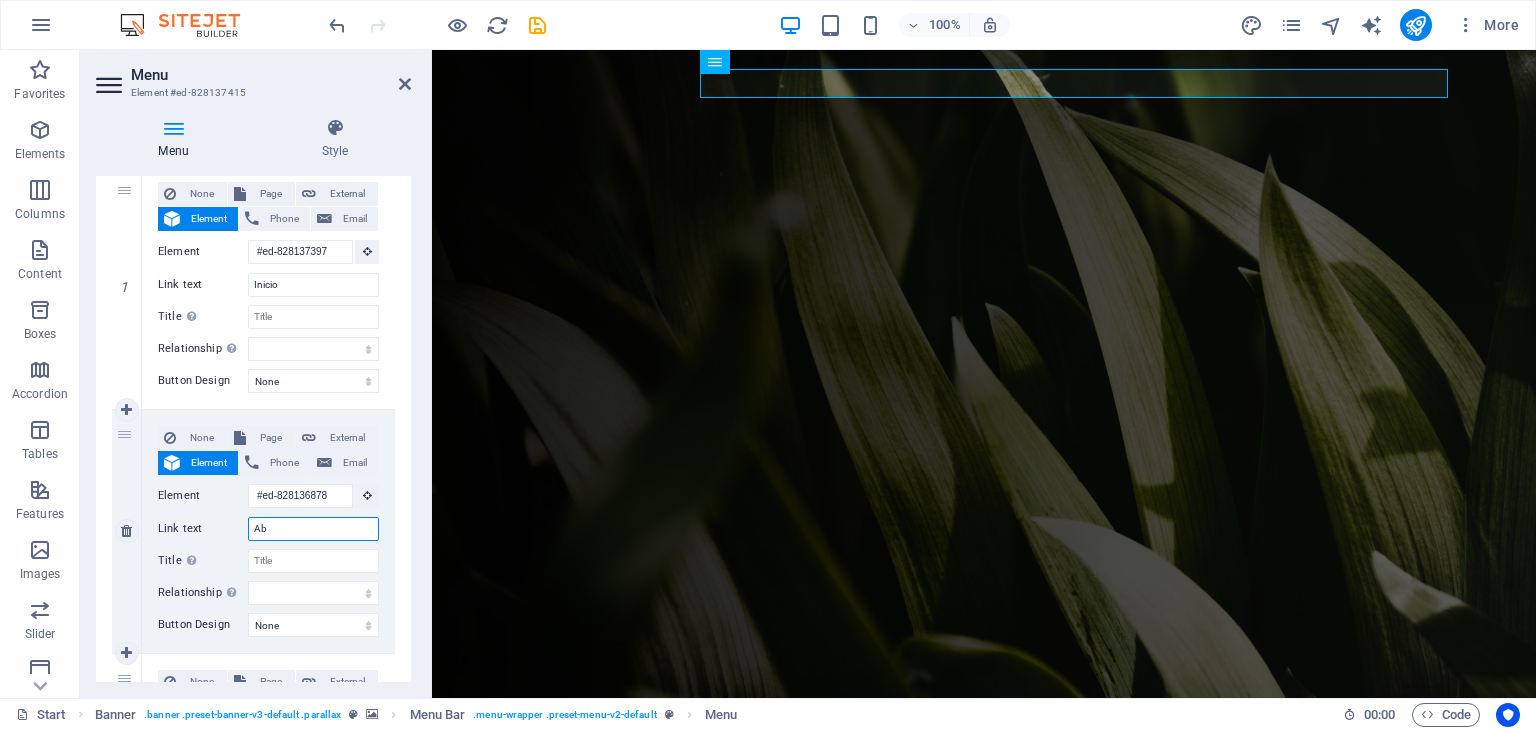 type on "A" 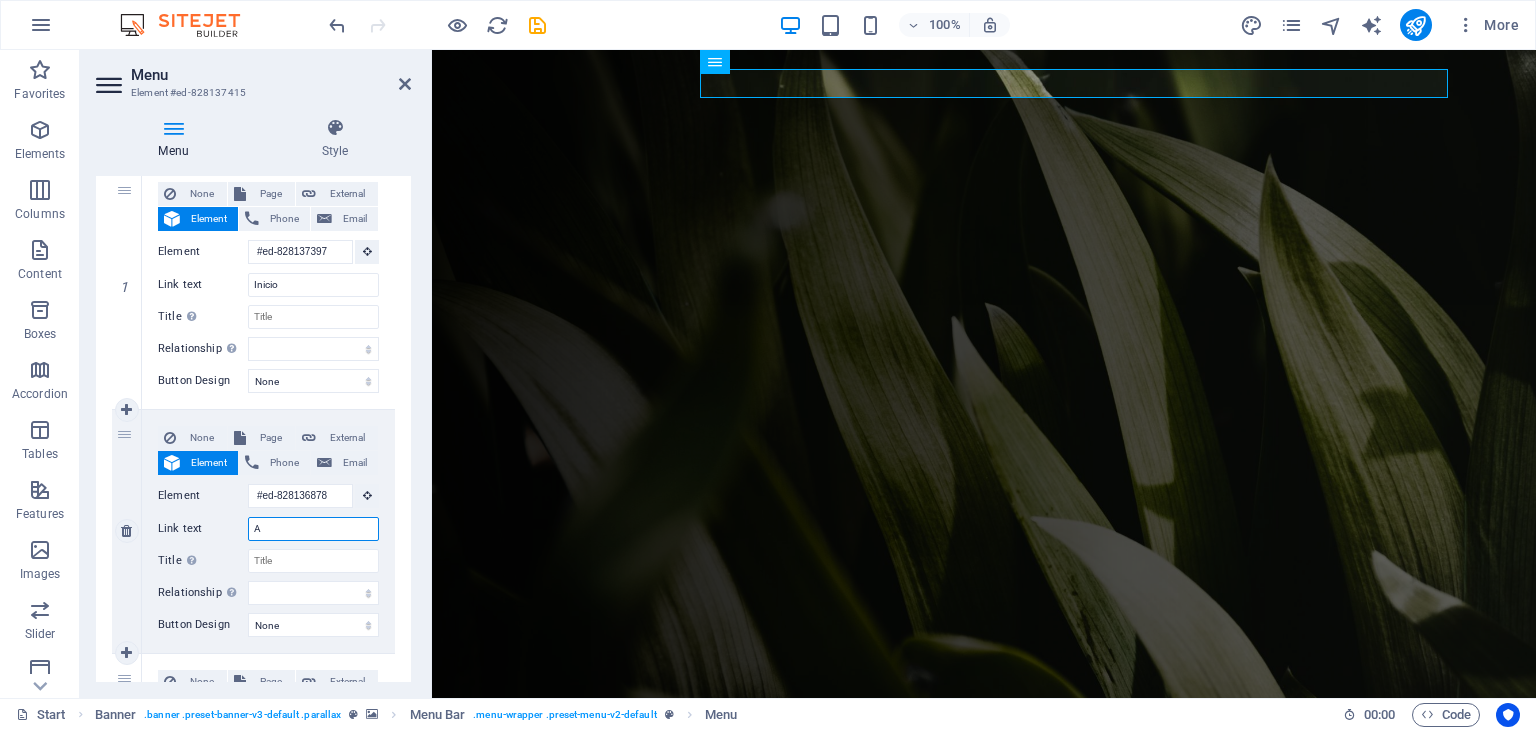 type 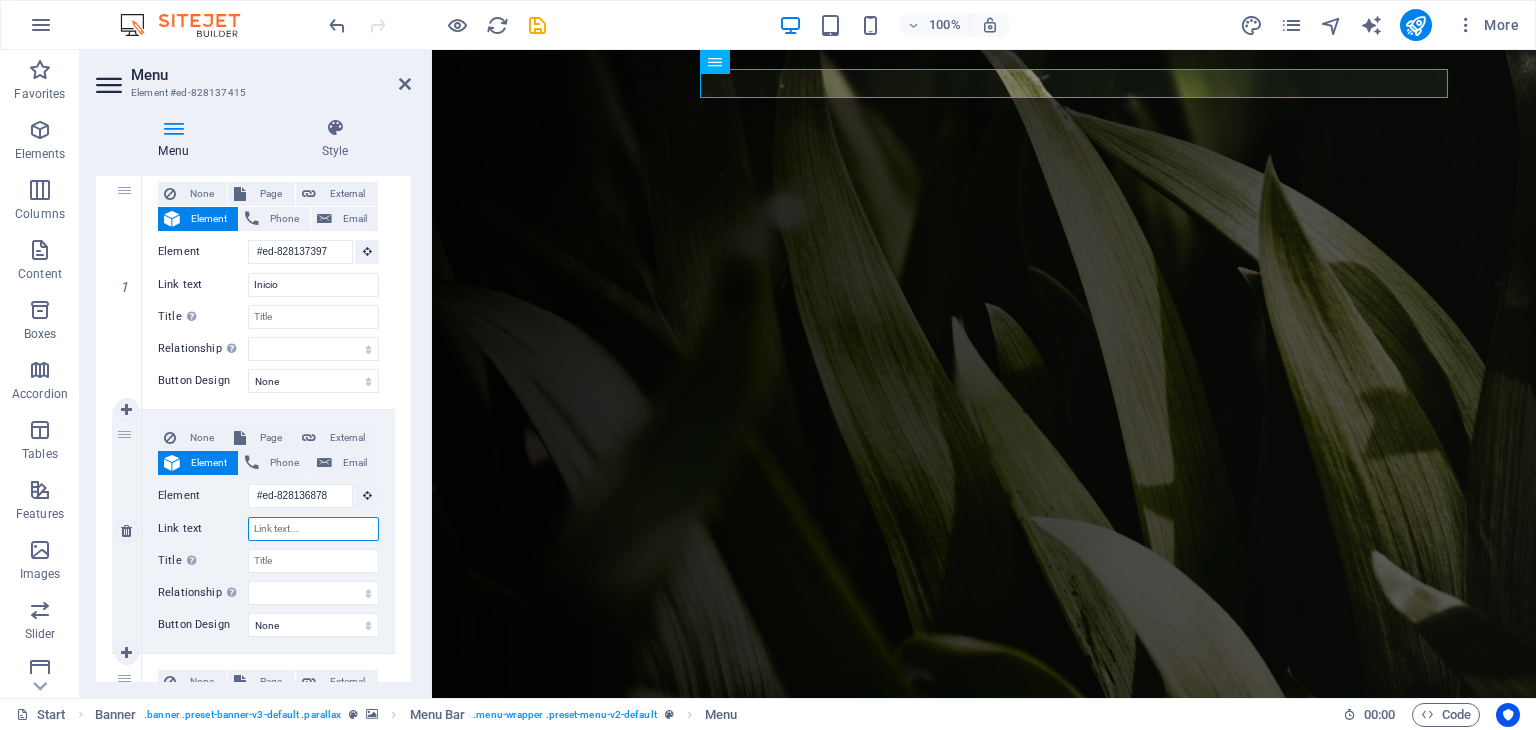 select 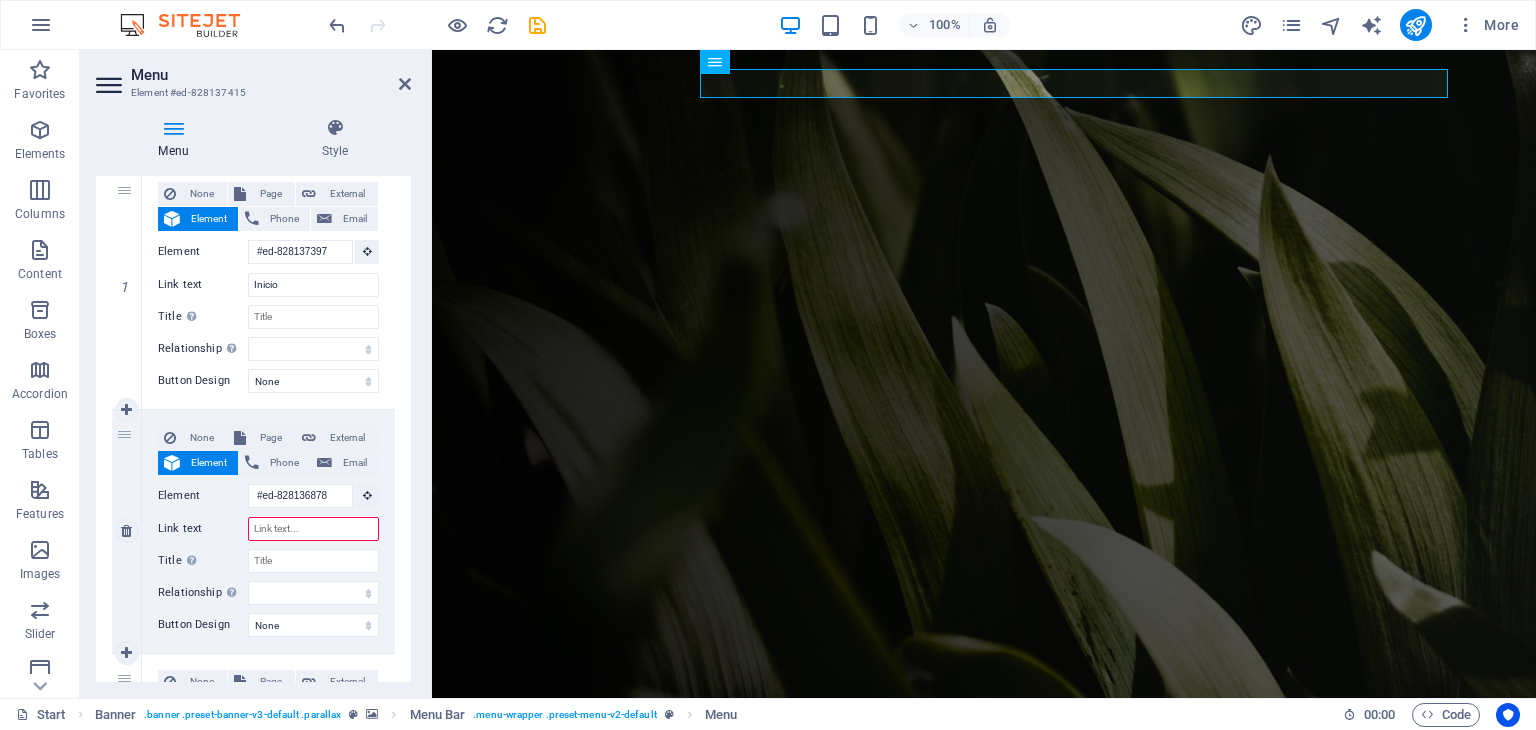 type on "¡" 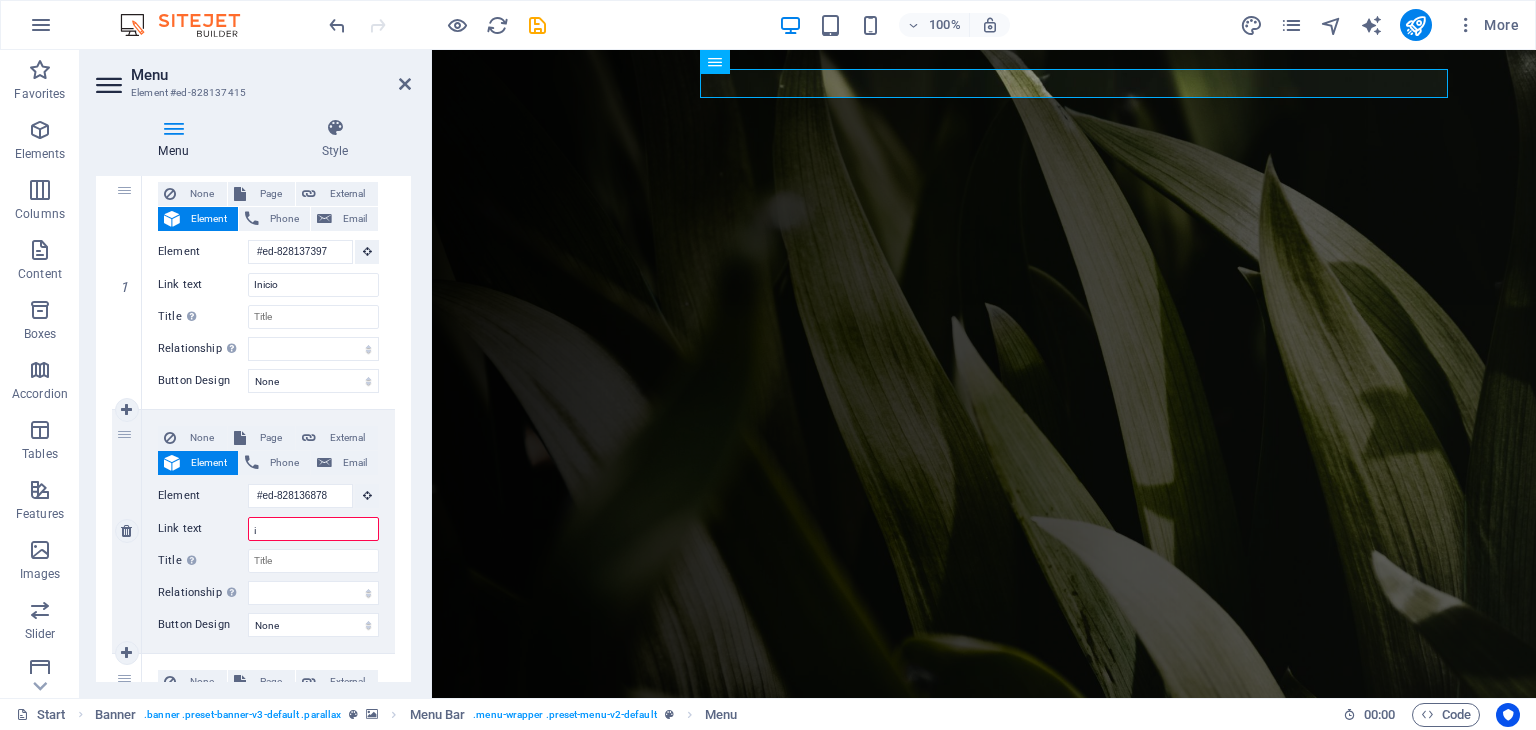 select 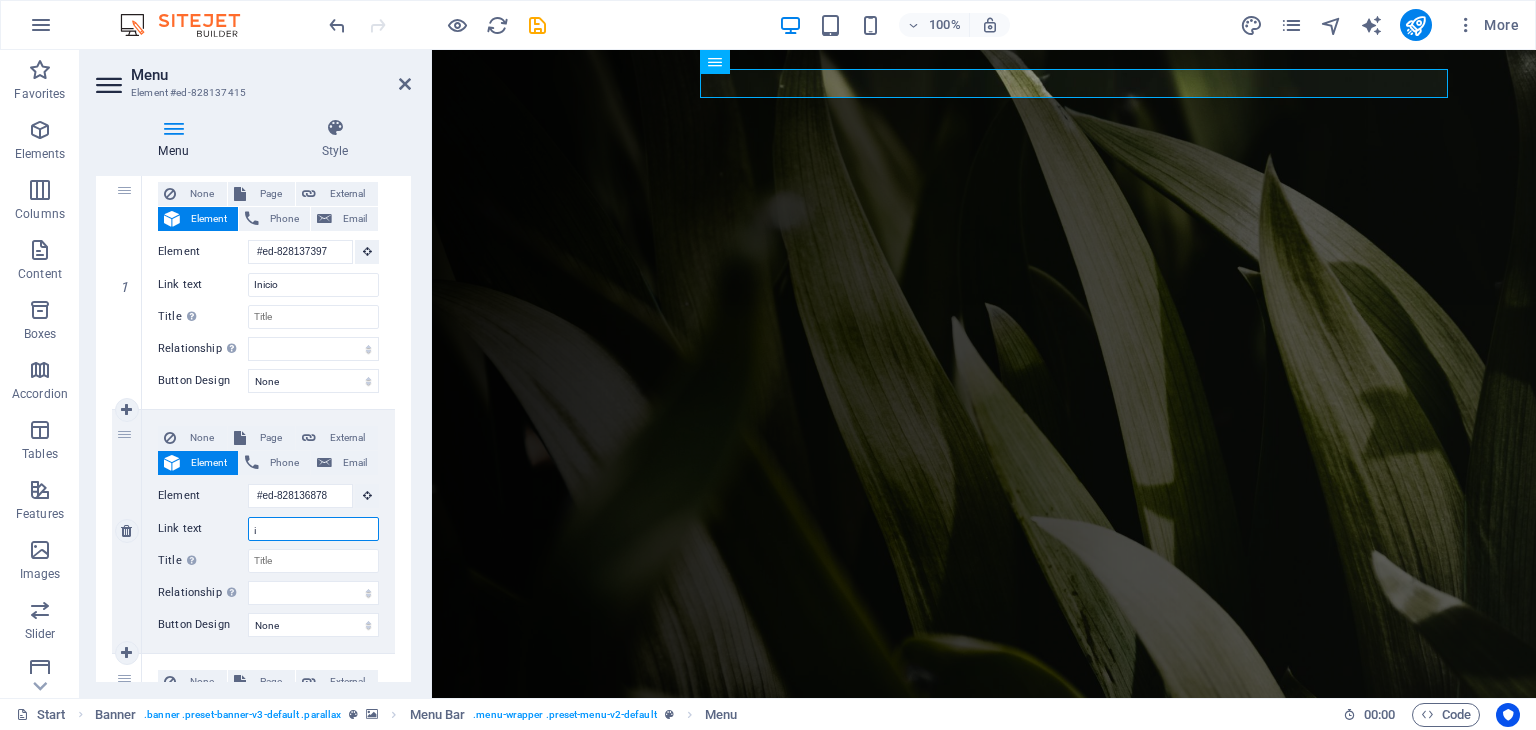type 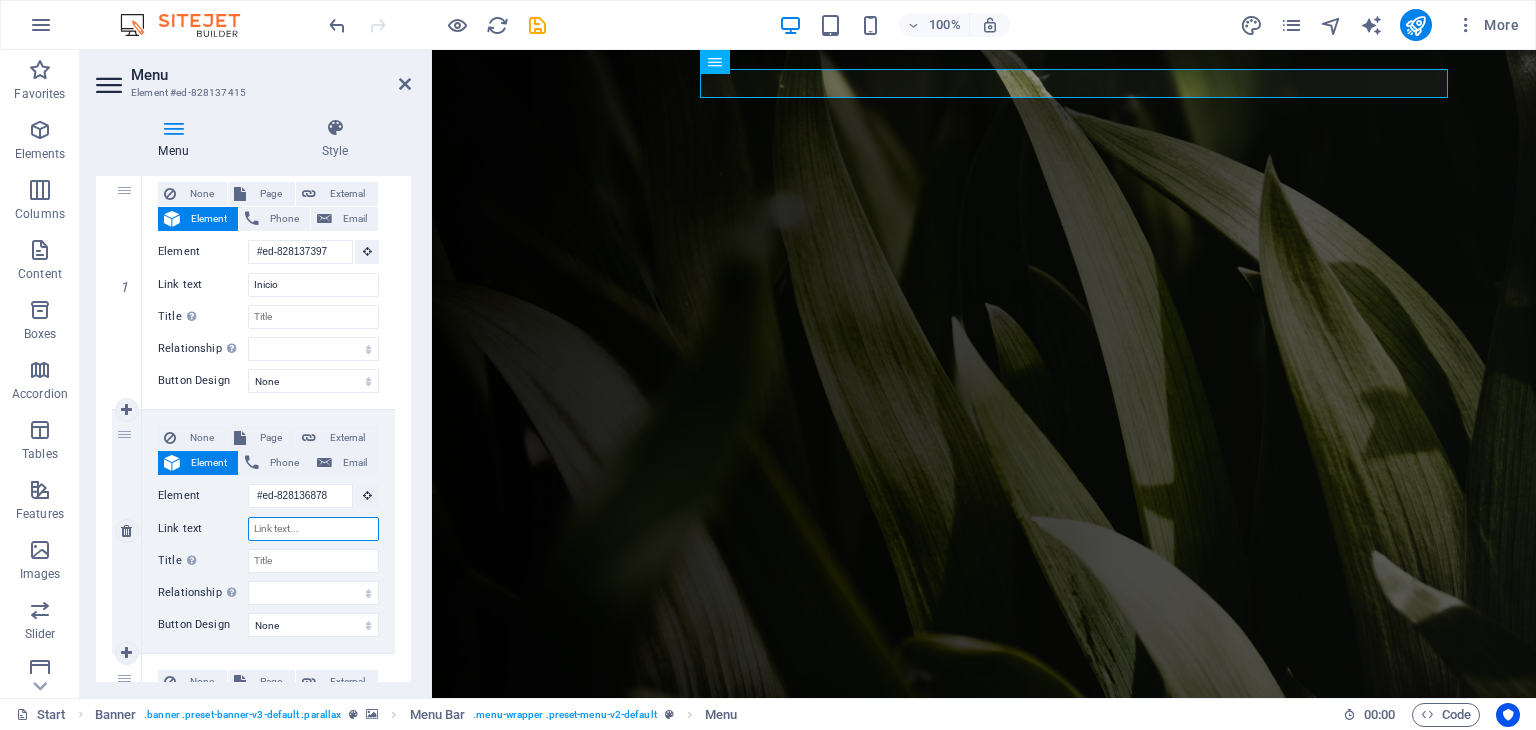 select 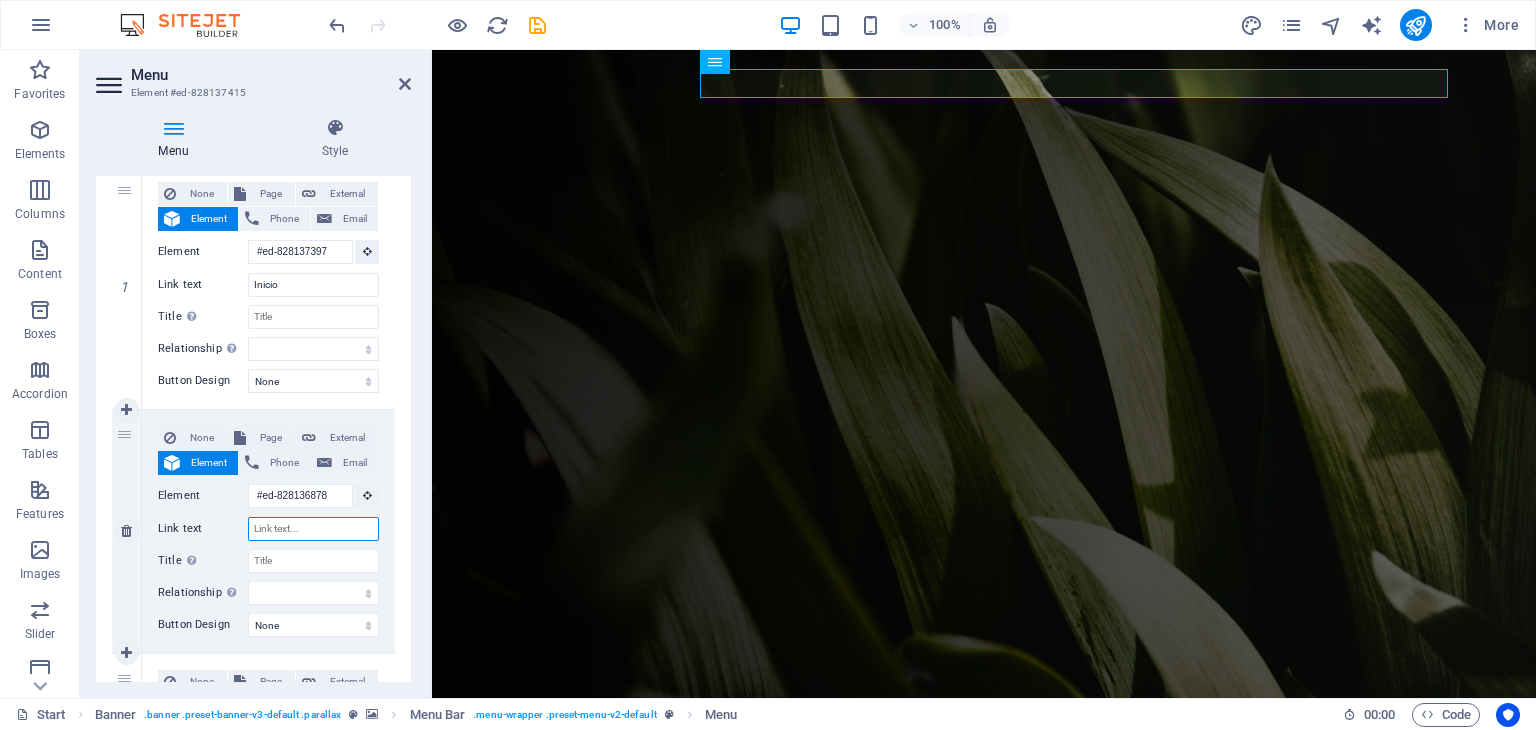 type on "¿" 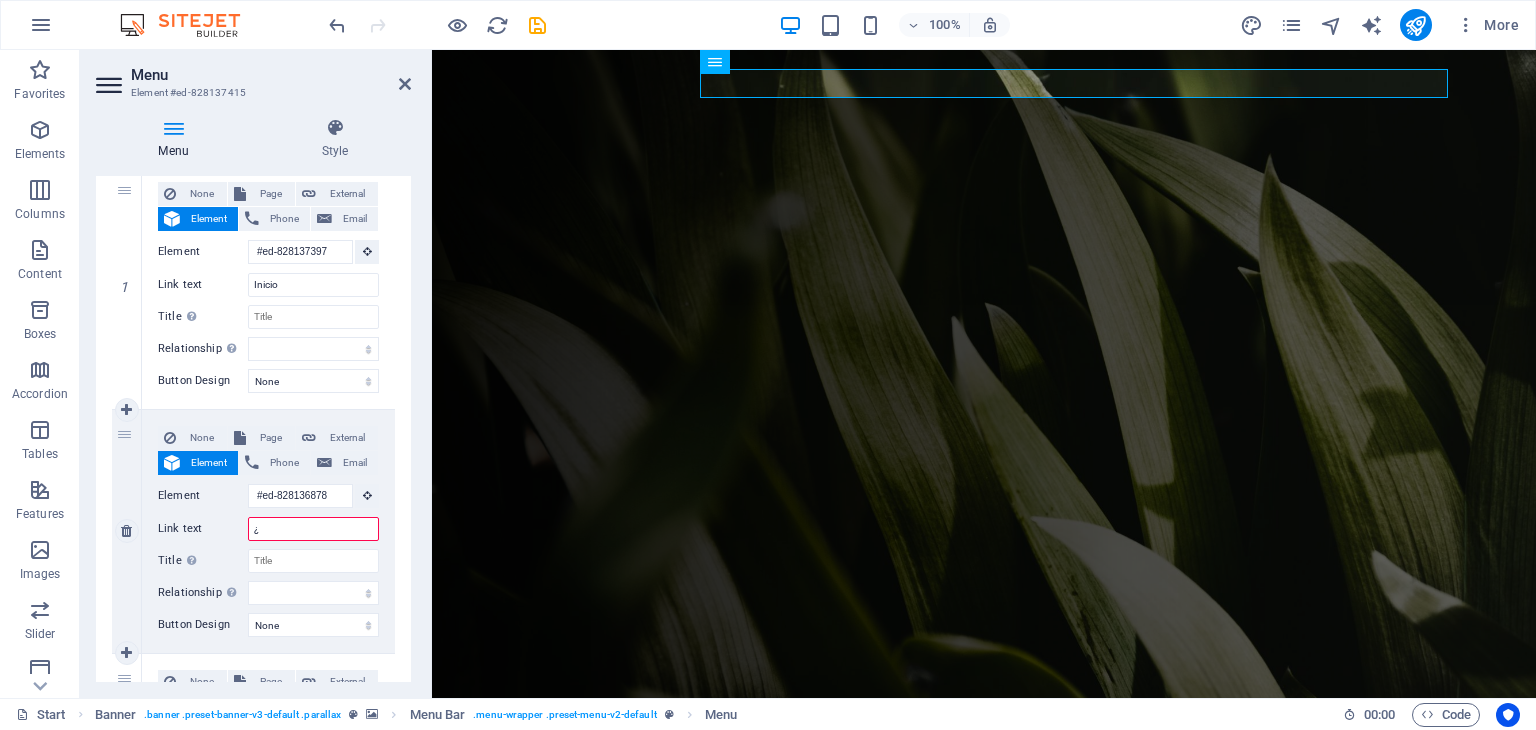 select 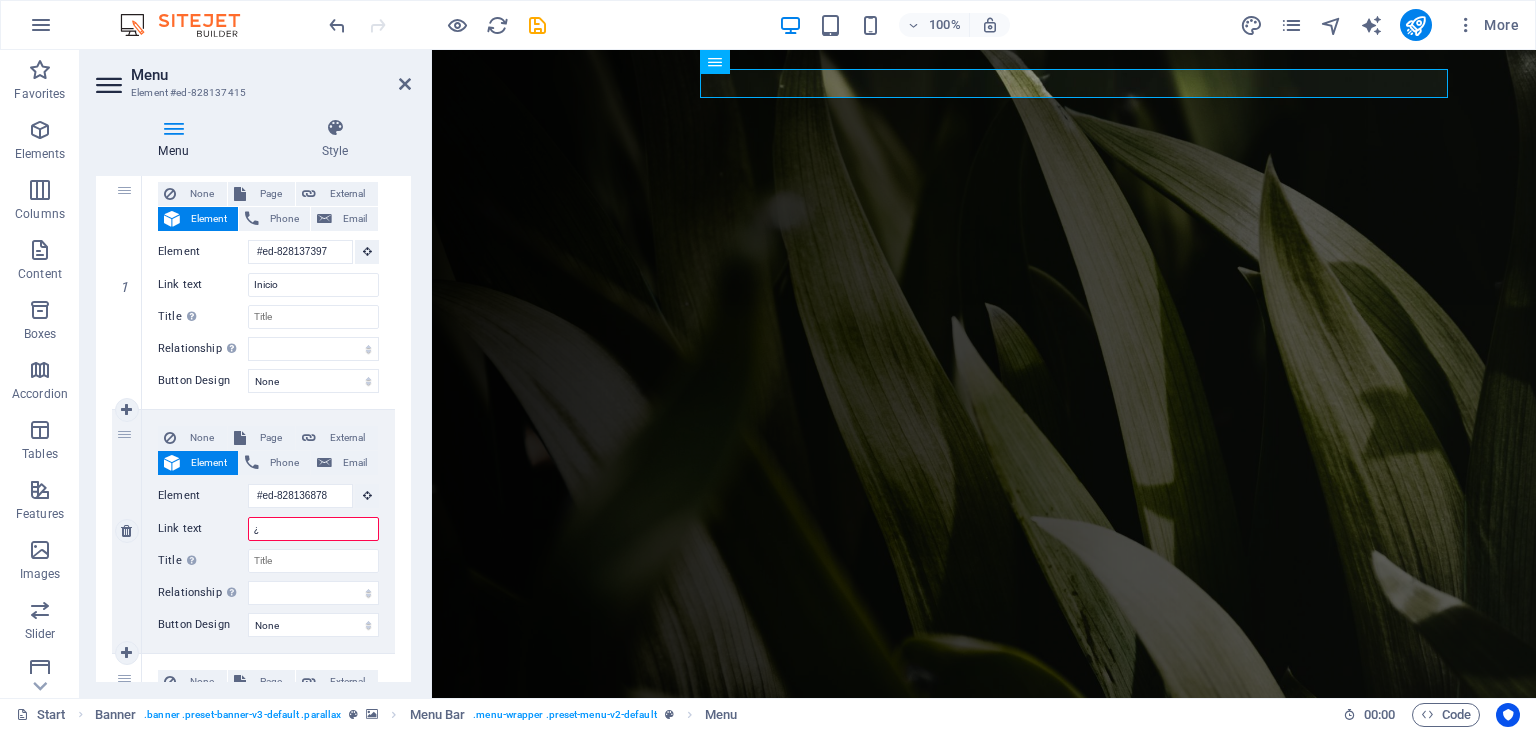 select 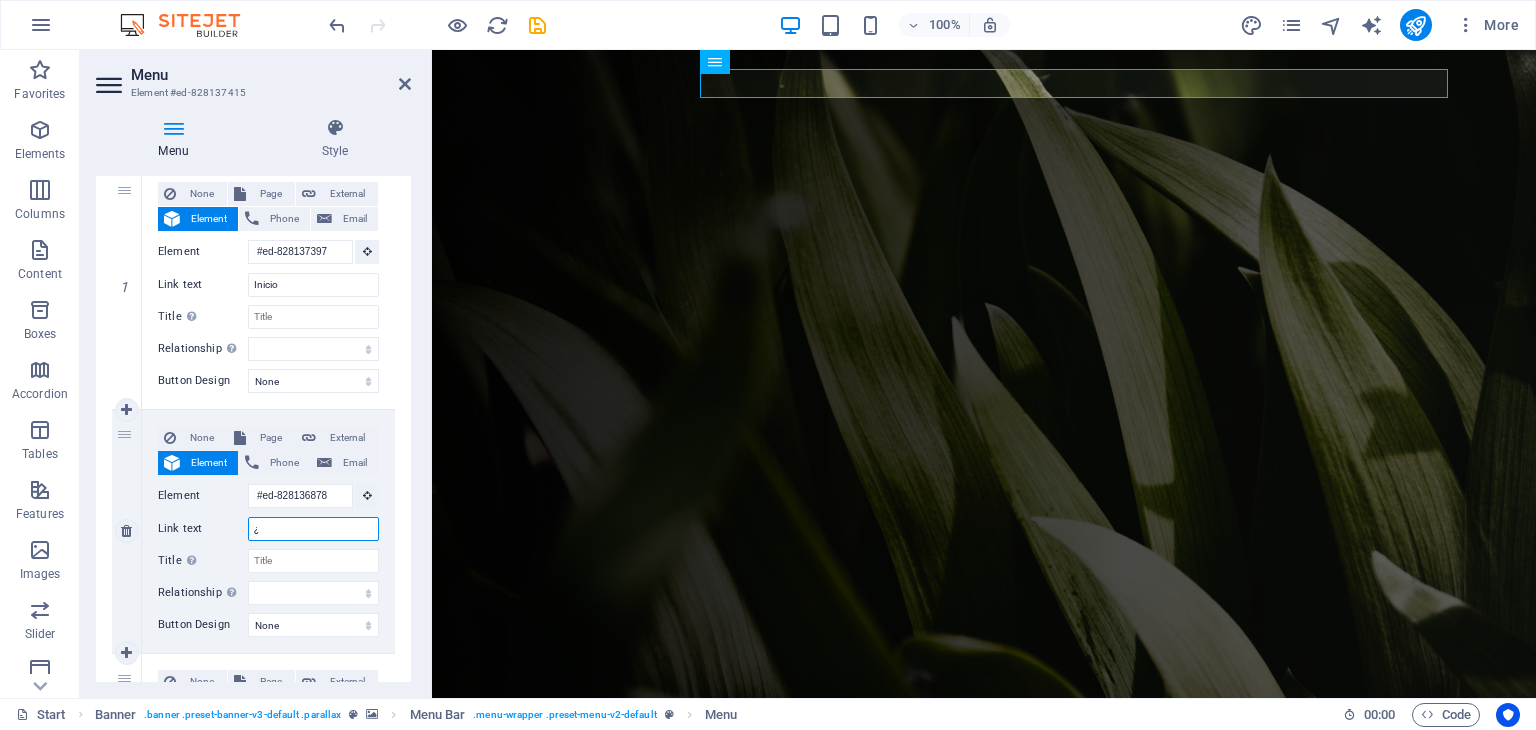 type on "¿Q" 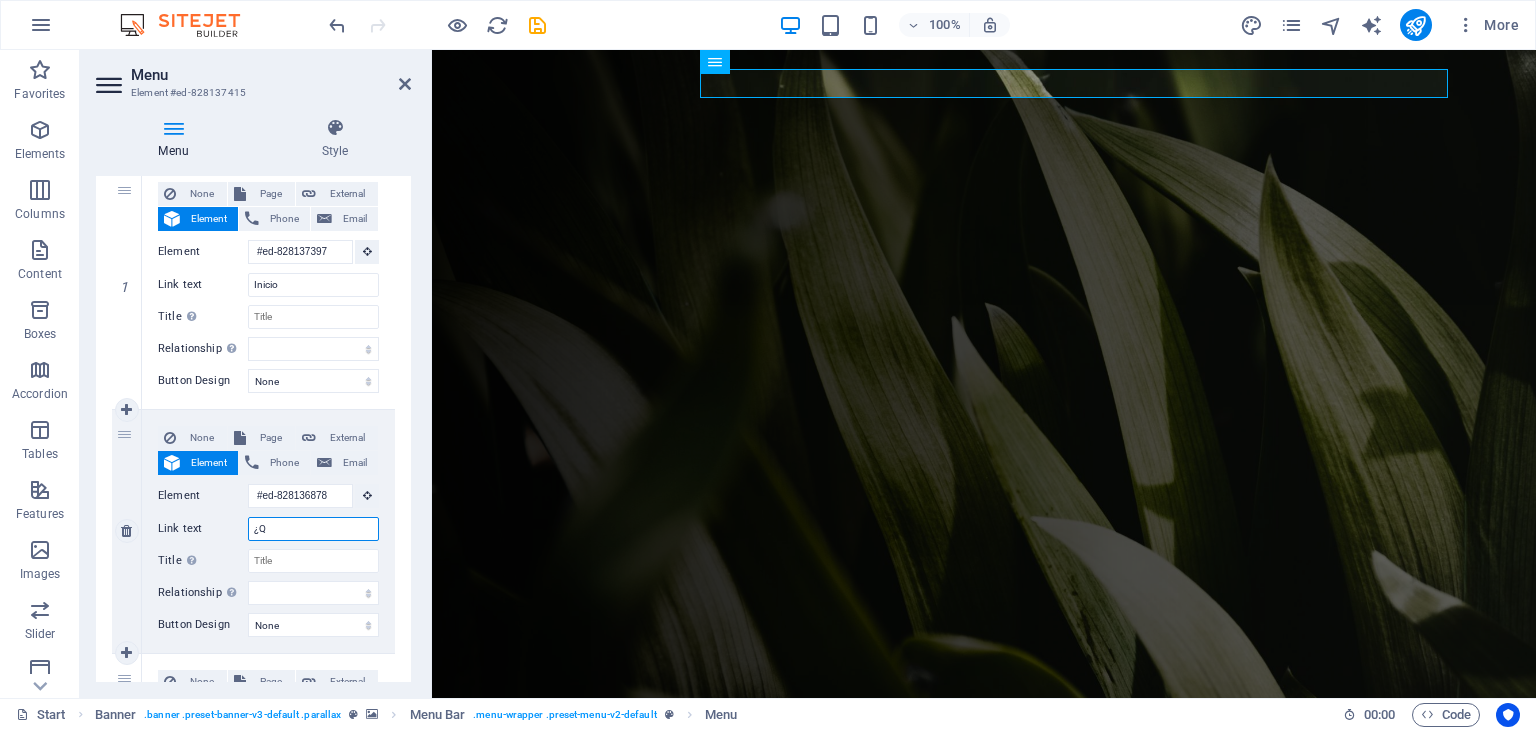select 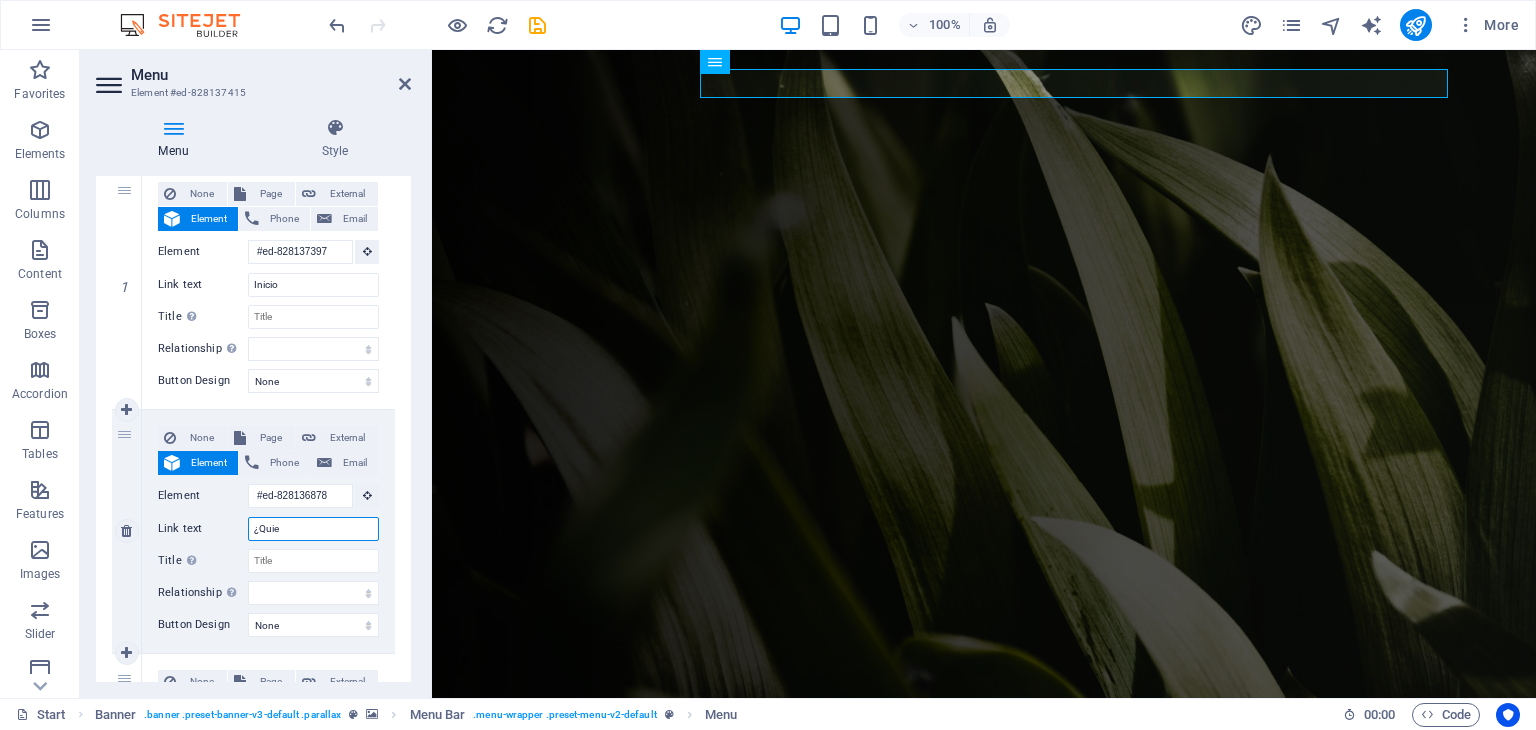type on "¿Quien" 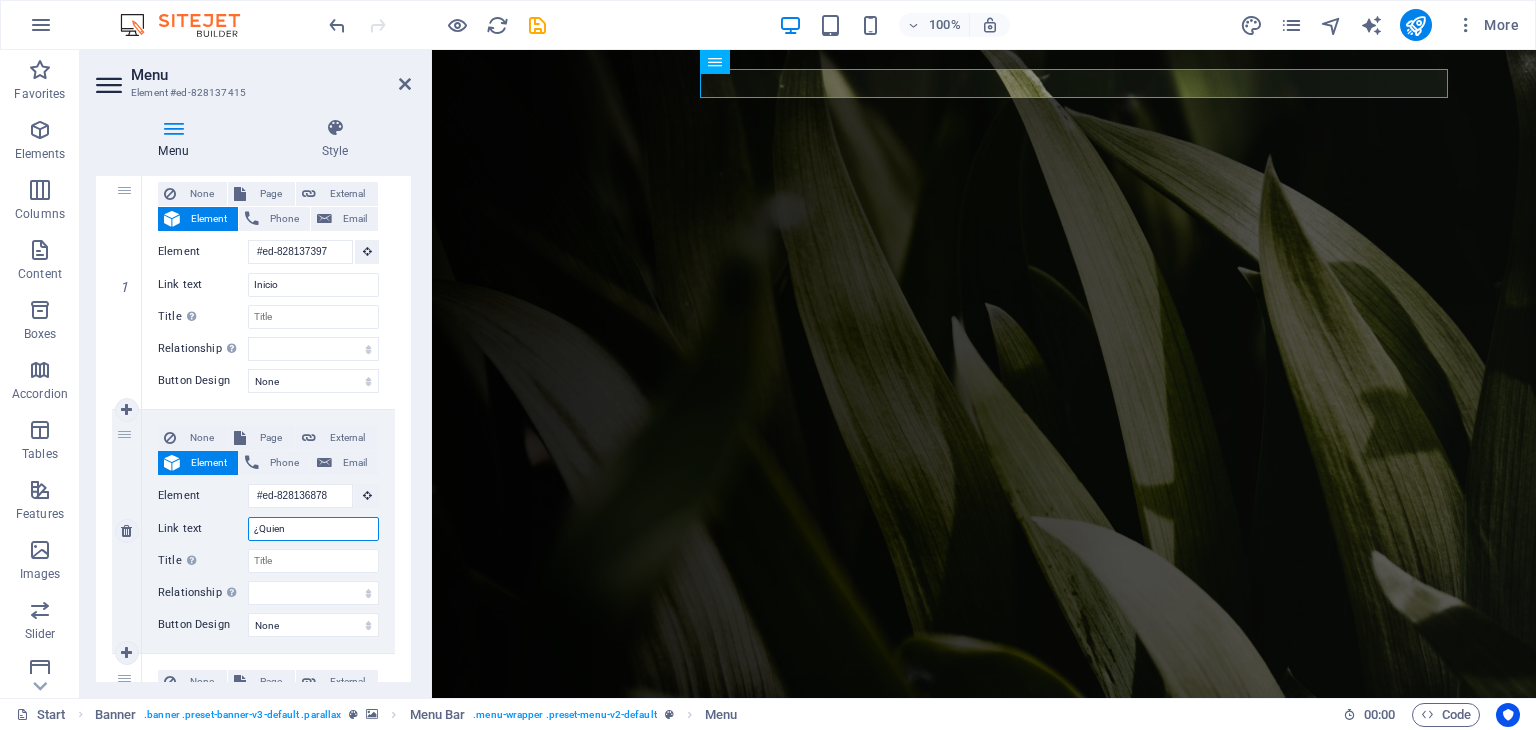 select 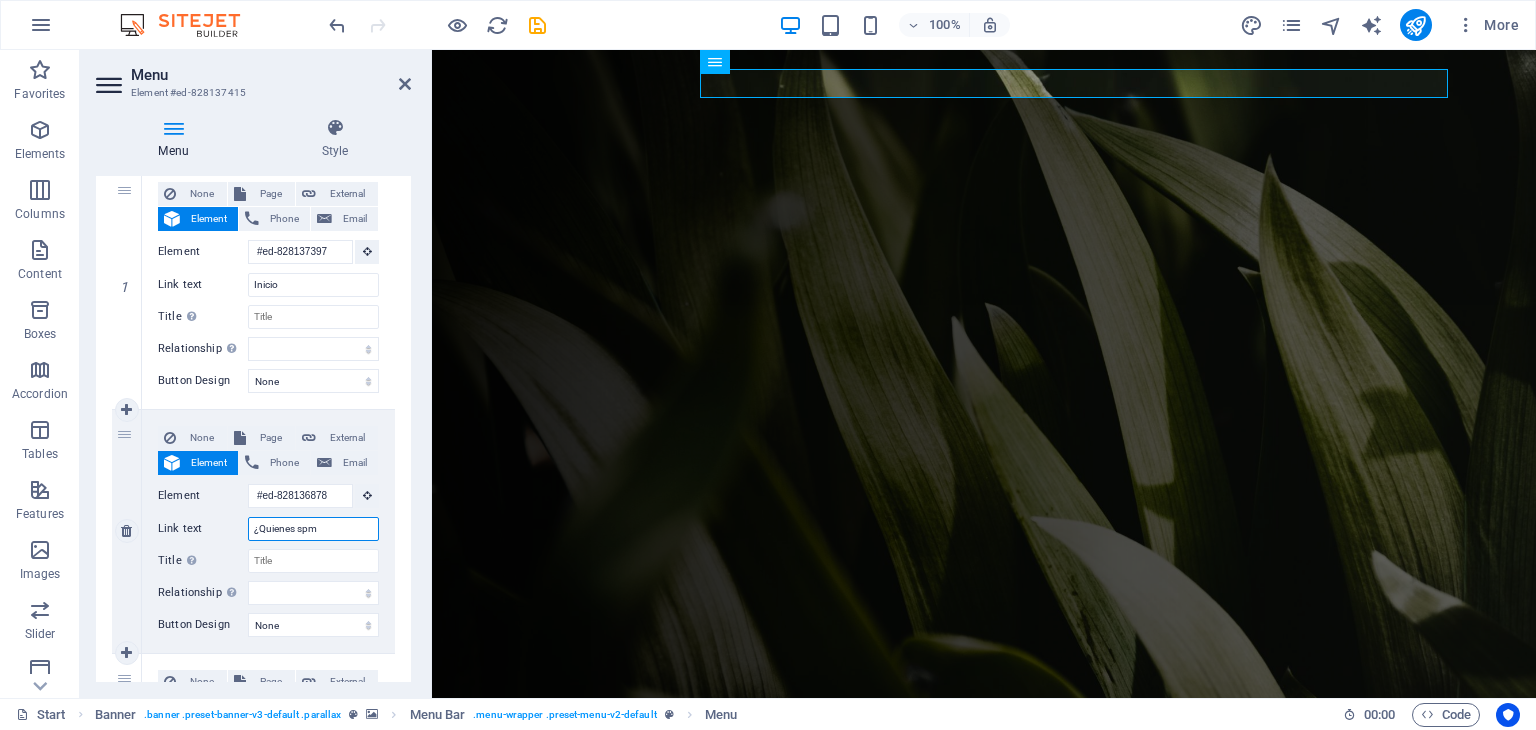 type on "¿Quienes spmp" 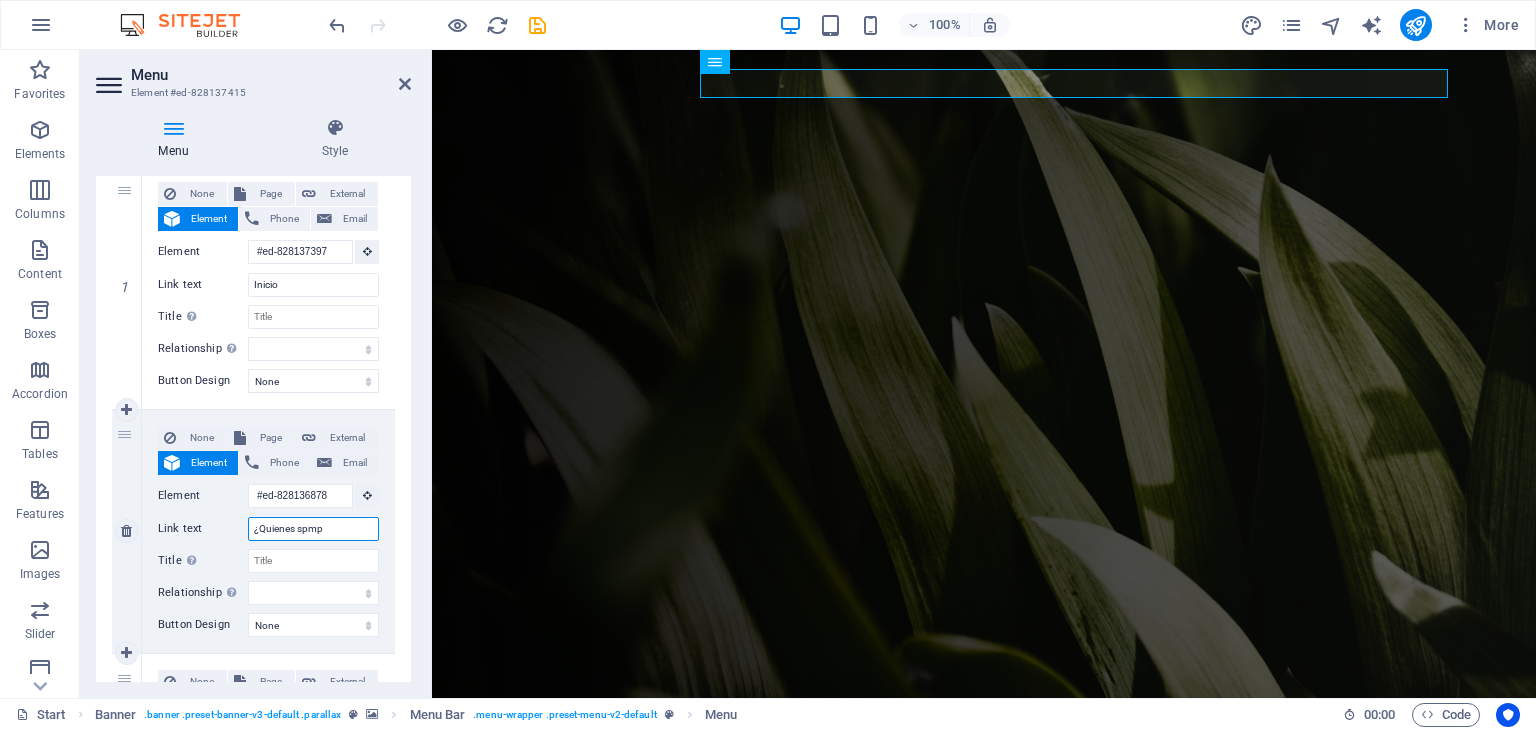 select 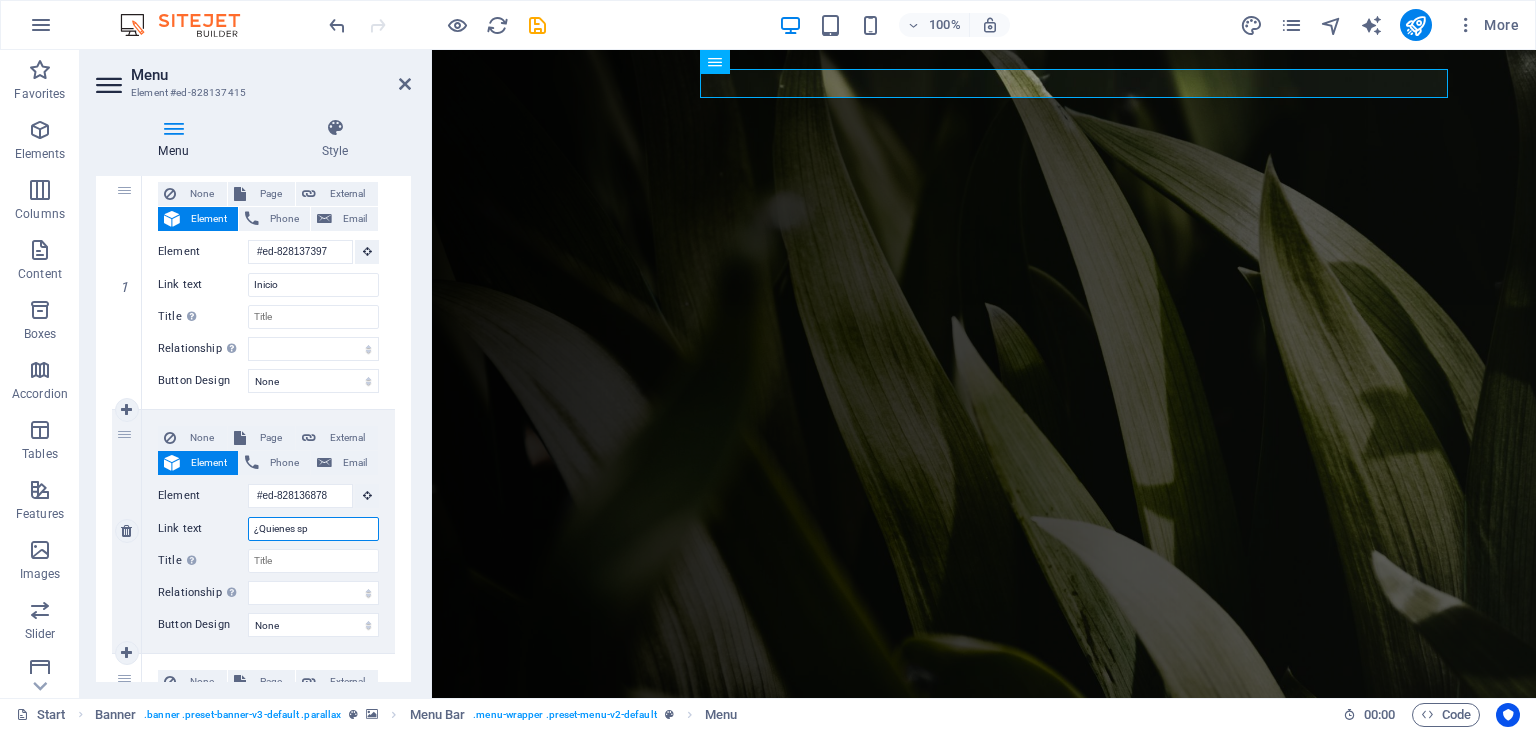 type on "¿Quienes s" 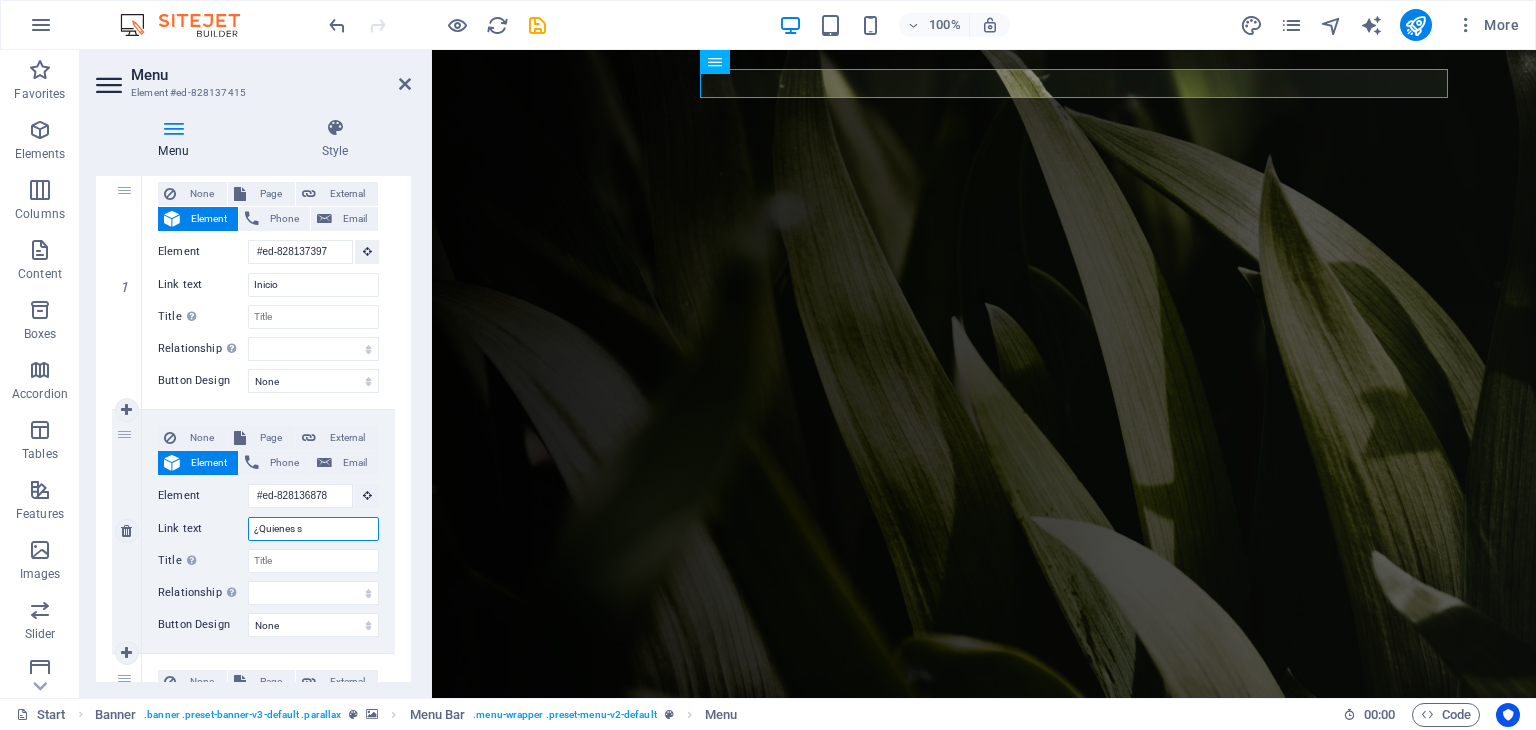 select 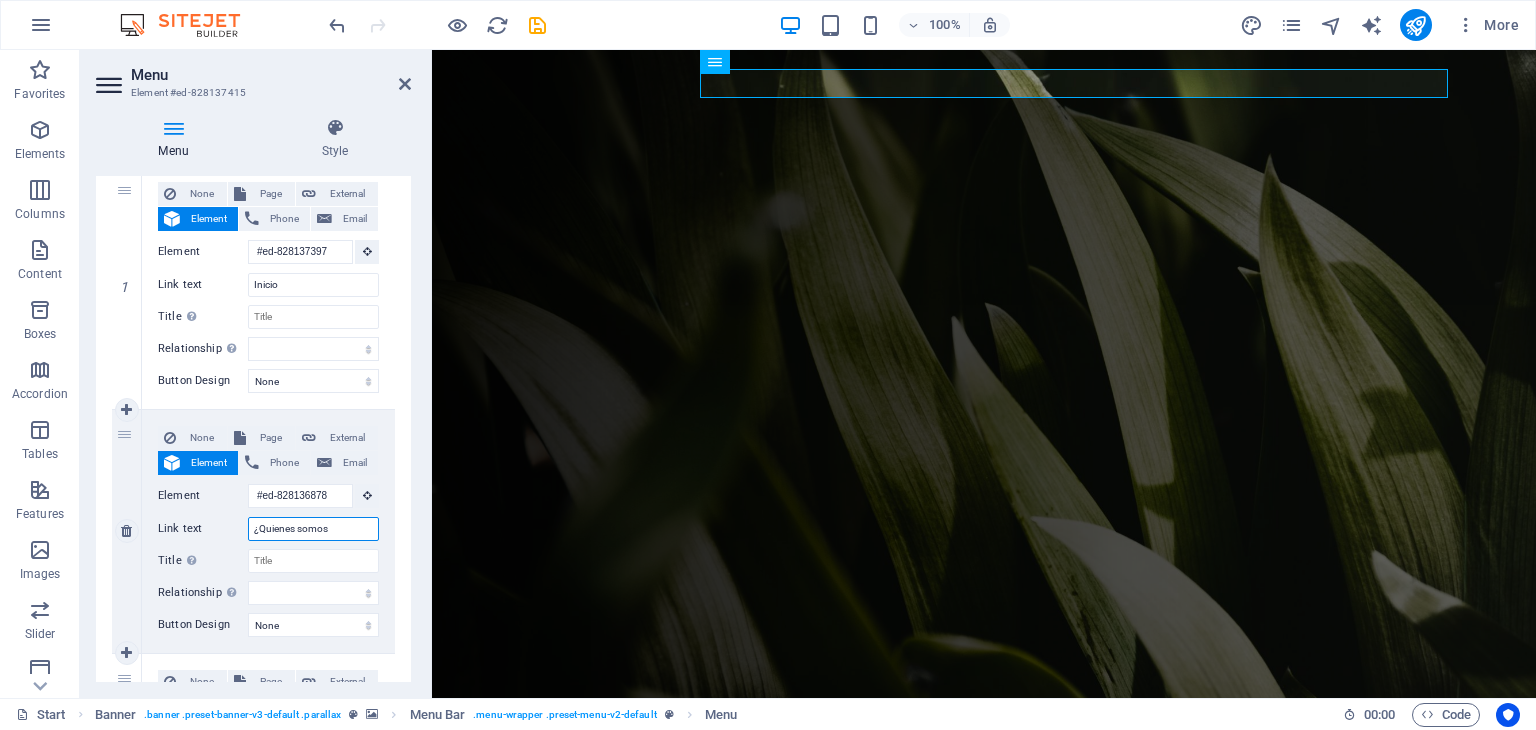 type on "¿Quienes somos?" 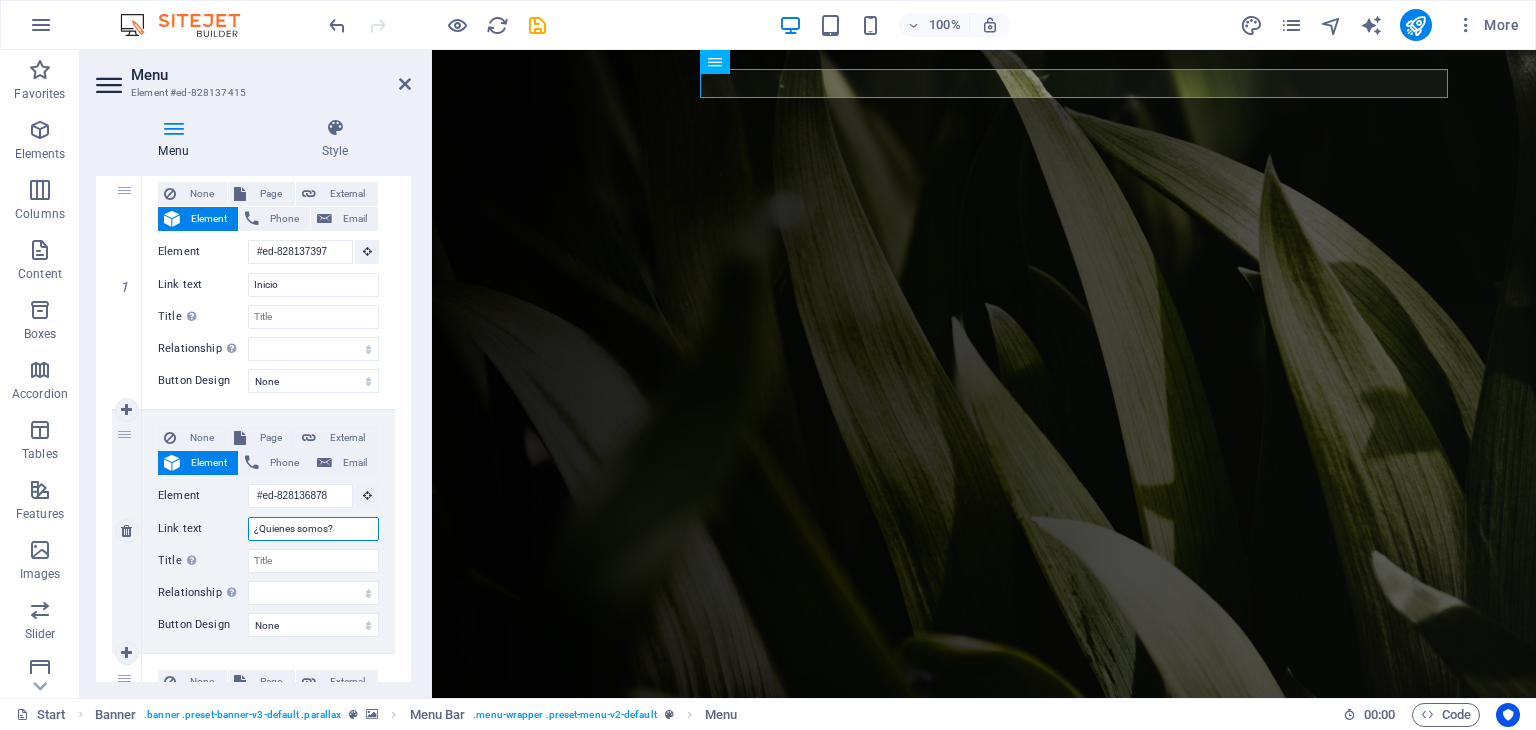 select 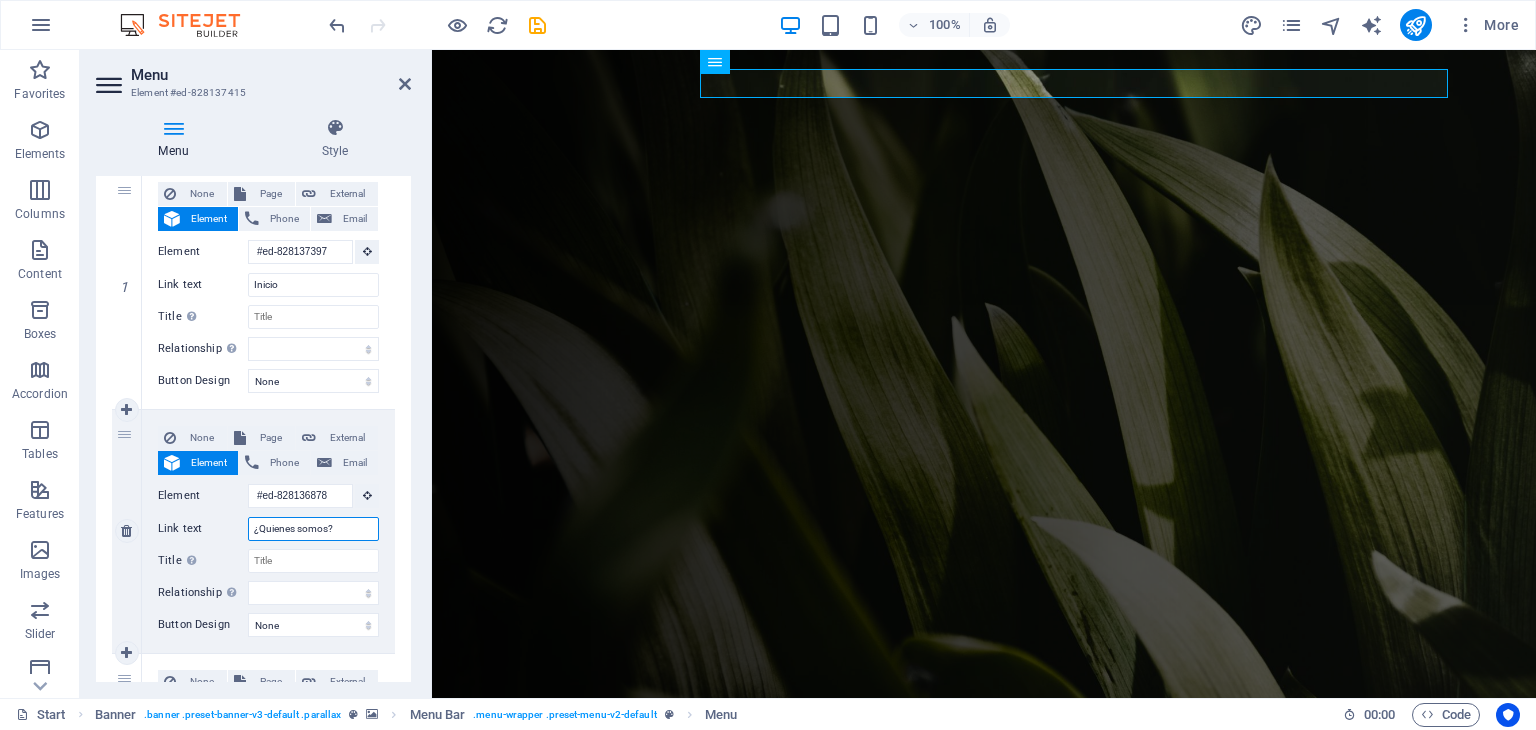 click on "¿Quienes somos?" at bounding box center [313, 529] 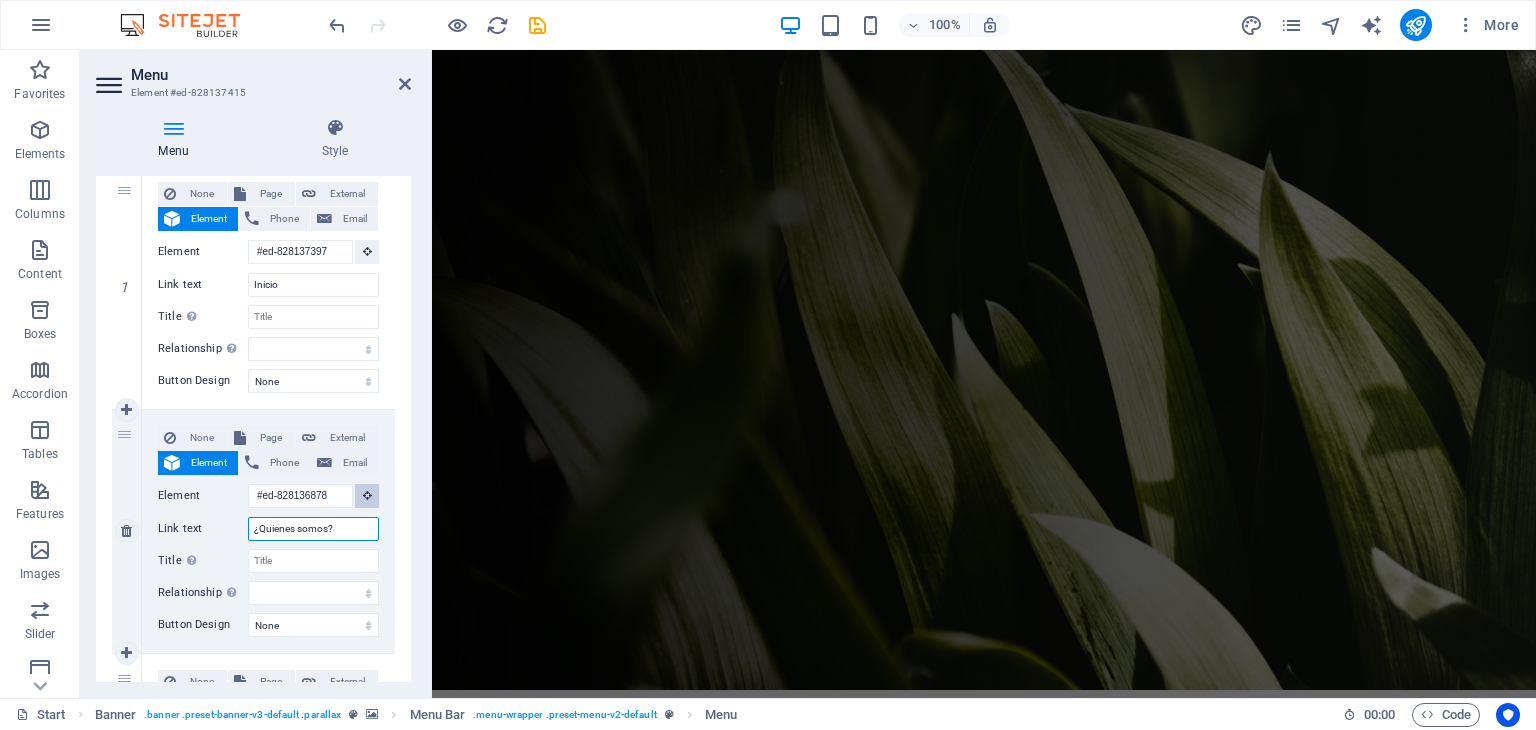 scroll, scrollTop: 0, scrollLeft: 0, axis: both 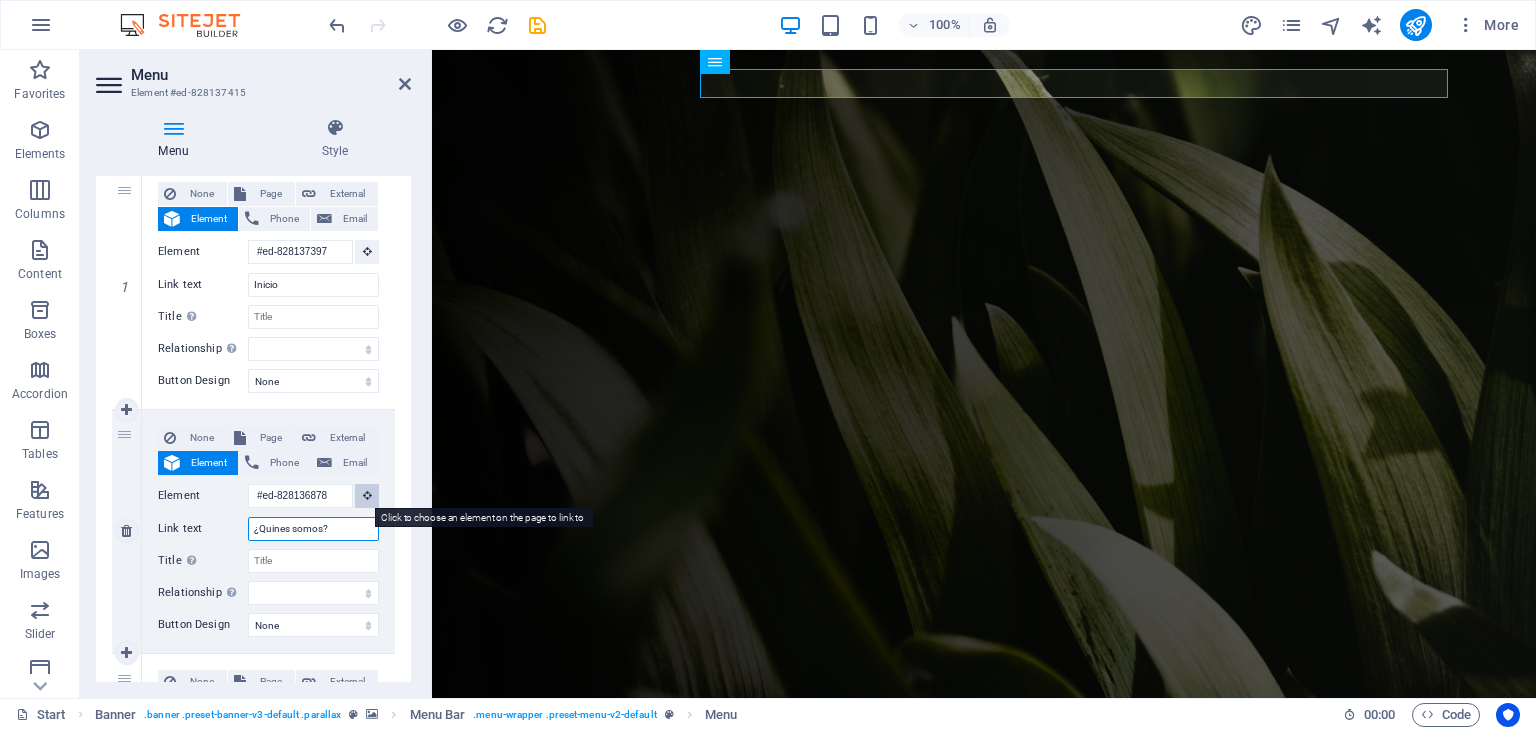 type on "¿Quiènes somos?" 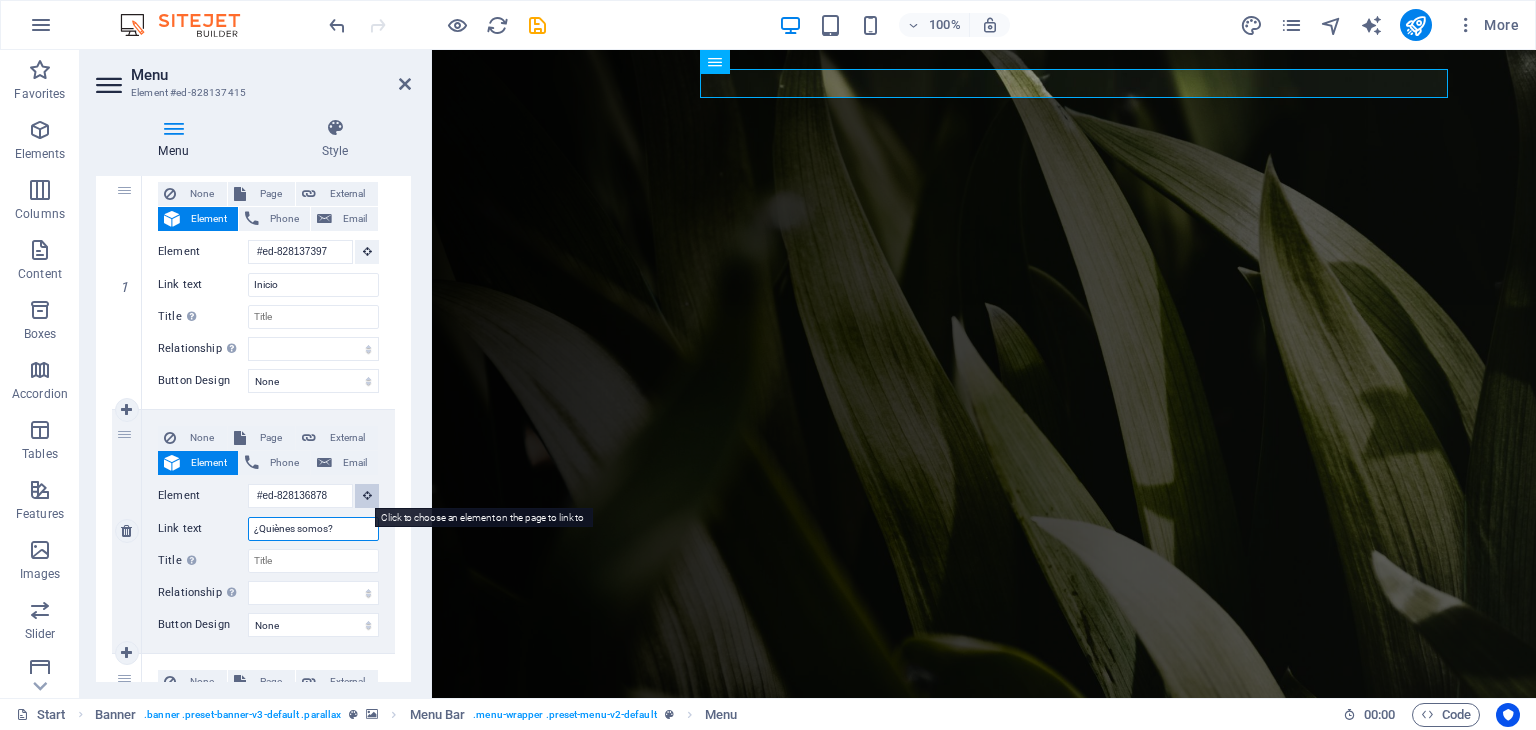 select 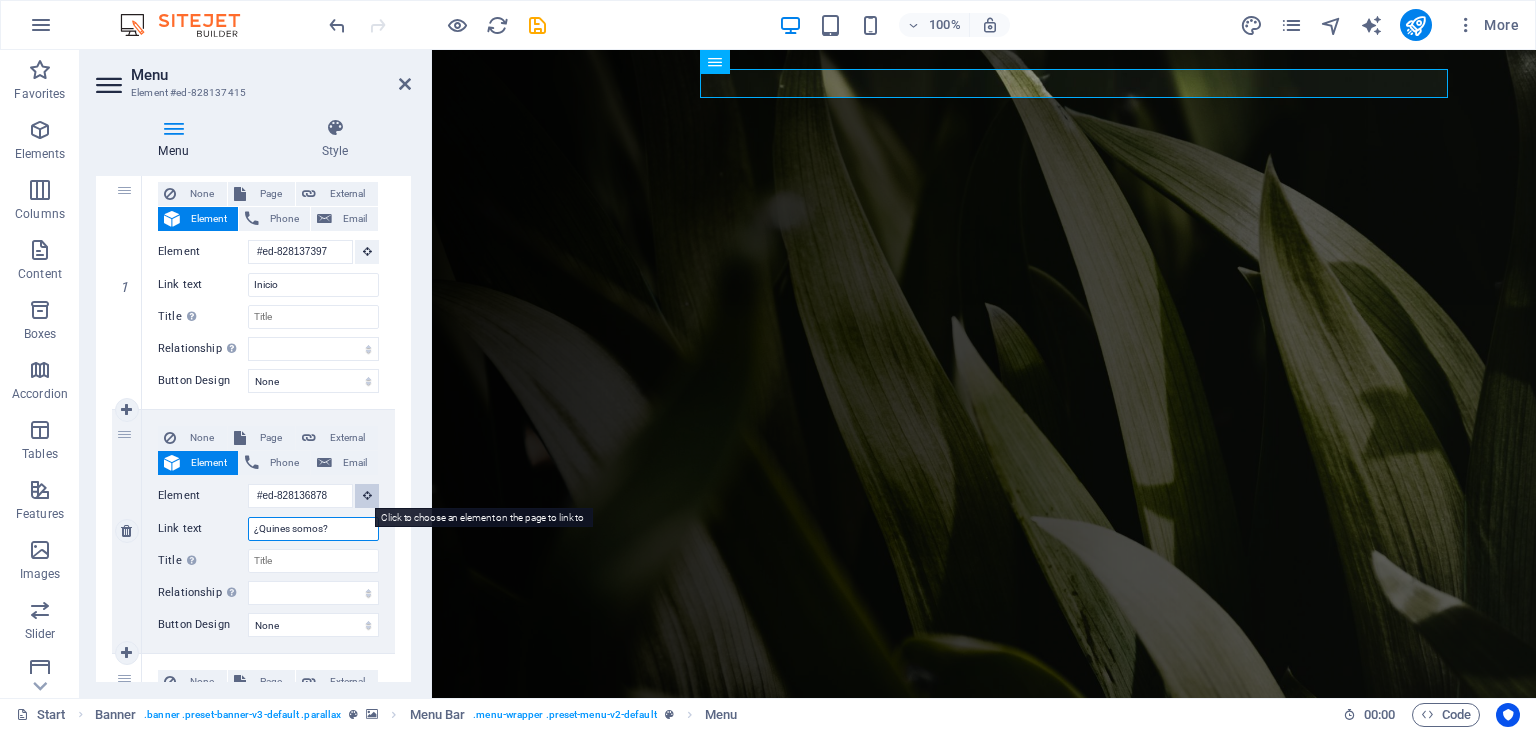 type on "¿Qunes somos?" 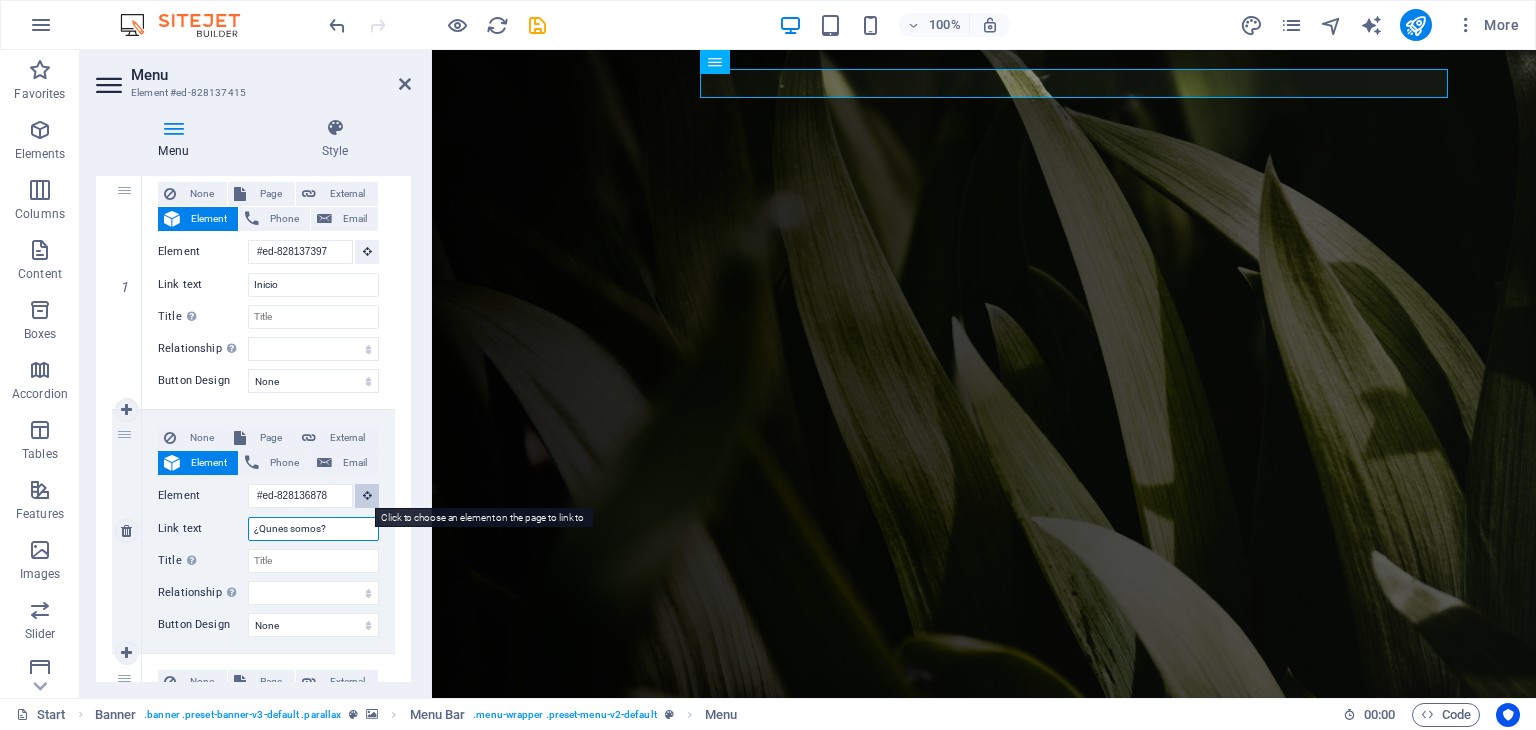 select 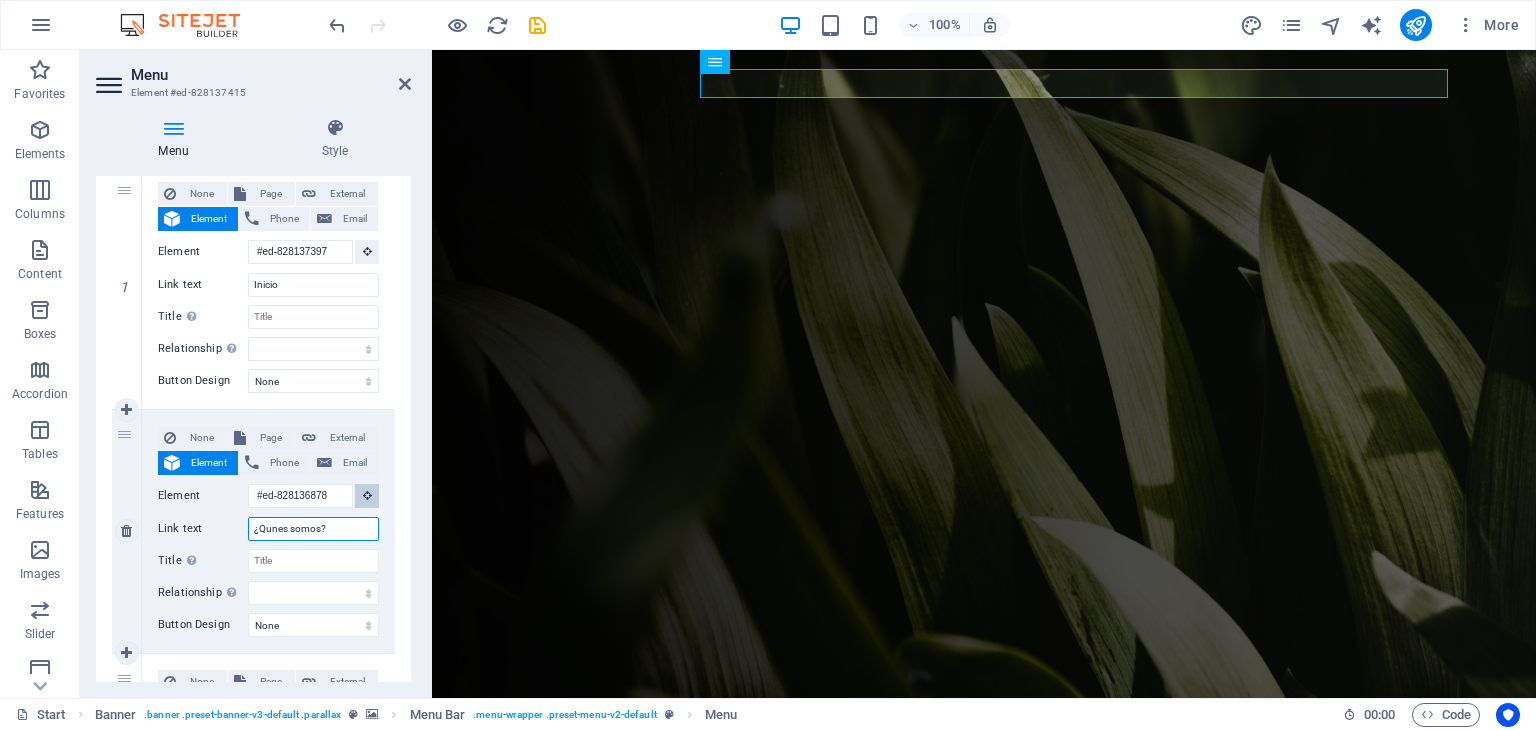 type on "¿Quènes somos?" 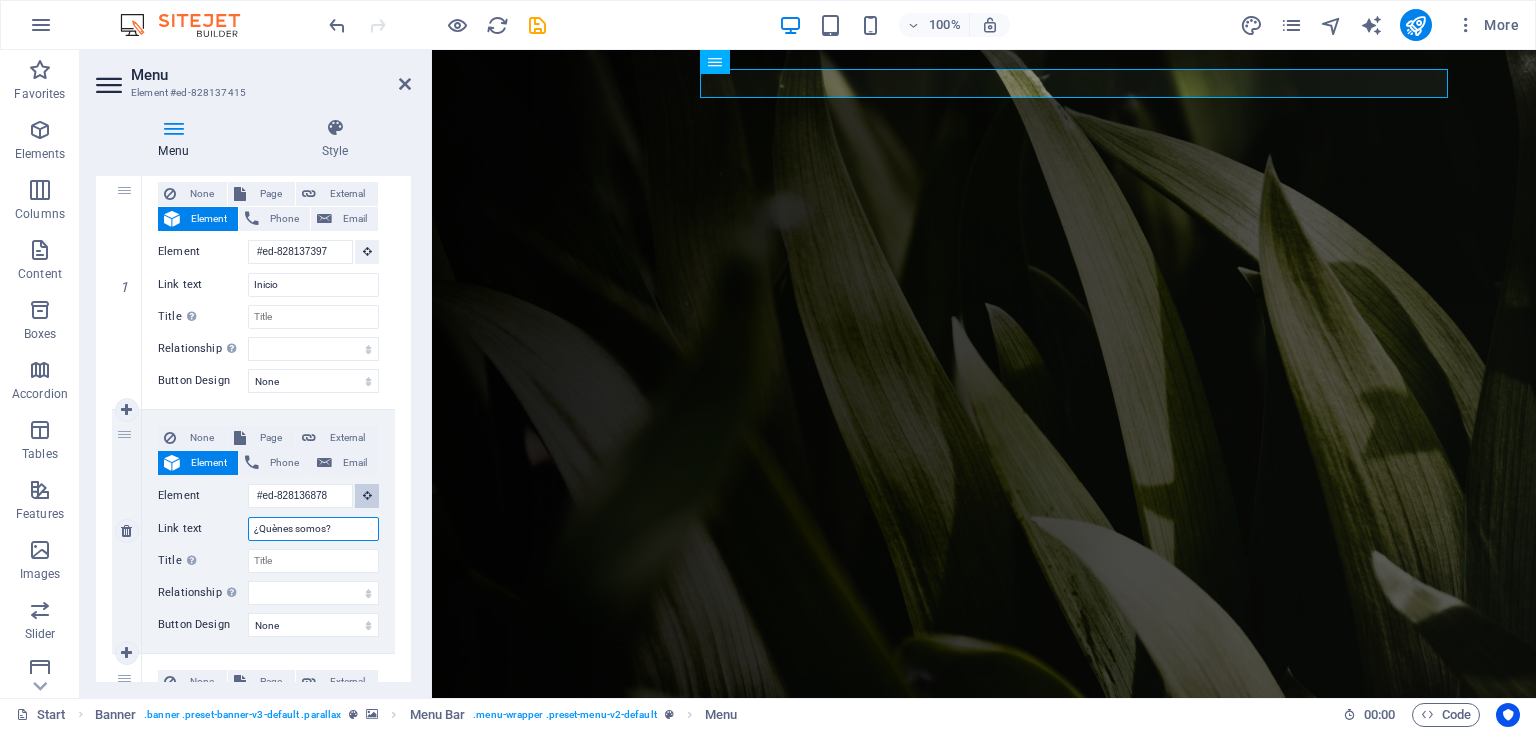 select 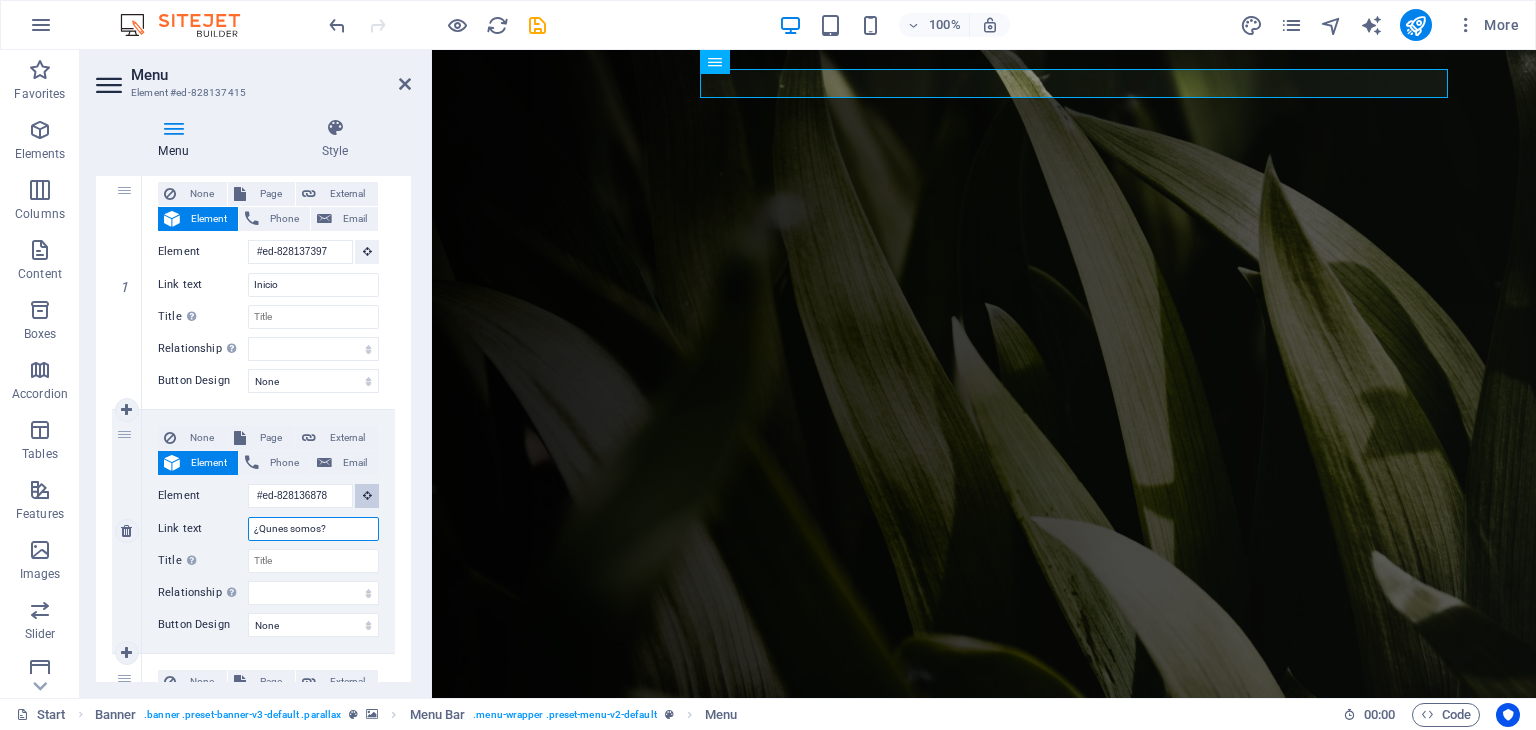 type on "¿Quines somos?" 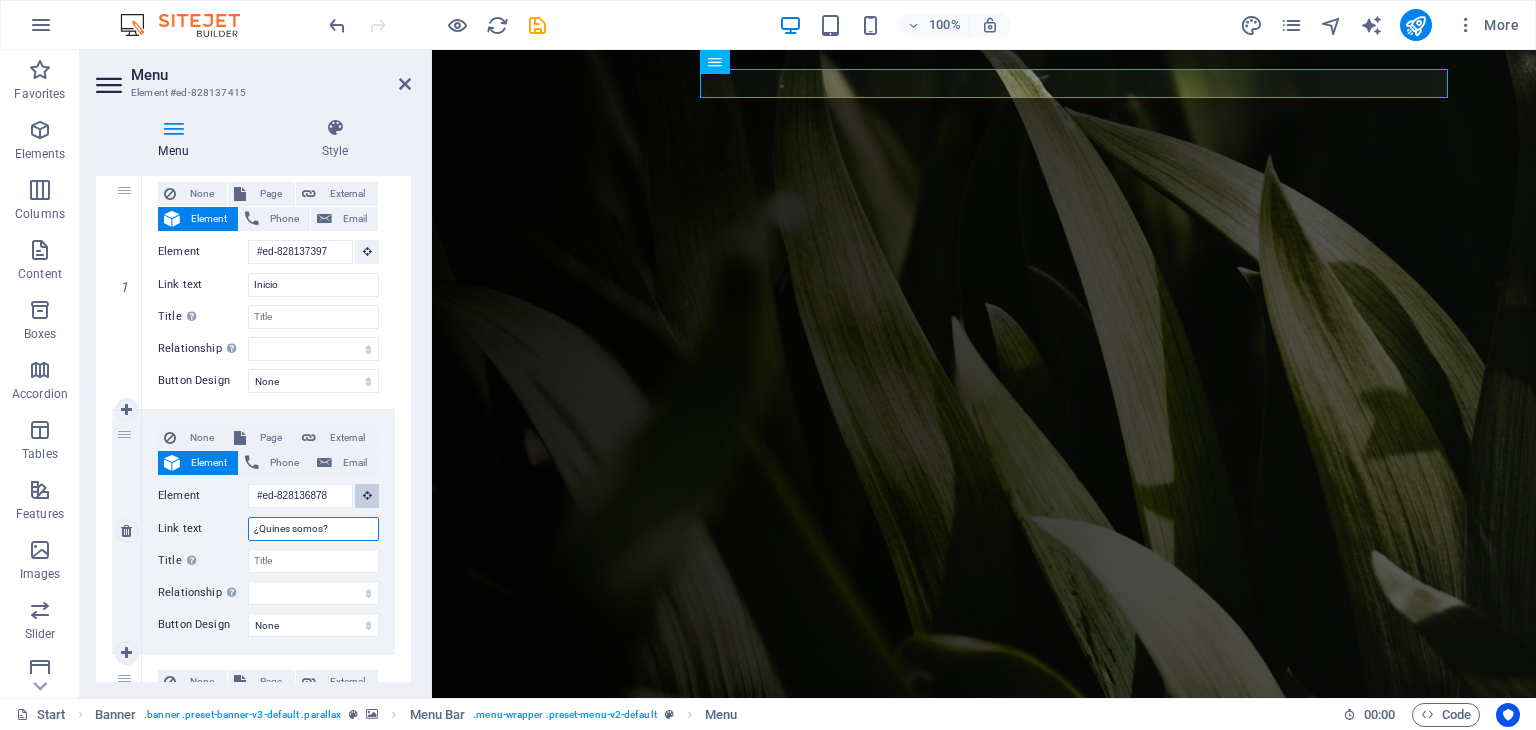 select 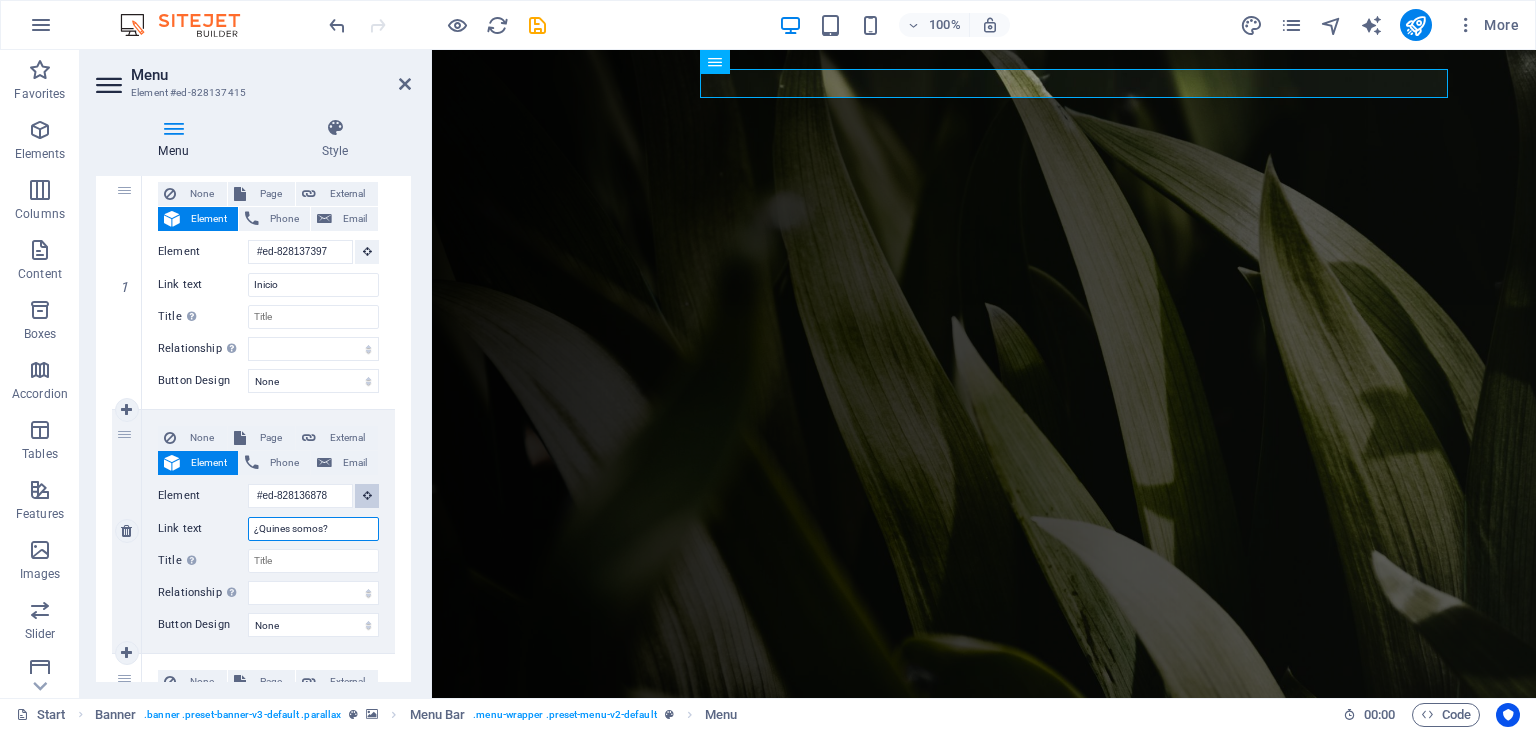 type on "¿Quiènes somos?" 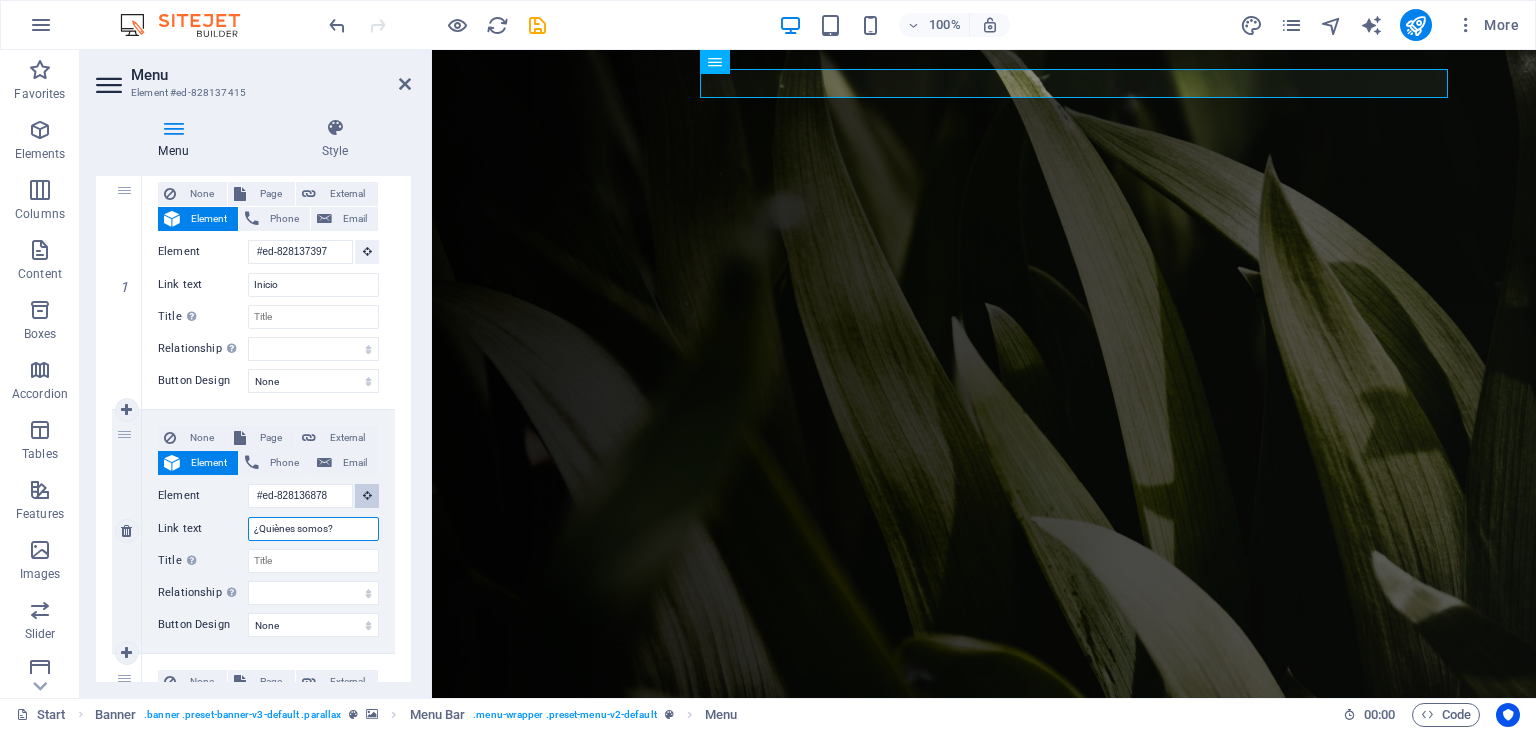 select 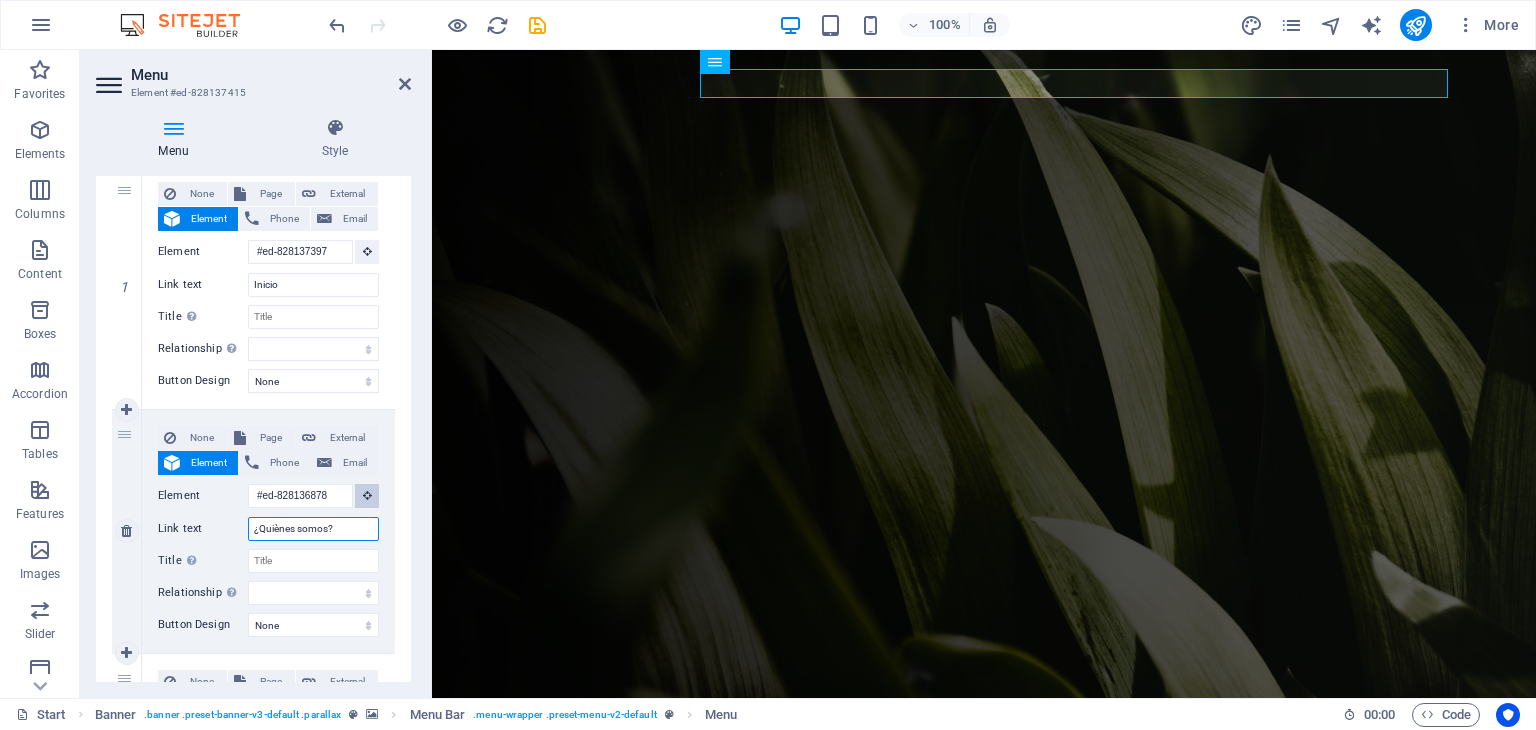 type on "¿Quines somos?" 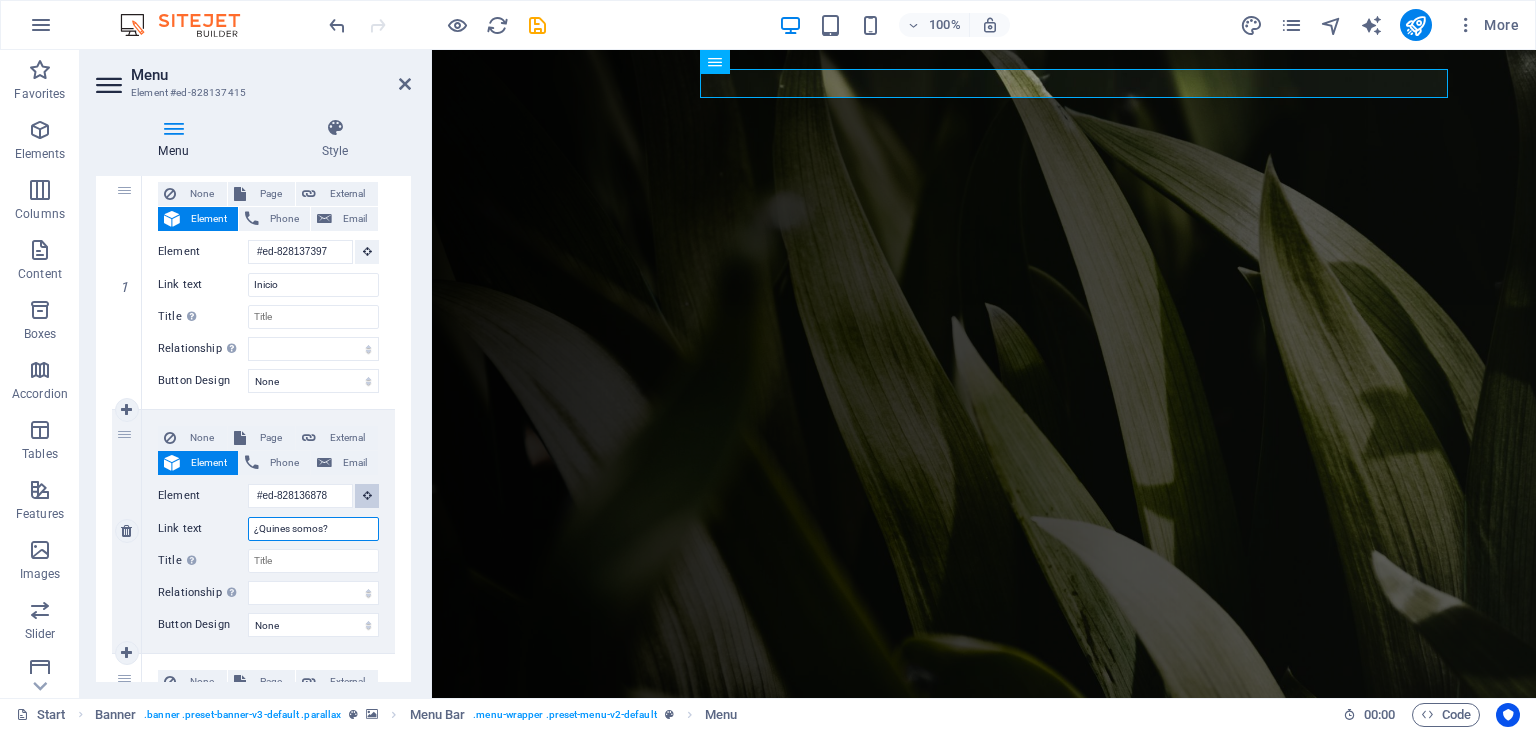 select 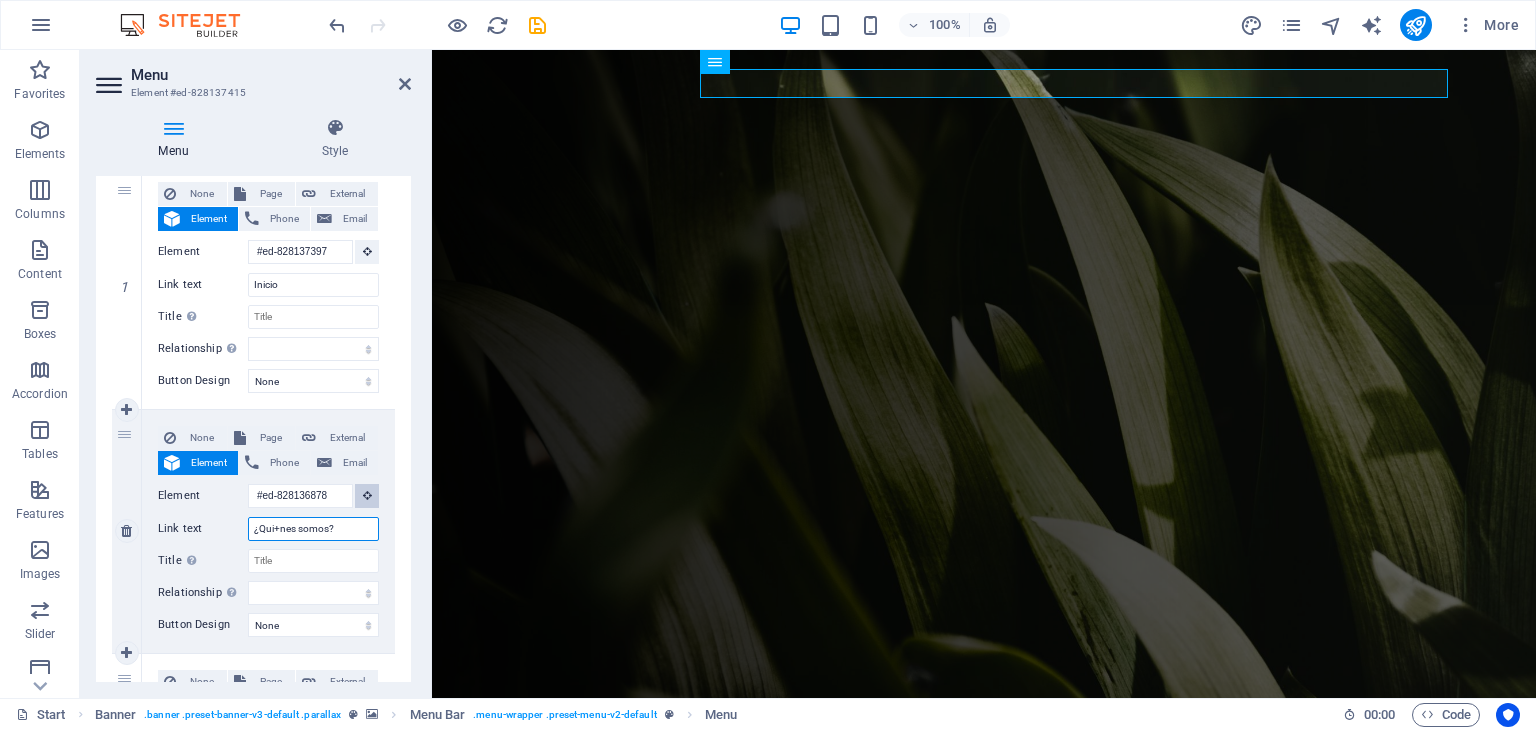 type on "¿Qui+enes somos?" 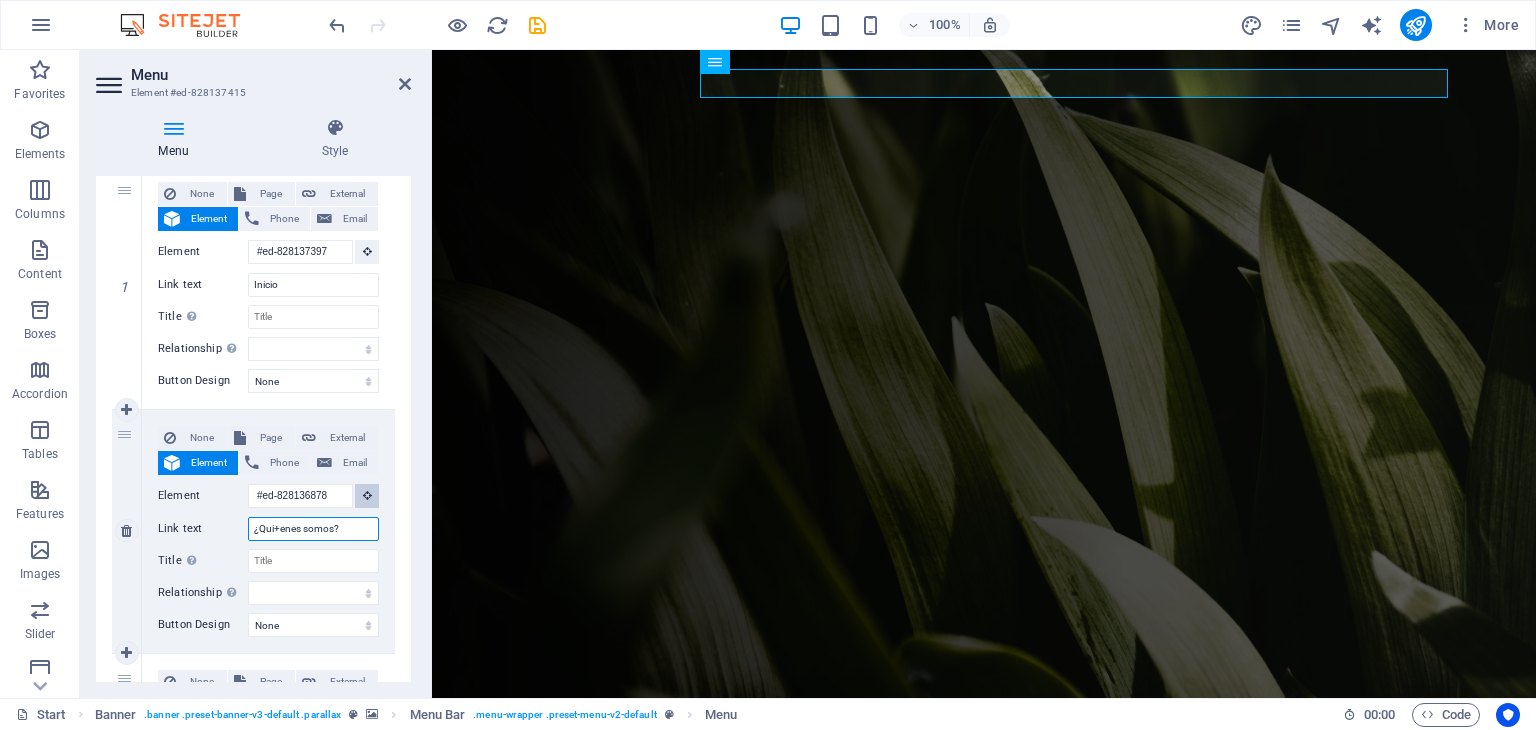 select 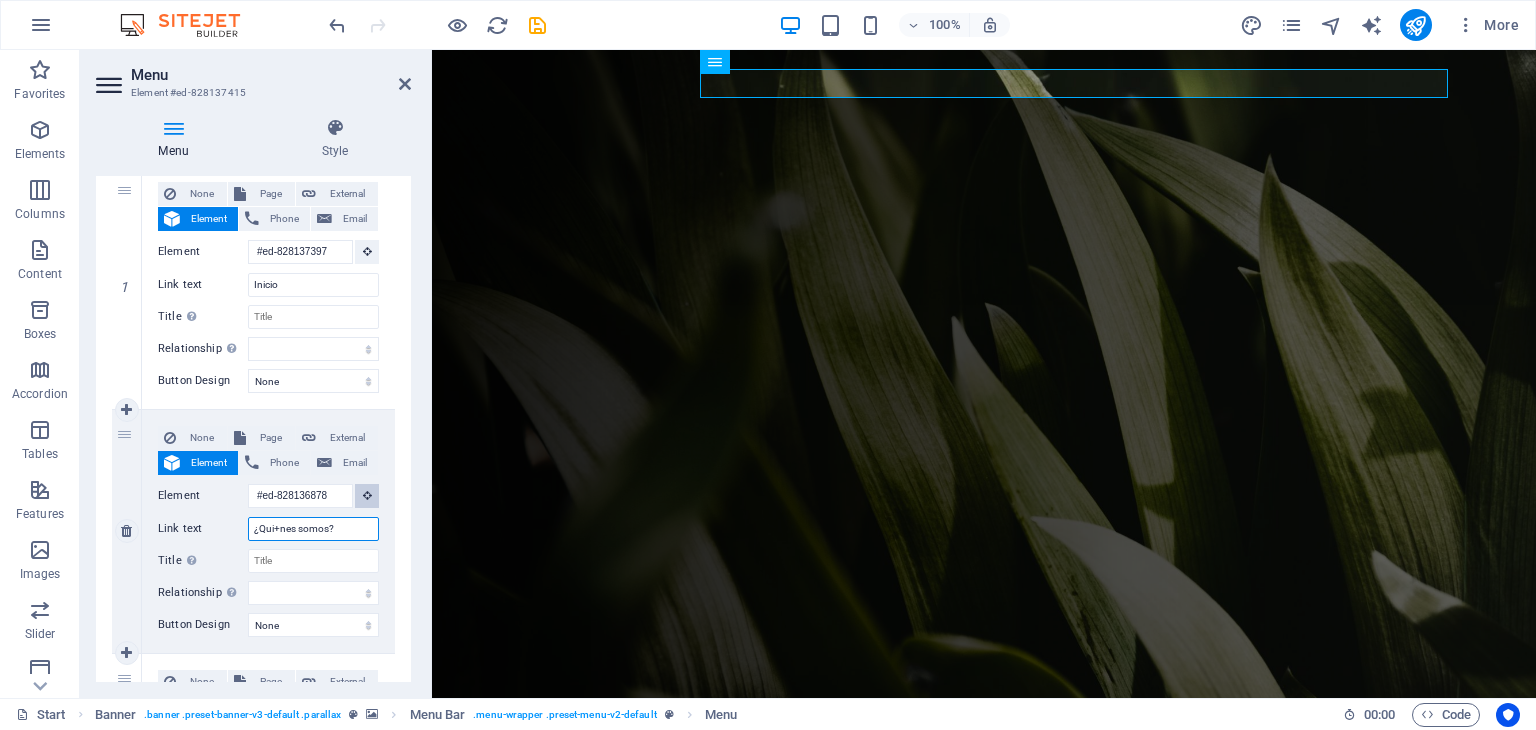 type on "¿Quines somos?" 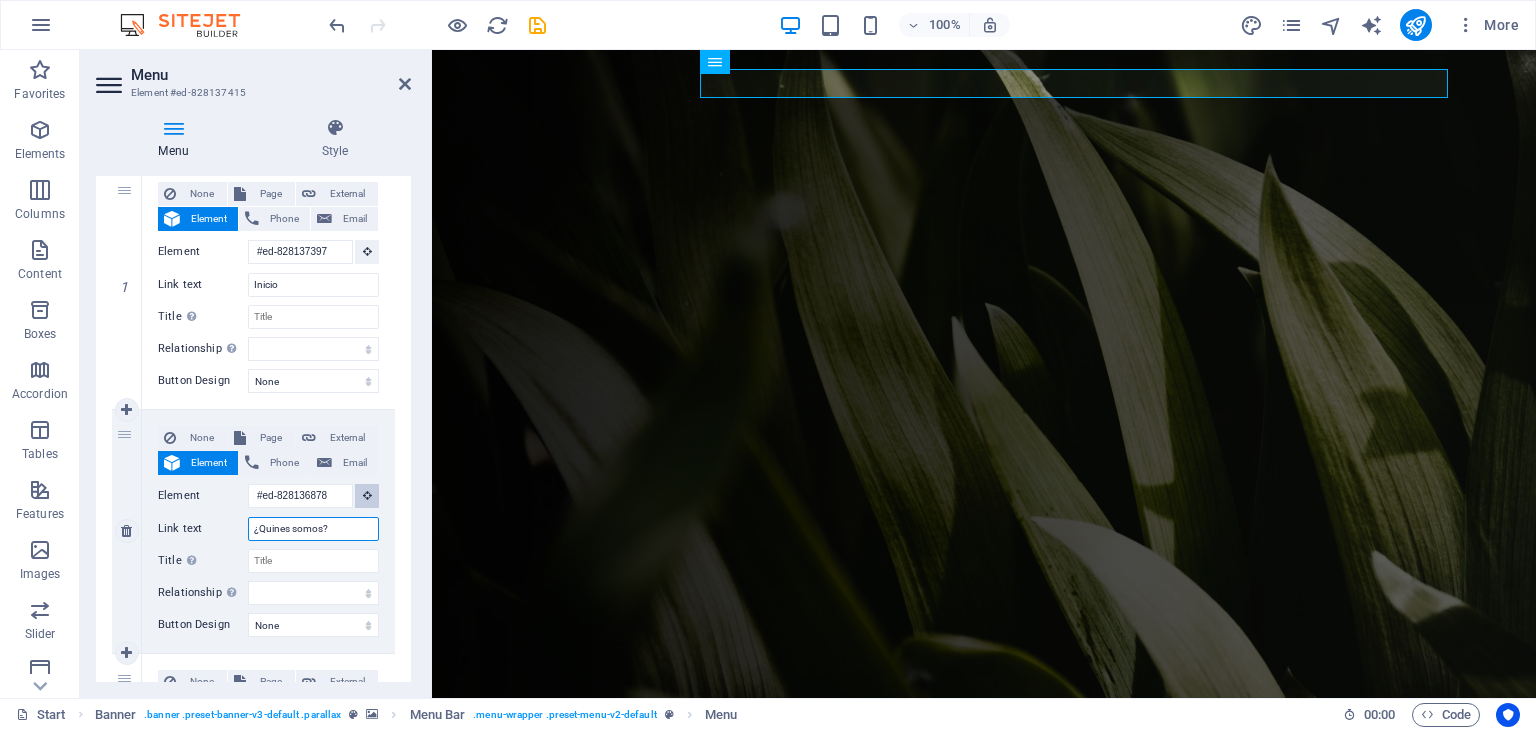 select 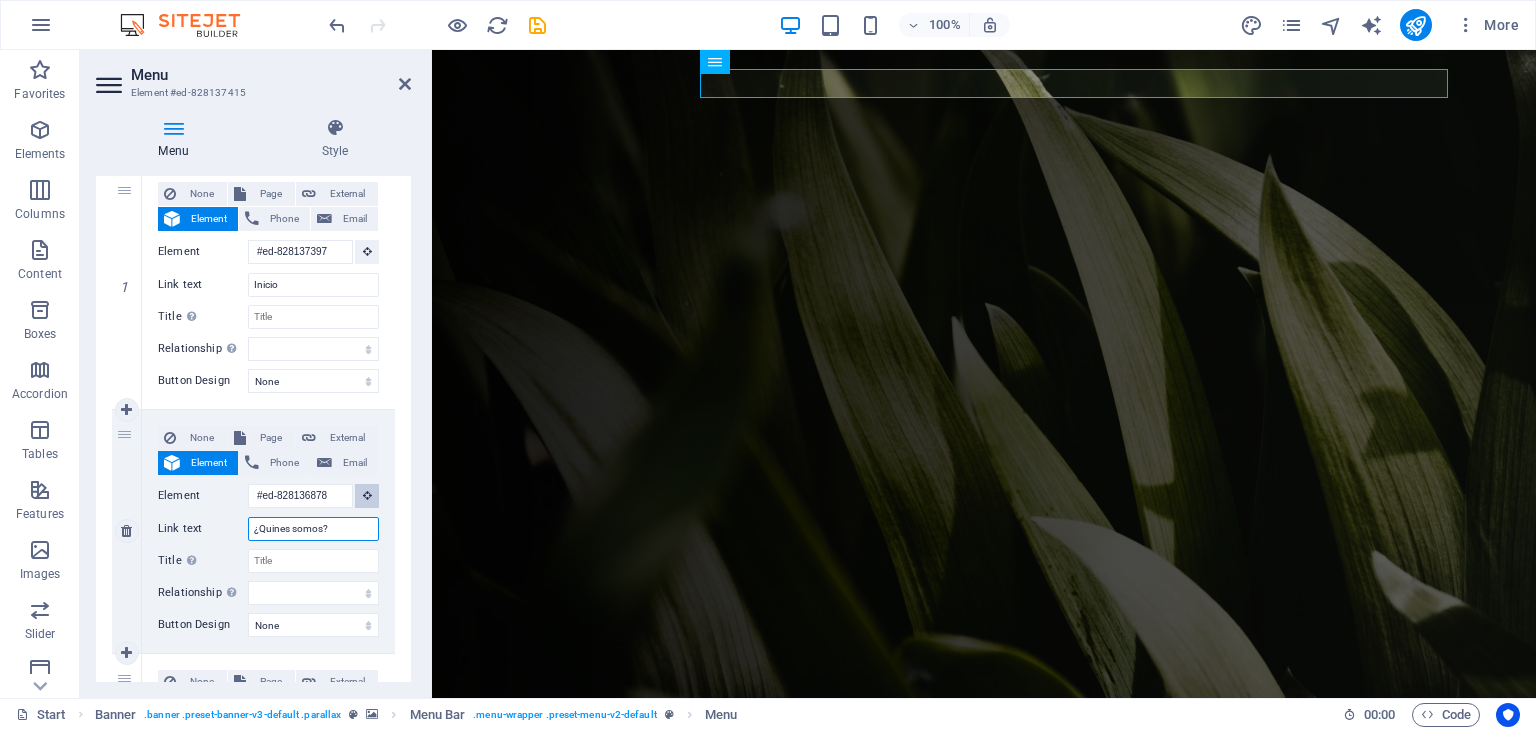 type on "¿Quiénes somos?" 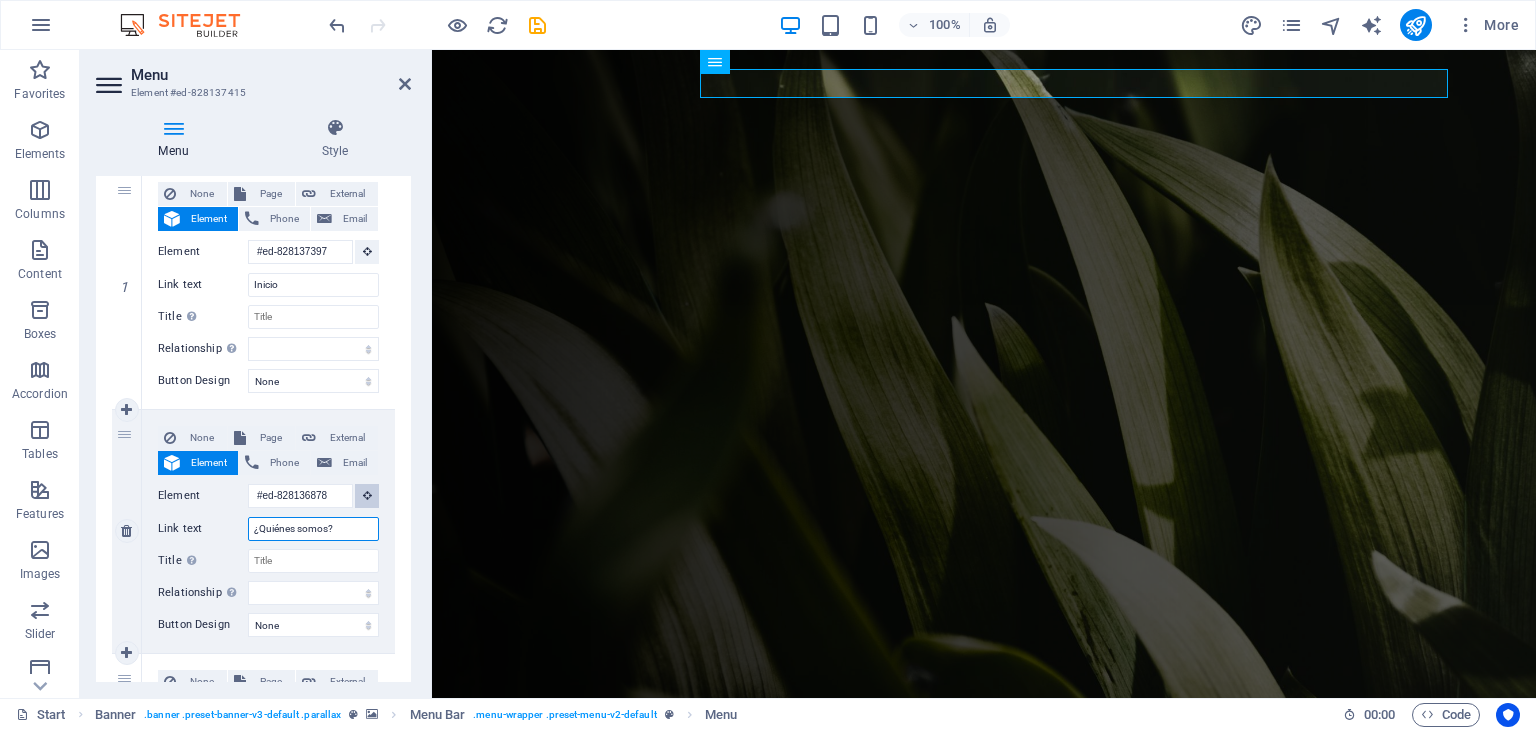 select 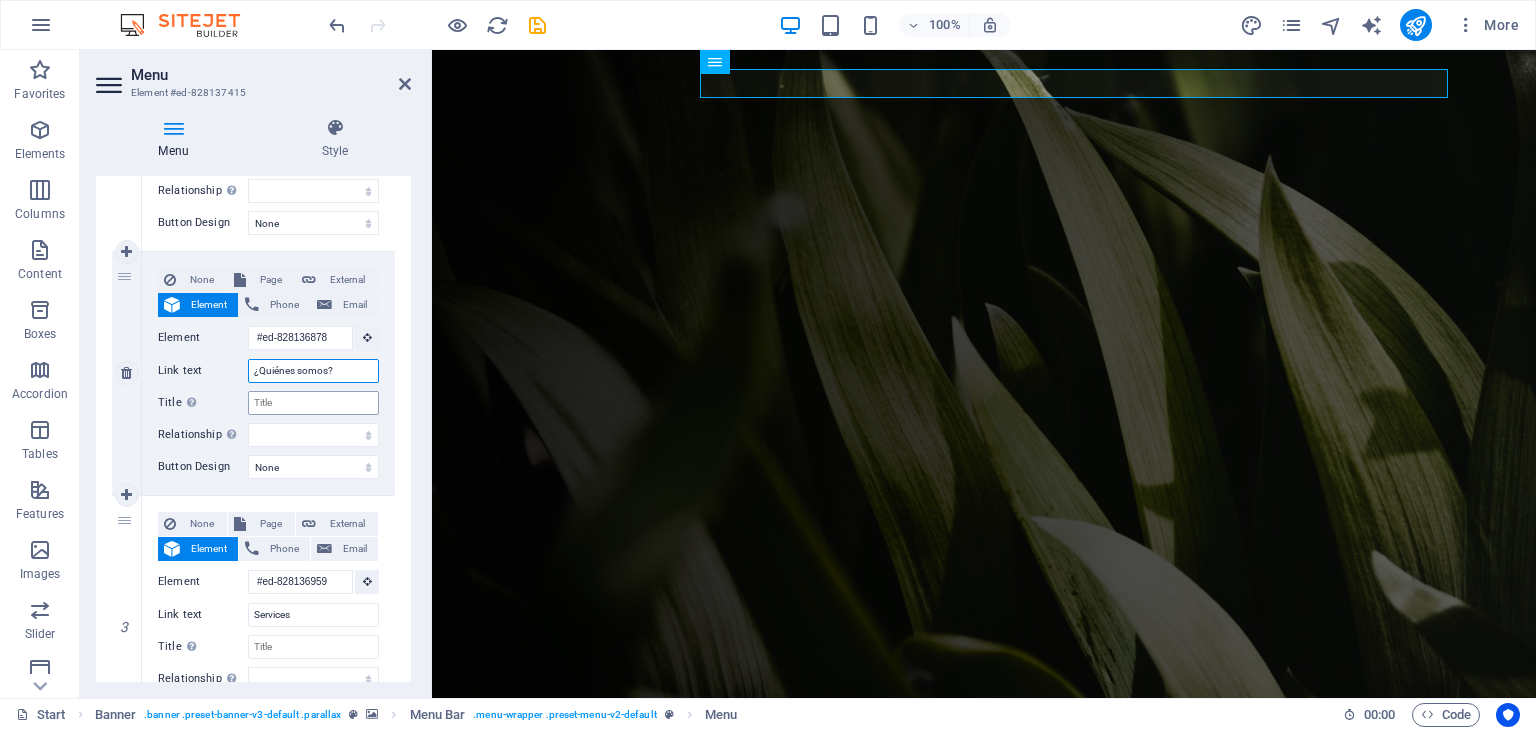 scroll, scrollTop: 400, scrollLeft: 0, axis: vertical 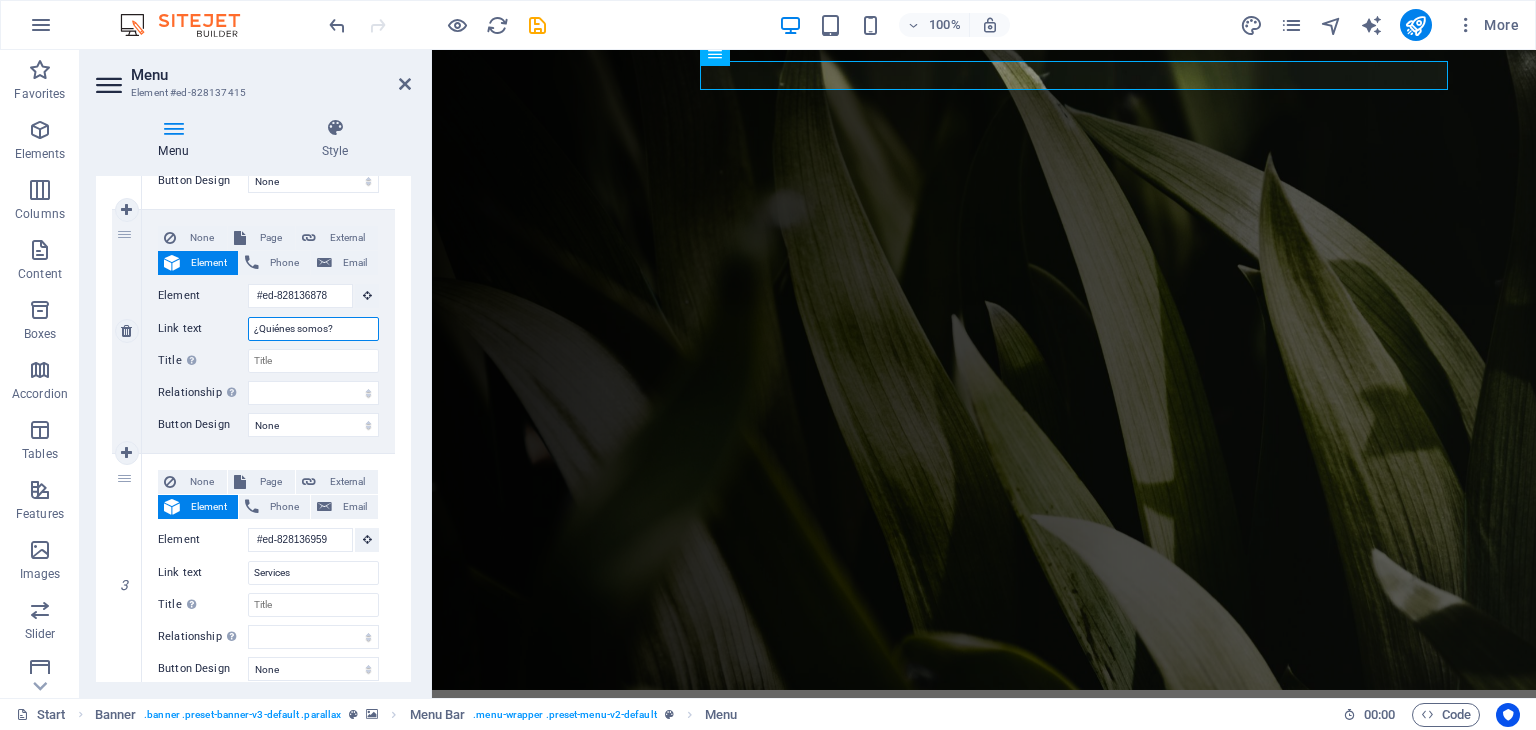 click on "¿Quiénes somos?" at bounding box center (313, 329) 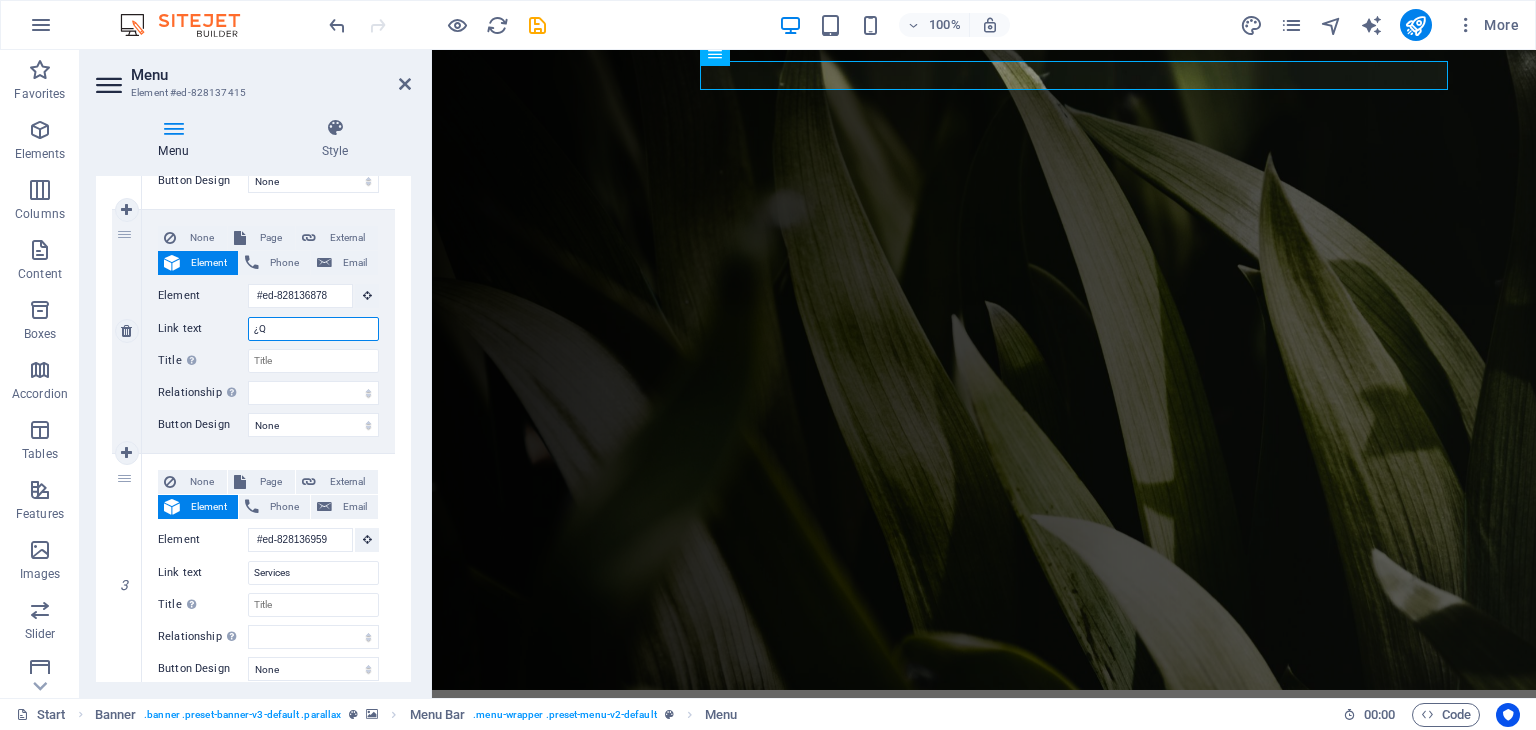 type on "¿" 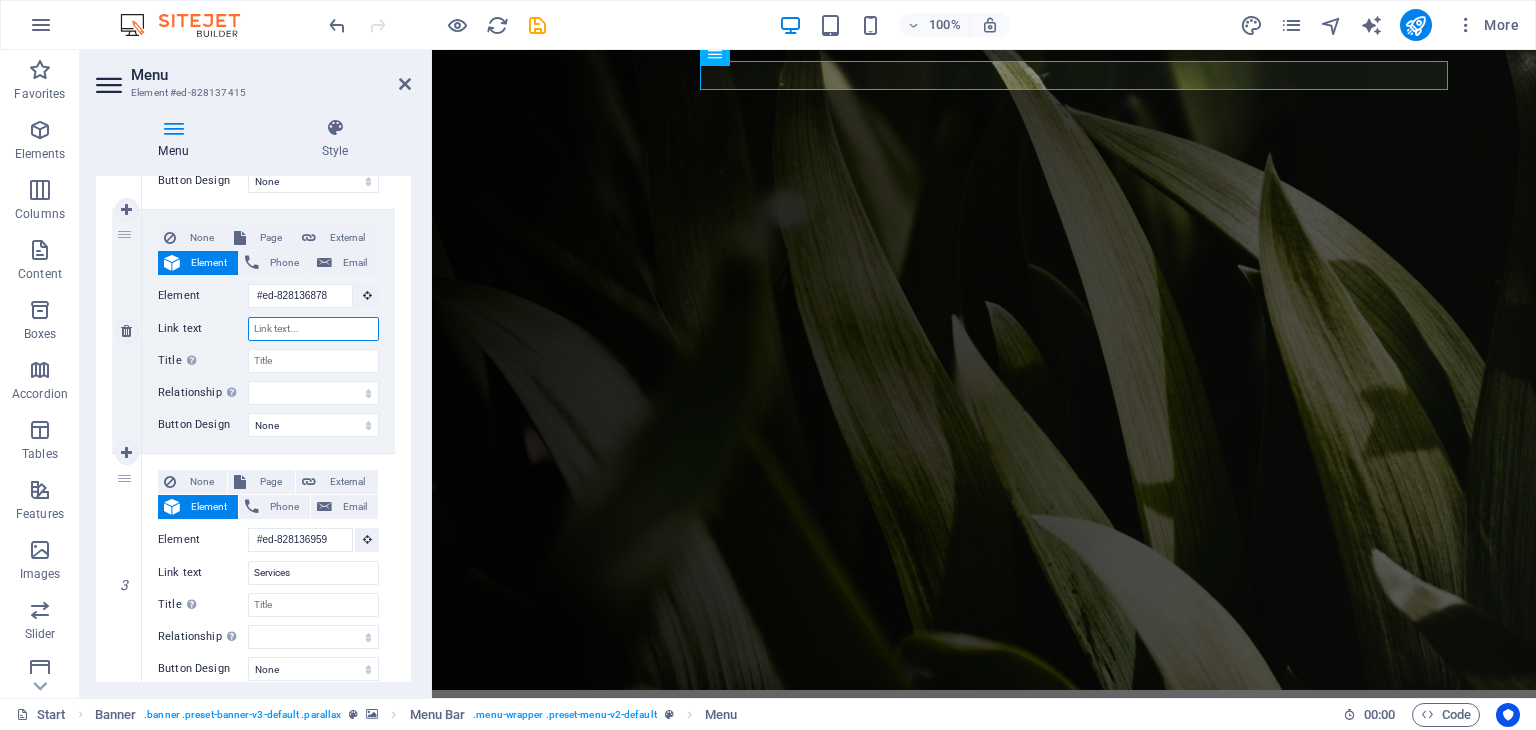 type on "N" 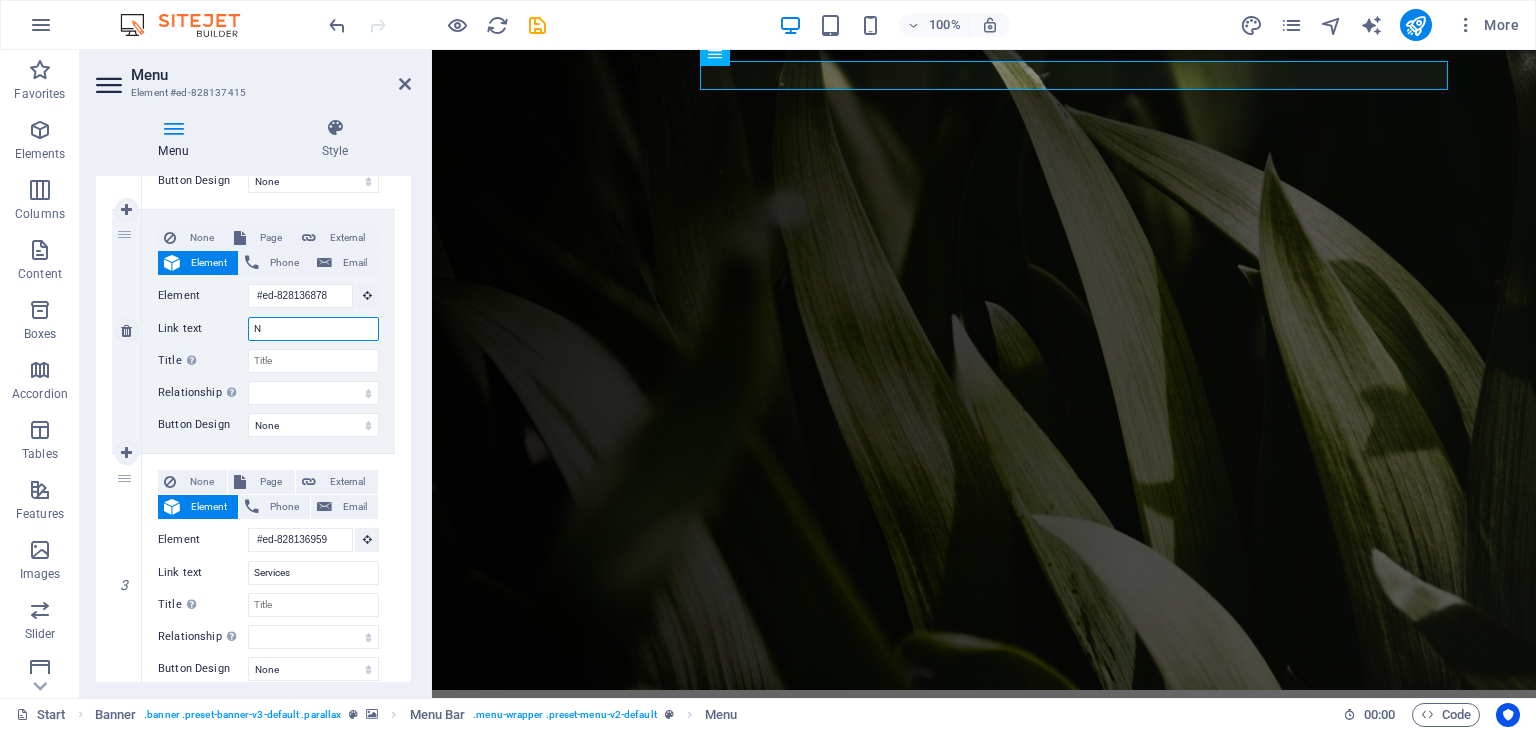 select 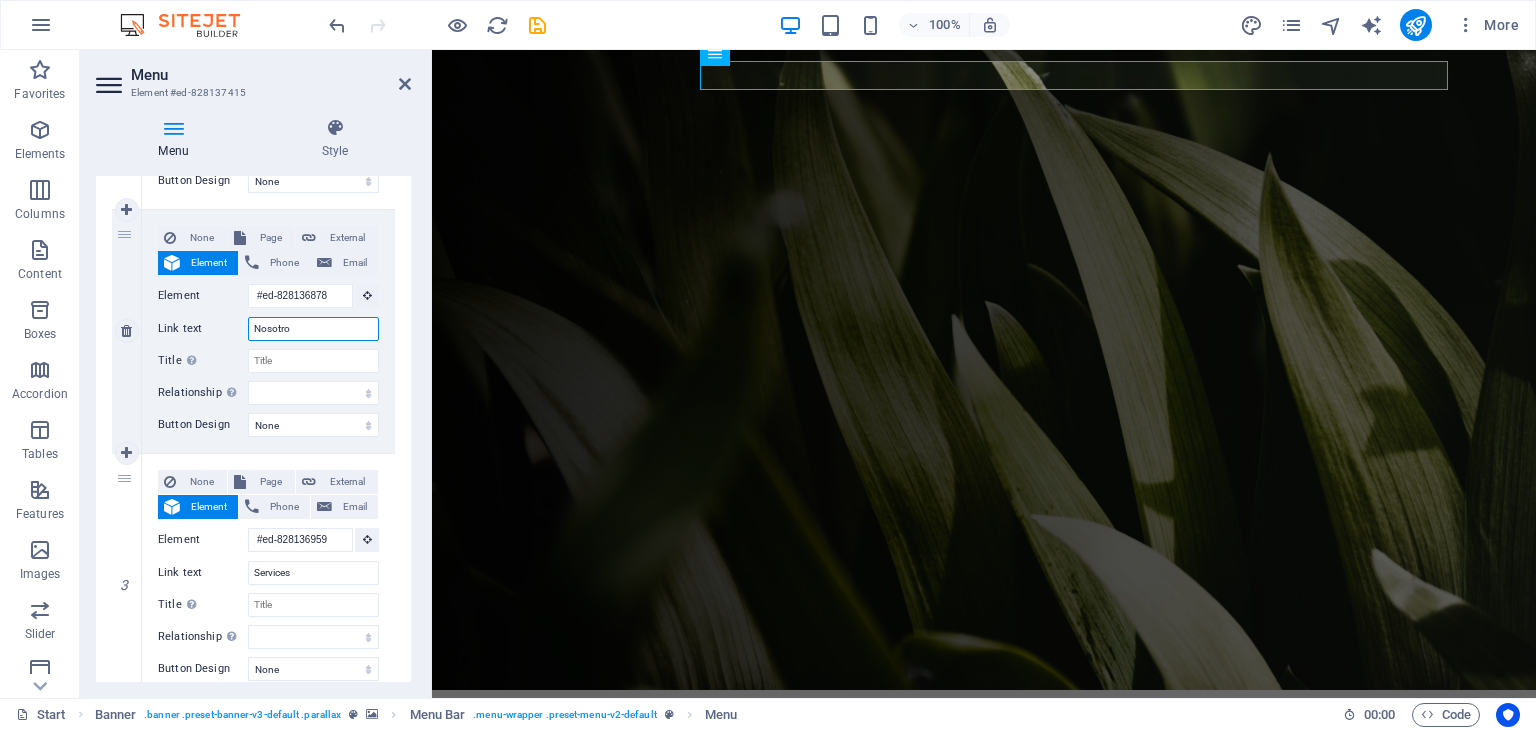 type on "Nosotros" 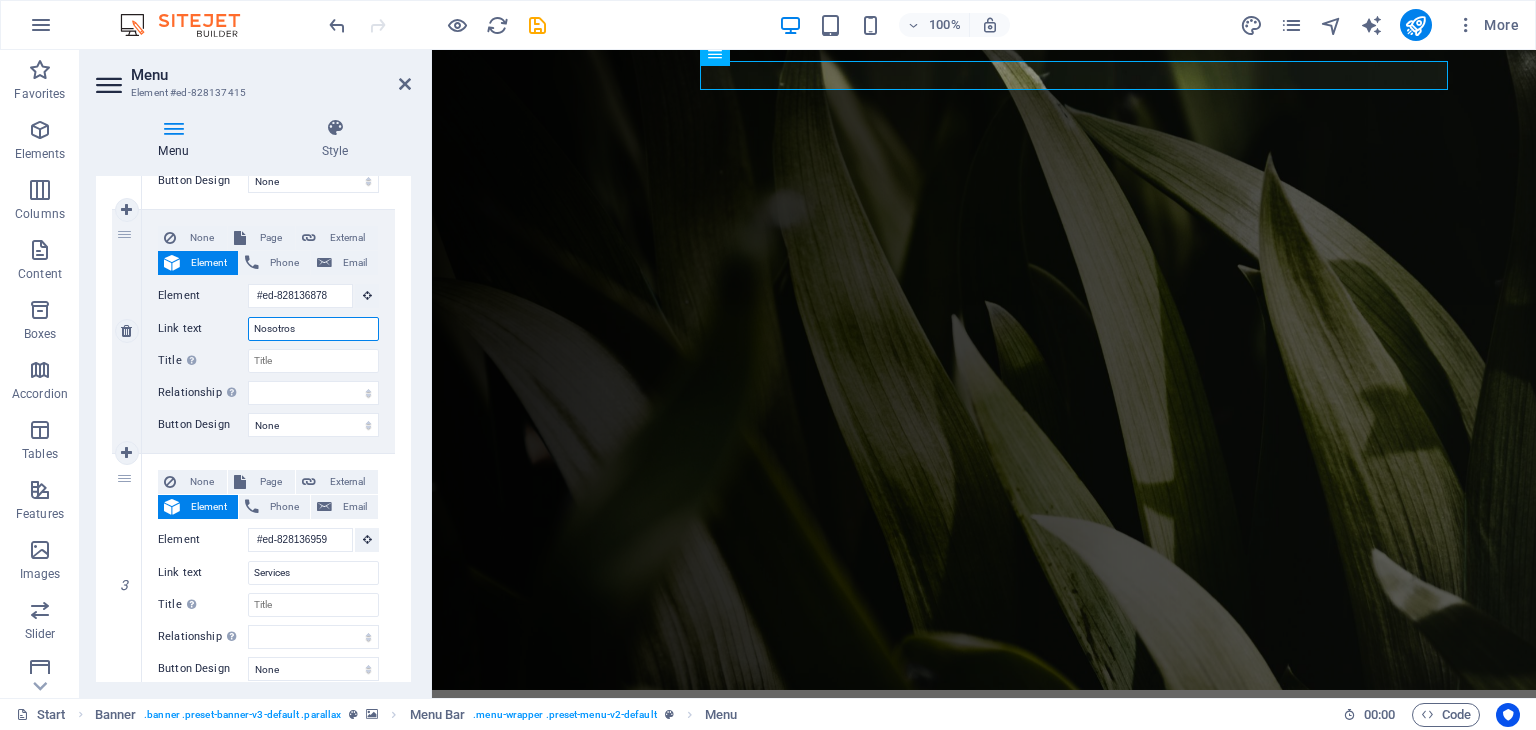 select 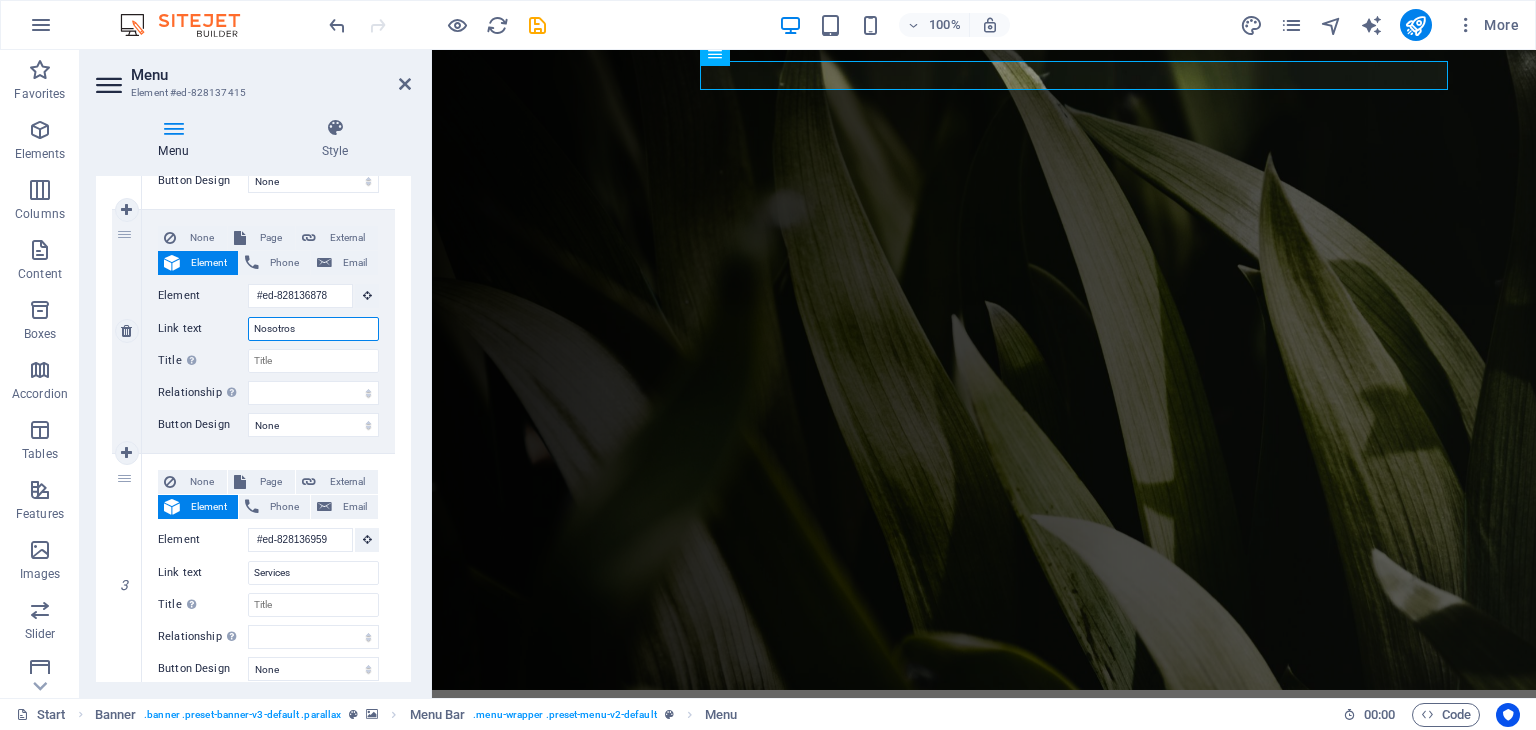 select 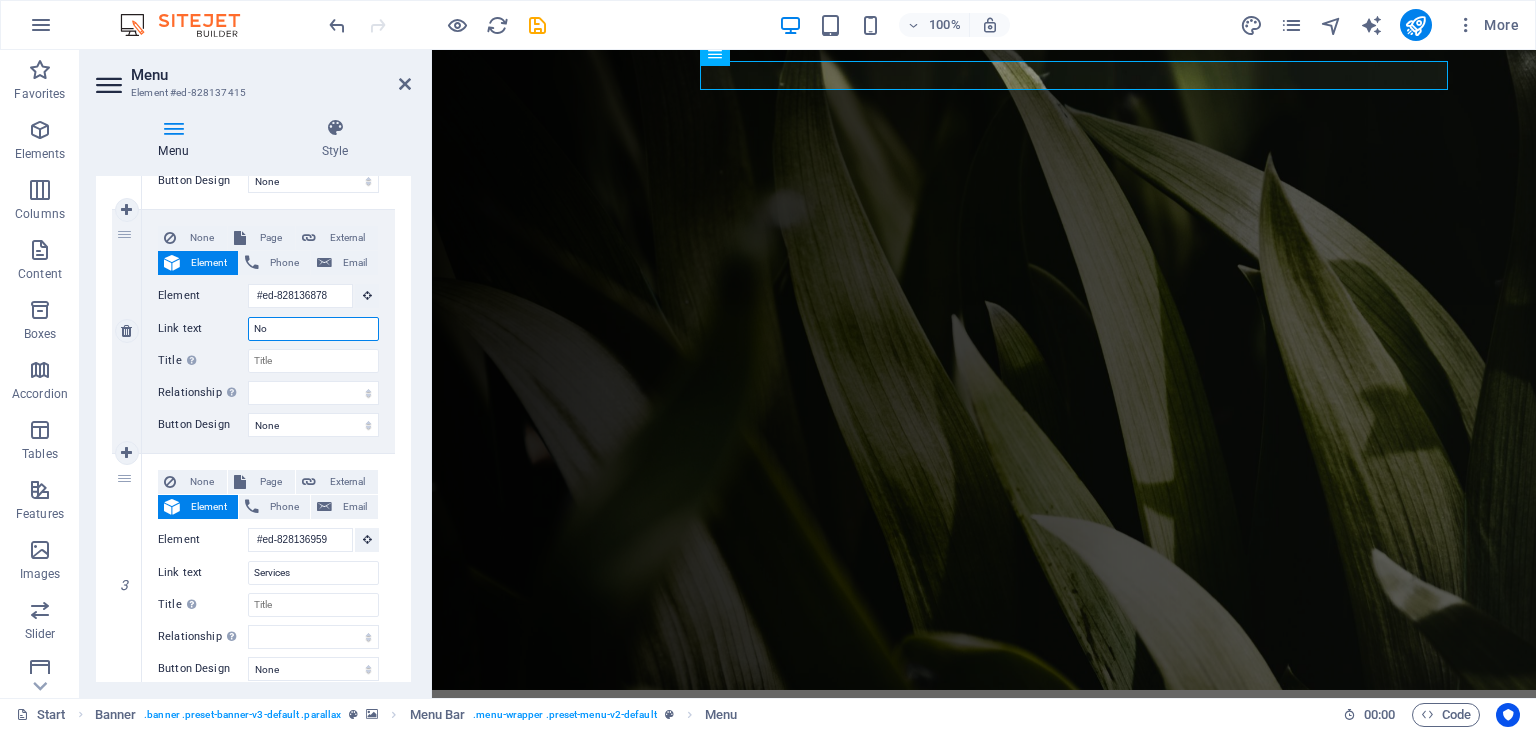 type on "N" 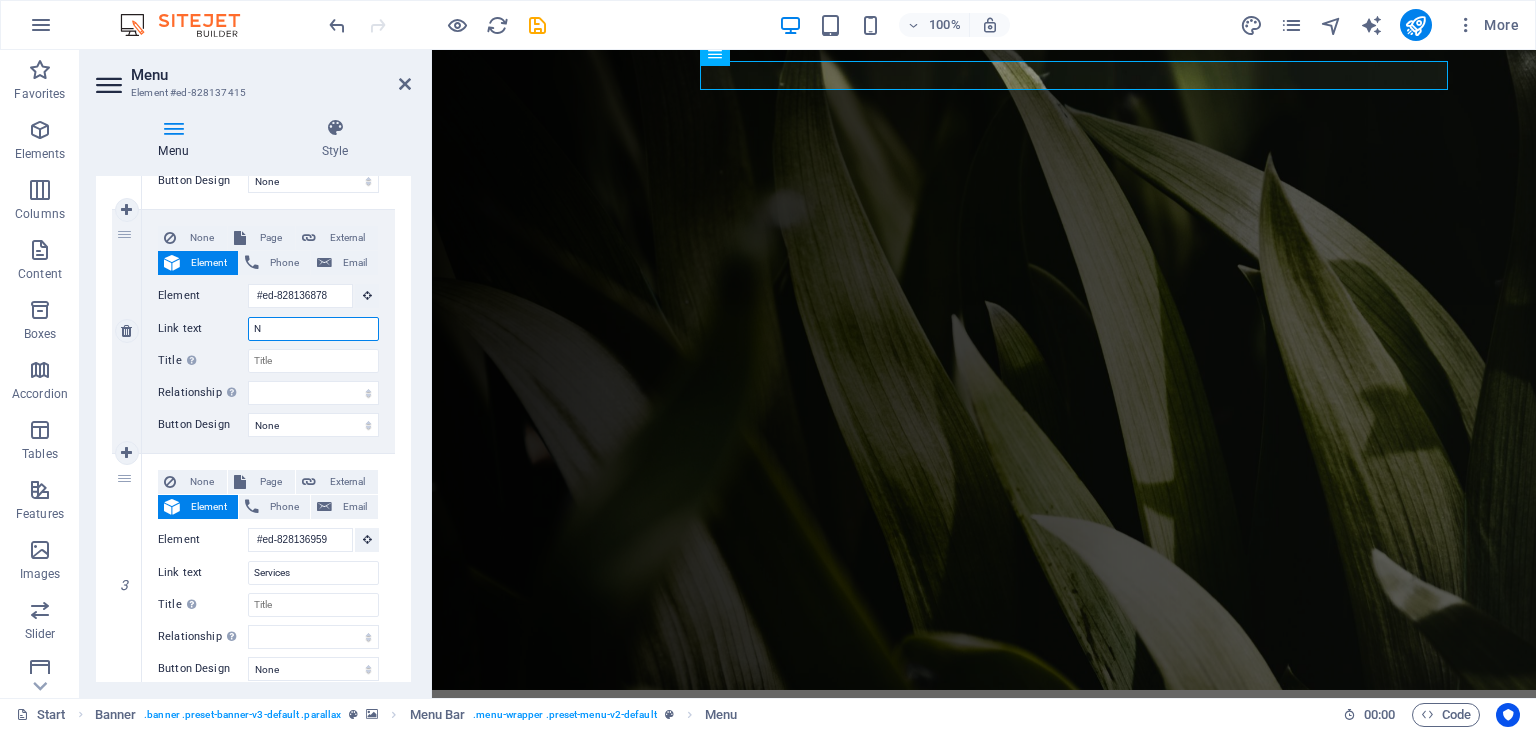 type 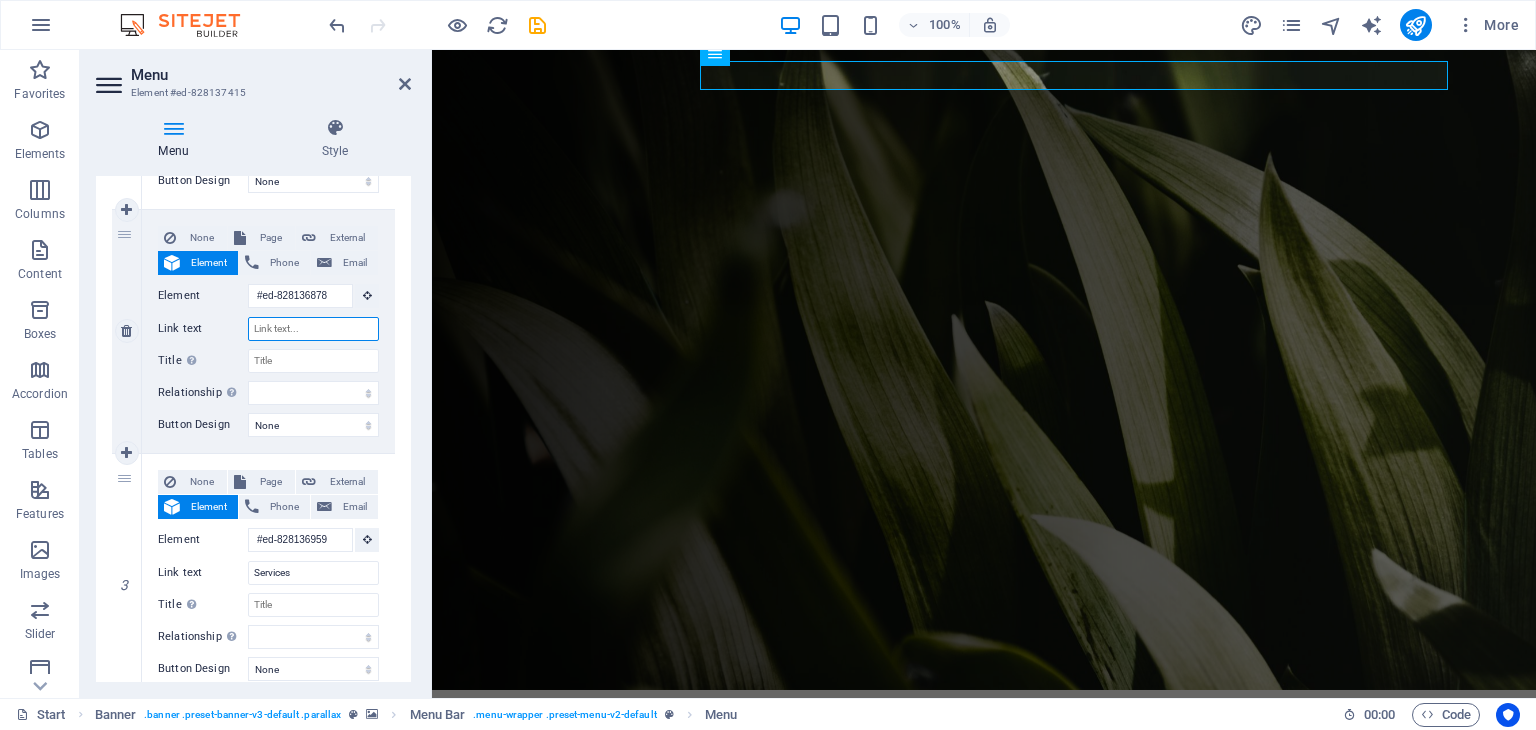 select 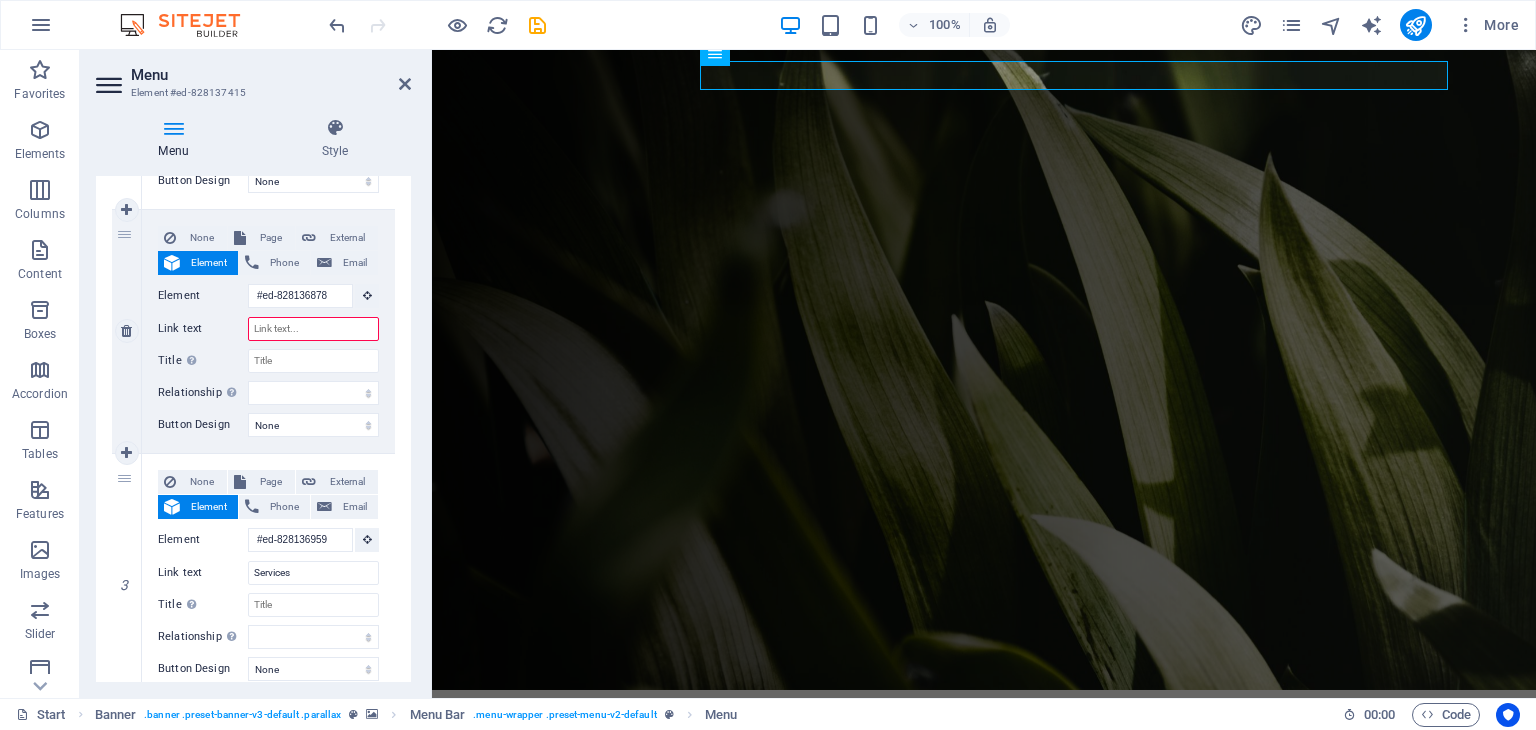 type on "¡" 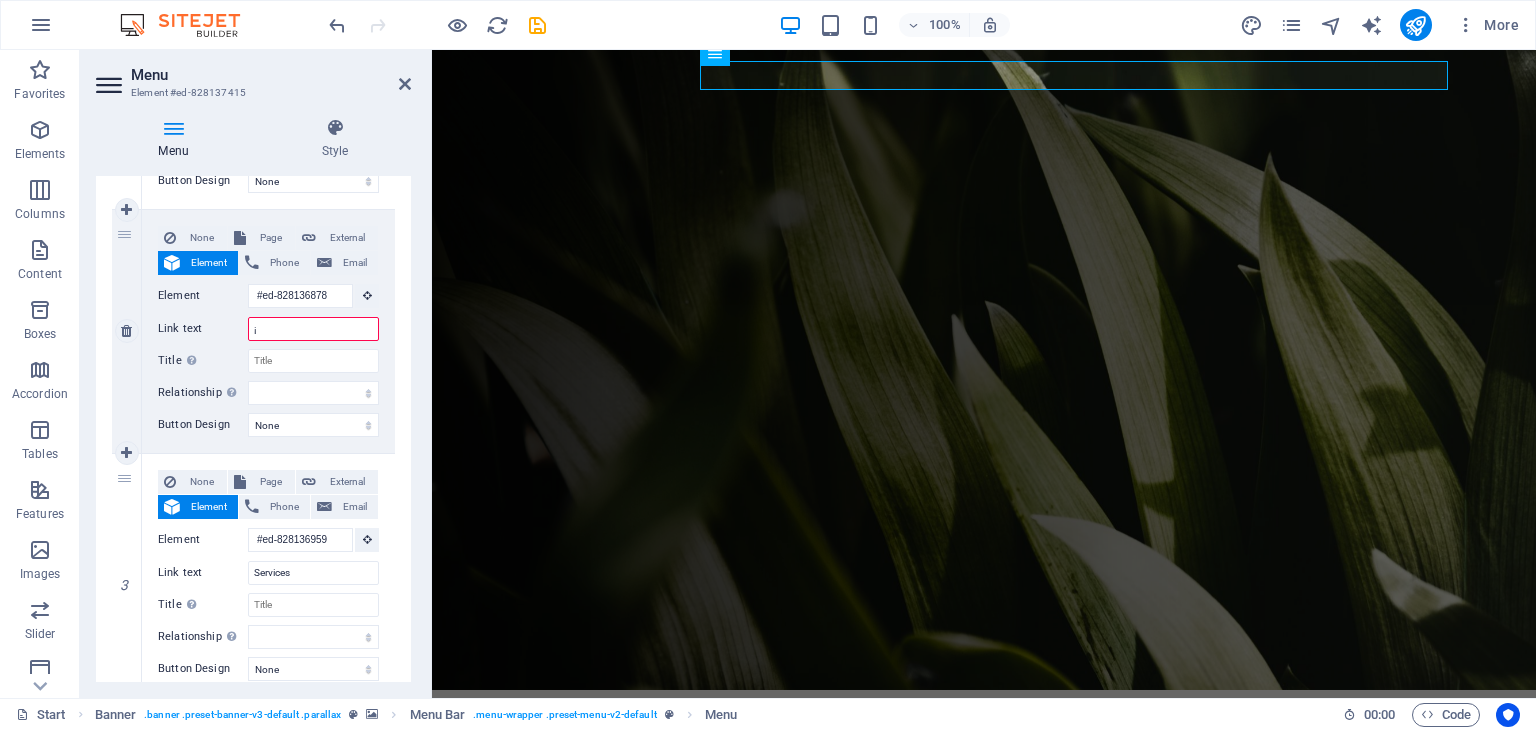 select 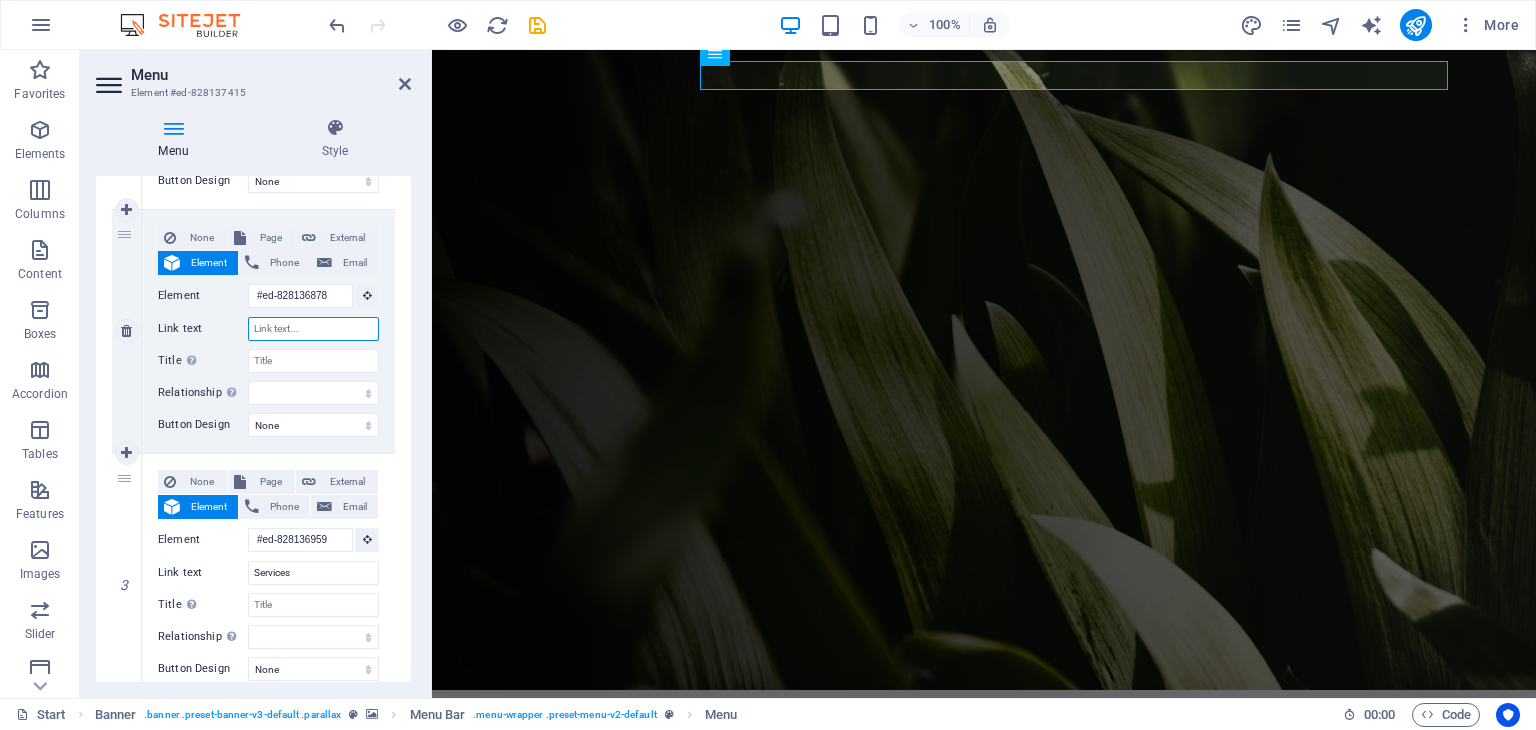 type on "¿" 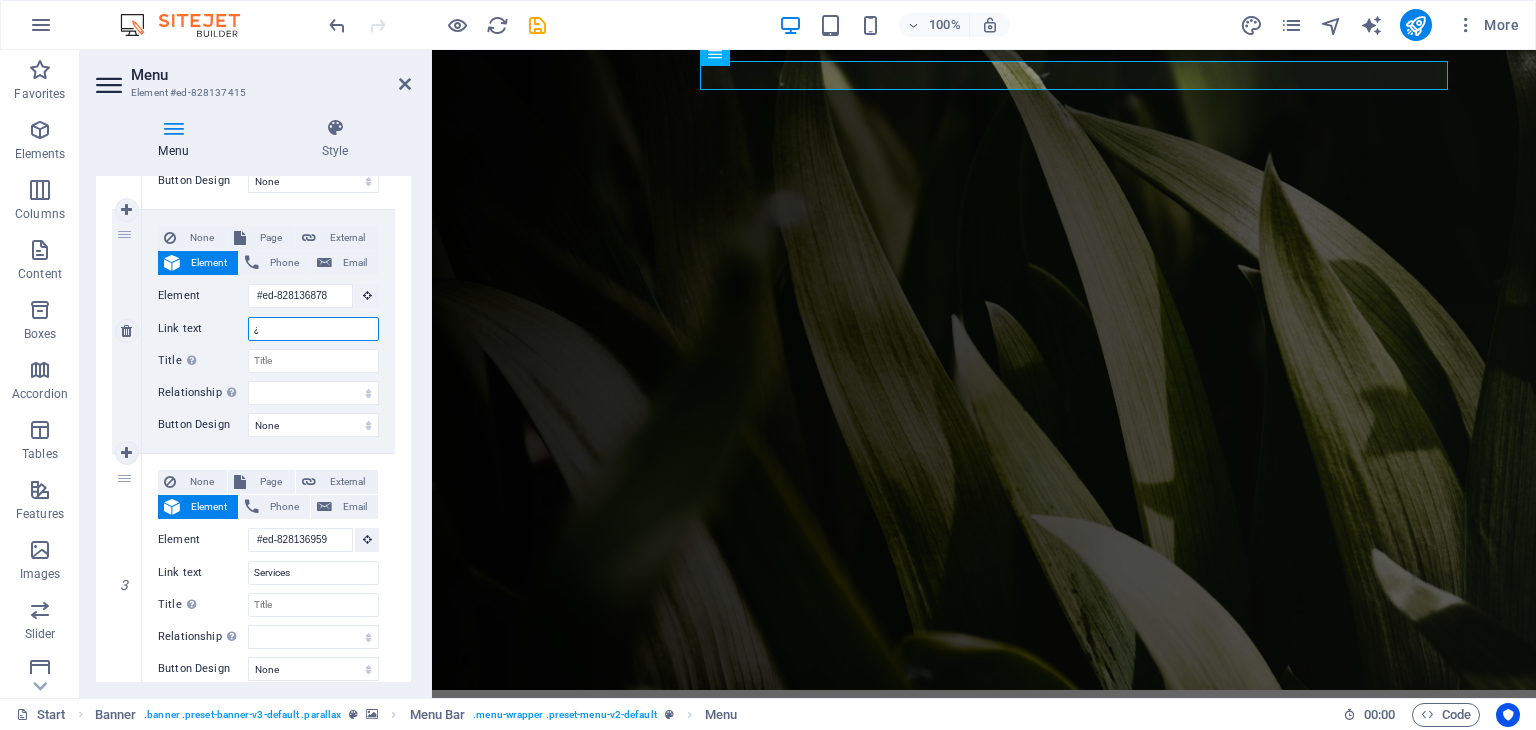 select 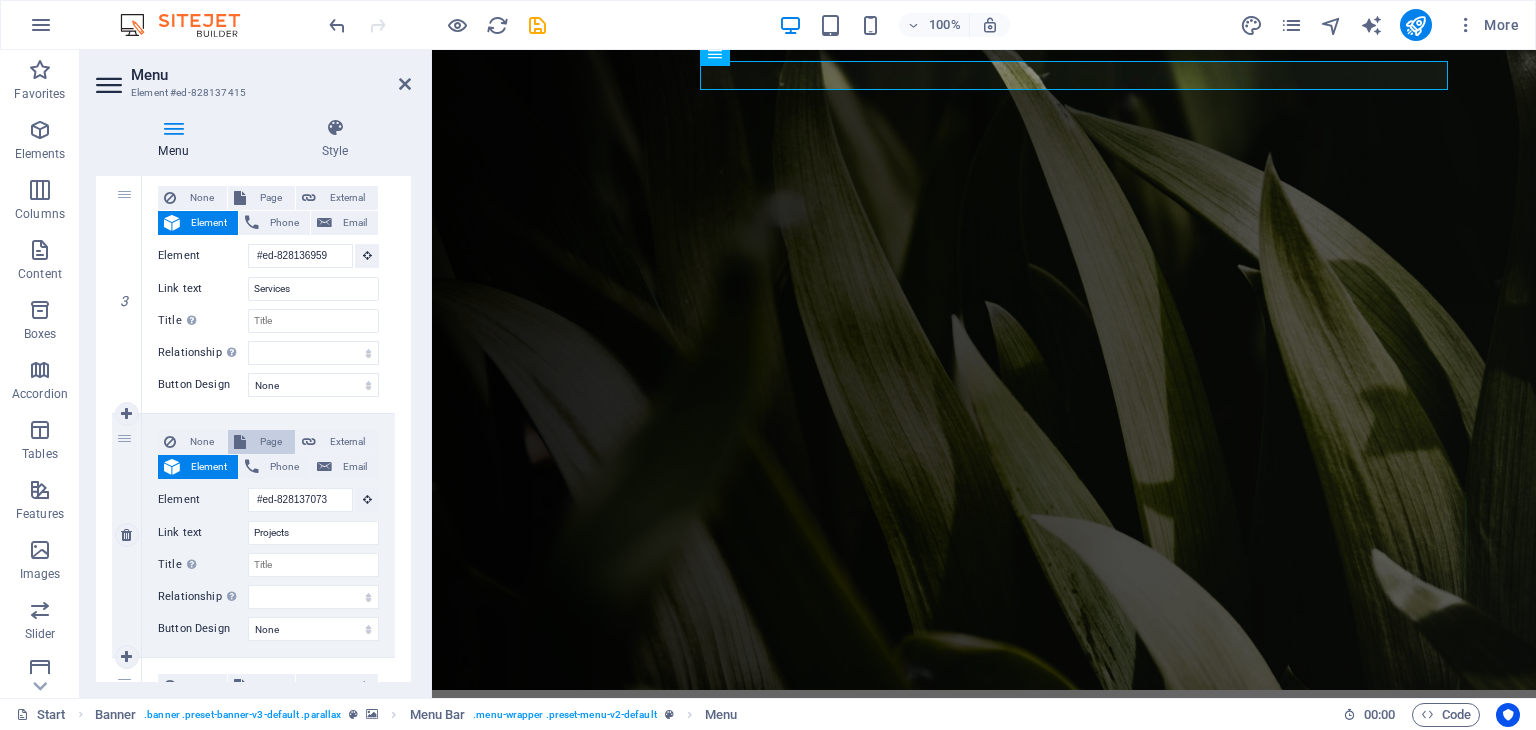 scroll, scrollTop: 700, scrollLeft: 0, axis: vertical 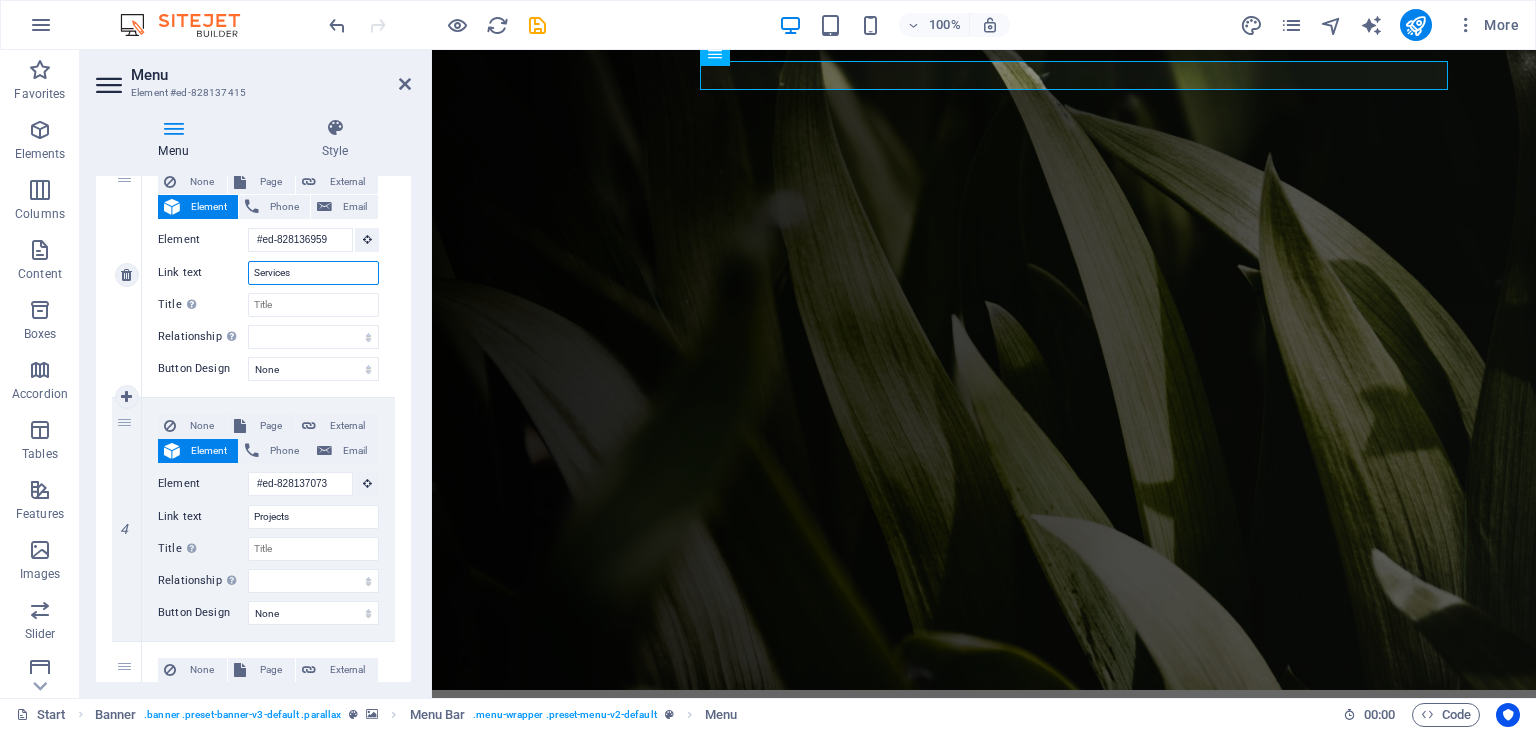 click on "Services" at bounding box center (313, 273) 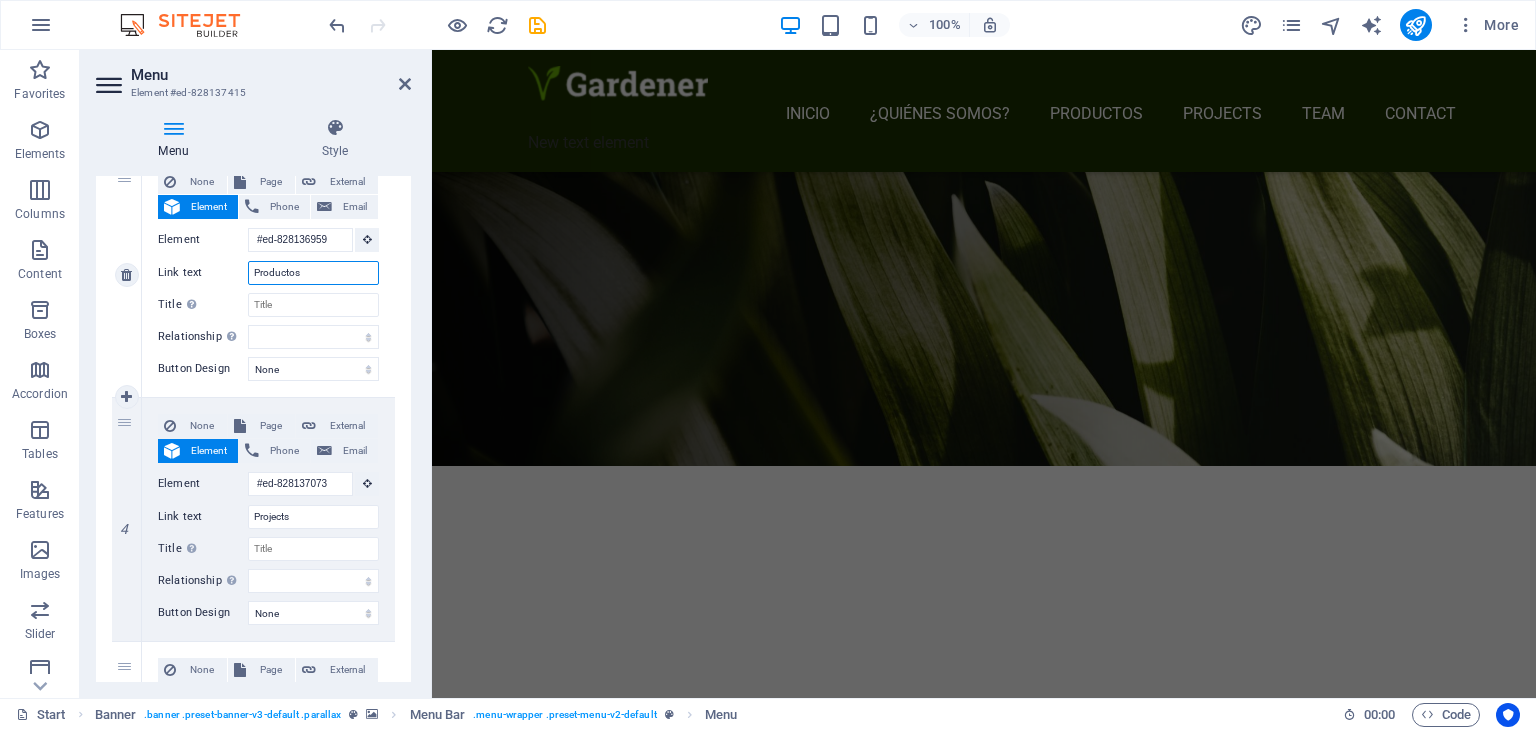 scroll, scrollTop: 8, scrollLeft: 0, axis: vertical 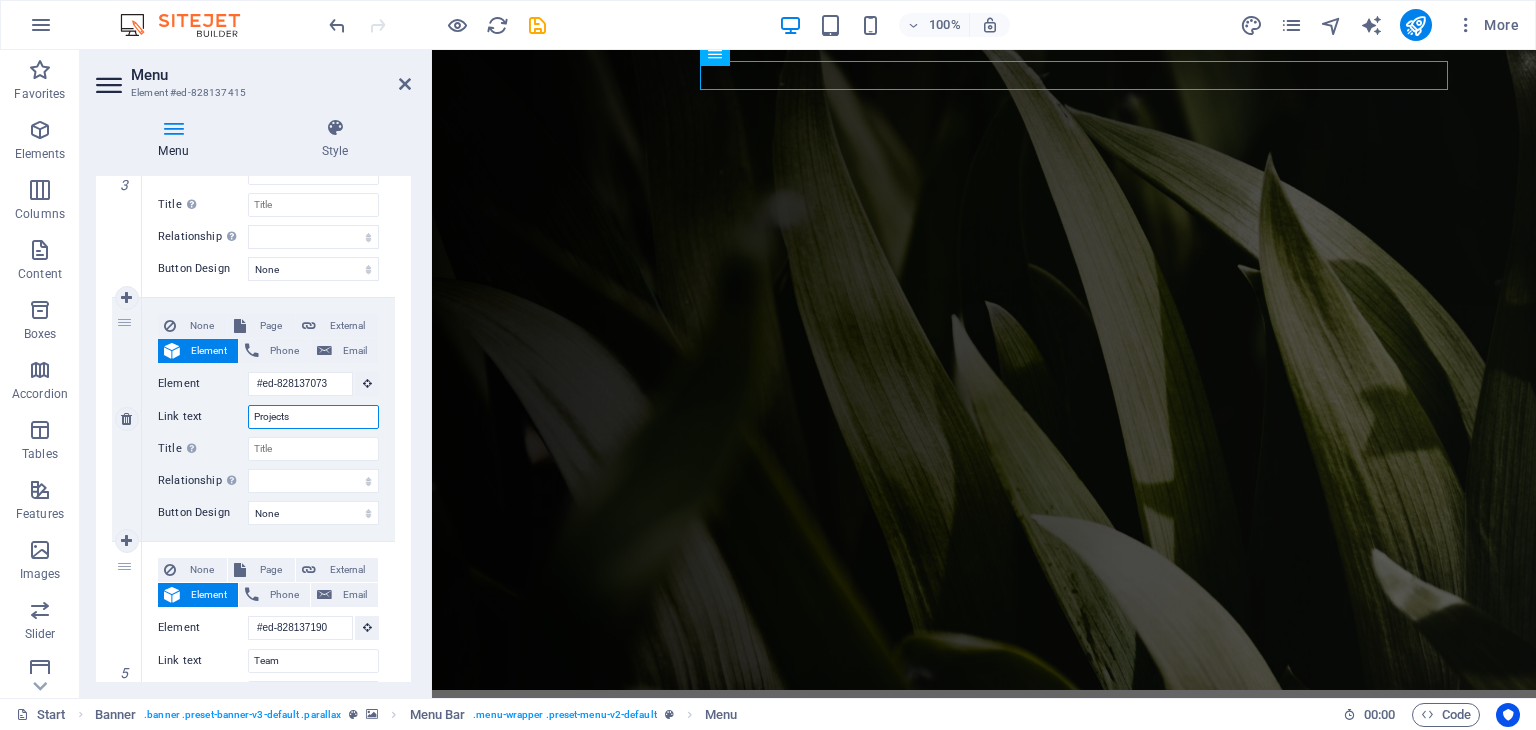 click on "Projects" at bounding box center [313, 417] 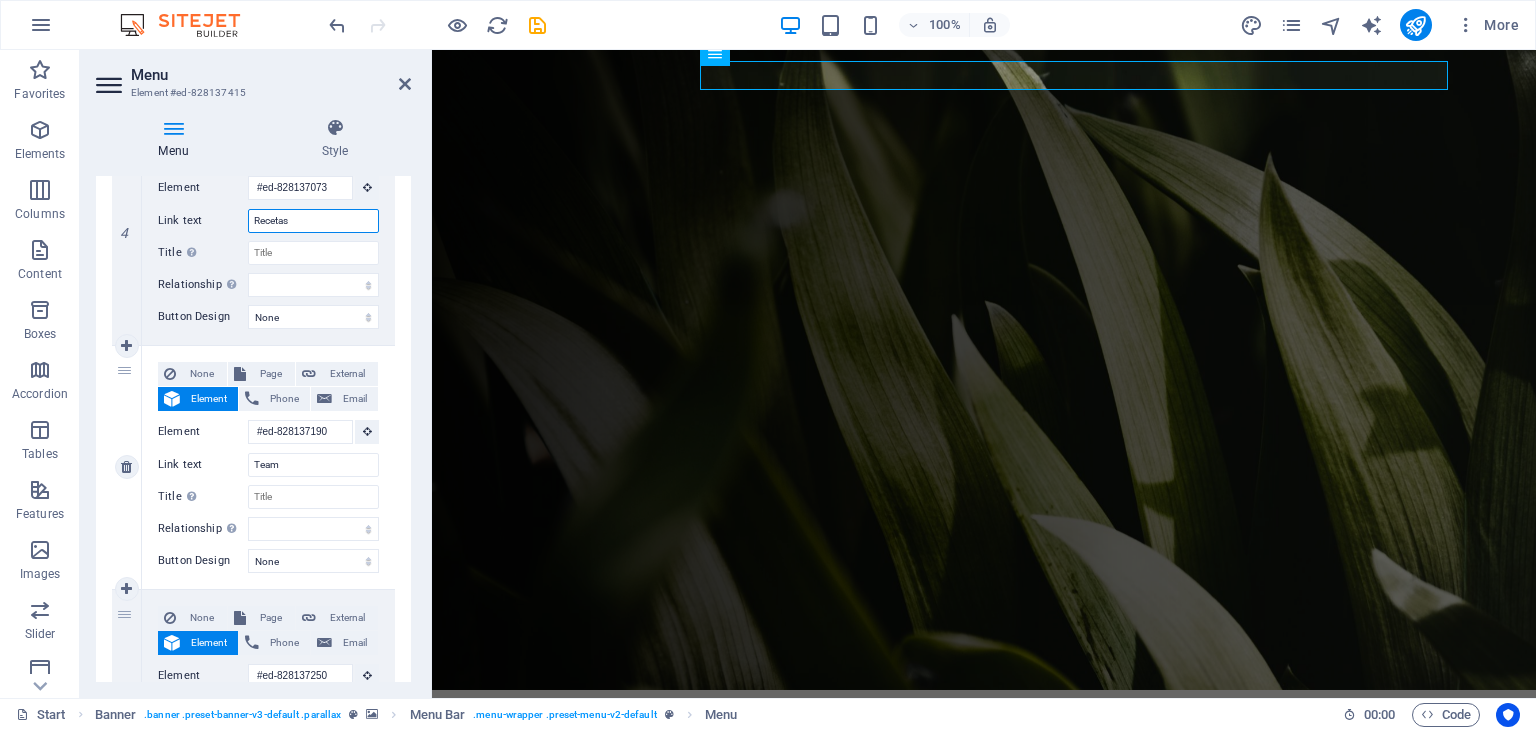 scroll, scrollTop: 1000, scrollLeft: 0, axis: vertical 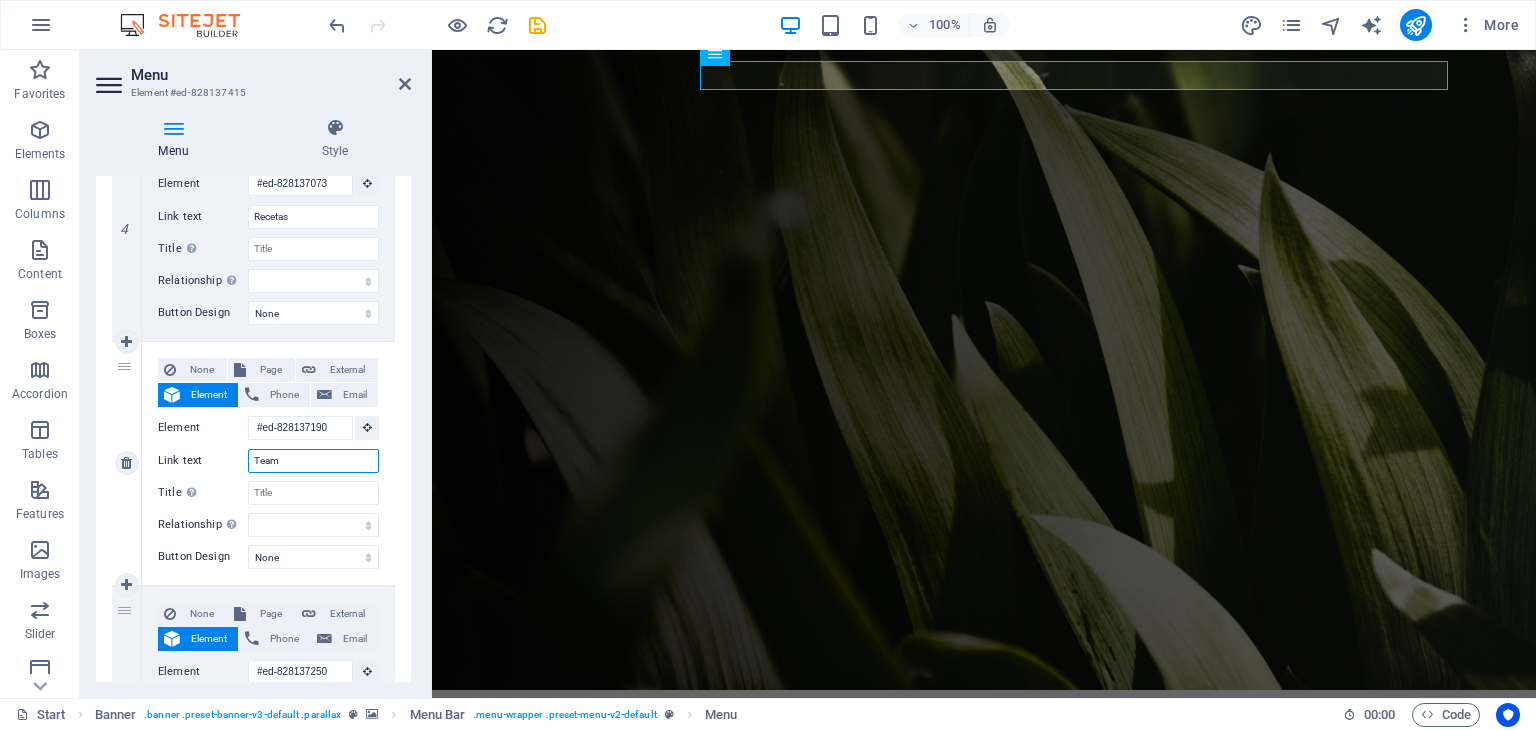 click on "Team" at bounding box center (313, 461) 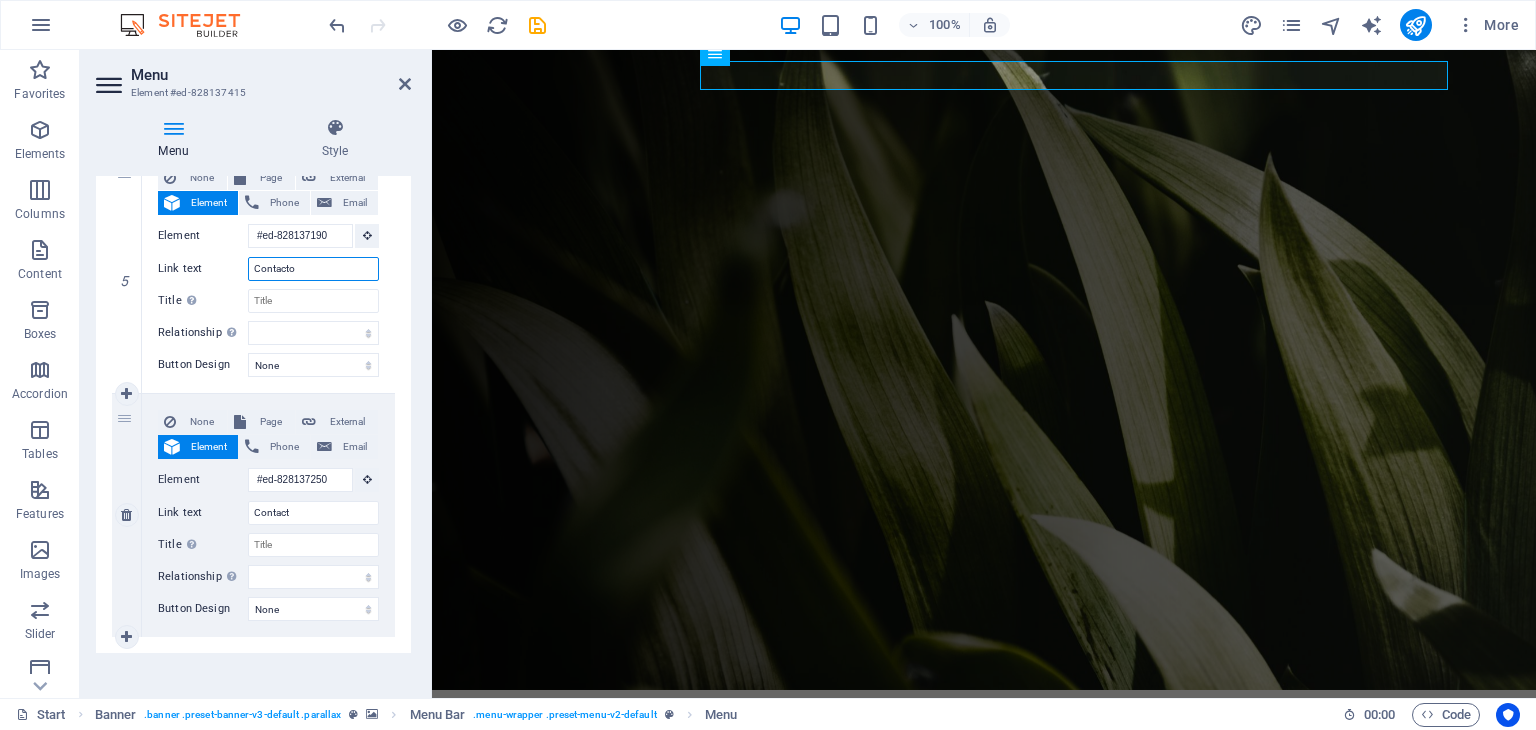 scroll, scrollTop: 1202, scrollLeft: 0, axis: vertical 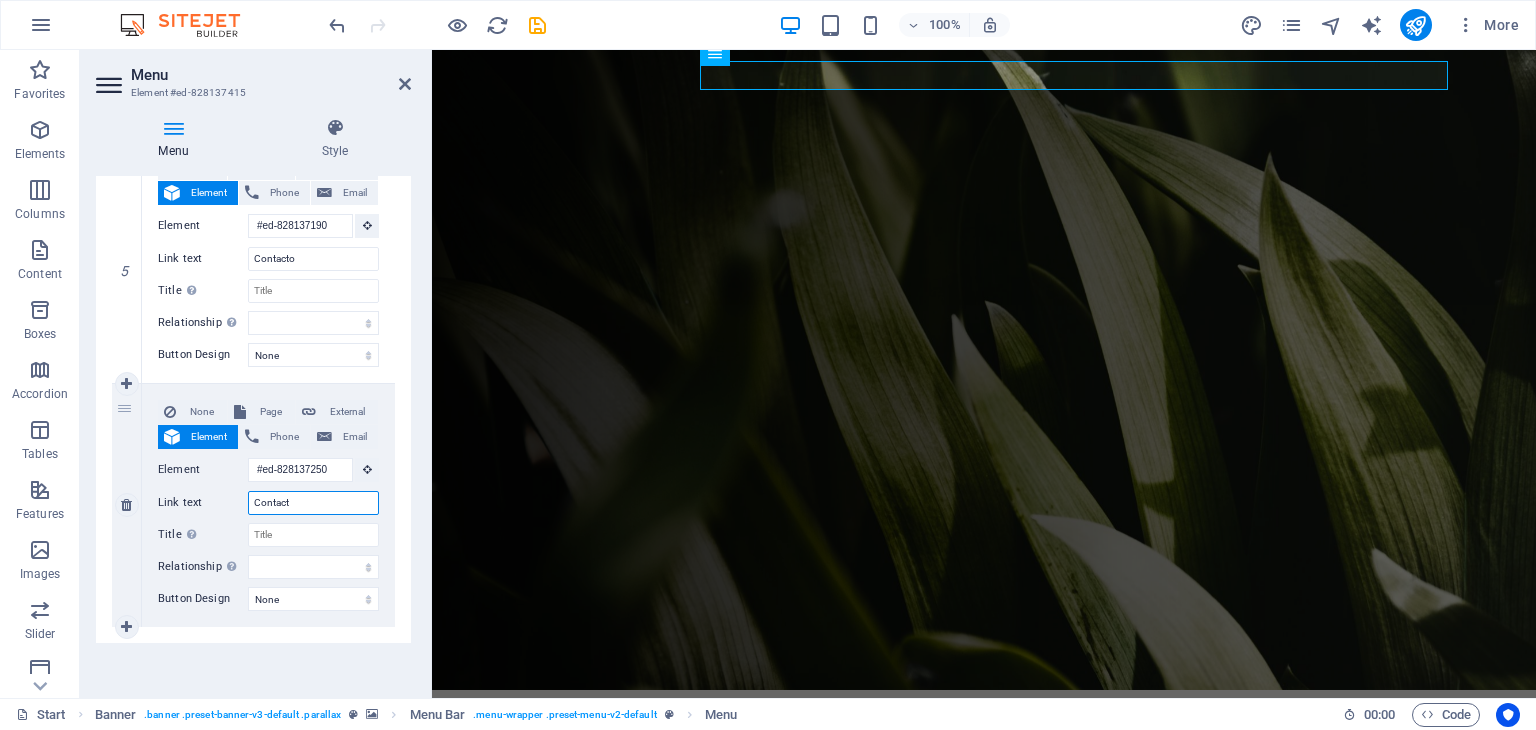 click on "Contact" at bounding box center [313, 503] 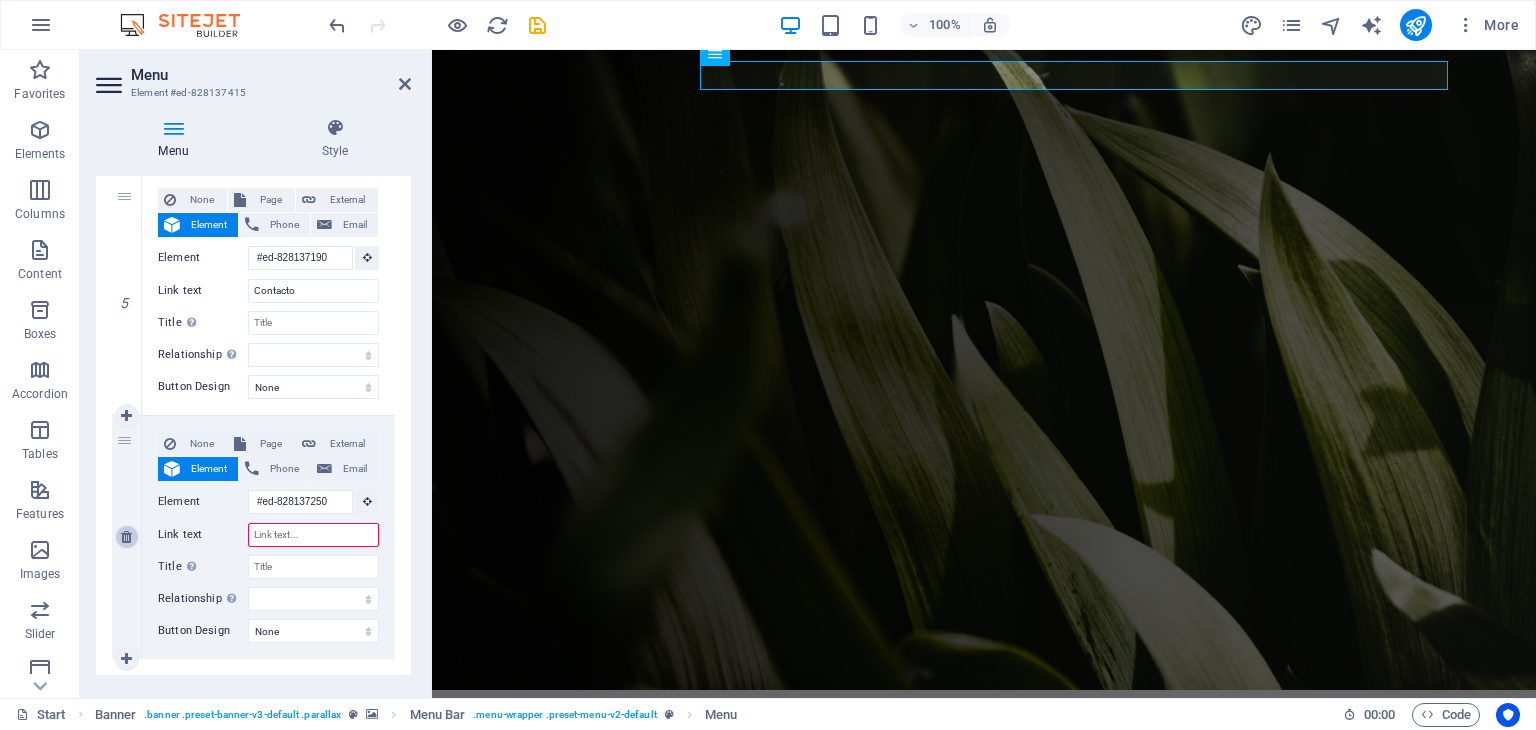 scroll, scrollTop: 1202, scrollLeft: 0, axis: vertical 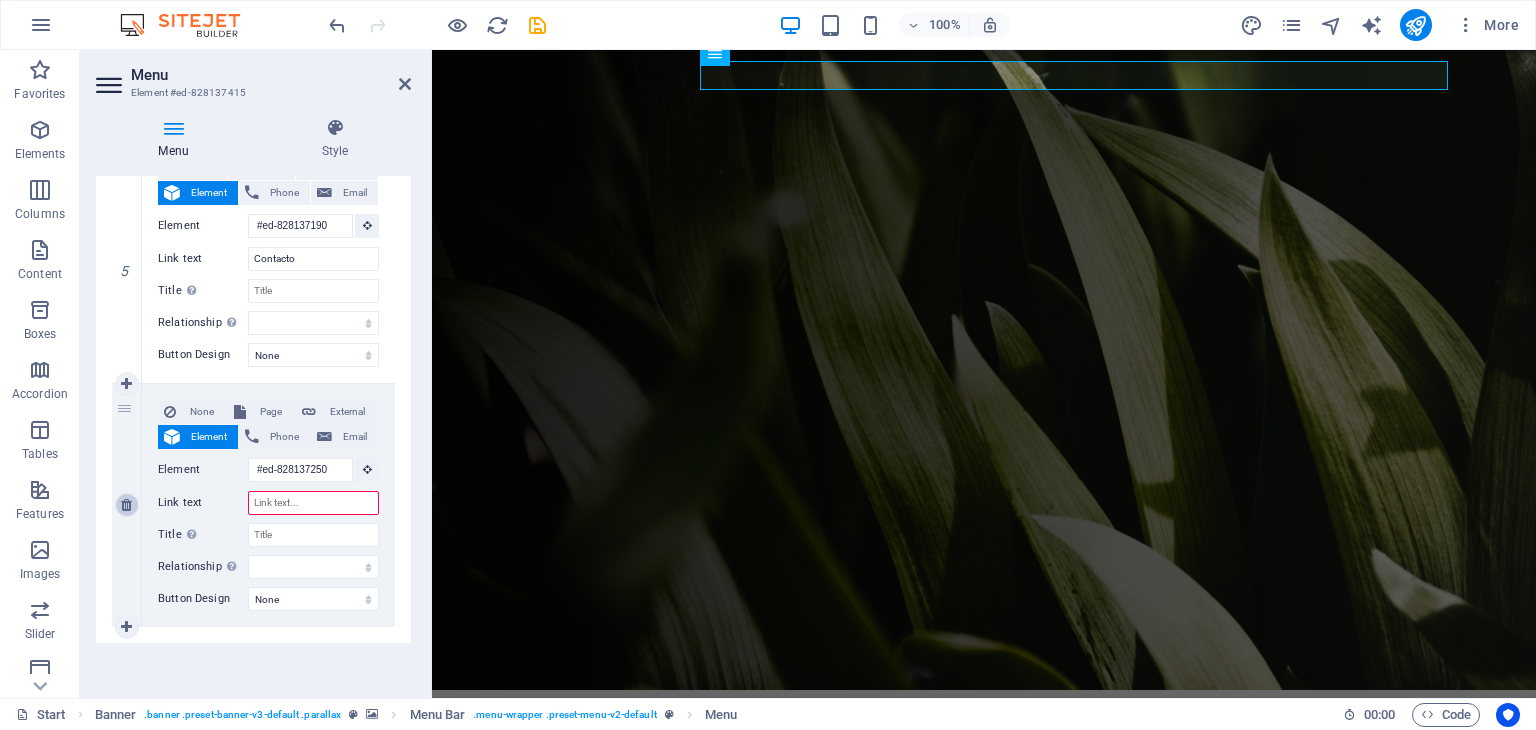 click at bounding box center [126, 505] 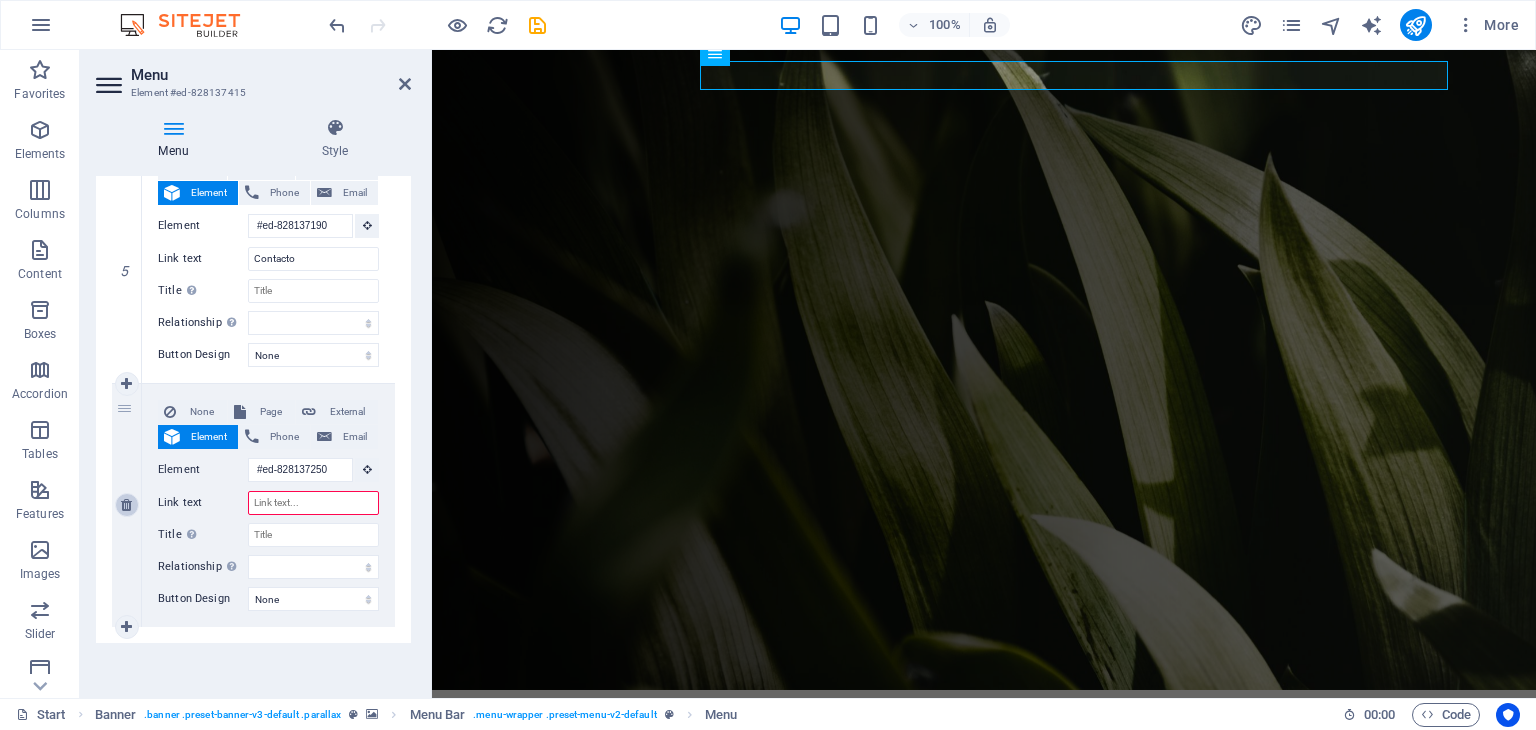scroll, scrollTop: 958, scrollLeft: 0, axis: vertical 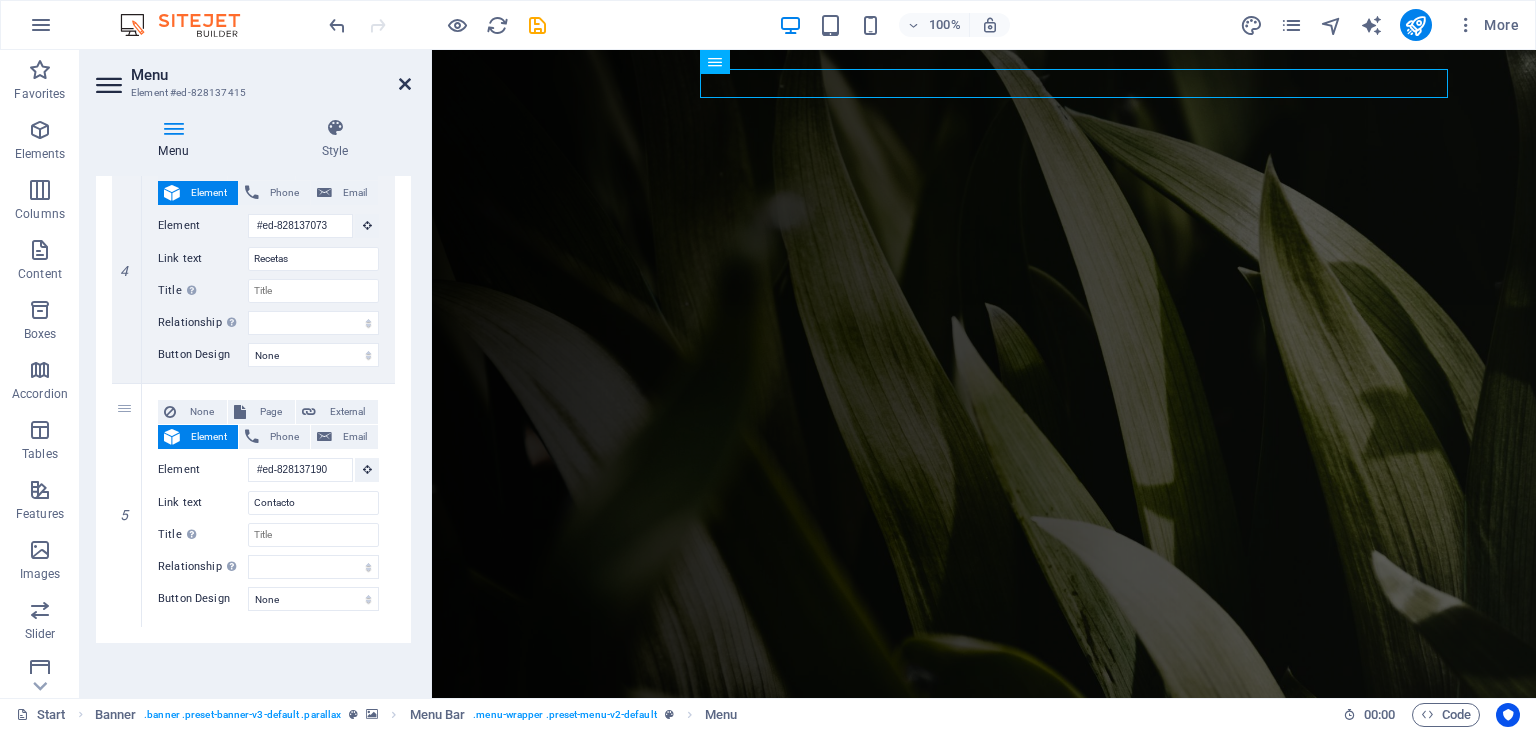 click at bounding box center (405, 84) 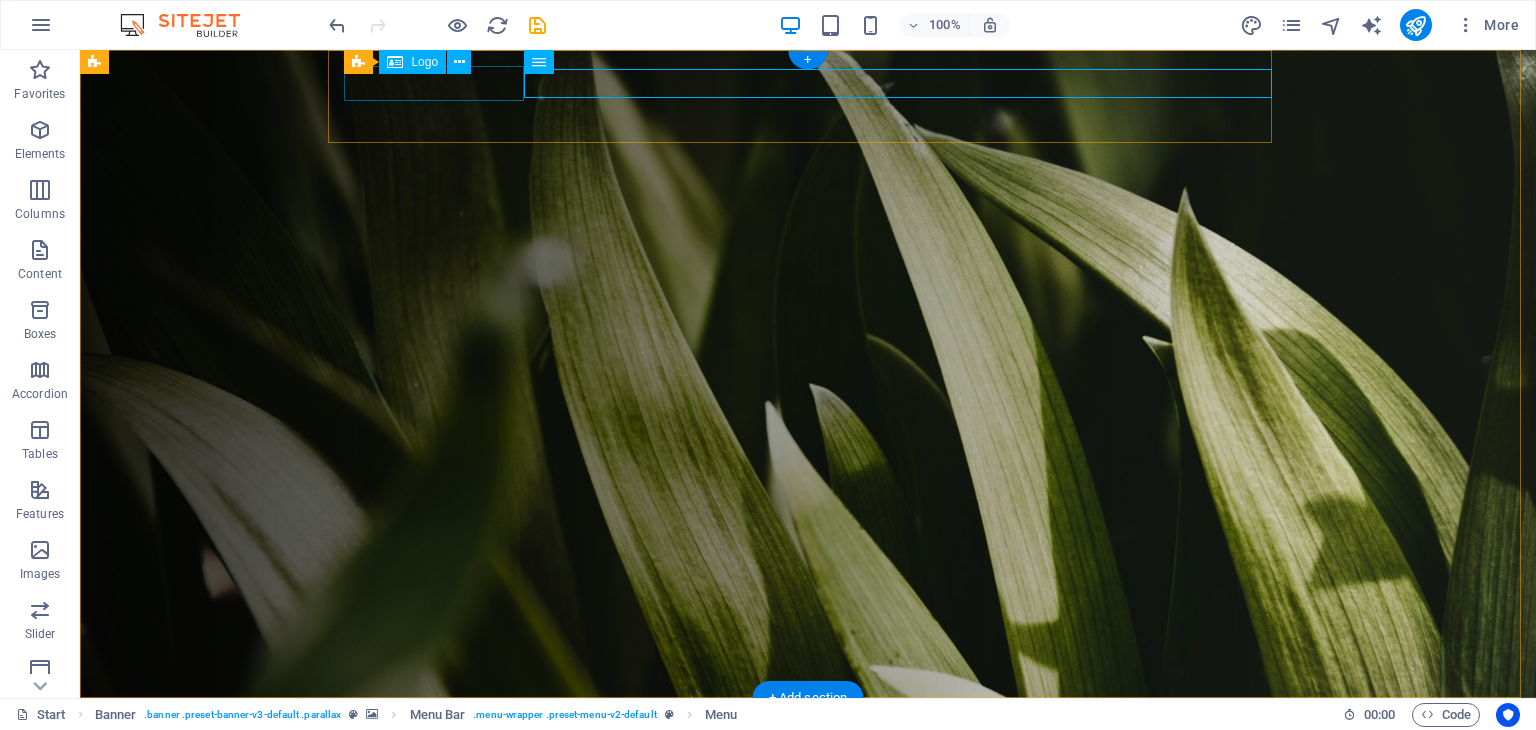 click at bounding box center (816, 731) 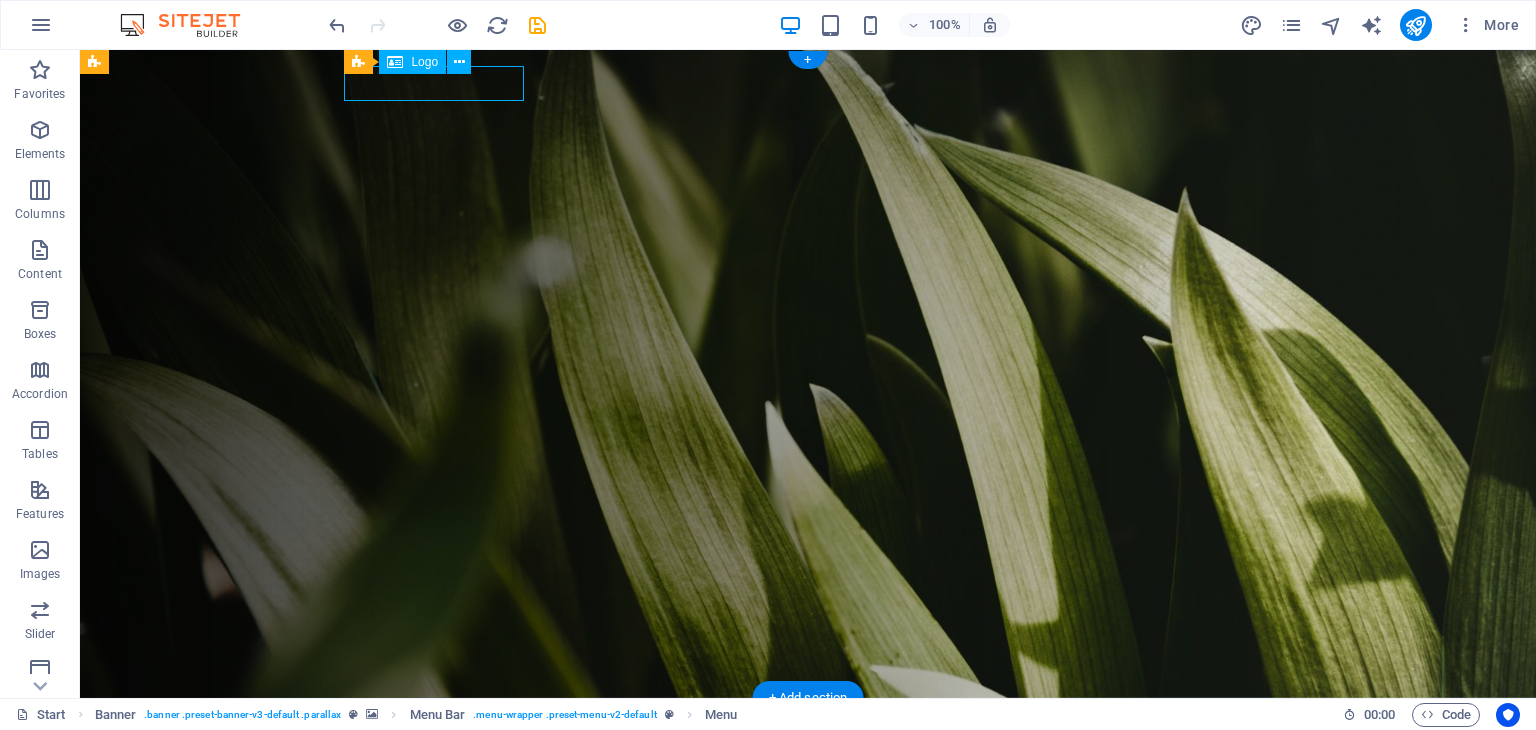 click at bounding box center [816, 731] 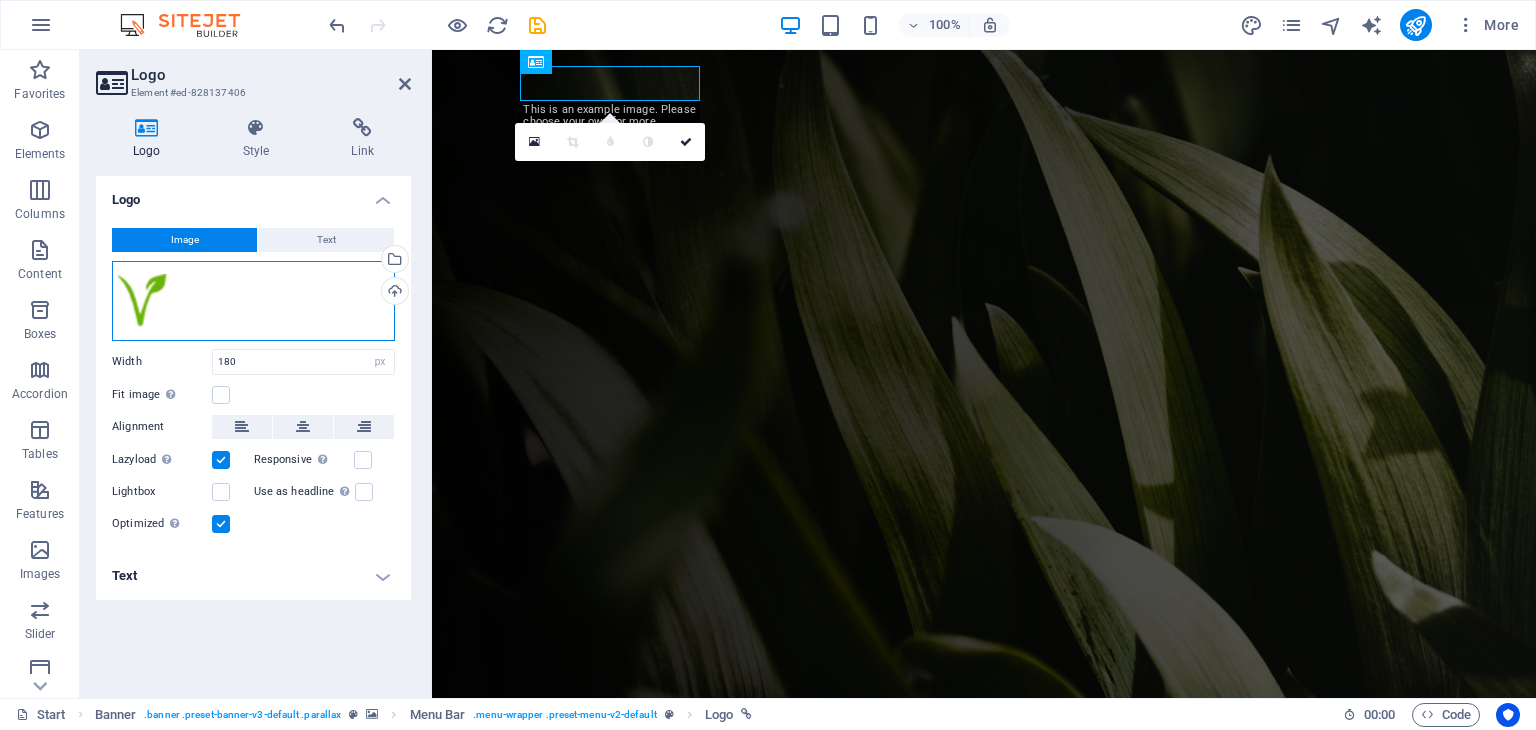 click on "Drag files here, click to choose files or select files from Files or our free stock photos & videos" at bounding box center [253, 301] 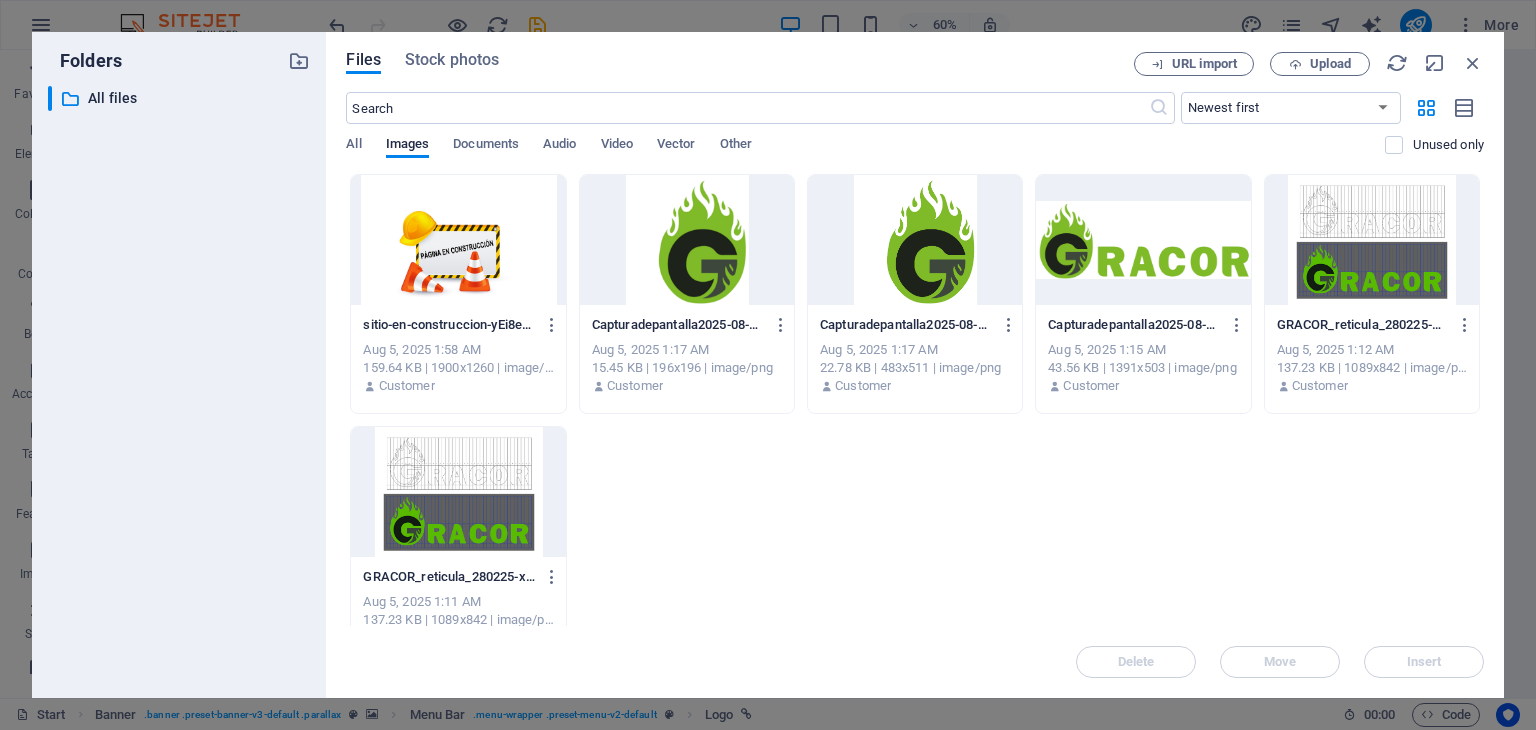 click at bounding box center [1143, 240] 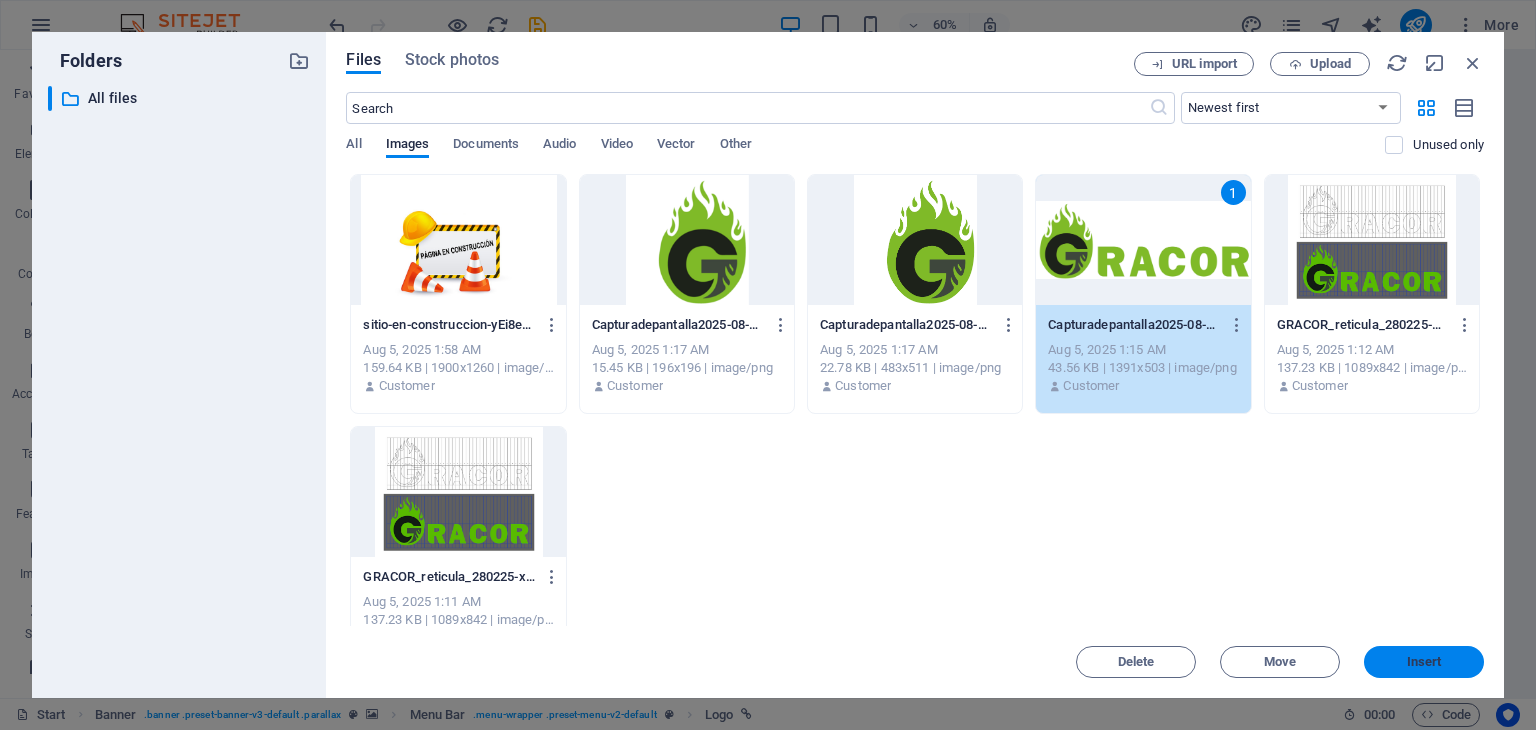 click on "Insert" at bounding box center [1424, 662] 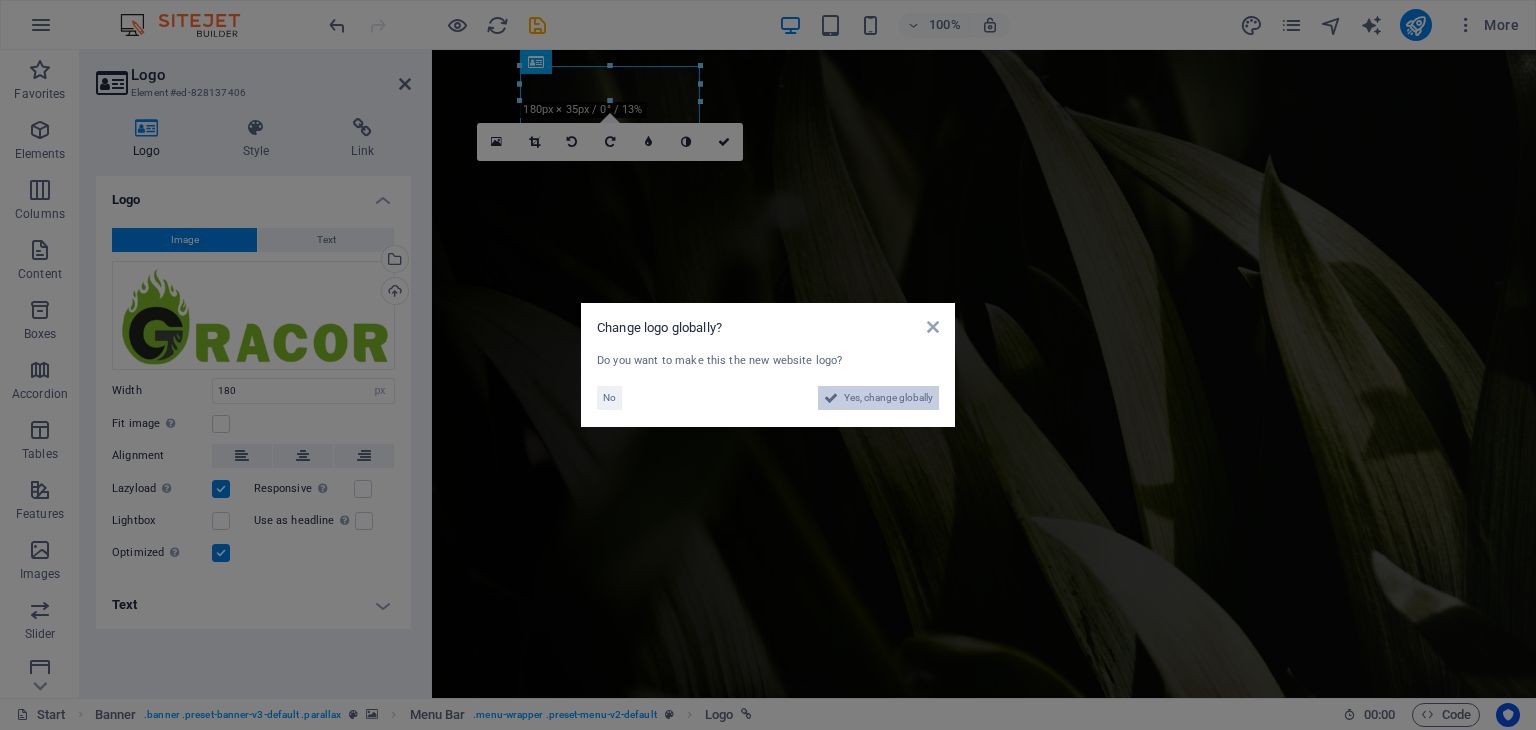 click on "Yes, change globally" at bounding box center [888, 398] 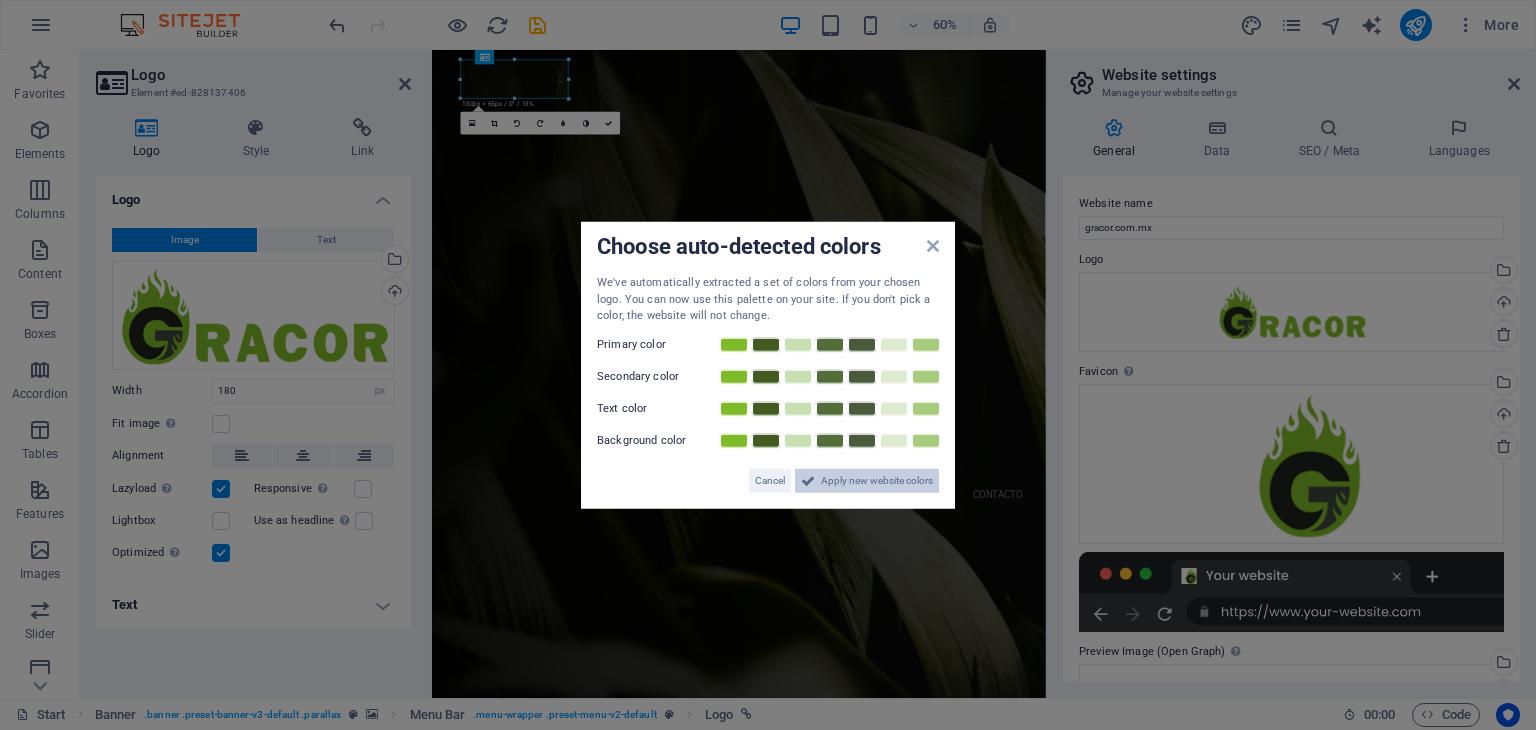 click on "Apply new website colors" at bounding box center (877, 480) 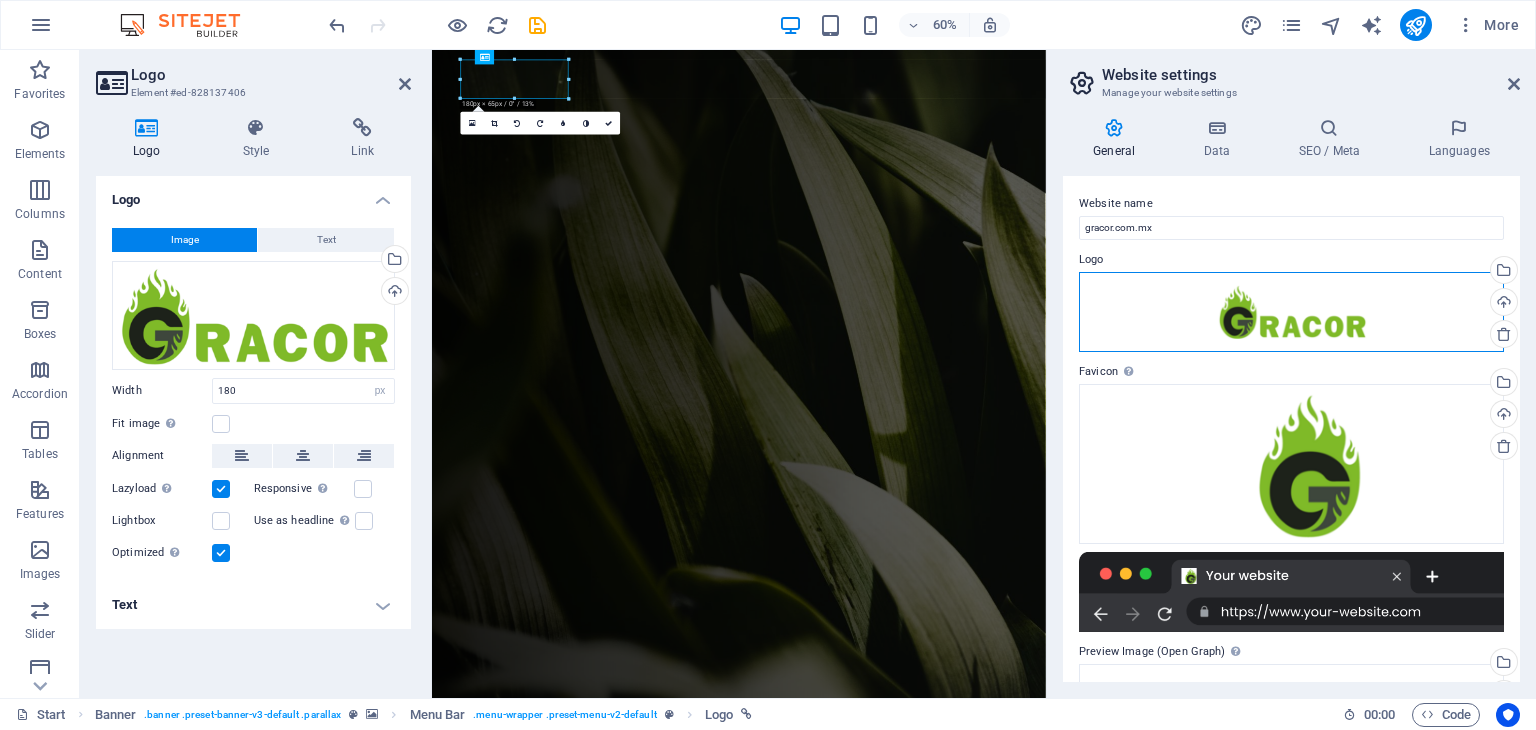 click on "Drag files here, click to choose files or select files from Files or our free stock photos & videos" at bounding box center [1291, 312] 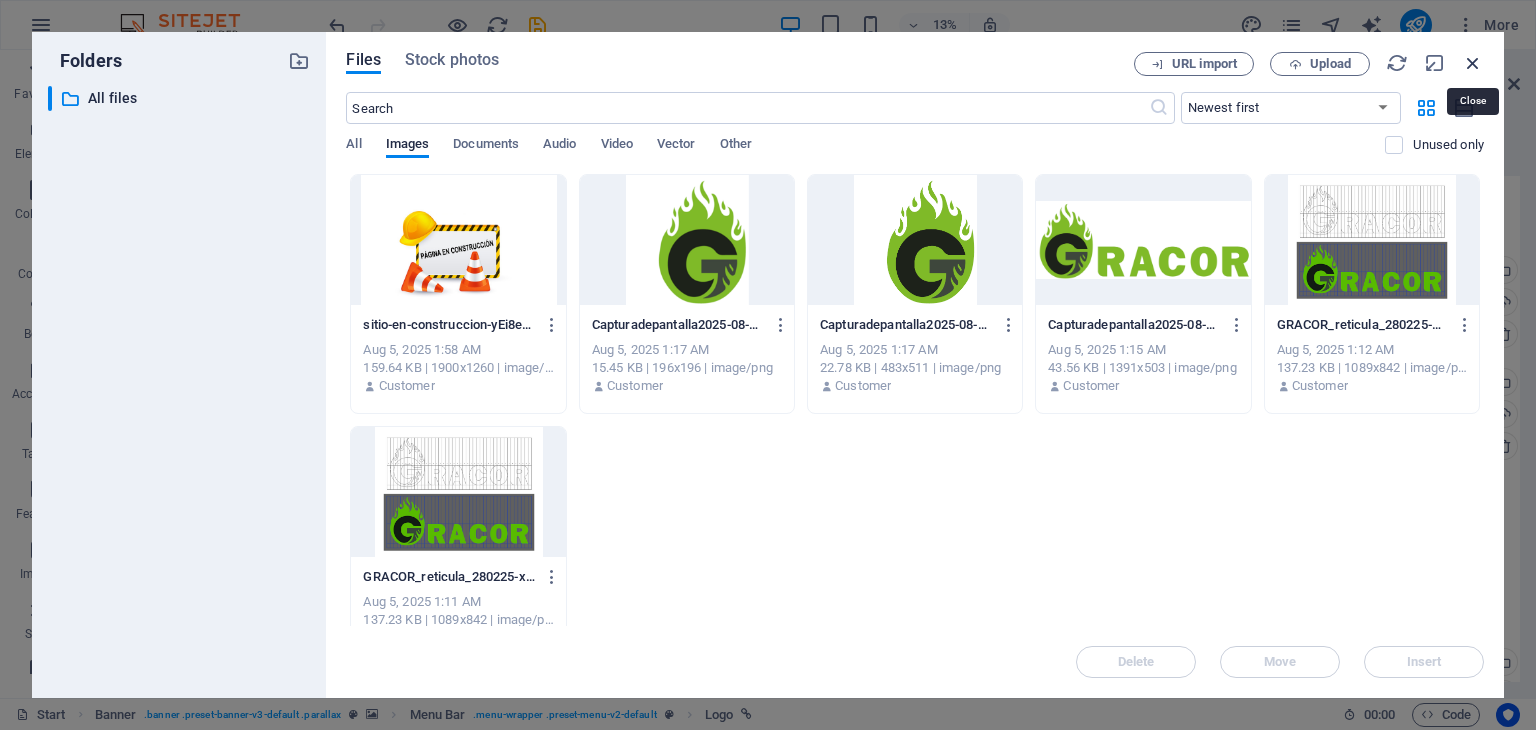 click at bounding box center (1473, 63) 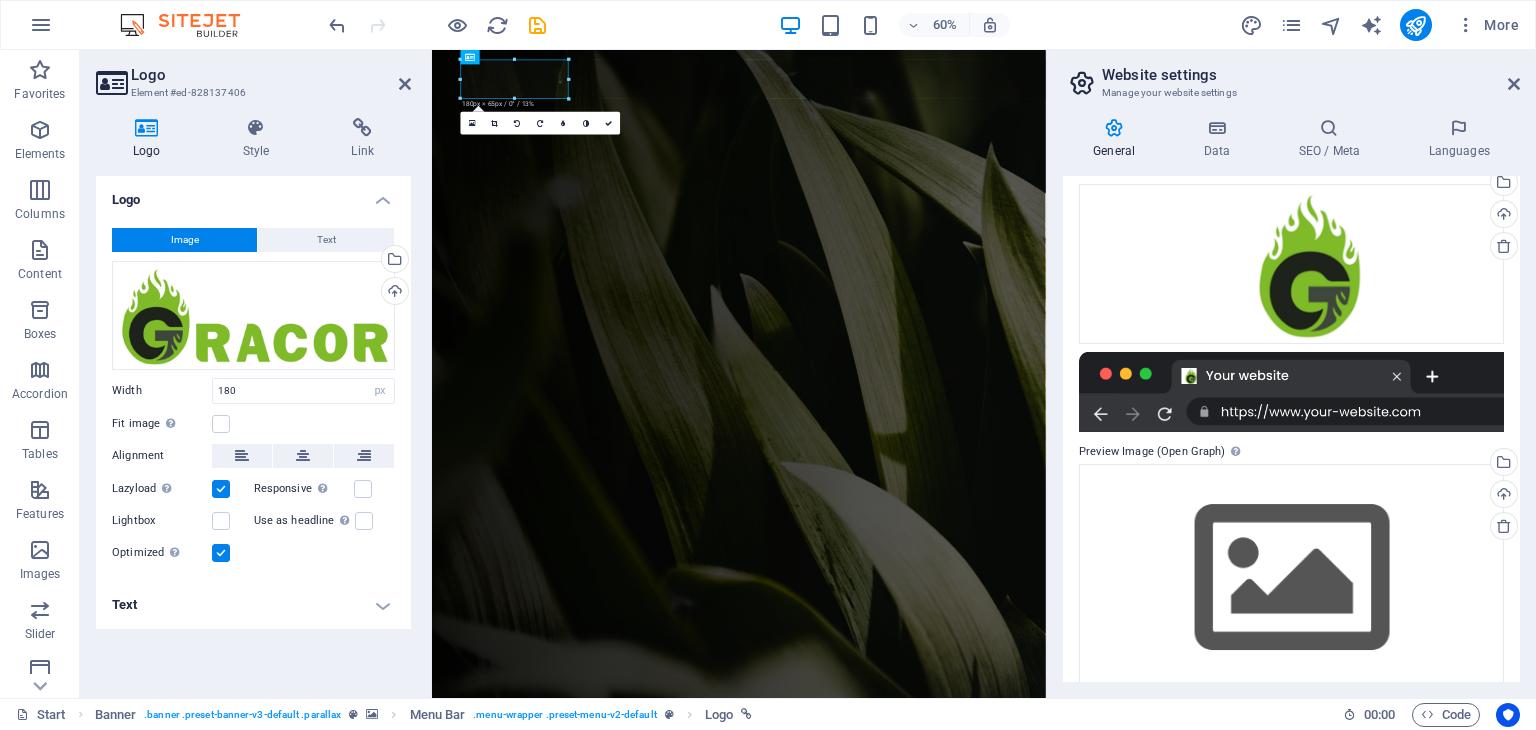 scroll, scrollTop: 227, scrollLeft: 0, axis: vertical 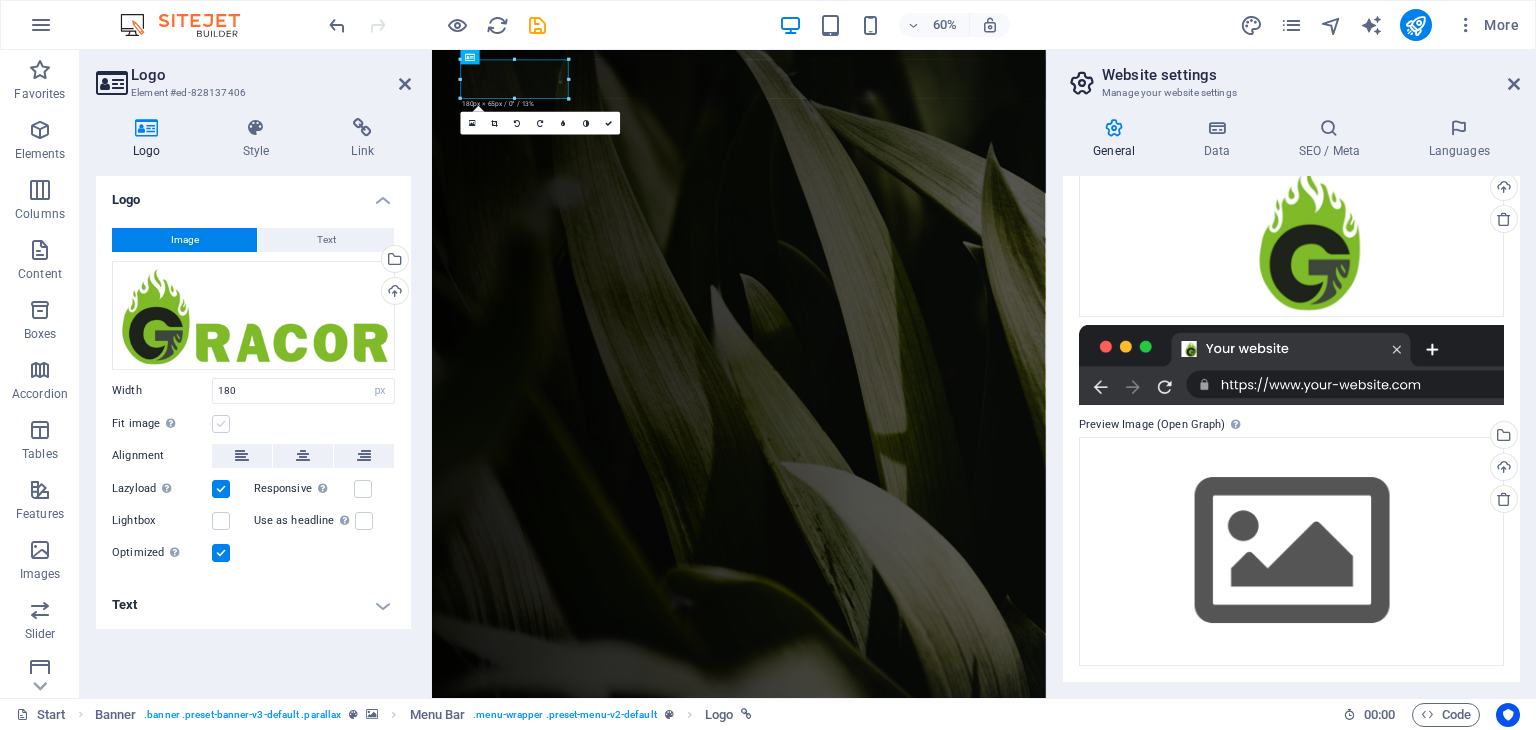 click at bounding box center [221, 424] 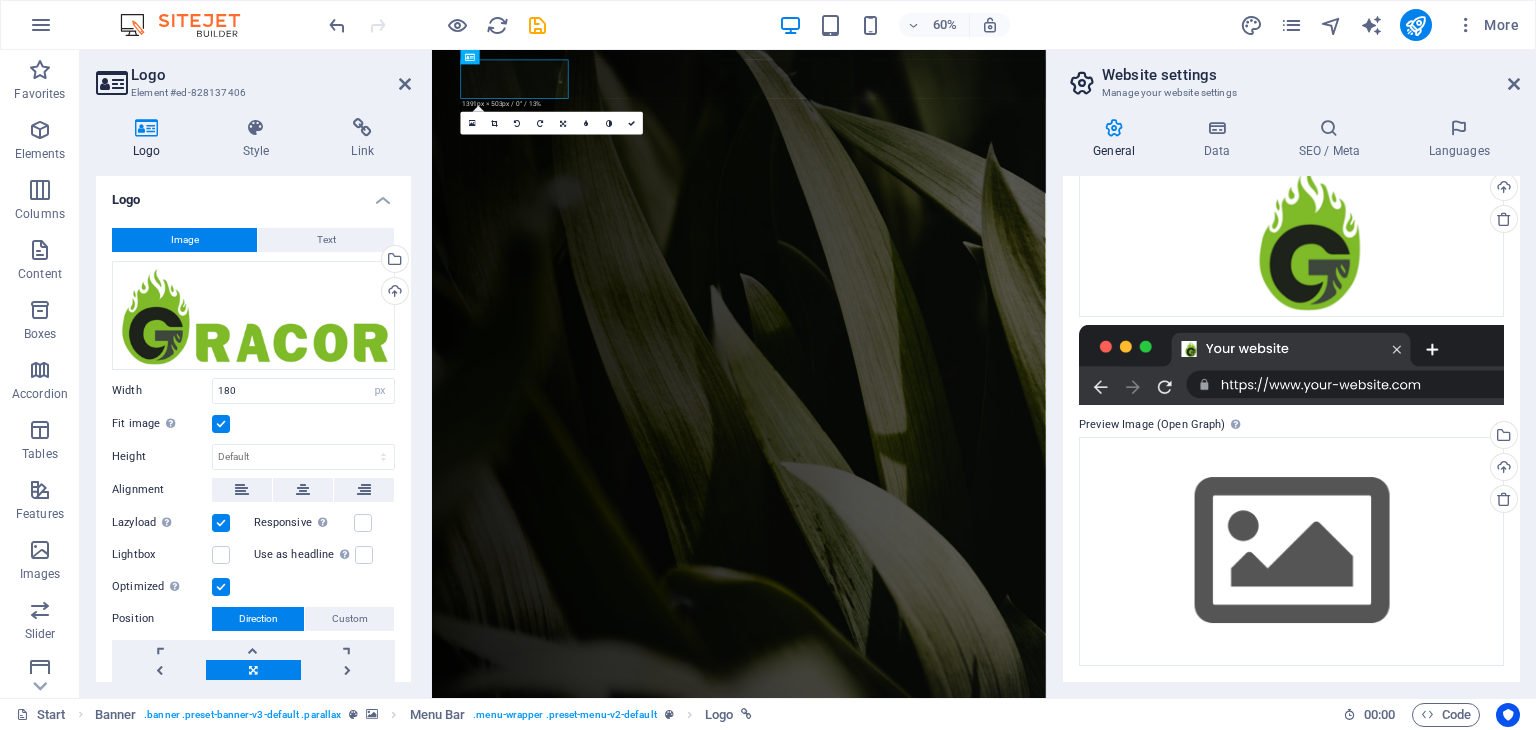 click at bounding box center [221, 424] 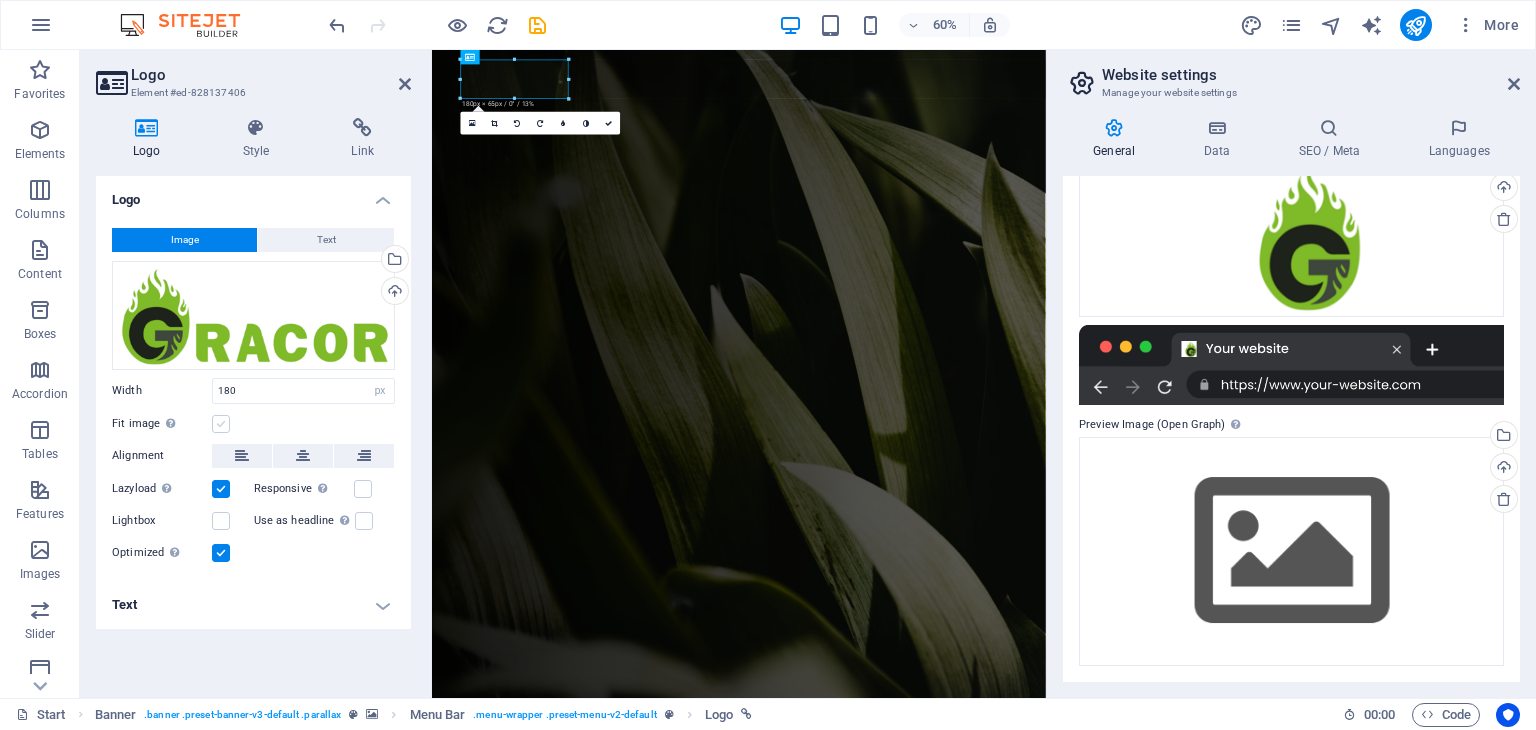 click at bounding box center [221, 424] 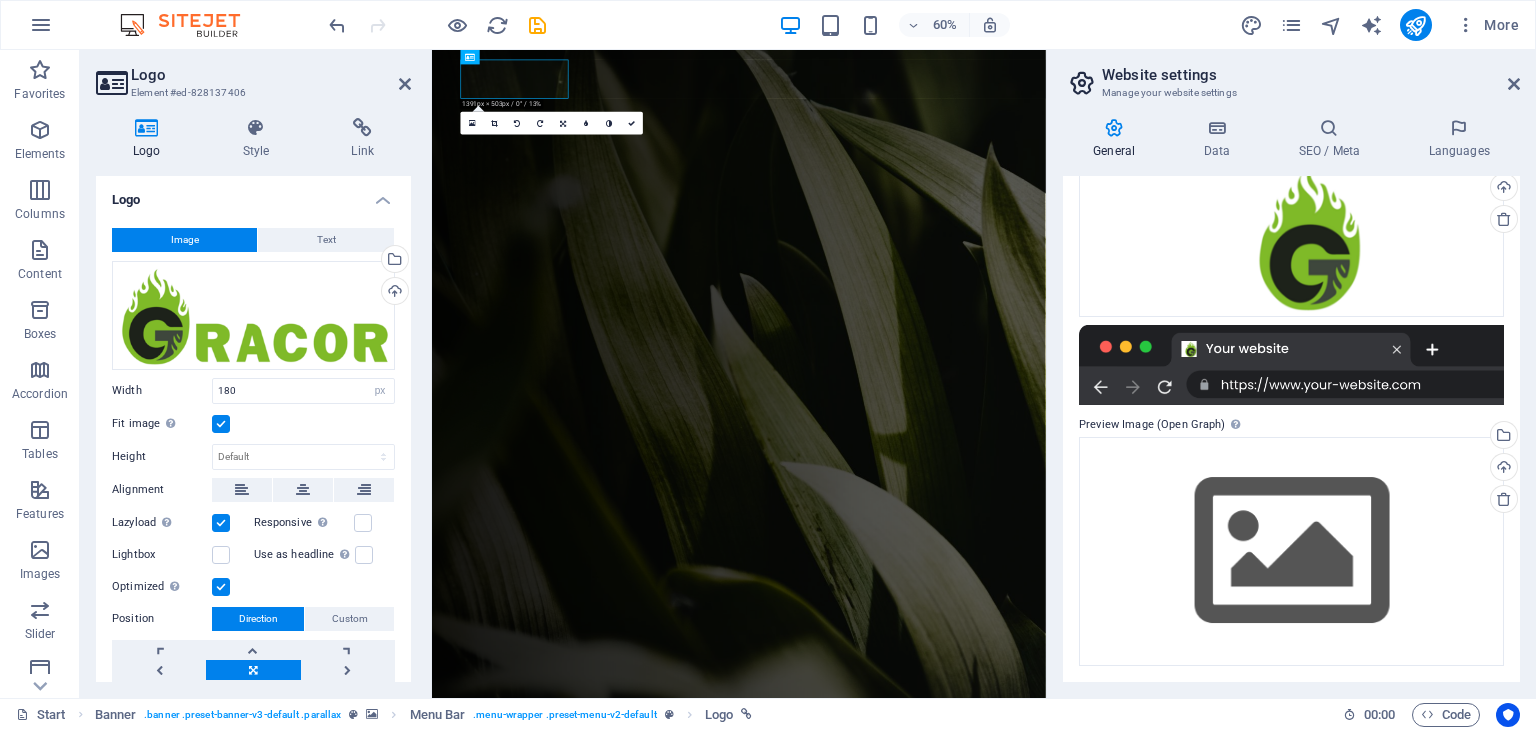click at bounding box center [221, 424] 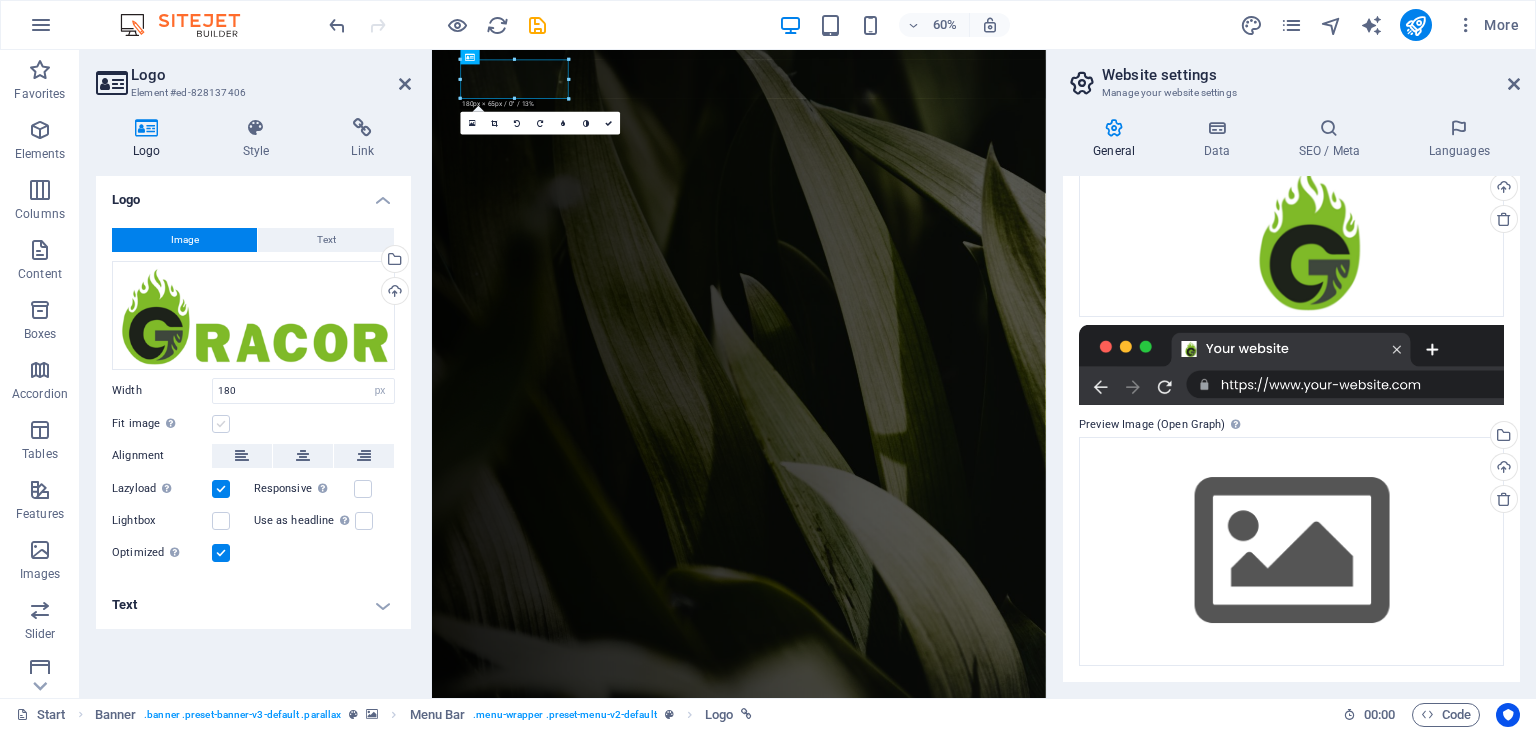click at bounding box center (221, 424) 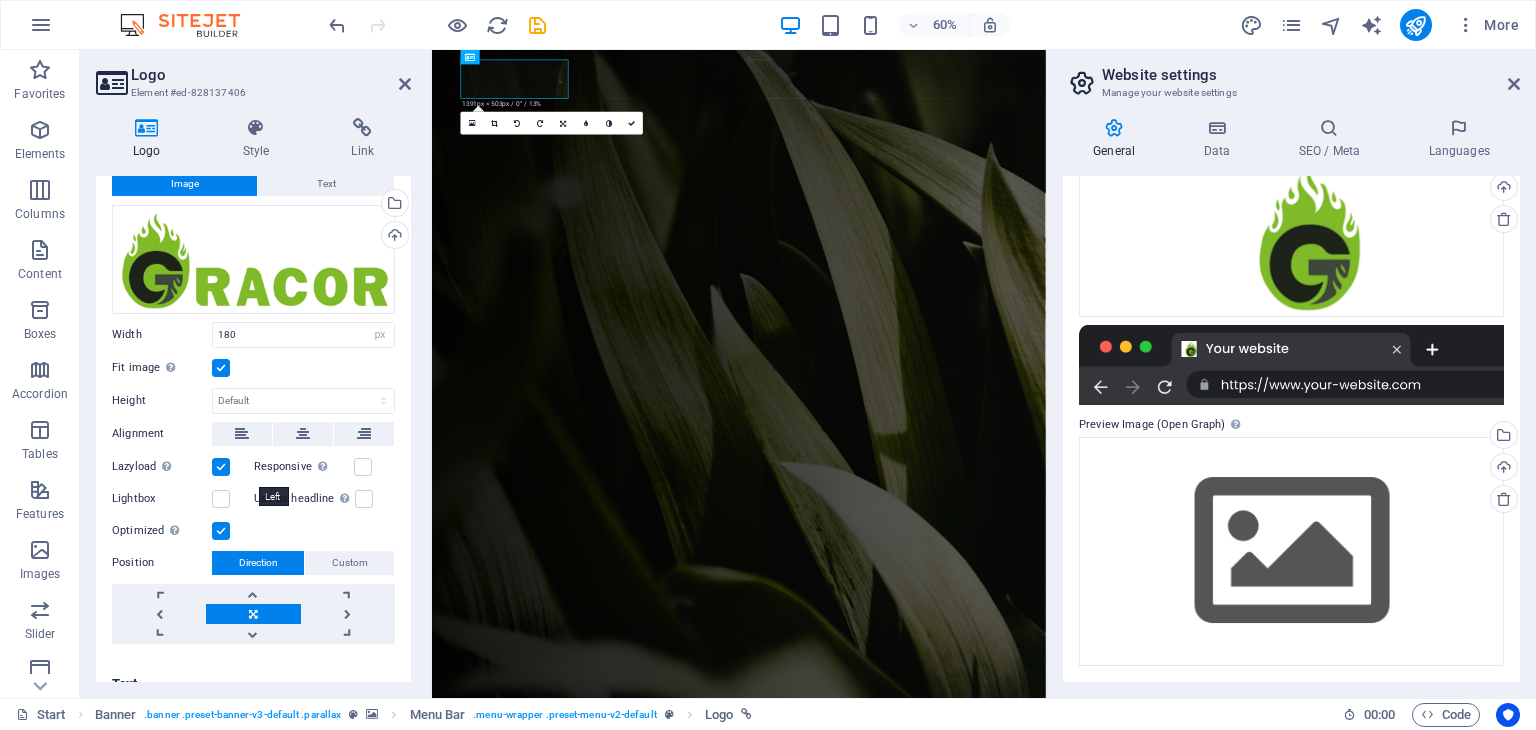 scroll, scrollTop: 79, scrollLeft: 0, axis: vertical 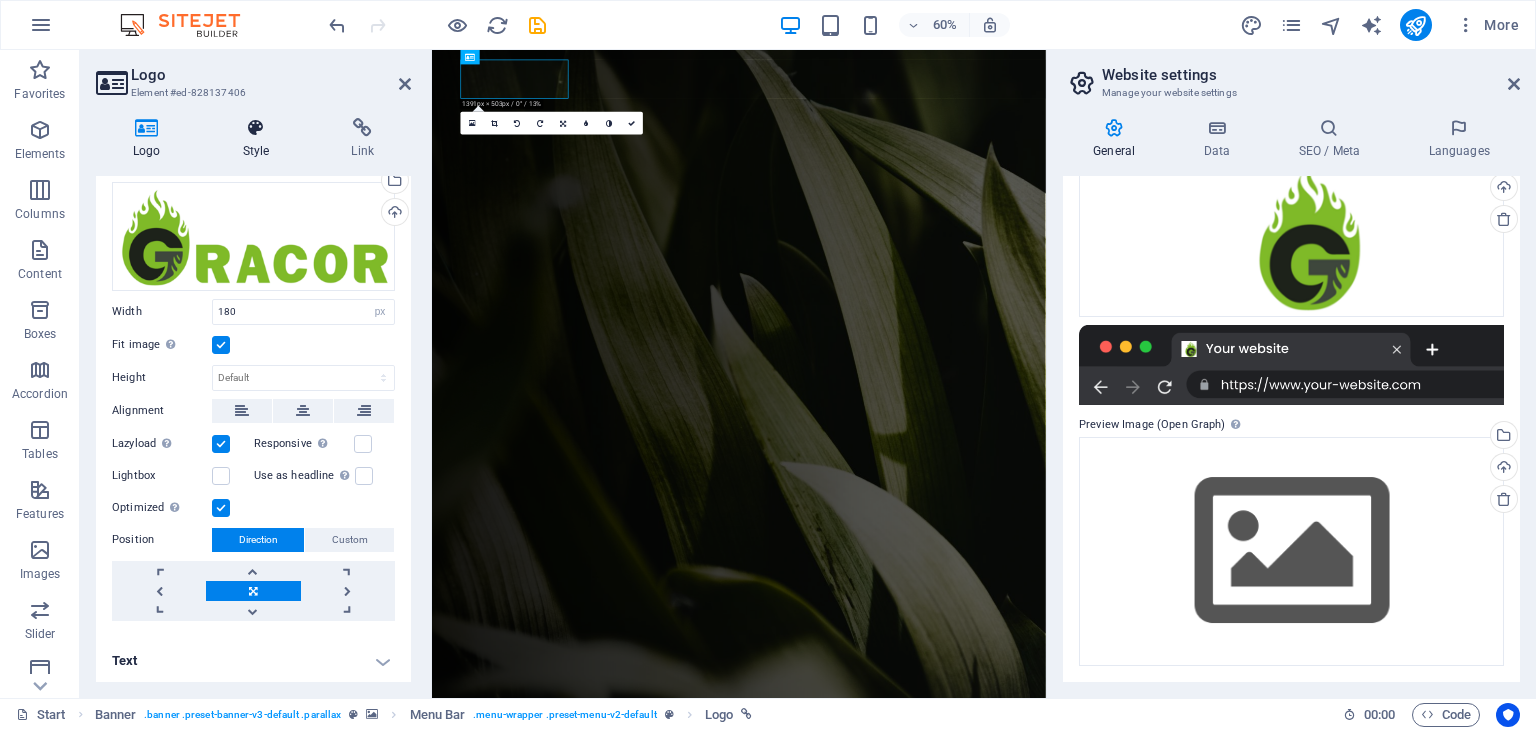 click at bounding box center [256, 128] 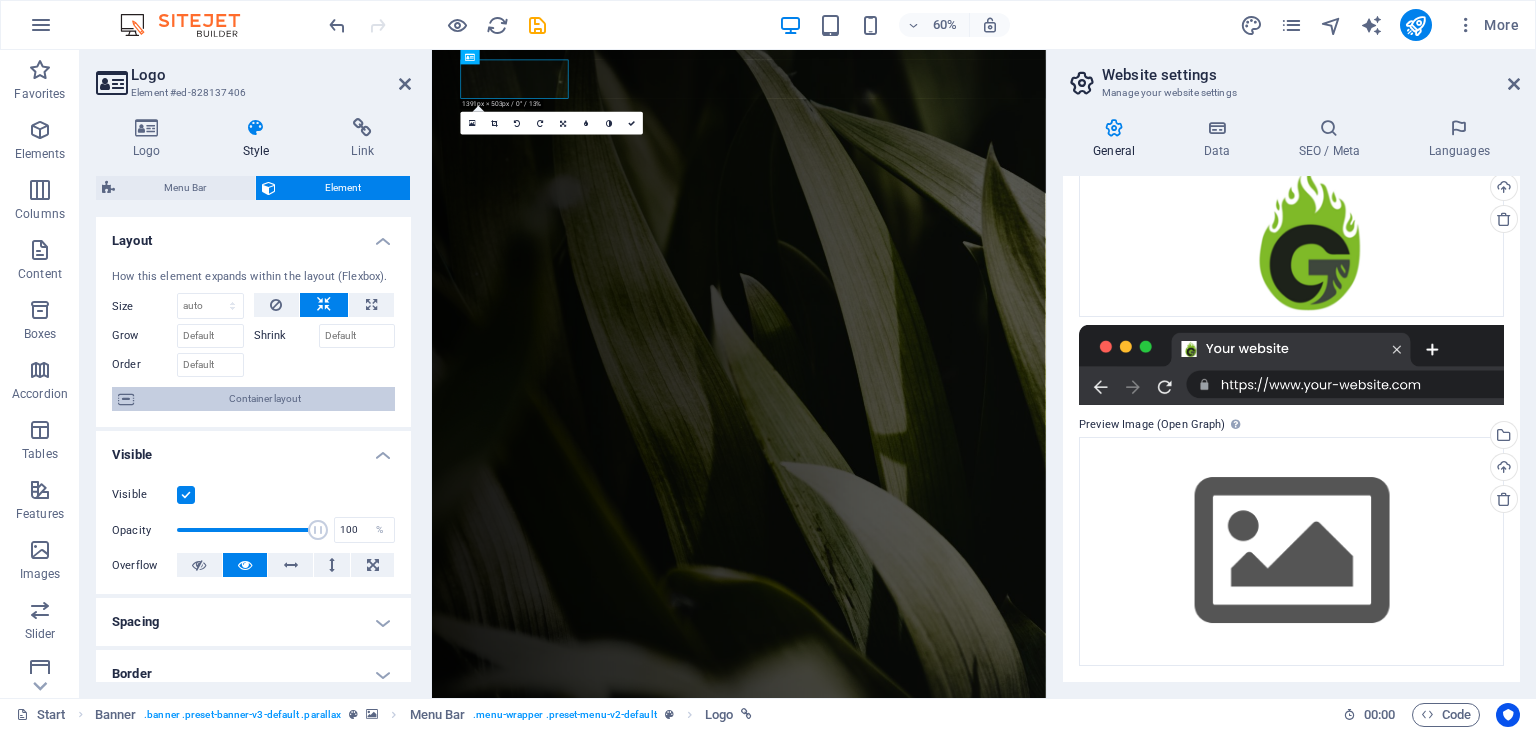 click on "Container layout" at bounding box center [264, 399] 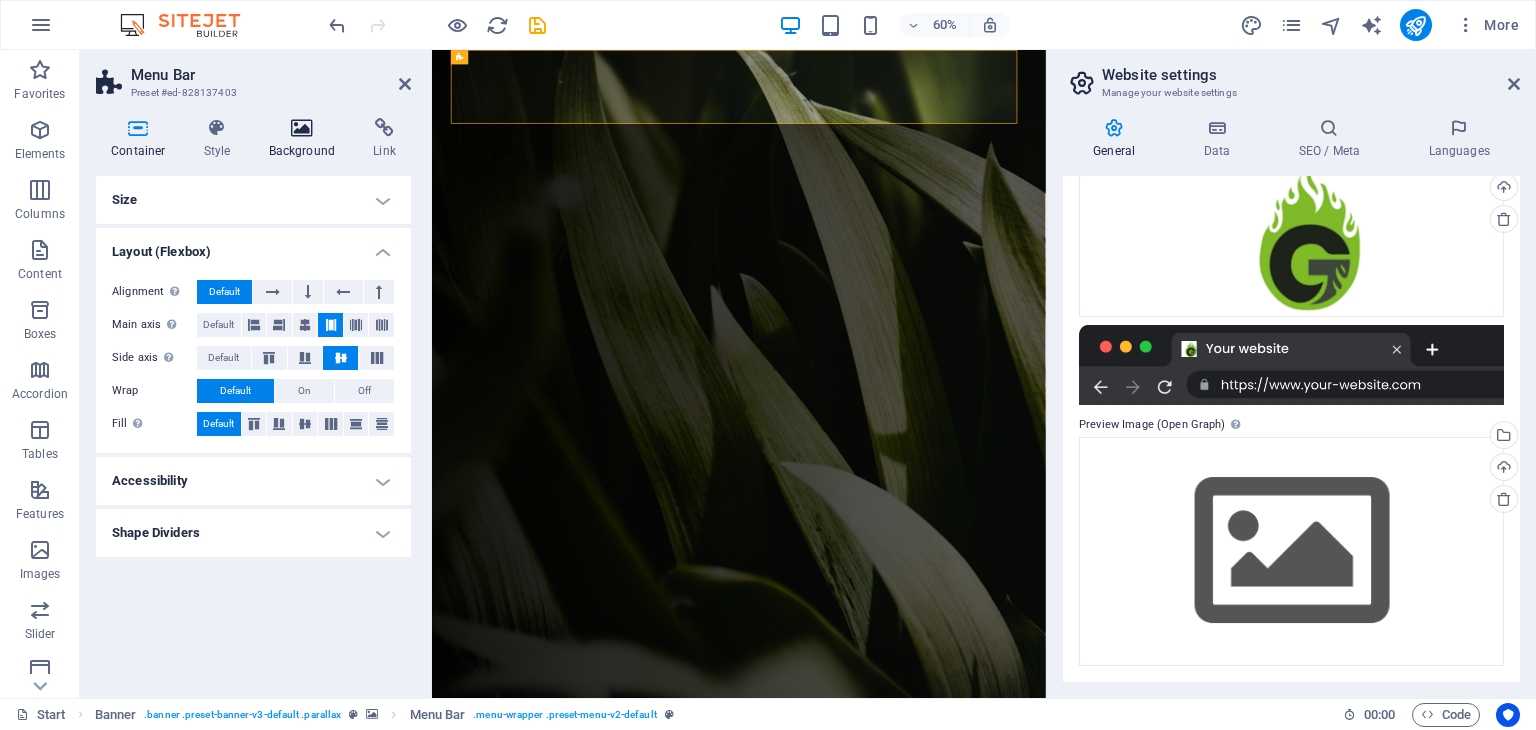 click at bounding box center (302, 128) 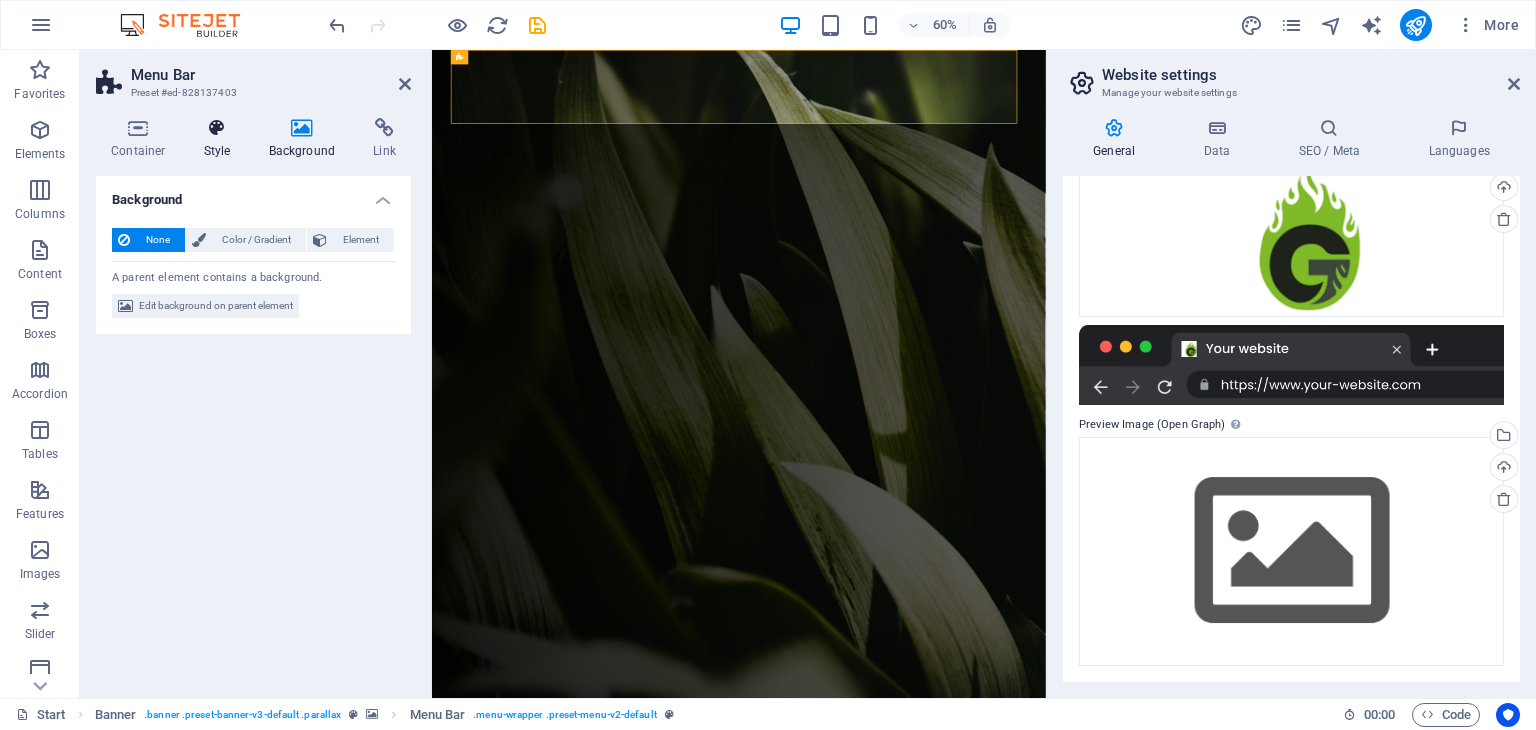 click on "Style" at bounding box center [221, 139] 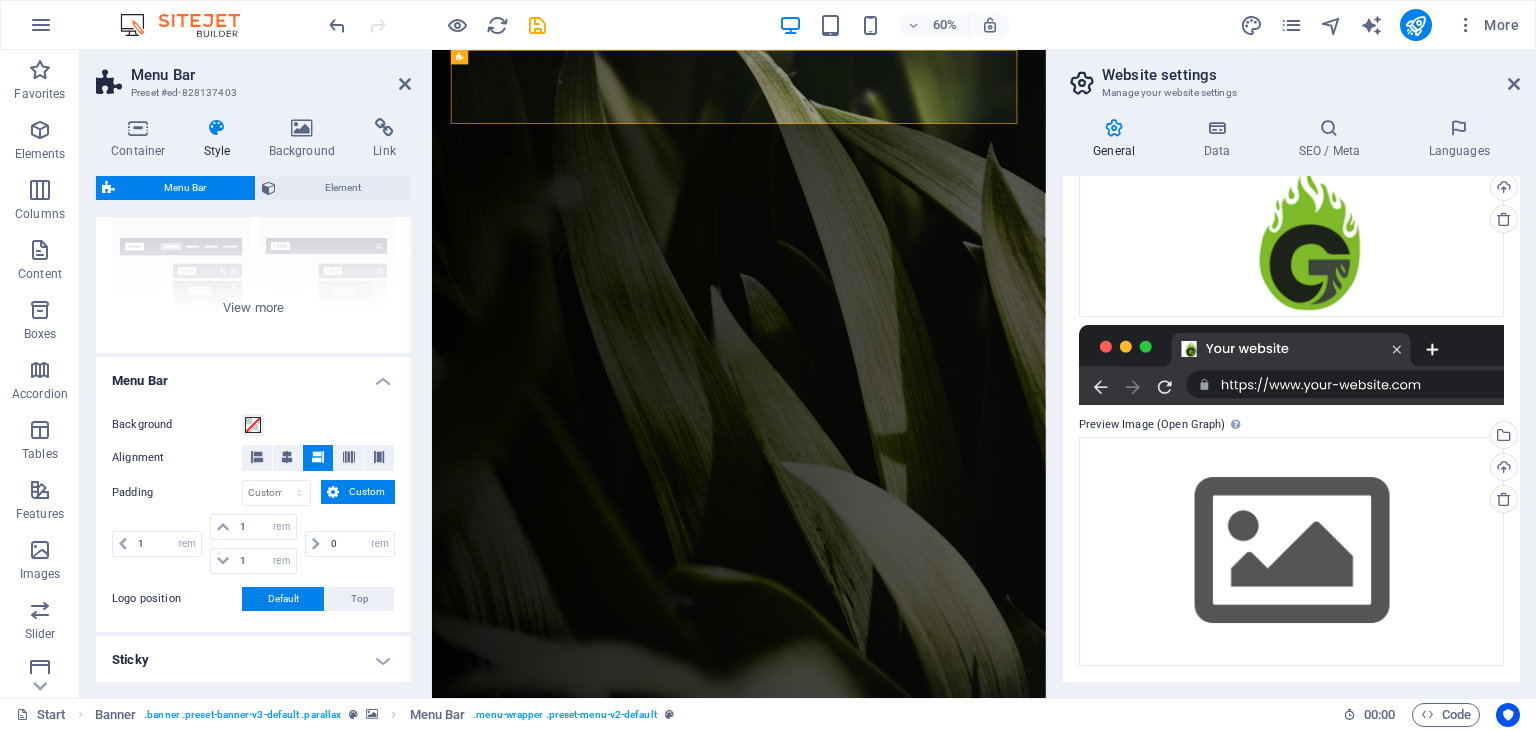 scroll, scrollTop: 300, scrollLeft: 0, axis: vertical 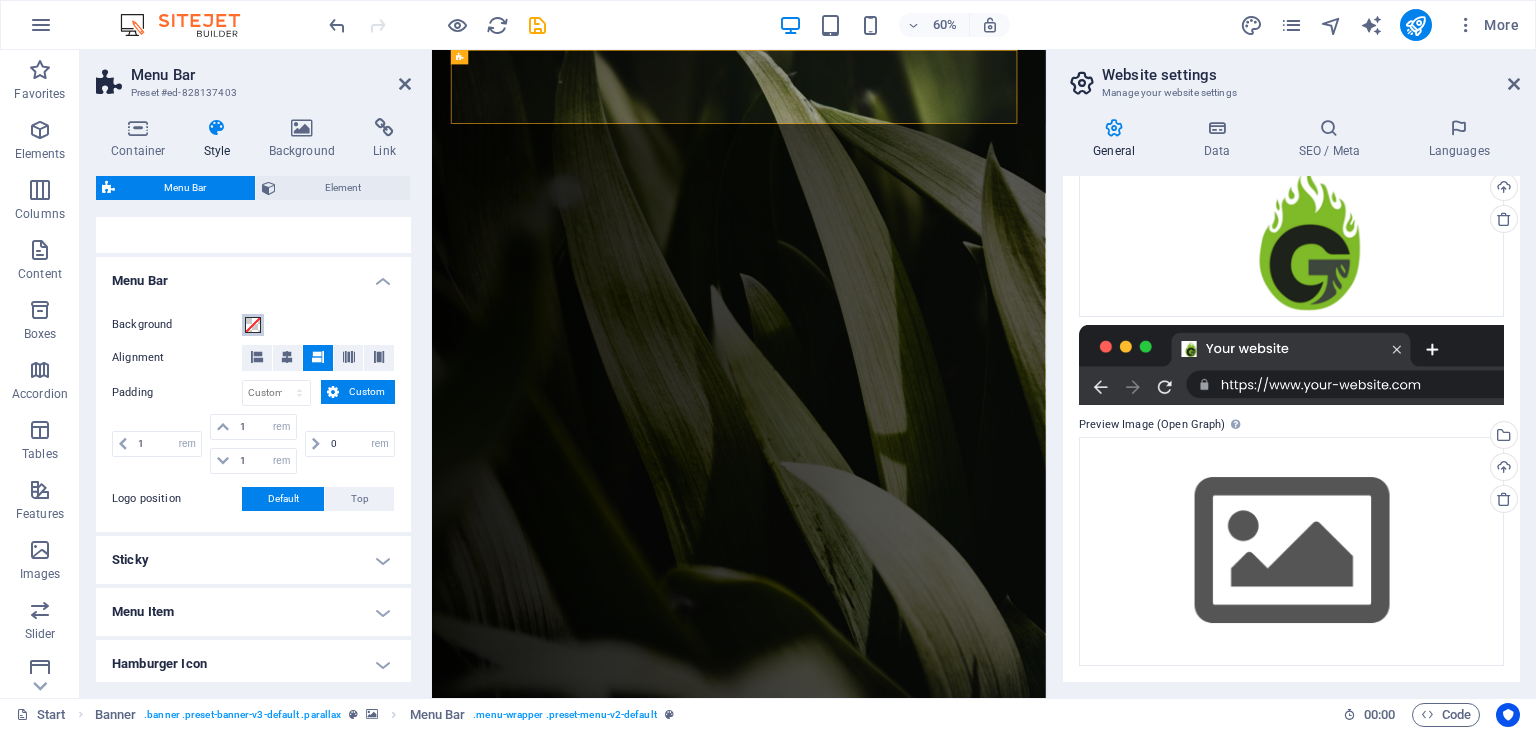 click at bounding box center (253, 325) 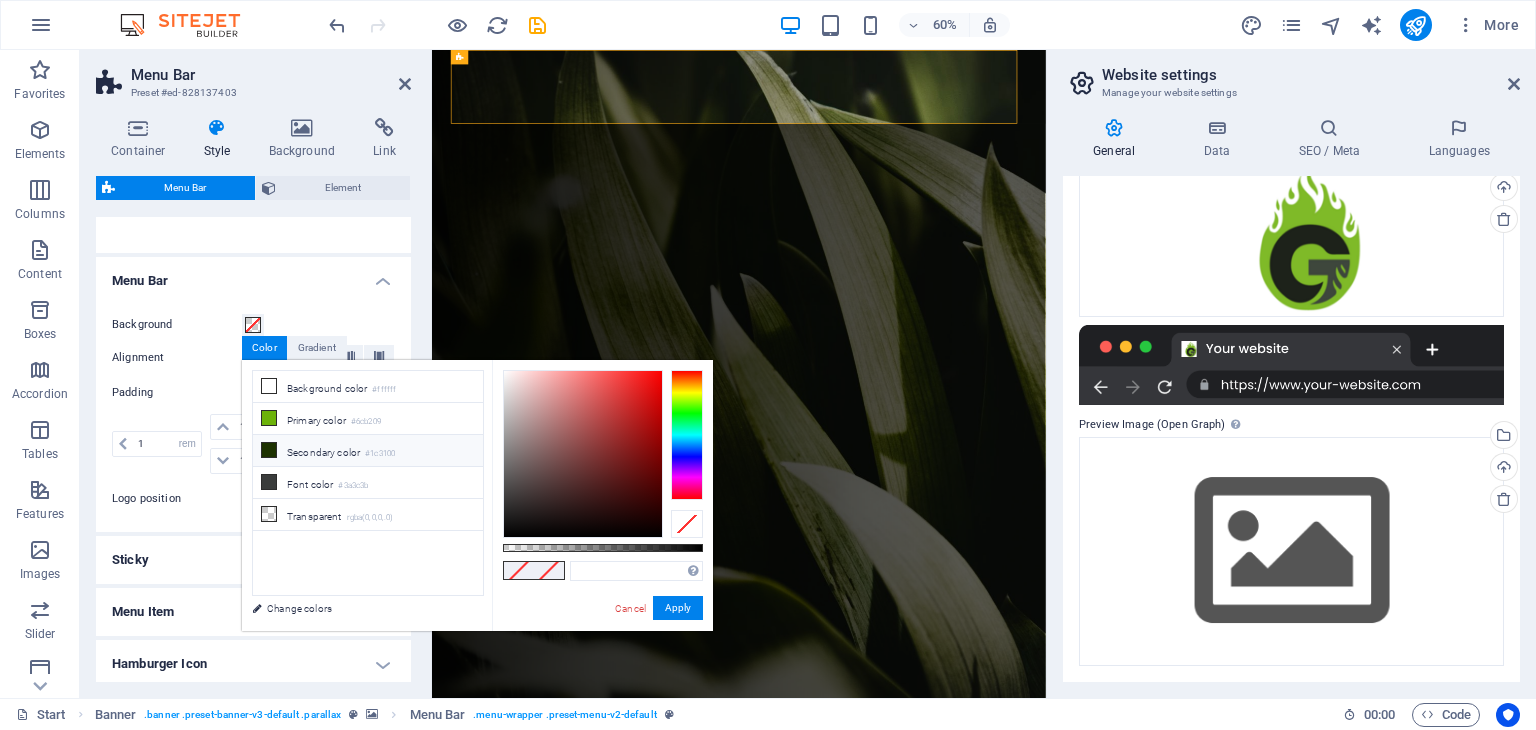 click at bounding box center (269, 450) 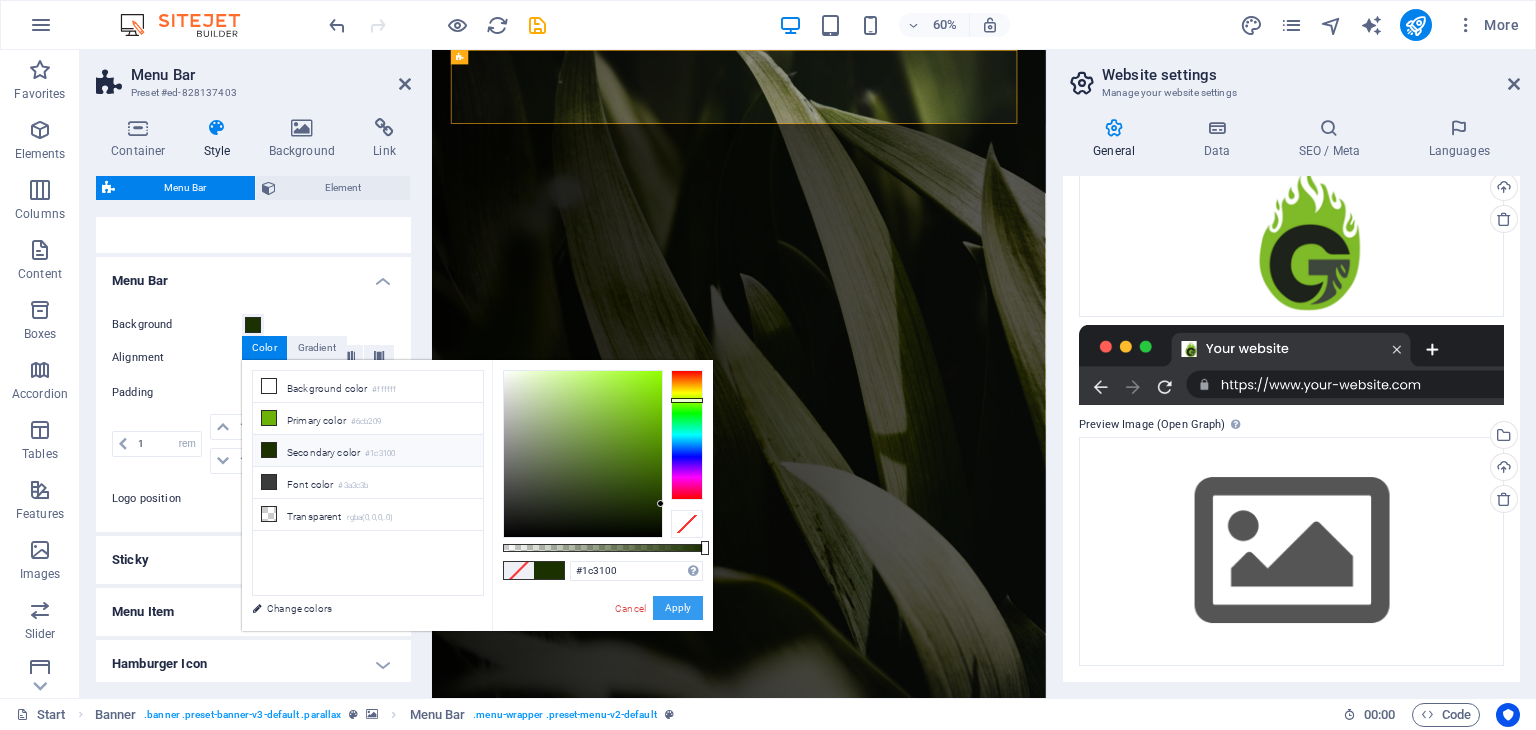 click on "Apply" at bounding box center (678, 608) 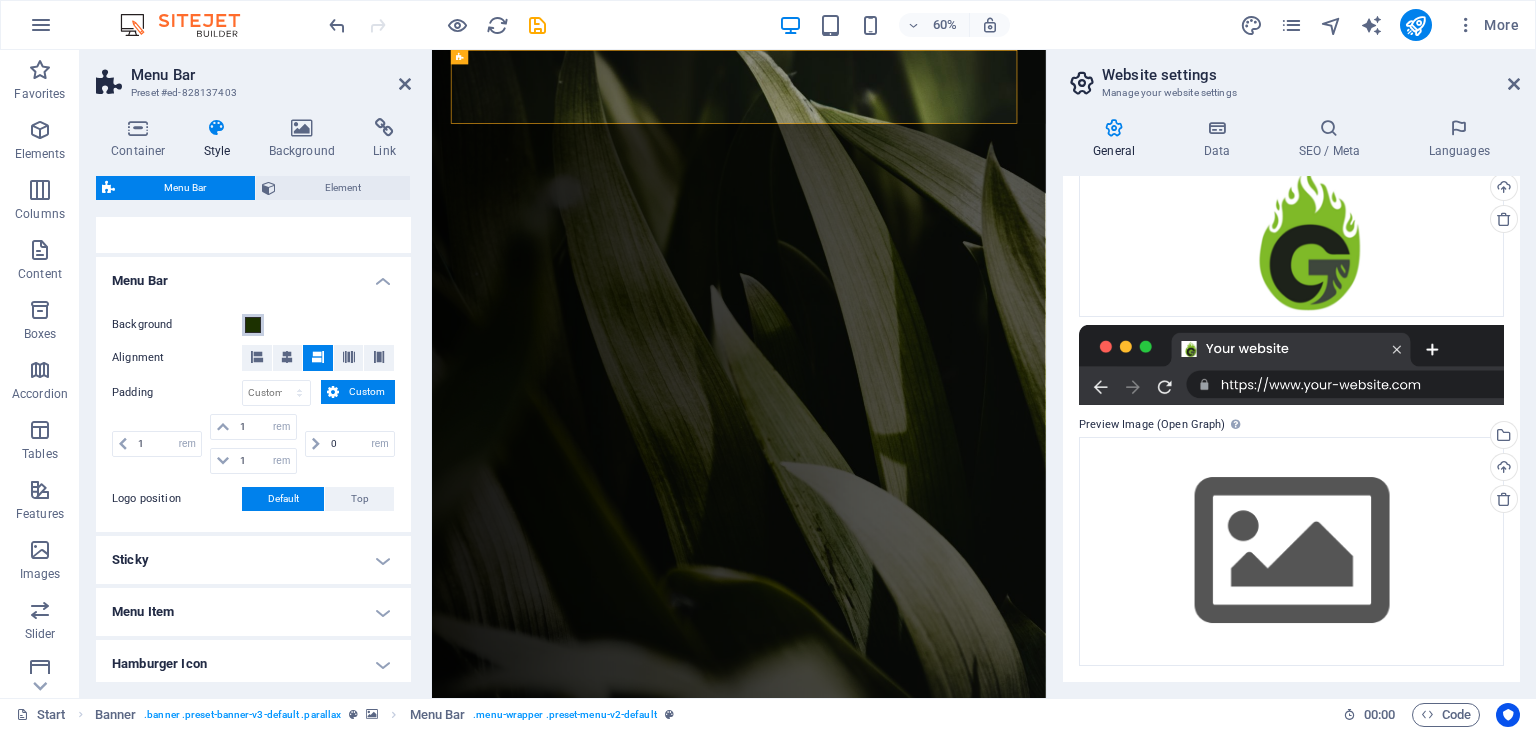 click at bounding box center (253, 325) 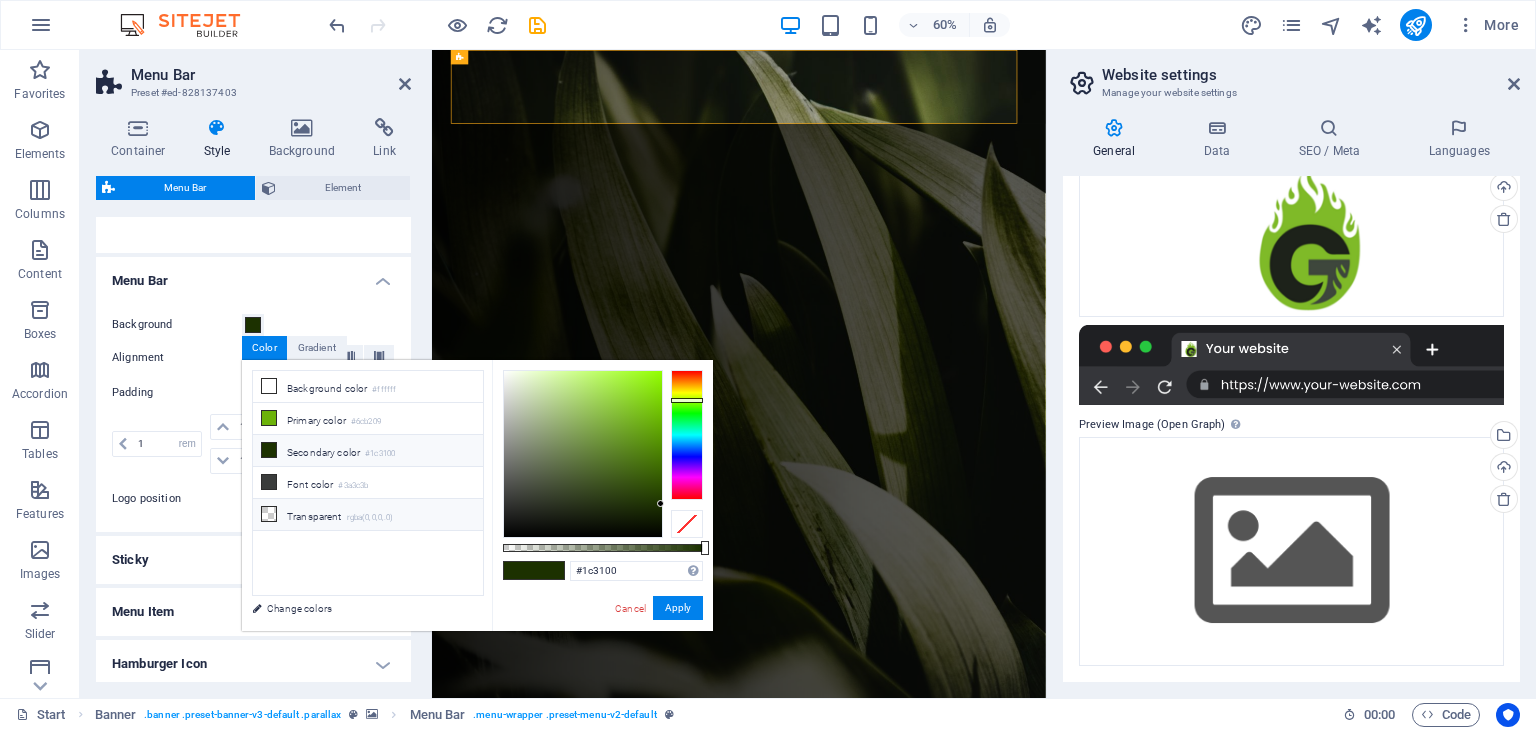 click at bounding box center (269, 514) 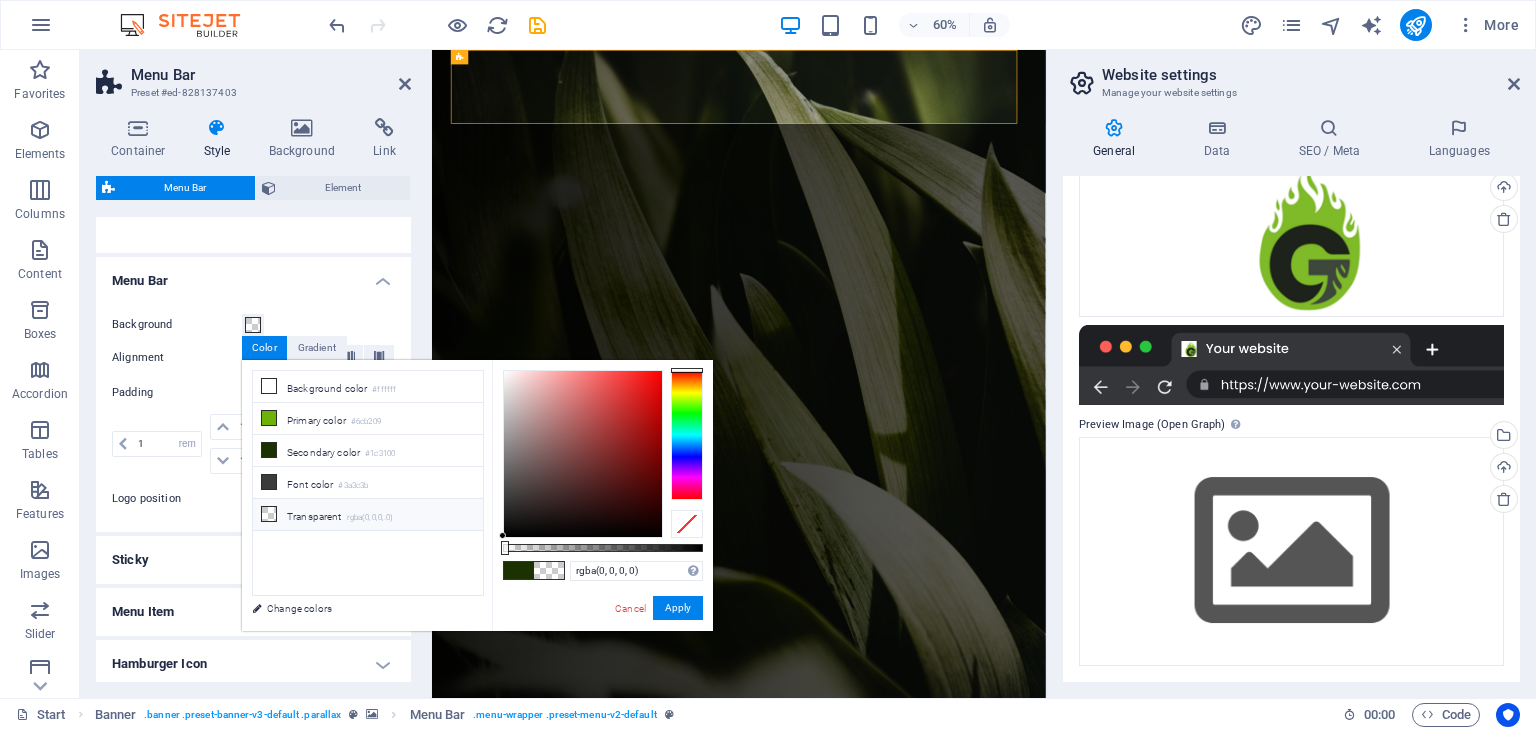 click at bounding box center (269, 514) 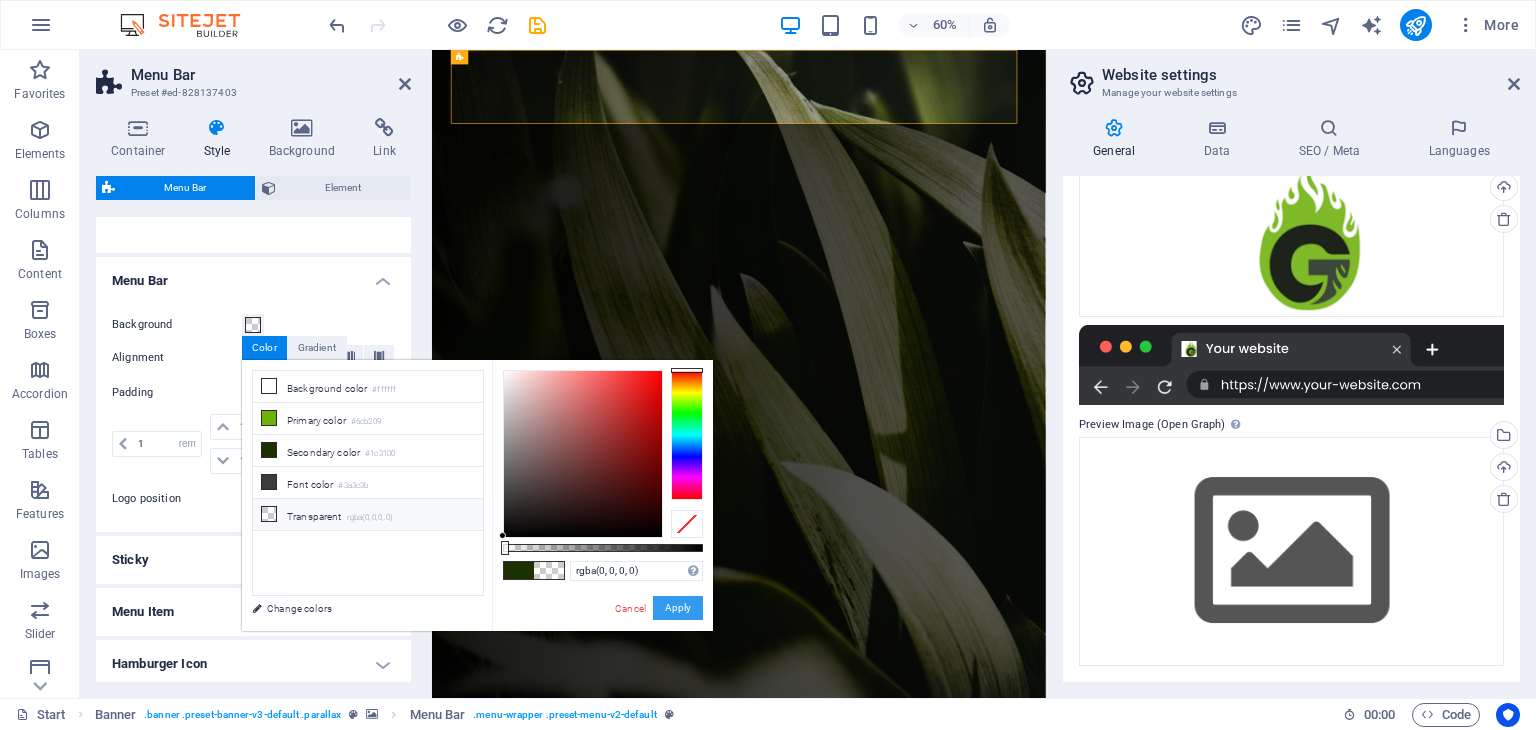 click on "Apply" at bounding box center (678, 608) 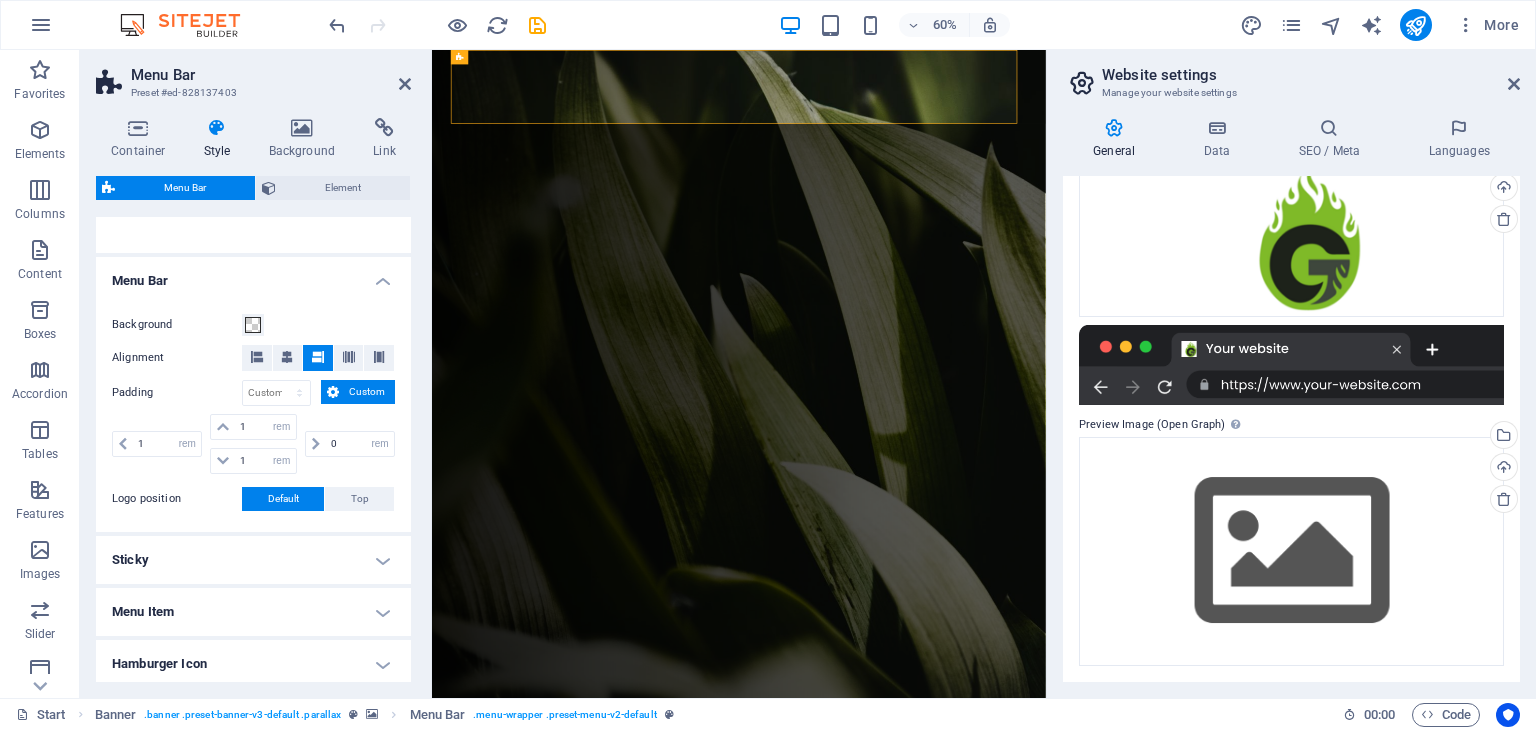 click on "Default" at bounding box center (283, 499) 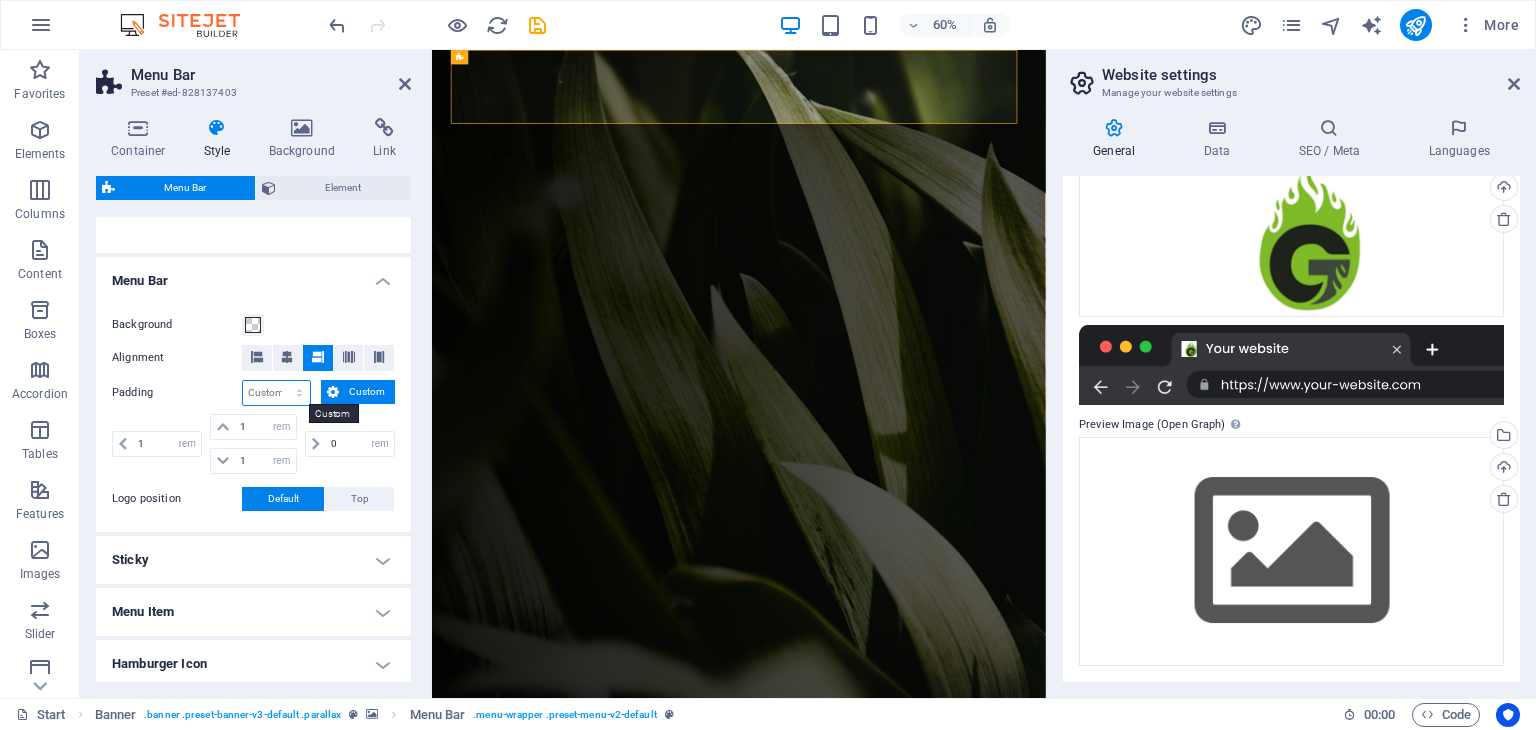 click on "px rem % vh vw Custom" at bounding box center (276, 393) 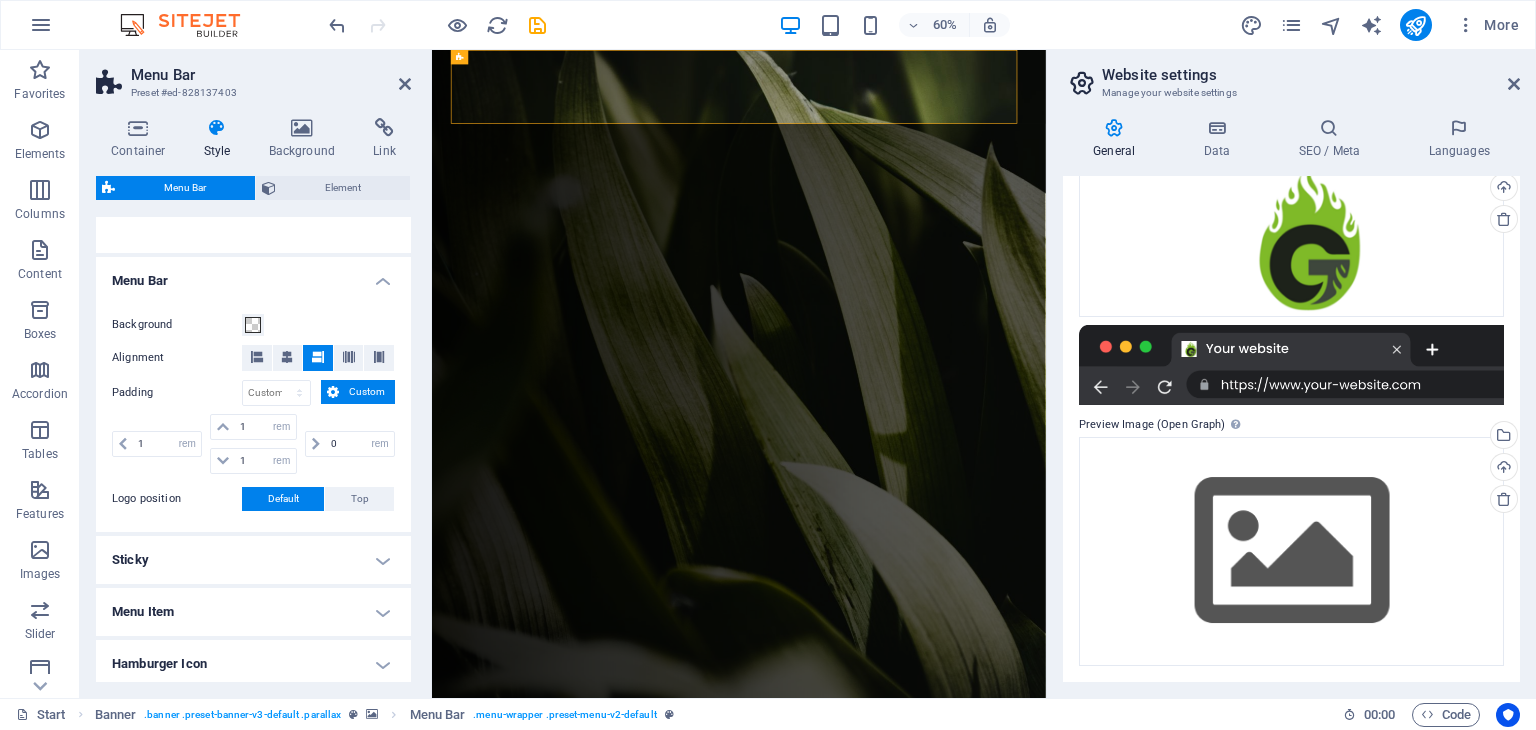 click on "Menu Bar" at bounding box center (253, 275) 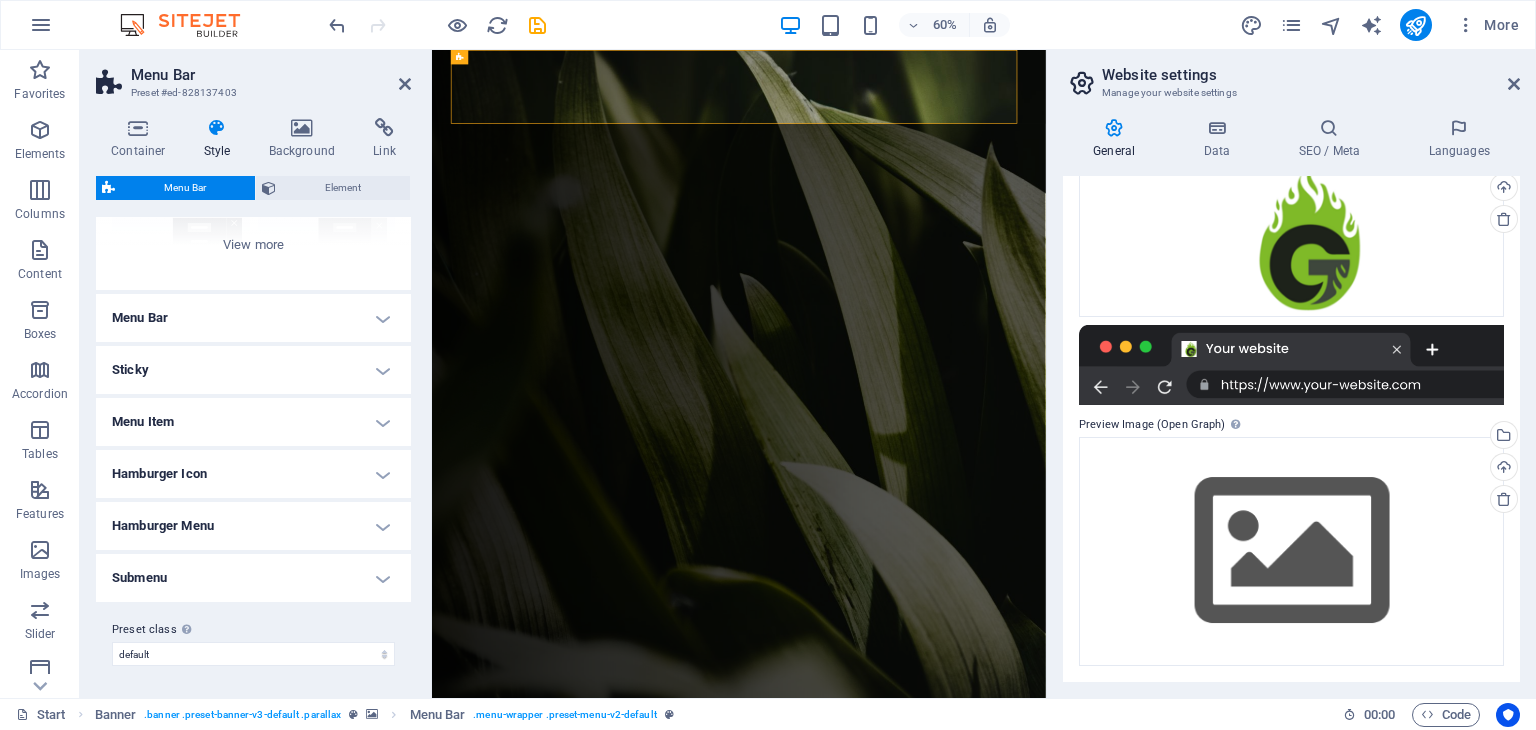 scroll, scrollTop: 263, scrollLeft: 0, axis: vertical 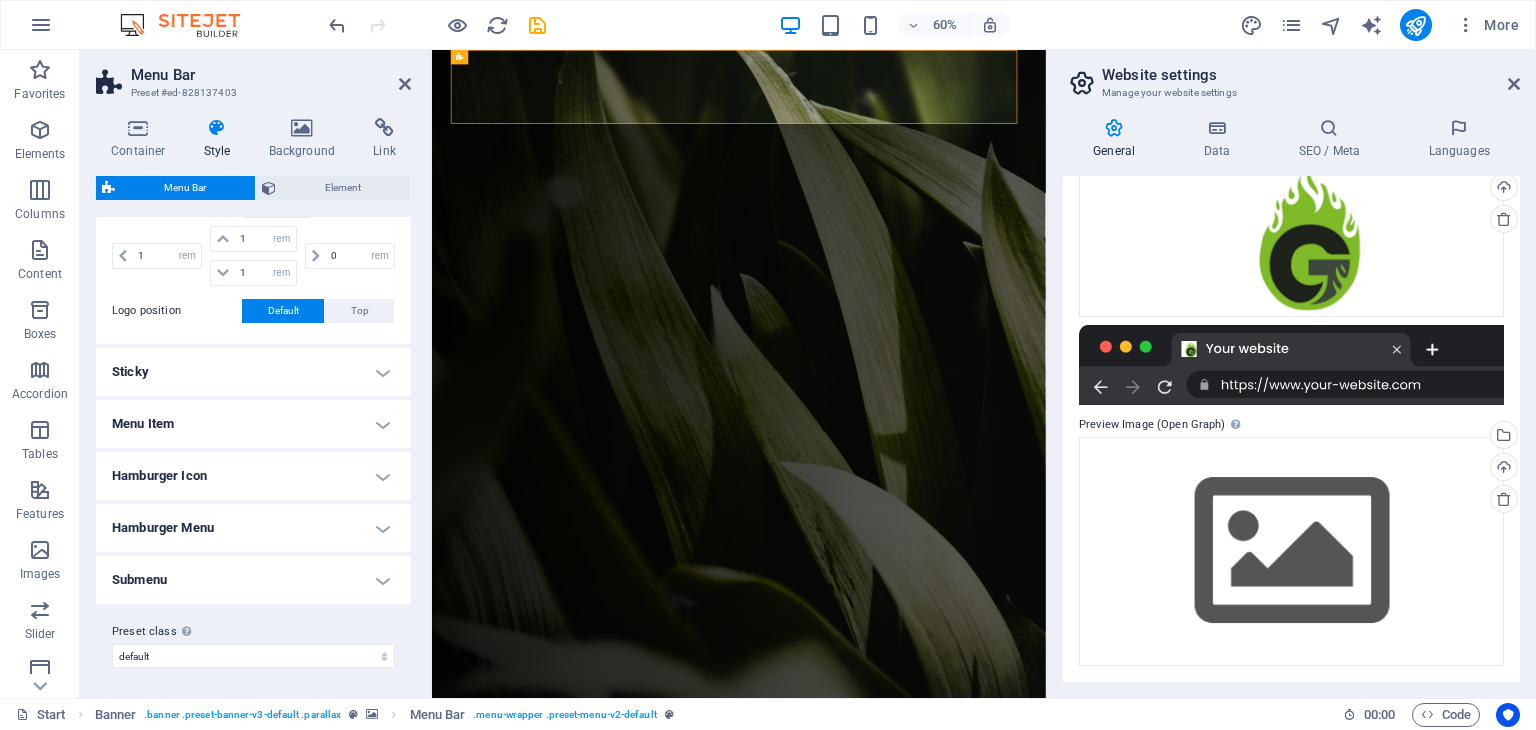click on "Sticky" at bounding box center (253, 372) 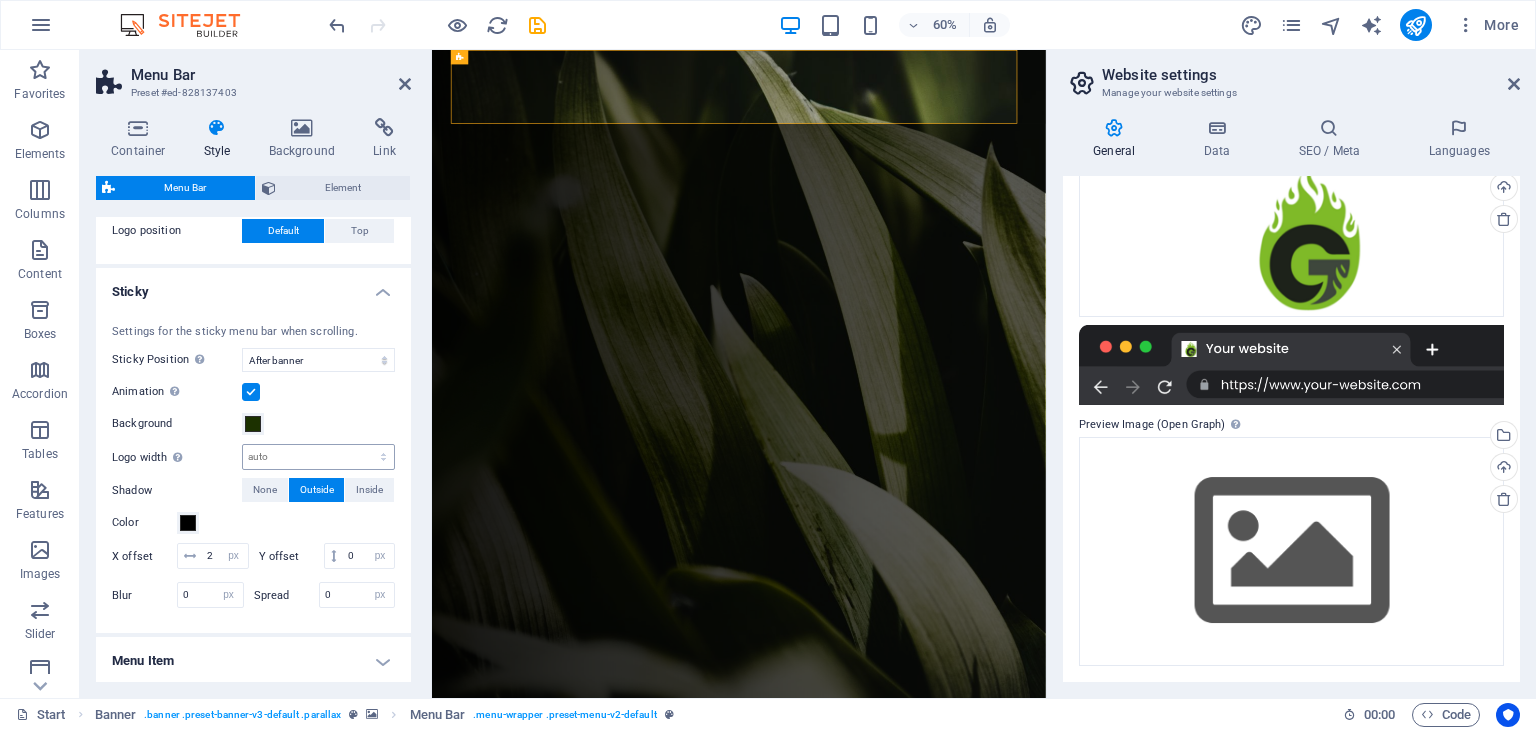 scroll, scrollTop: 588, scrollLeft: 0, axis: vertical 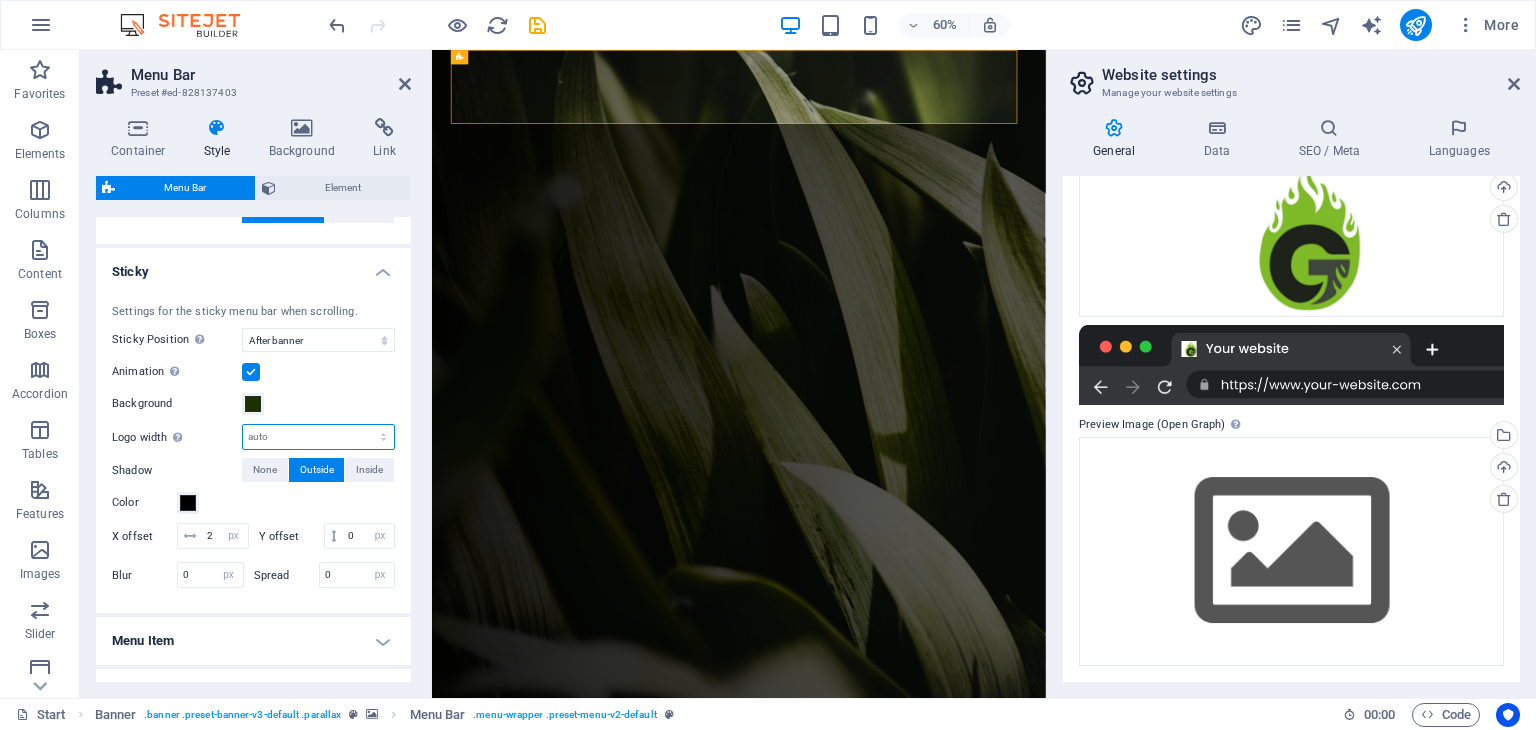 click on "auto px rem % vh vw" at bounding box center [318, 437] 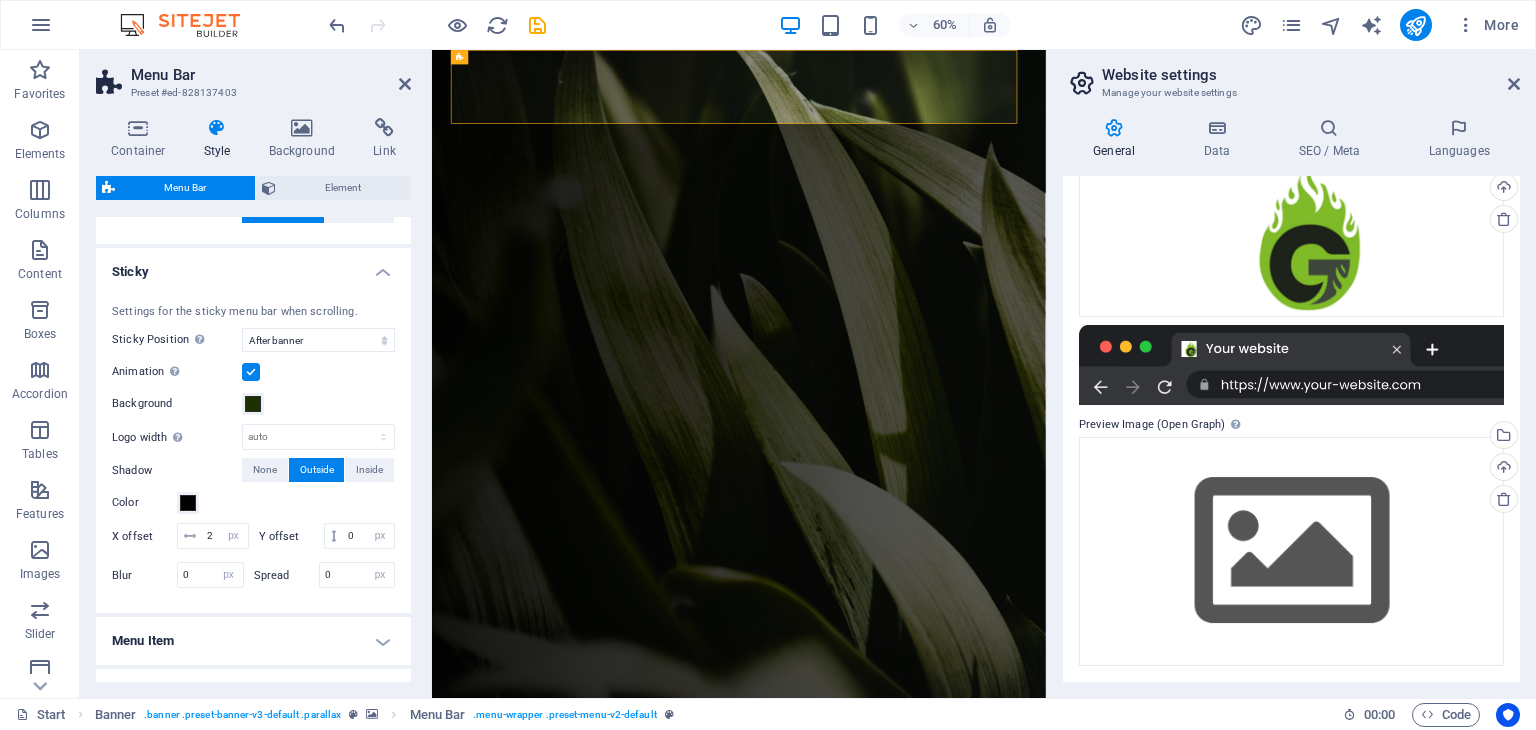 click on "Settings for the sticky menu bar when scrolling. Sticky Position Affects the scroll position where the menu bar is pinned. Change takes effect when saving or switching to preview mode. Off Instant After menu After banner When scrolling up Animation Sets a smooth transition when sticky menu appears Background Logo width Overwrites the width set in the logo for sticky mode auto px rem % vh vw Shadow None Outside Inside Color X offset 2 px rem vh vw Y offset 0 px rem vh vw Blur 0 px rem % vh vw Spread 0 px rem vh vw" at bounding box center (253, 449) 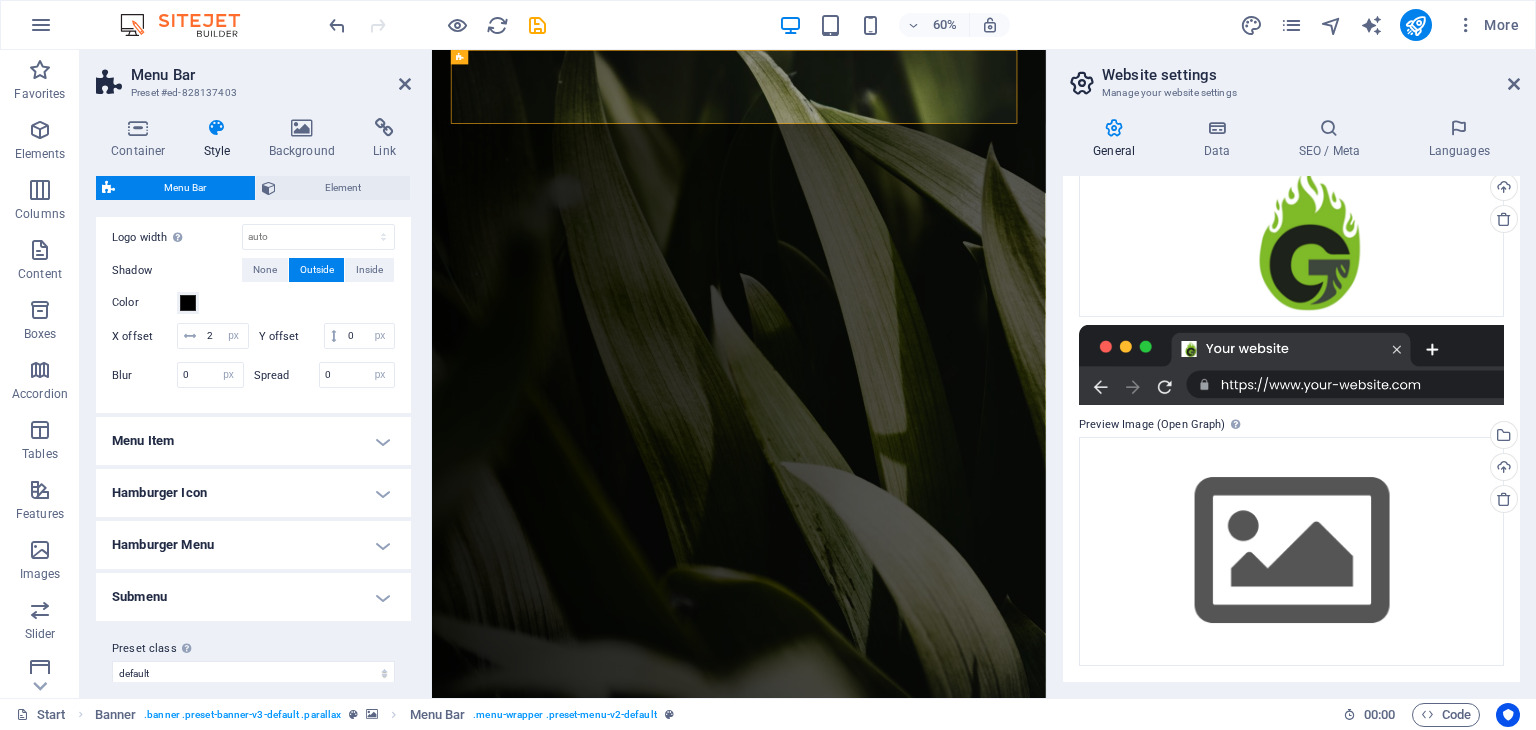 scroll, scrollTop: 688, scrollLeft: 0, axis: vertical 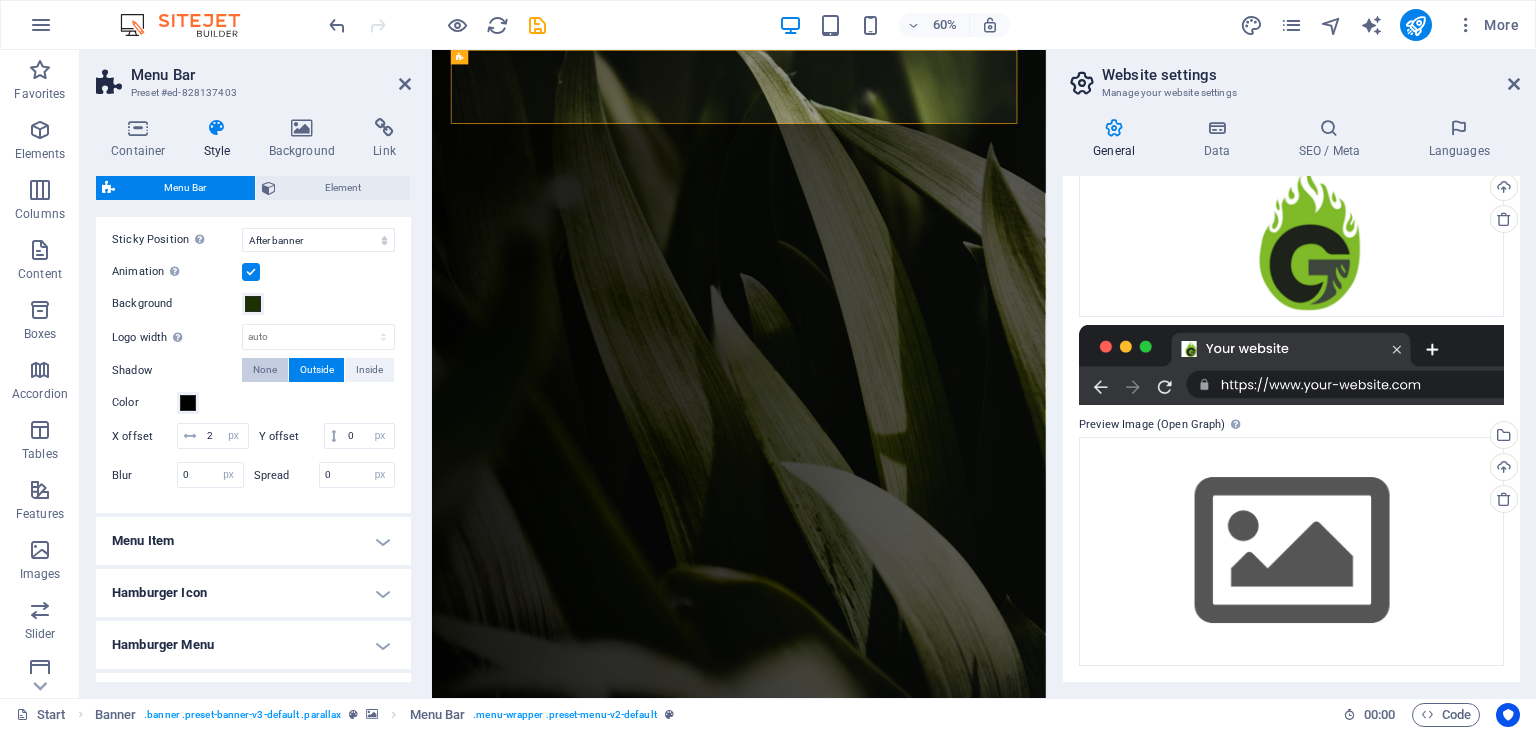 click on "None" at bounding box center [265, 370] 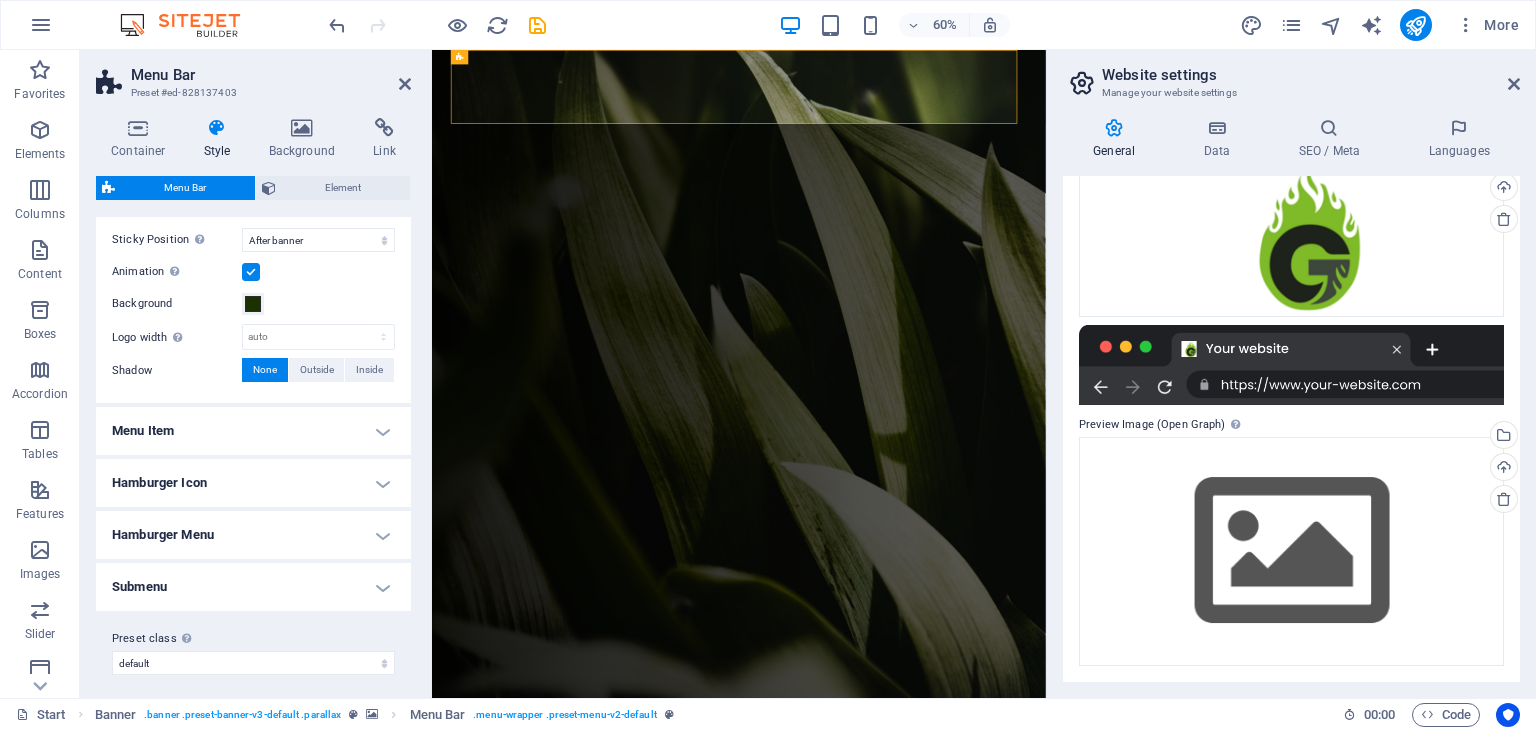click on "Menu Item" at bounding box center (253, 431) 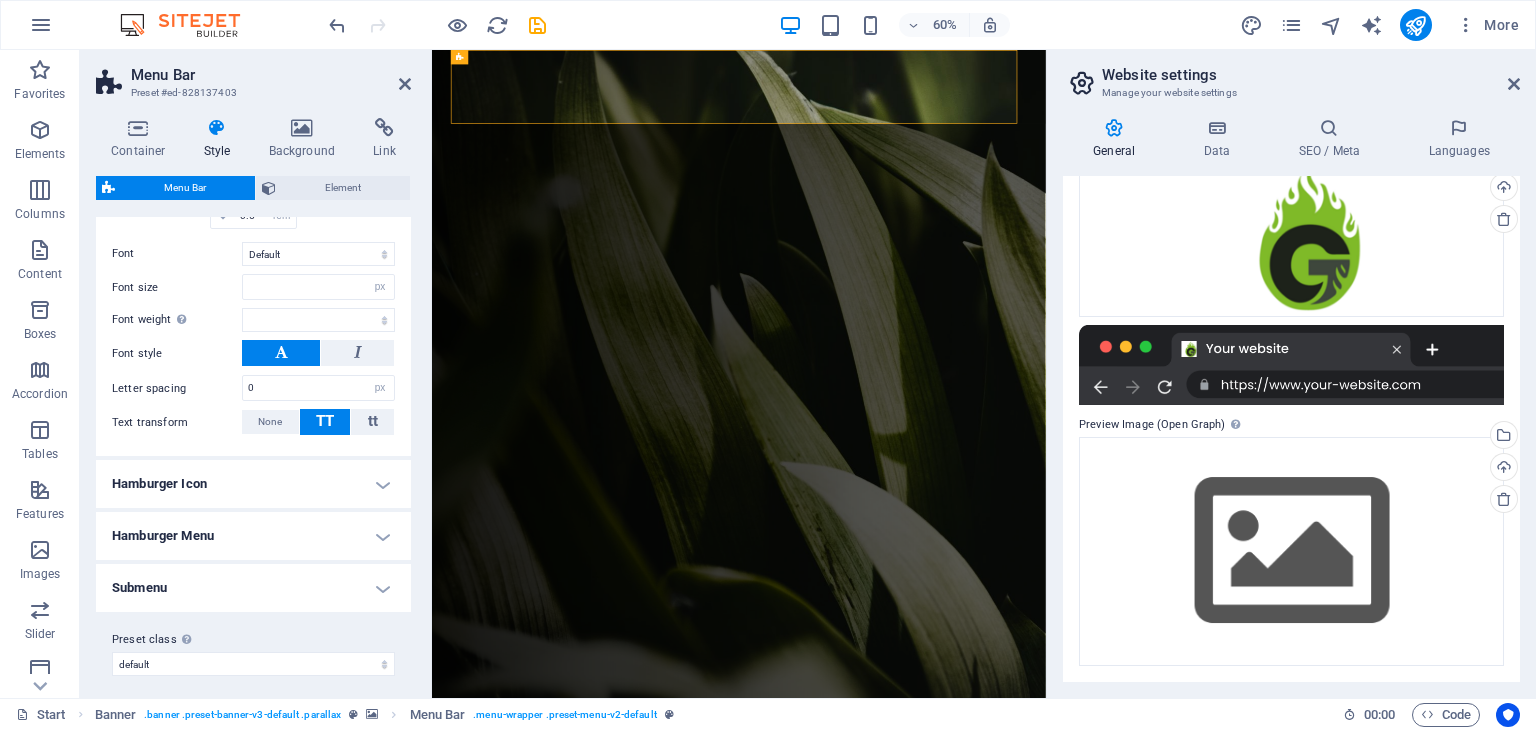 scroll, scrollTop: 1283, scrollLeft: 0, axis: vertical 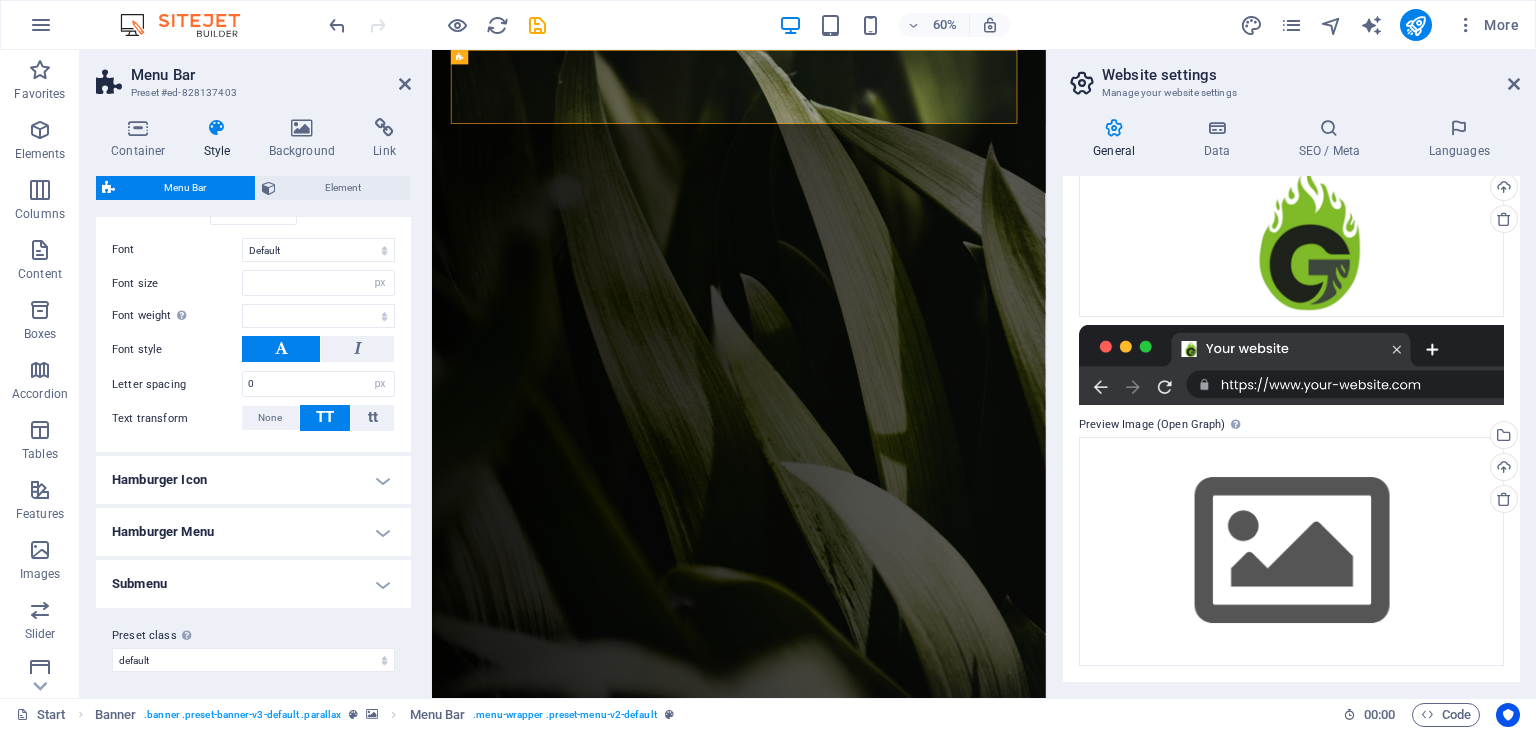 click on "Hamburger Icon" at bounding box center (253, 480) 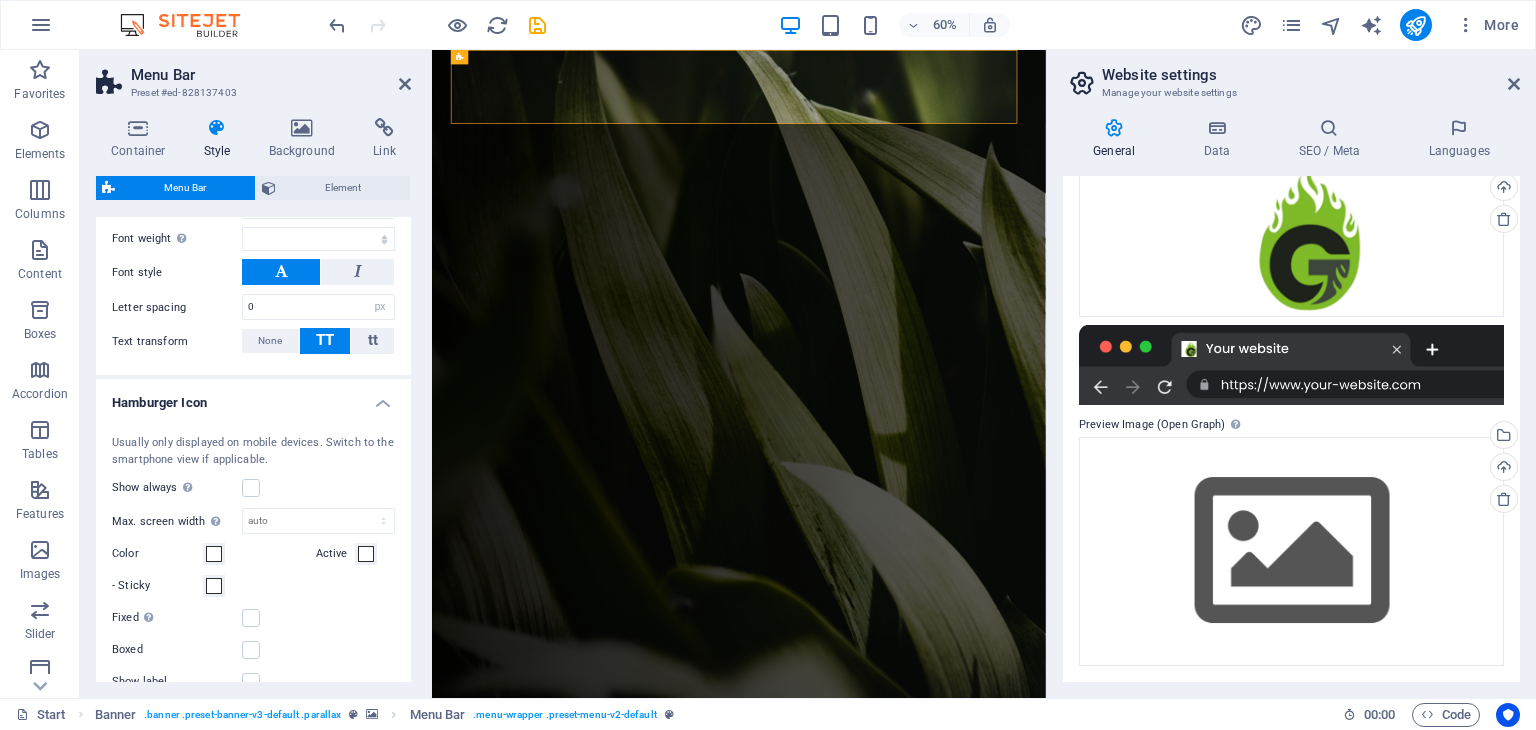 scroll, scrollTop: 1483, scrollLeft: 0, axis: vertical 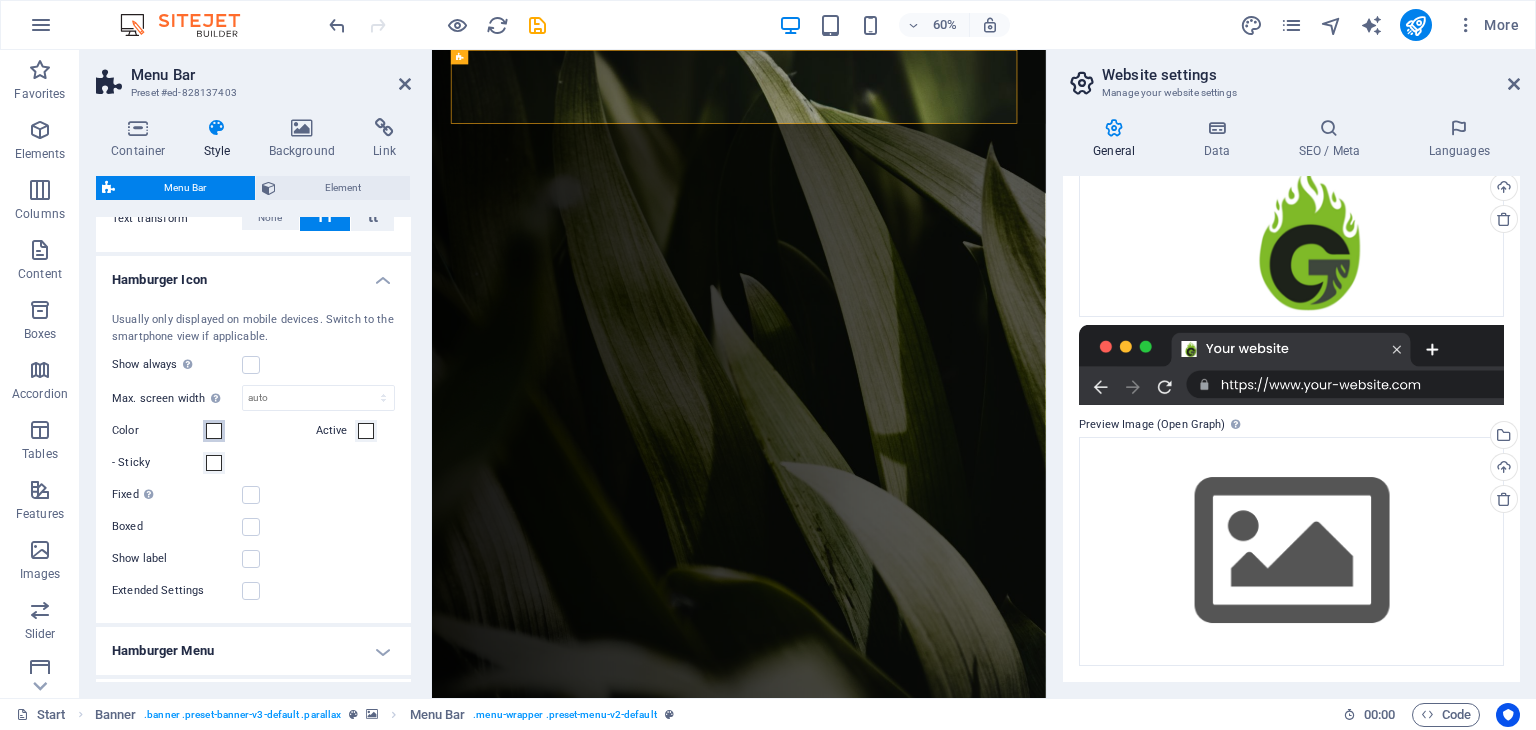 click at bounding box center [214, 431] 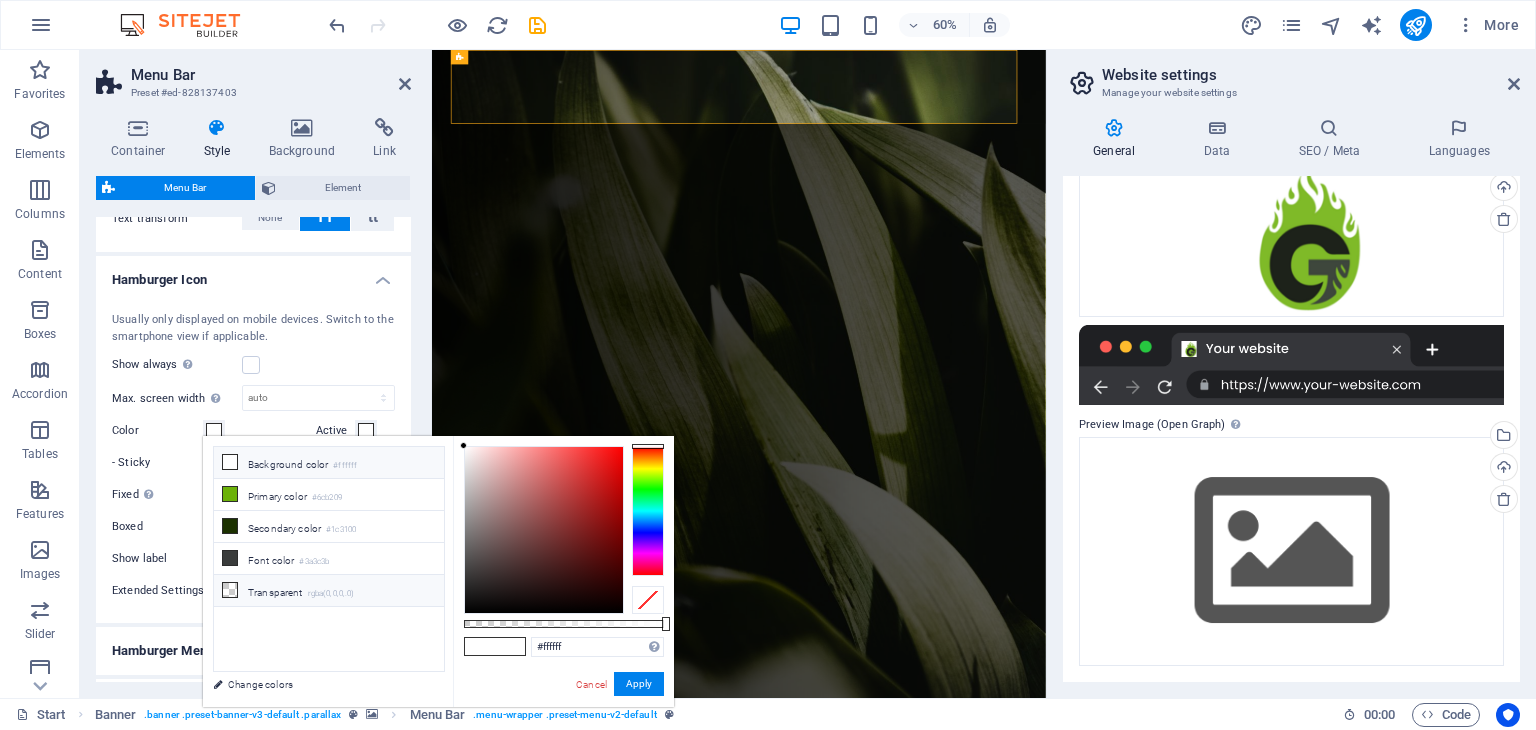 click on "Transparent
rgba(0,0,0,.0)" at bounding box center (329, 591) 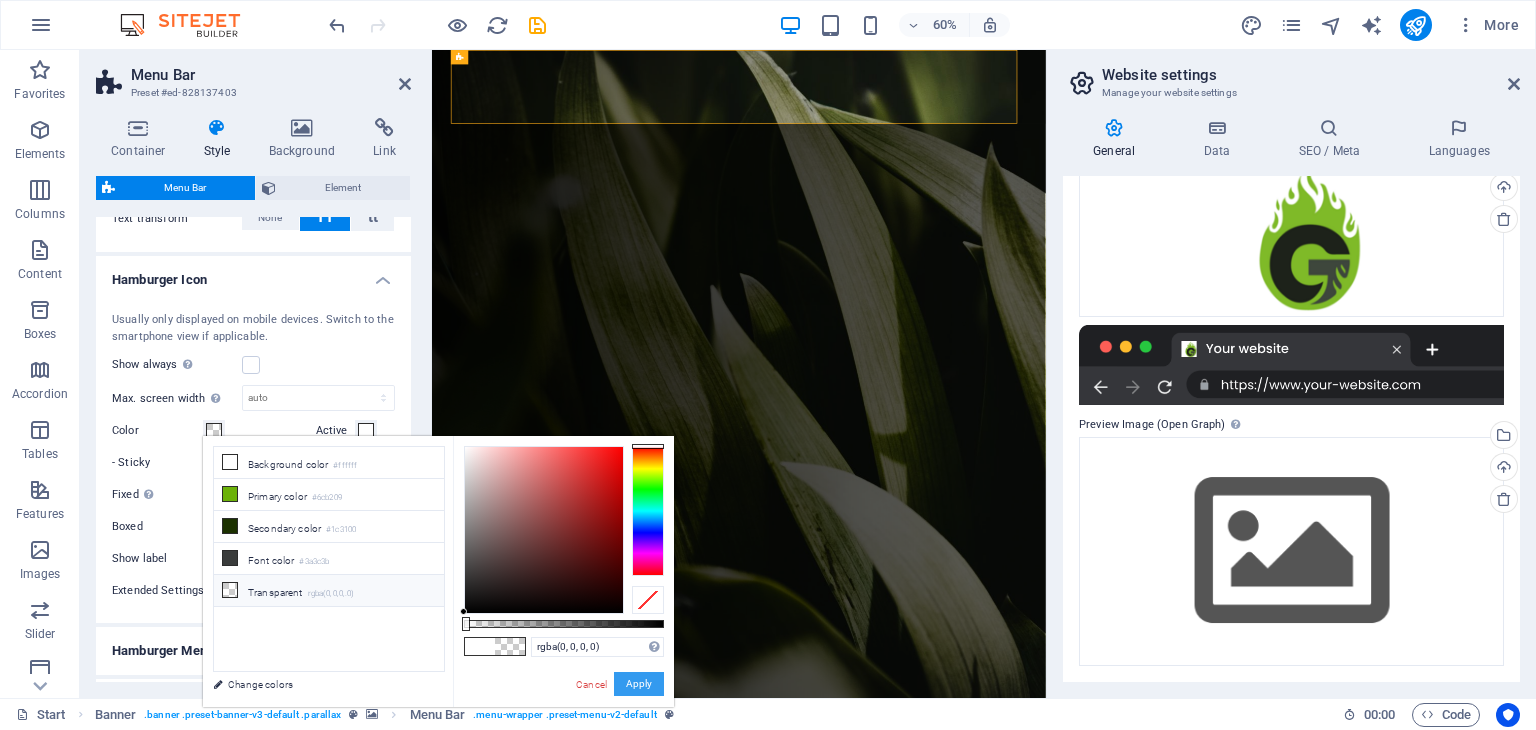 click on "Apply" at bounding box center (639, 684) 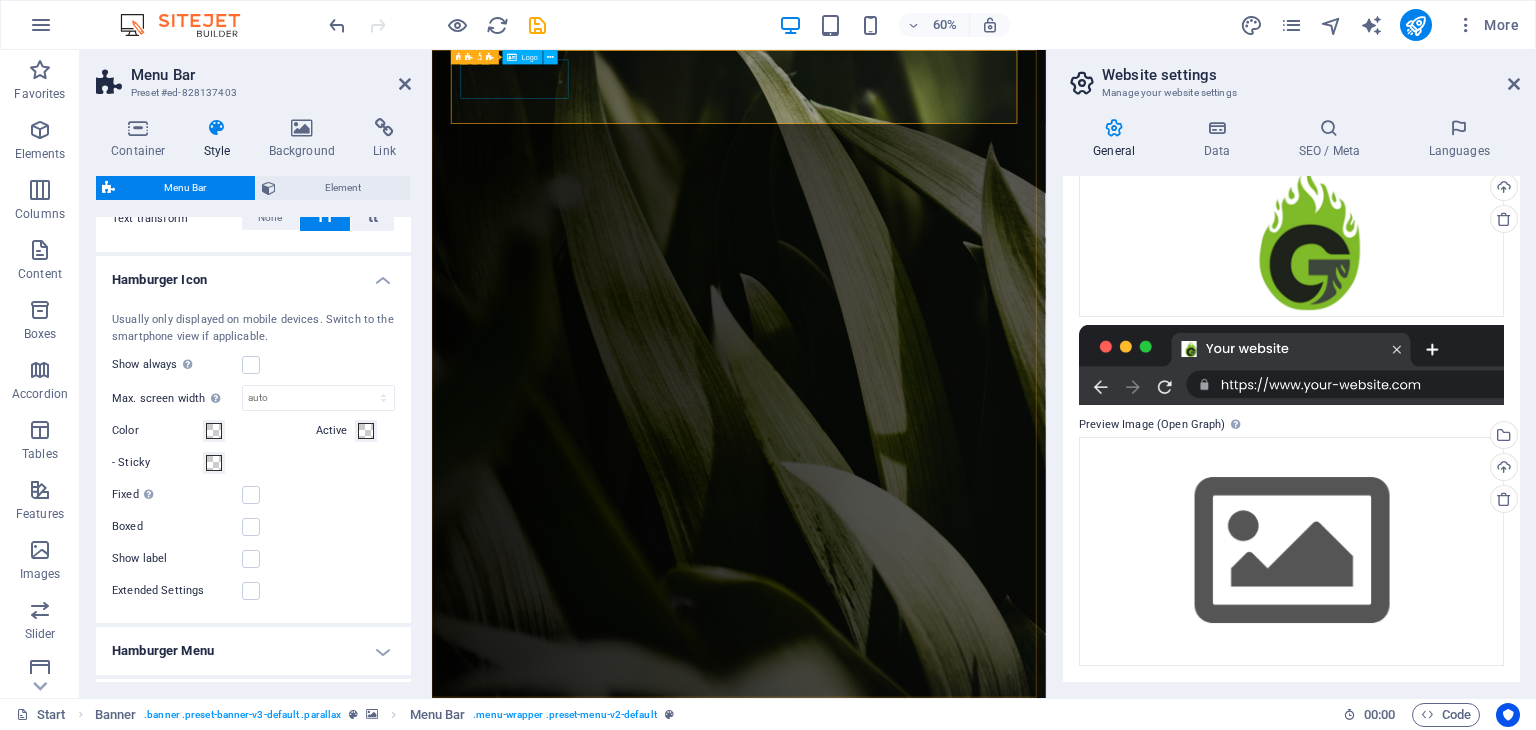 click at bounding box center [952, 1177] 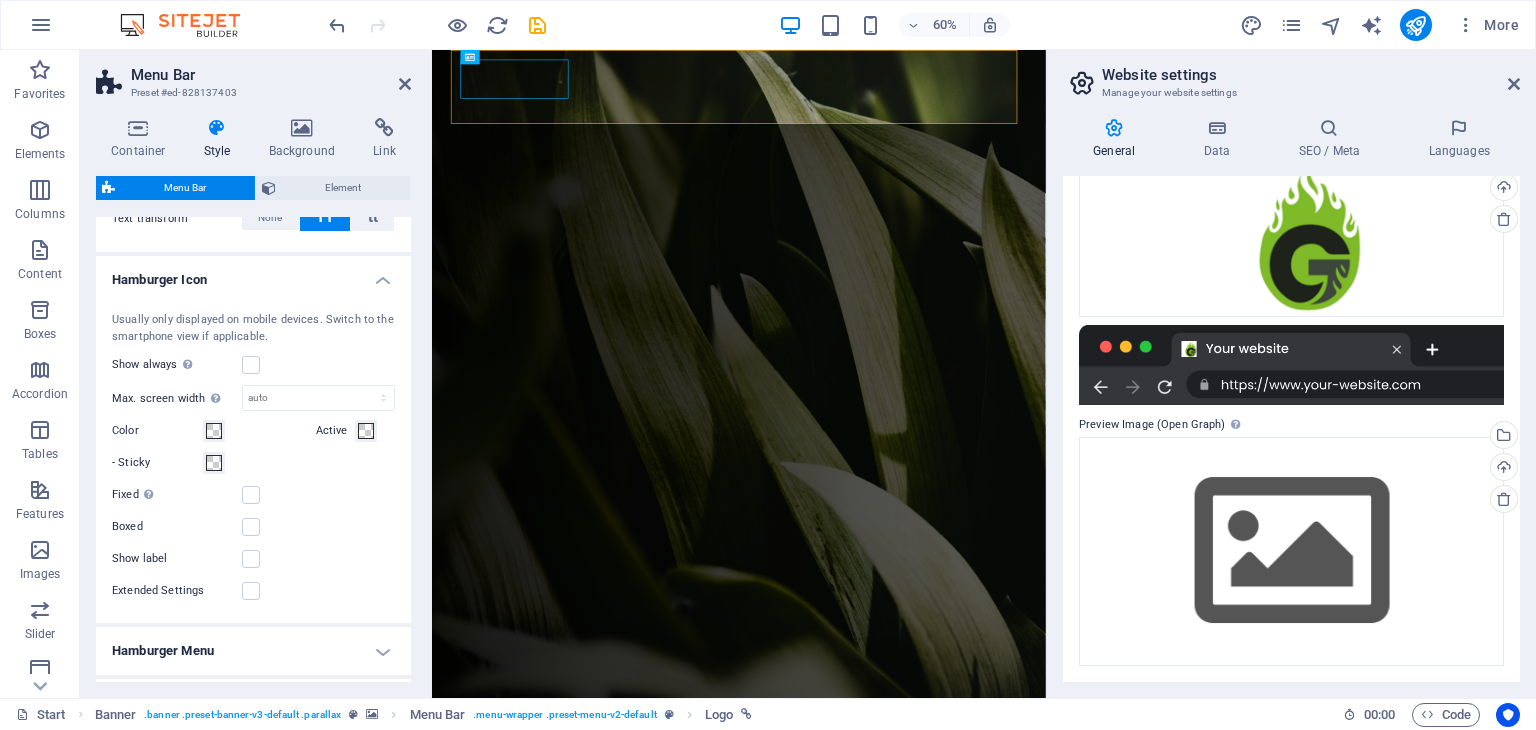click on "Hamburger Icon" at bounding box center (253, 274) 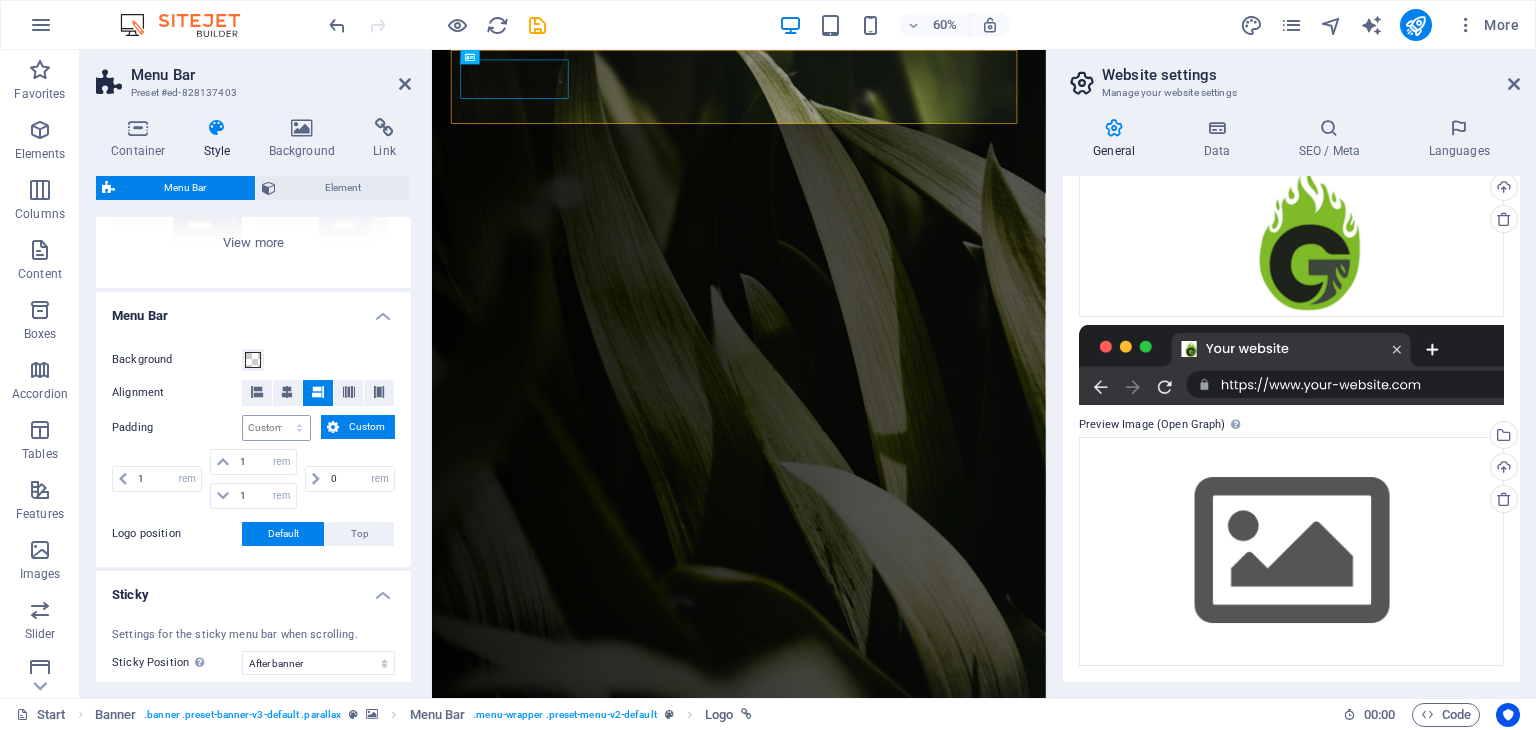 scroll, scrollTop: 300, scrollLeft: 0, axis: vertical 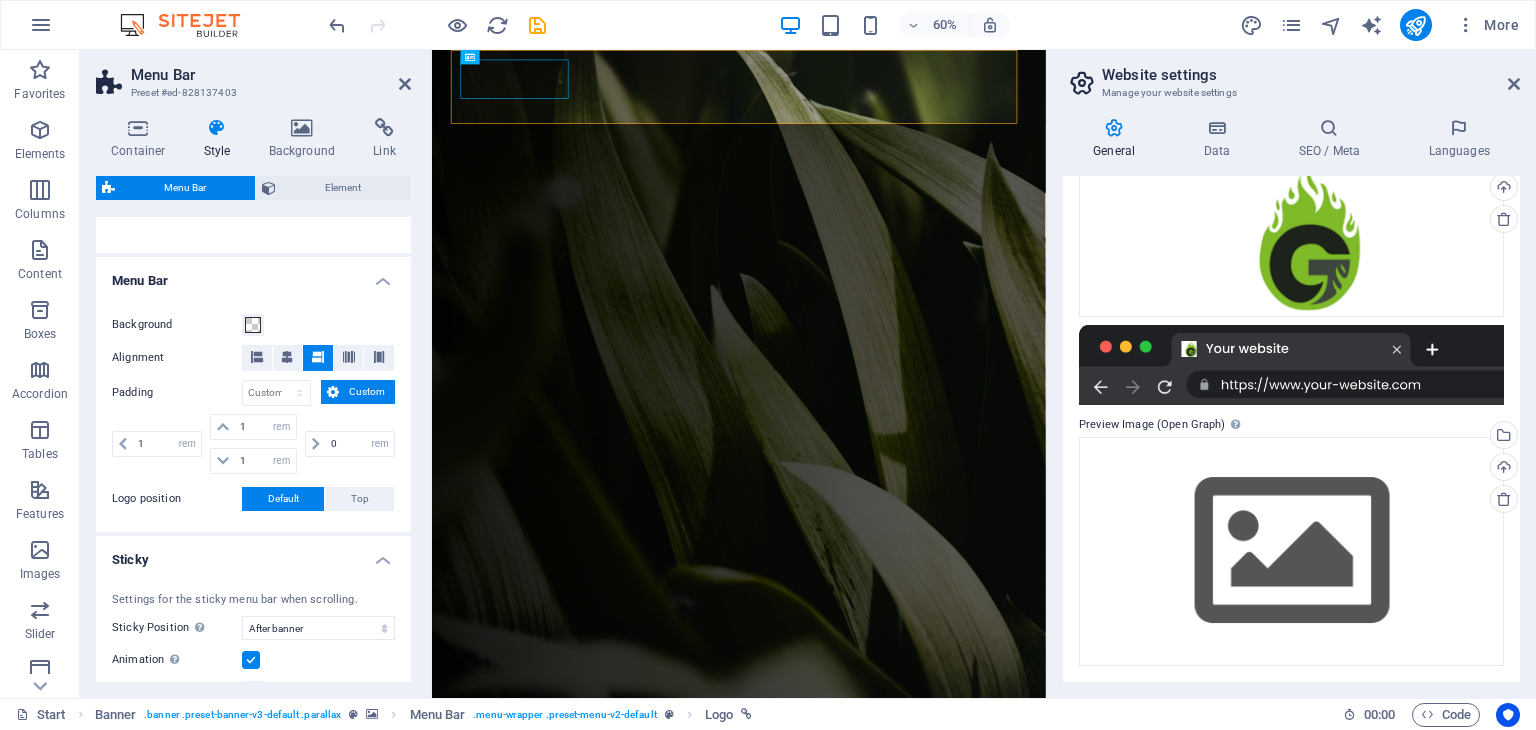 click on "Menu Bar" at bounding box center [253, 275] 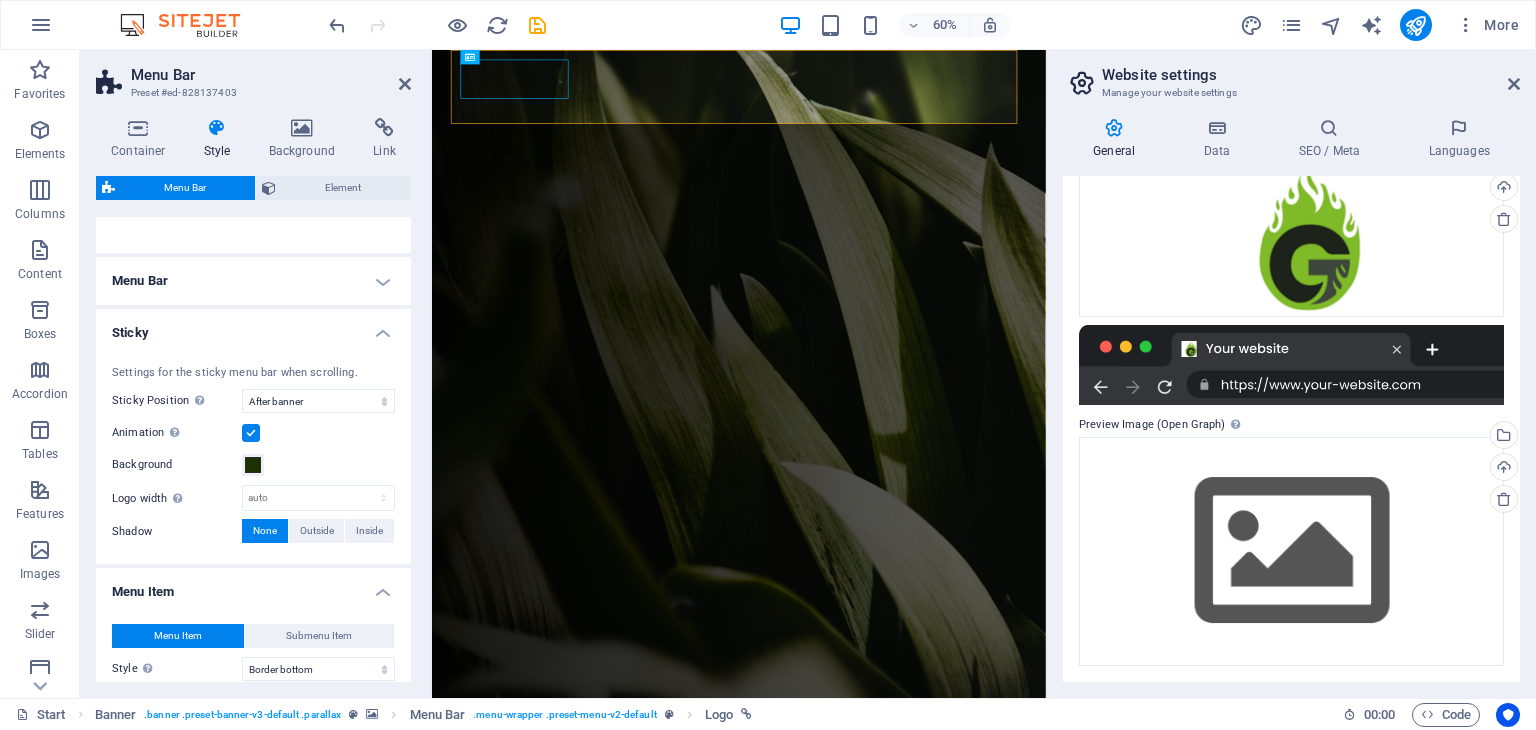 scroll, scrollTop: 0, scrollLeft: 0, axis: both 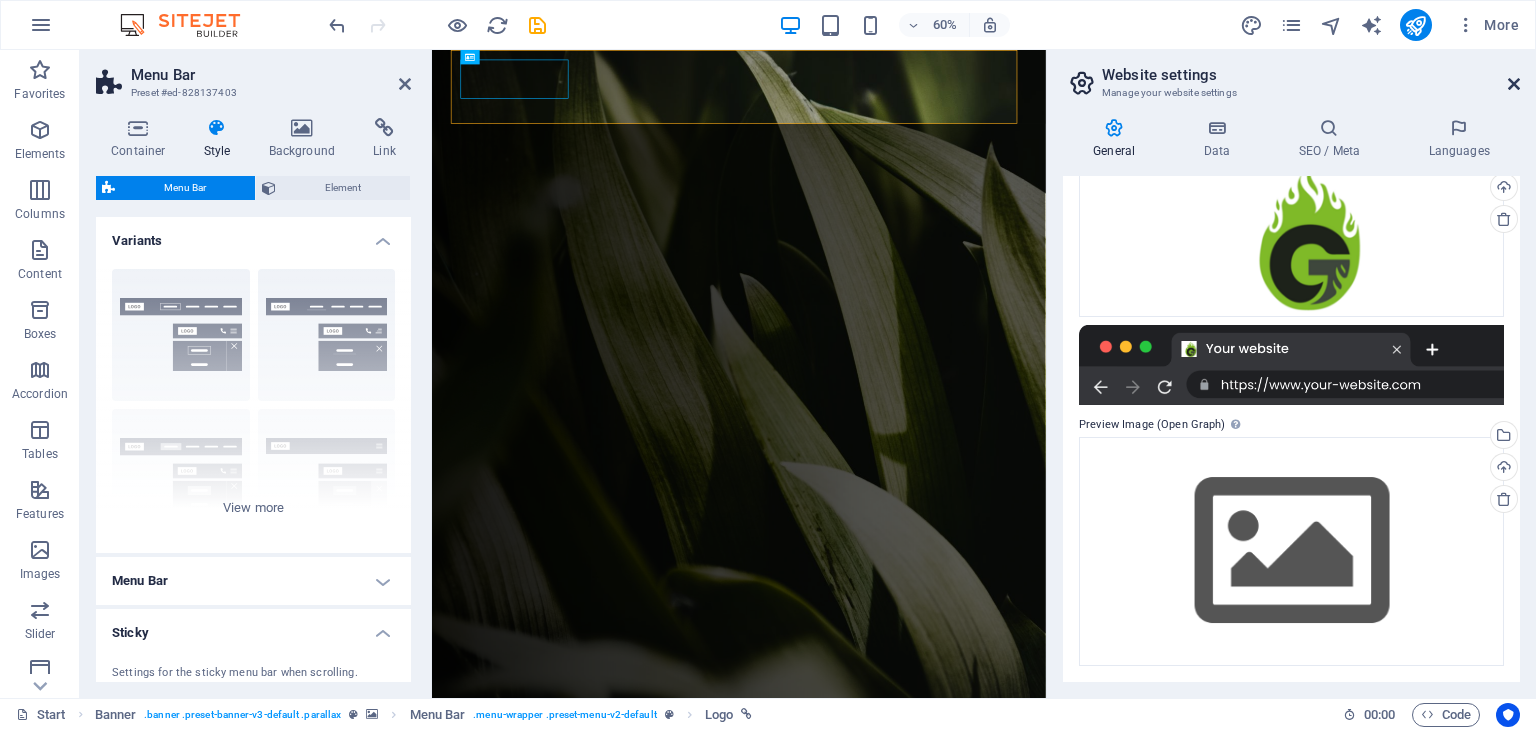 click at bounding box center (1514, 84) 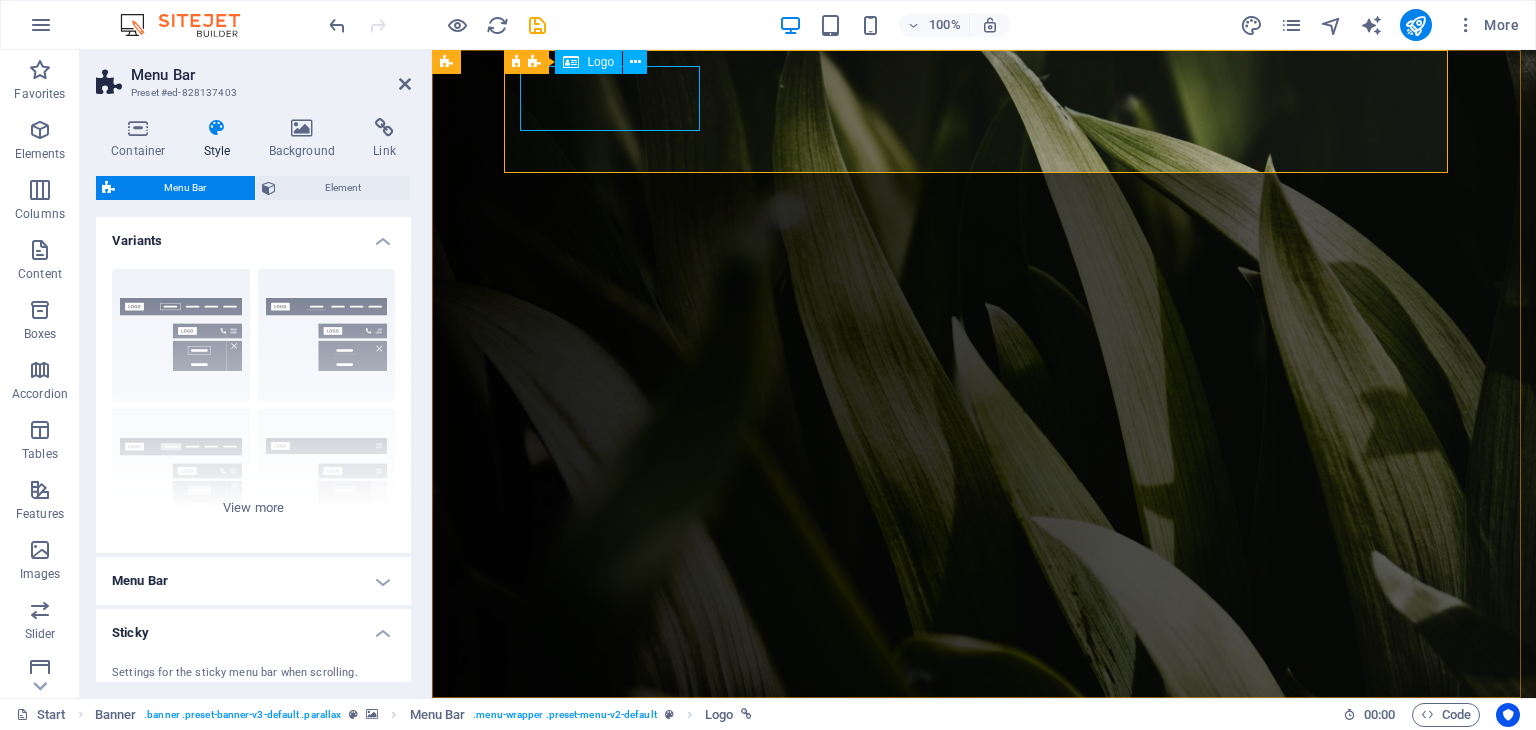 click at bounding box center [992, 1177] 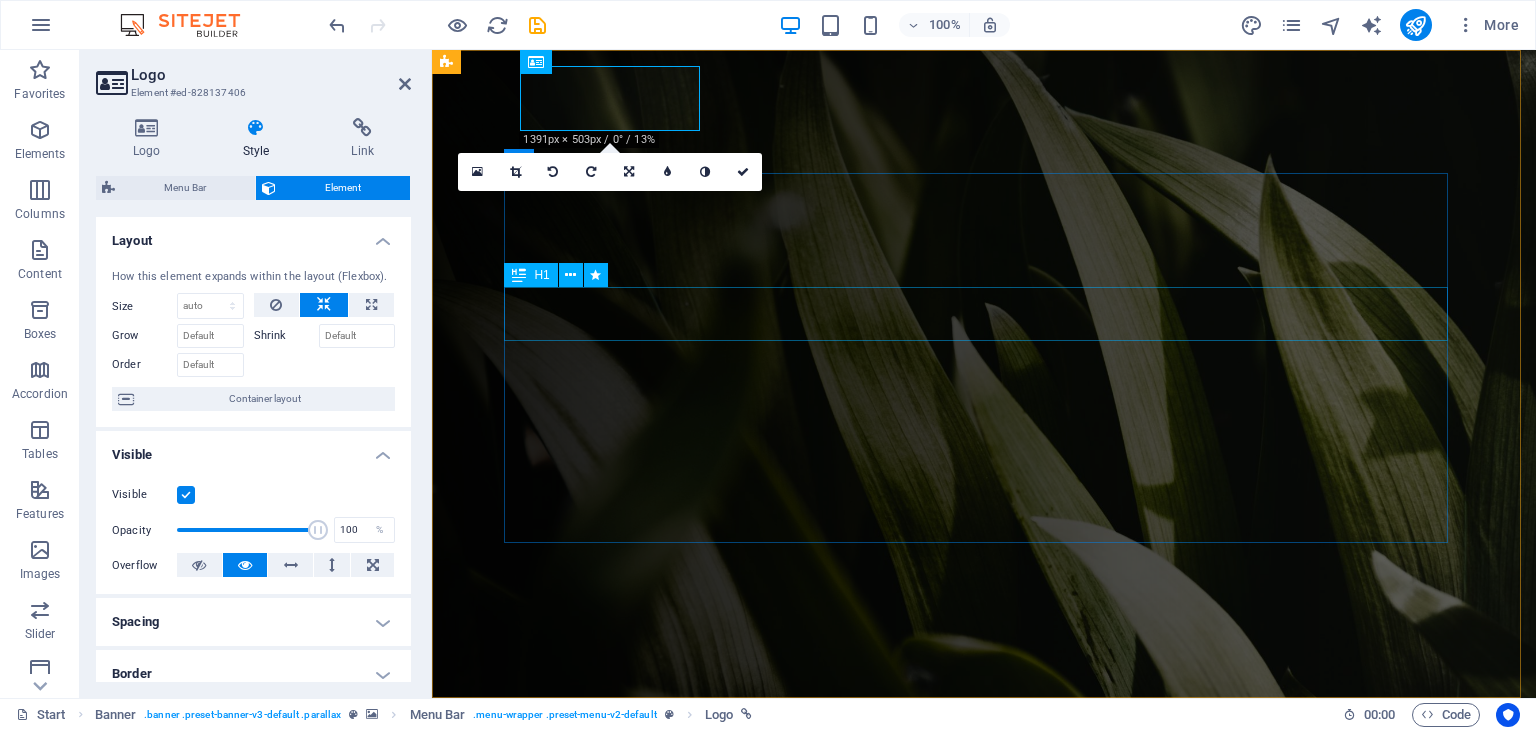 click on "Gardening & Lawncare Service" at bounding box center [984, 1388] 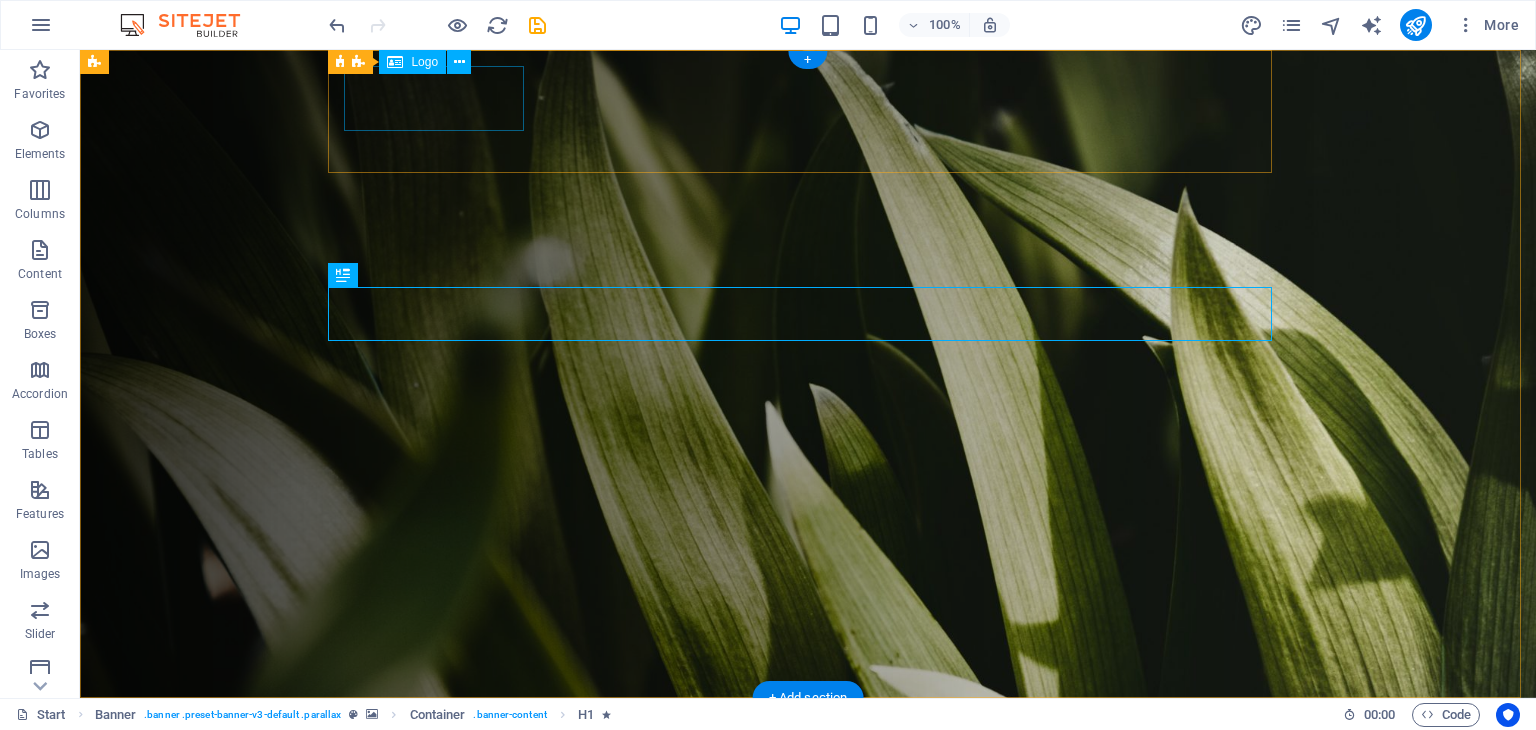 click at bounding box center (816, 1177) 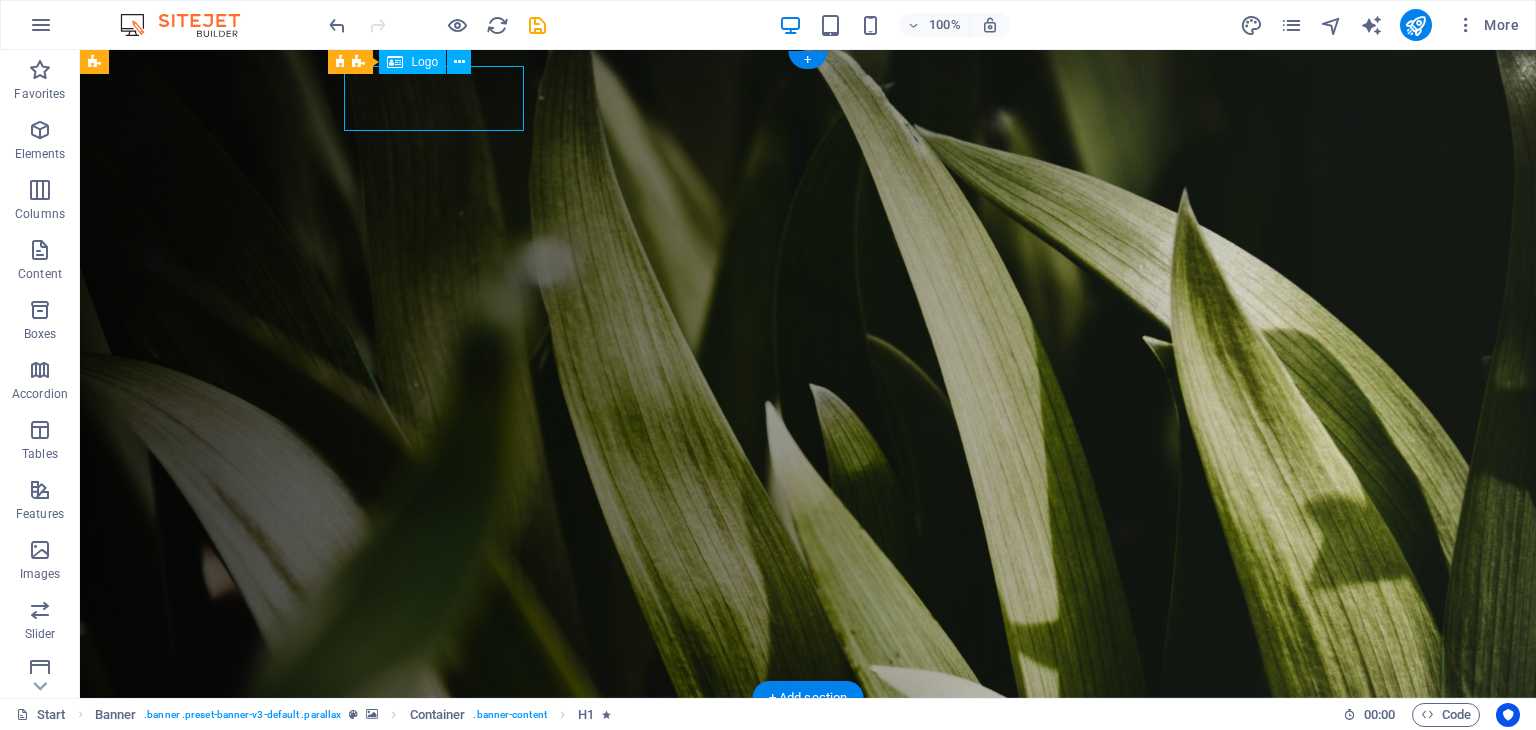 click at bounding box center (816, 1177) 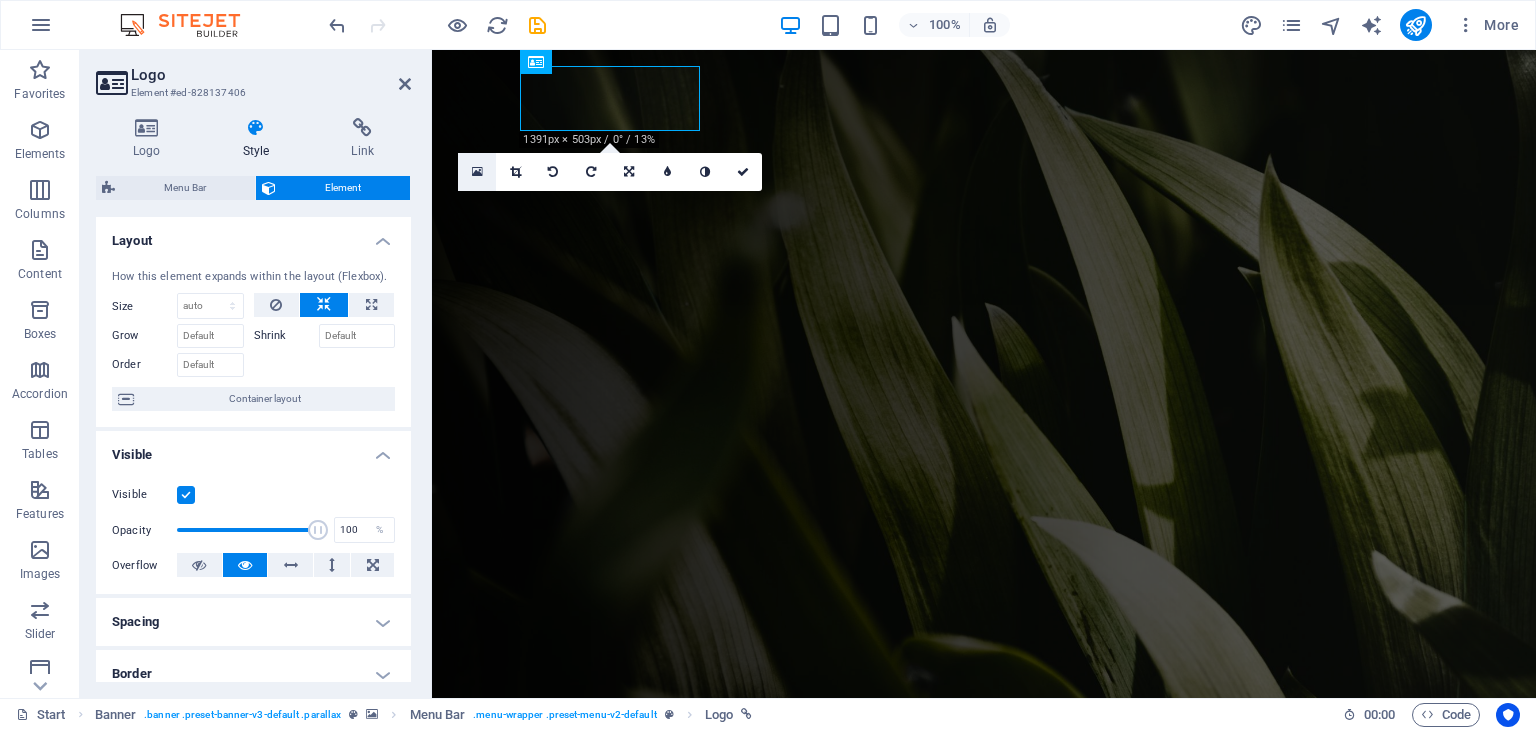click at bounding box center [477, 172] 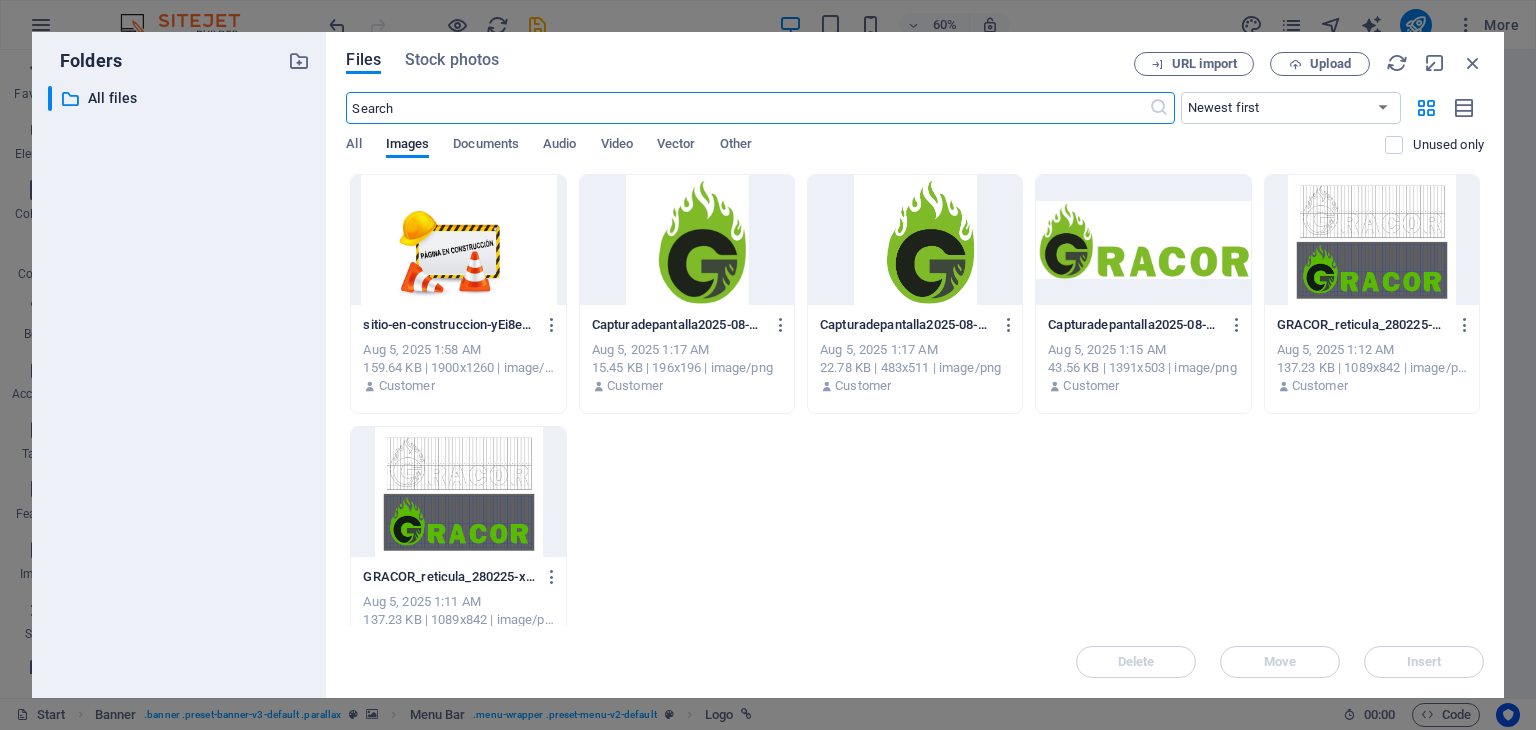 click at bounding box center [915, 240] 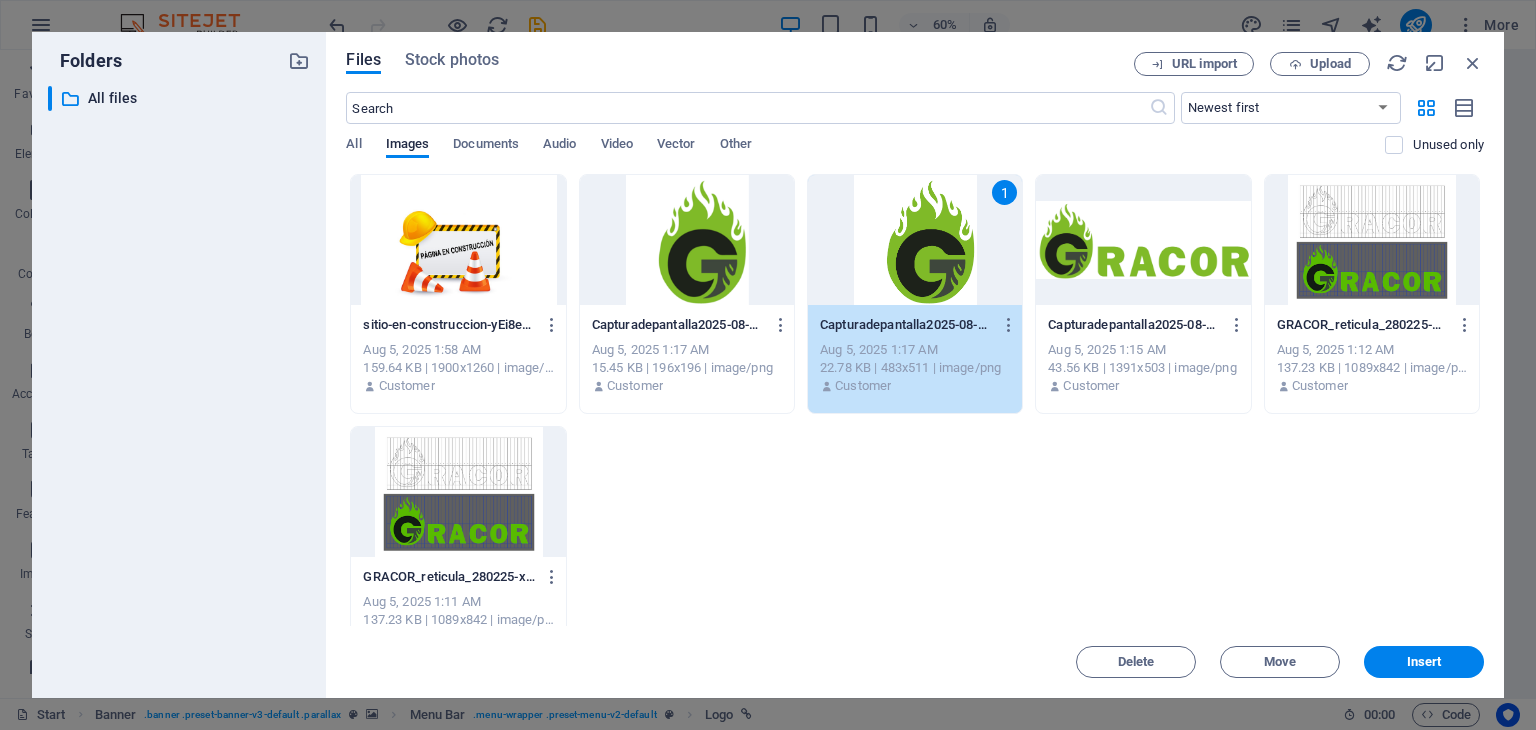 click at bounding box center (458, 240) 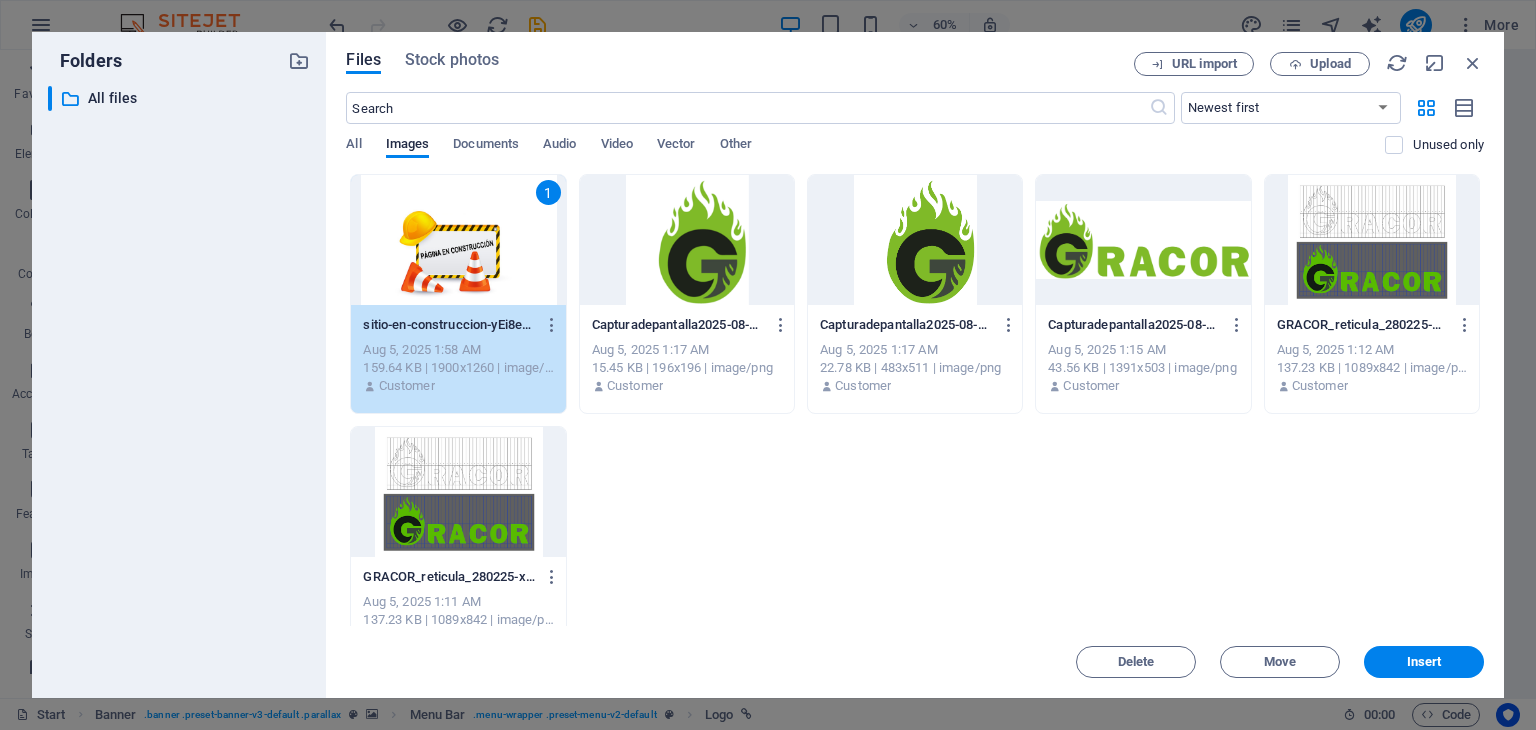 click at bounding box center (687, 240) 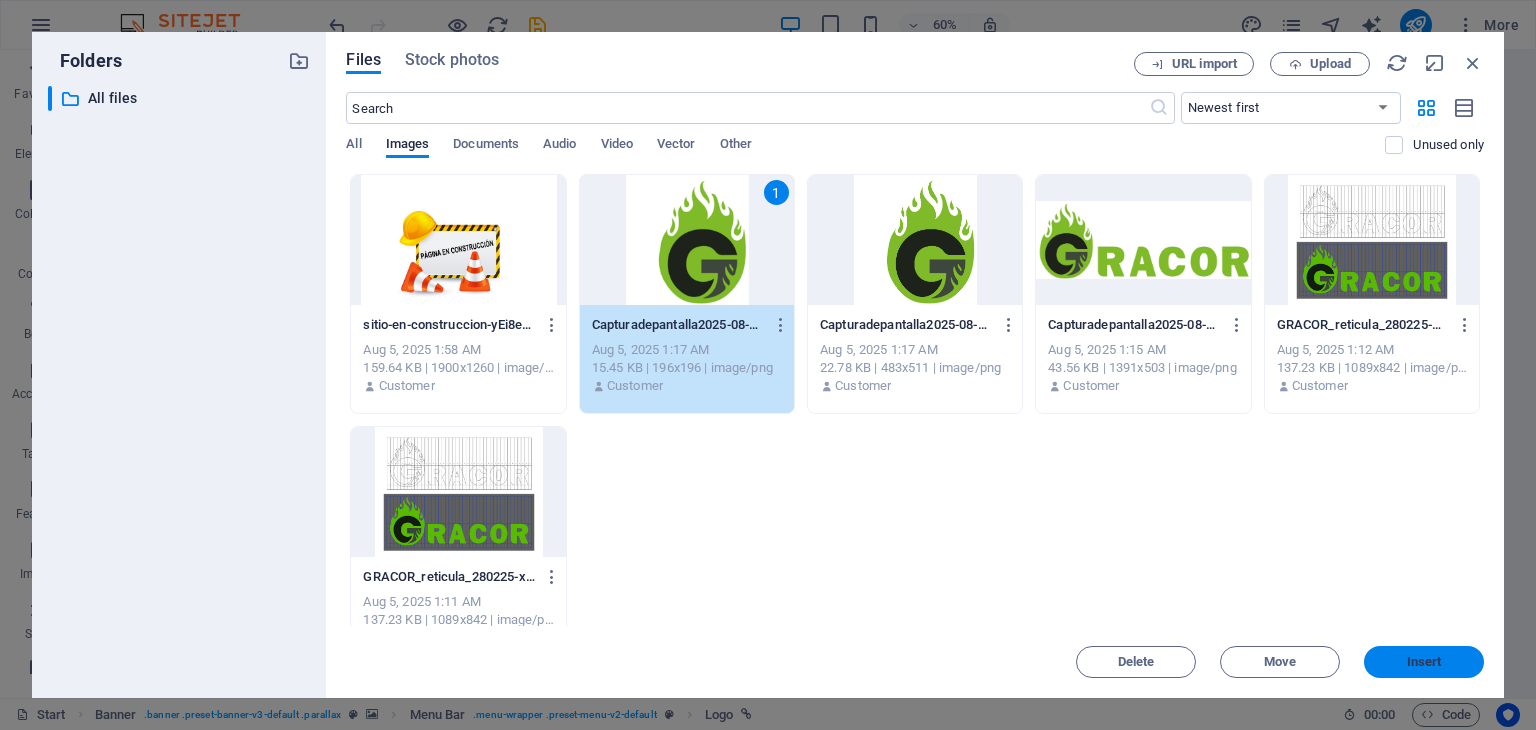 click on "Insert" at bounding box center (1424, 662) 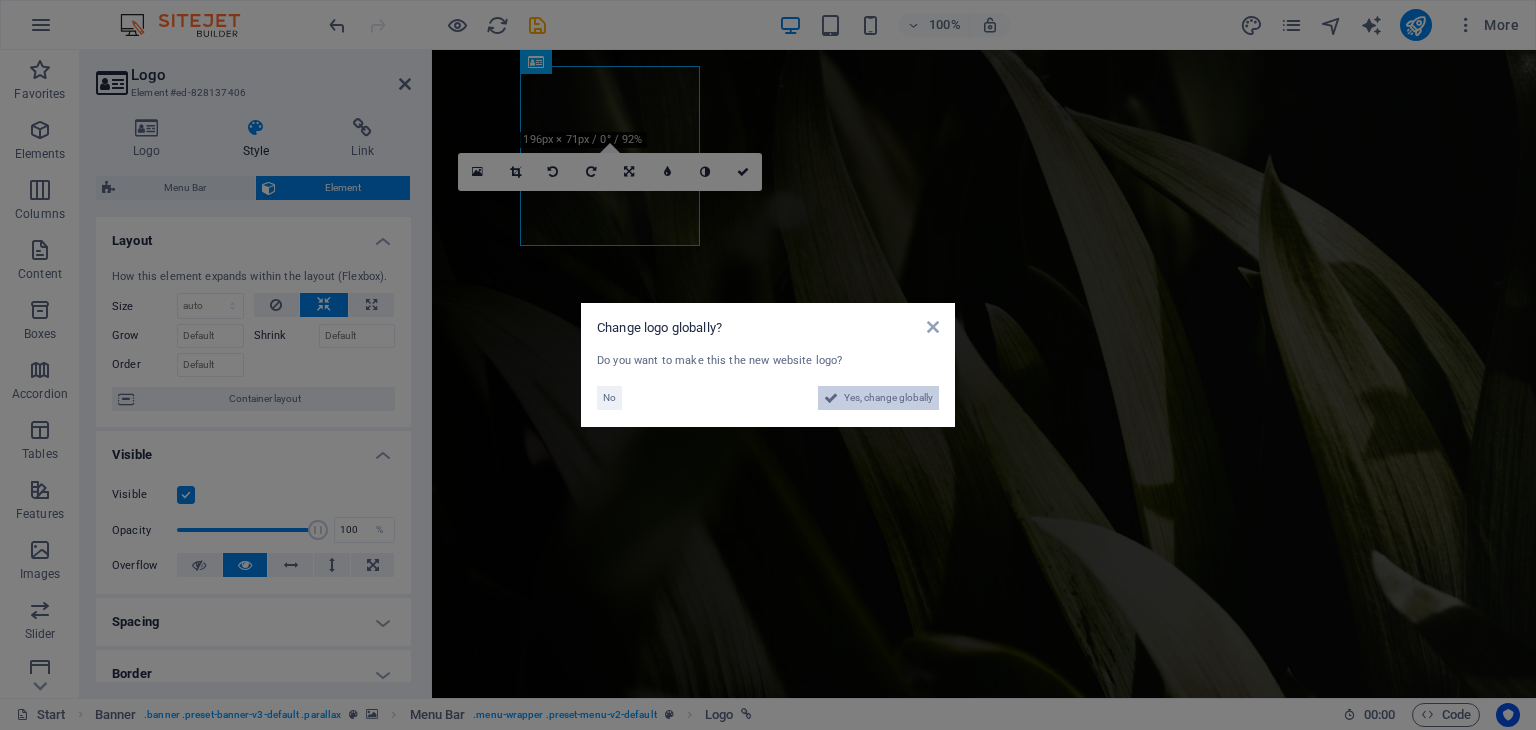 click on "Yes, change globally" at bounding box center (888, 398) 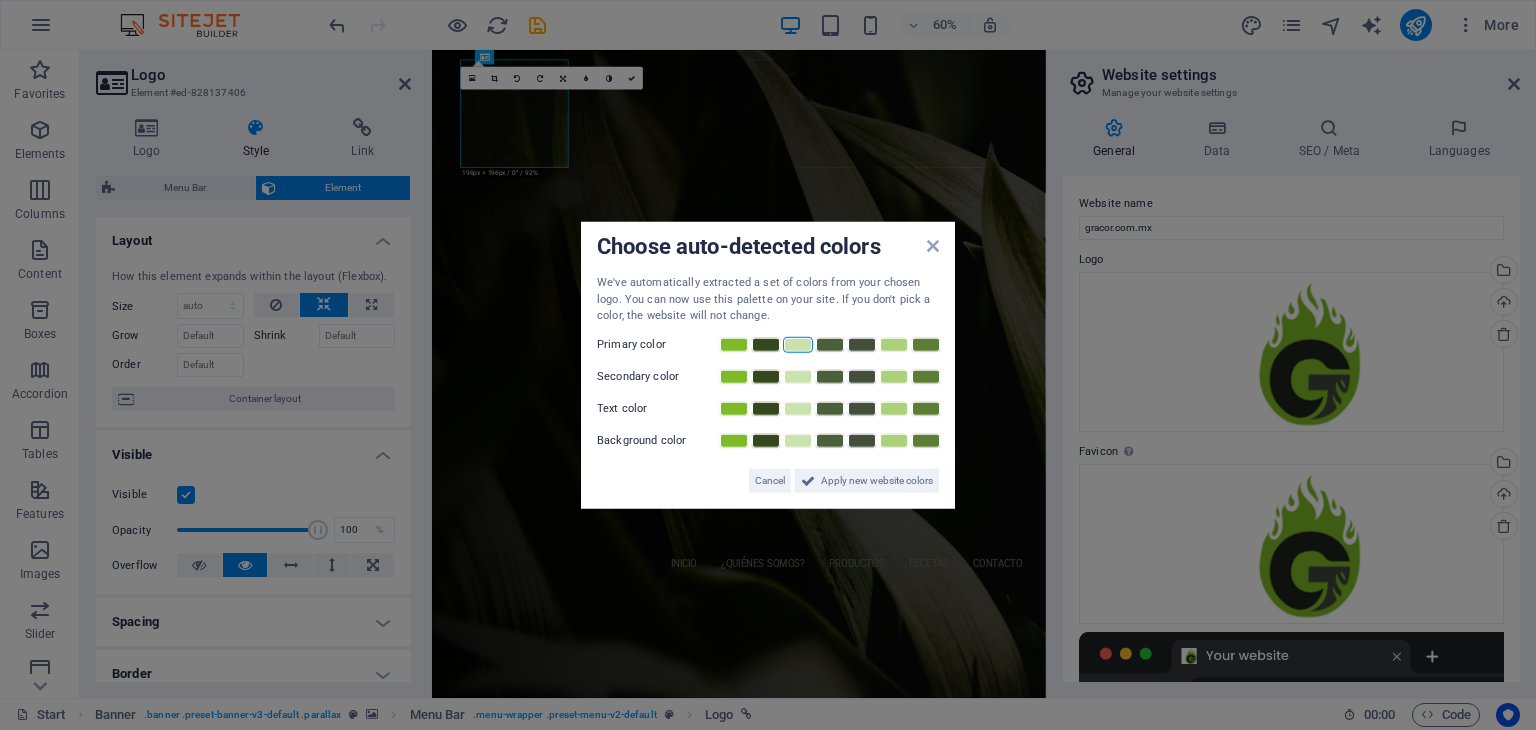 click at bounding box center [798, 344] 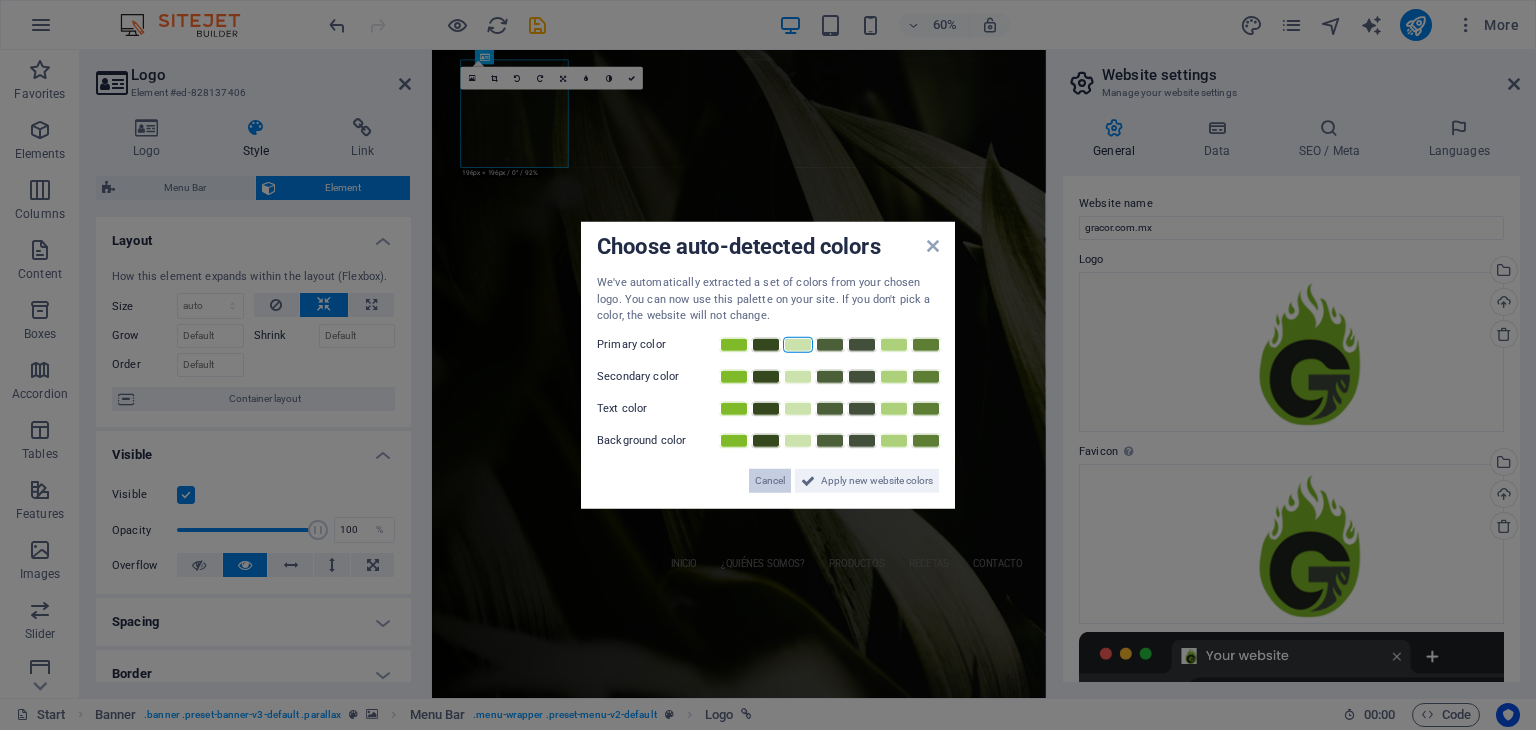 click on "Cancel" at bounding box center [770, 480] 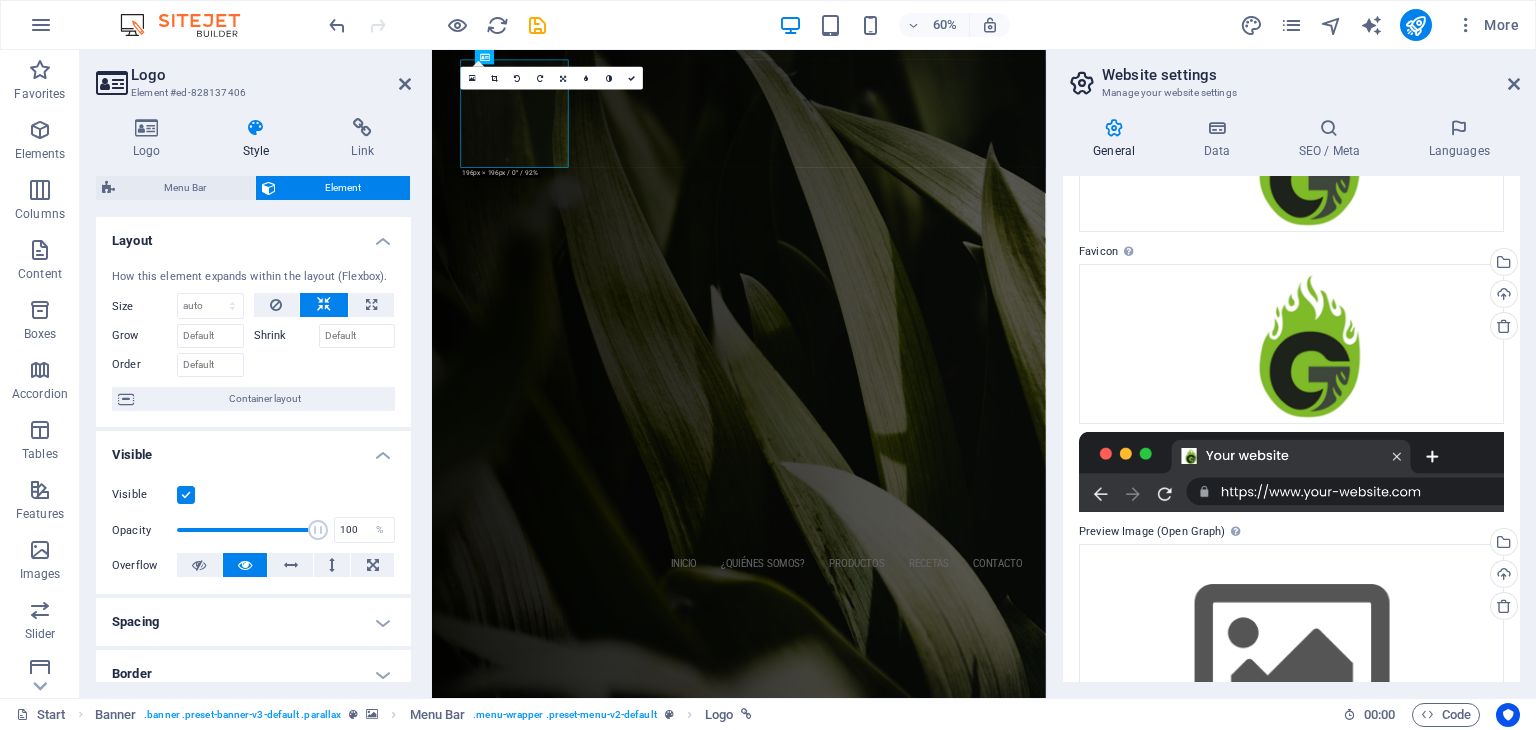 scroll, scrollTop: 0, scrollLeft: 0, axis: both 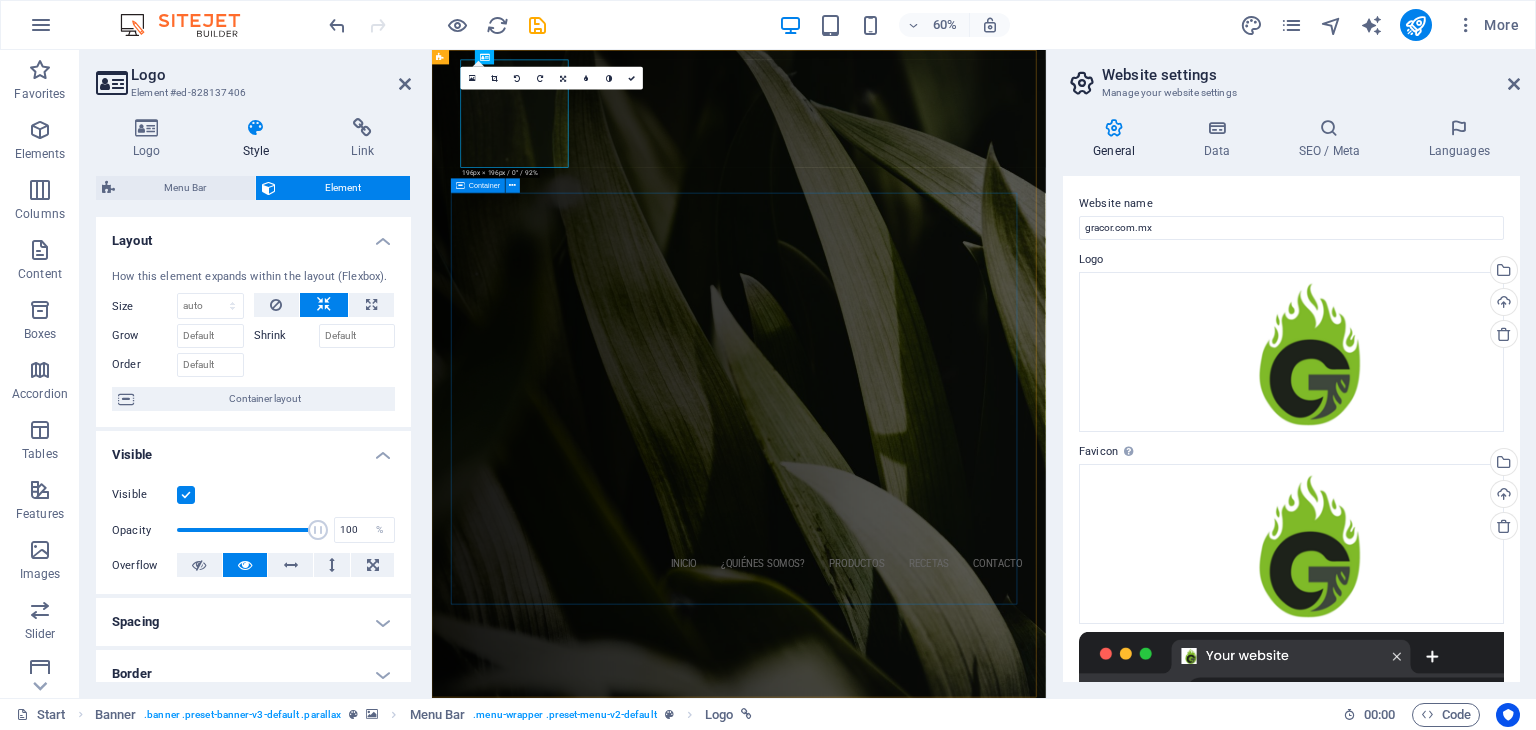 click on "Gardening & Lawncare Service Your professional Partner in [CITY] [STATE]. Learn more Our Services" at bounding box center [944, 1144] 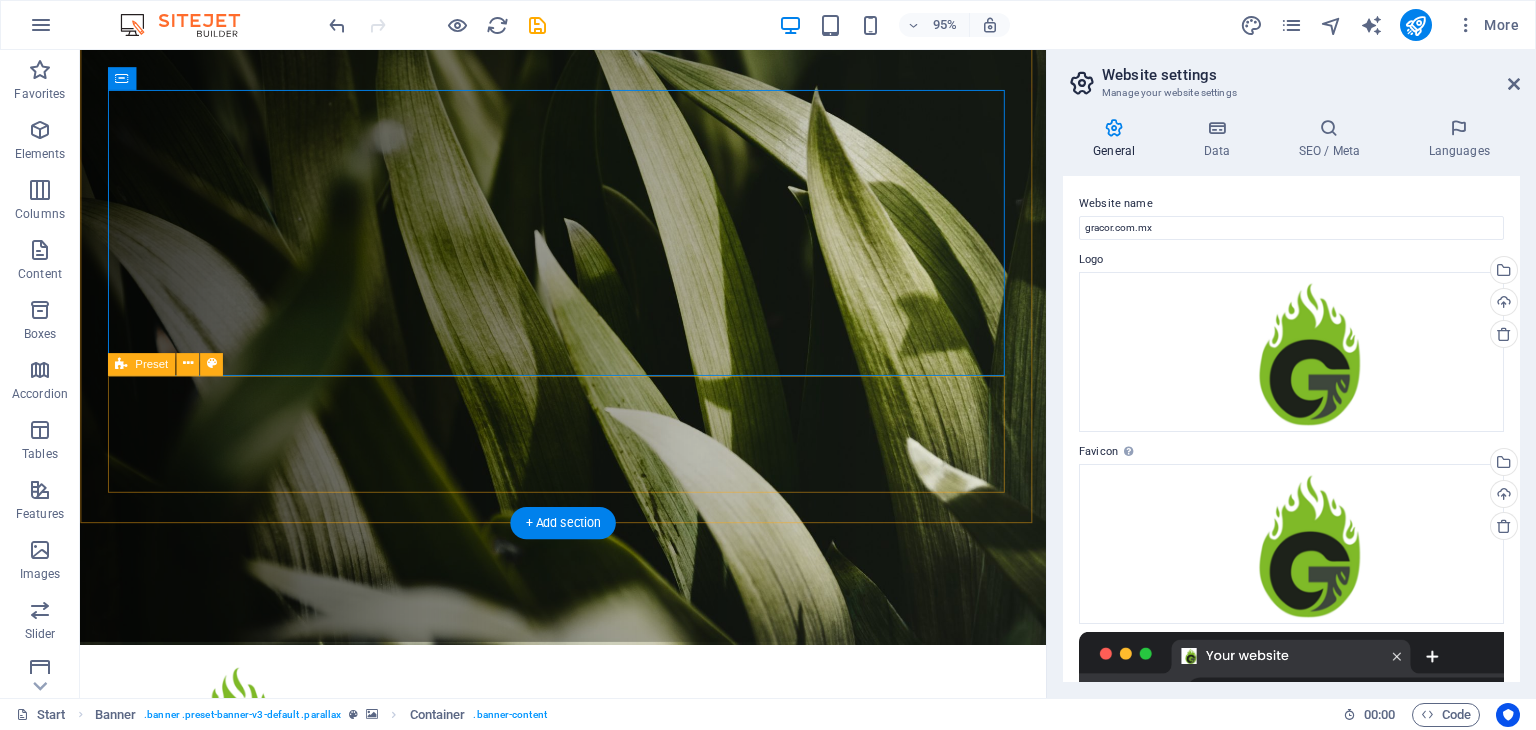 scroll, scrollTop: 0, scrollLeft: 0, axis: both 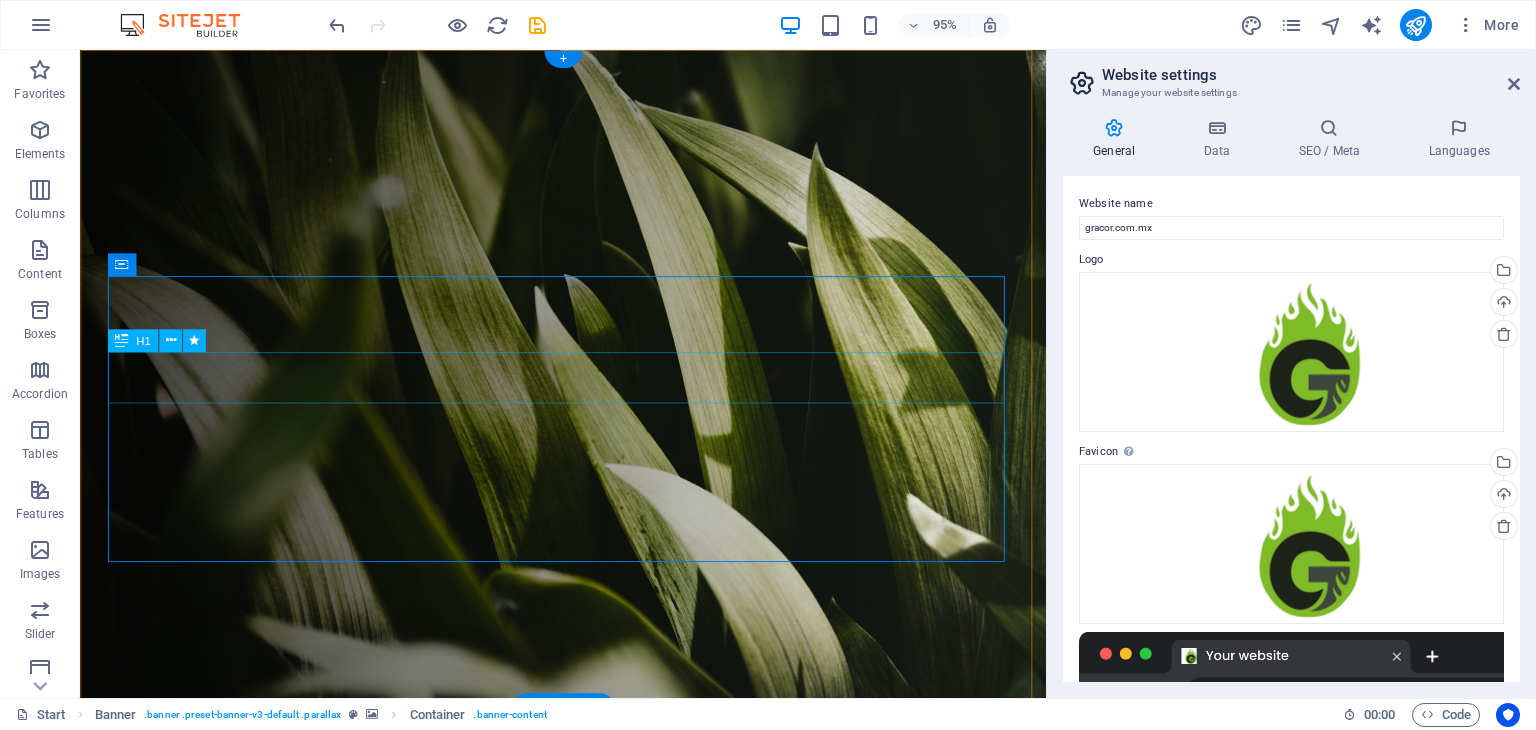 click on "Gardening & Lawncare Service" at bounding box center [589, 1109] 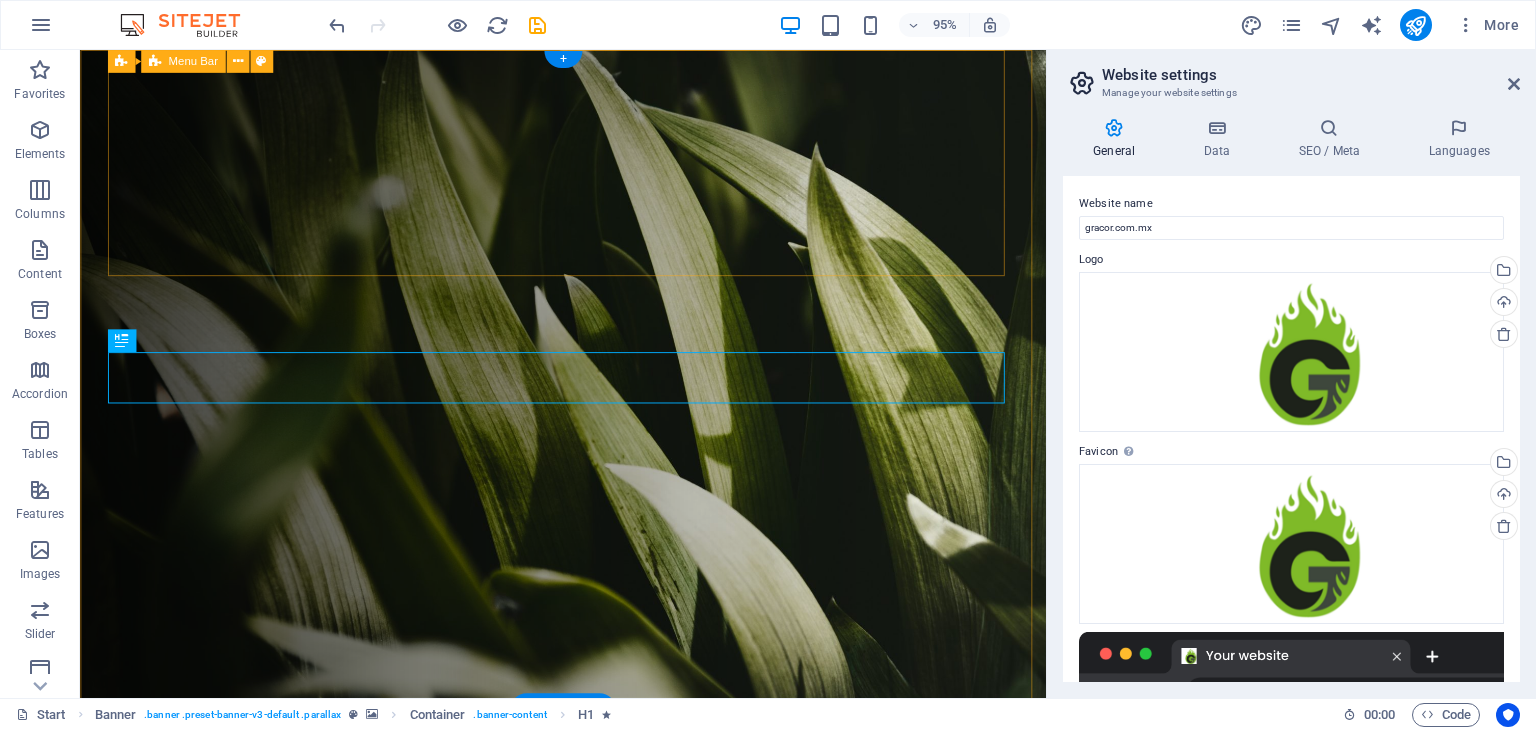 click on "Inicio ¿Quiénes somos? Productos Recetas Contacto New text element" at bounding box center (589, 868) 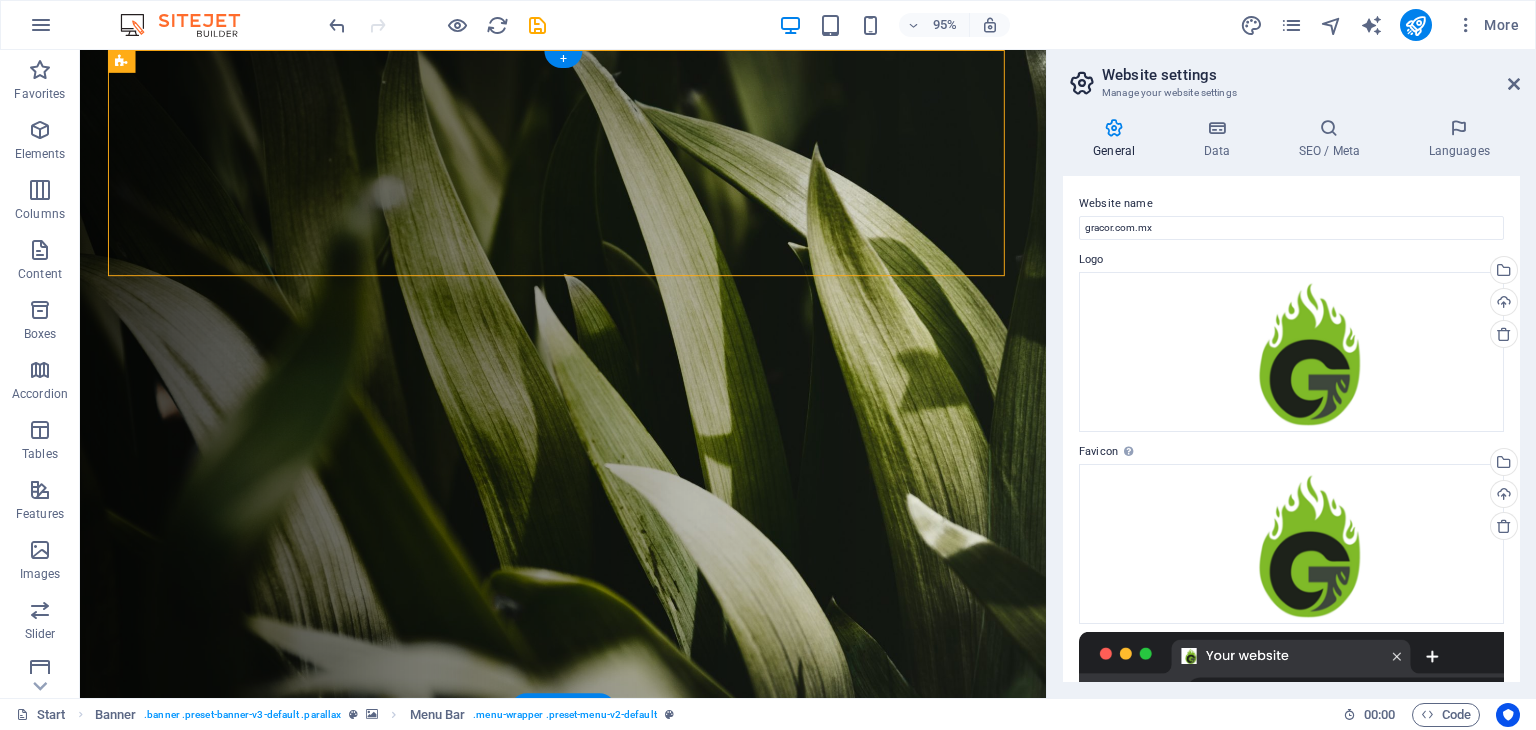 click at bounding box center [588, 392] 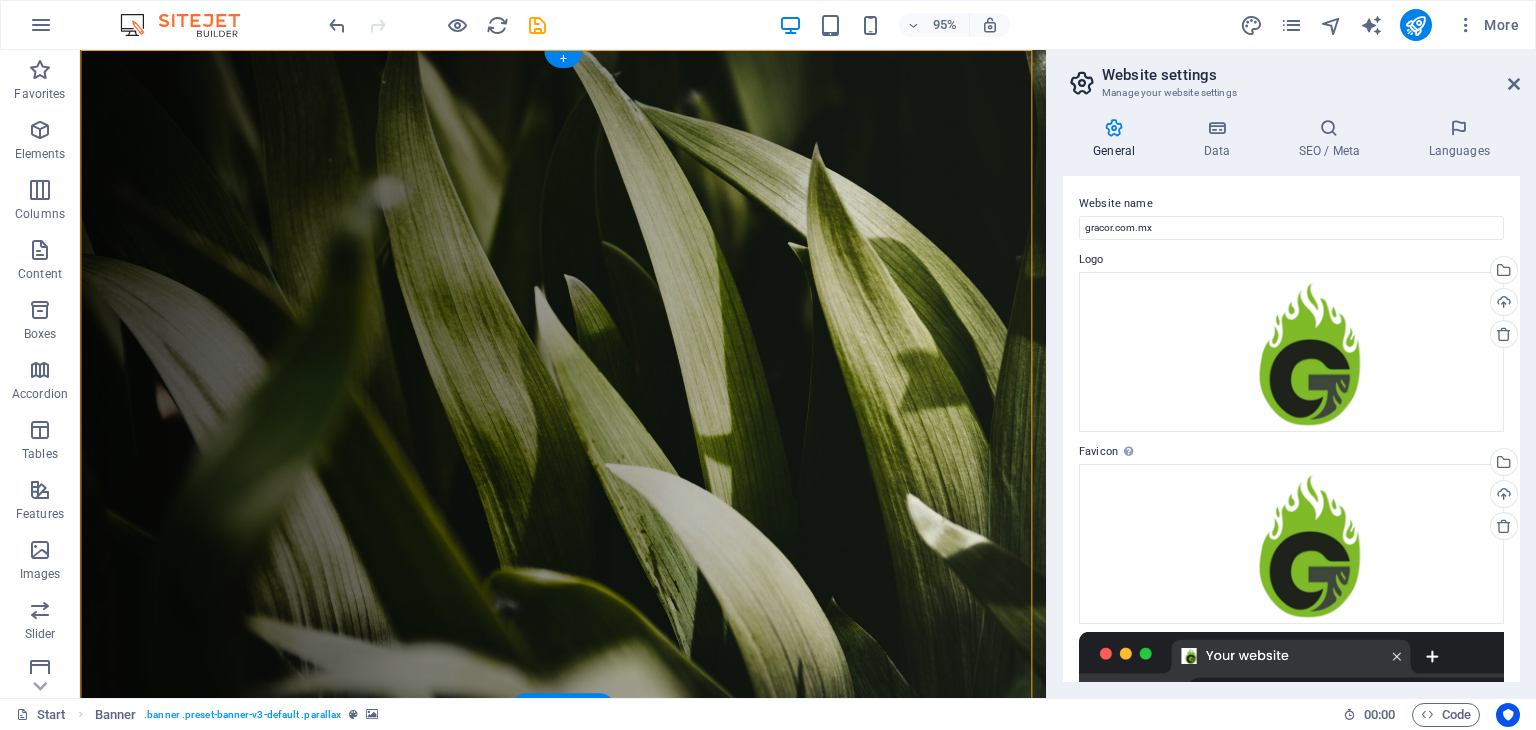 click at bounding box center [588, 392] 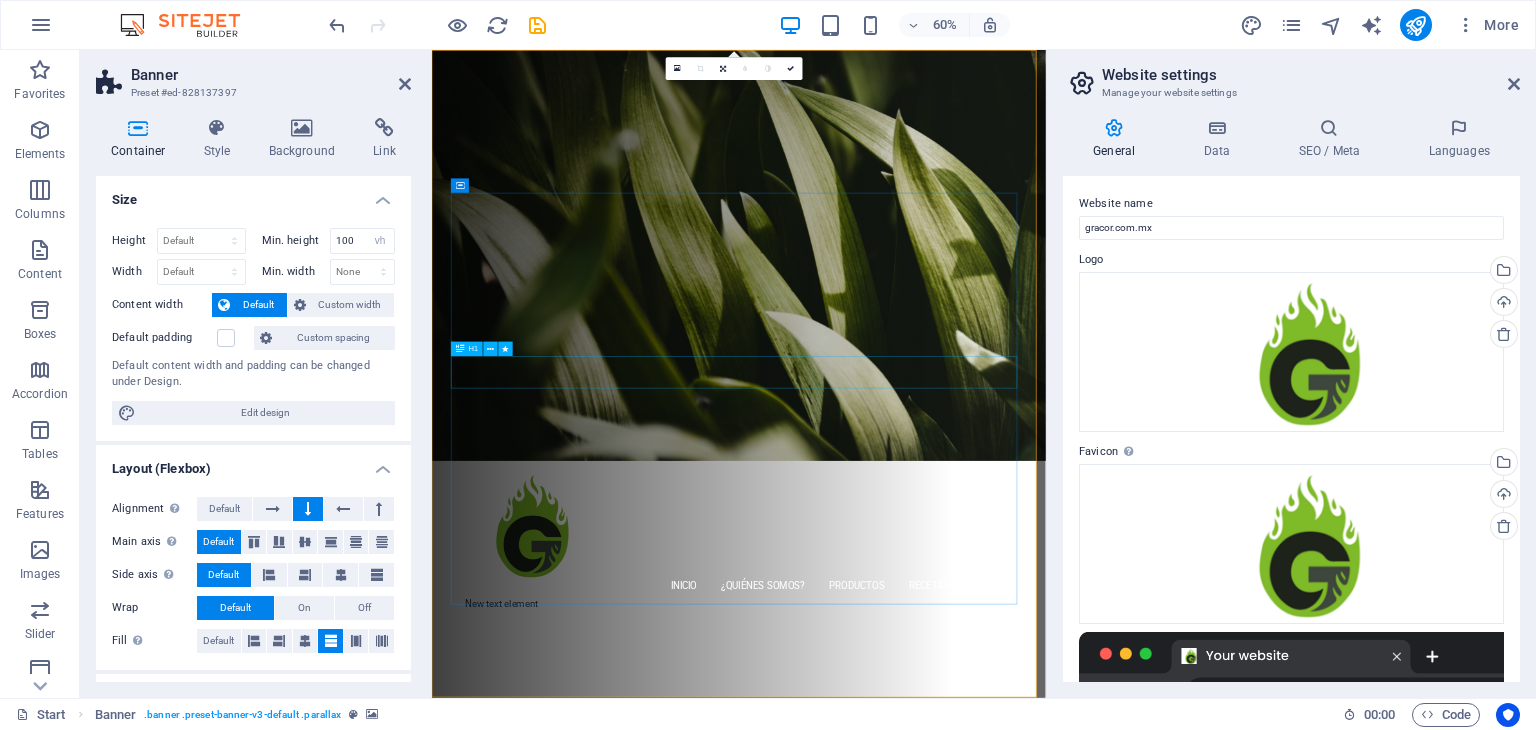 click on "Gardening & Lawncare Service" at bounding box center [944, 1109] 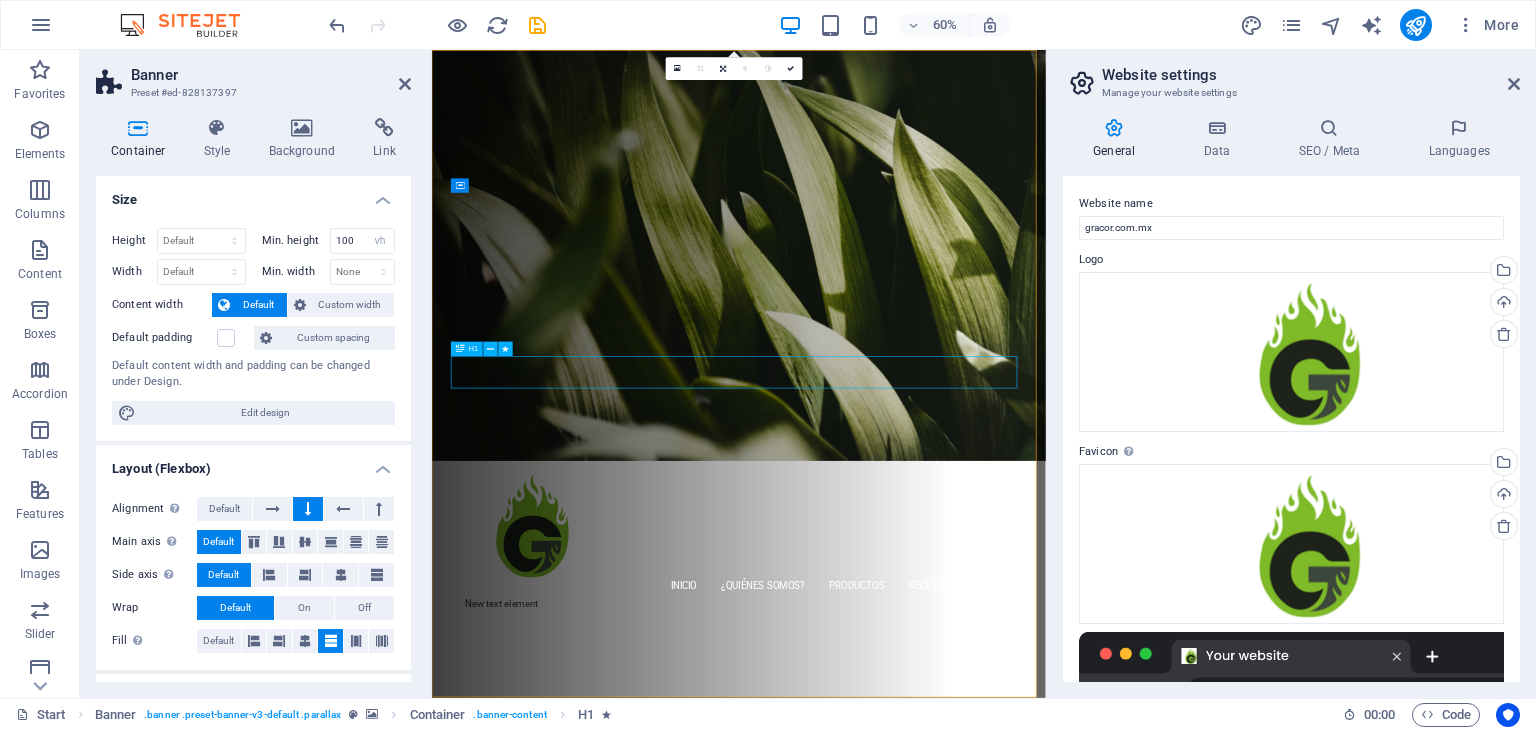 click on "Gardening & Lawncare Service" at bounding box center (944, 1109) 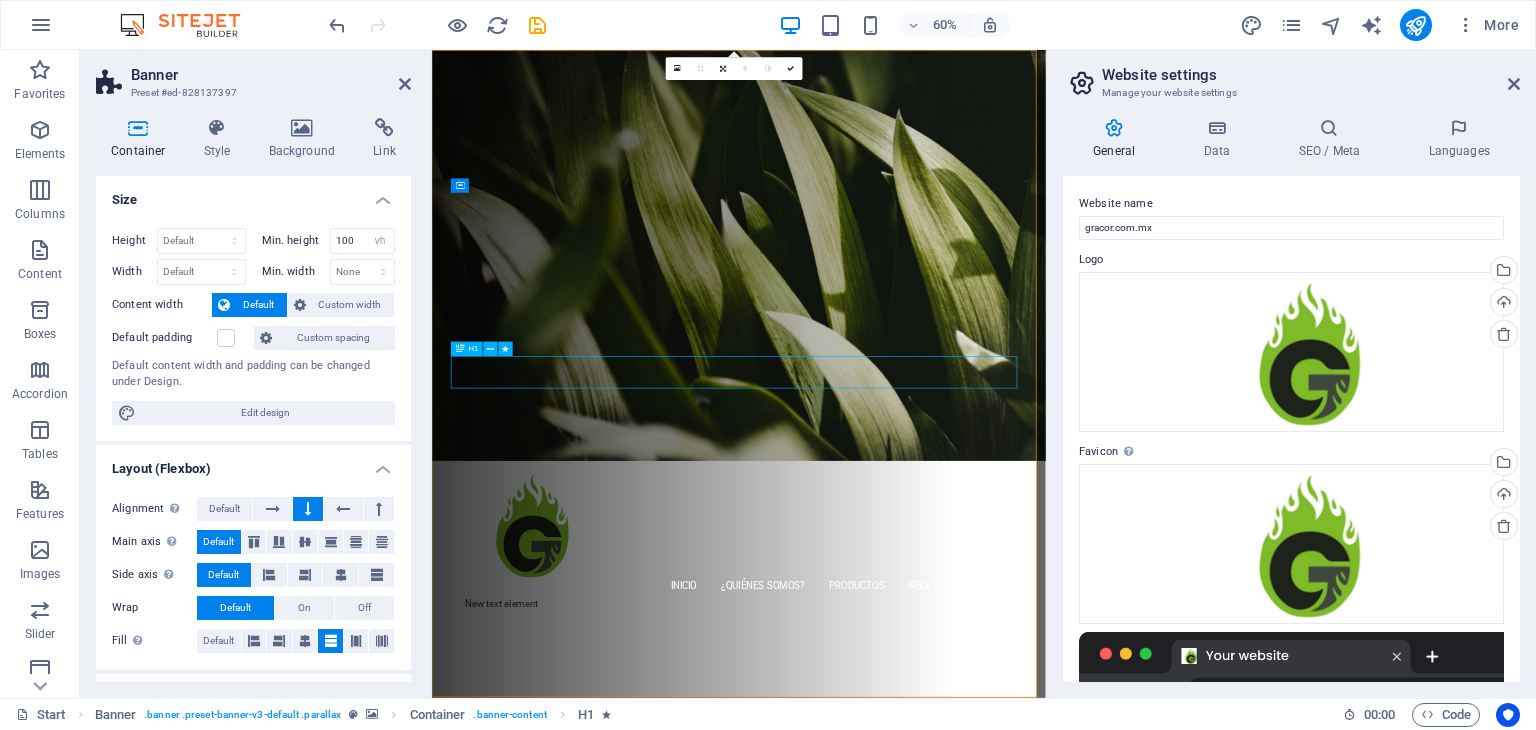 click on "Gardening & Lawncare Service" at bounding box center (944, 1109) 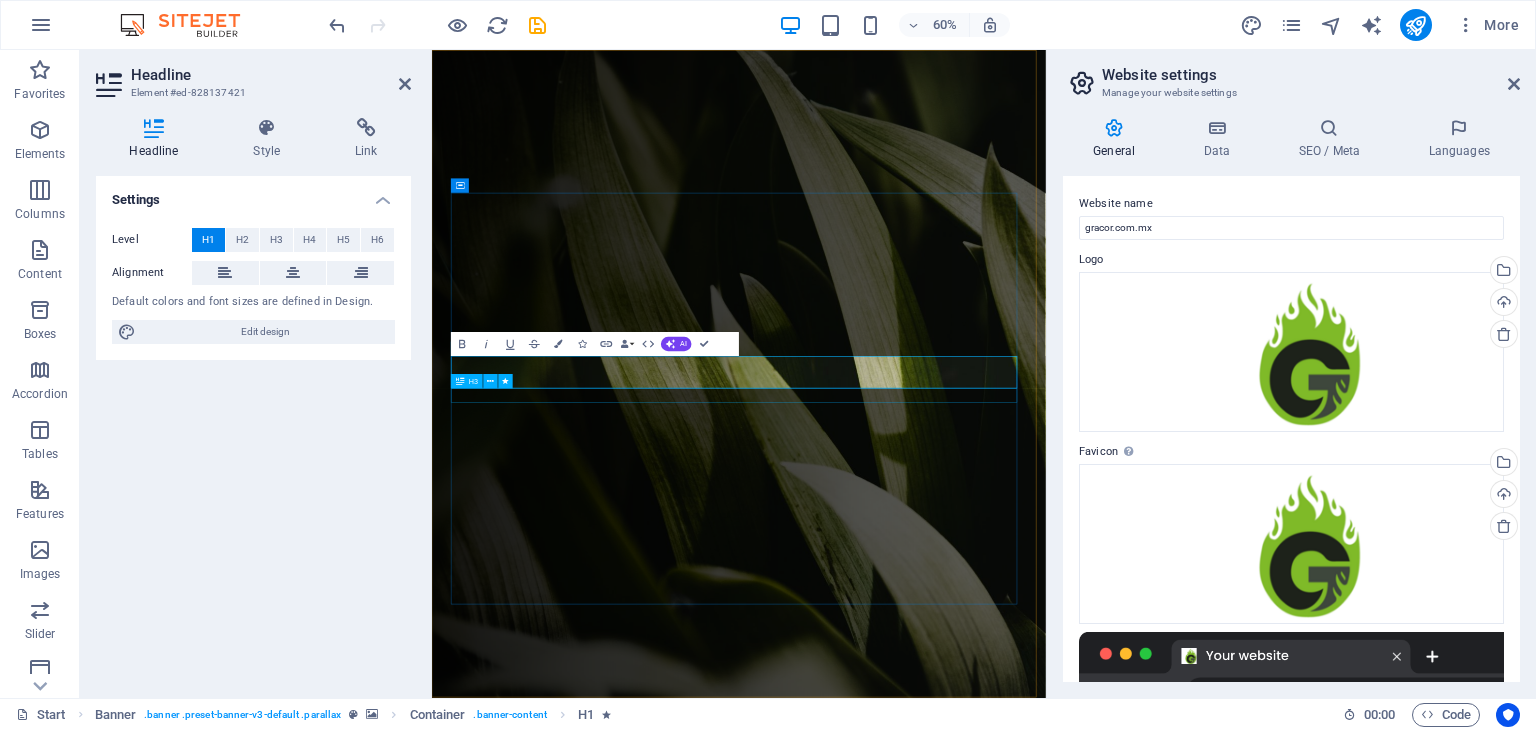 click on "Your professional Partner in San Antonio Texas." at bounding box center [944, 1542] 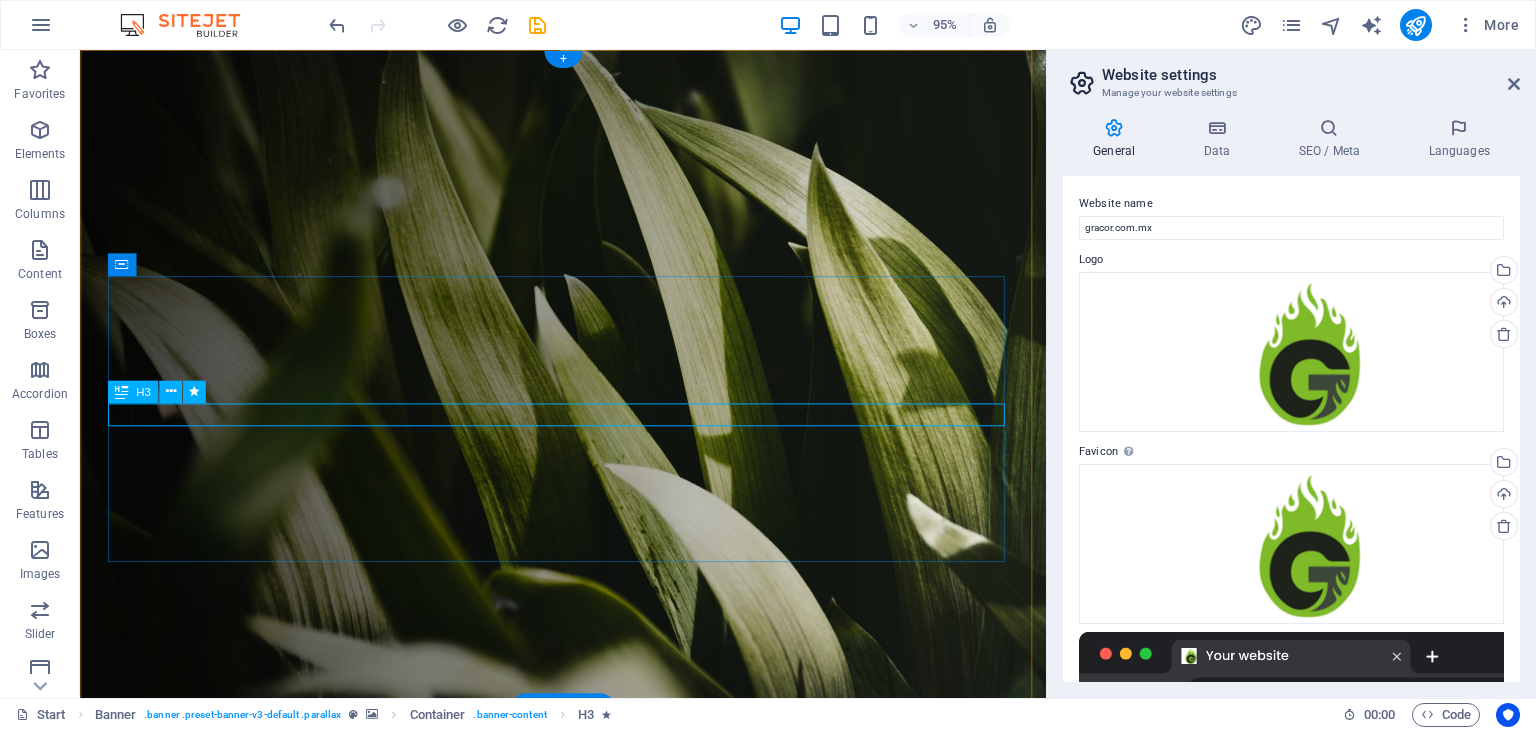 click on "Your professional Partner in San Antonio Texas." at bounding box center (589, 1148) 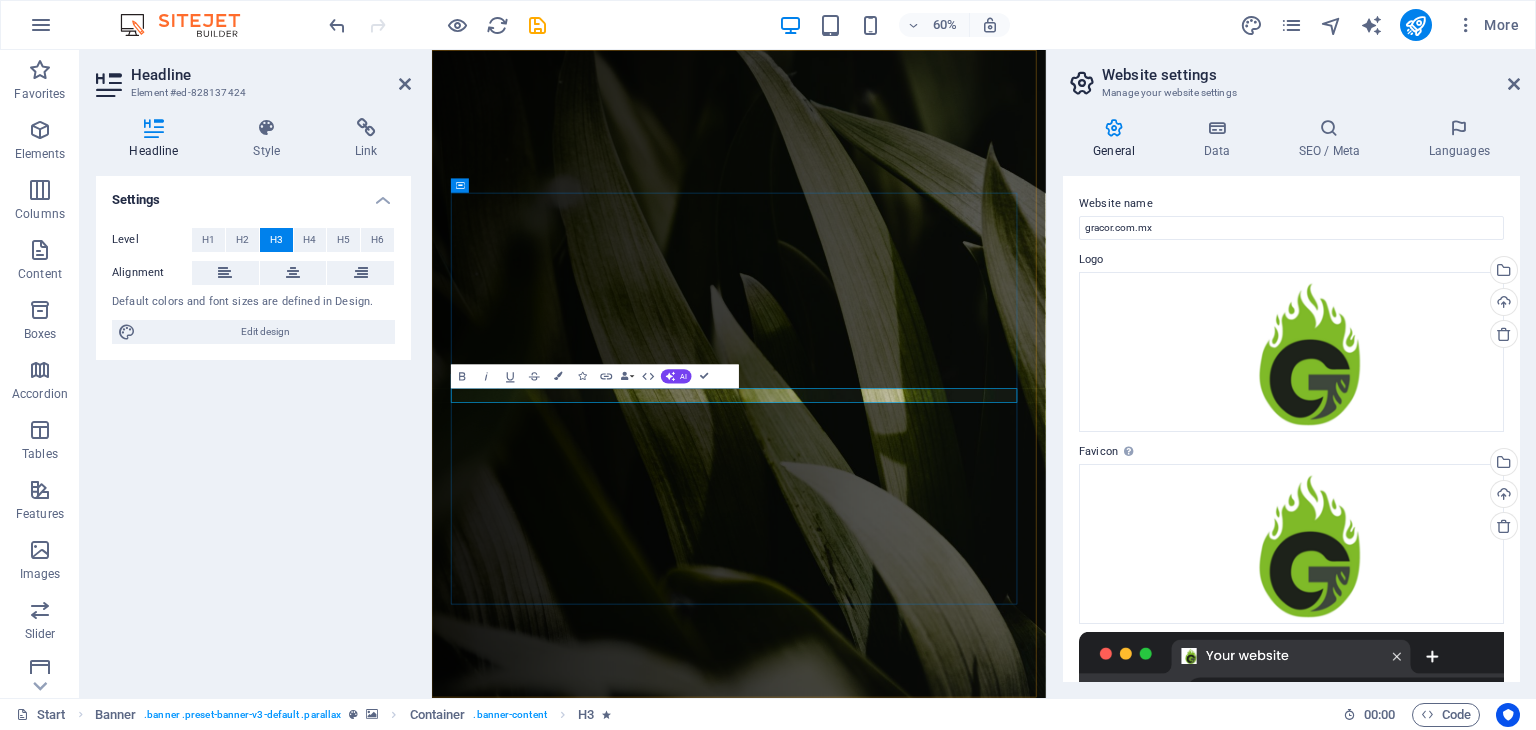 click on "TU ECO FLAMA!" at bounding box center [944, 1542] 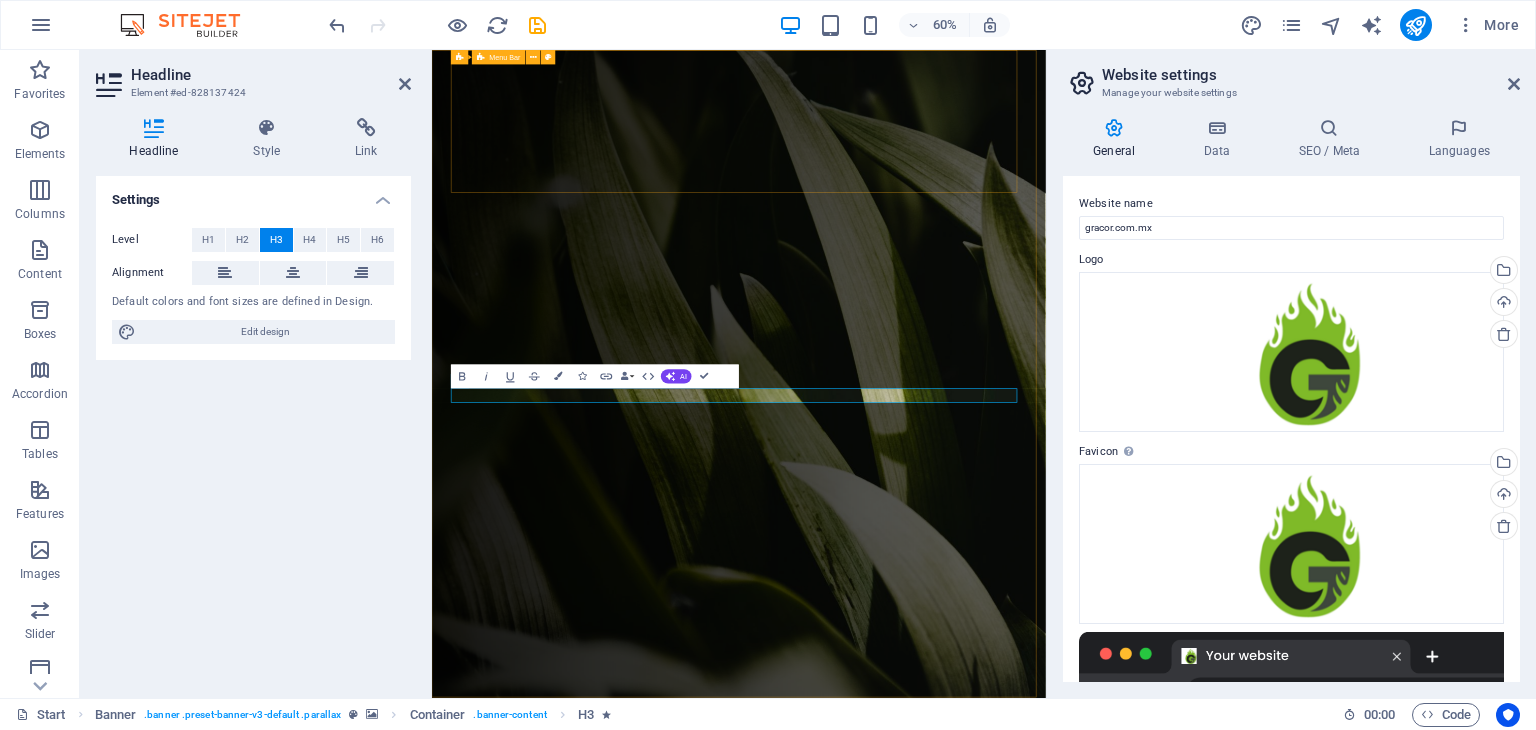 click on "Inicio ¿Quiénes somos? Productos Recetas Contacto New text element" at bounding box center [944, 1262] 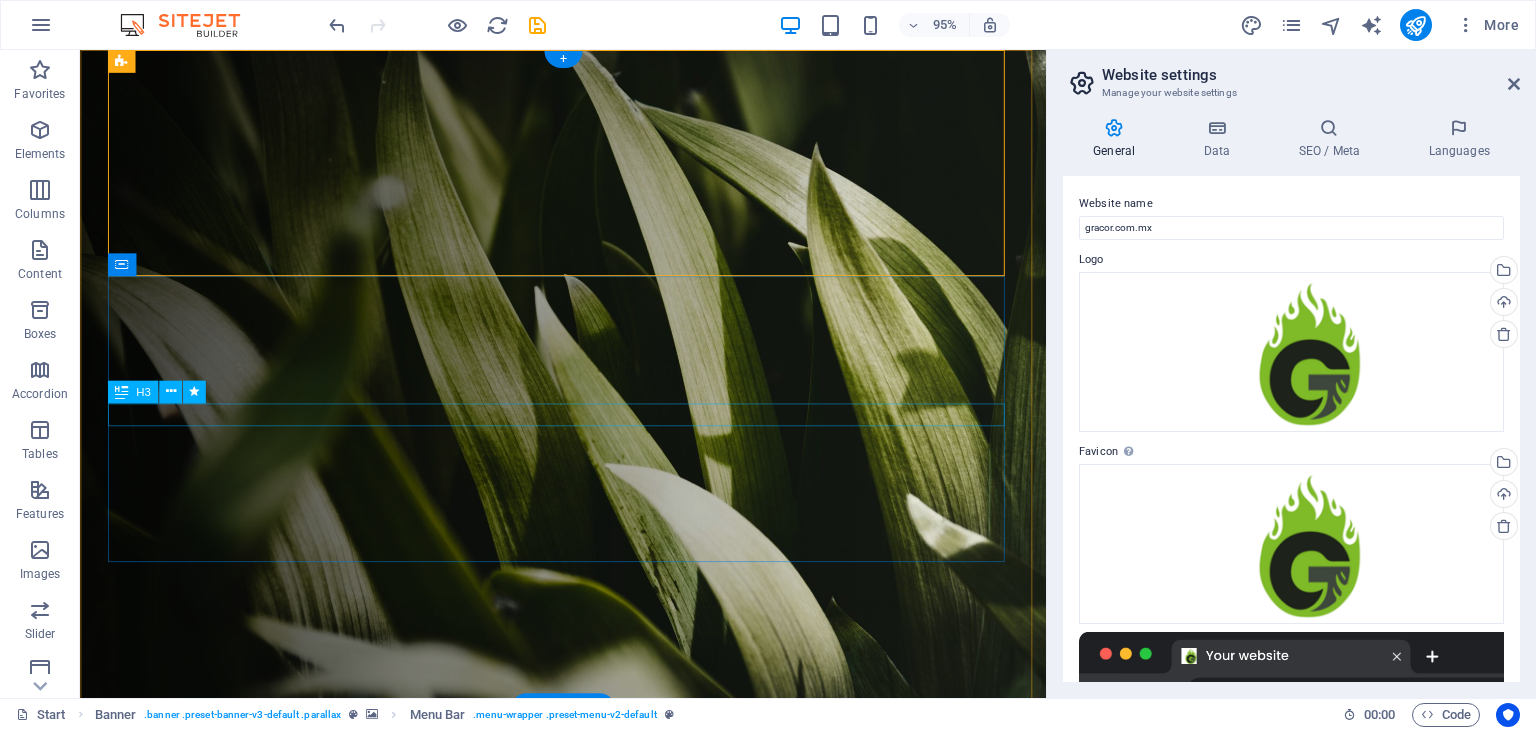 click on "¿TU ECO FLAMA!" at bounding box center (589, 1148) 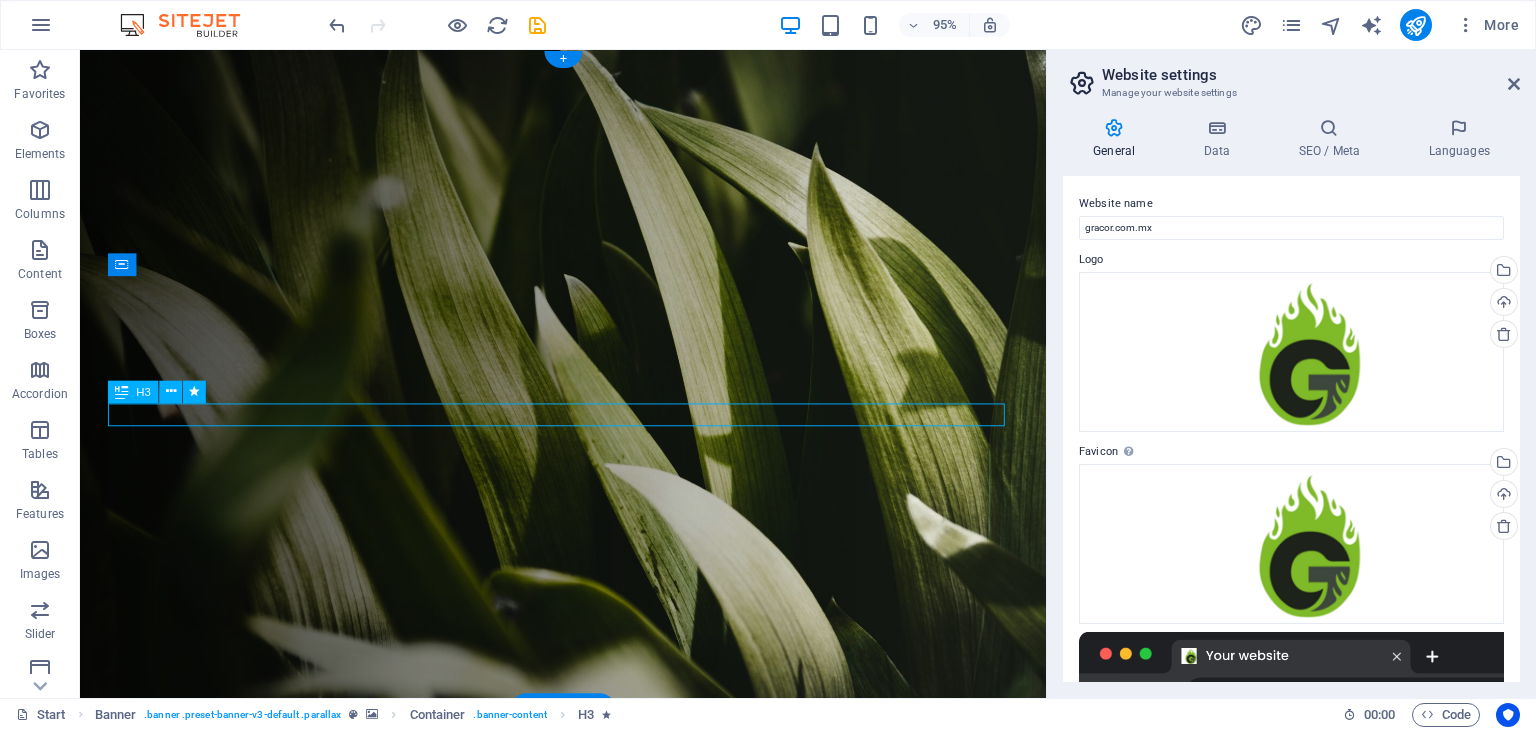 click on "¿TU ECO FLAMA!" at bounding box center (589, 1148) 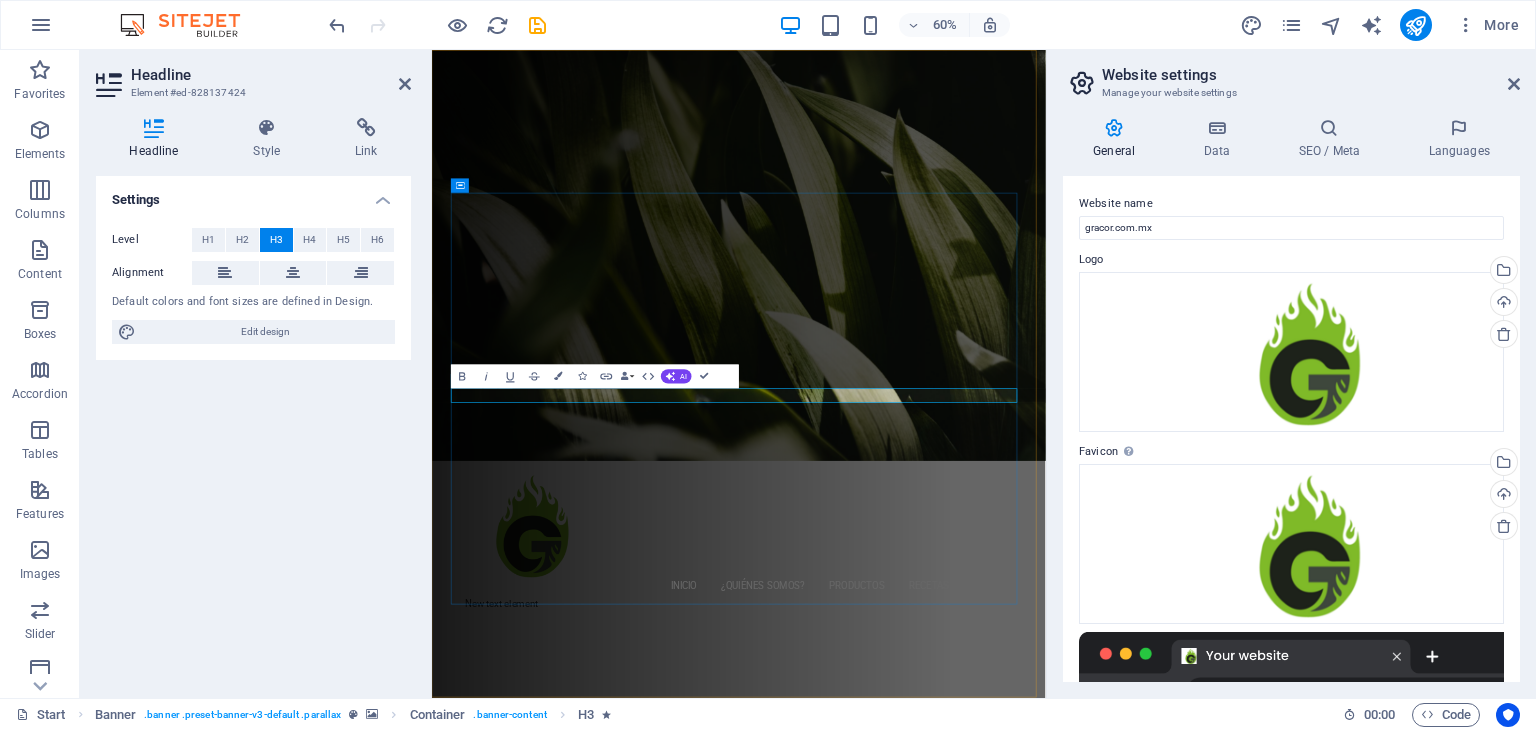 click on "¿TU ECO FLAMA!" at bounding box center (943, 1147) 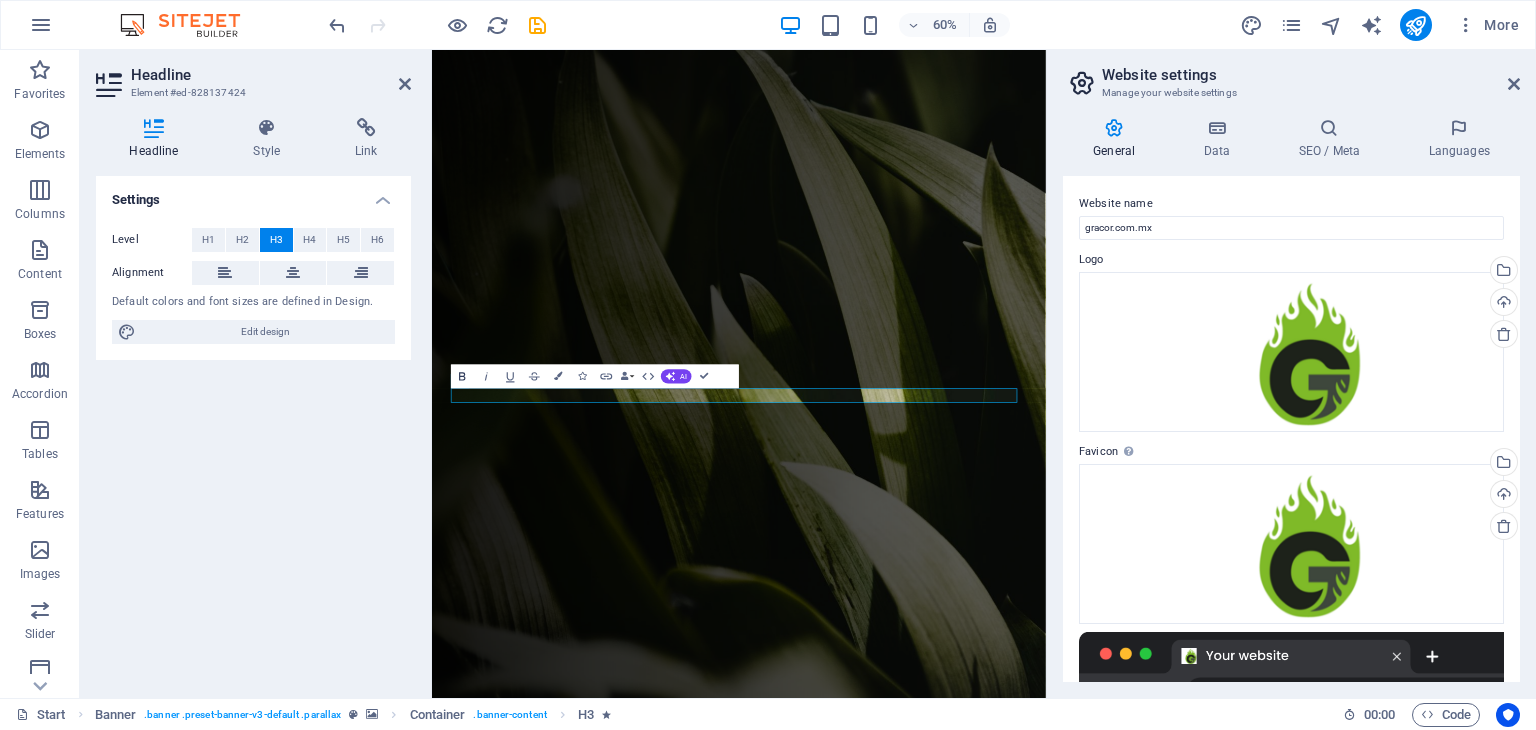 click 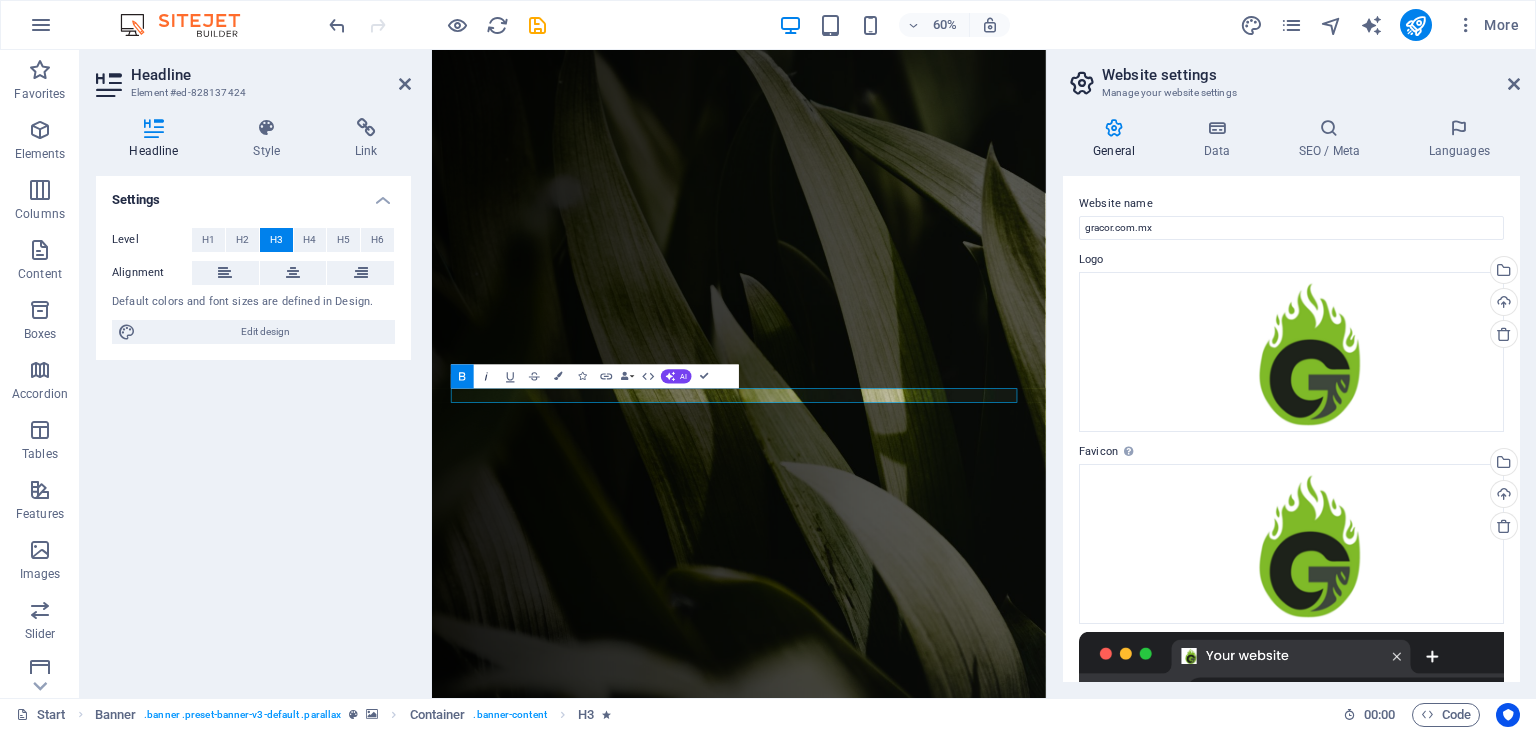 click 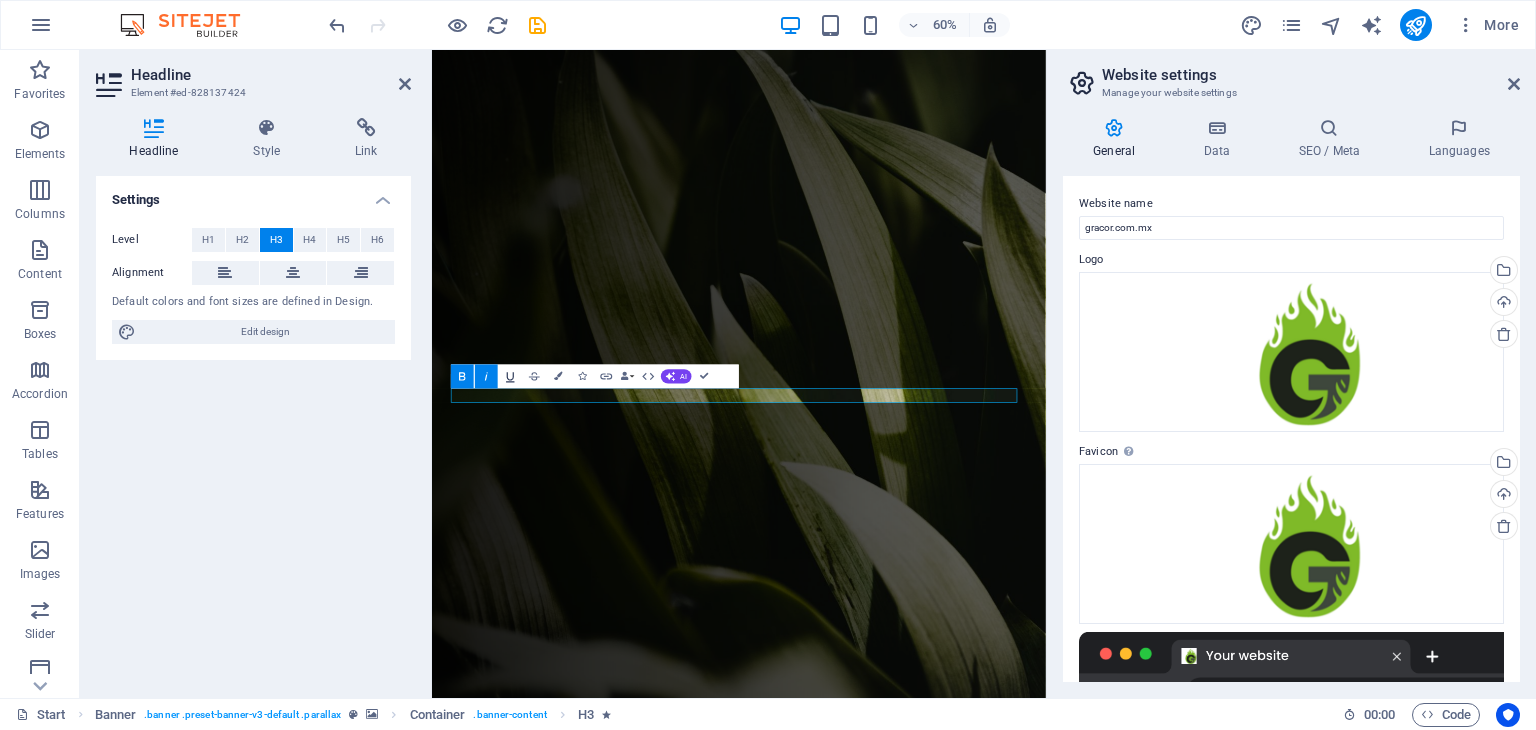 click 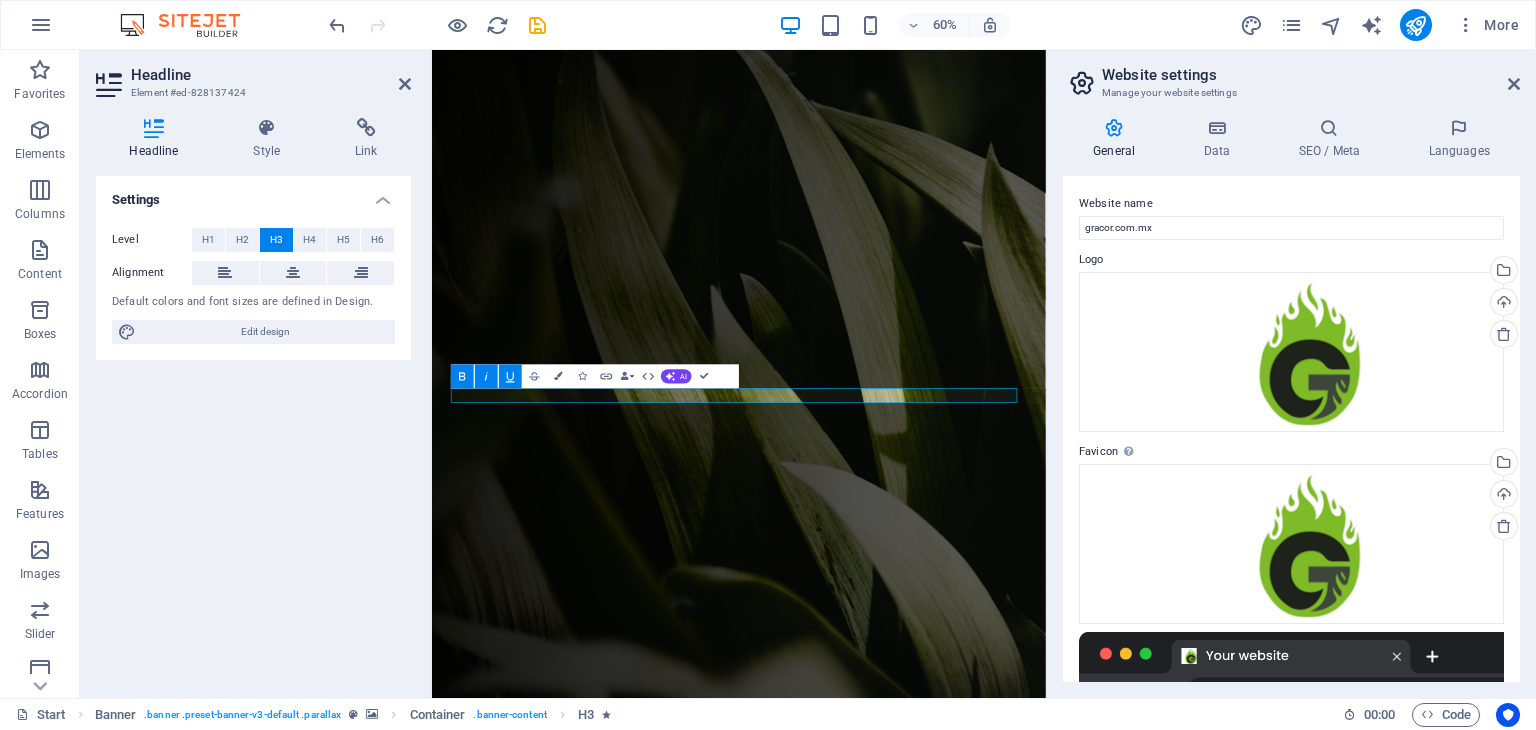 click 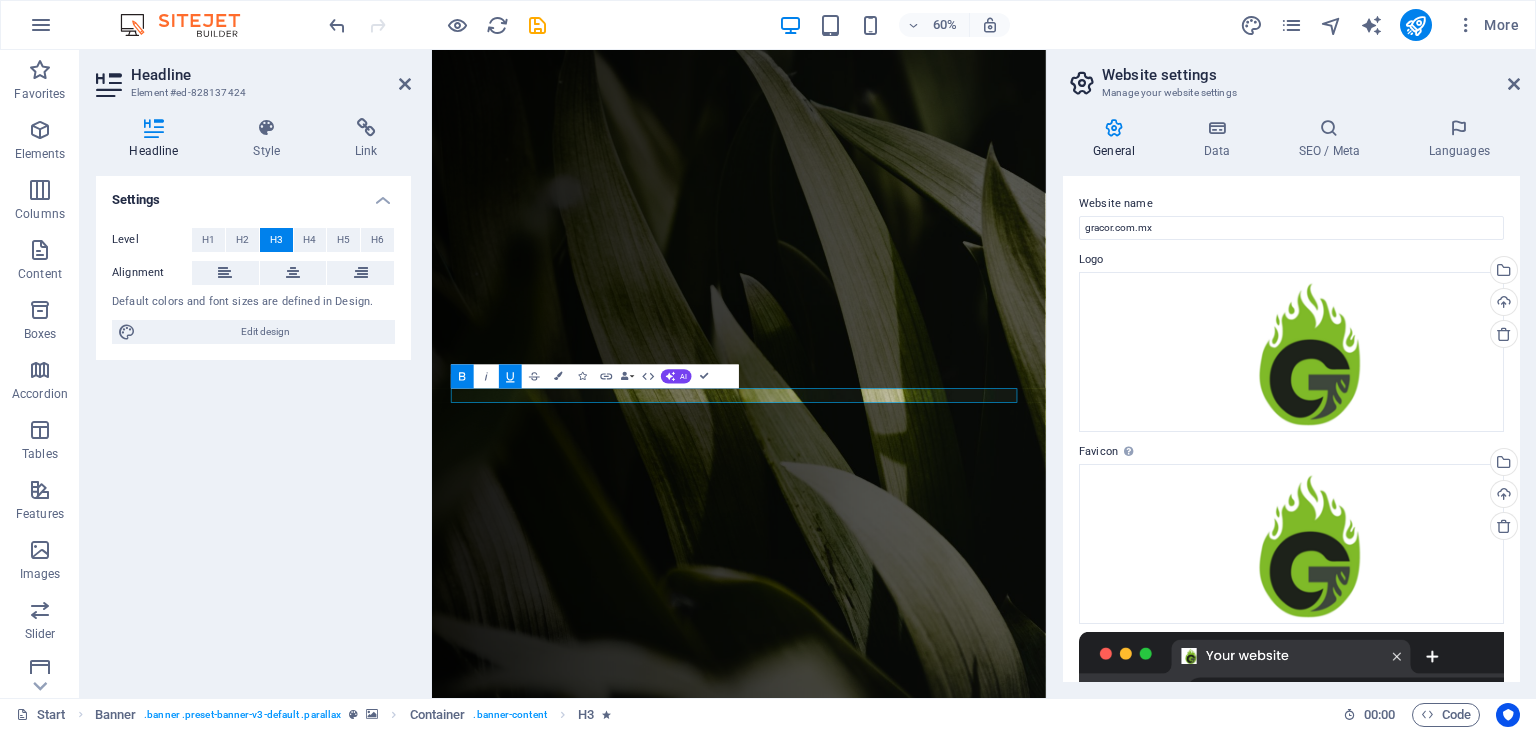click 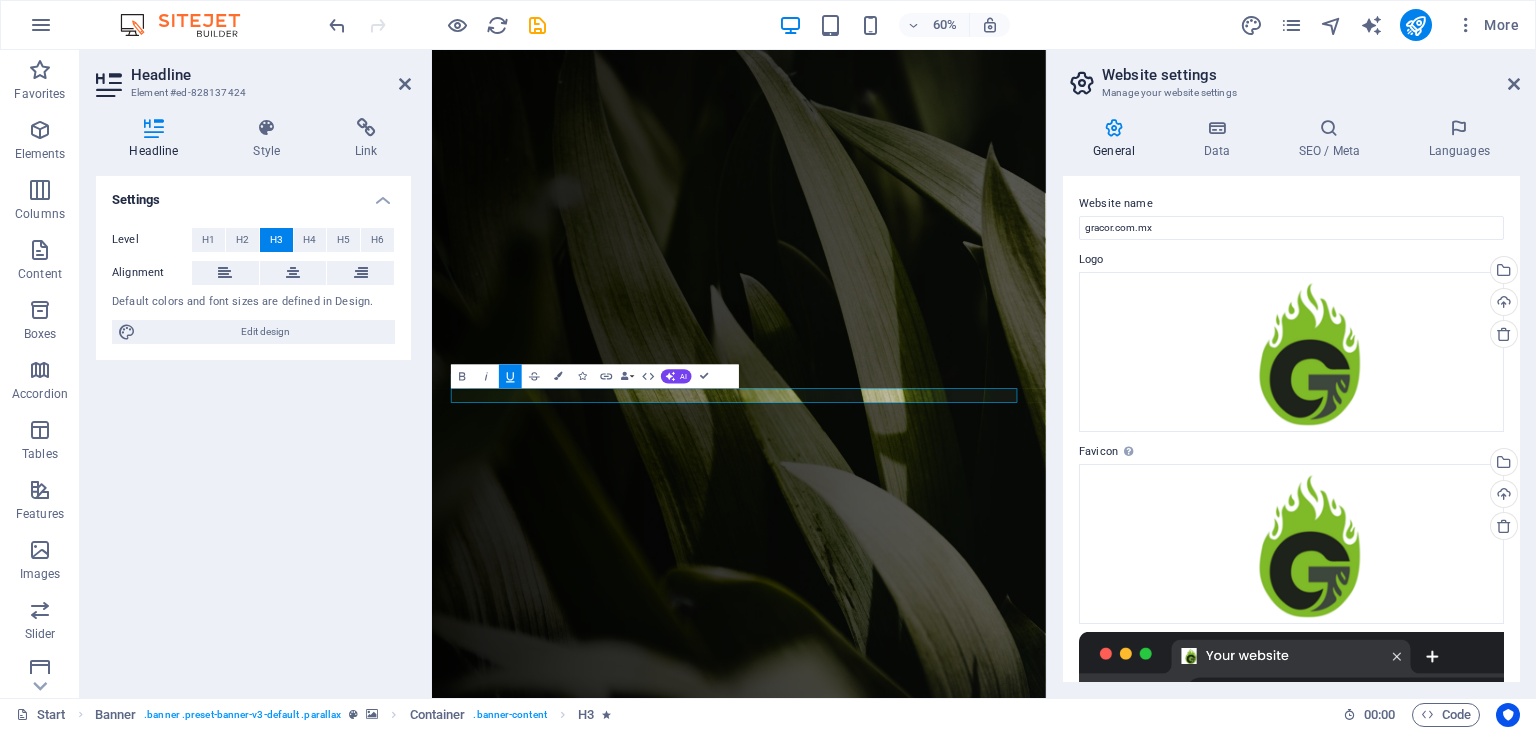 click 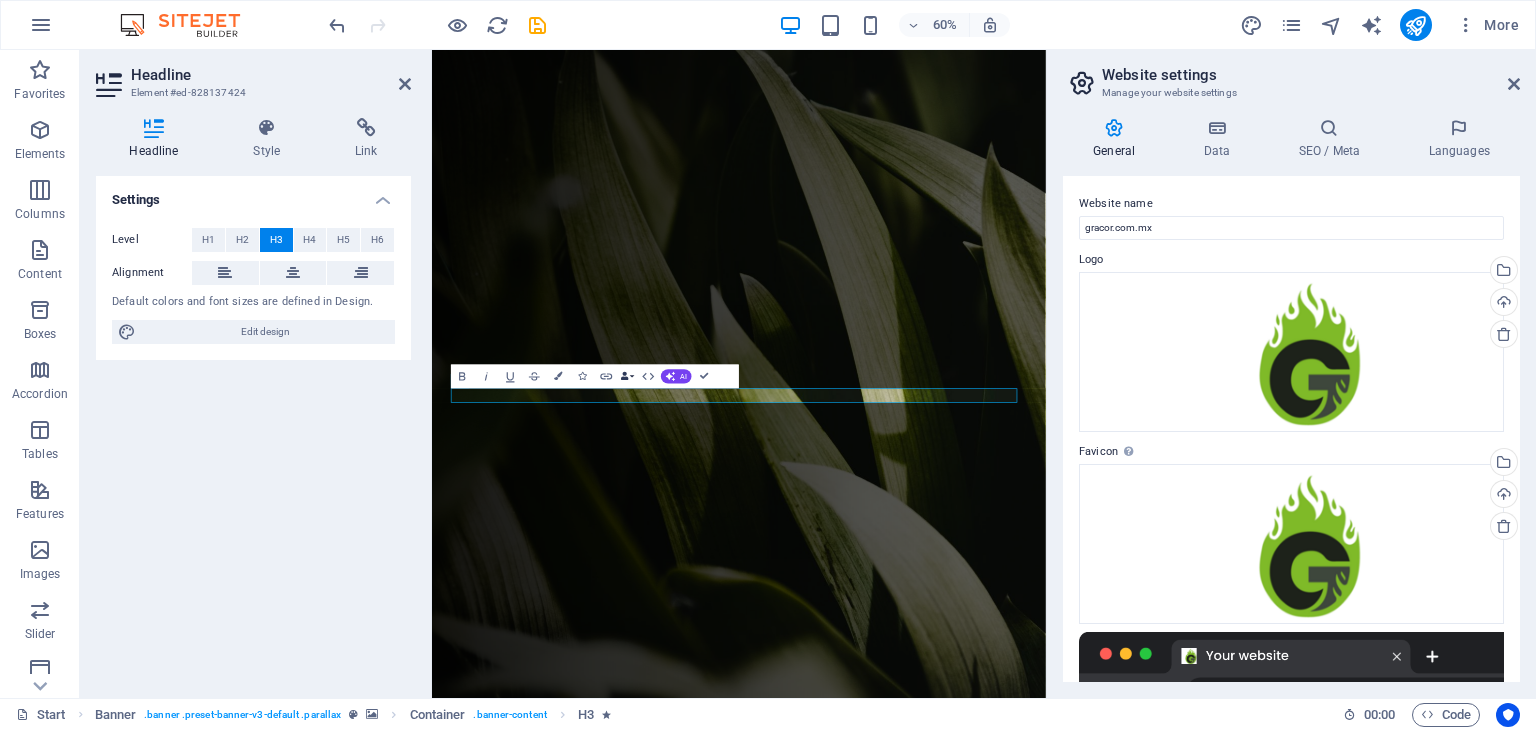 click on "Data Bindings" at bounding box center [627, 377] 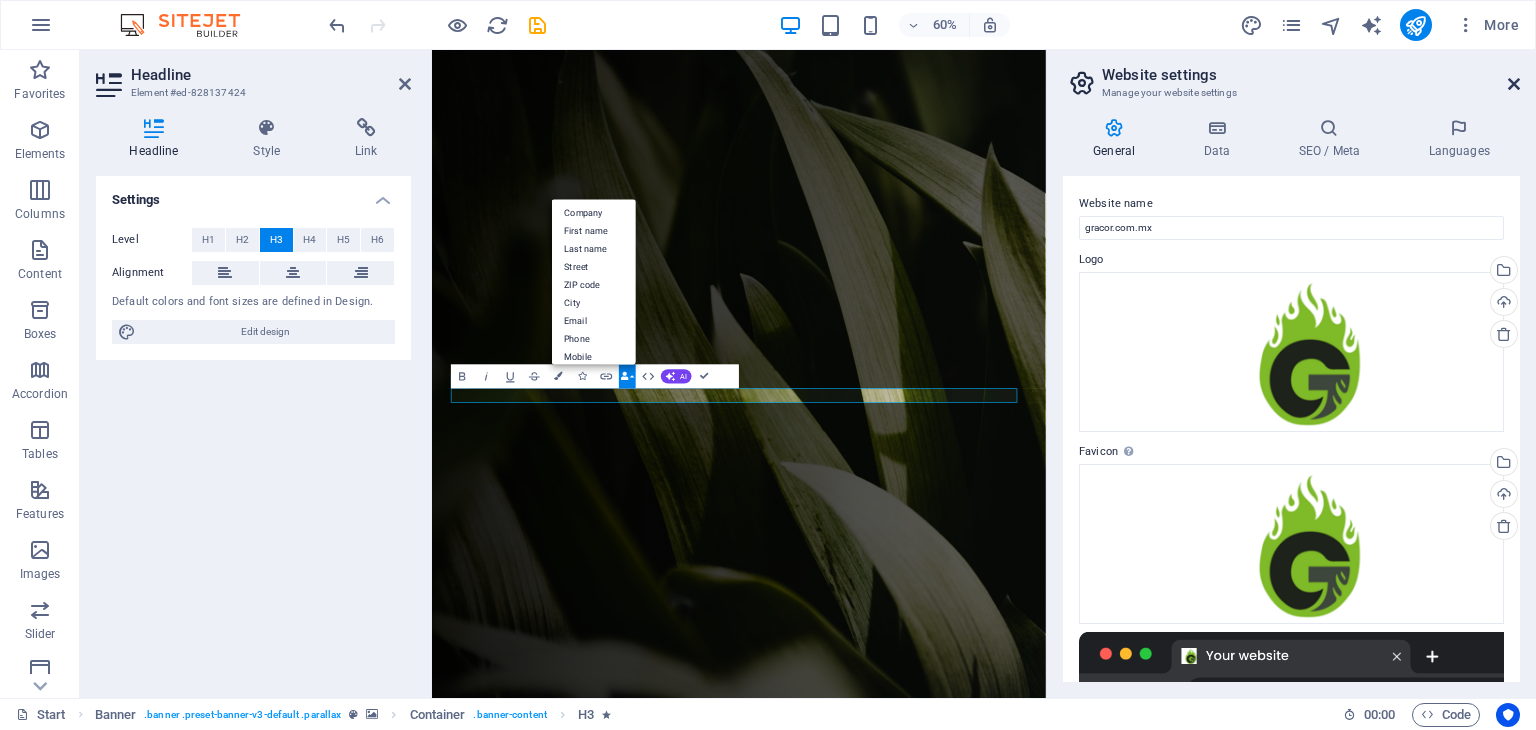 click at bounding box center [1514, 84] 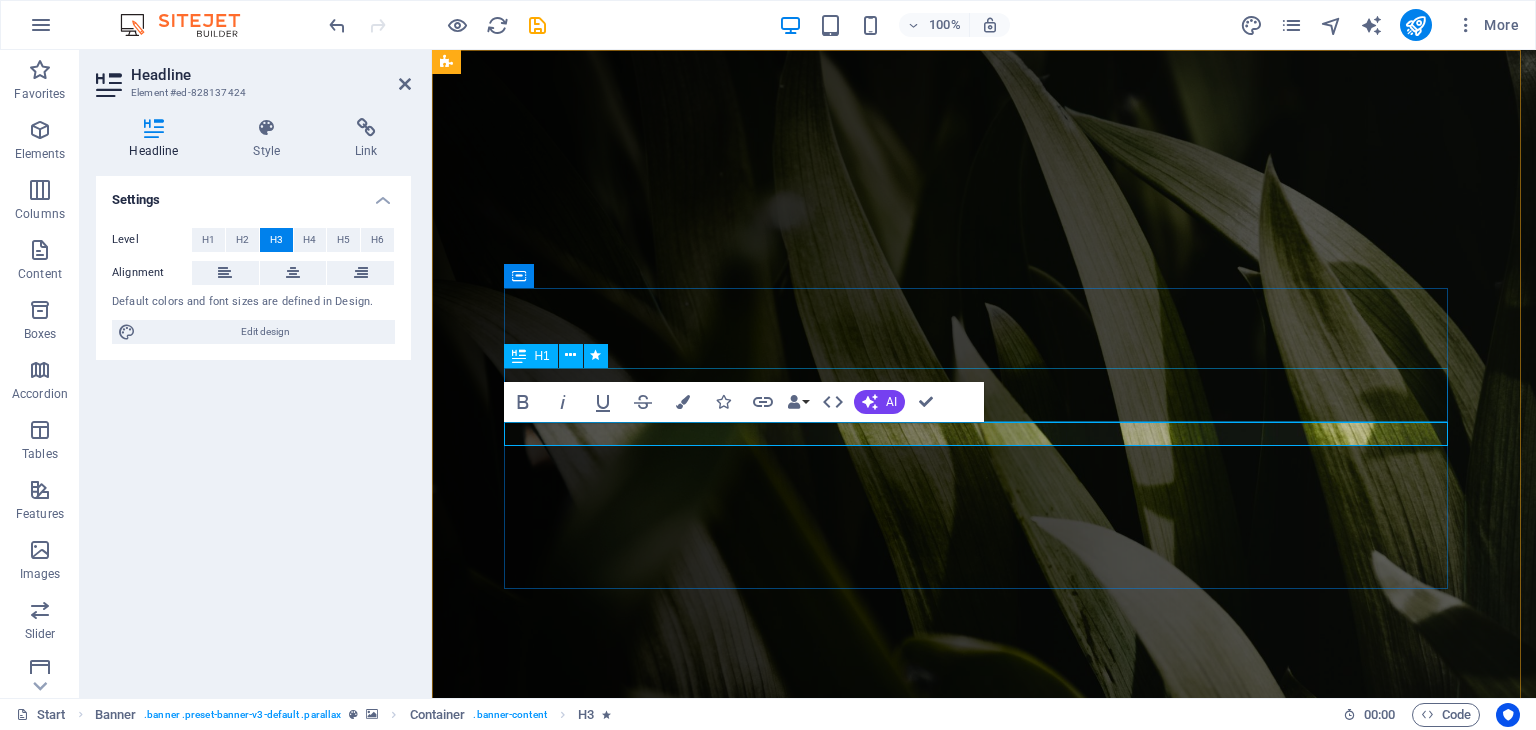 click on "BRIQUETAS PREMIUM GRACOR" at bounding box center [984, 1503] 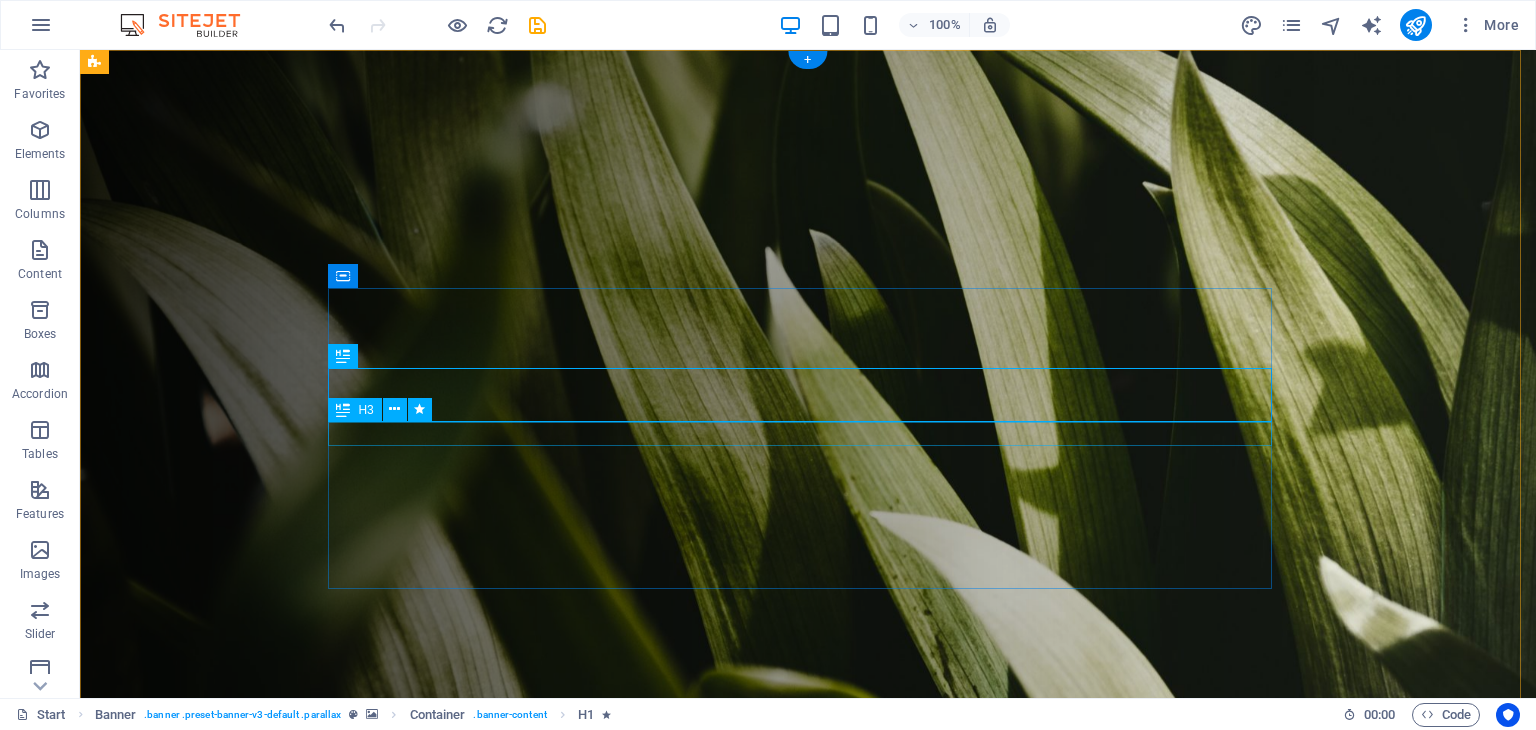 click on "¡TU ECO FLAMA!" at bounding box center (808, 1123) 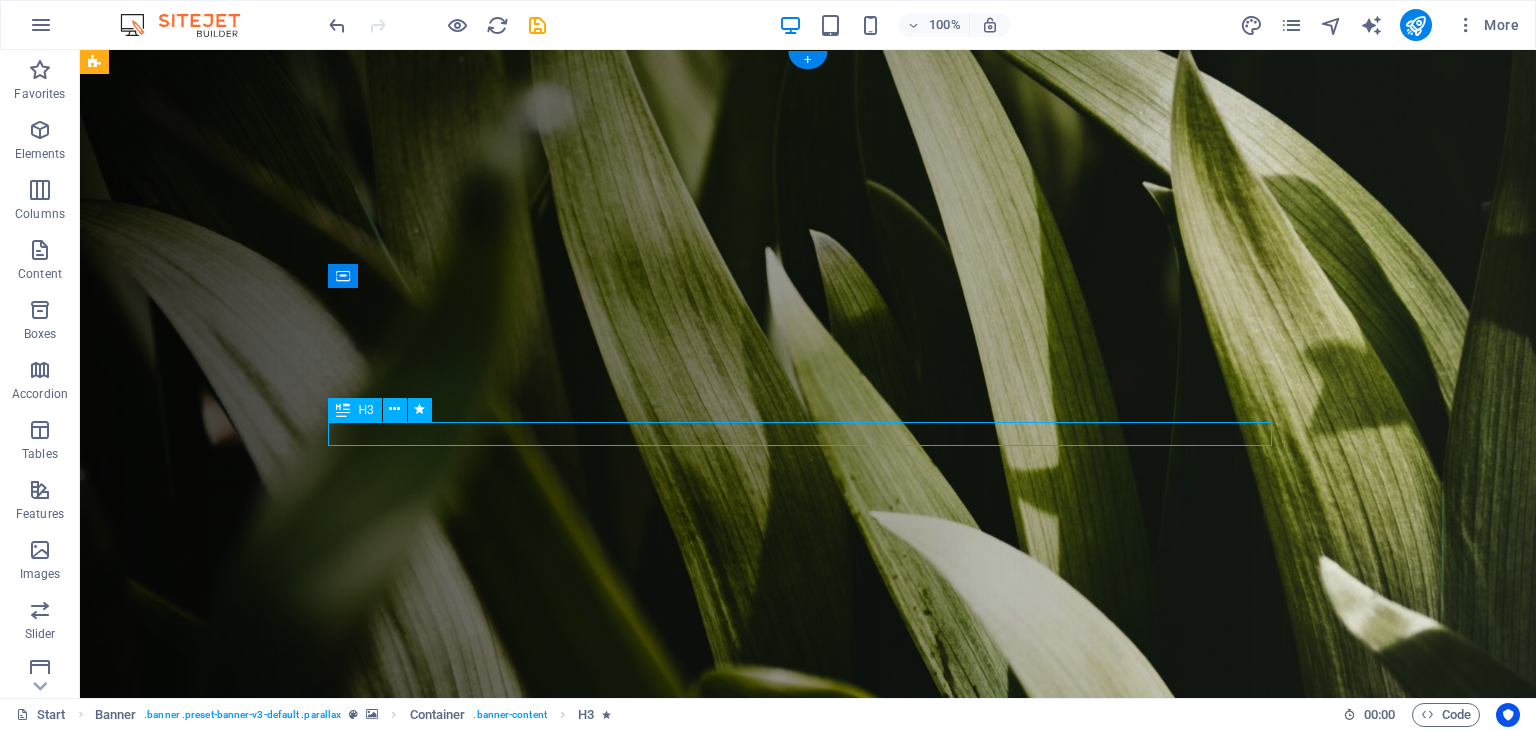 click on "¡TU ECO FLAMA!" at bounding box center [808, 1123] 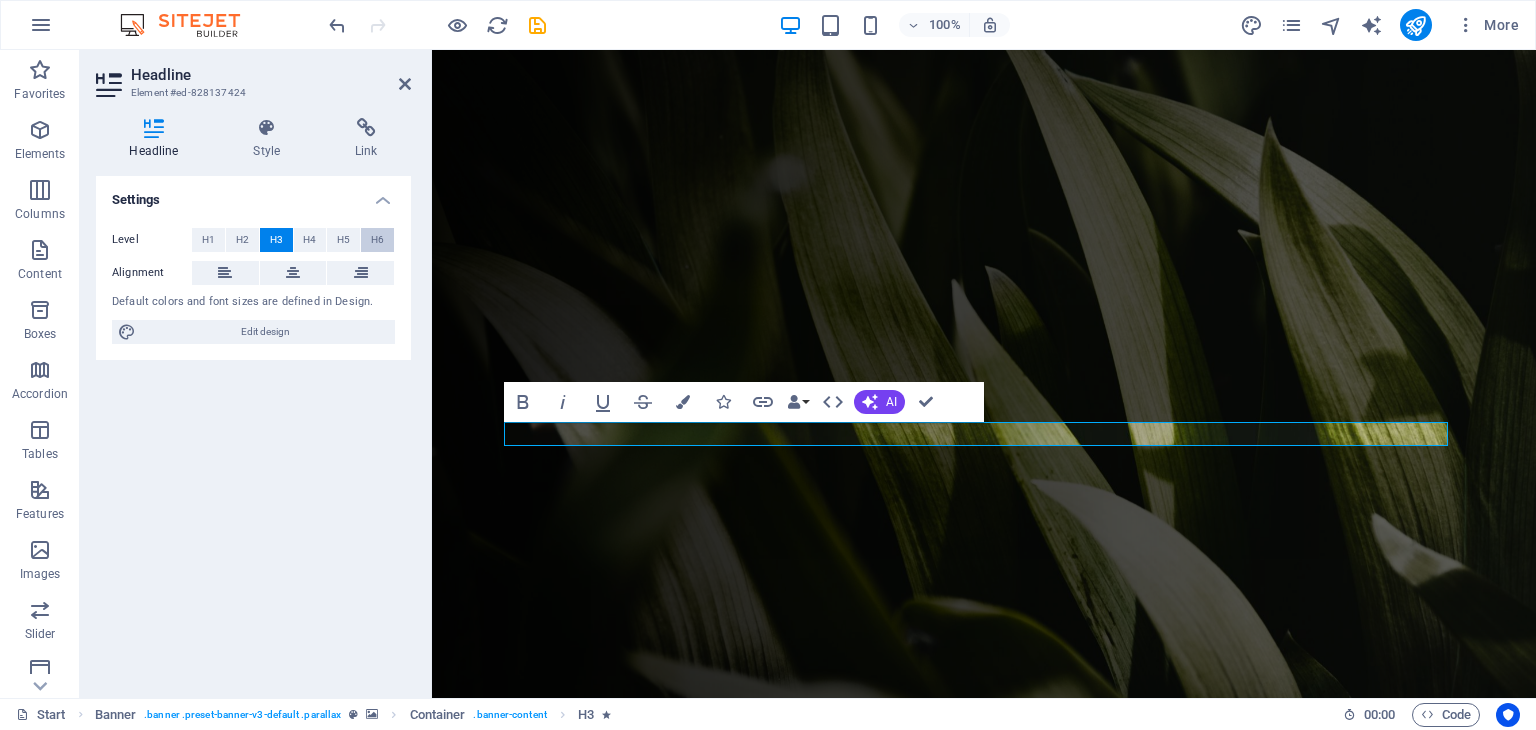 click on "H6" at bounding box center (377, 240) 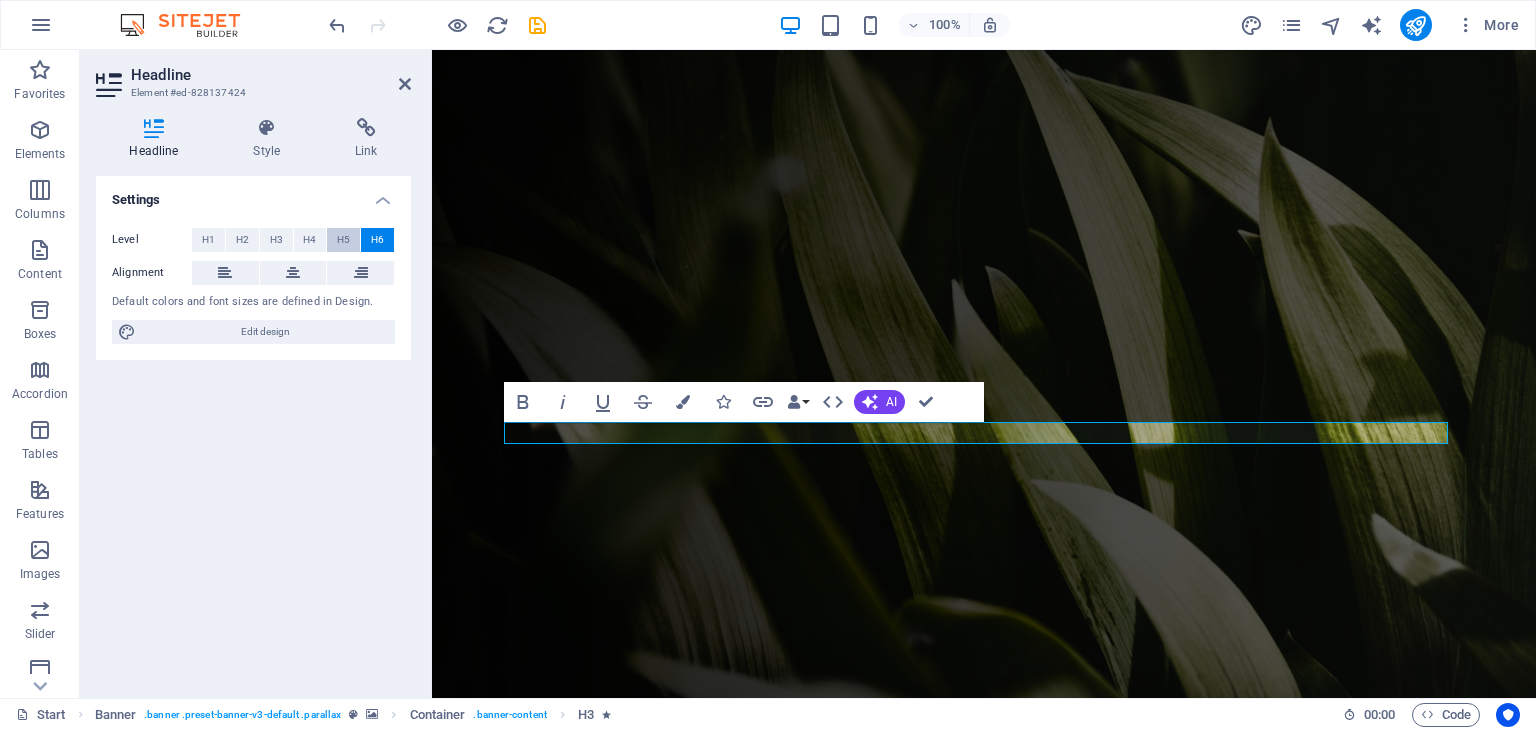 click on "H5" at bounding box center (343, 240) 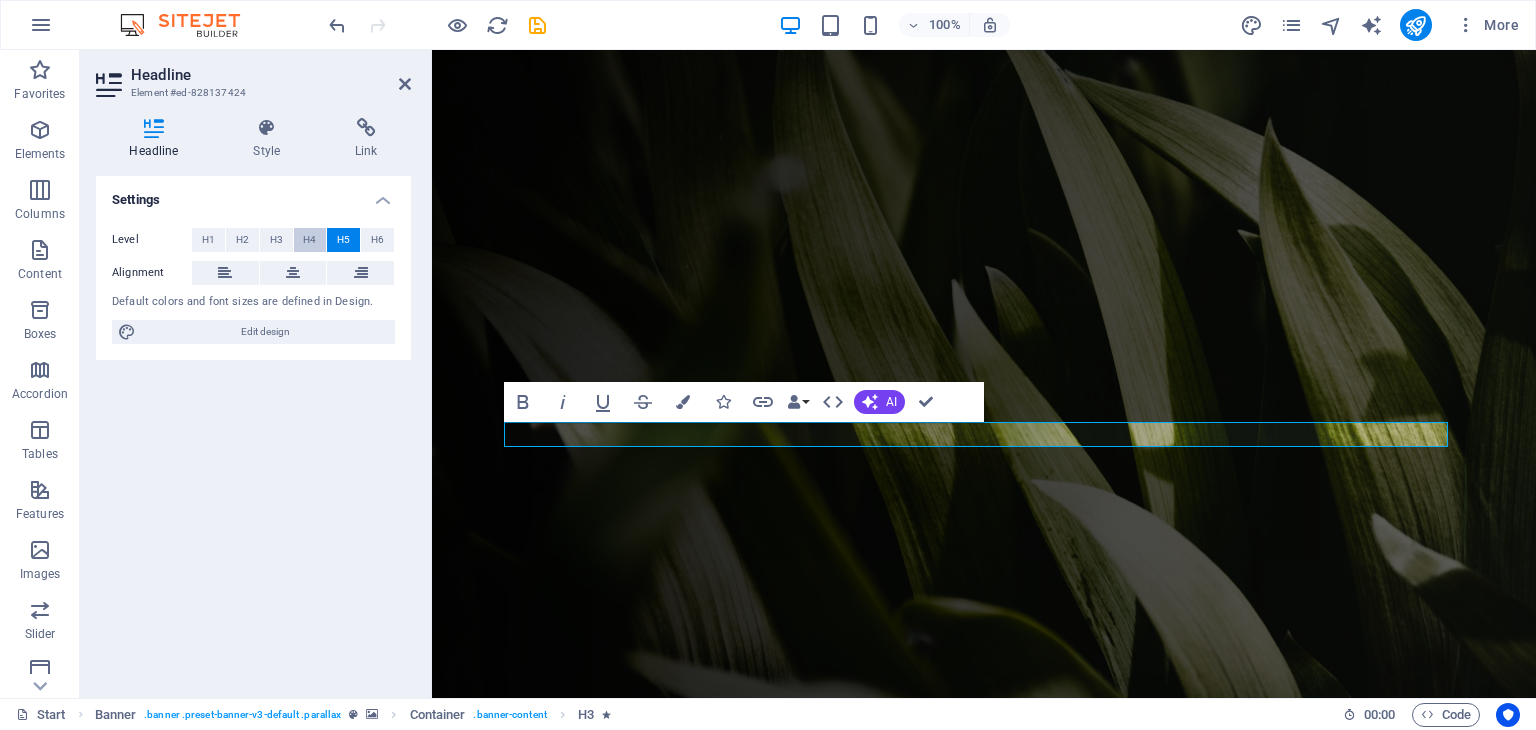 click on "H4" at bounding box center [309, 240] 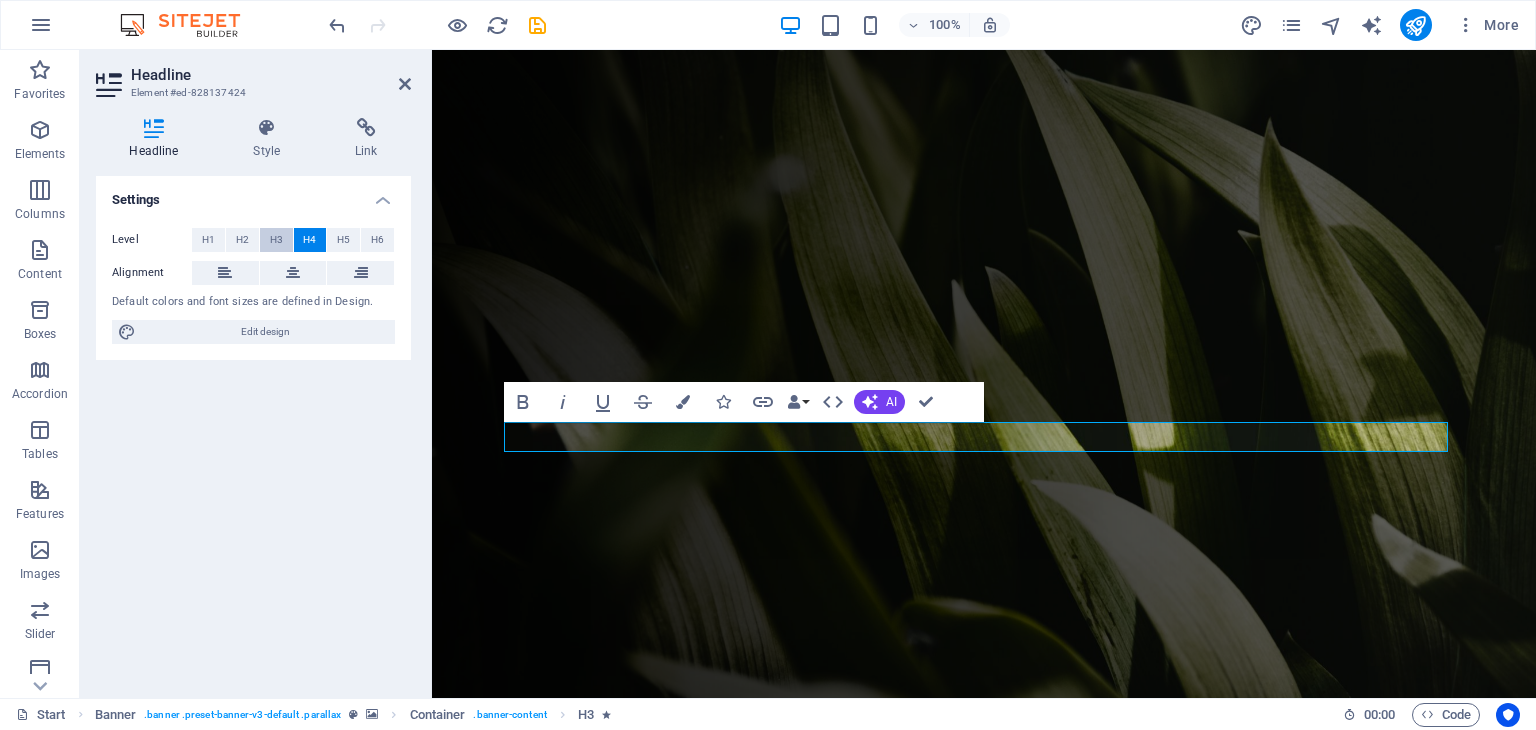 click on "H3" at bounding box center (276, 240) 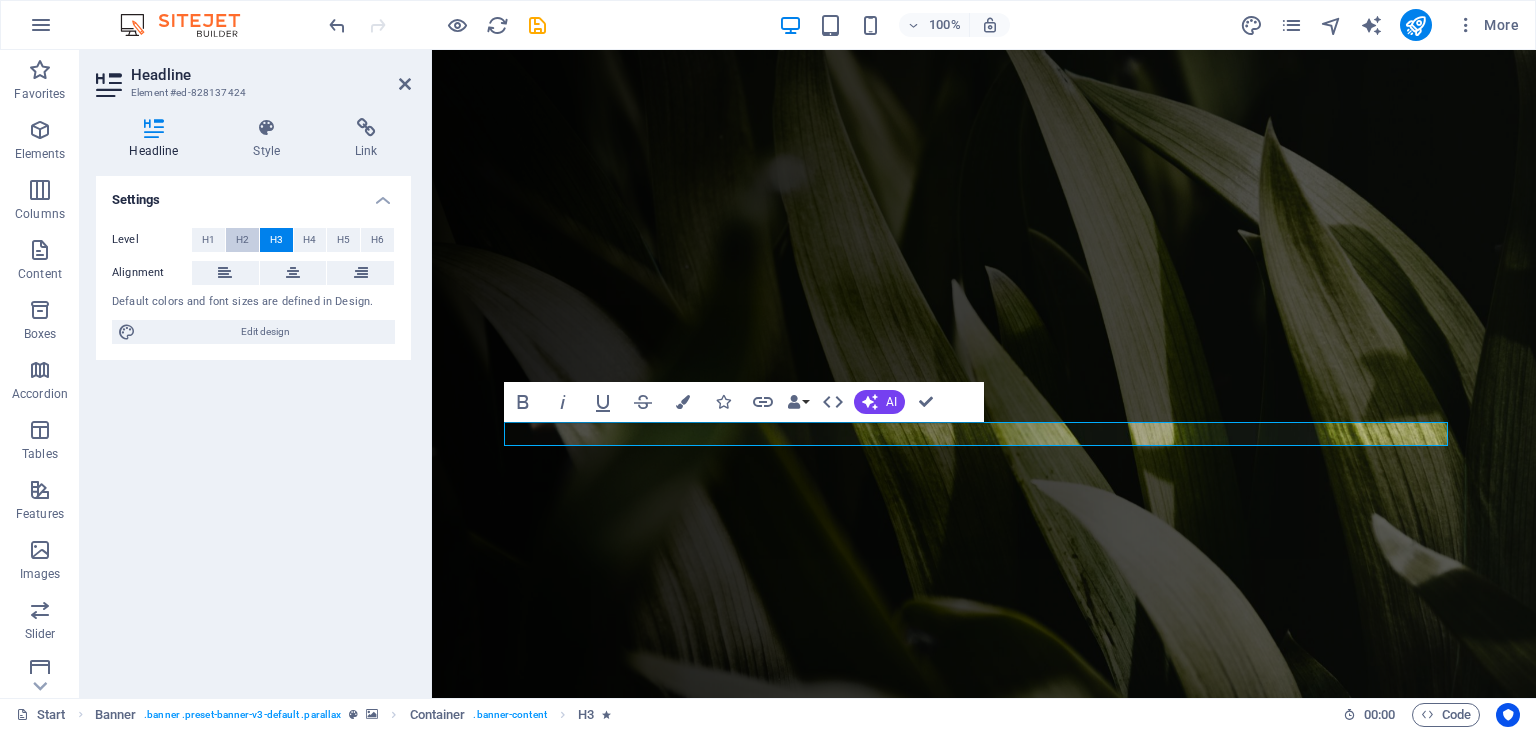 click on "H2" at bounding box center [242, 240] 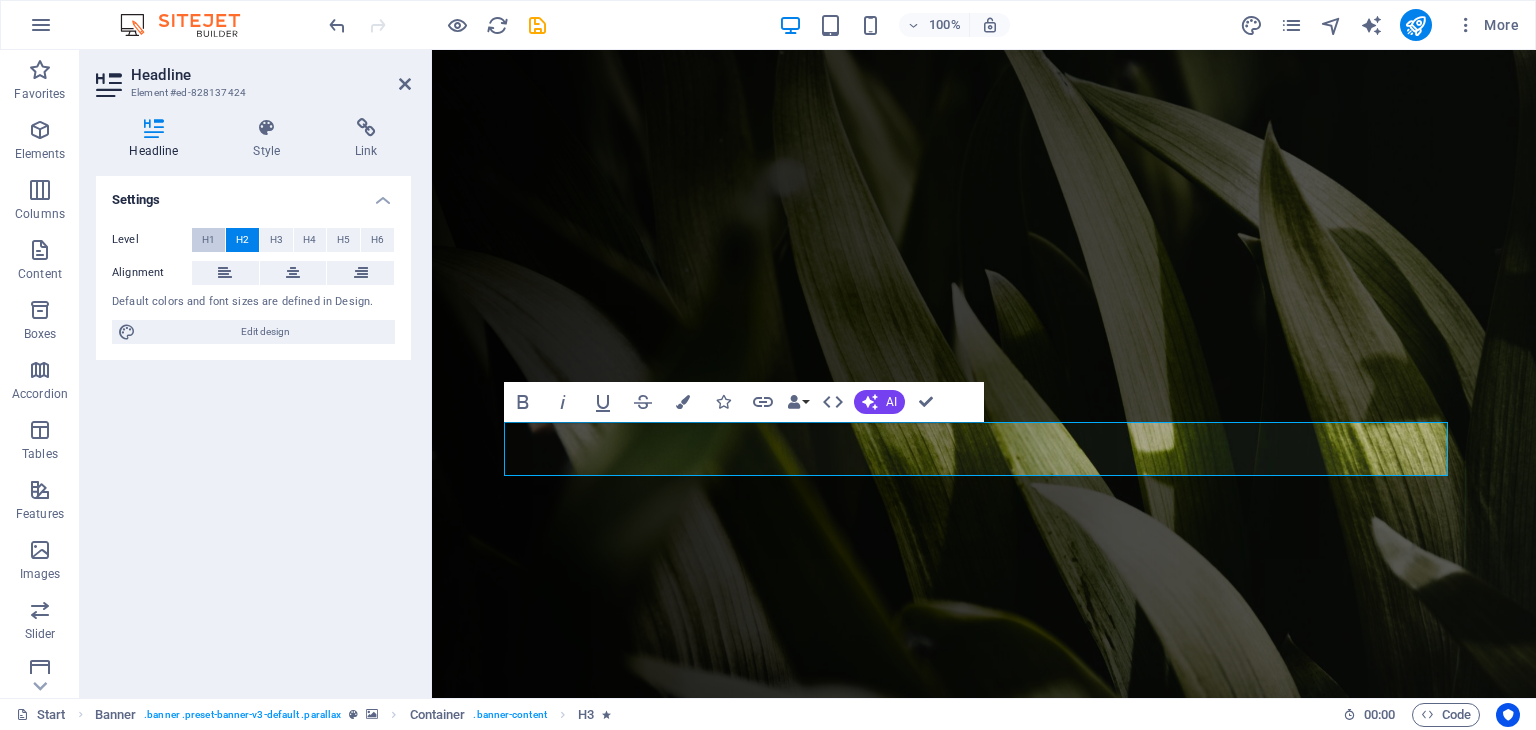 click on "H1" at bounding box center (208, 240) 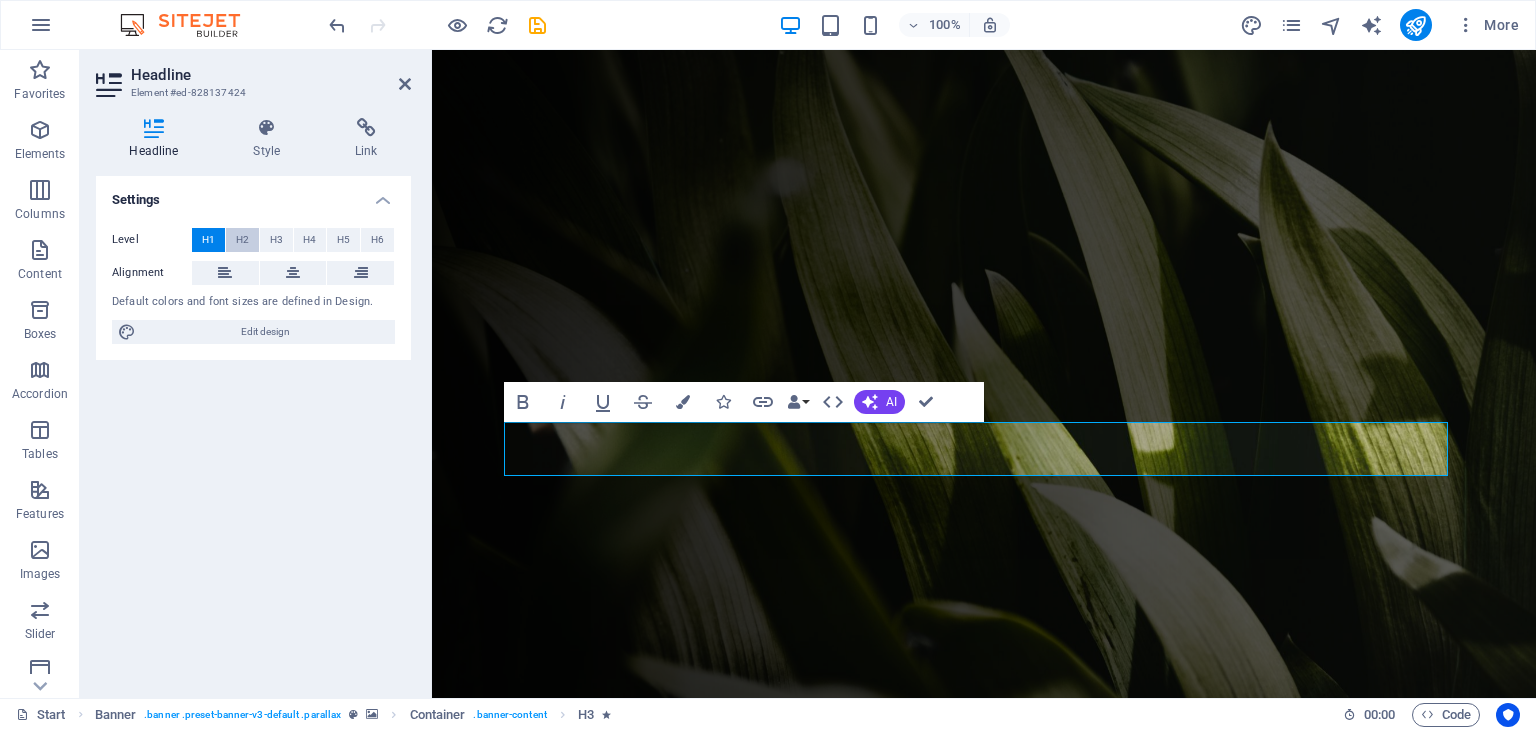 click on "H2" at bounding box center [242, 240] 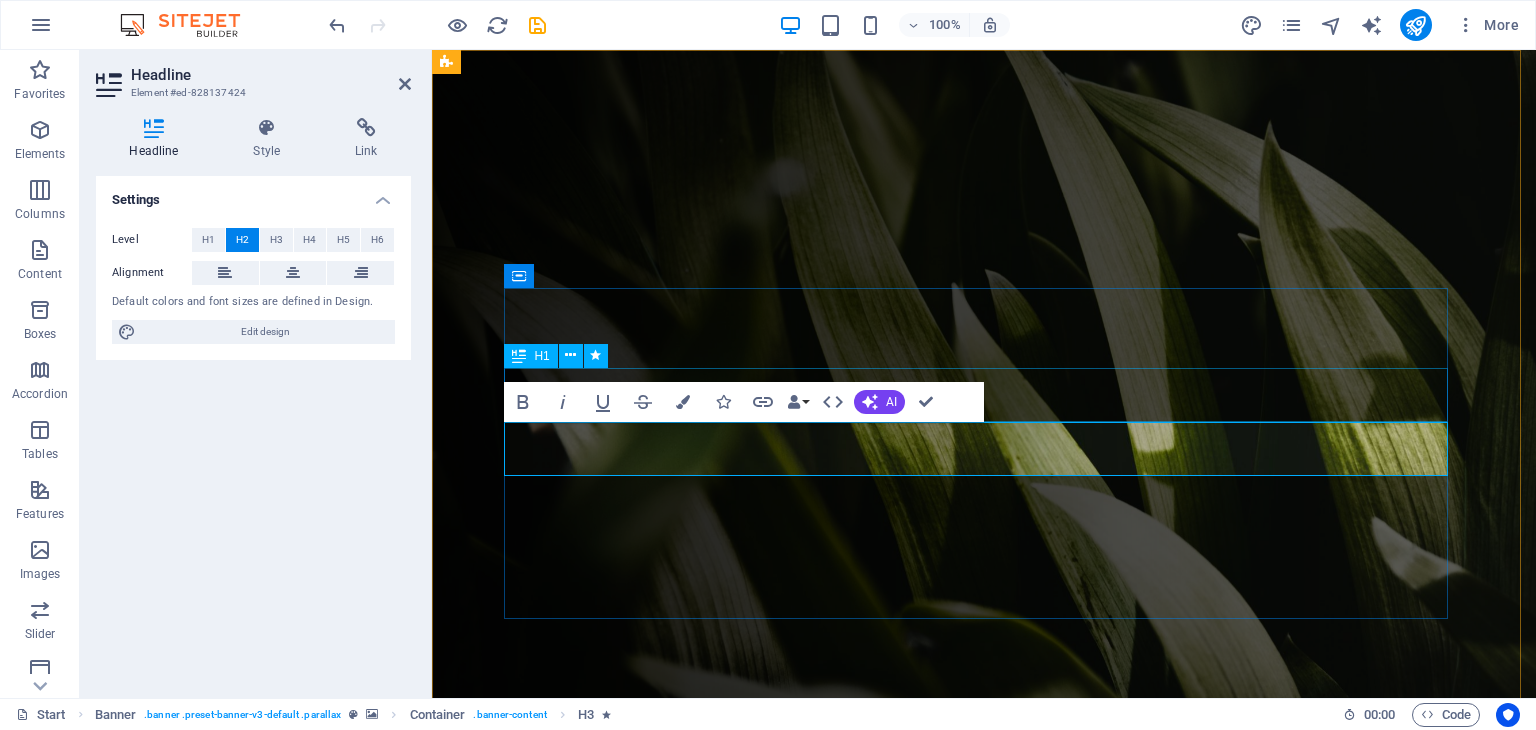 click on "BRIQUETAS PREMIUM GRACOR" at bounding box center [984, 1091] 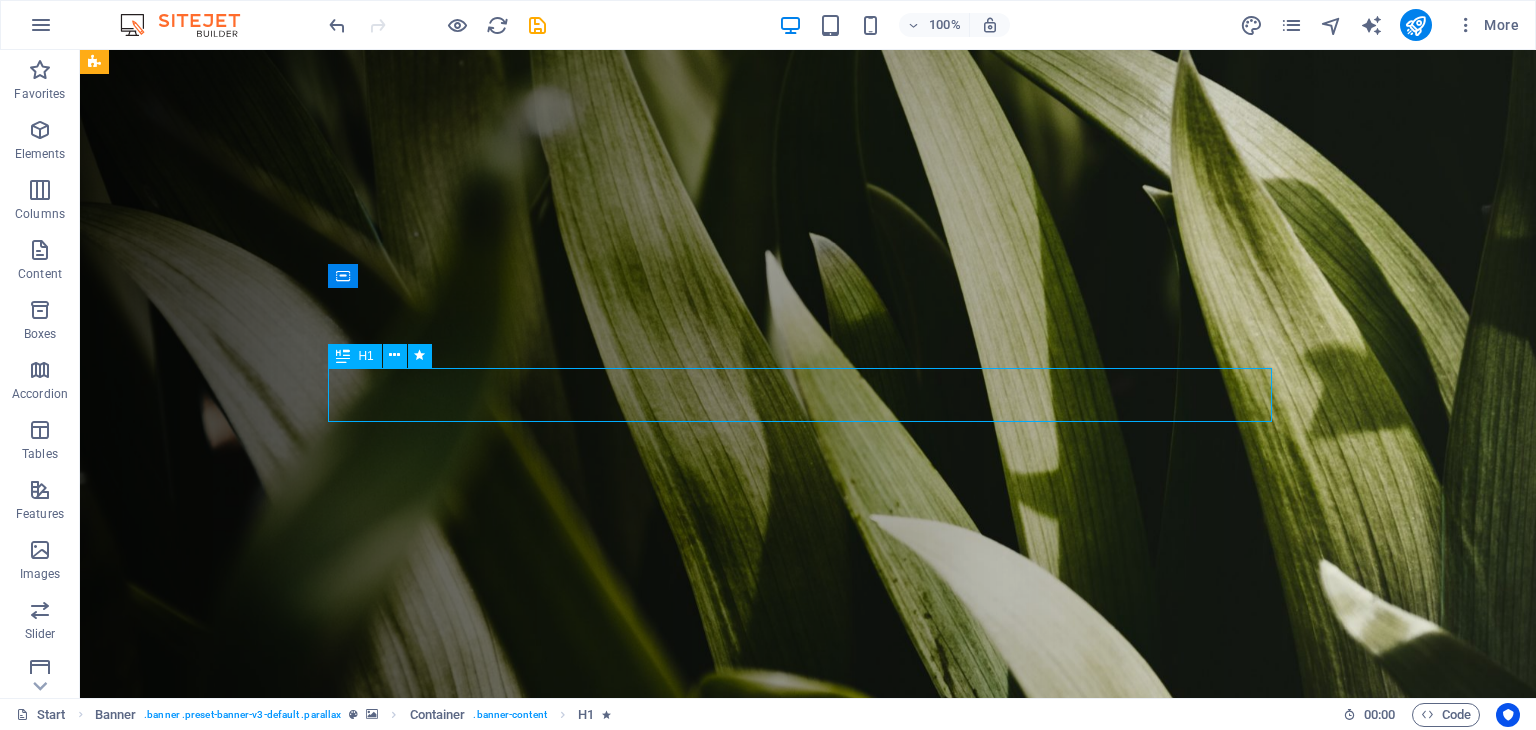 click on "BRIQUETAS PREMIUM GRACOR" at bounding box center (808, 1091) 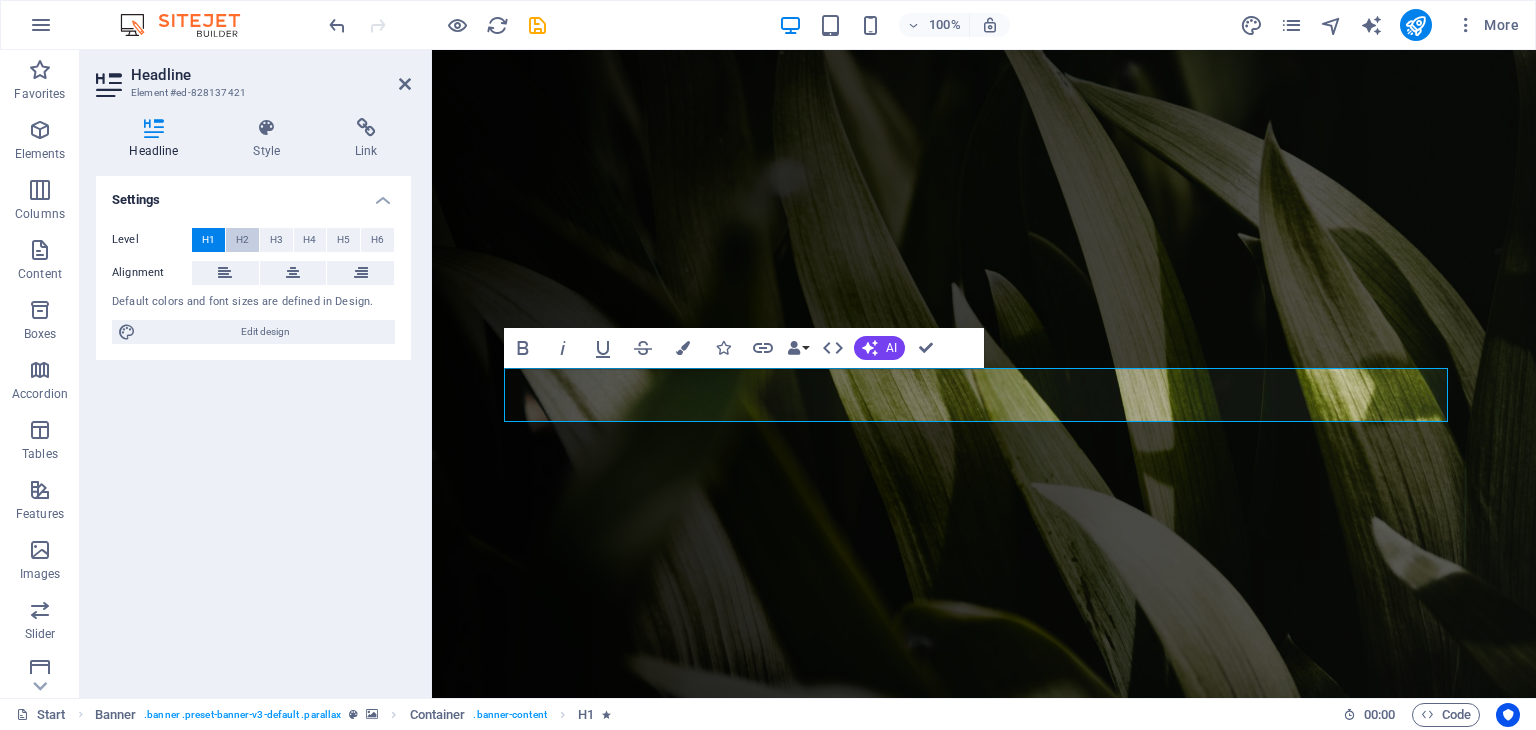 click on "H2" at bounding box center [242, 240] 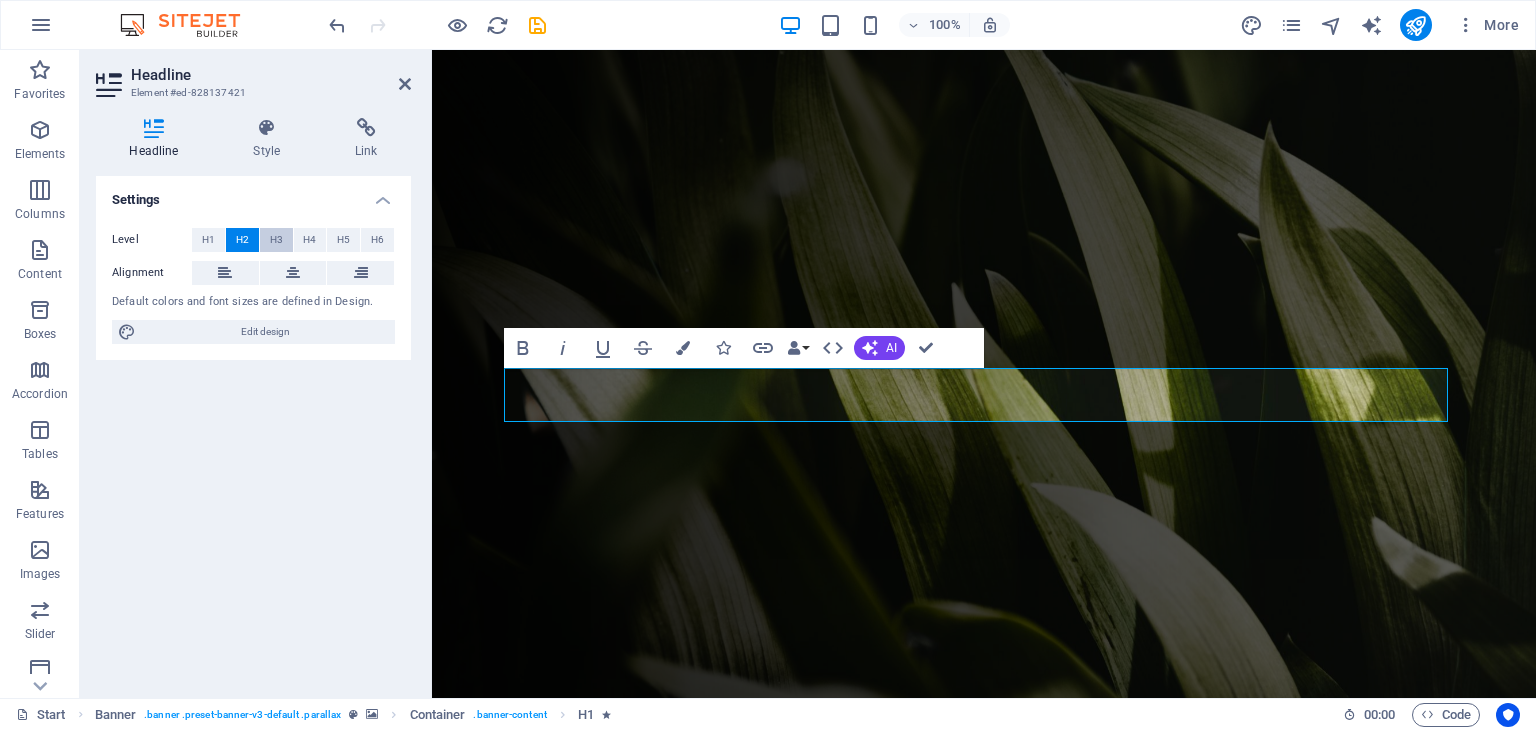 click on "H3" at bounding box center [276, 240] 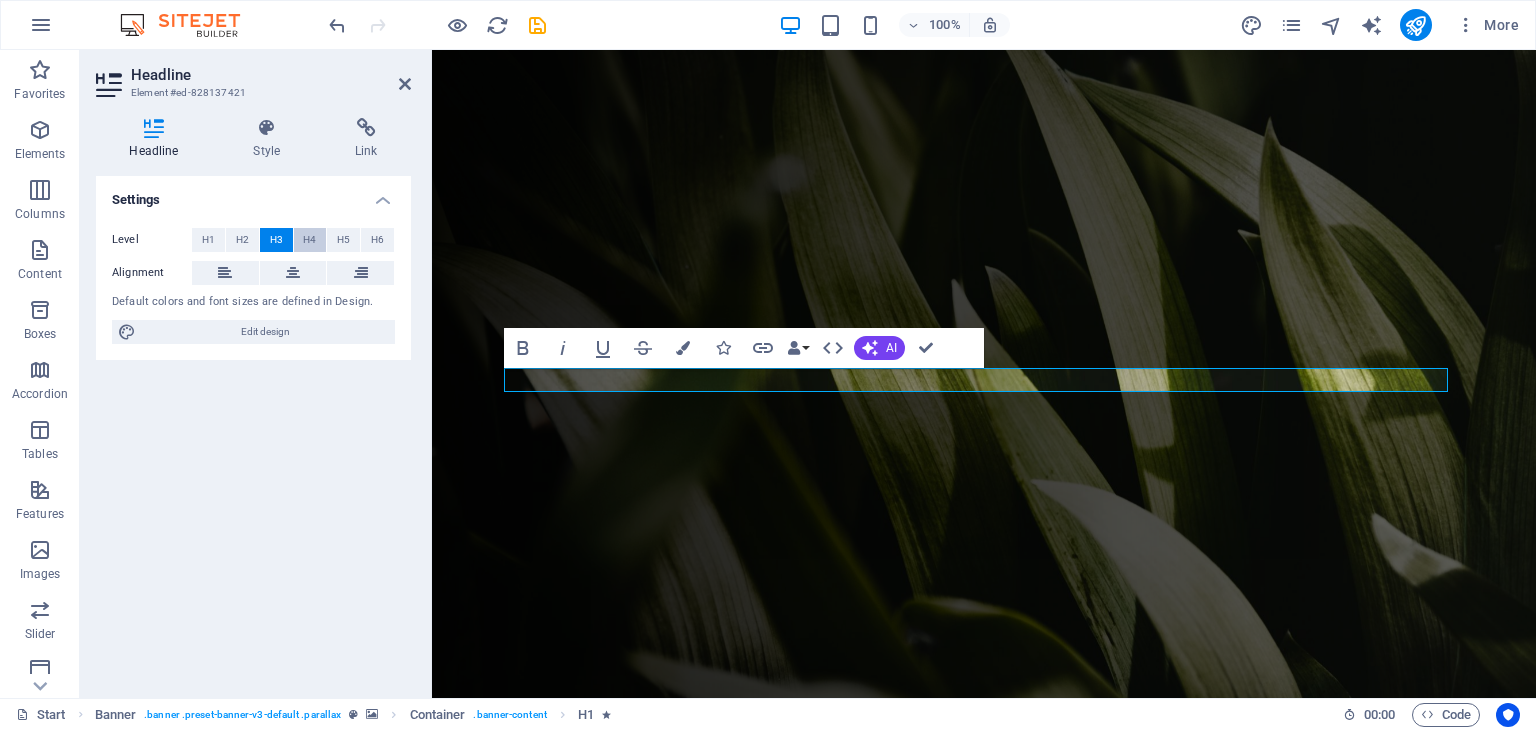 click on "H4" at bounding box center [309, 240] 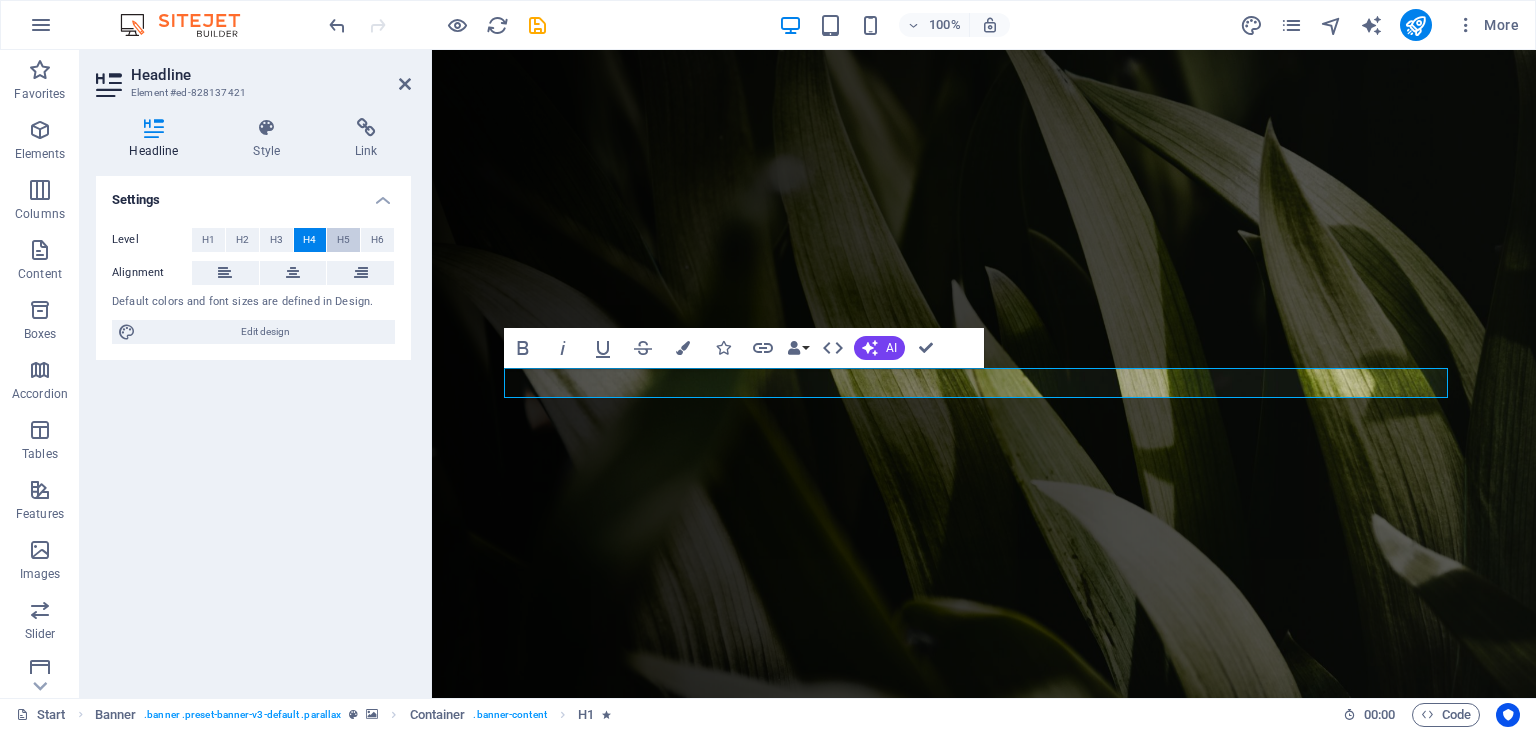 click on "H5" at bounding box center (343, 240) 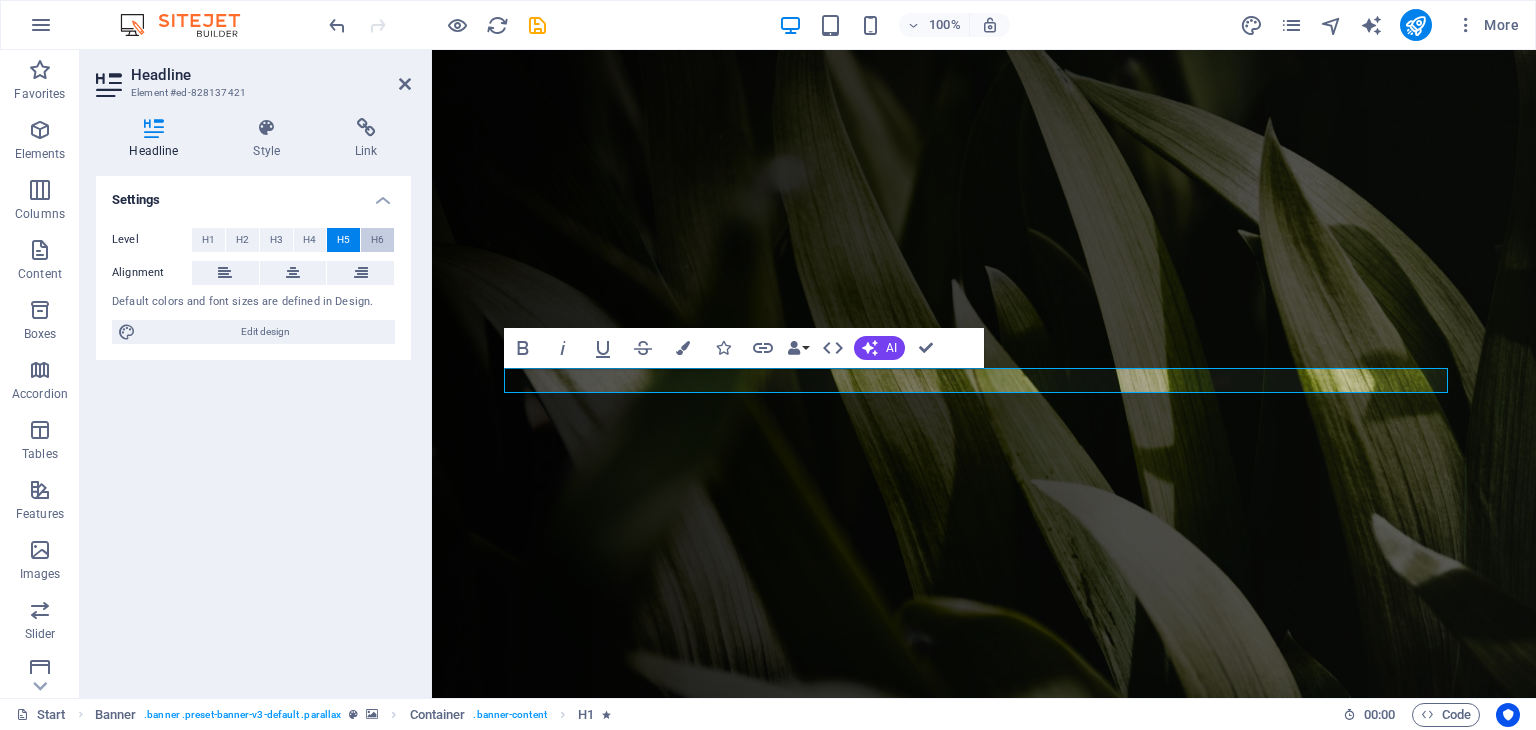 click on "H6" at bounding box center (377, 240) 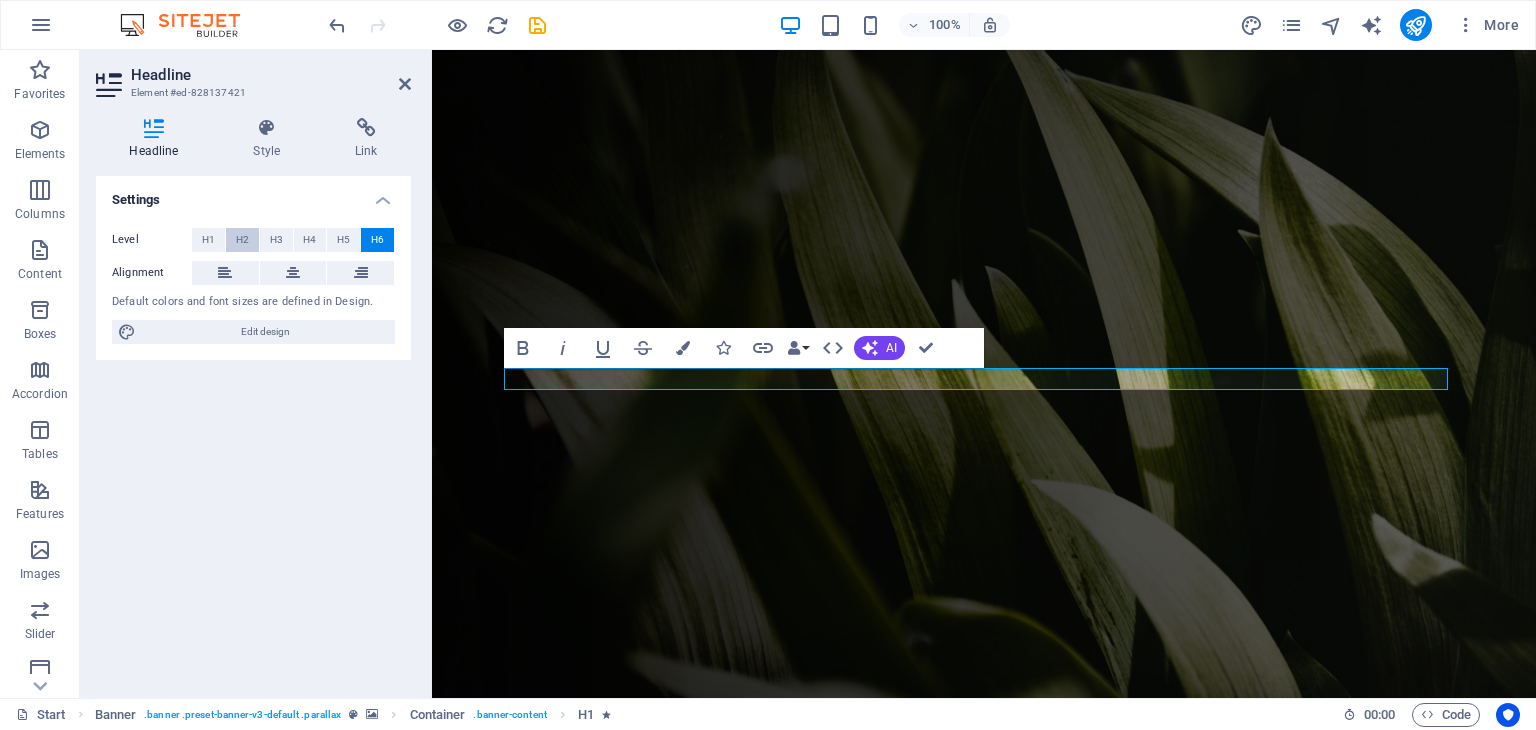 click on "H2" at bounding box center [242, 240] 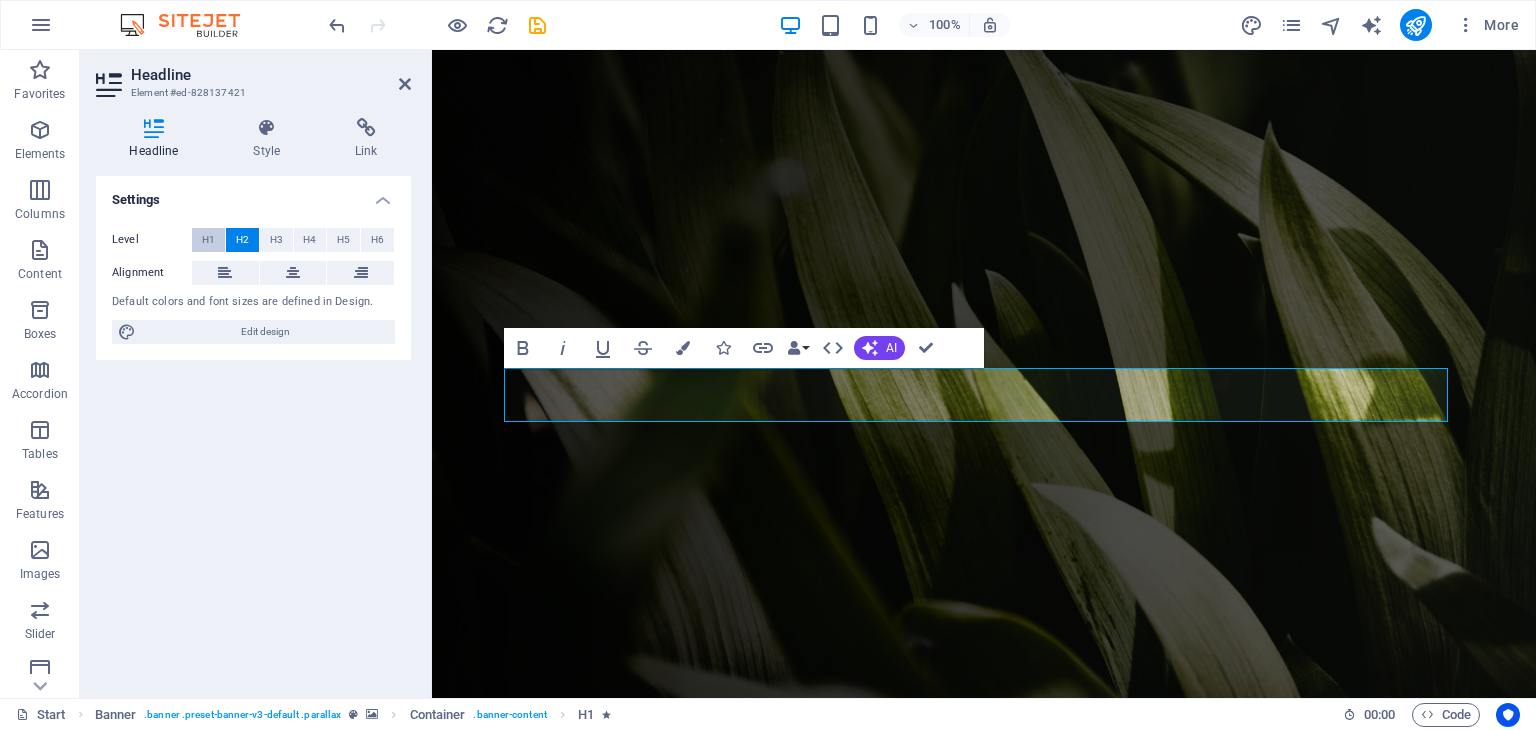 click on "H1" at bounding box center (208, 240) 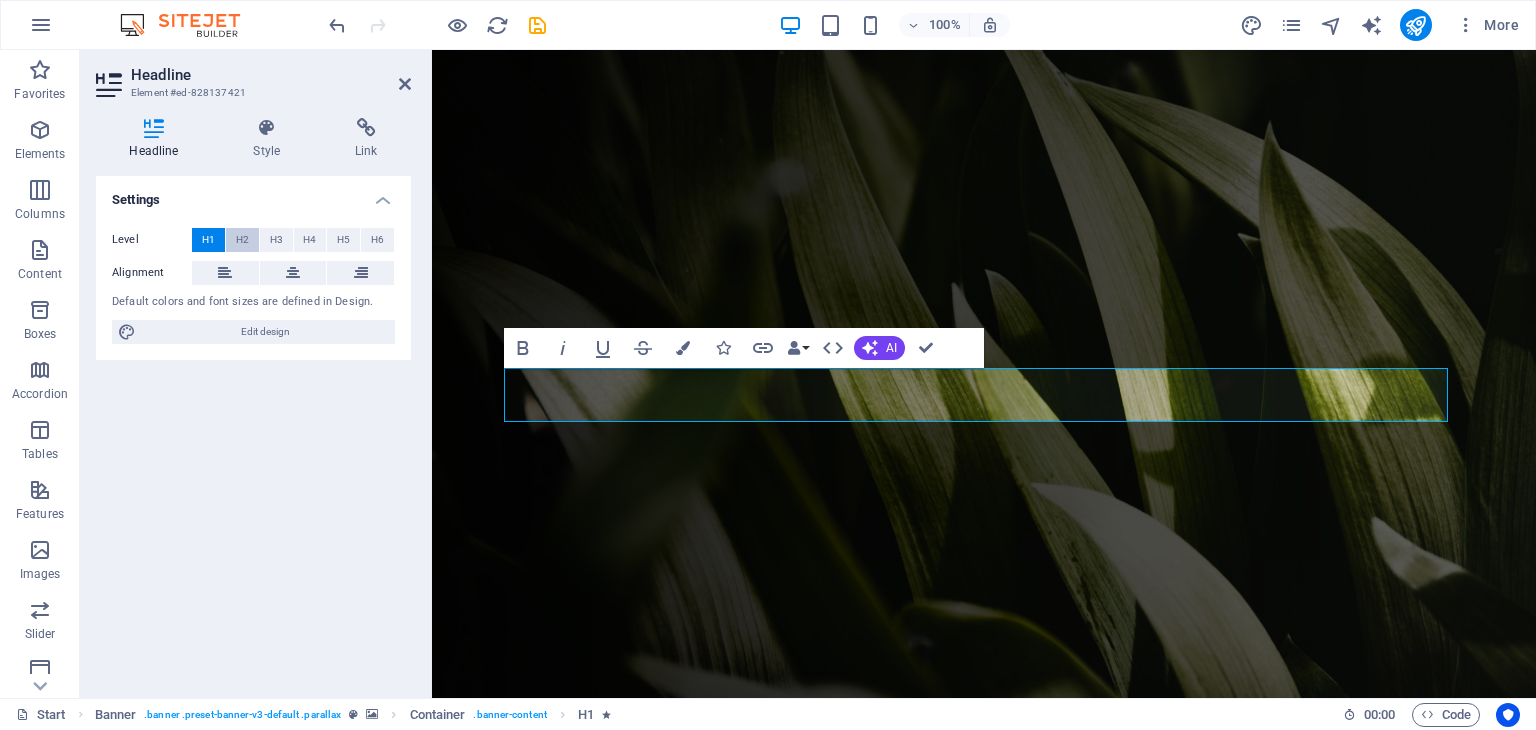 click on "H2" at bounding box center (242, 240) 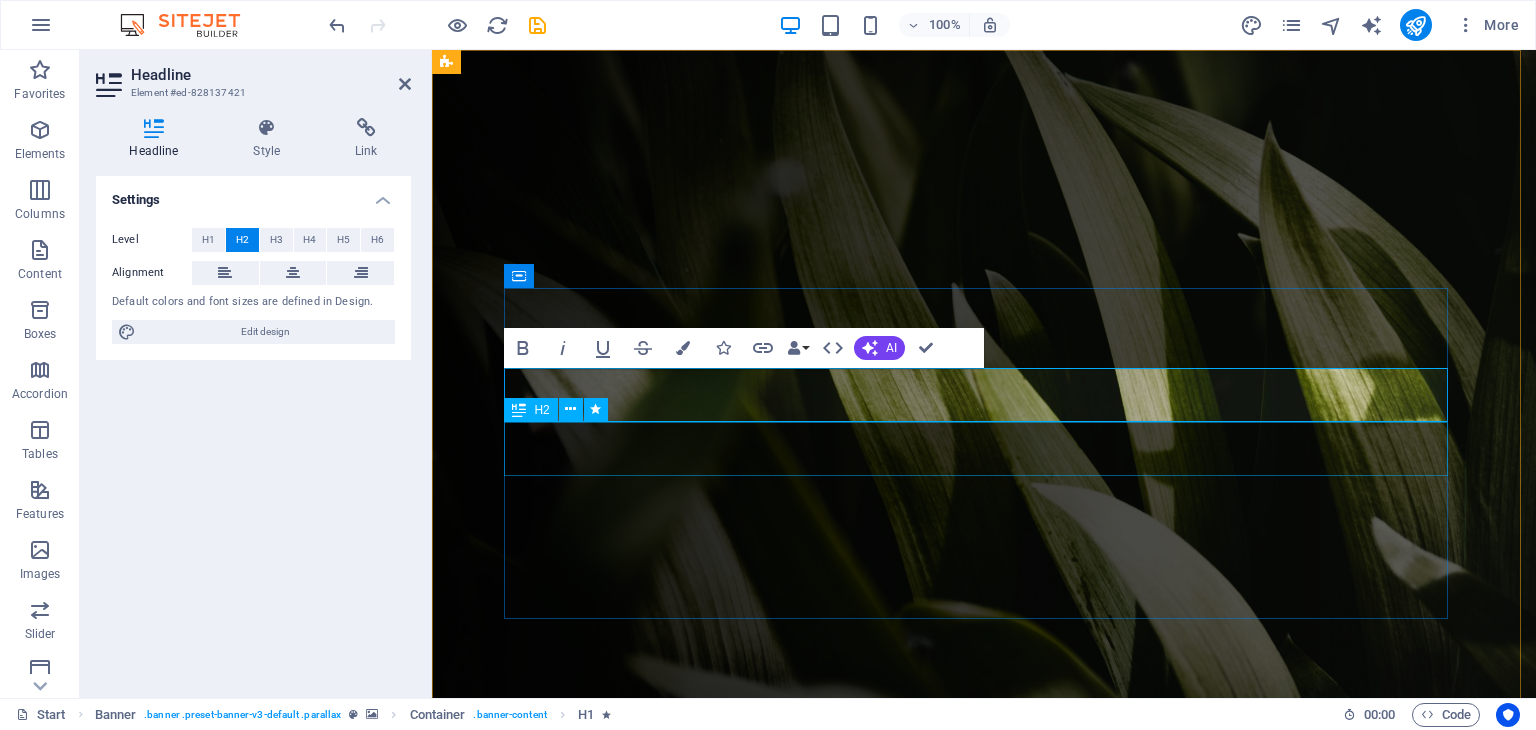 click on "¡TU ECO FLAMA!" at bounding box center (984, 1145) 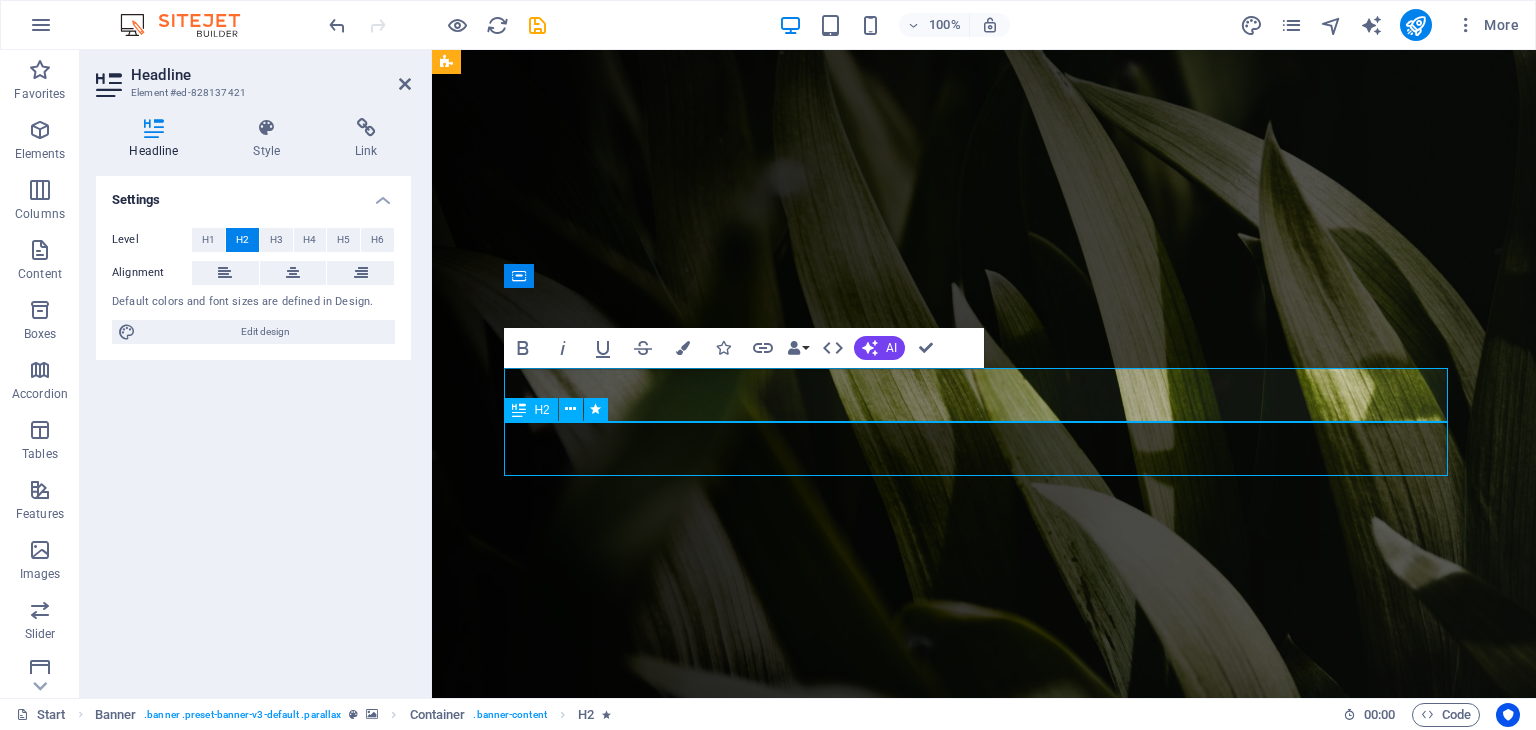 click on "¡TU ECO FLAMA!" at bounding box center (984, 1145) 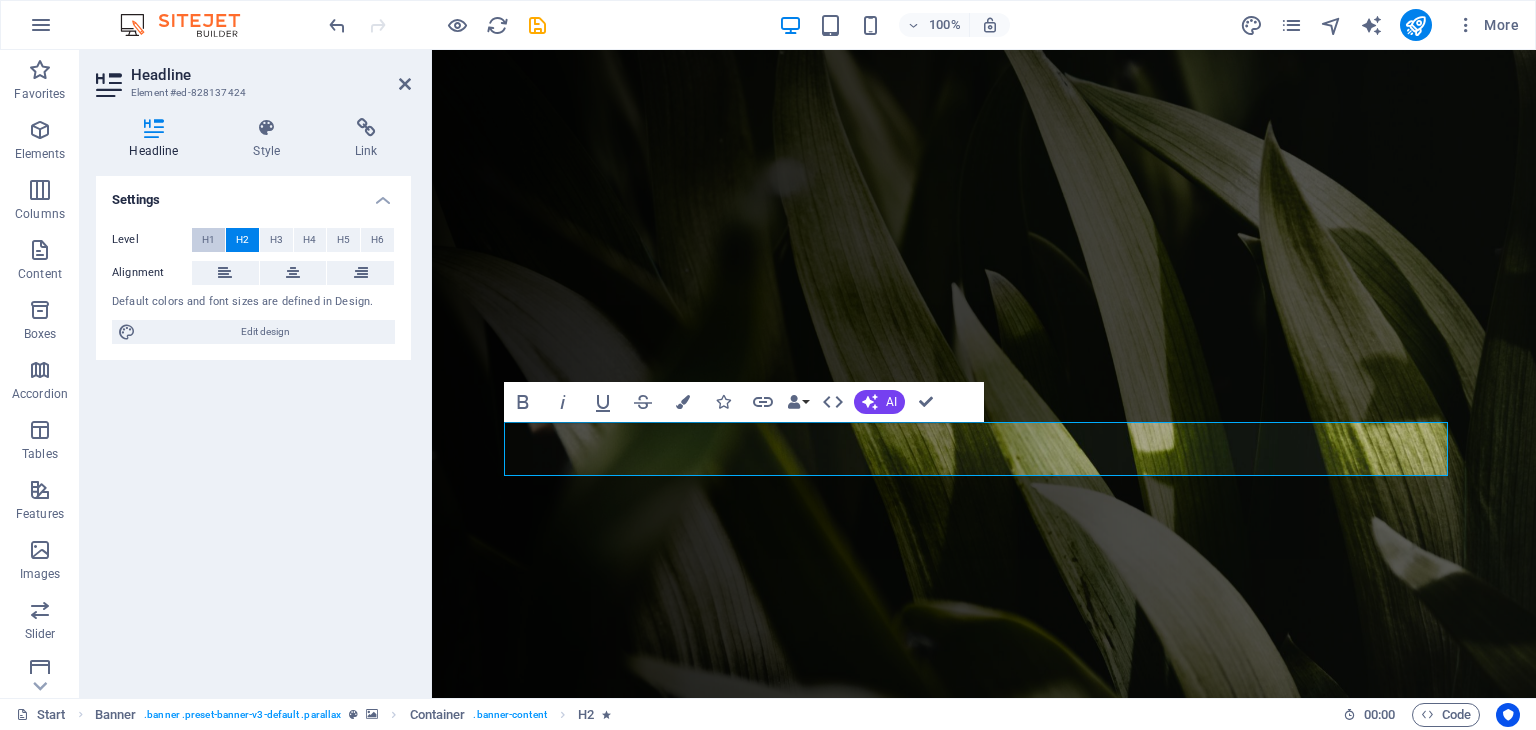 click on "H1" at bounding box center [208, 240] 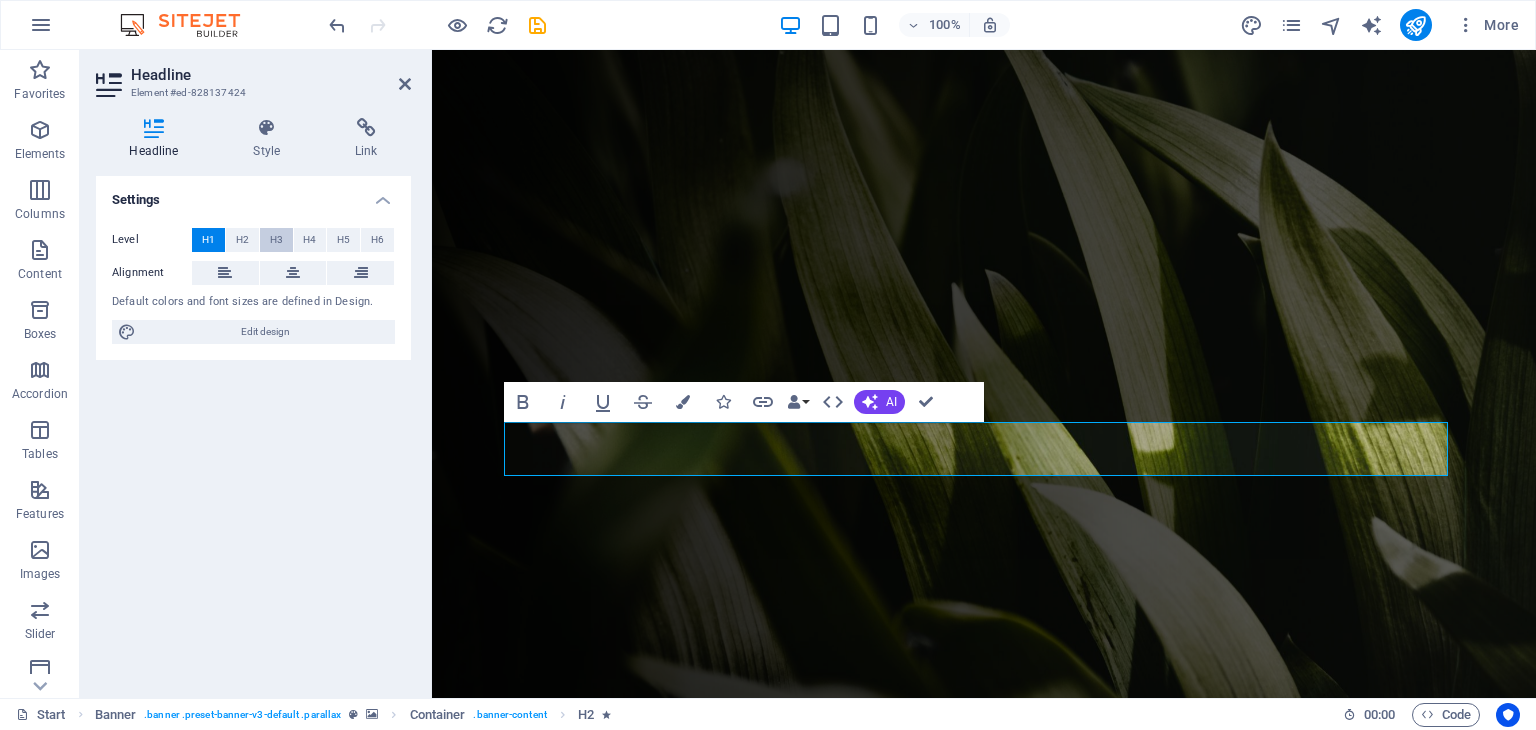 click on "H3" at bounding box center [276, 240] 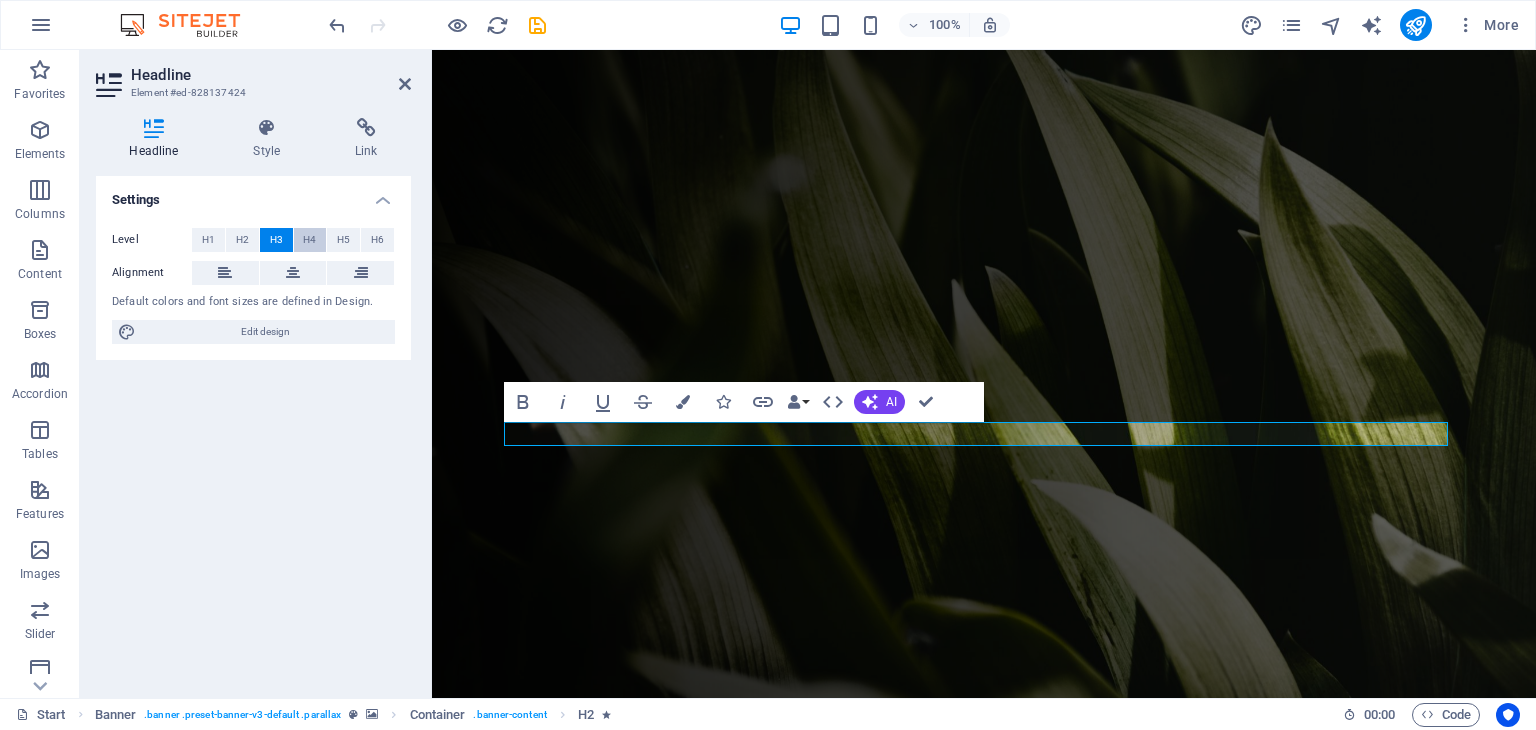 click on "H4" at bounding box center (310, 240) 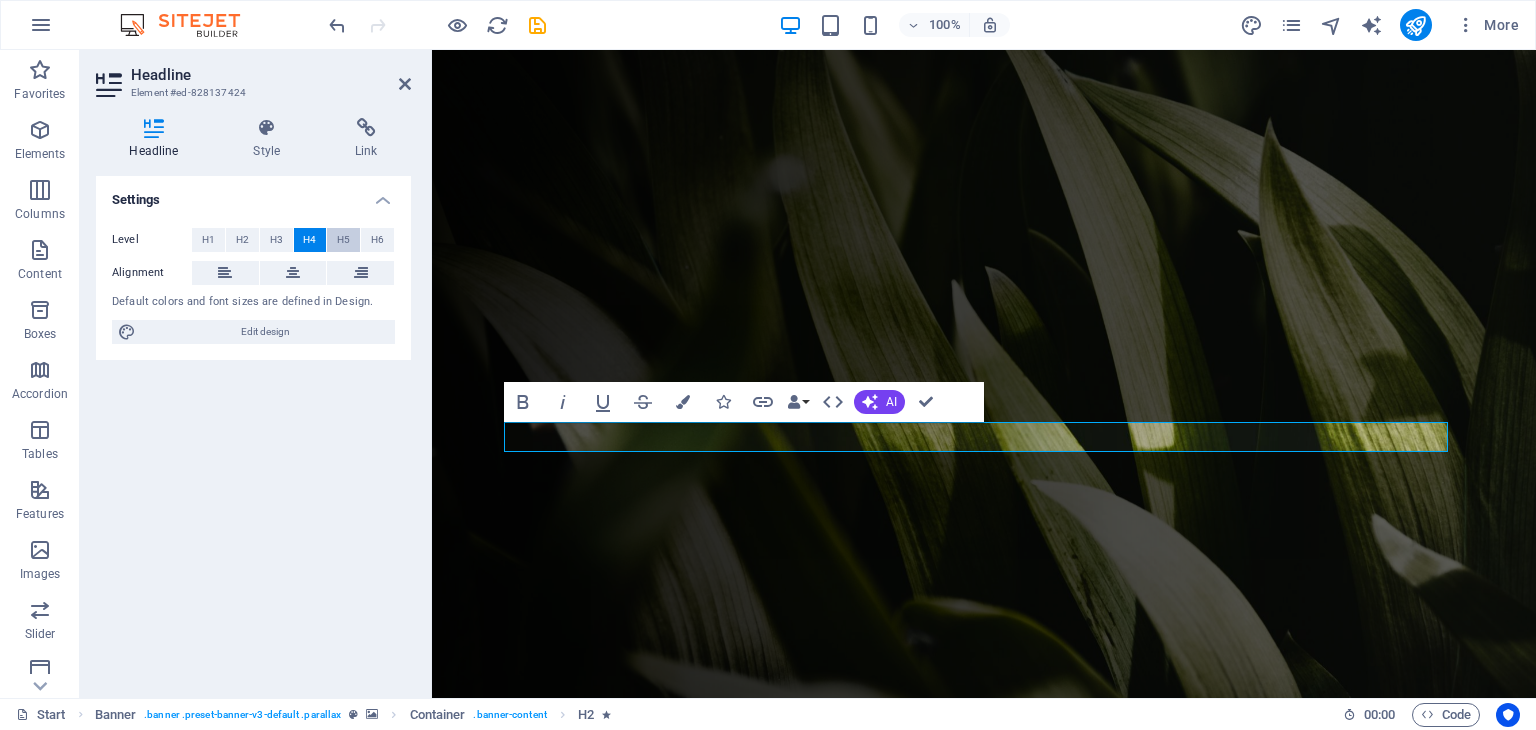 click on "H5" at bounding box center (343, 240) 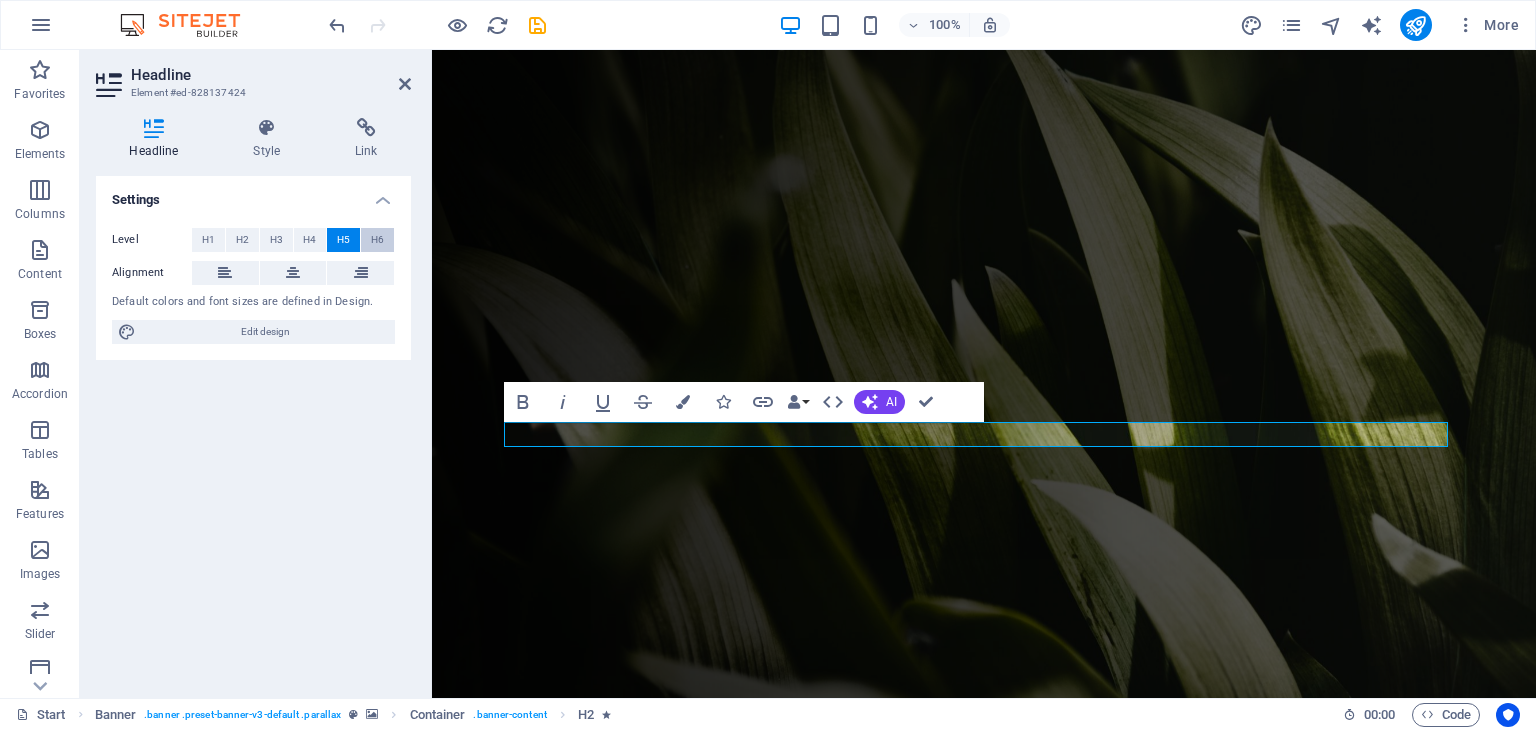 click on "H6" at bounding box center (377, 240) 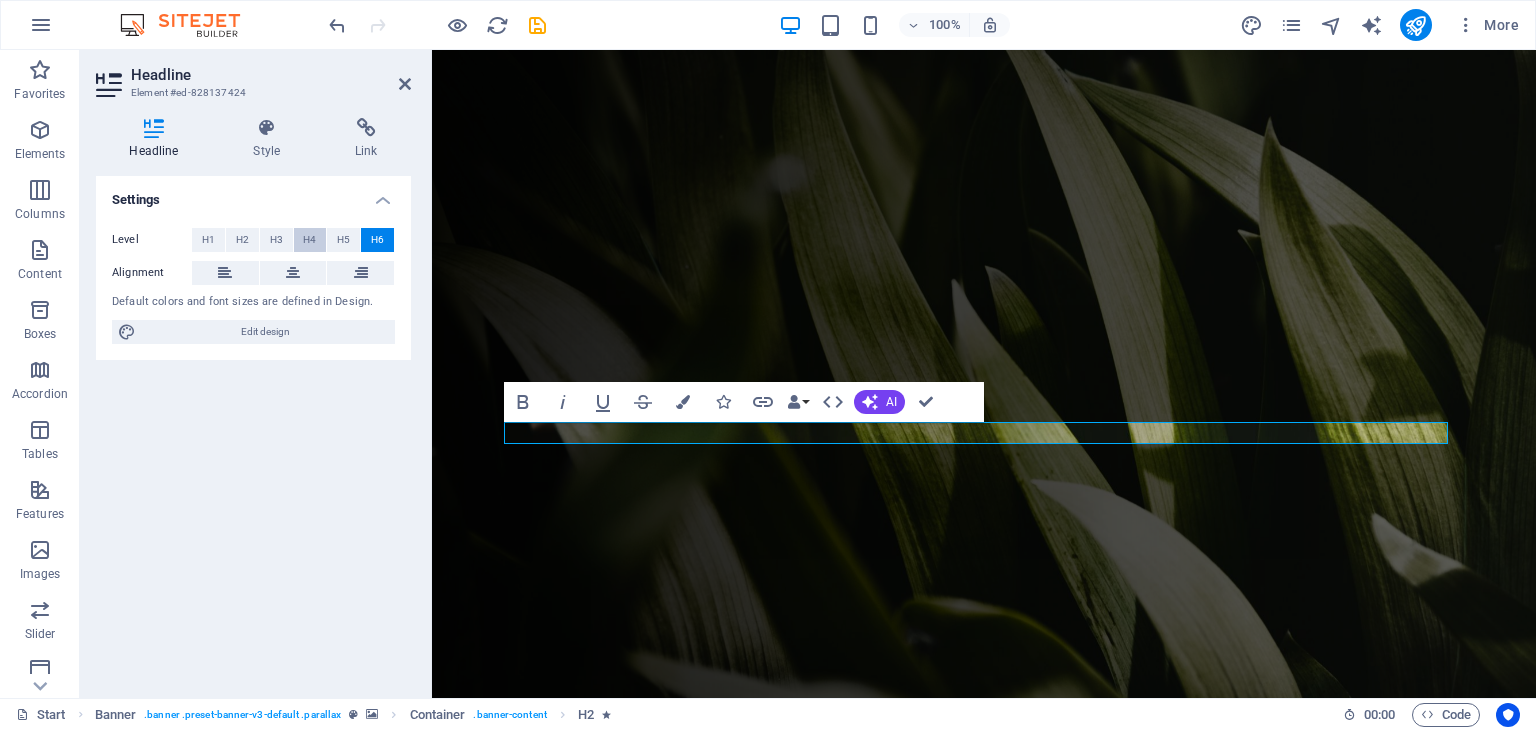 click on "H4" at bounding box center (309, 240) 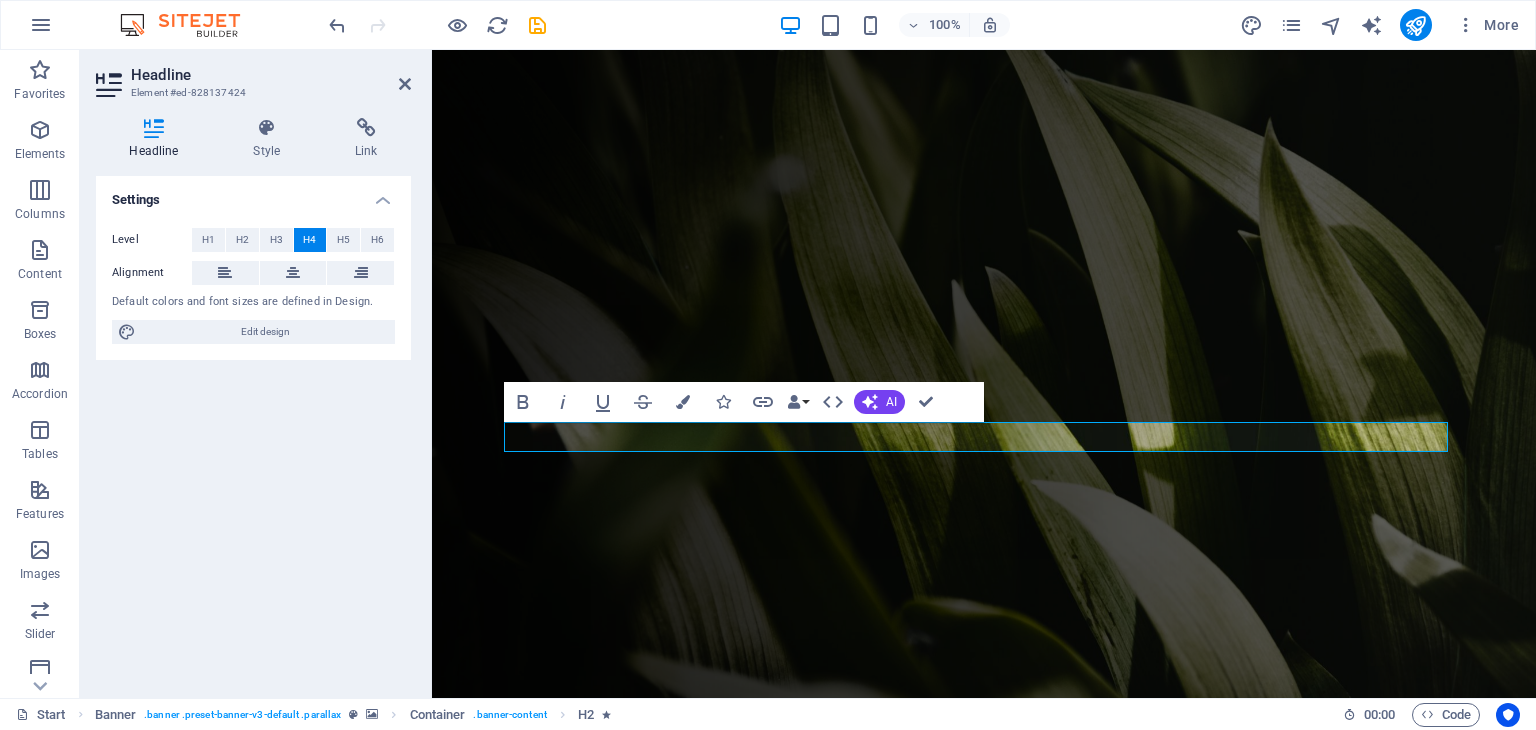 click at bounding box center [984, 380] 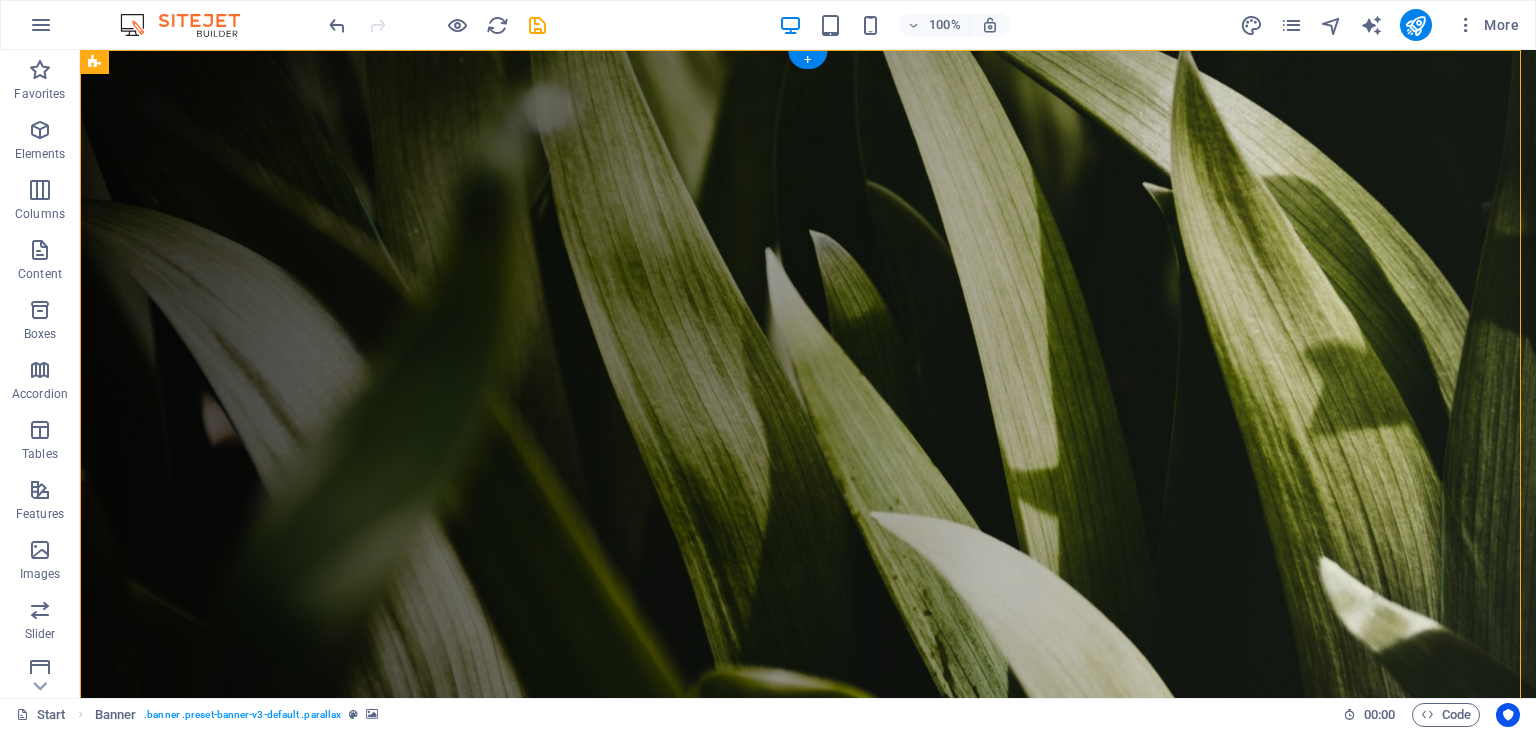 click at bounding box center (808, 380) 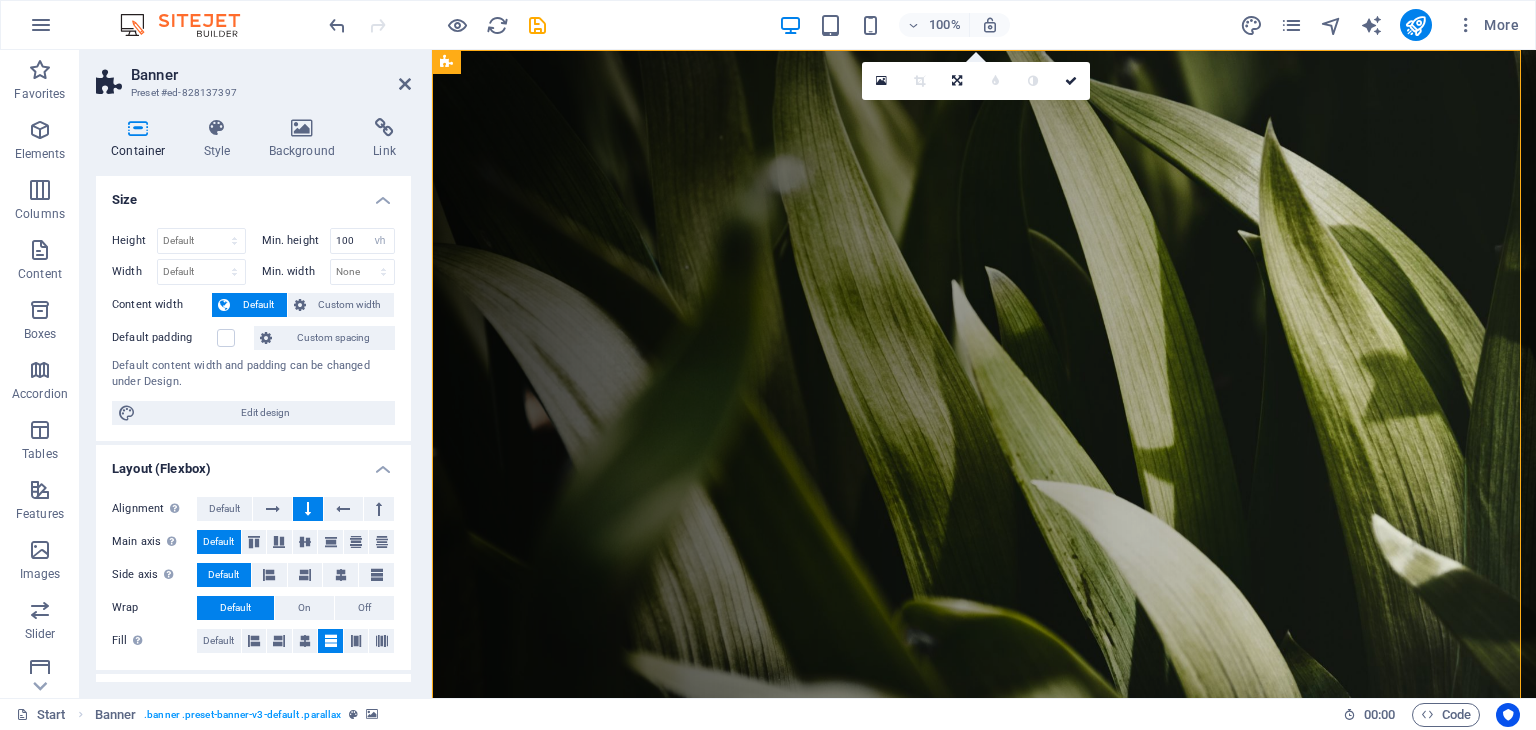 click on "Default" at bounding box center (258, 305) 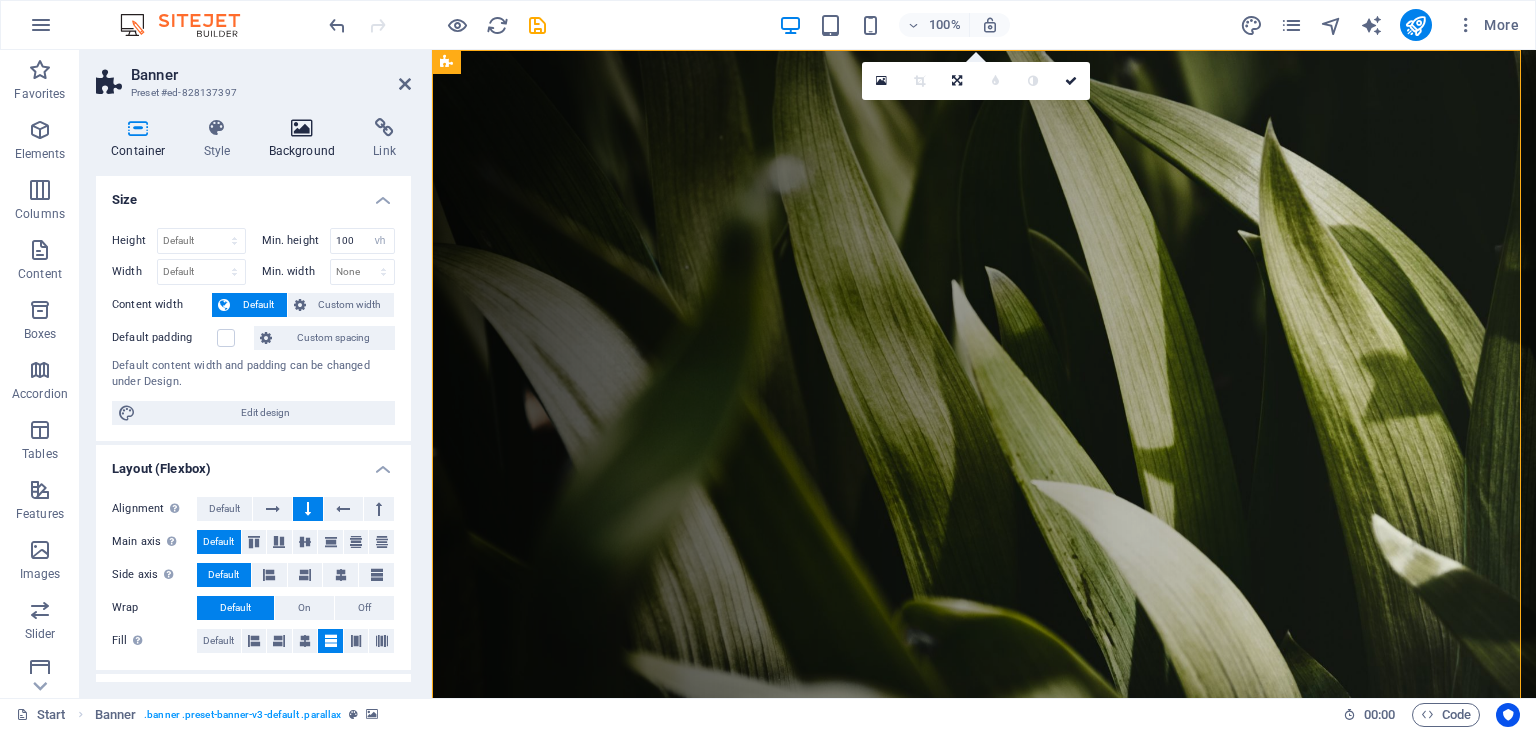 click at bounding box center (302, 128) 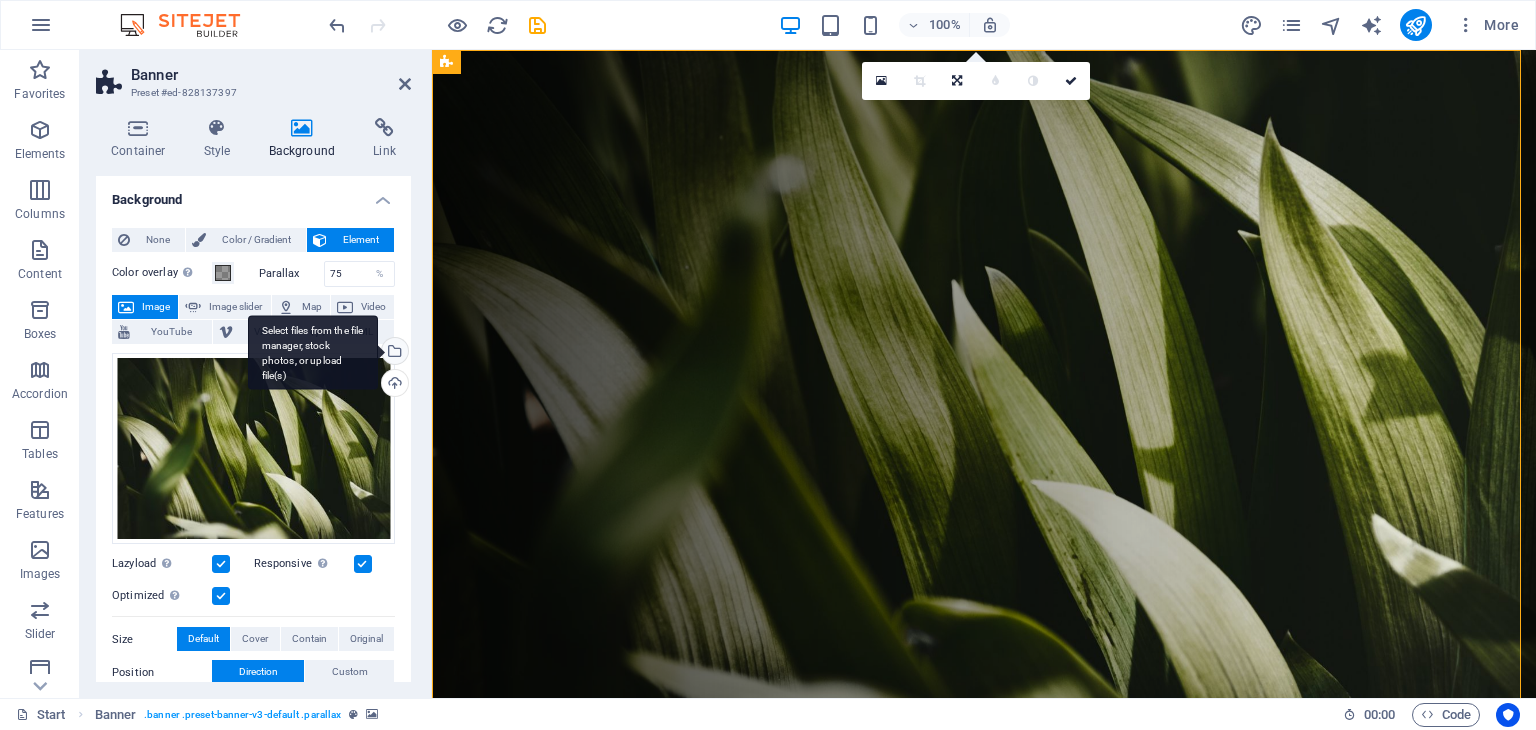 click on "Select files from the file manager, stock photos, or upload file(s)" at bounding box center (393, 353) 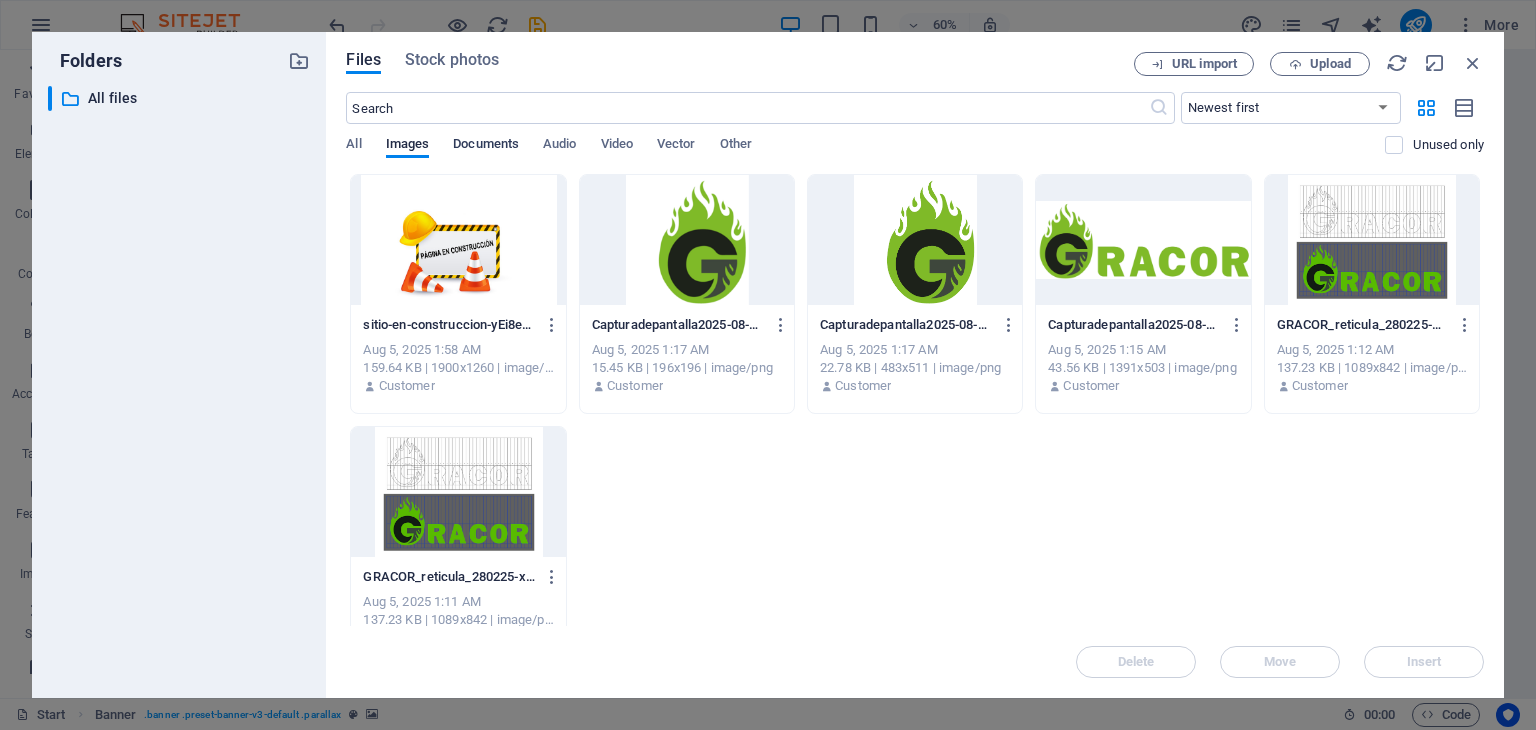 click on "Documents" at bounding box center (486, 146) 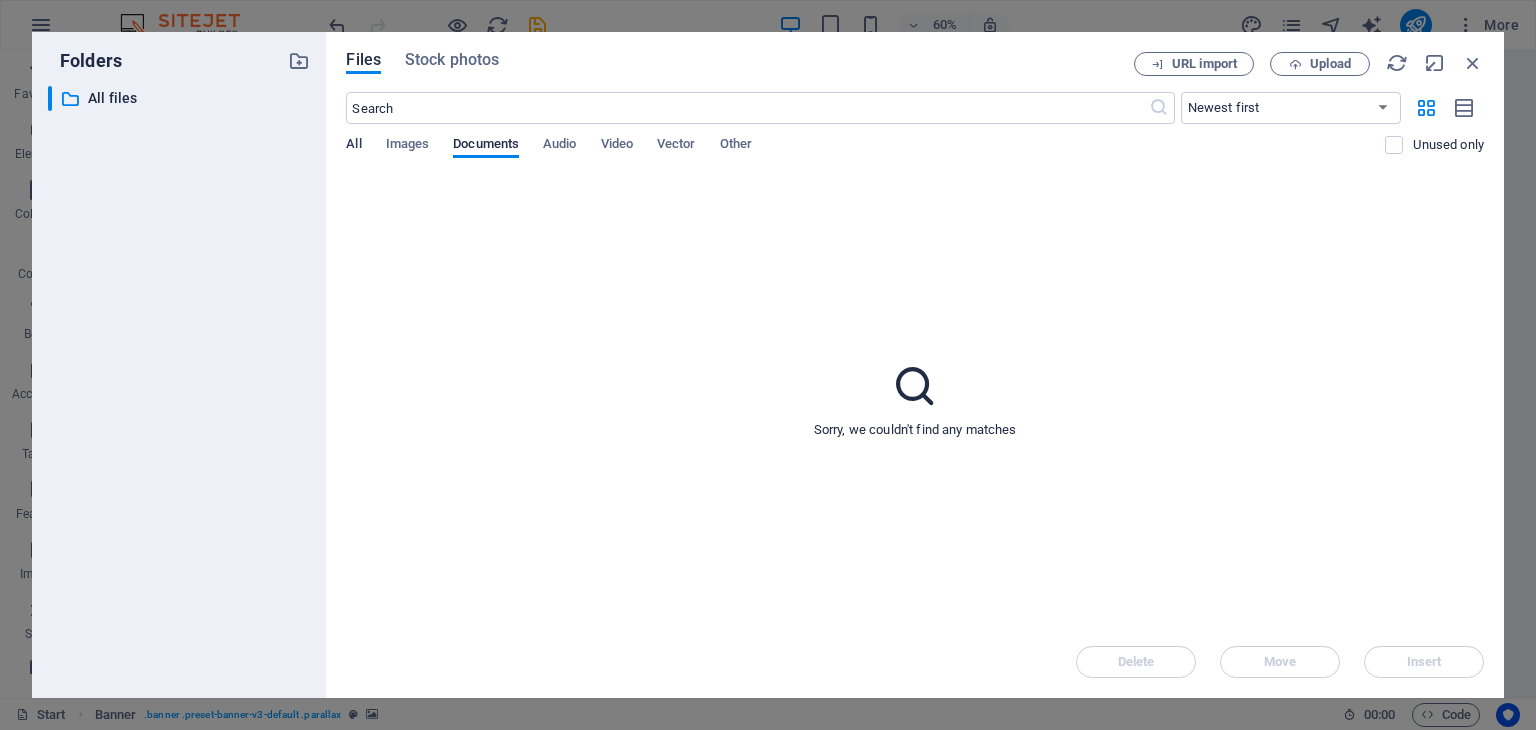 click on "All" at bounding box center (353, 146) 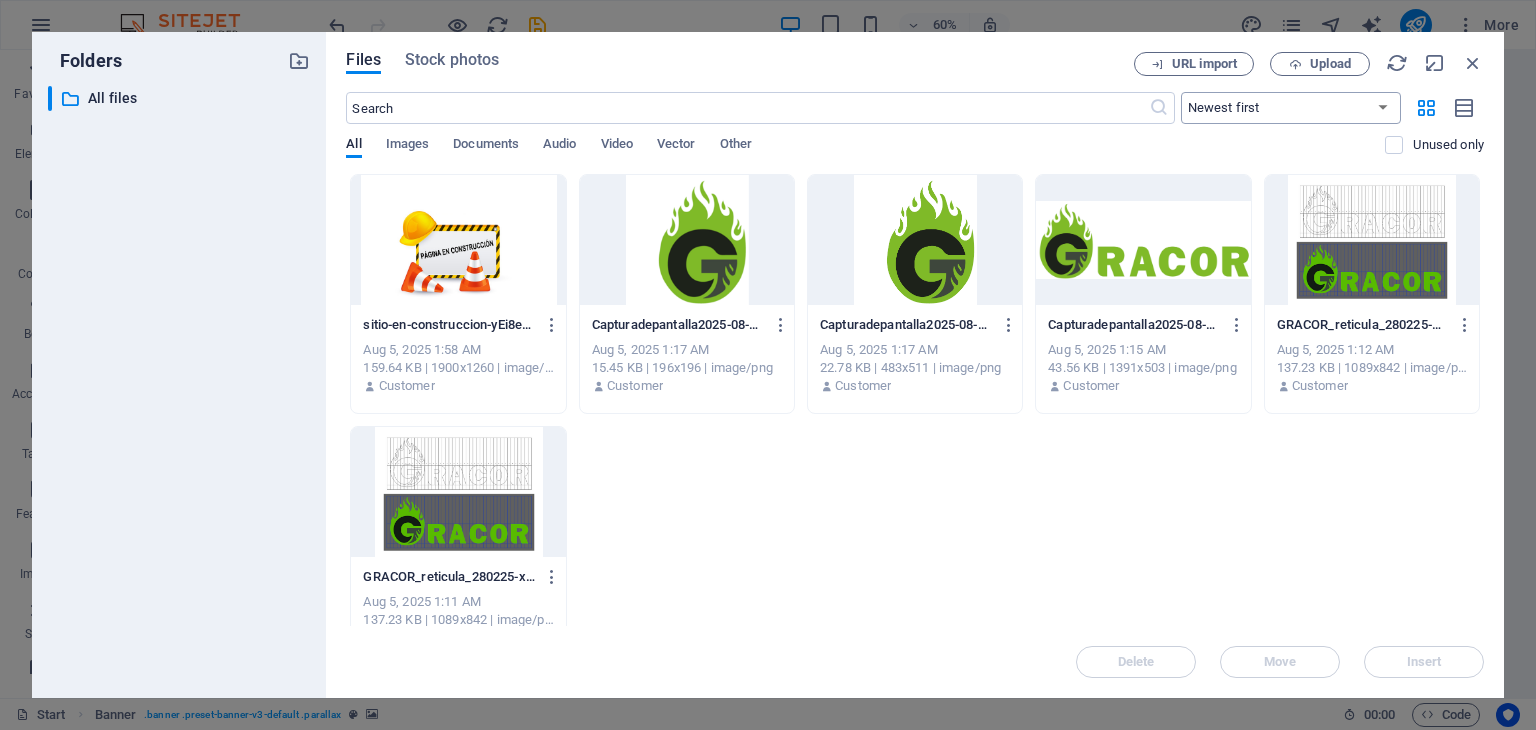 click on "Newest first Oldest first Name (A-Z) Name (Z-A) Size (0-9) Size (9-0) Resolution (0-9) Resolution (9-0)" at bounding box center (1291, 108) 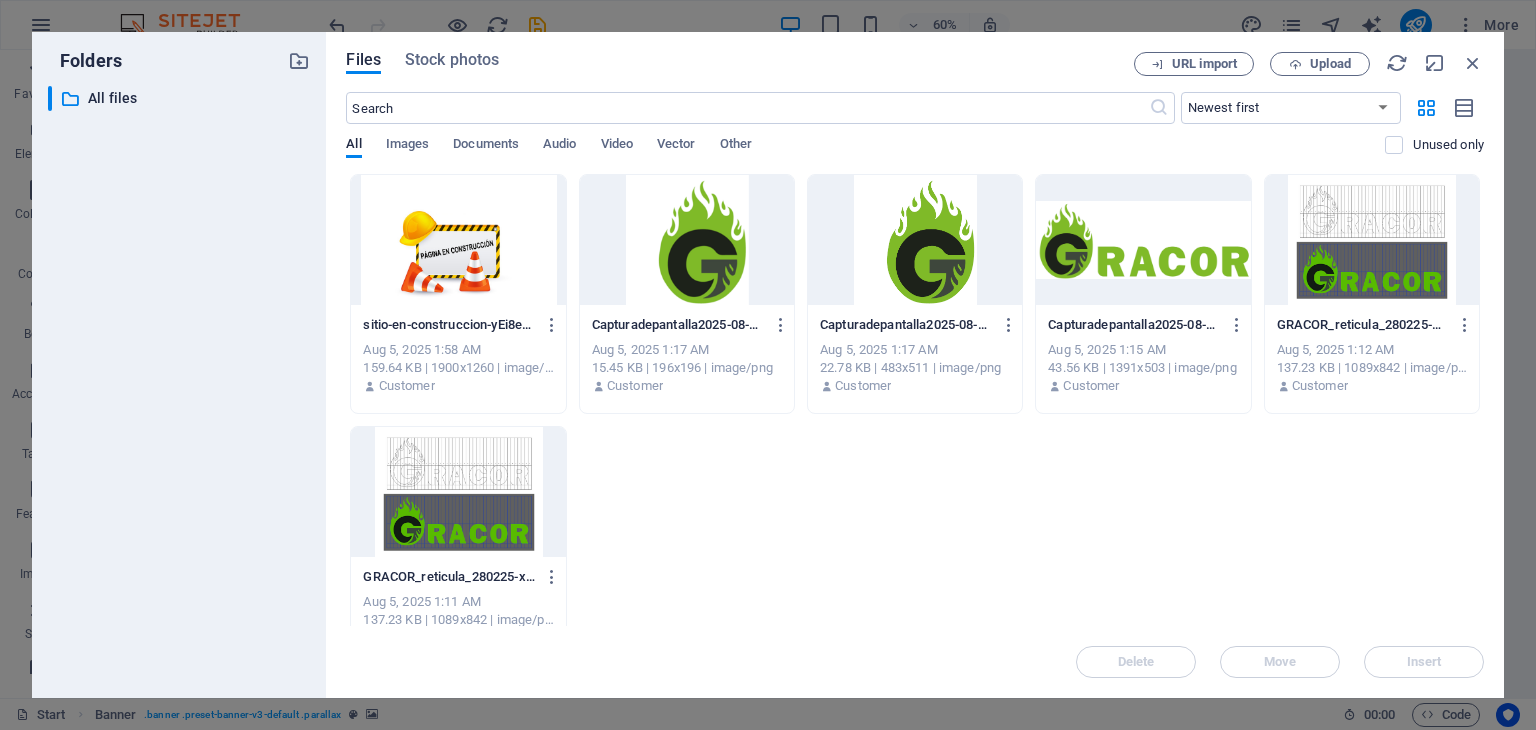click on "​ All files All files" at bounding box center (179, 384) 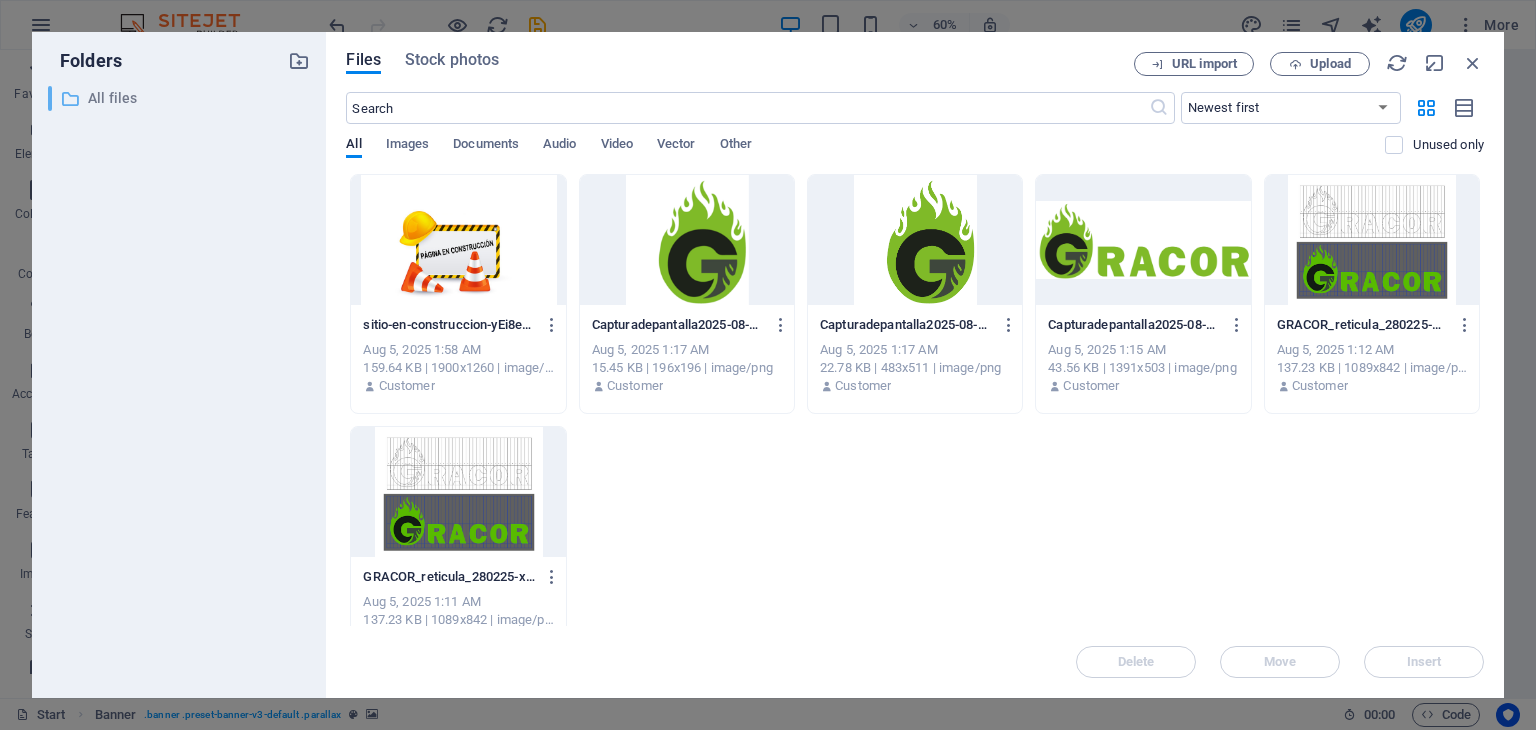 click on "All files" at bounding box center (181, 98) 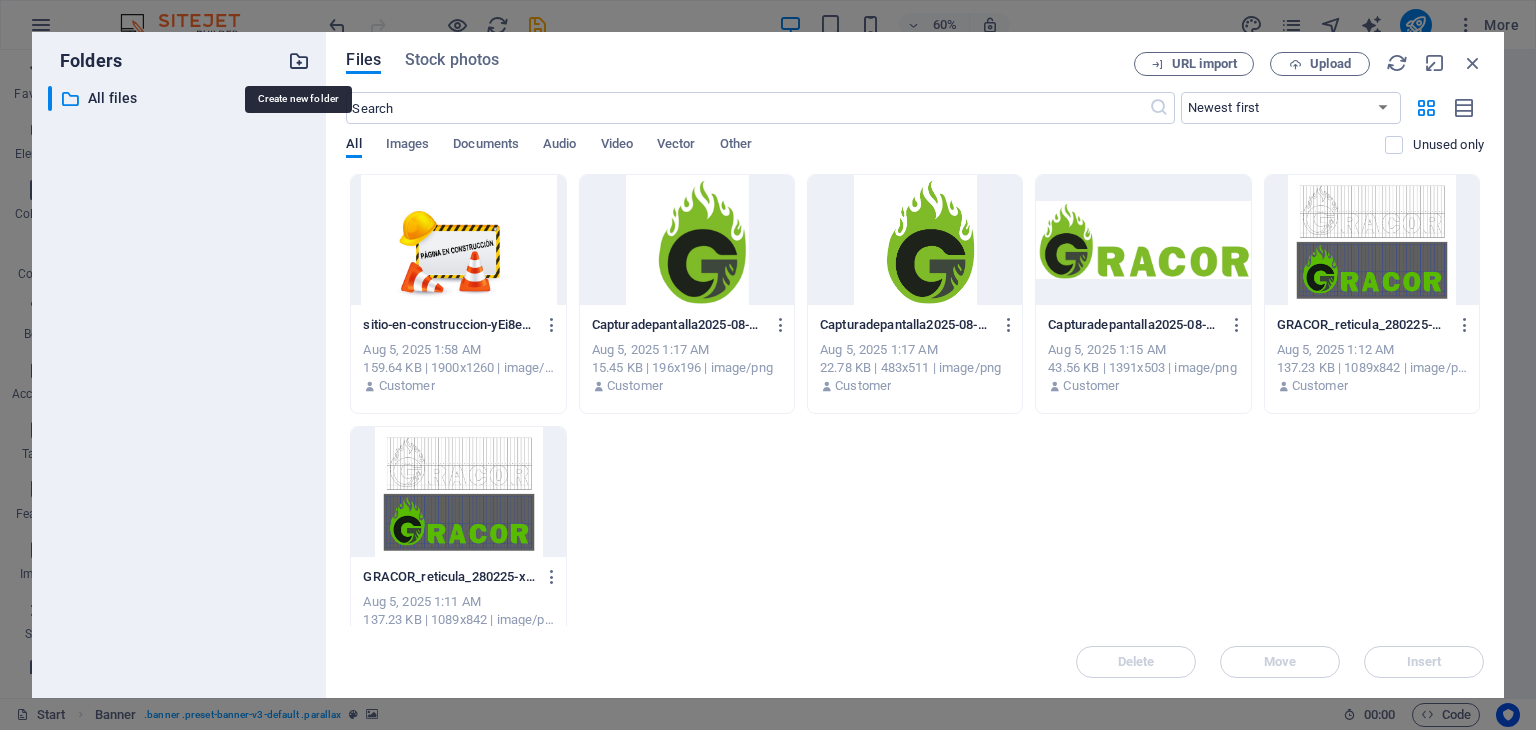 click at bounding box center [299, 61] 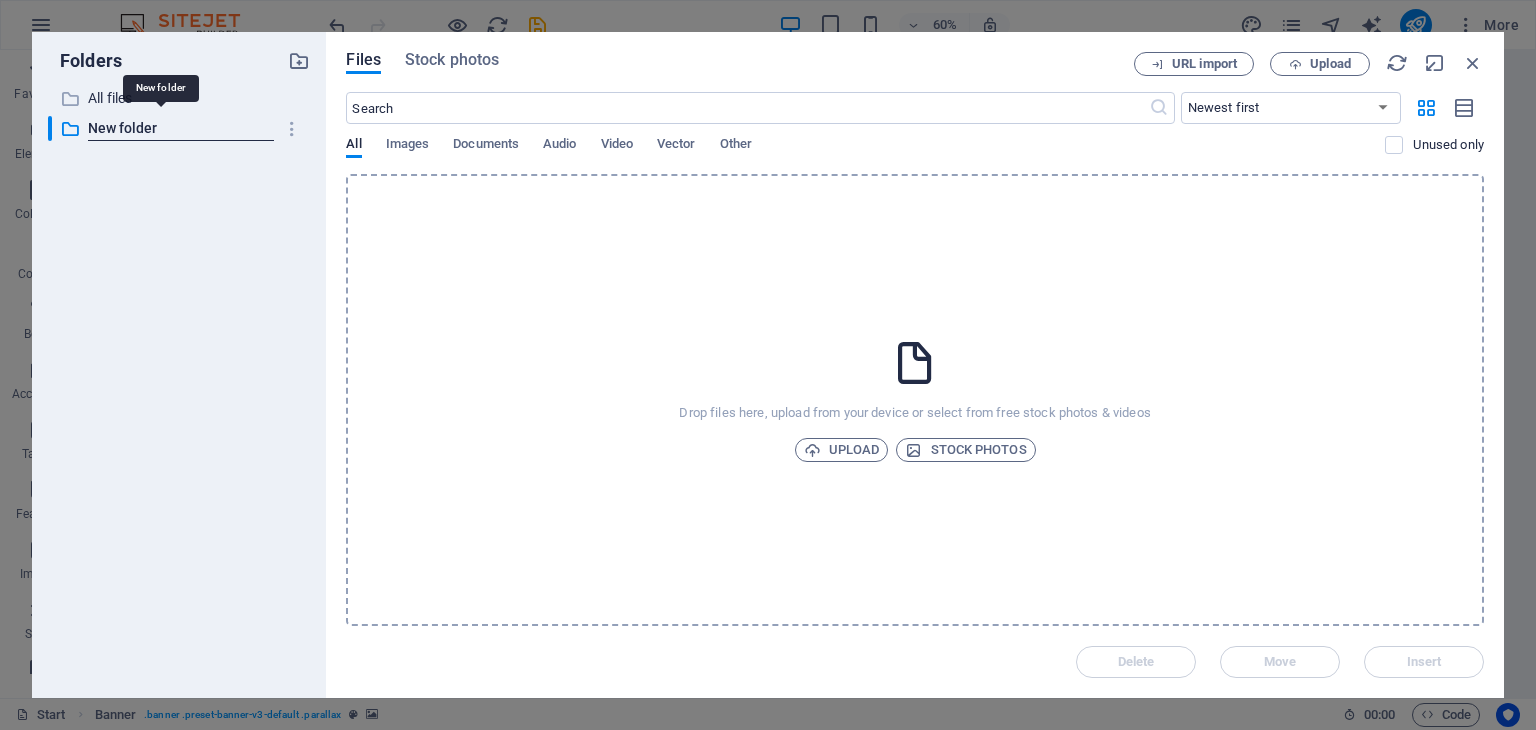 click on "​ All files All files ​ New folder New folder" at bounding box center [179, 384] 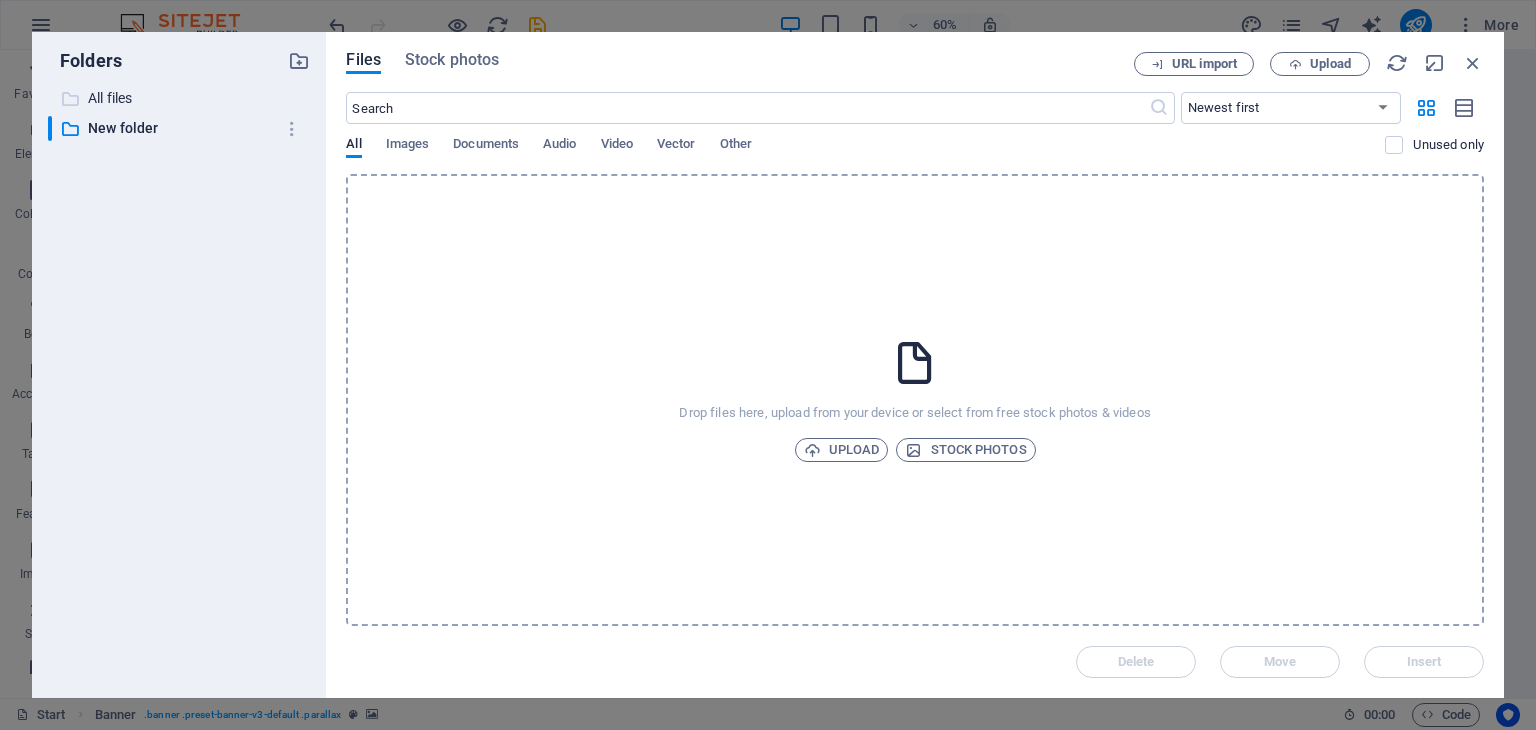 click on "All files" at bounding box center (181, 98) 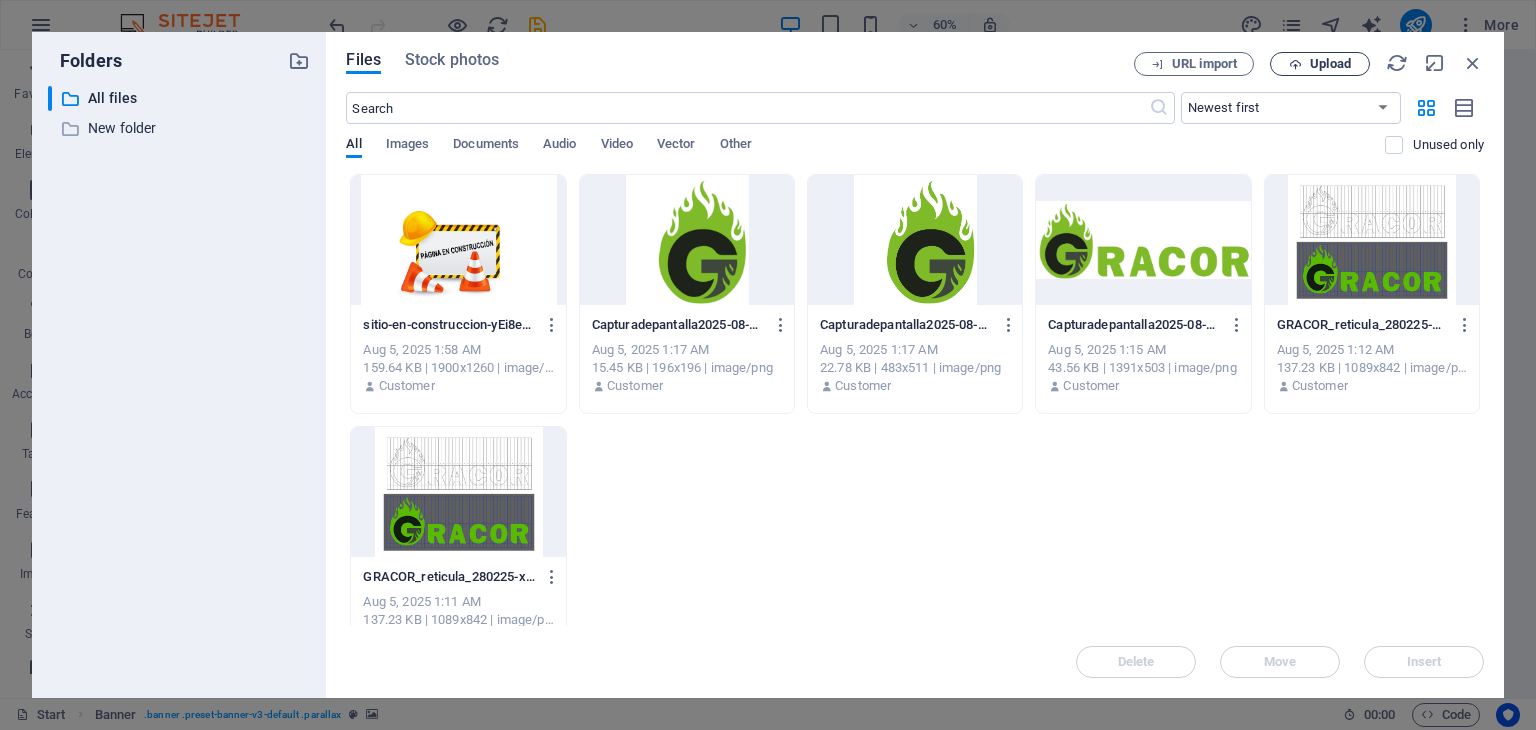 click on "Upload" at bounding box center (1330, 64) 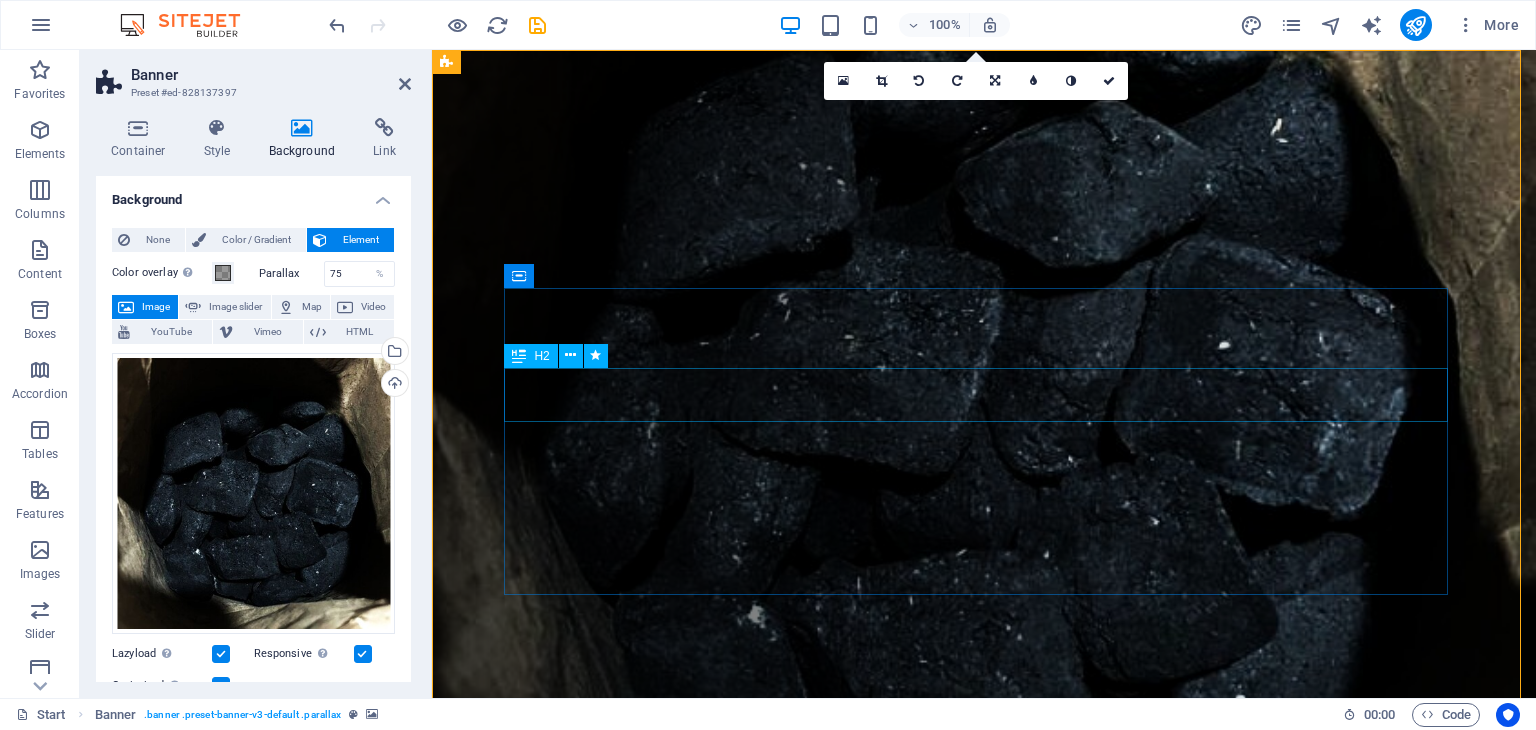 click on "BRIQUETAS PREMIUM GRACOR" at bounding box center (984, 1085) 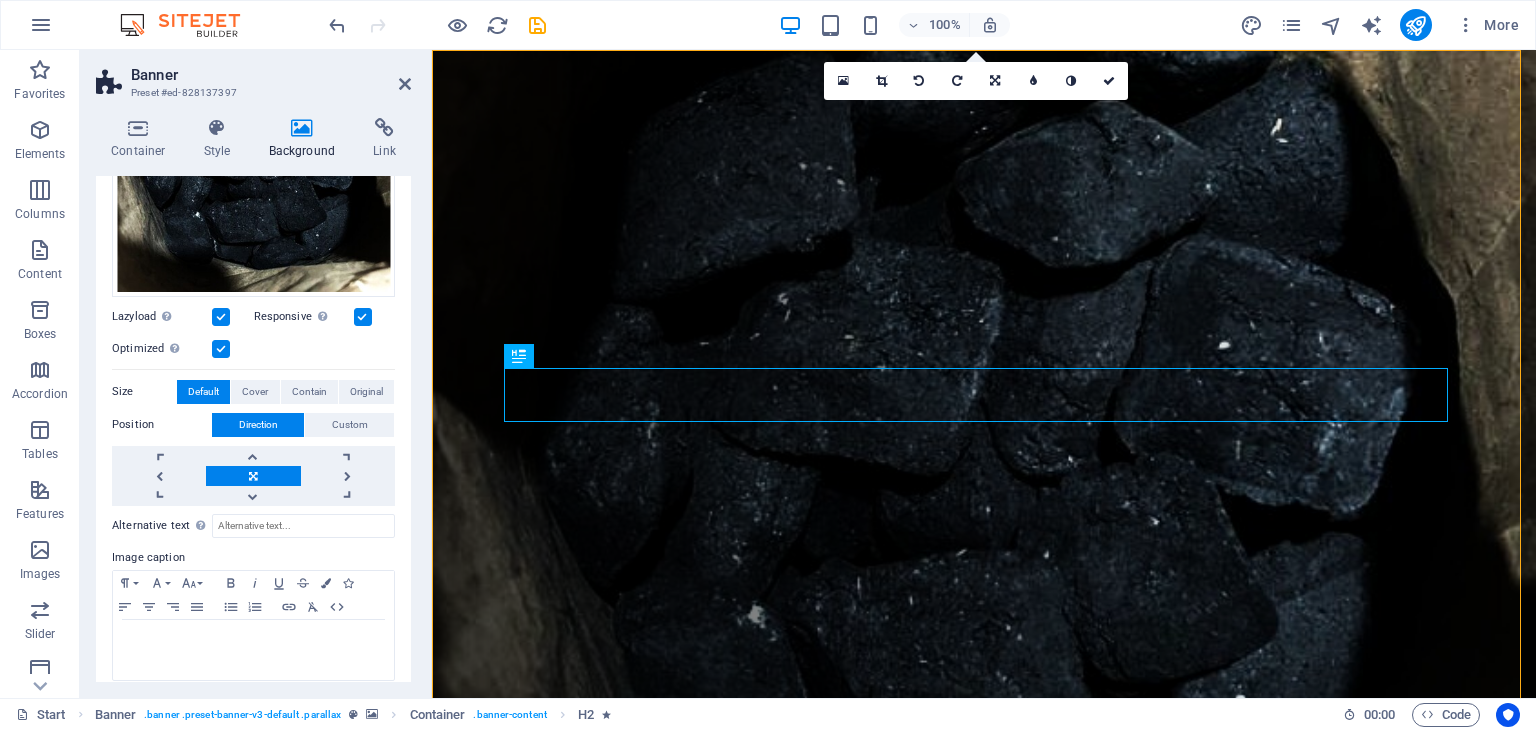 scroll, scrollTop: 348, scrollLeft: 0, axis: vertical 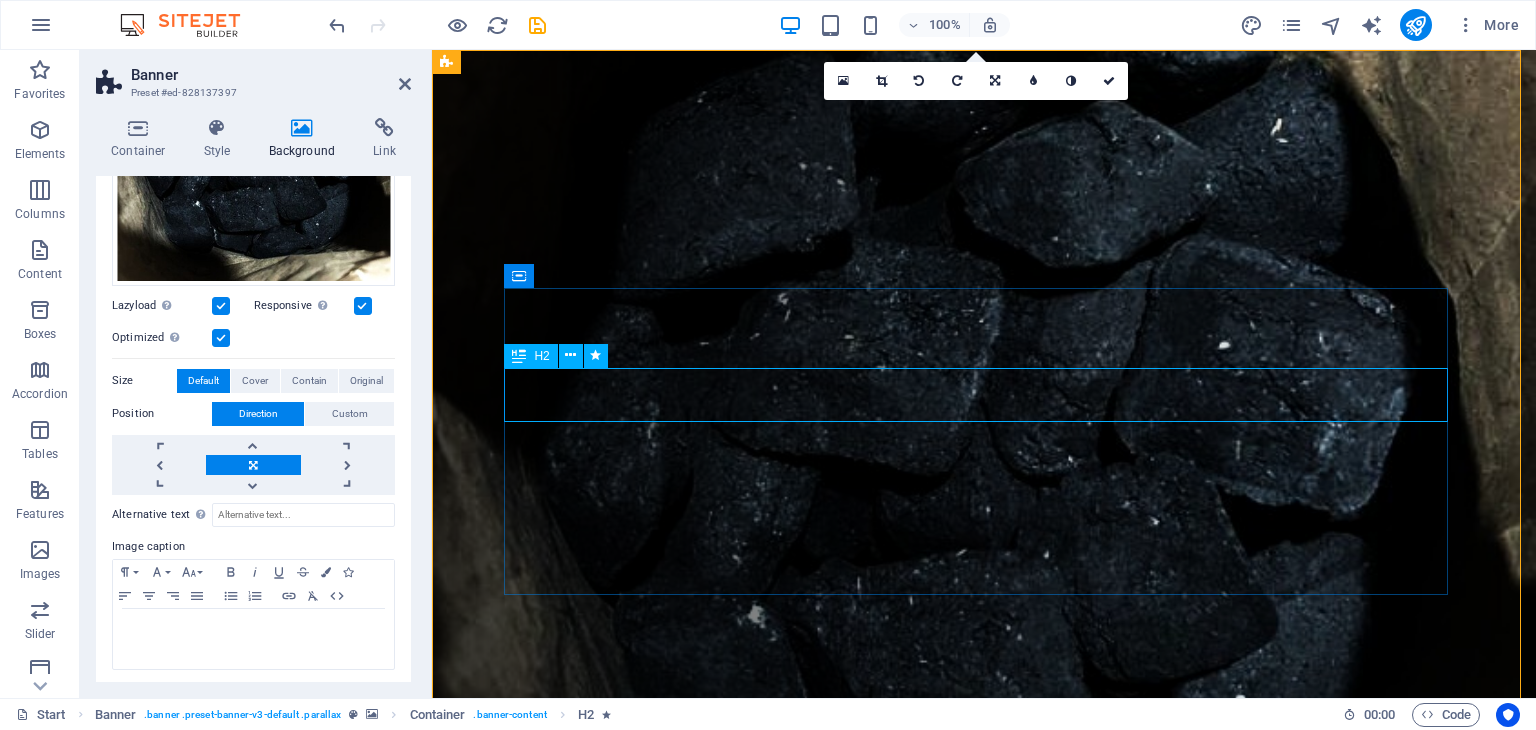 click on "BRIQUETAS PREMIUM GRACOR" at bounding box center (984, 1085) 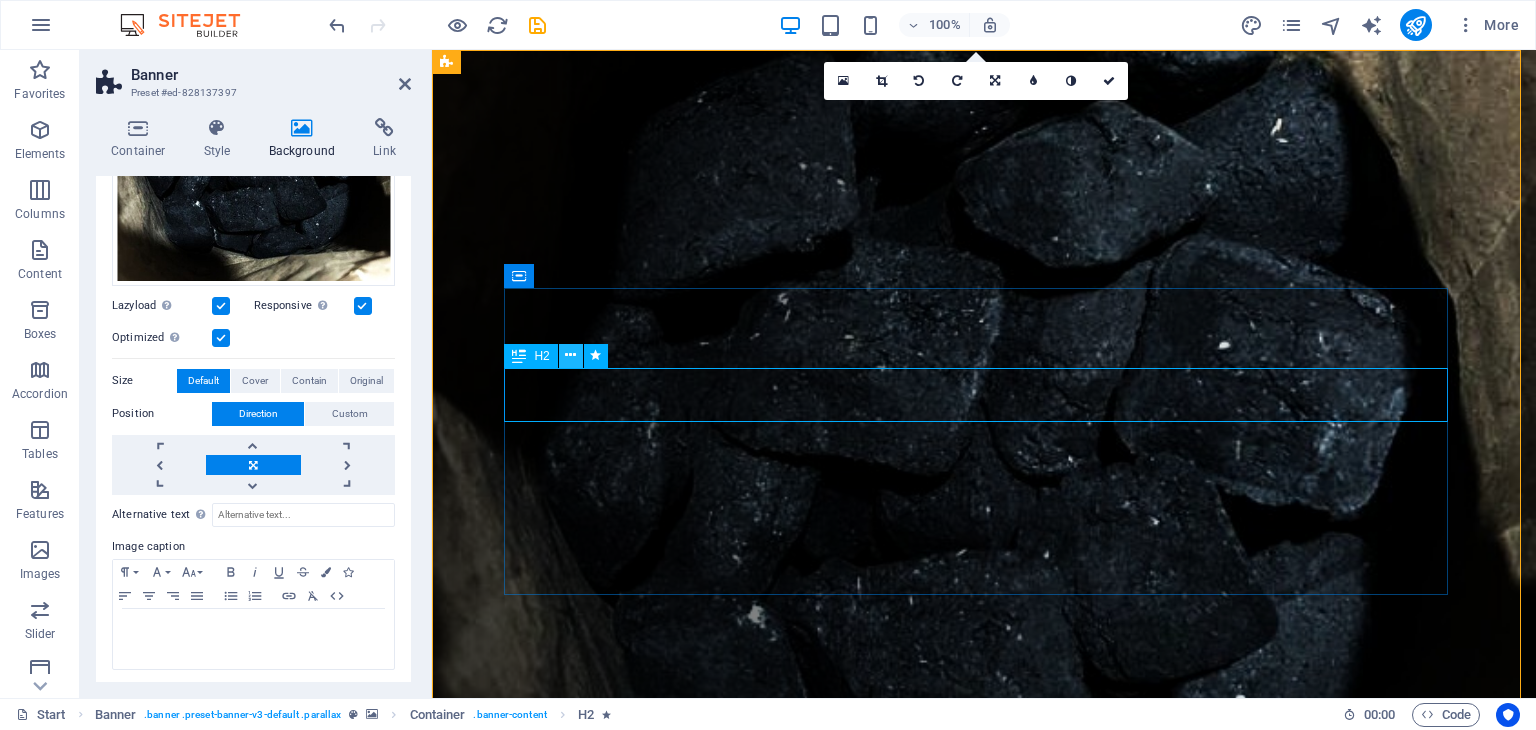 click at bounding box center [570, 355] 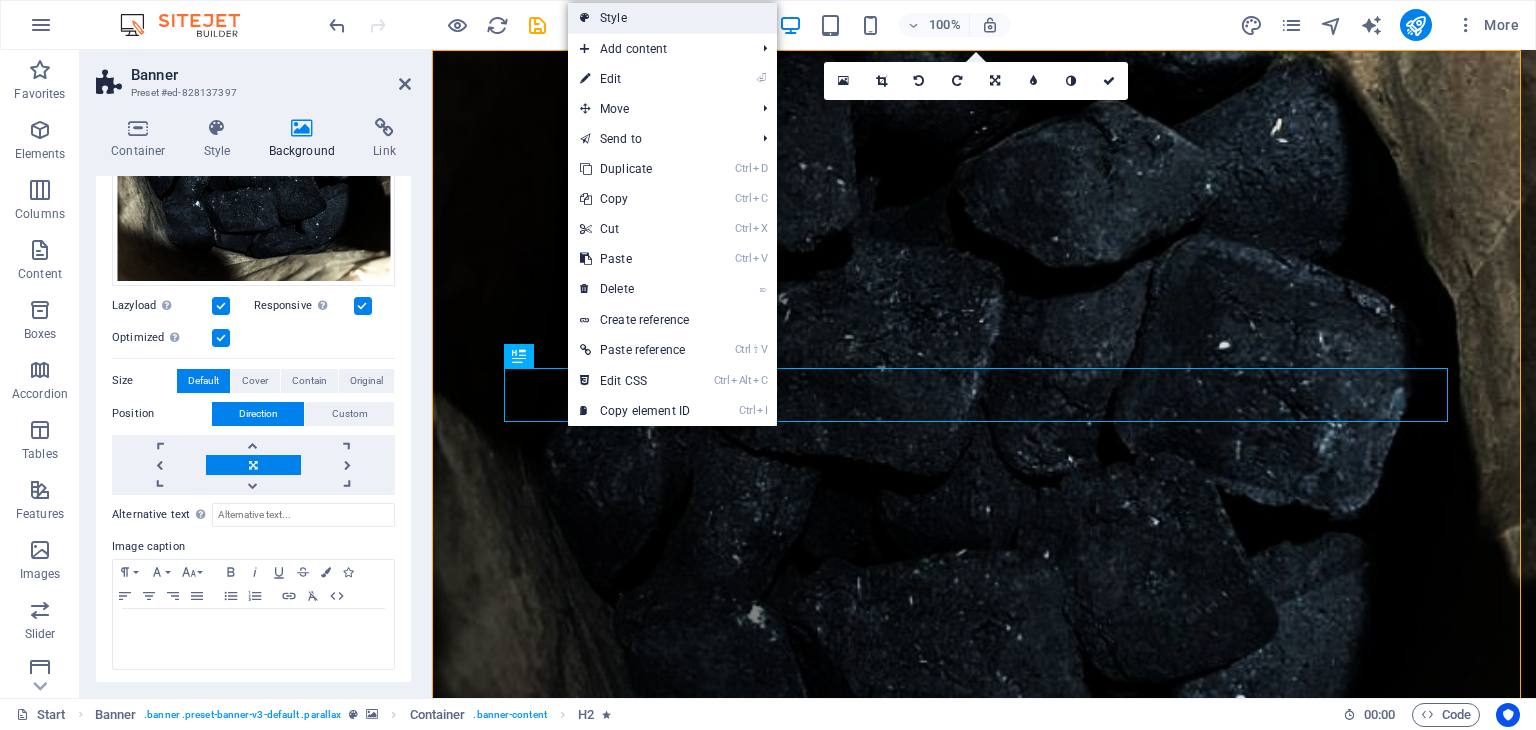 click on "Style" at bounding box center [672, 18] 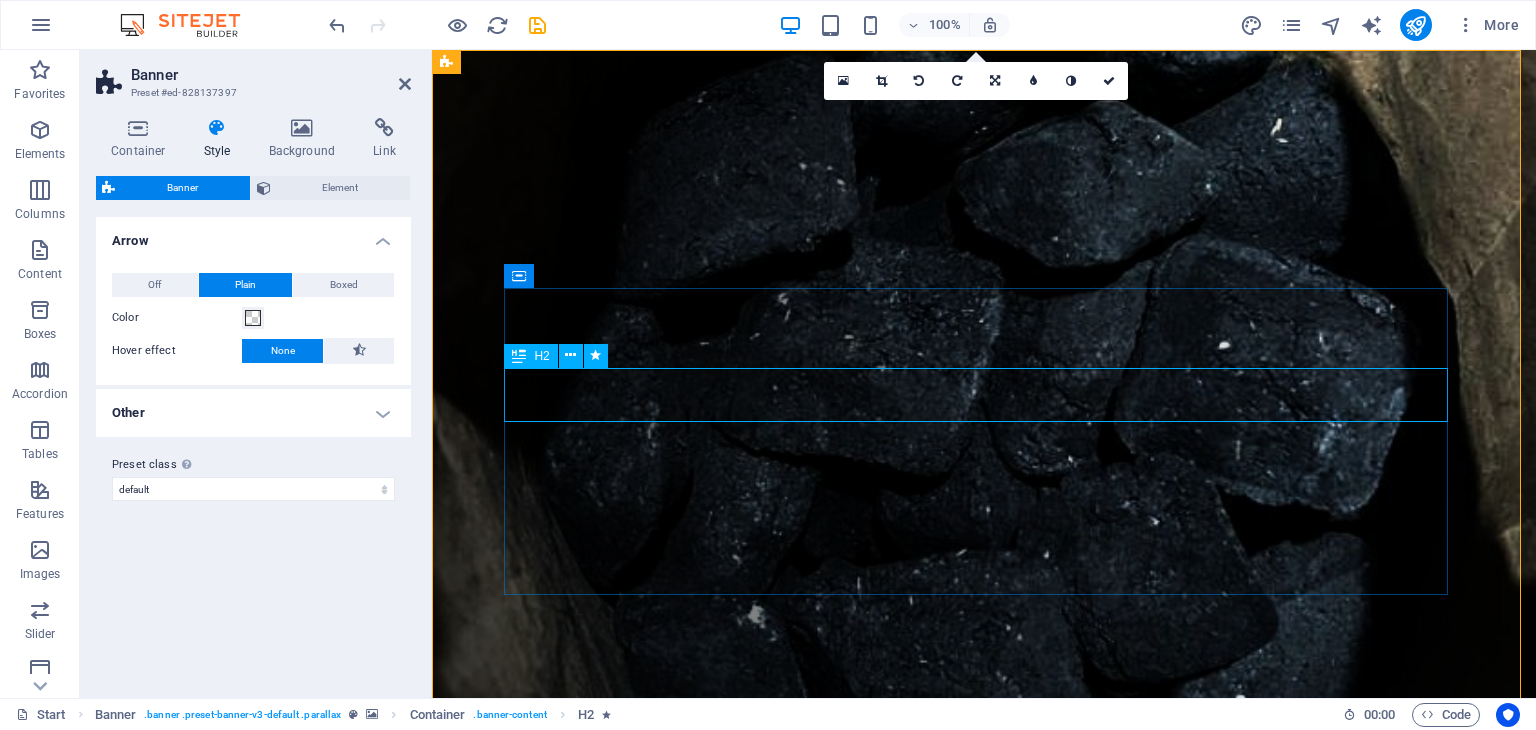 click on "BRIQUETAS PREMIUM GRACOR" at bounding box center (984, 1085) 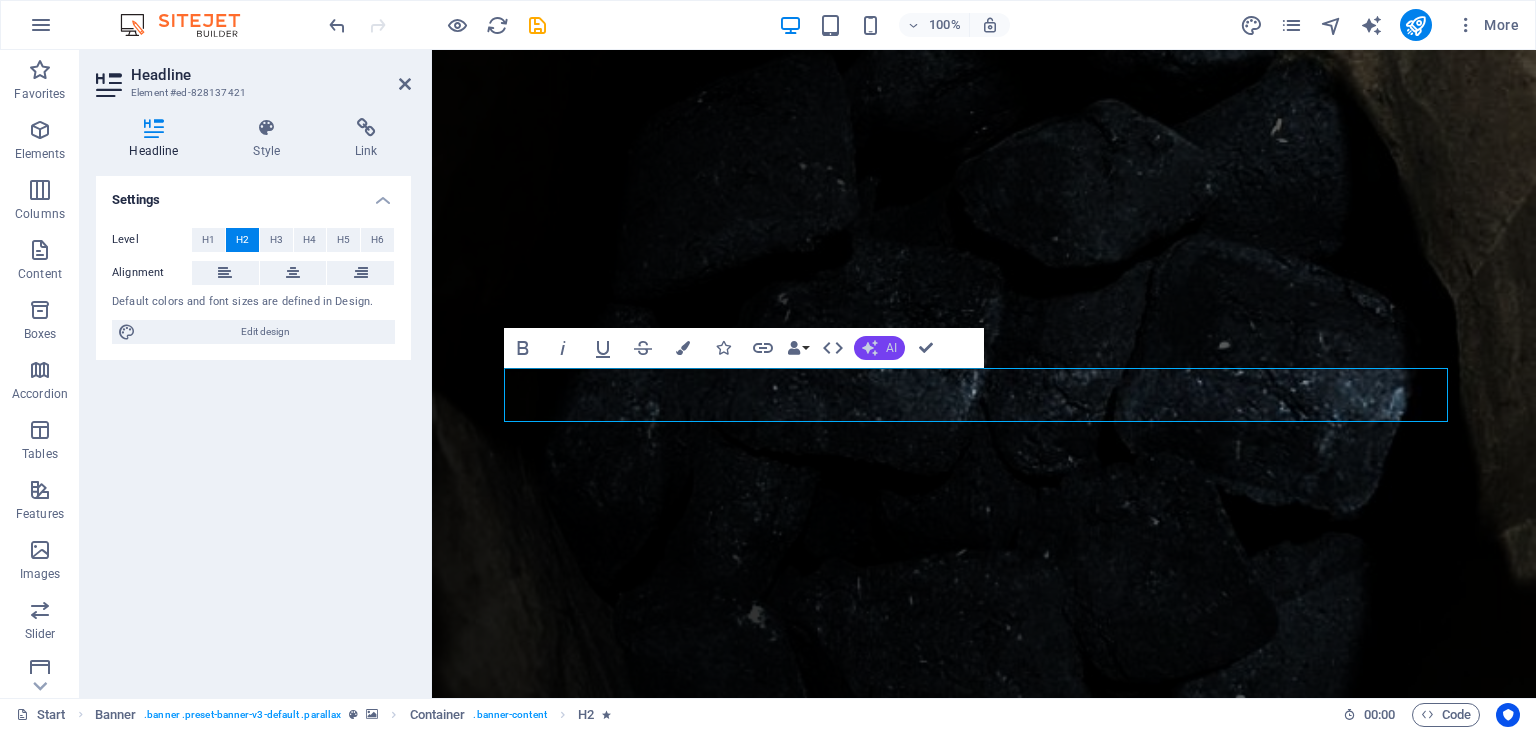 click on "AI" at bounding box center (879, 348) 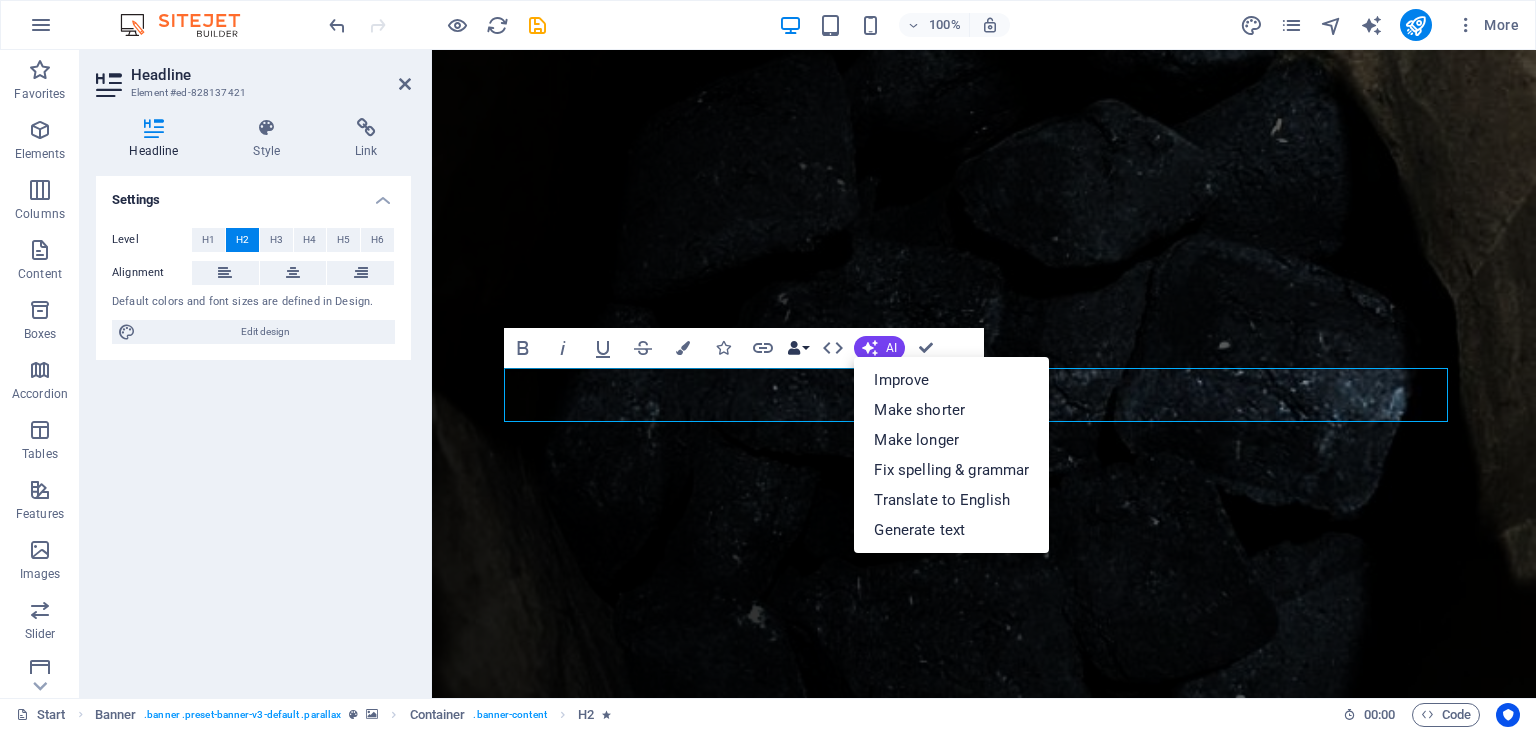 click on "Data Bindings" at bounding box center (798, 348) 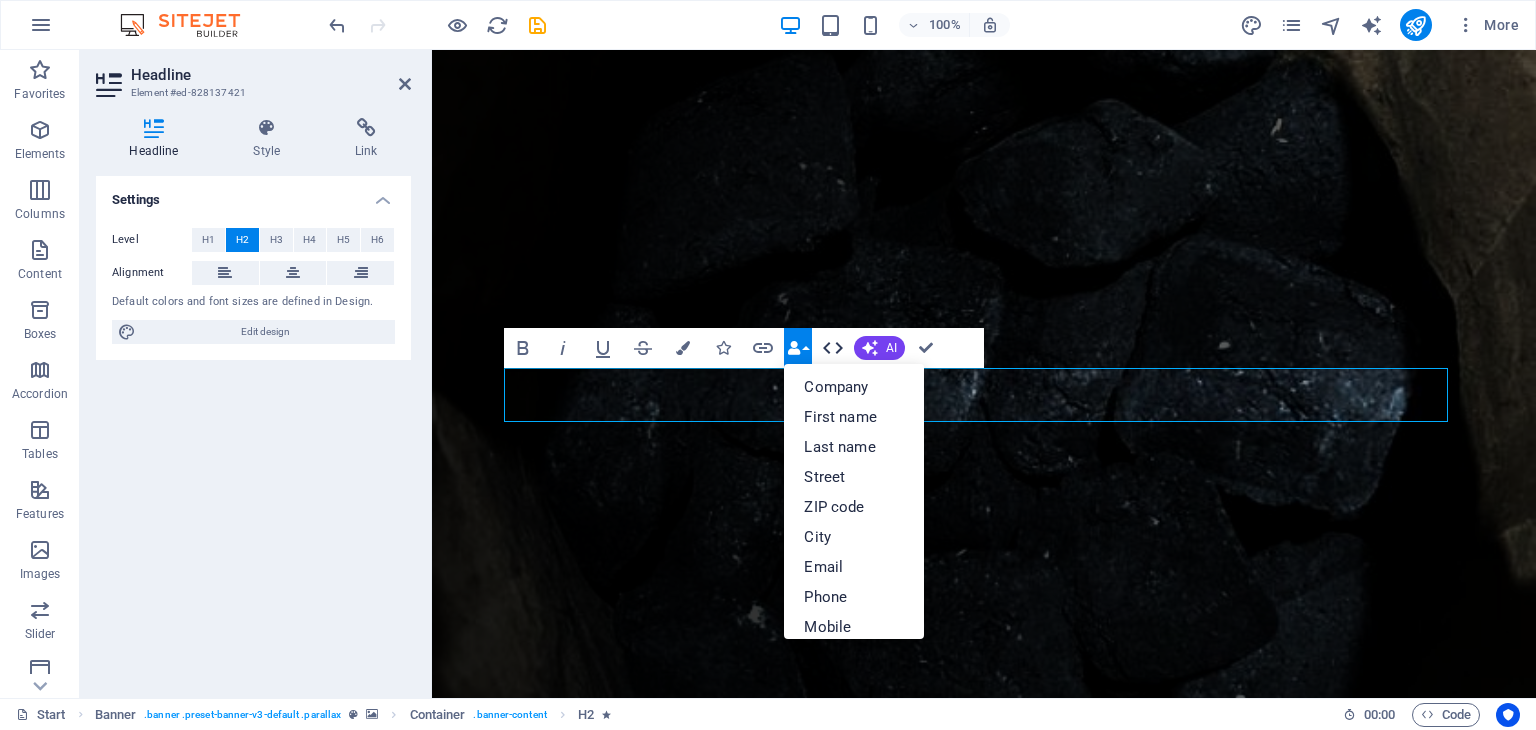 click 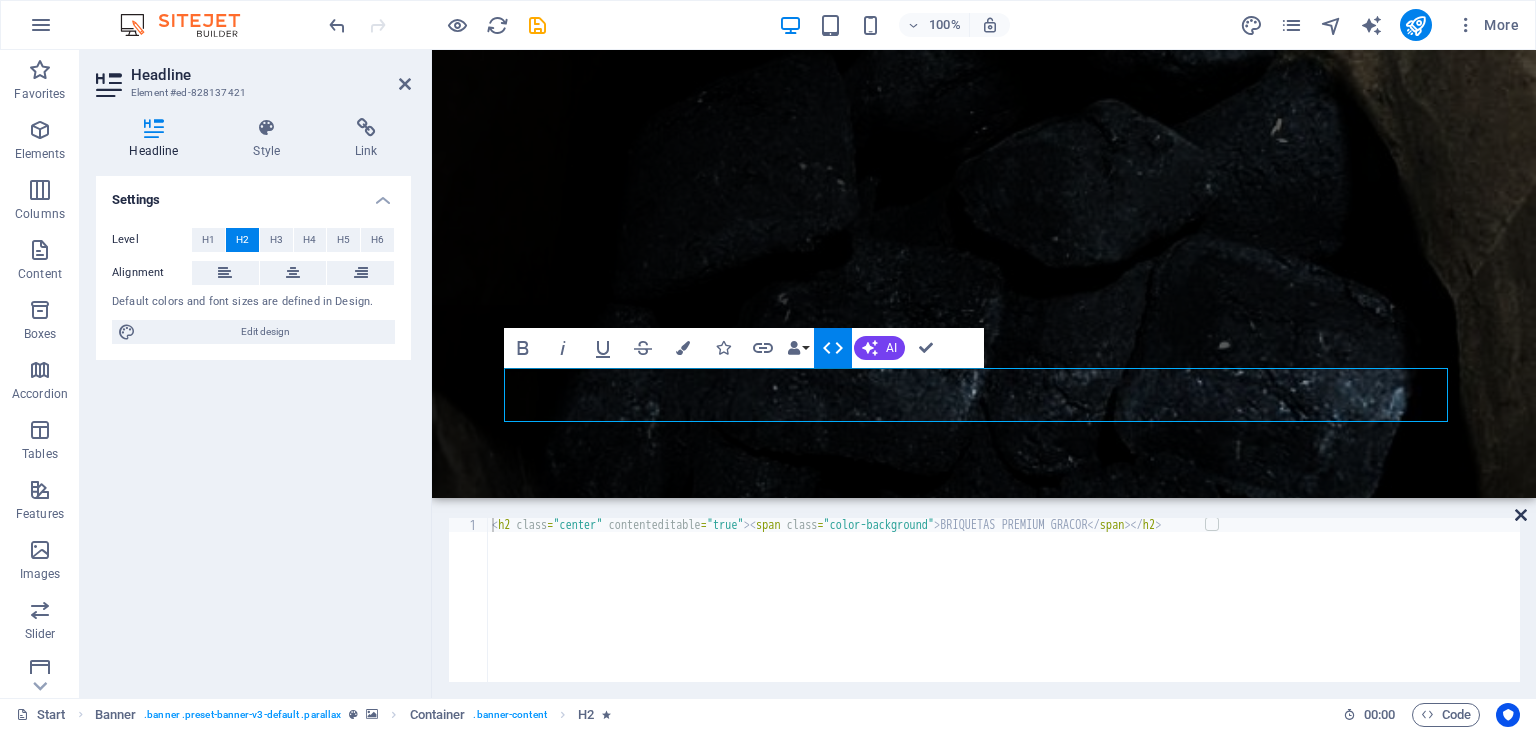 click at bounding box center (1521, 515) 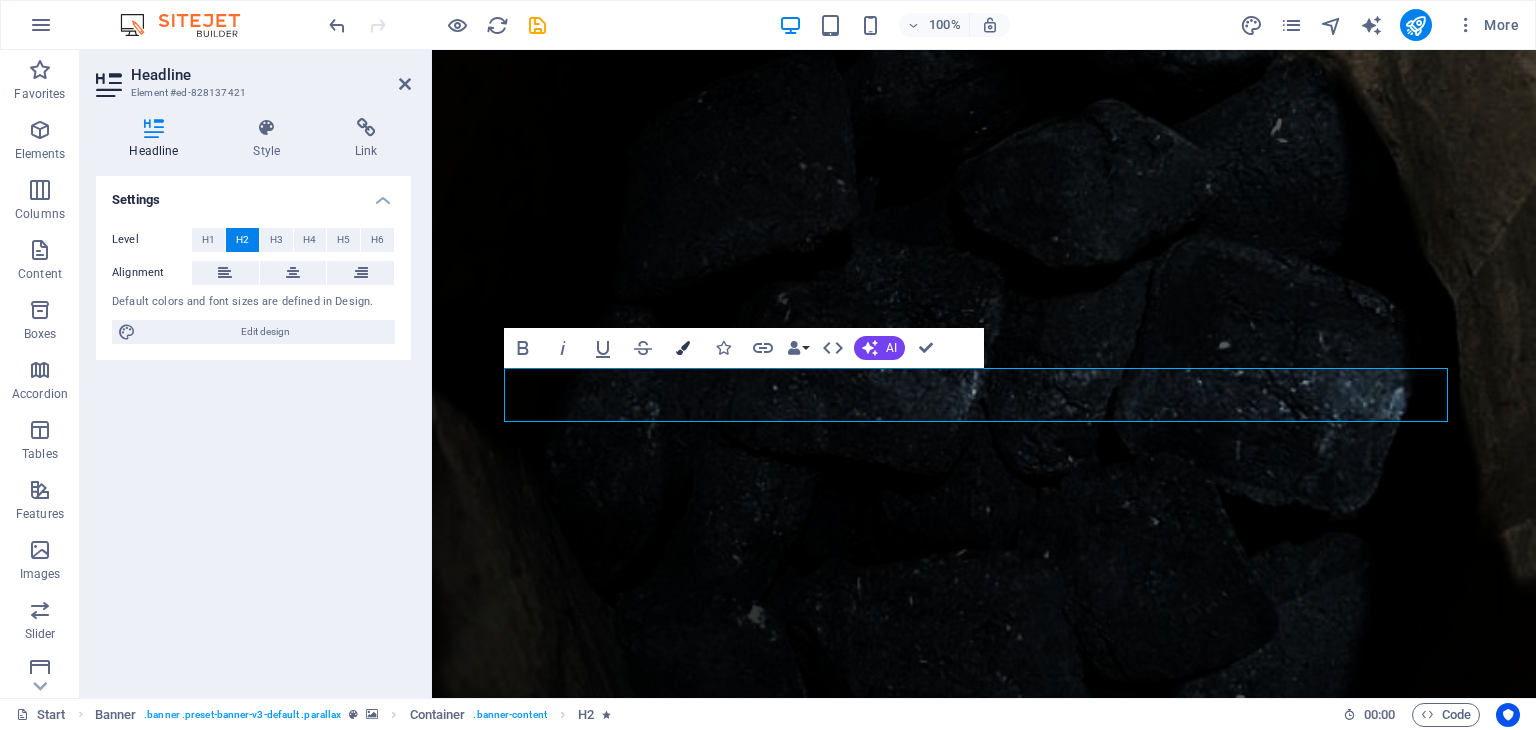 click at bounding box center [683, 348] 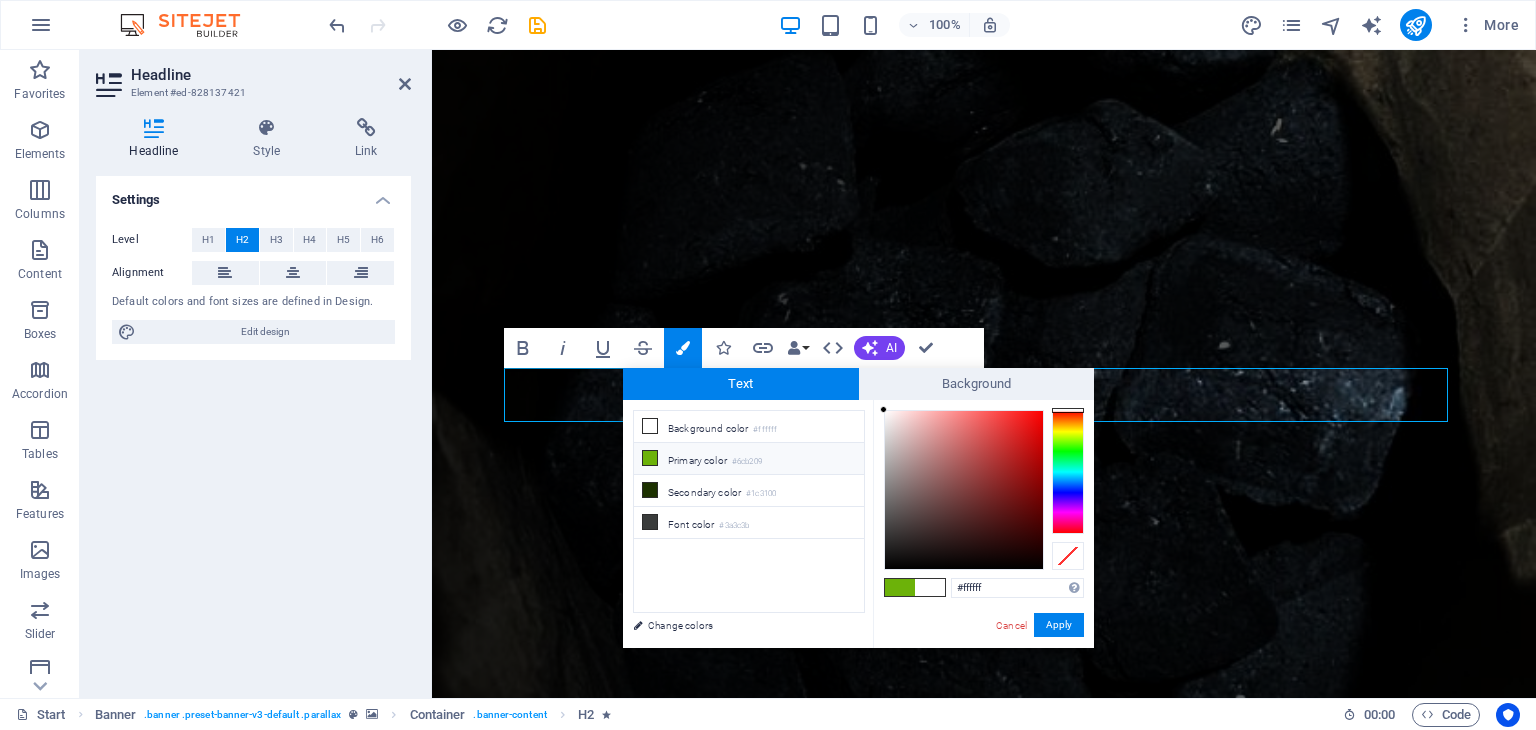 click at bounding box center (900, 587) 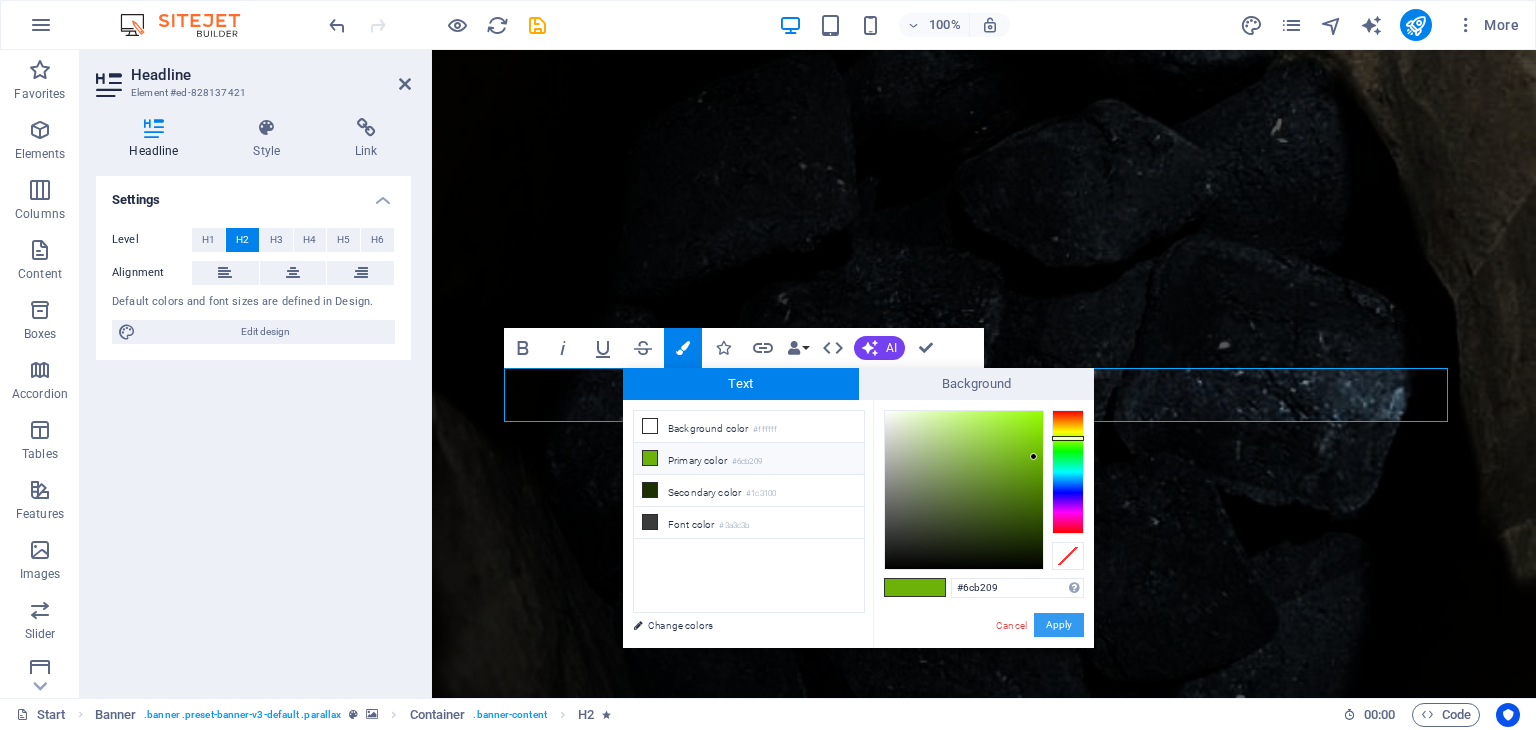 click on "Apply" at bounding box center [1059, 625] 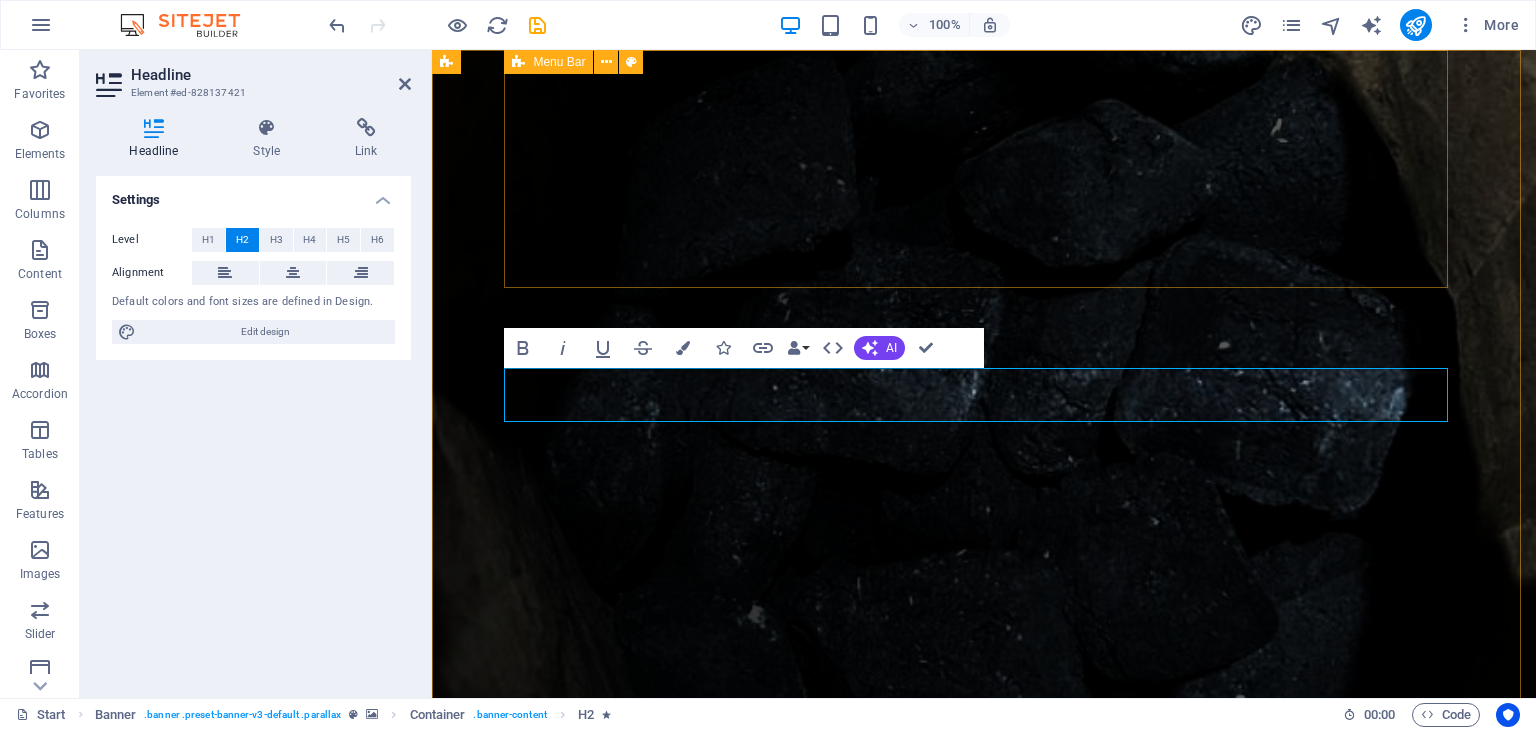 click on "Inicio ¿Quiénes somos? Productos Recetas Contacto New text element" at bounding box center [984, 844] 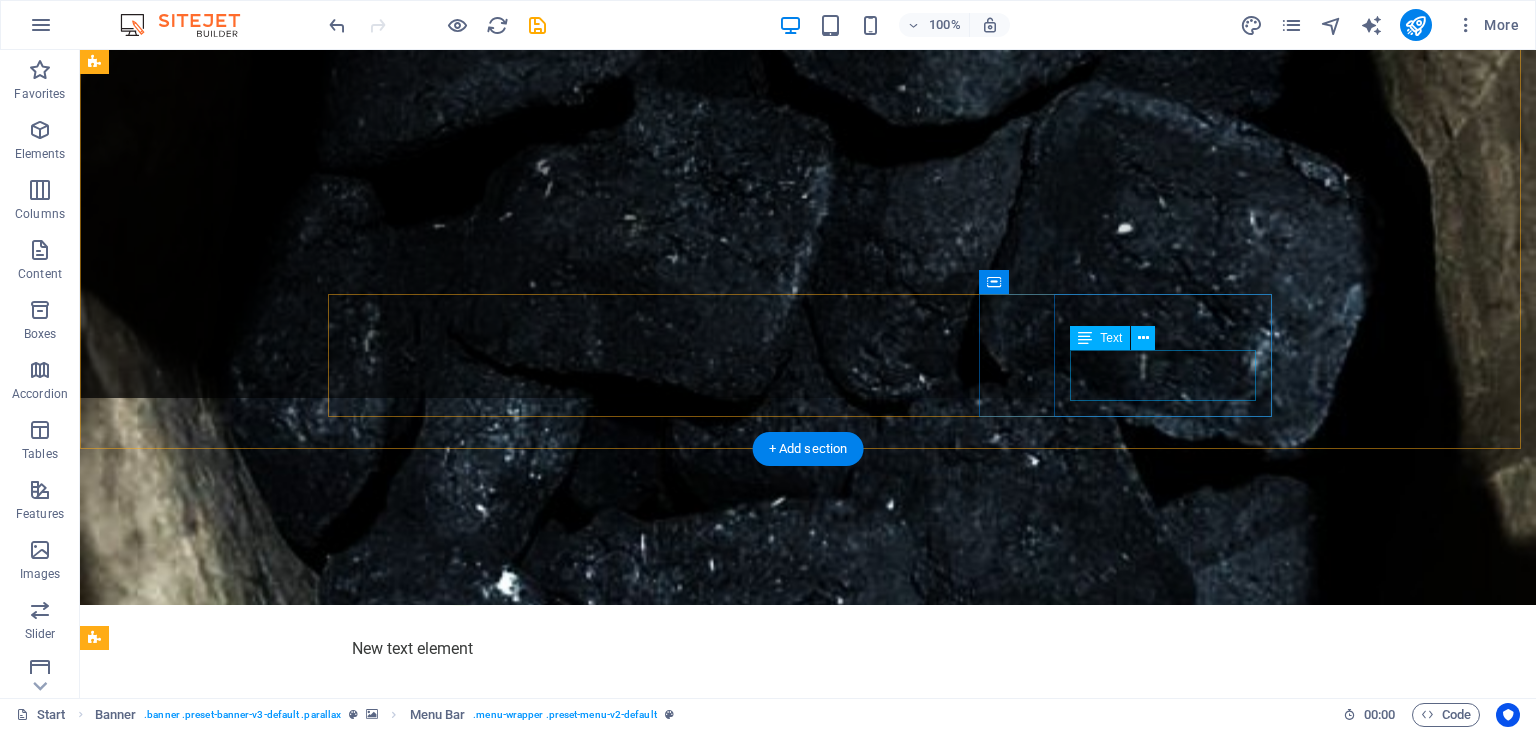 scroll, scrollTop: 0, scrollLeft: 0, axis: both 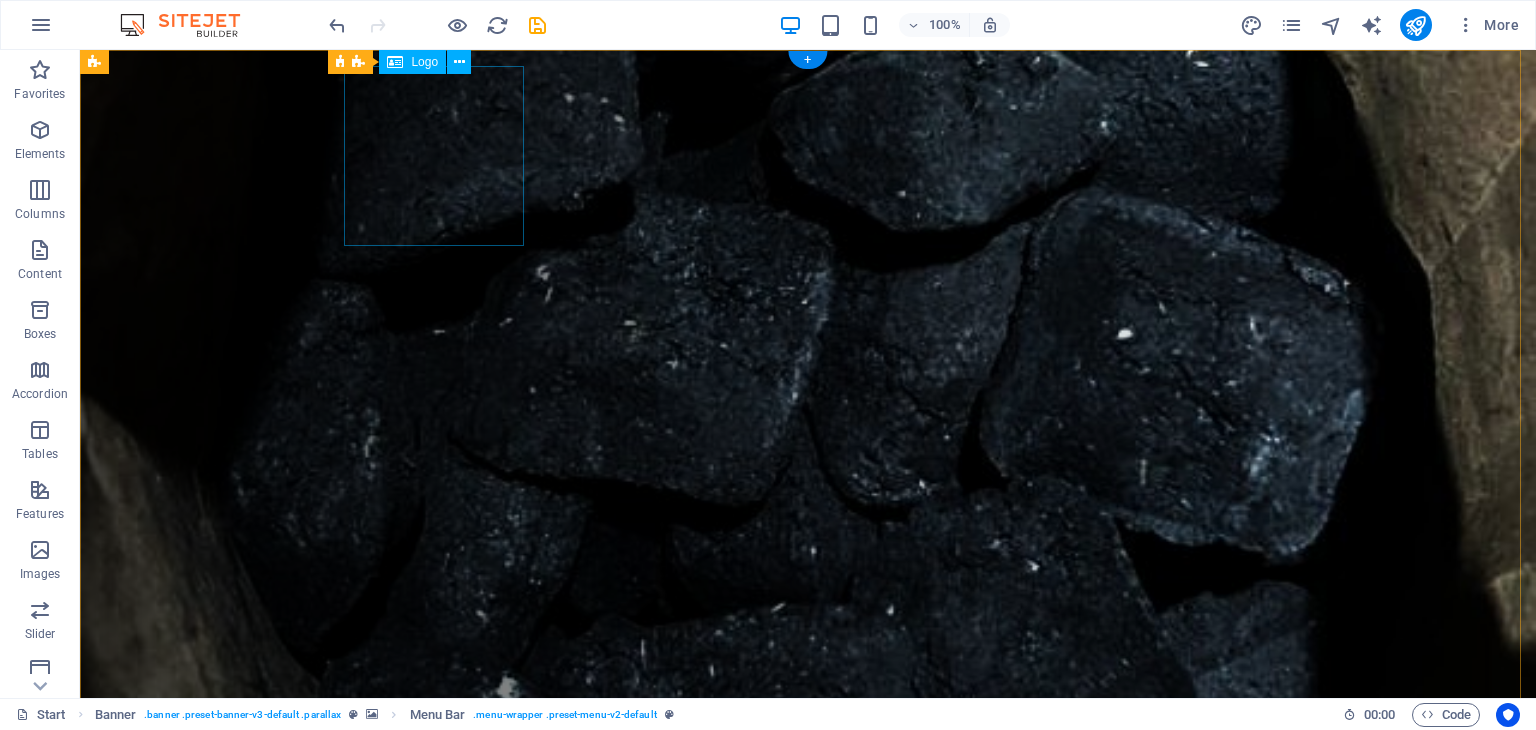 click at bounding box center [816, 817] 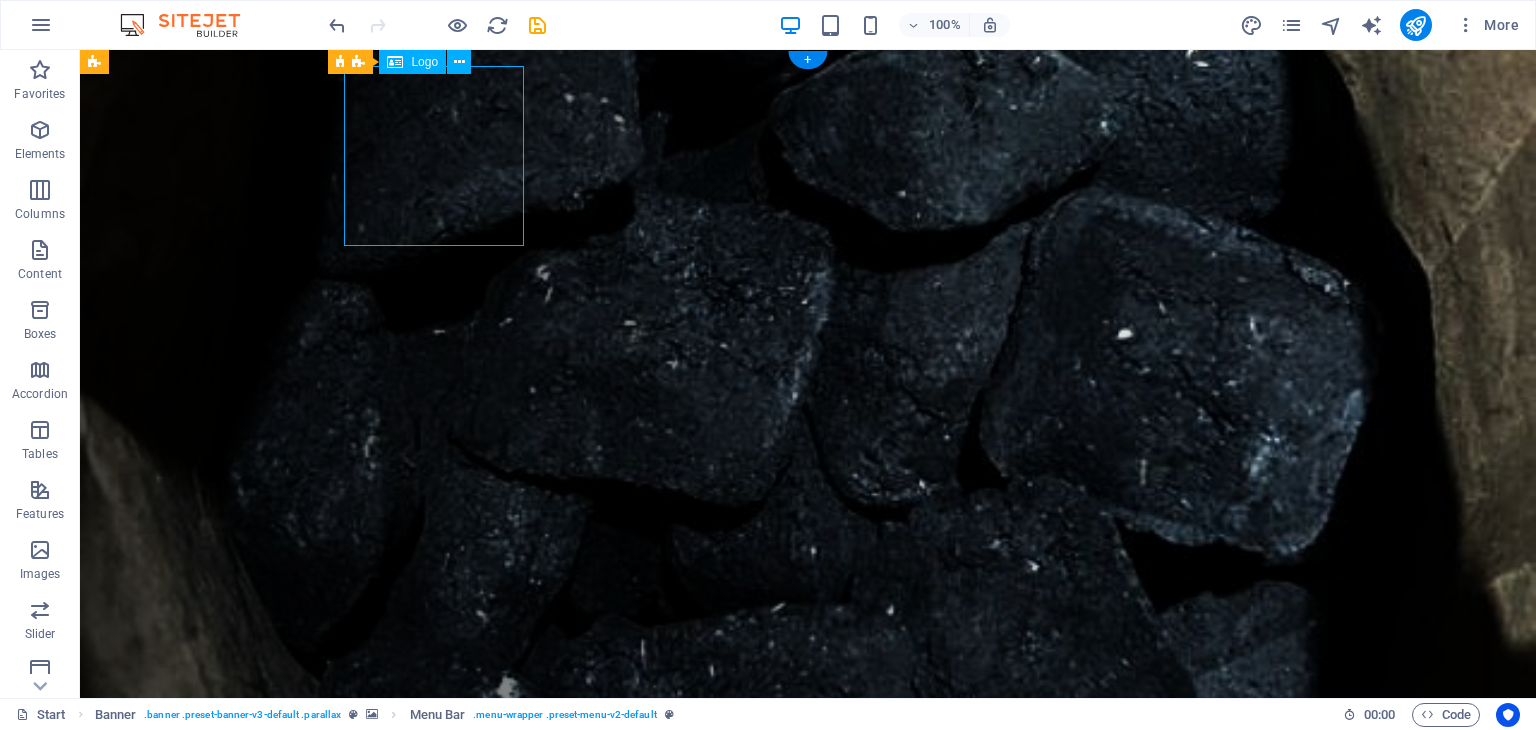 click at bounding box center (816, 817) 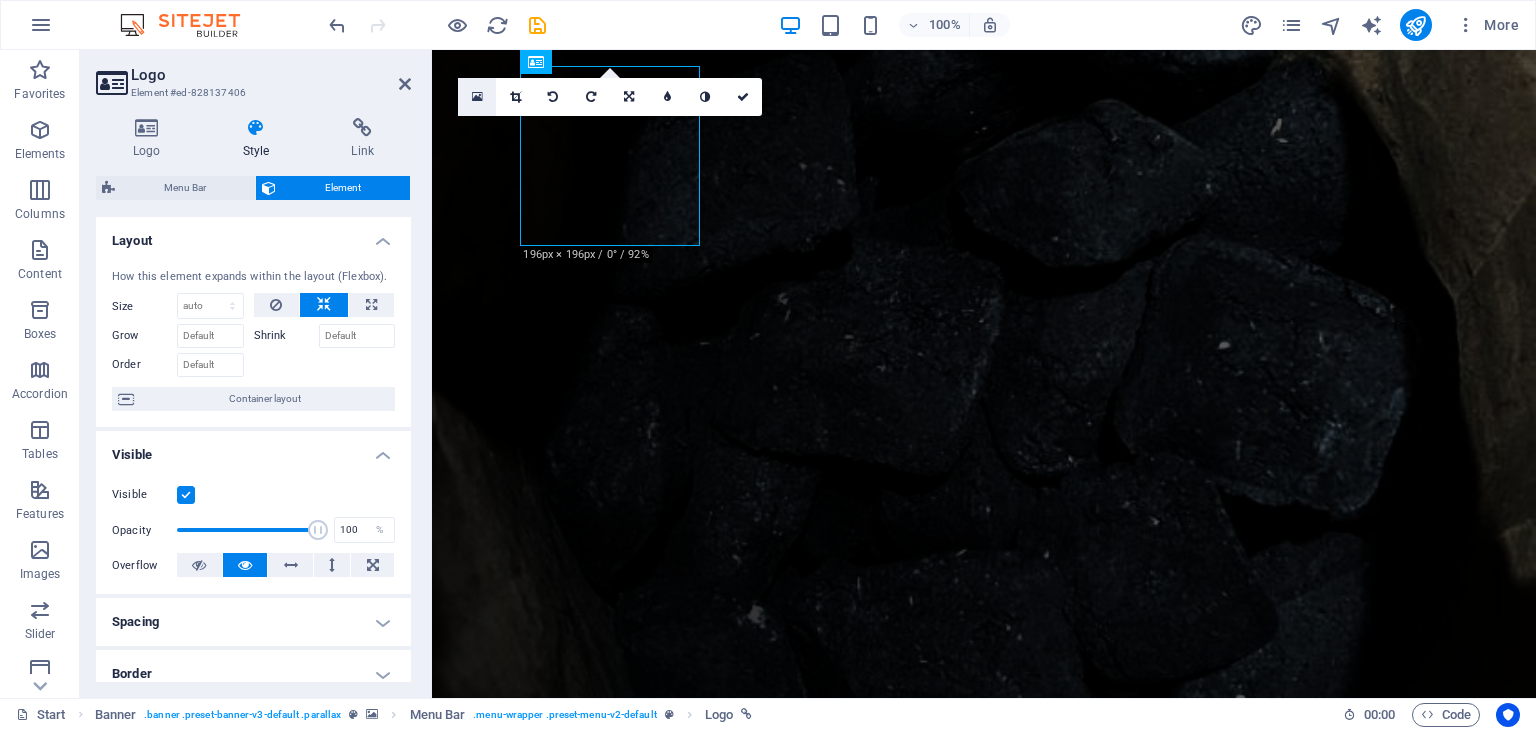 click at bounding box center [477, 97] 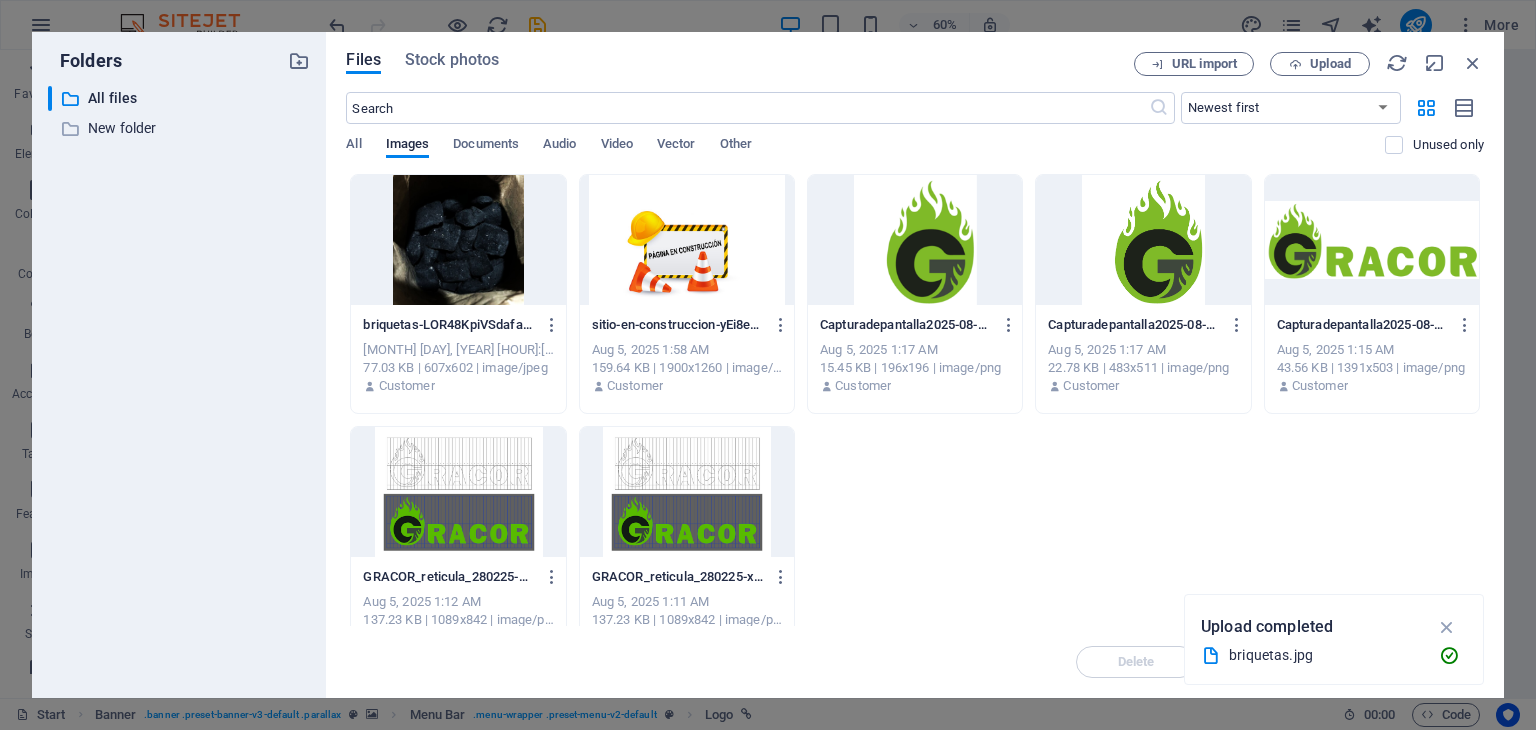 click at bounding box center (1372, 240) 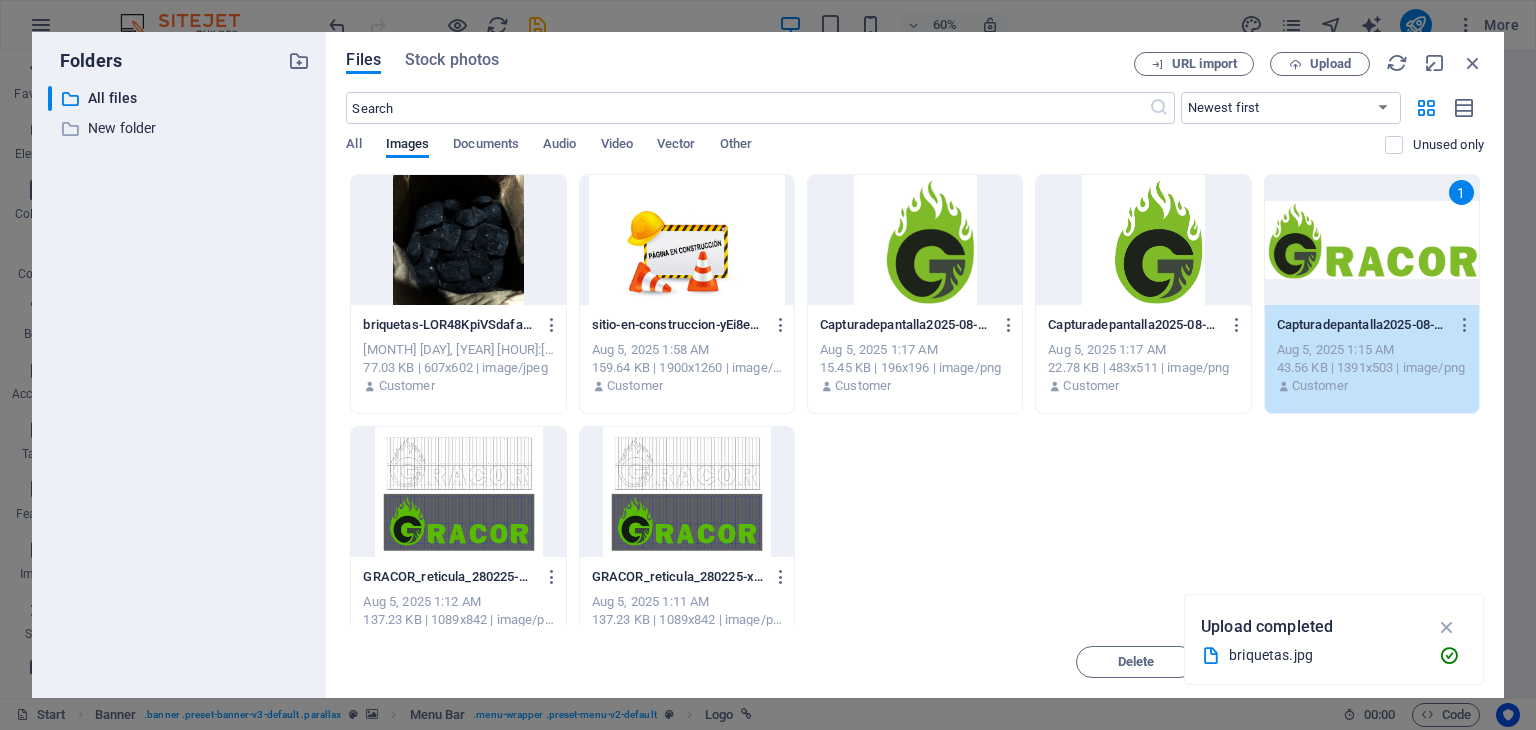 click on "1" at bounding box center (1372, 240) 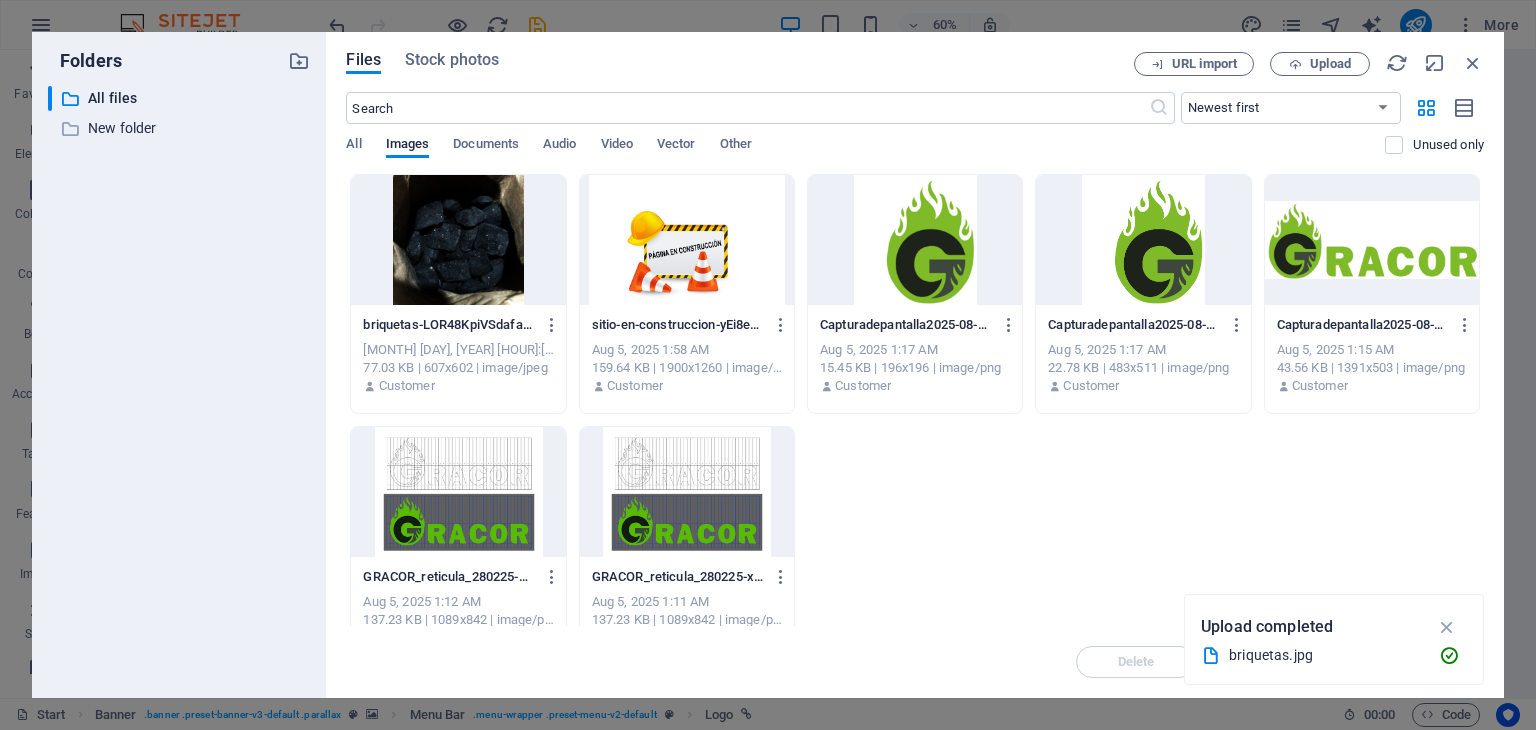 click at bounding box center [1372, 240] 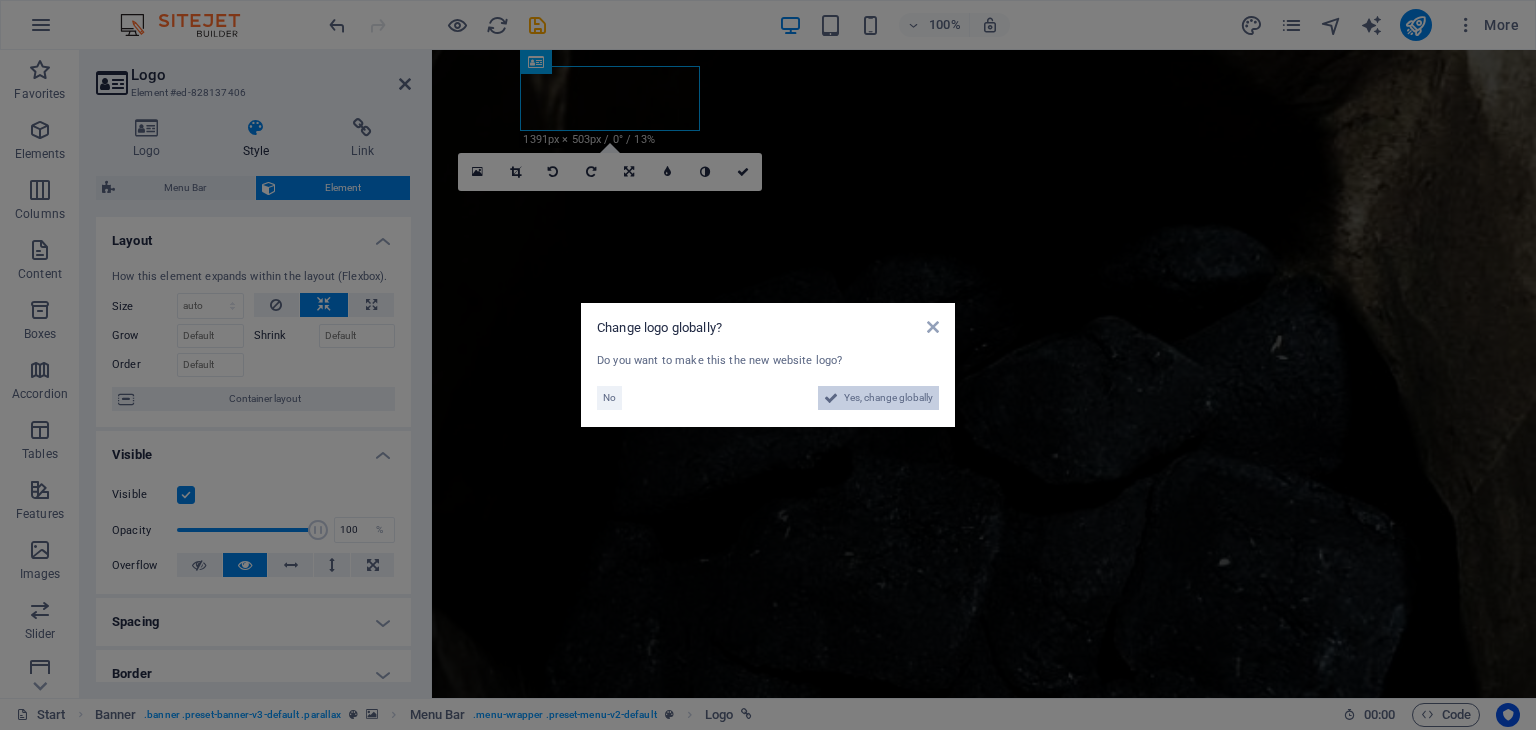 drag, startPoint x: 881, startPoint y: 389, endPoint x: 749, endPoint y: 563, distance: 218.40329 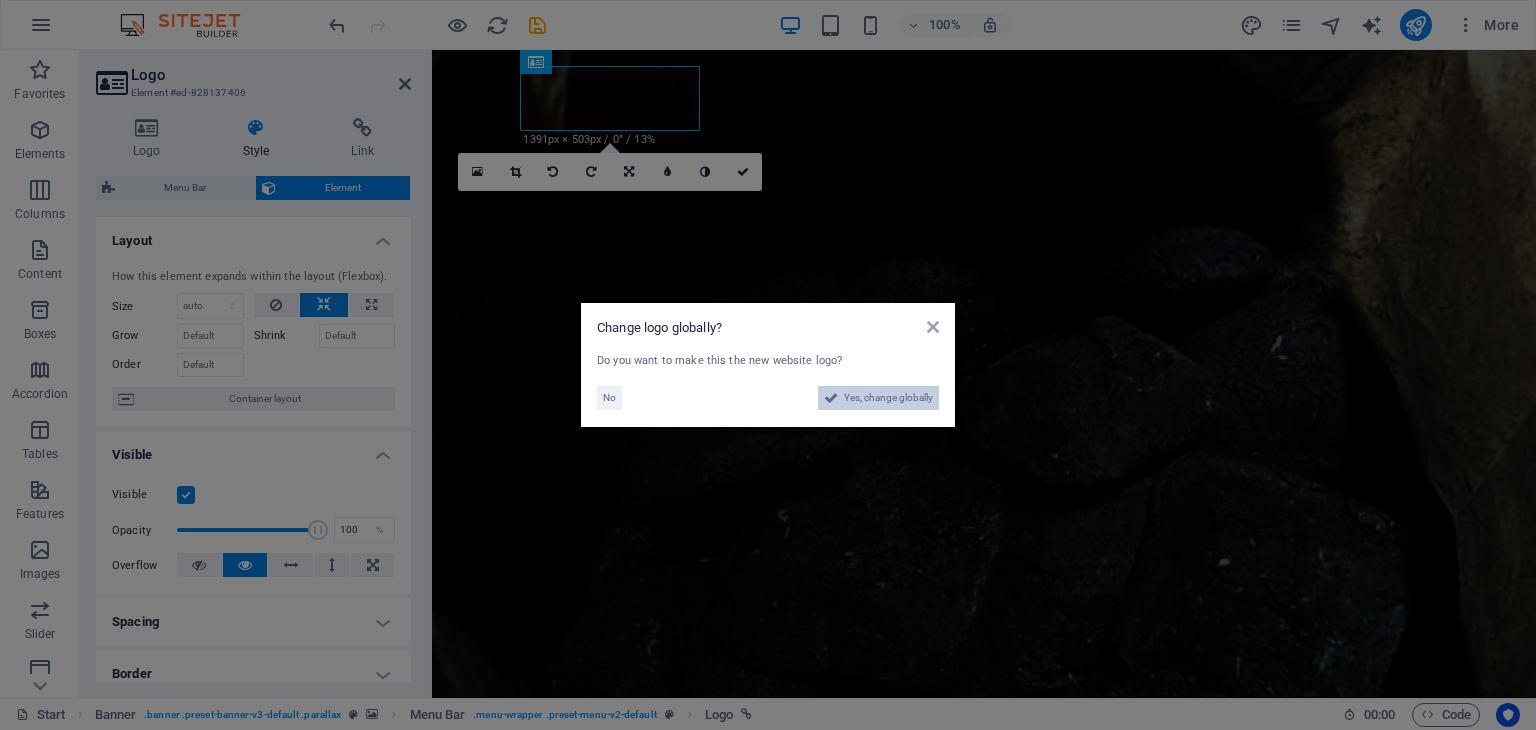 click on "Yes, change globally" at bounding box center (888, 398) 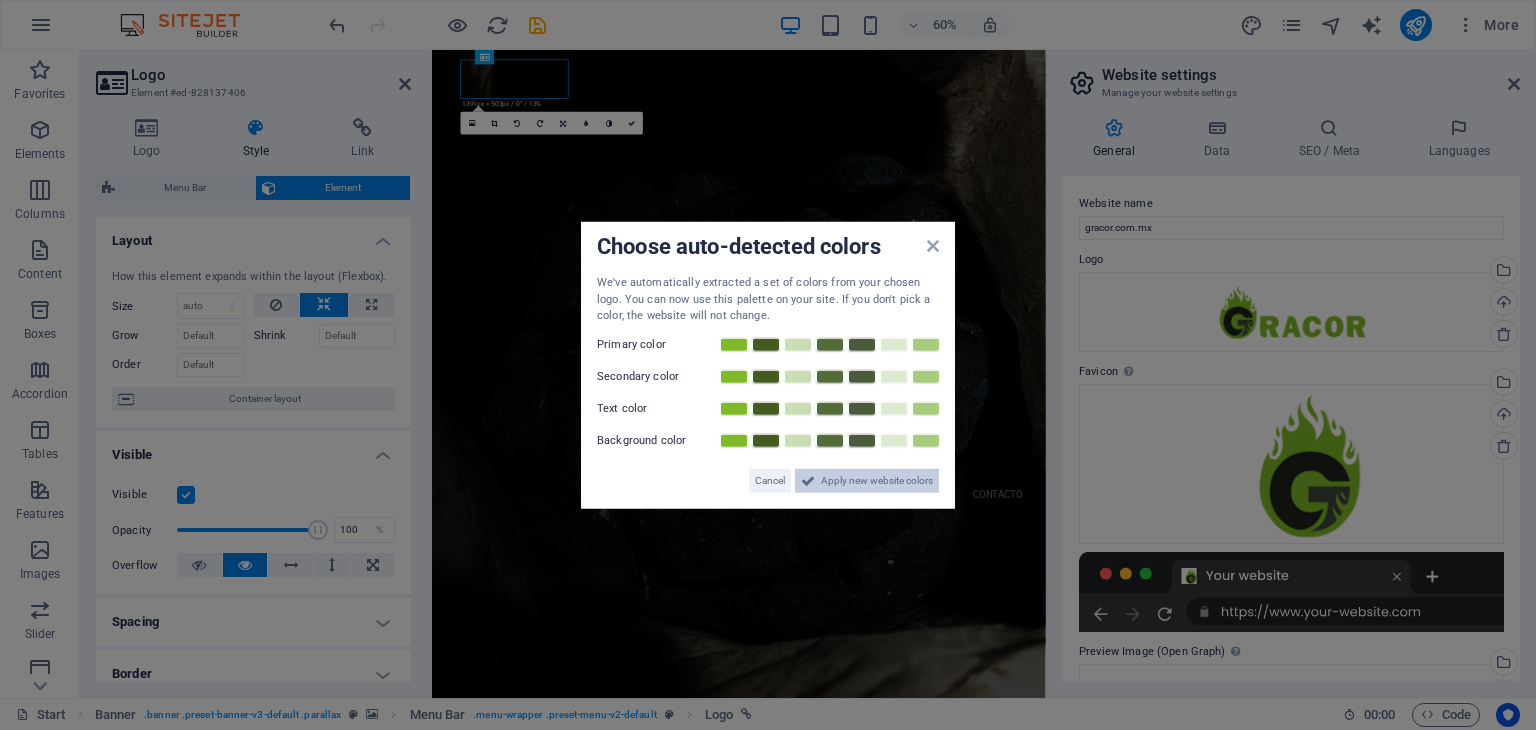 click on "Apply new website colors" at bounding box center [877, 480] 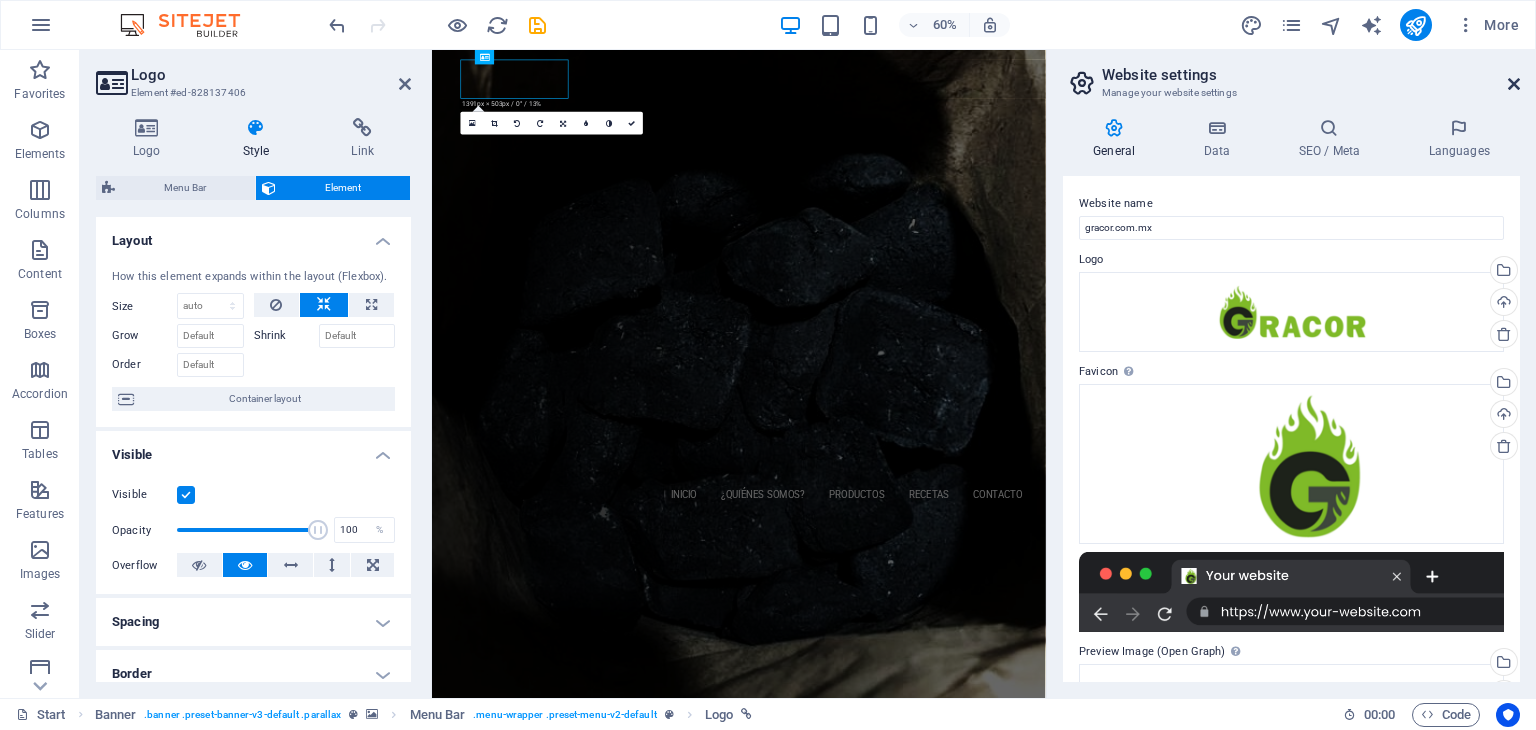 click at bounding box center (1514, 84) 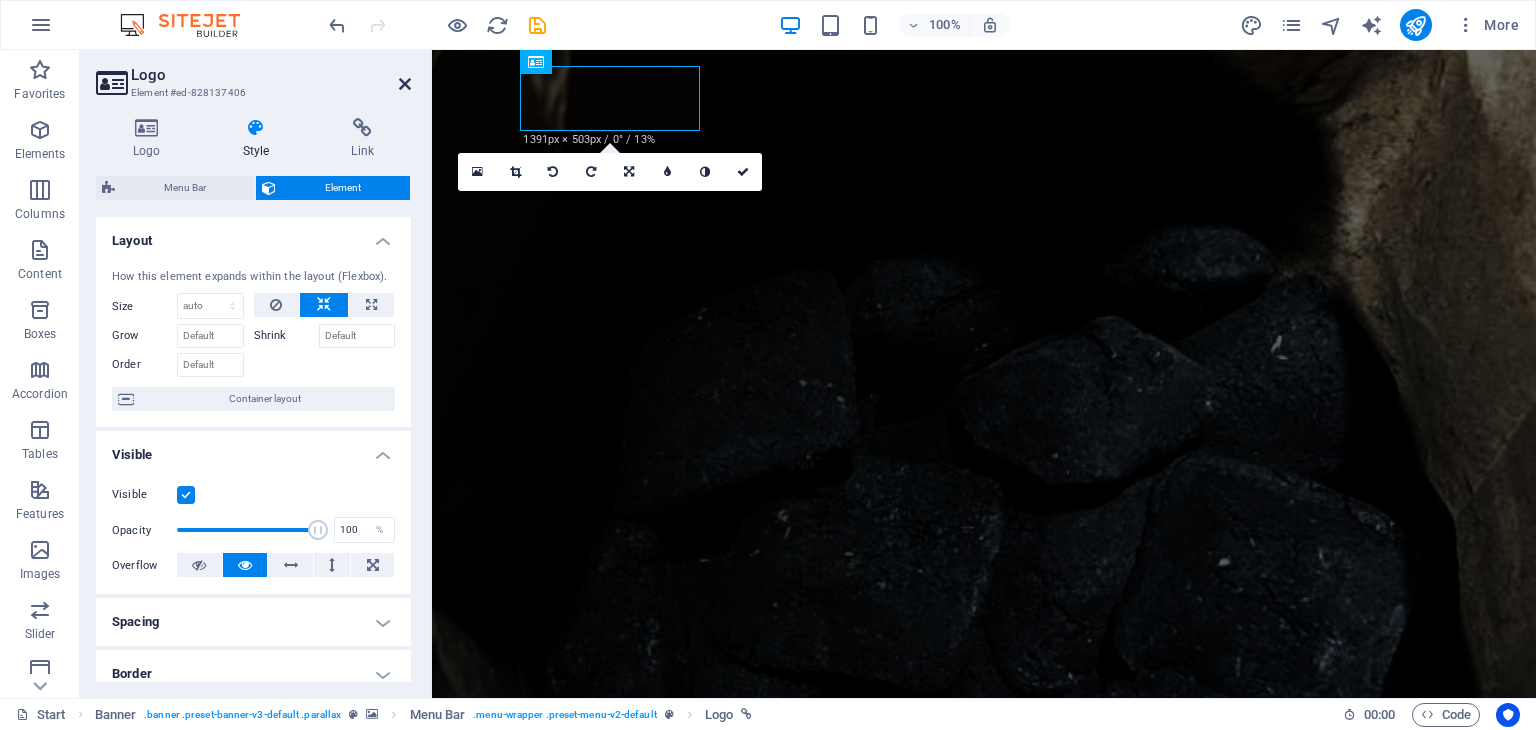 click at bounding box center [405, 84] 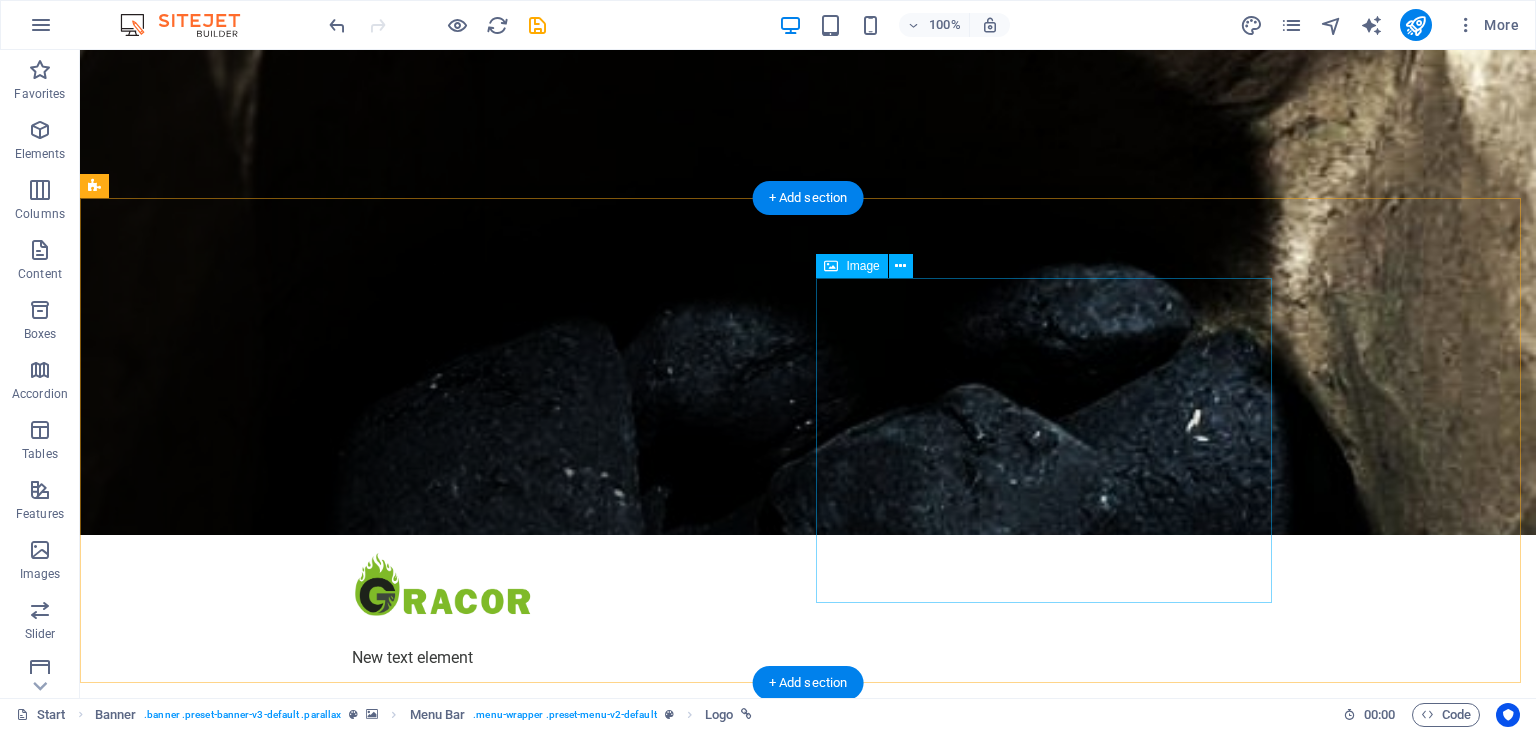scroll, scrollTop: 0, scrollLeft: 0, axis: both 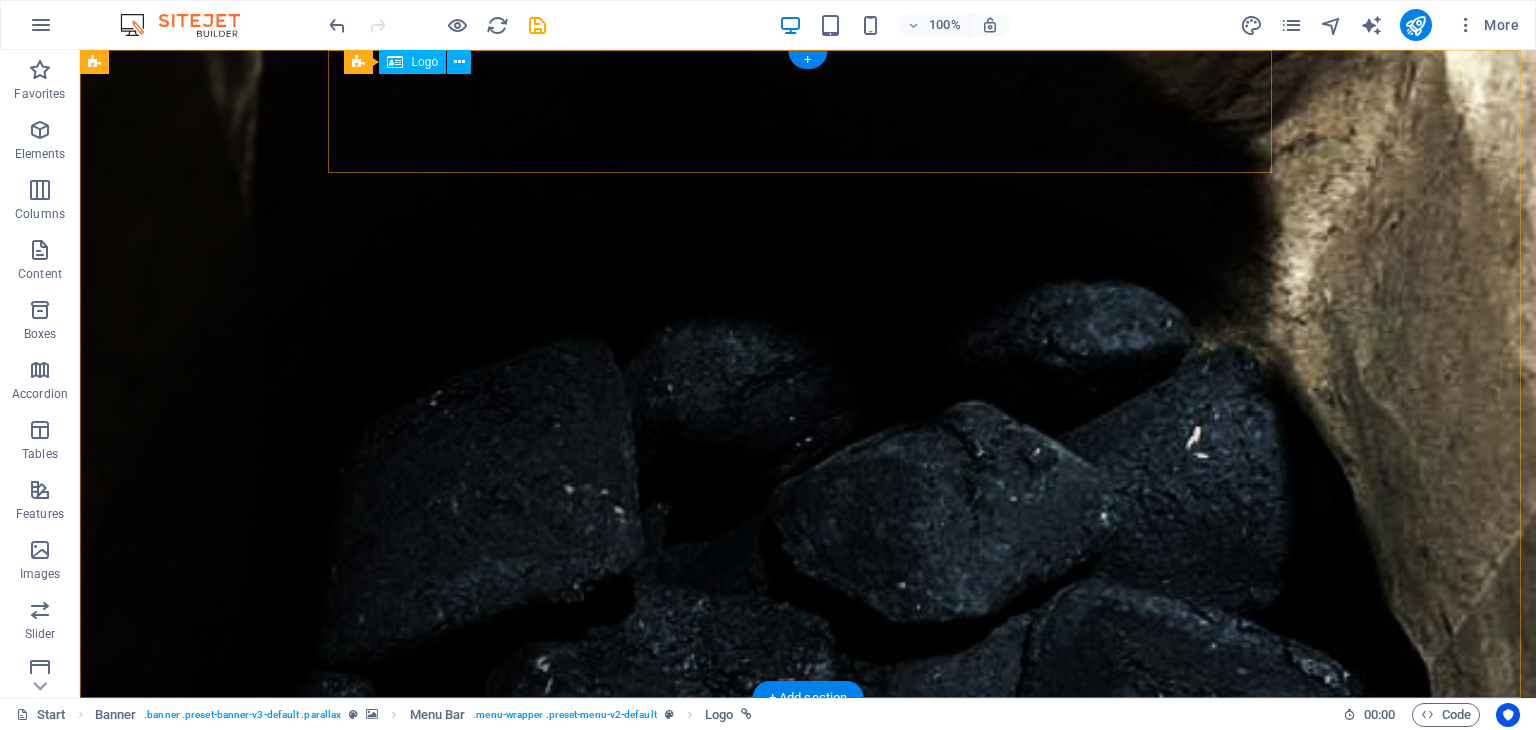 click at bounding box center (816, 746) 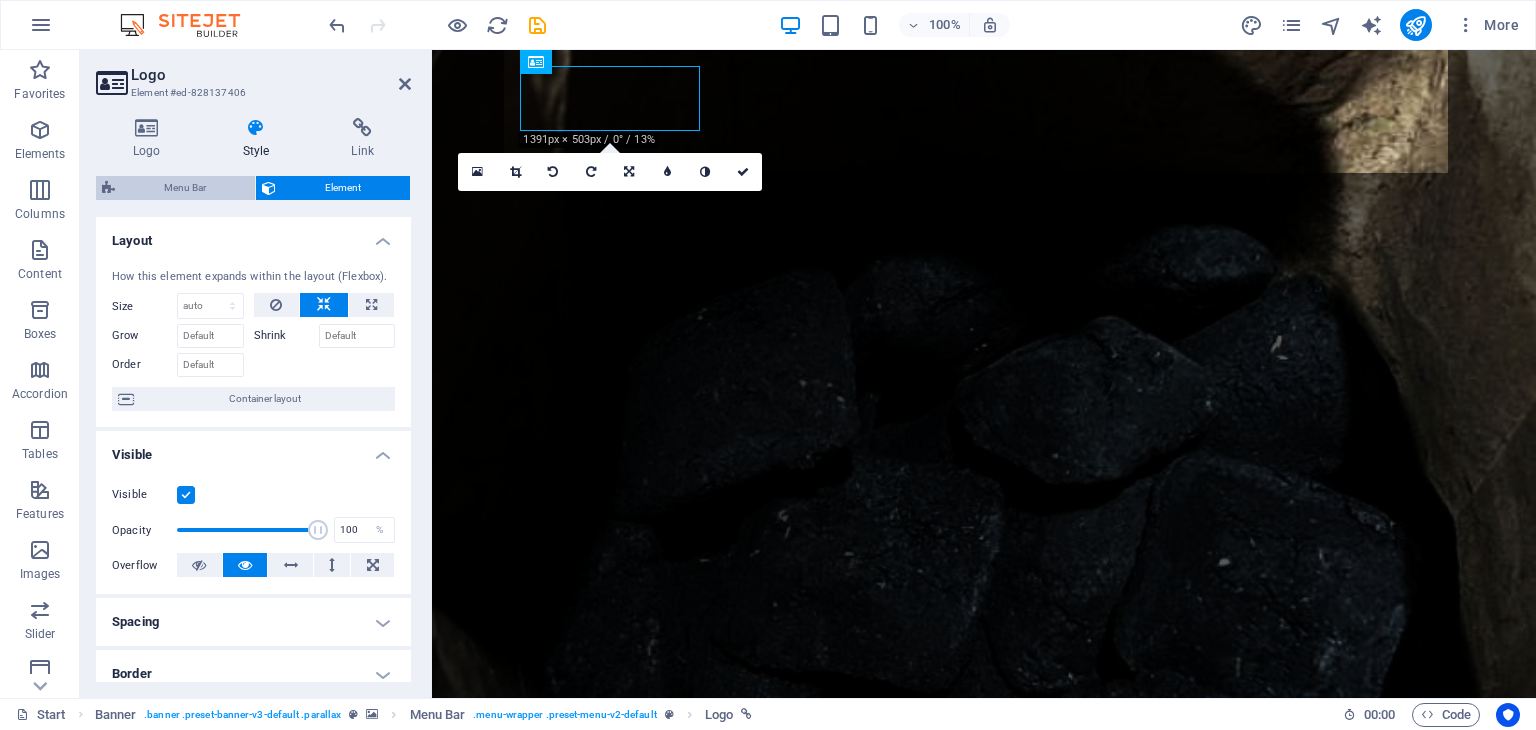 click on "Menu Bar" at bounding box center (185, 188) 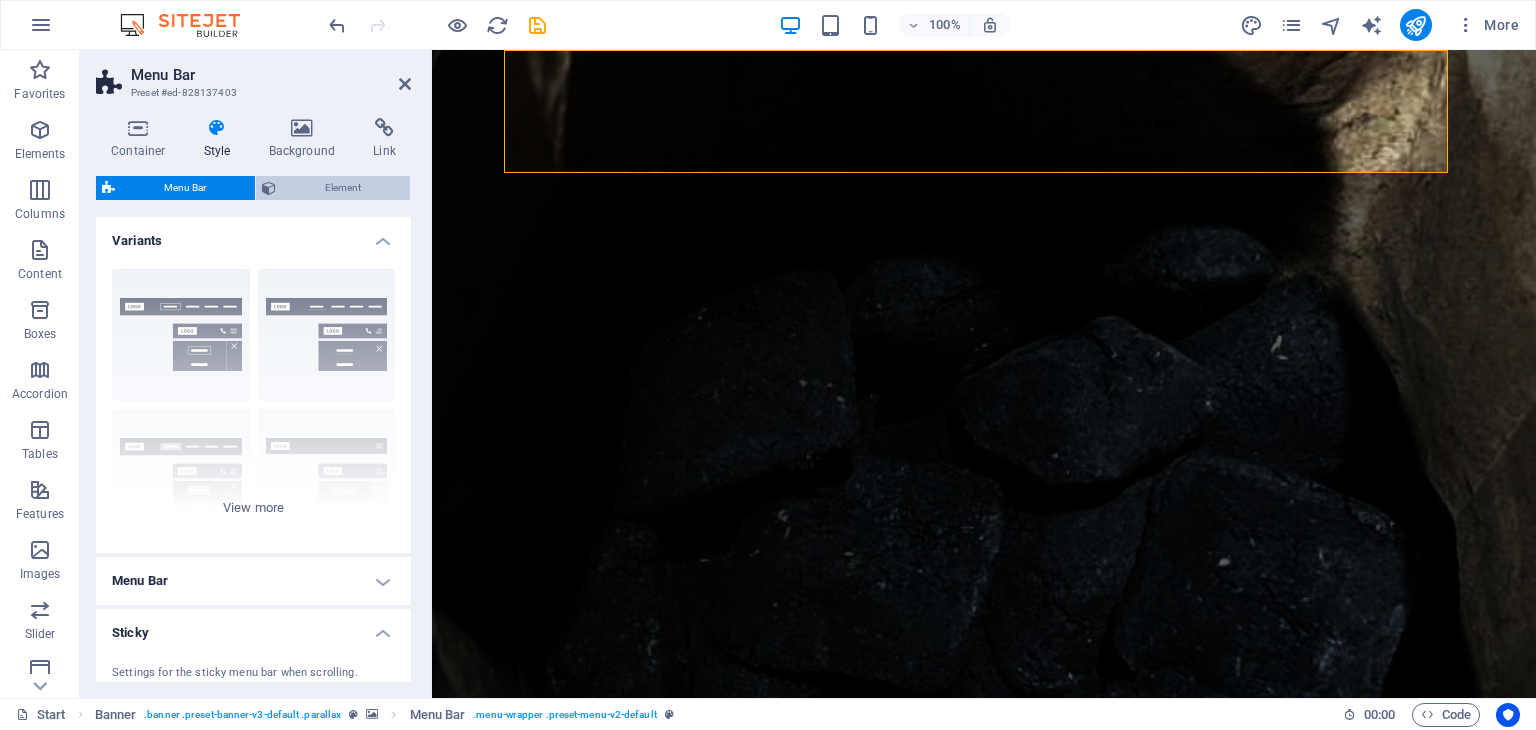click on "Element" at bounding box center (343, 188) 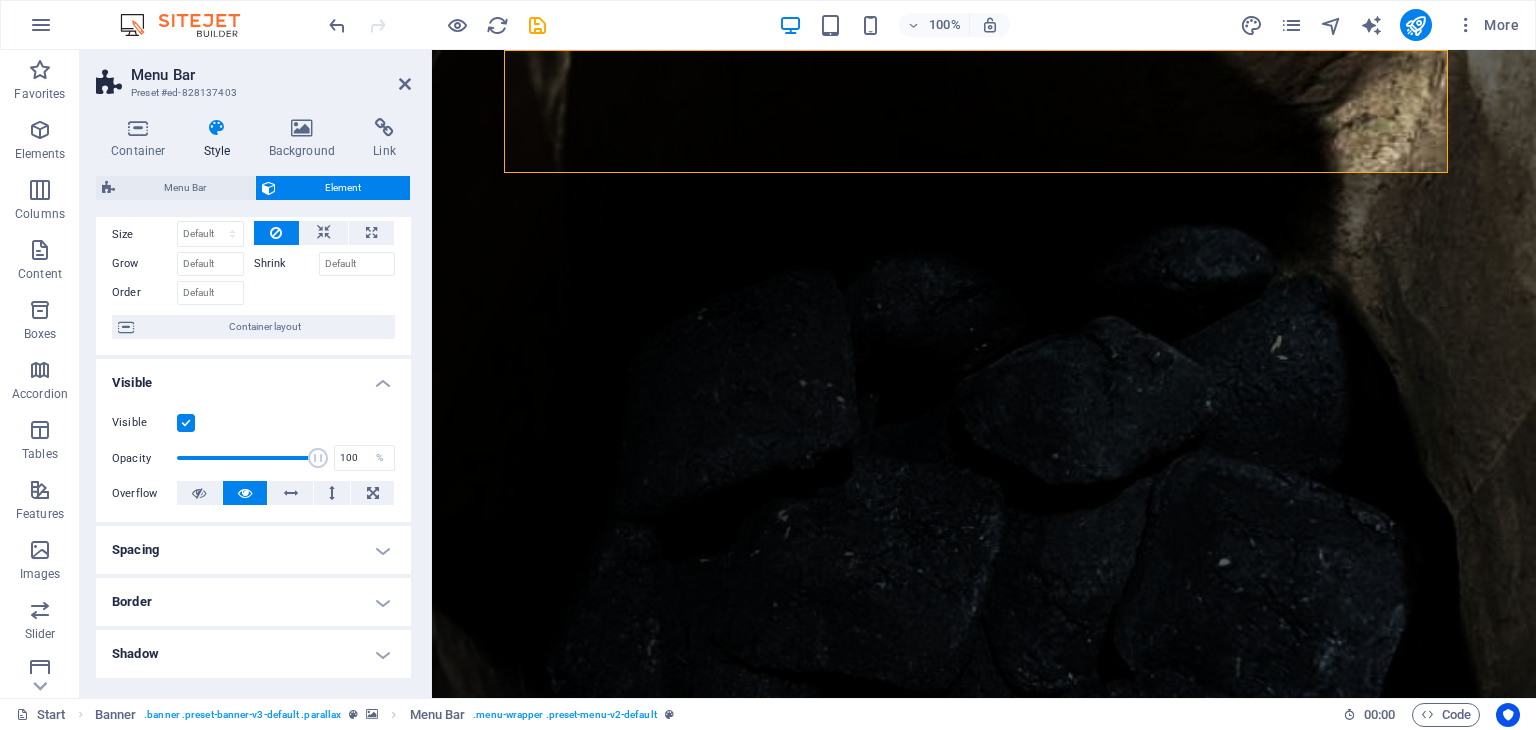 scroll, scrollTop: 200, scrollLeft: 0, axis: vertical 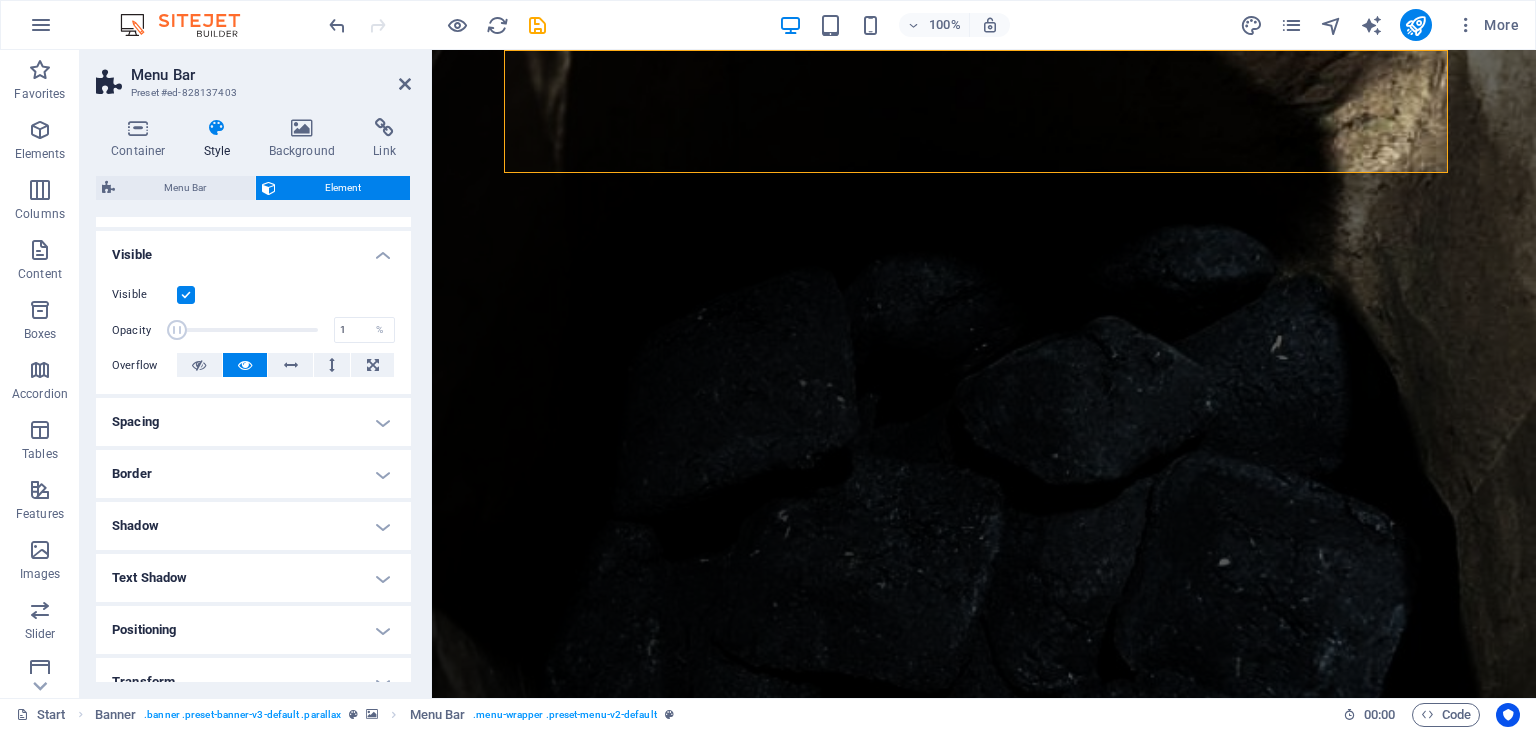 drag, startPoint x: 311, startPoint y: 328, endPoint x: 141, endPoint y: 343, distance: 170.66048 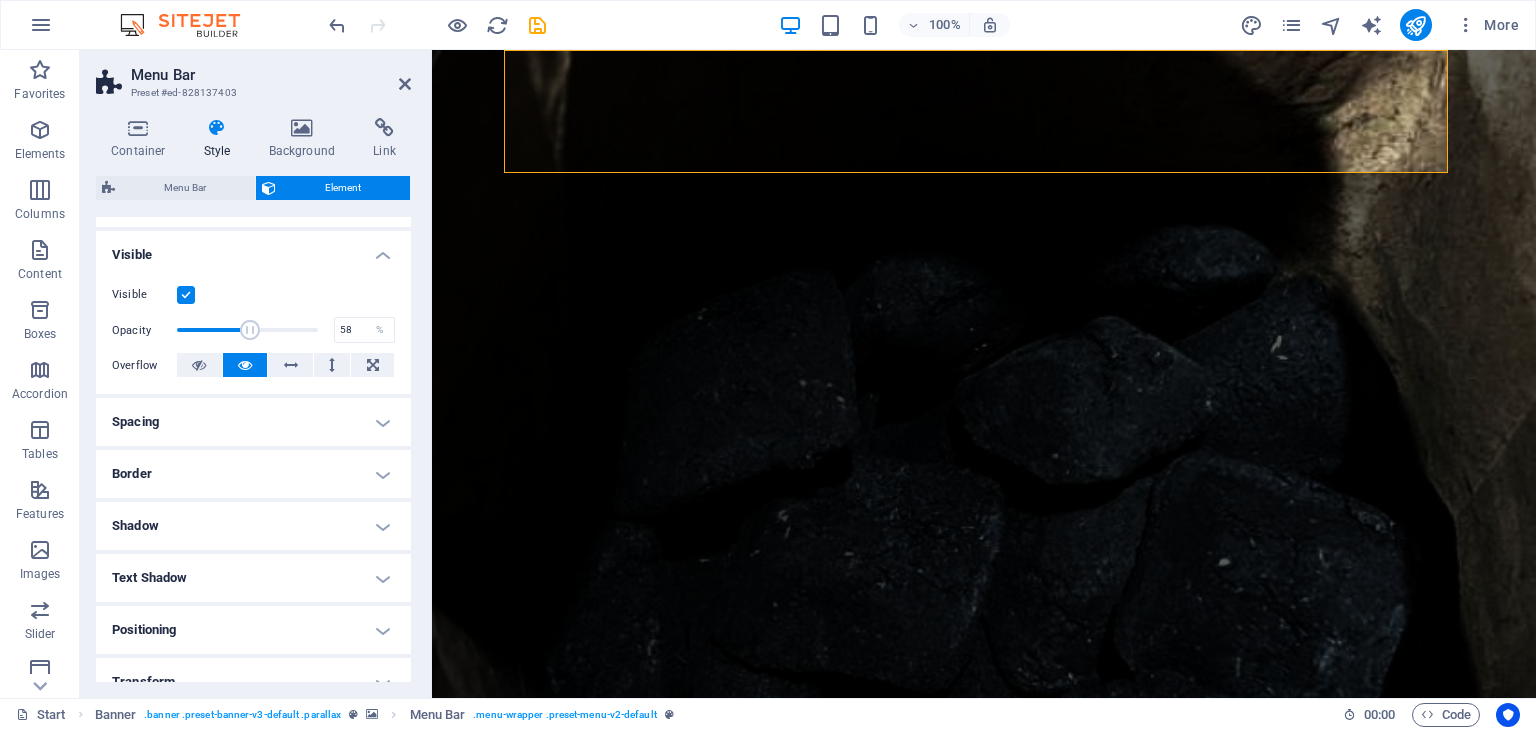 drag, startPoint x: 176, startPoint y: 325, endPoint x: 256, endPoint y: 318, distance: 80.305664 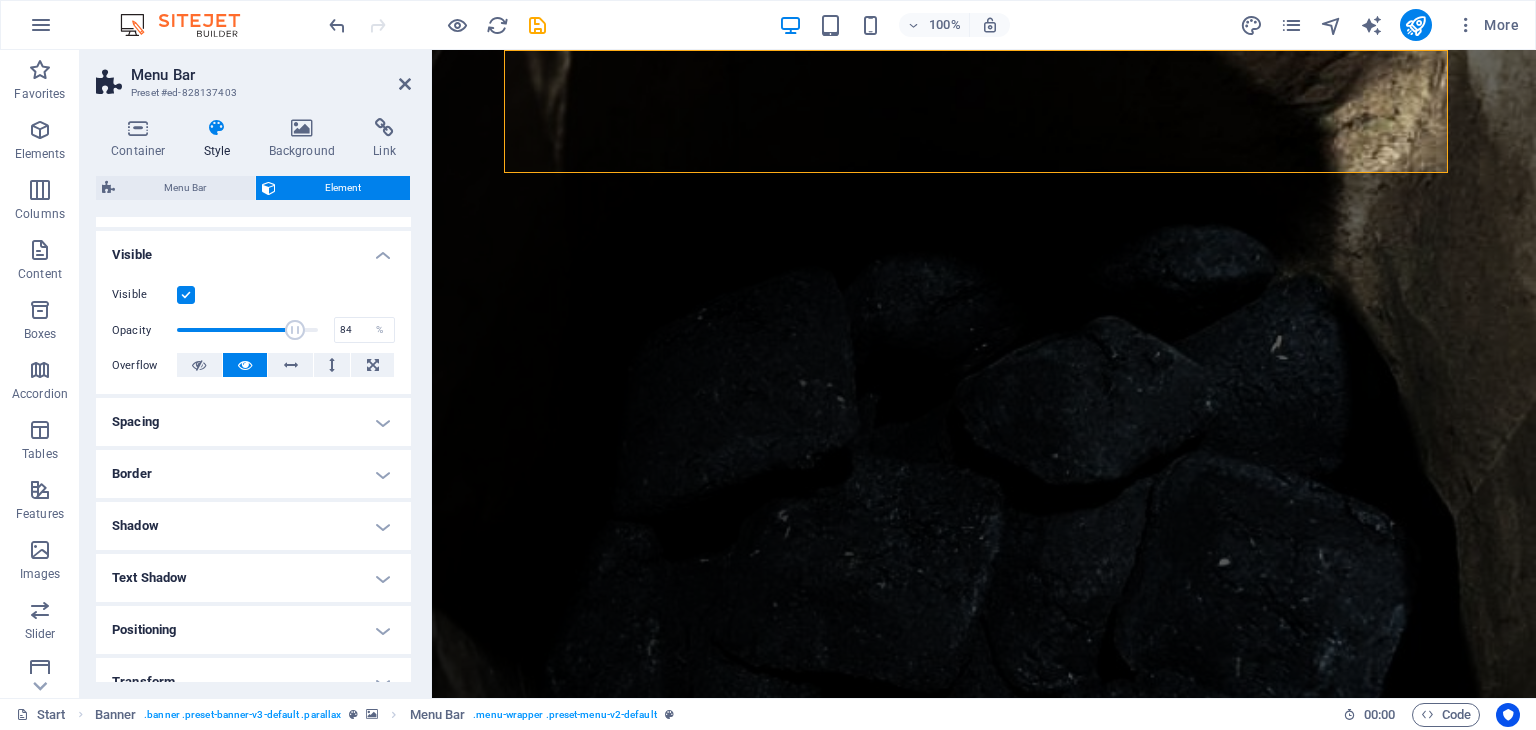 drag, startPoint x: 252, startPoint y: 331, endPoint x: 292, endPoint y: 325, distance: 40.4475 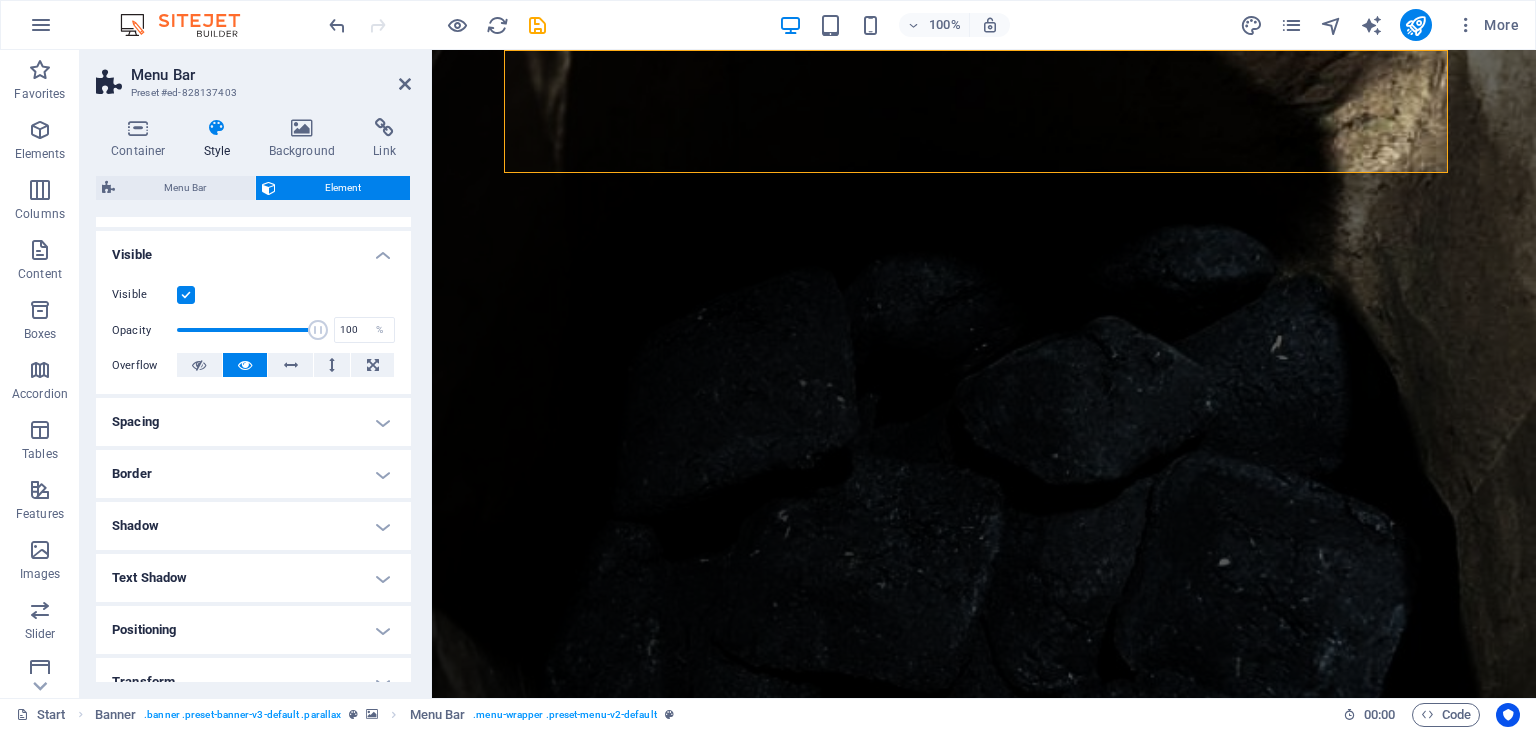 drag, startPoint x: 293, startPoint y: 324, endPoint x: 328, endPoint y: 319, distance: 35.35534 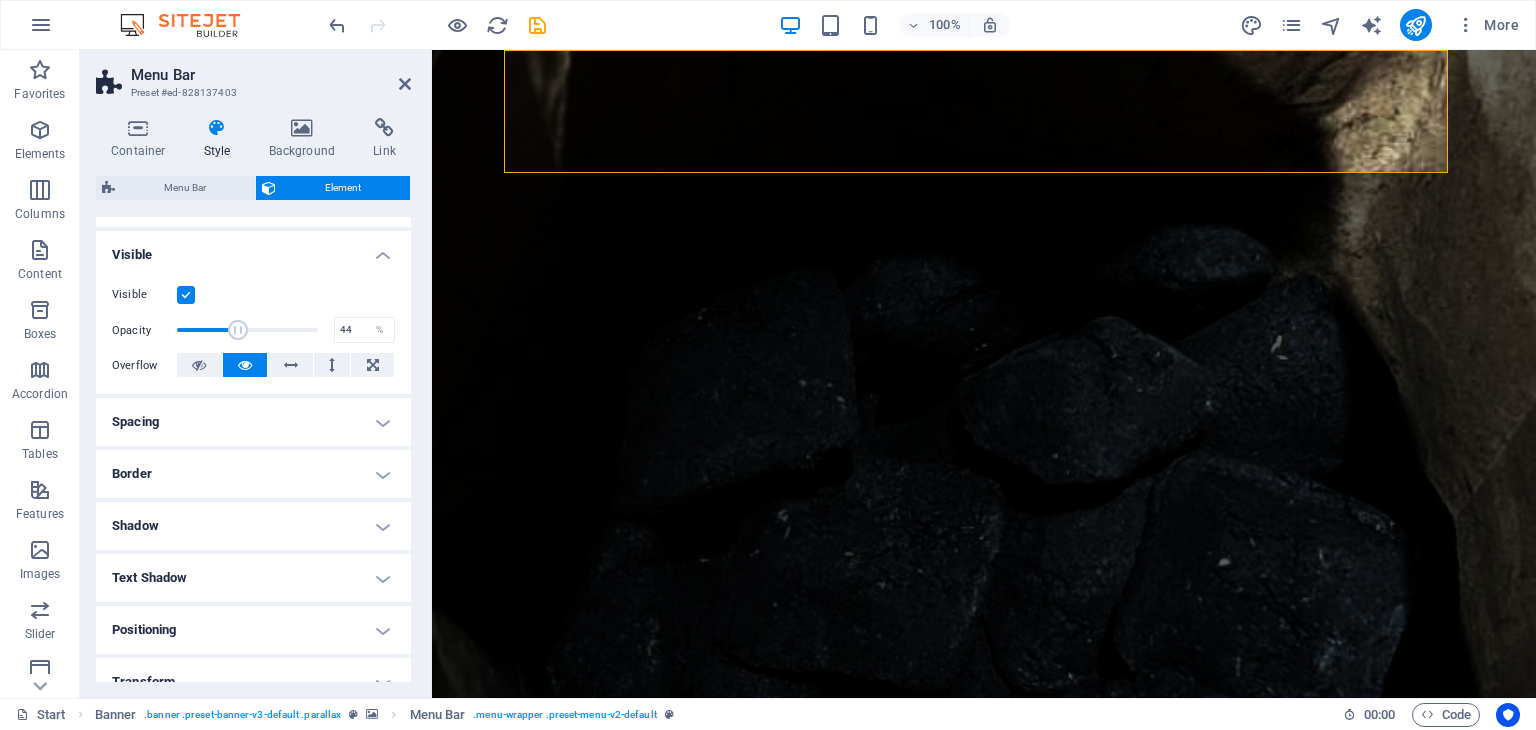 drag, startPoint x: 312, startPoint y: 331, endPoint x: 236, endPoint y: 325, distance: 76.23647 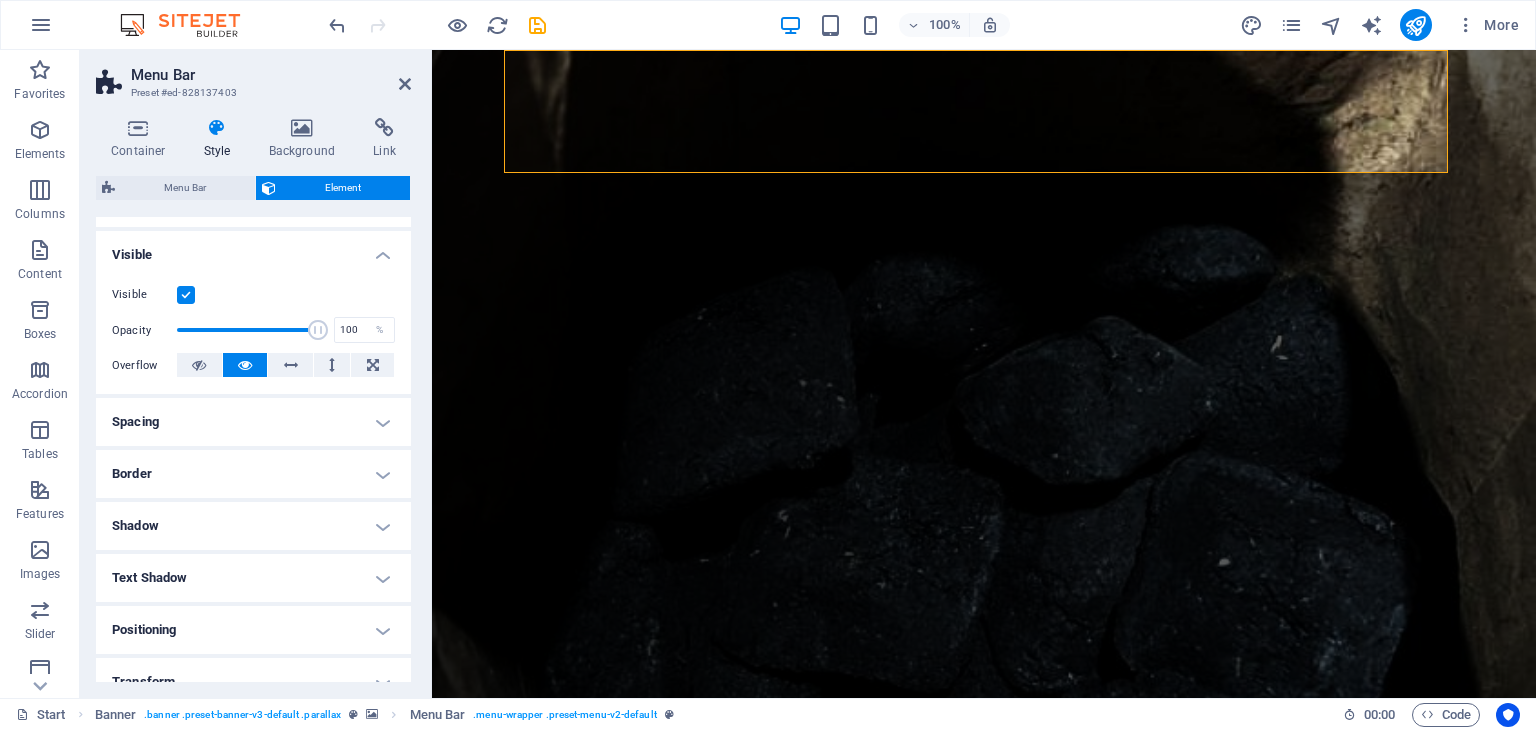 drag, startPoint x: 236, startPoint y: 325, endPoint x: 315, endPoint y: 317, distance: 79.40403 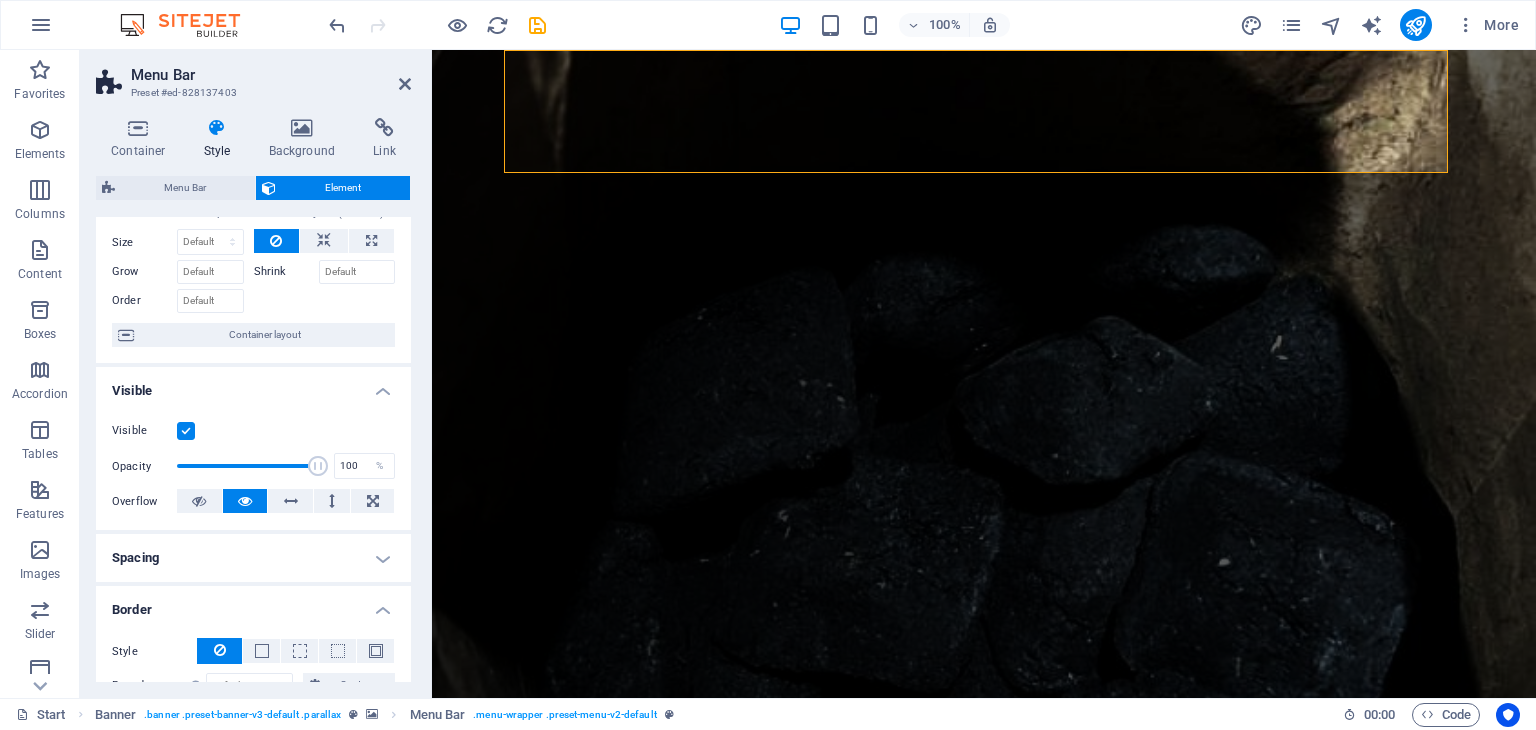 scroll, scrollTop: 0, scrollLeft: 0, axis: both 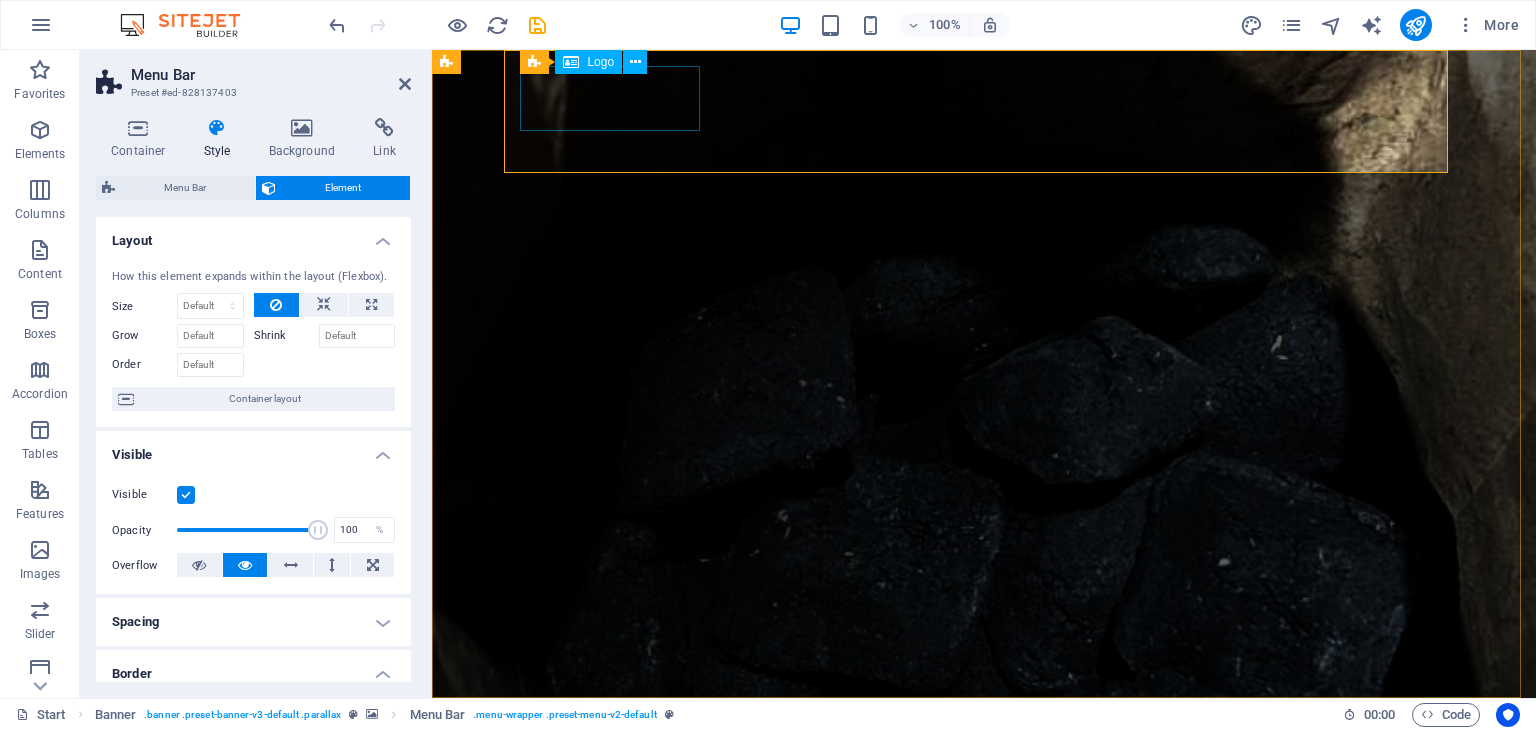 click at bounding box center (992, 746) 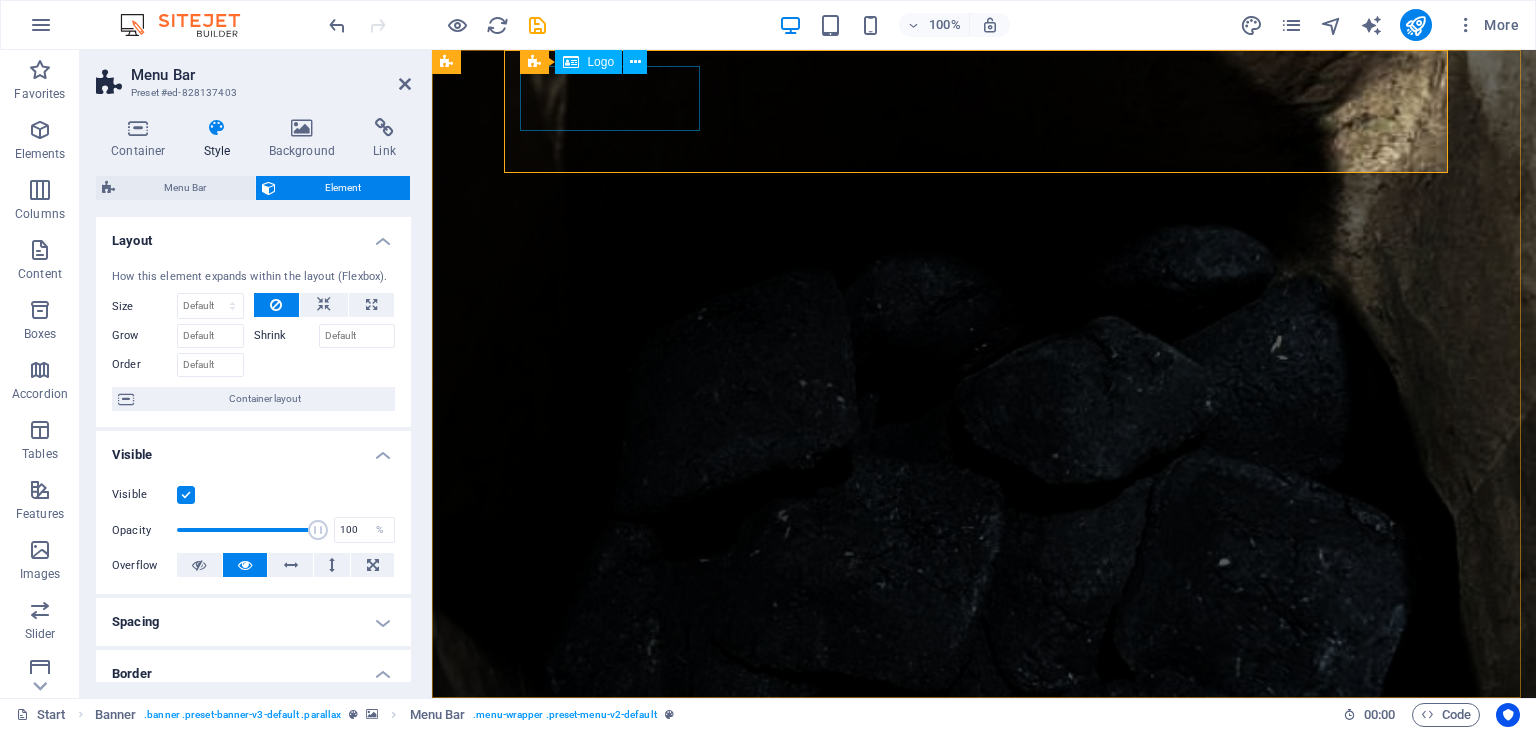 click at bounding box center [992, 746] 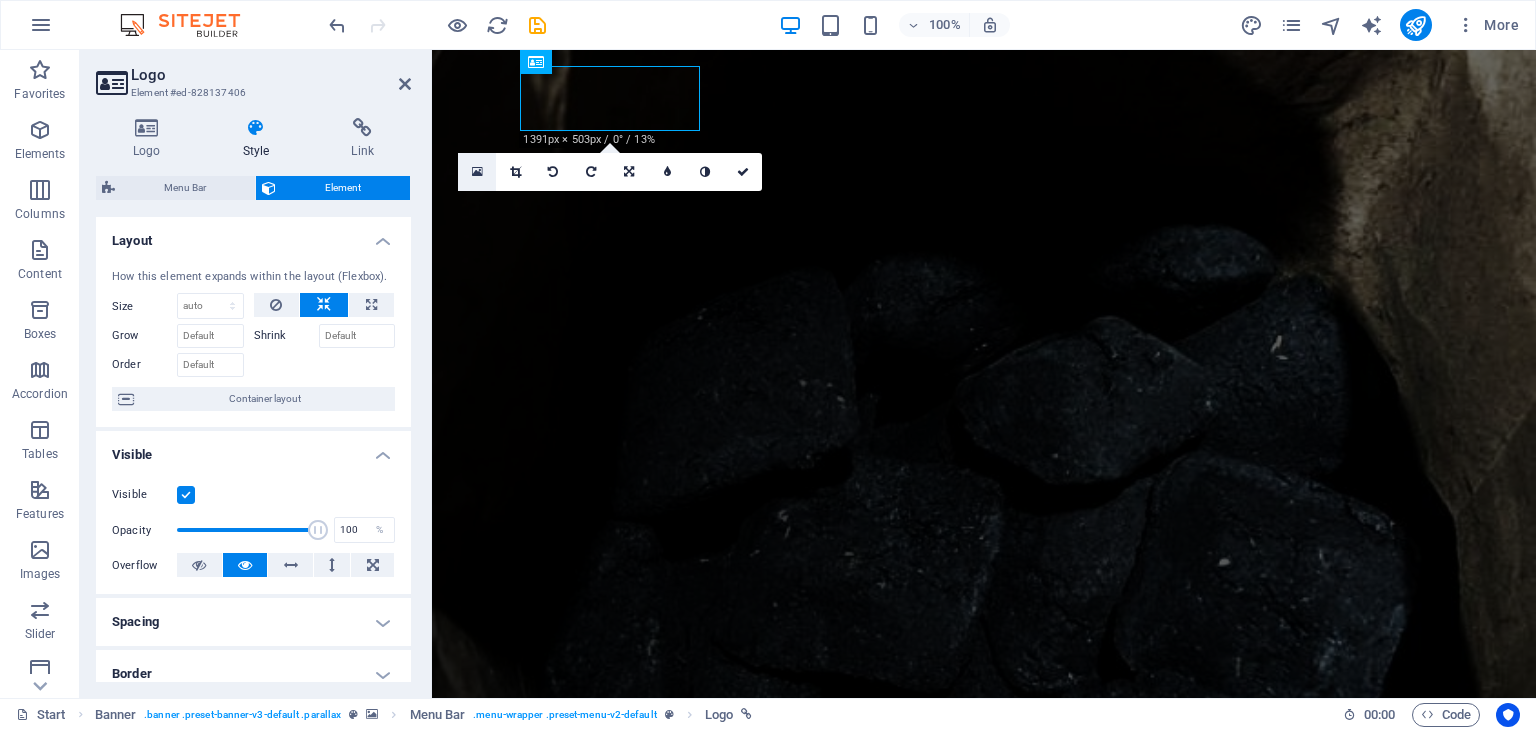click at bounding box center [477, 172] 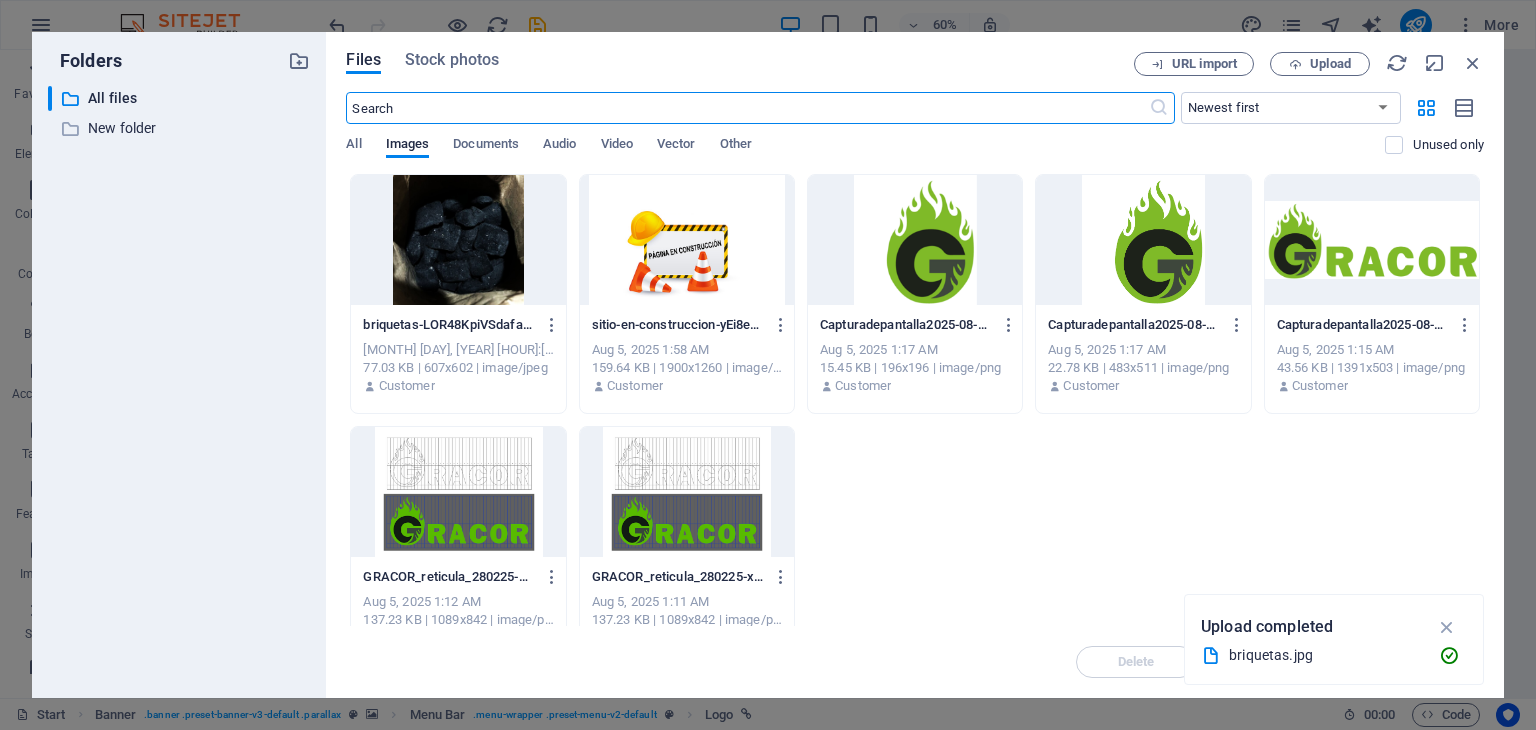 click at bounding box center (1143, 240) 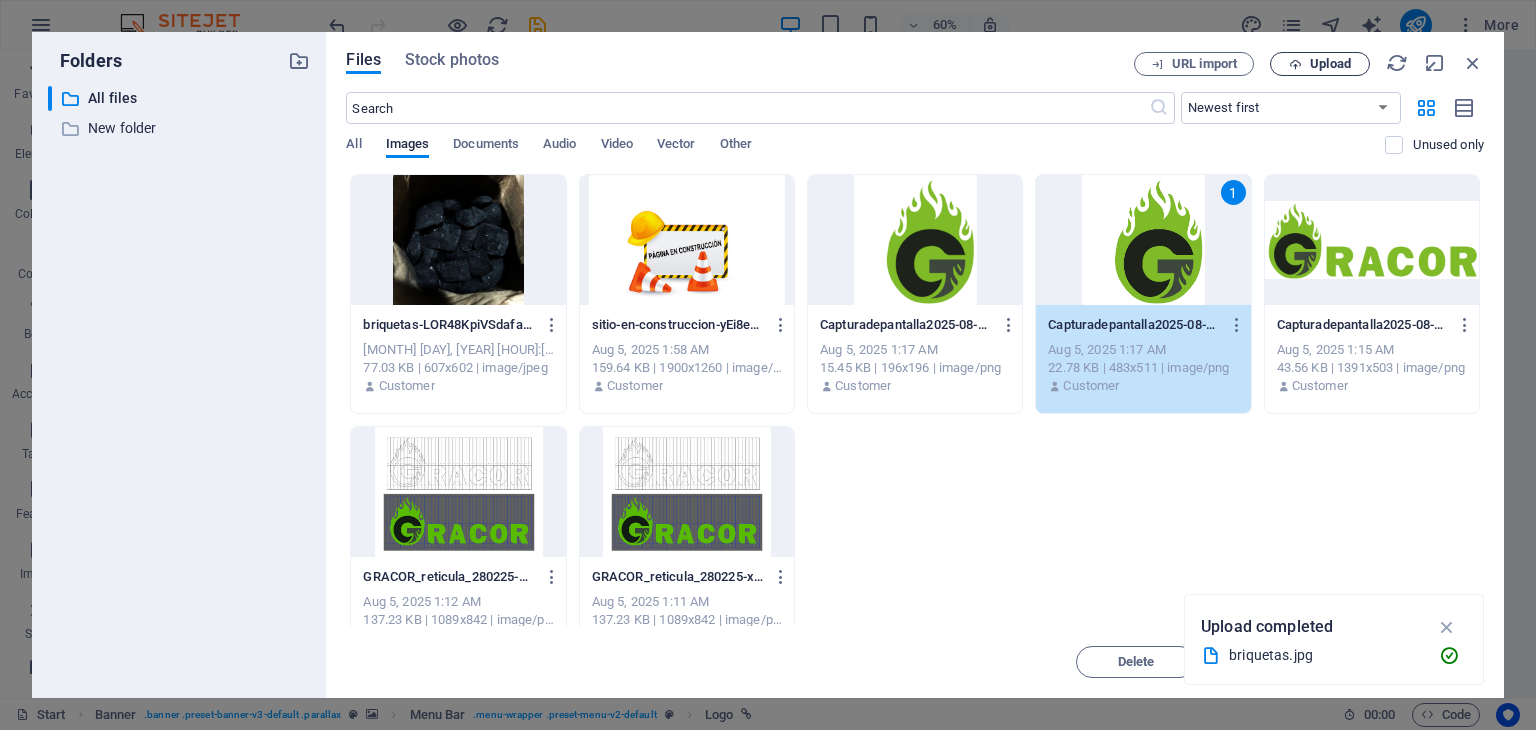 click on "Upload" at bounding box center (1330, 64) 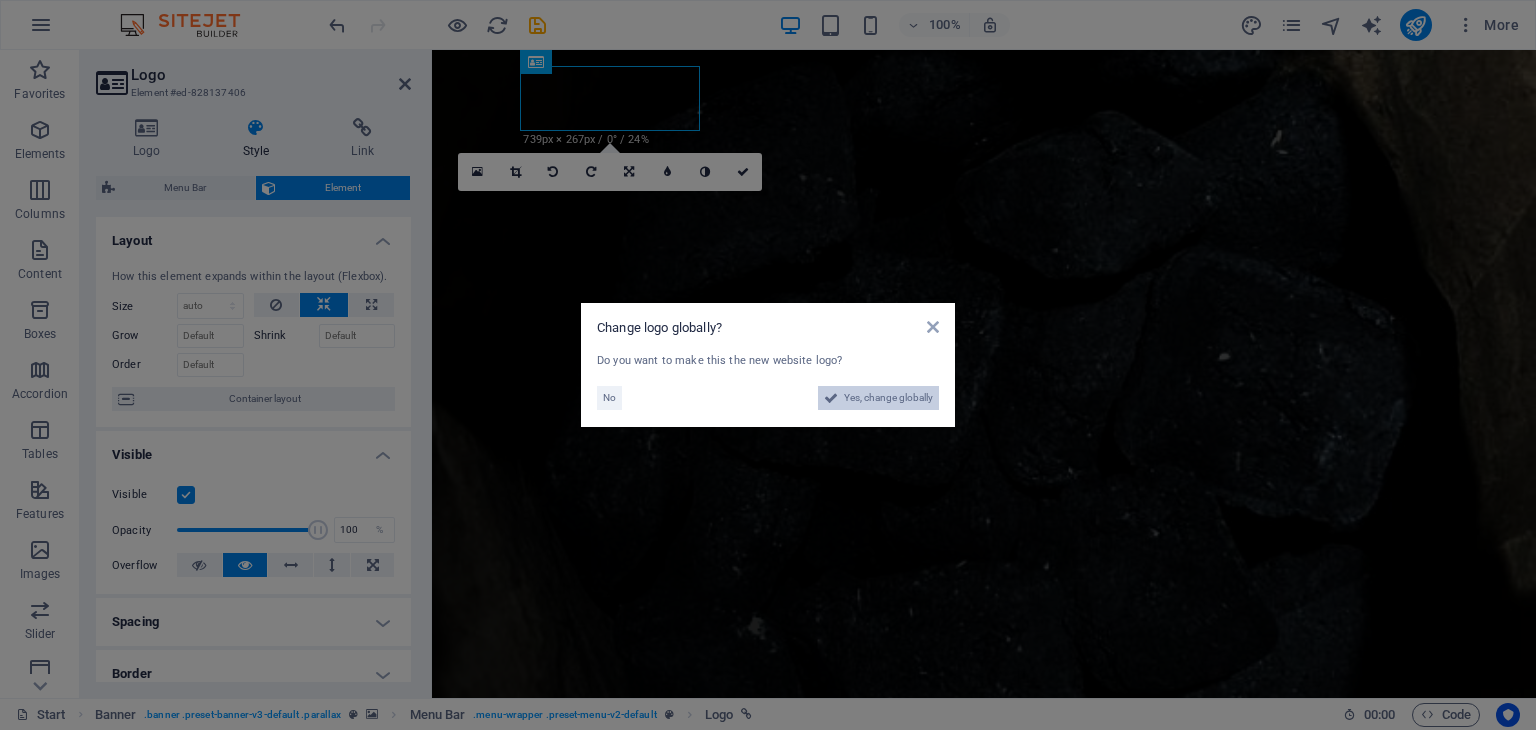 click on "Yes, change globally" at bounding box center (888, 398) 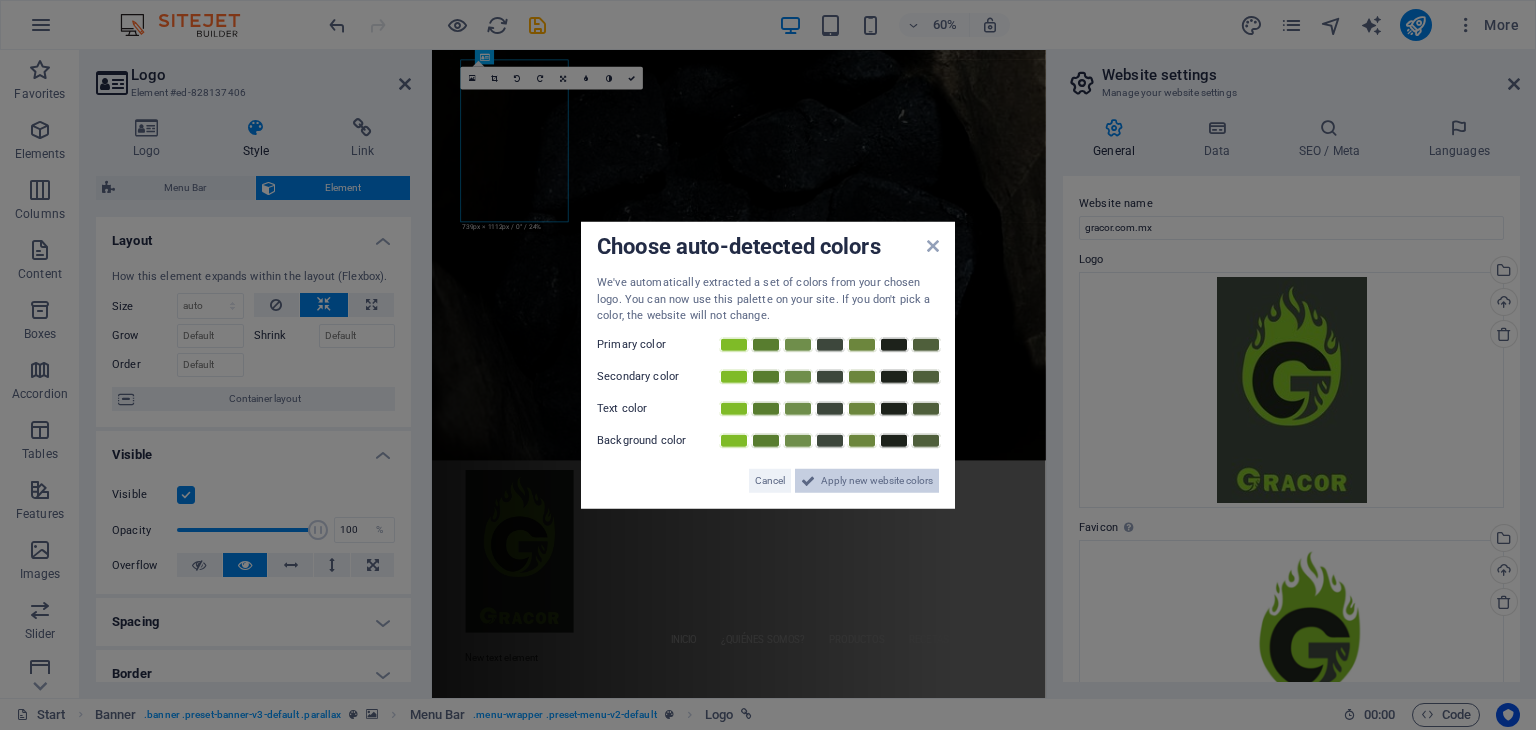 drag, startPoint x: 836, startPoint y: 485, endPoint x: 675, endPoint y: 724, distance: 288.17007 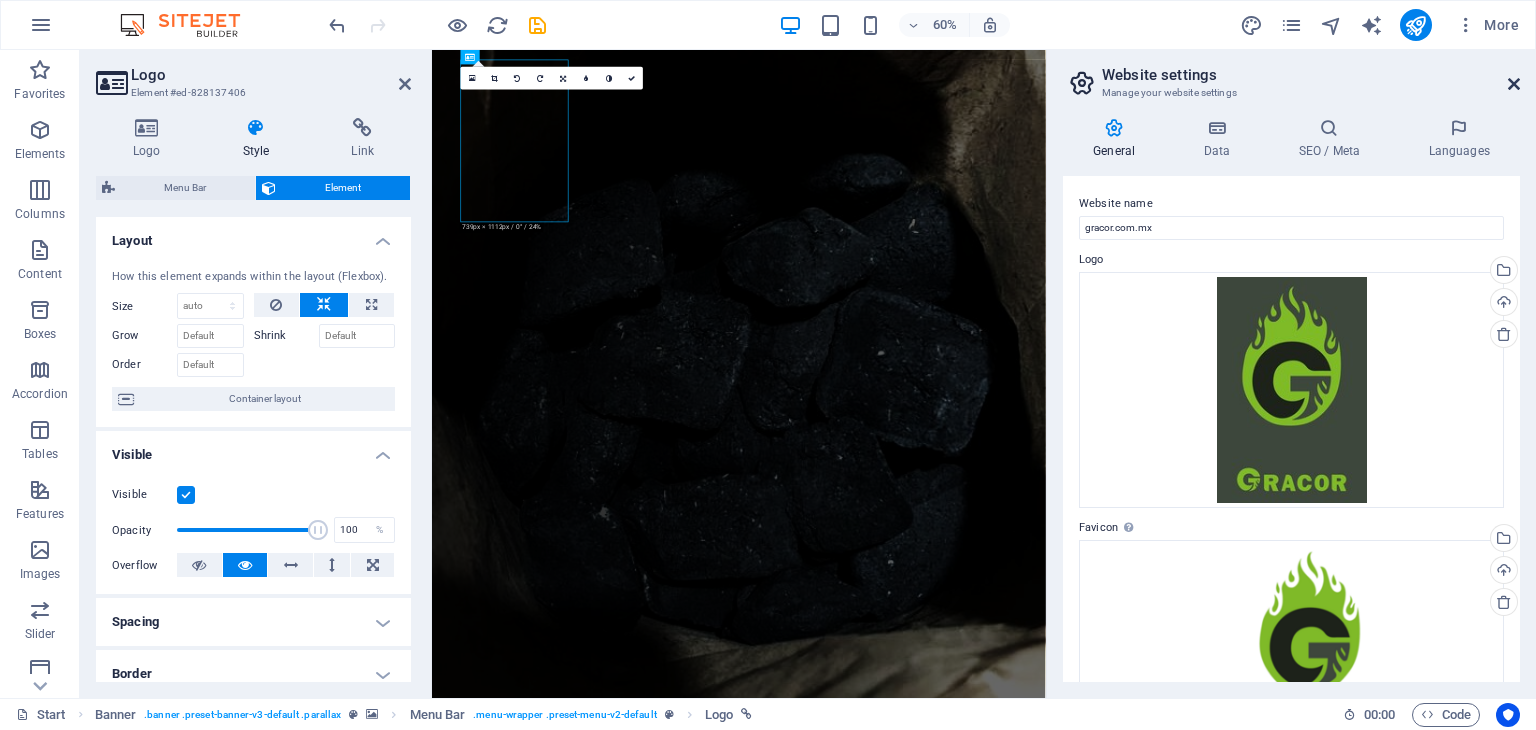 click at bounding box center [1514, 84] 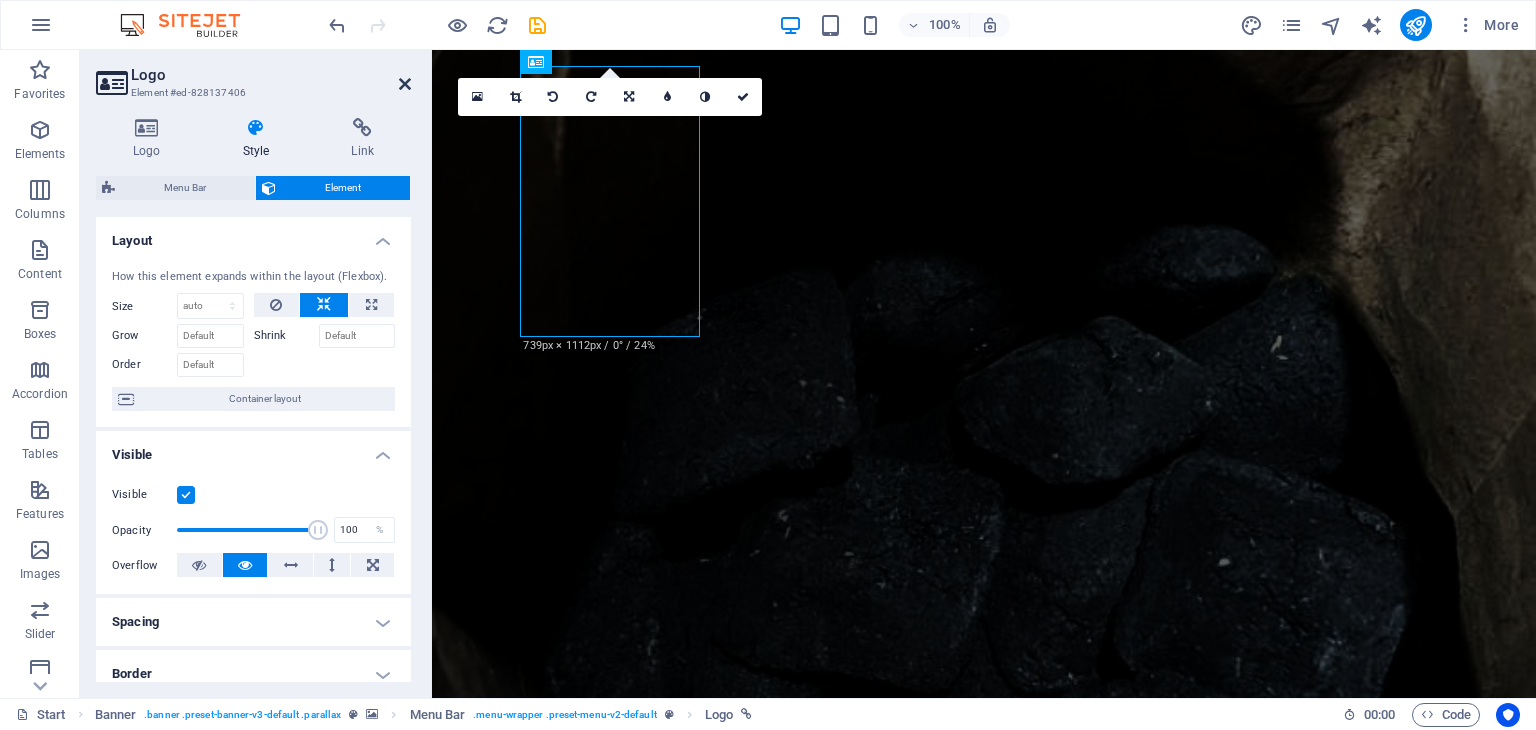 click at bounding box center [405, 84] 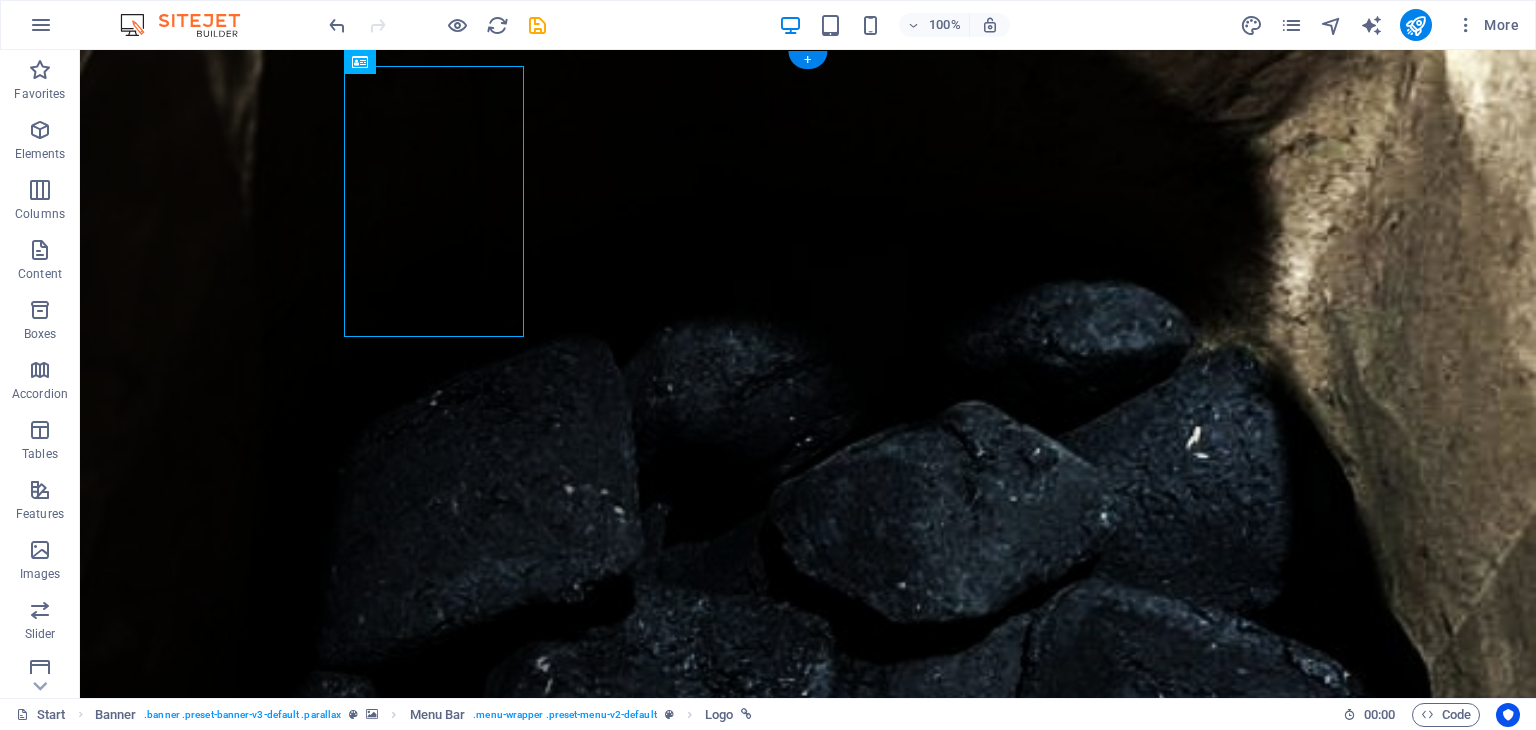 click at bounding box center [808, 374] 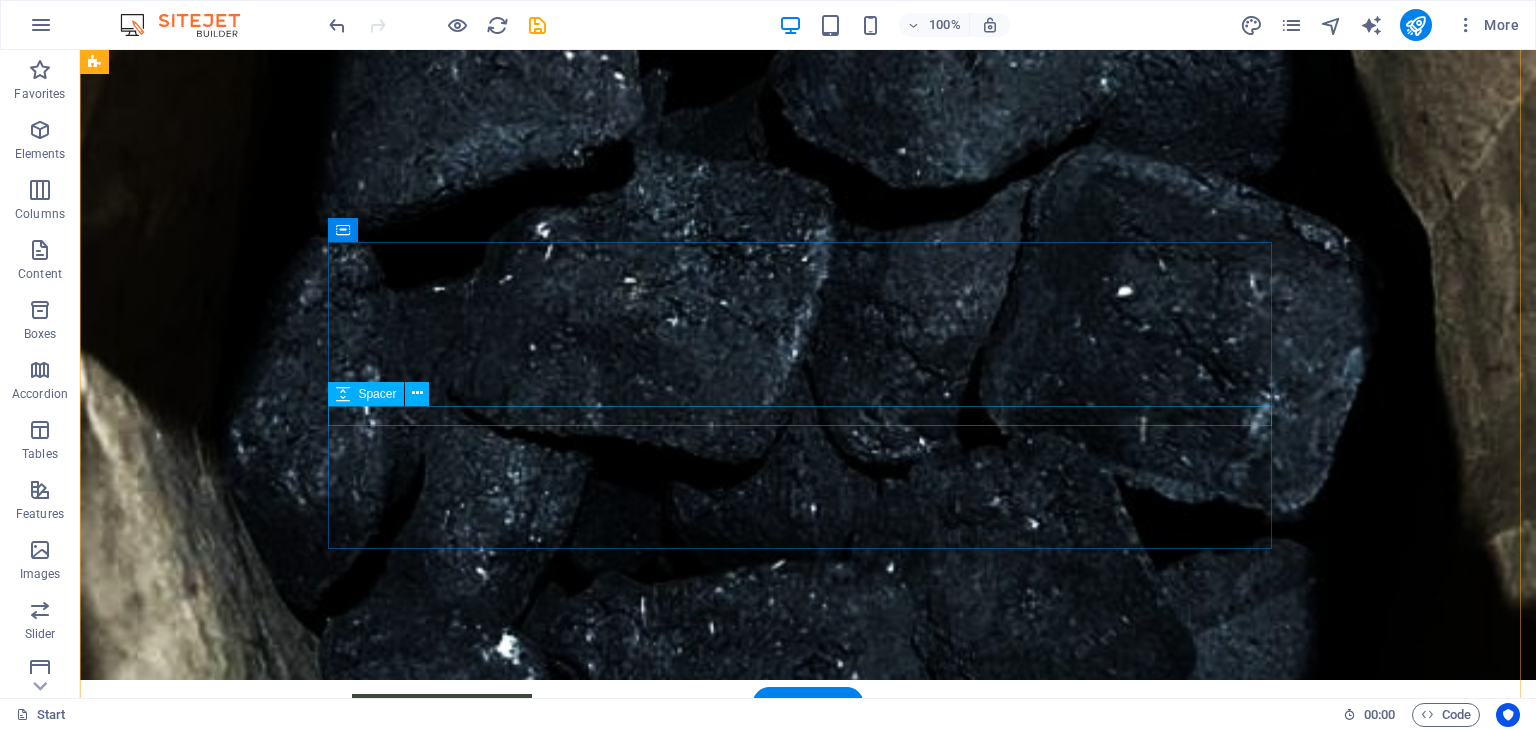 scroll, scrollTop: 0, scrollLeft: 0, axis: both 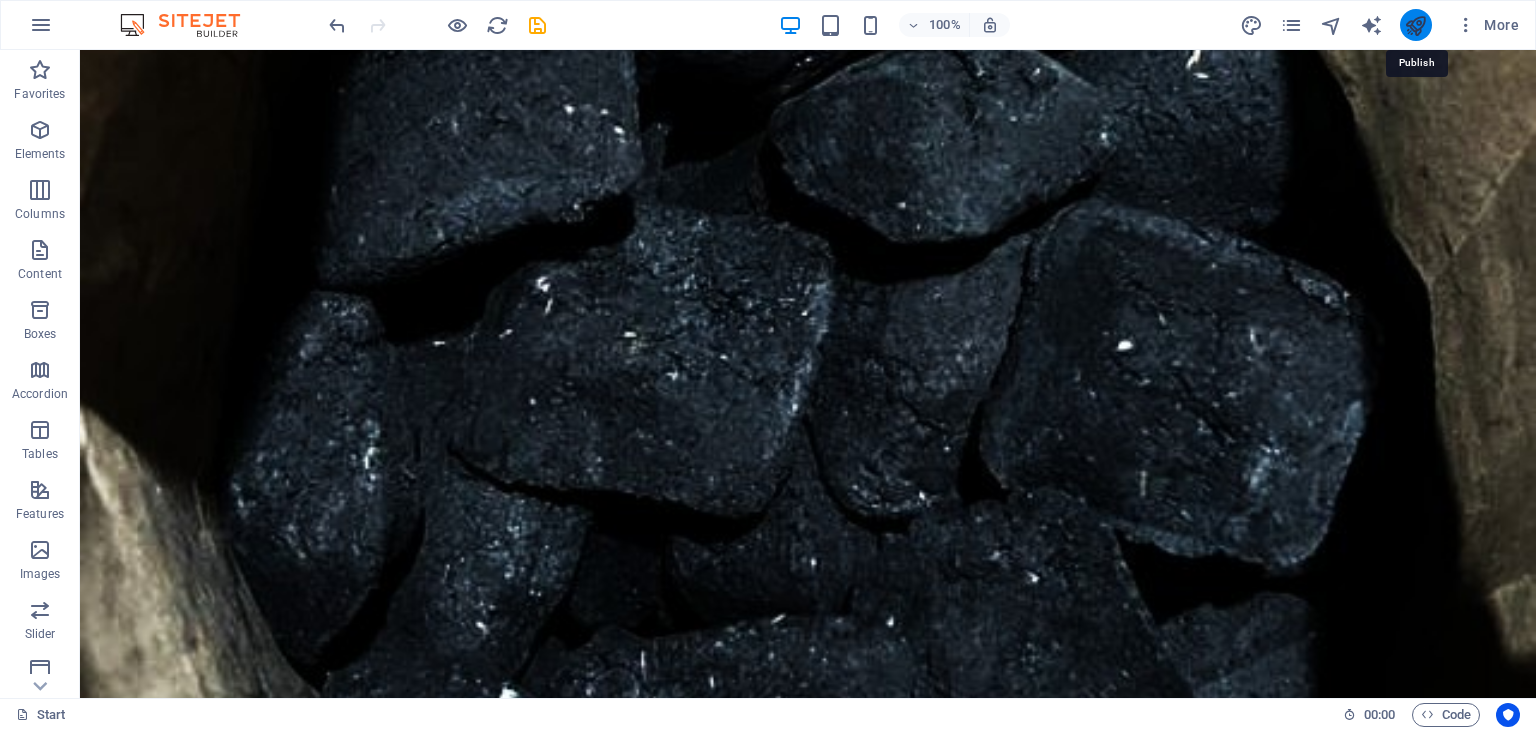 click at bounding box center [1415, 25] 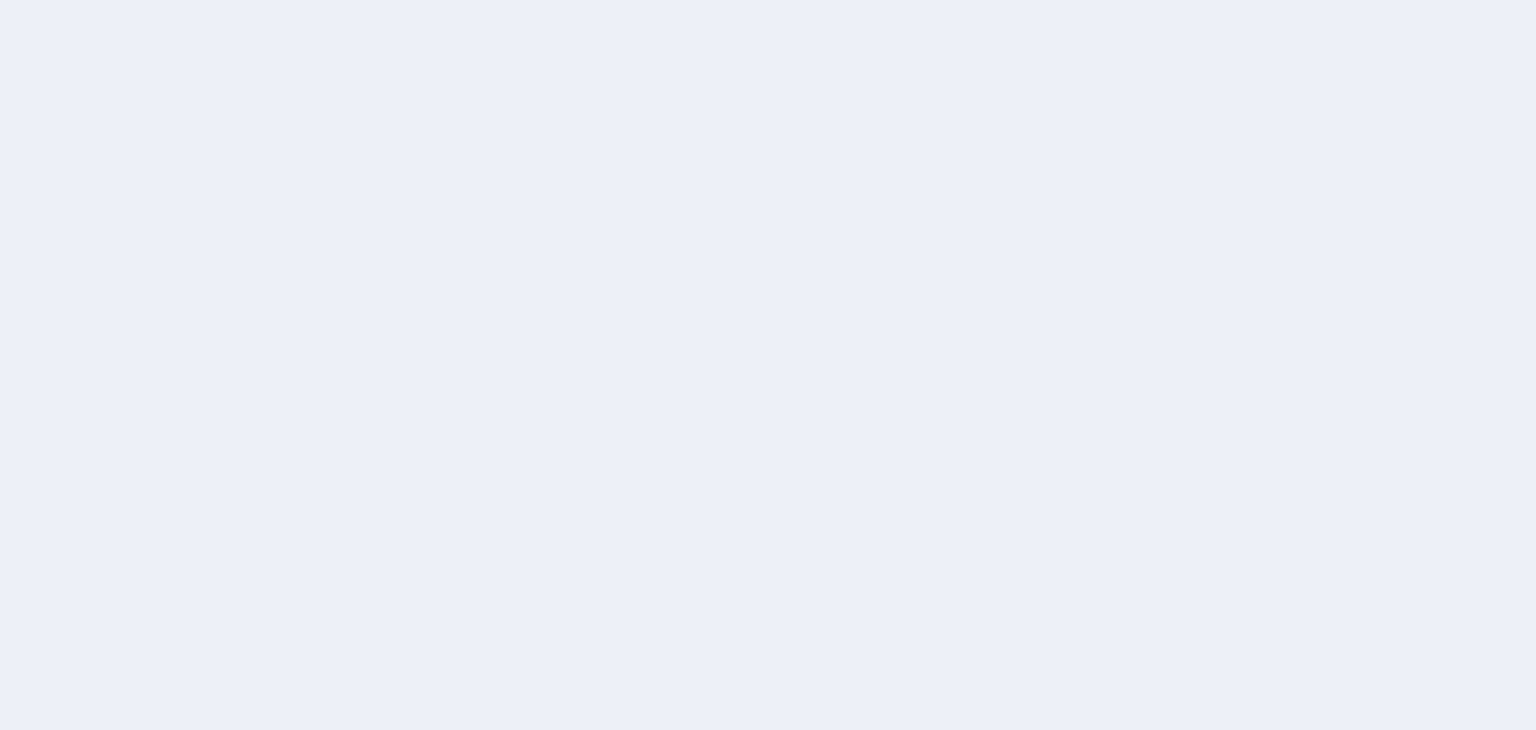 scroll, scrollTop: 0, scrollLeft: 0, axis: both 